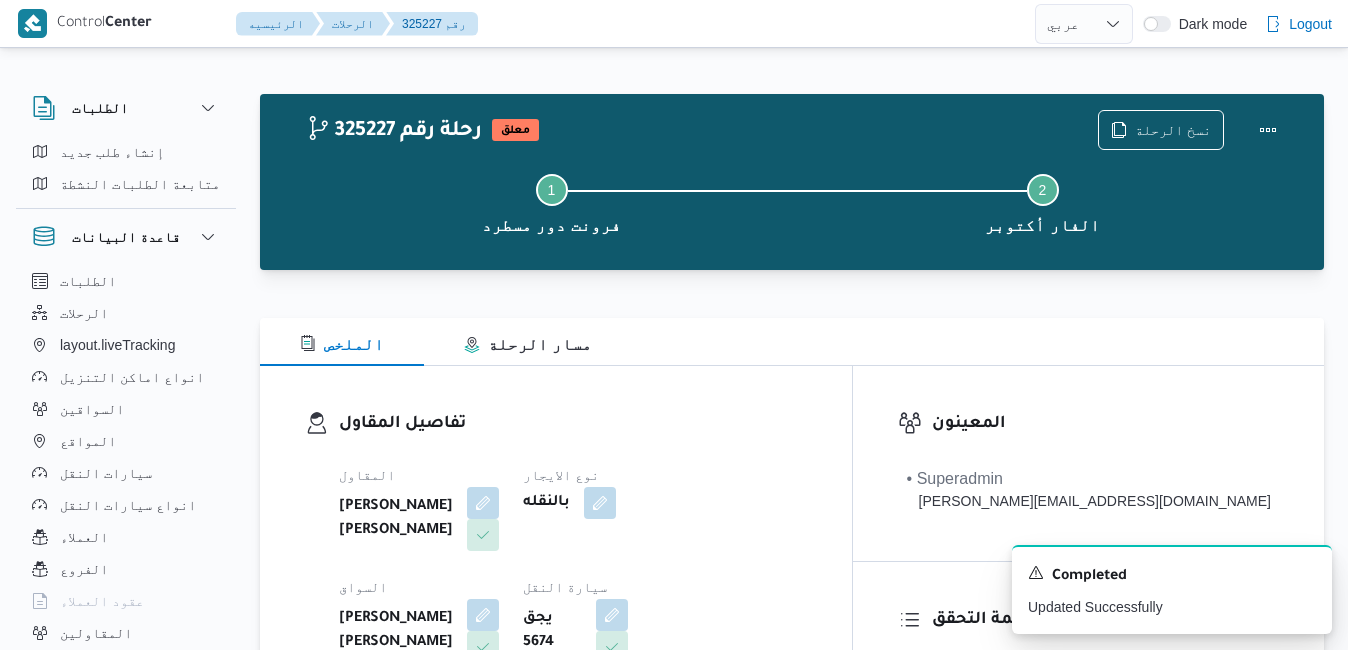 select on "ar" 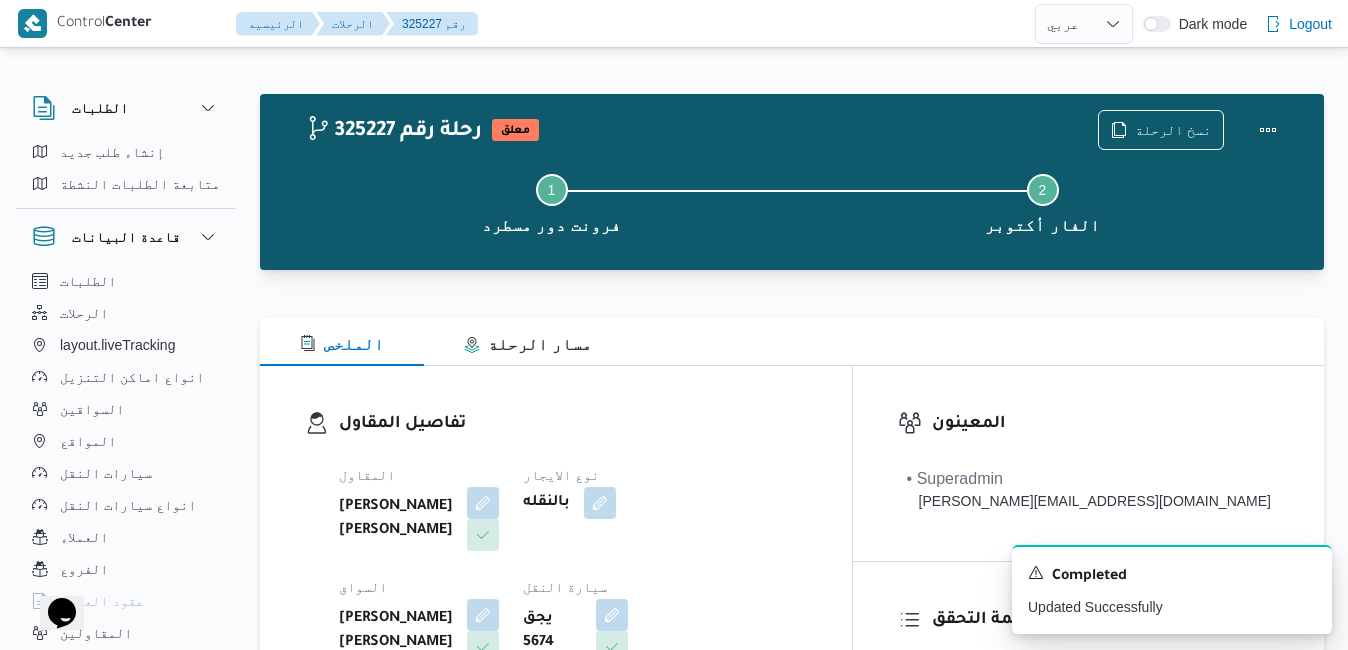 scroll, scrollTop: 0, scrollLeft: 0, axis: both 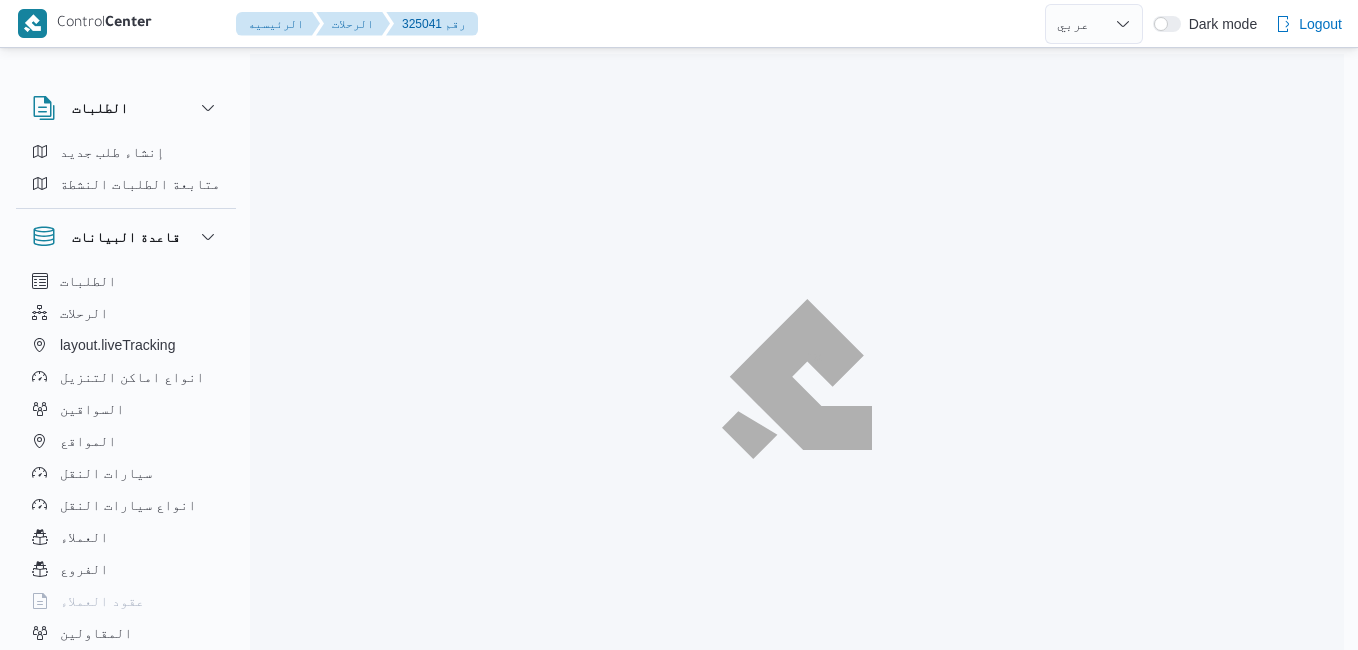select on "ar" 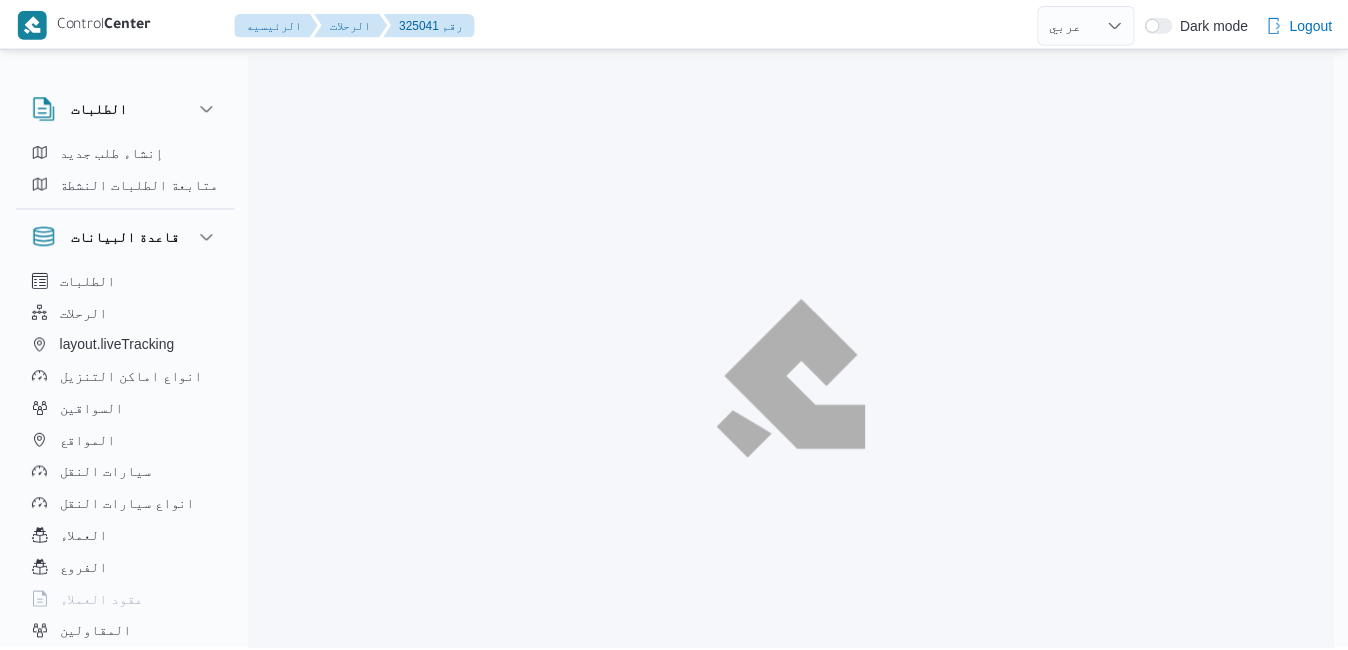 scroll, scrollTop: 0, scrollLeft: 0, axis: both 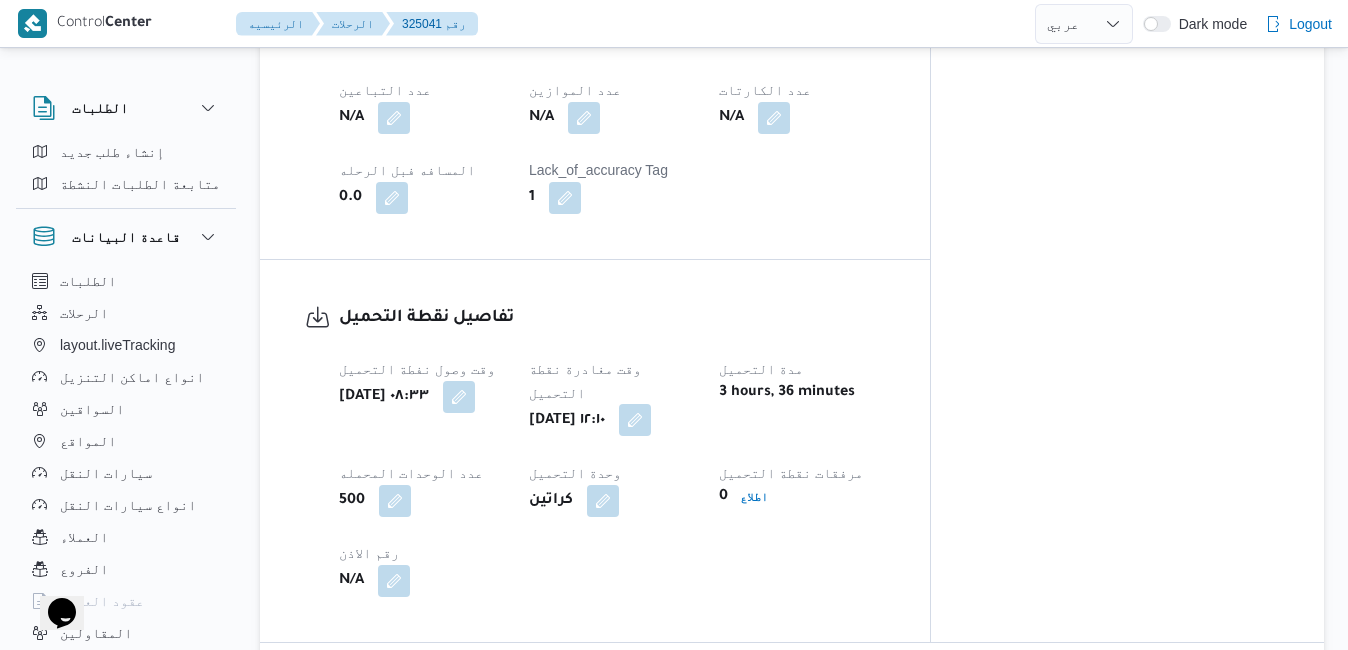 click at bounding box center (635, 420) 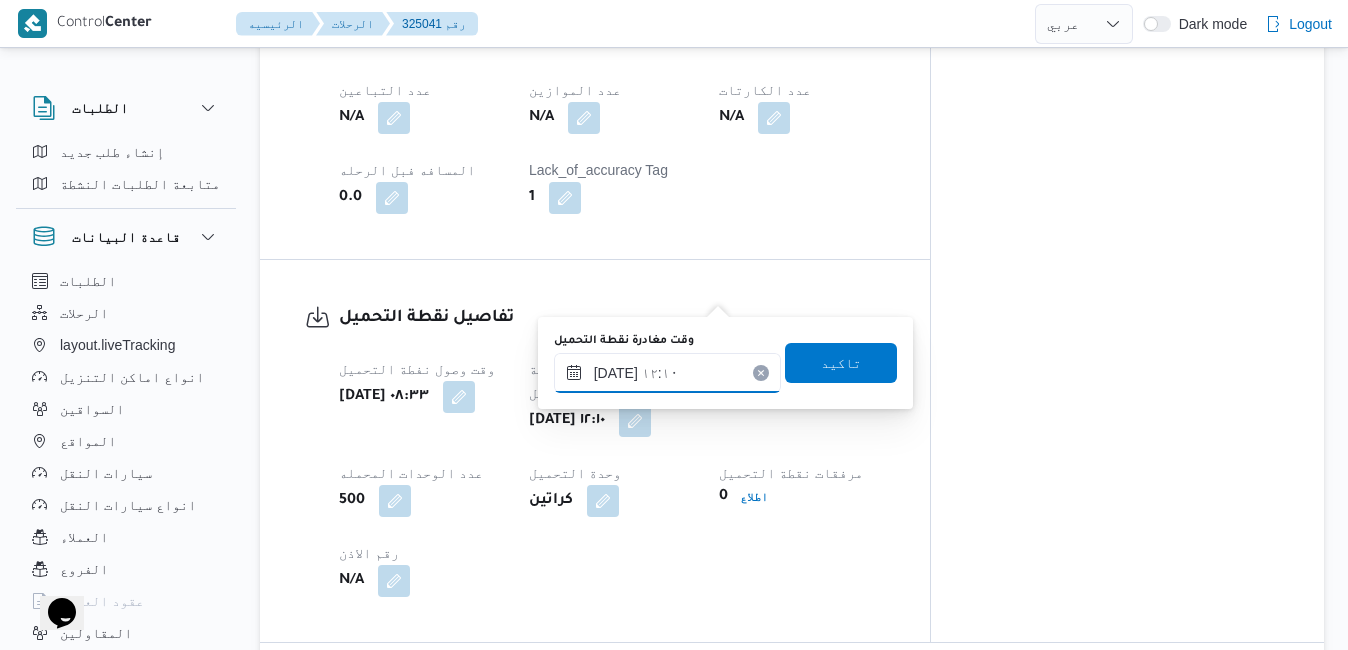 click on "١٥/٠٧/٢٠٢٥ ١٢:١٠" at bounding box center [667, 373] 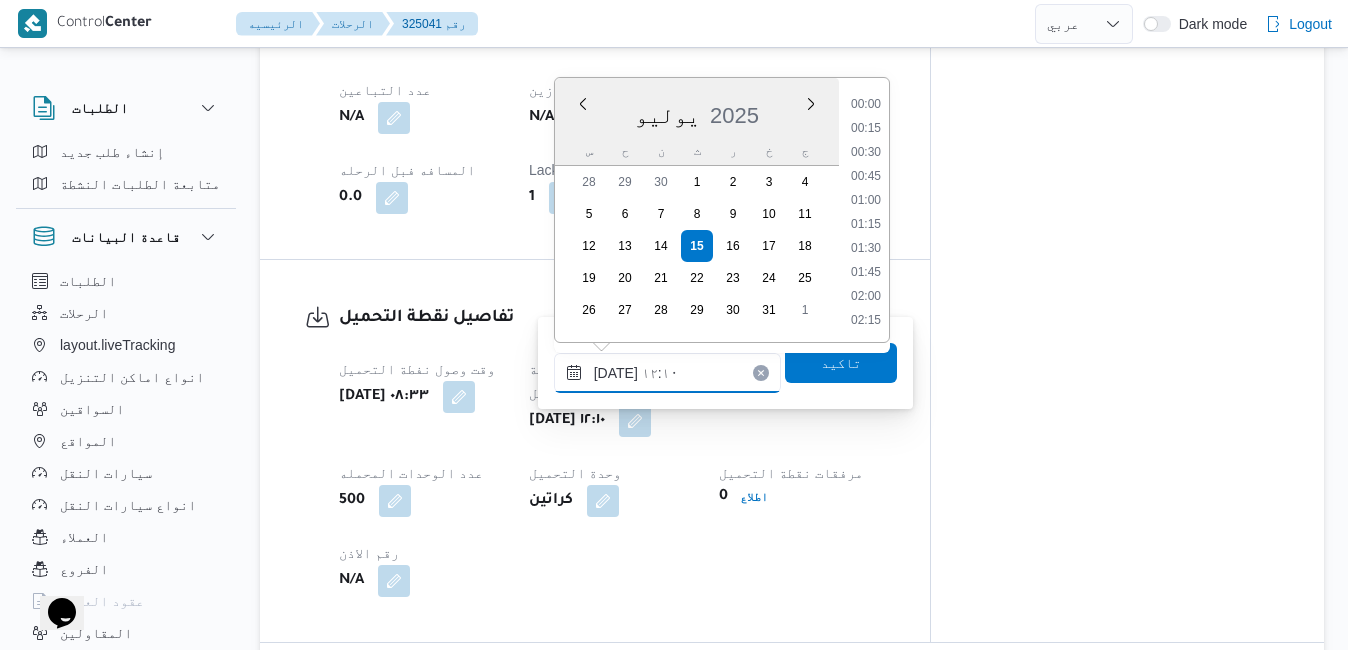 scroll, scrollTop: 1030, scrollLeft: 0, axis: vertical 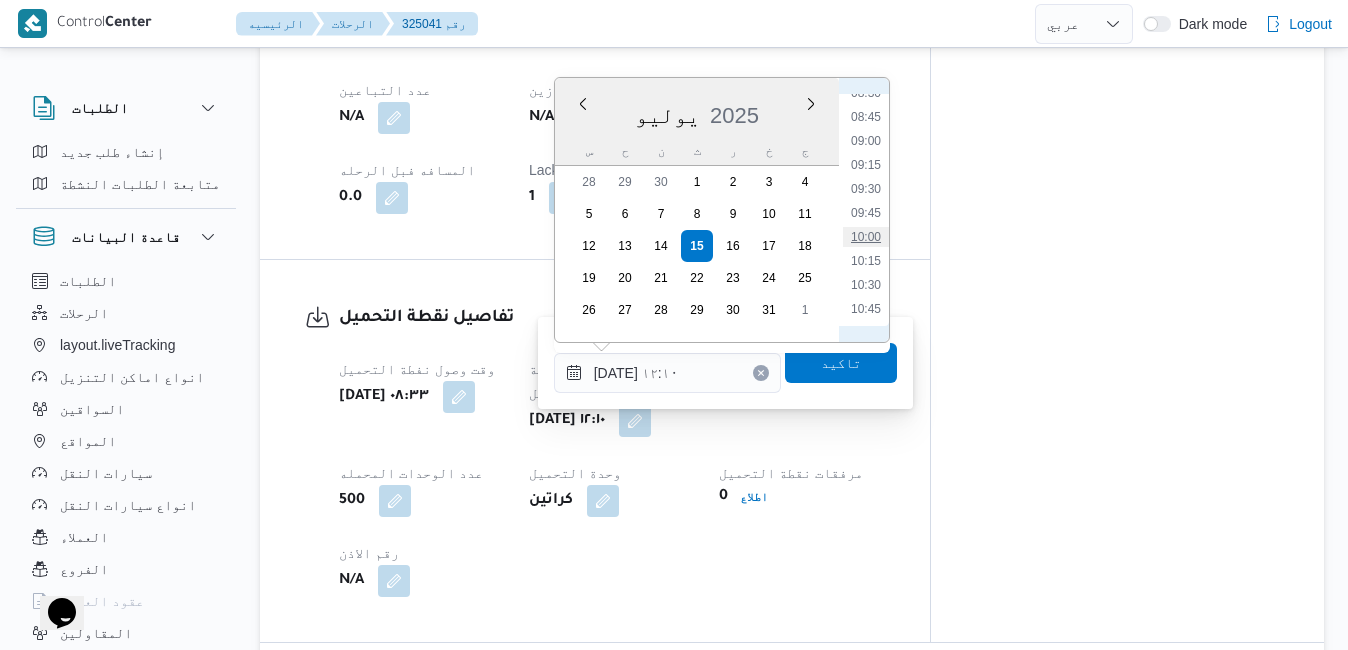 click on "10:00" at bounding box center [866, 237] 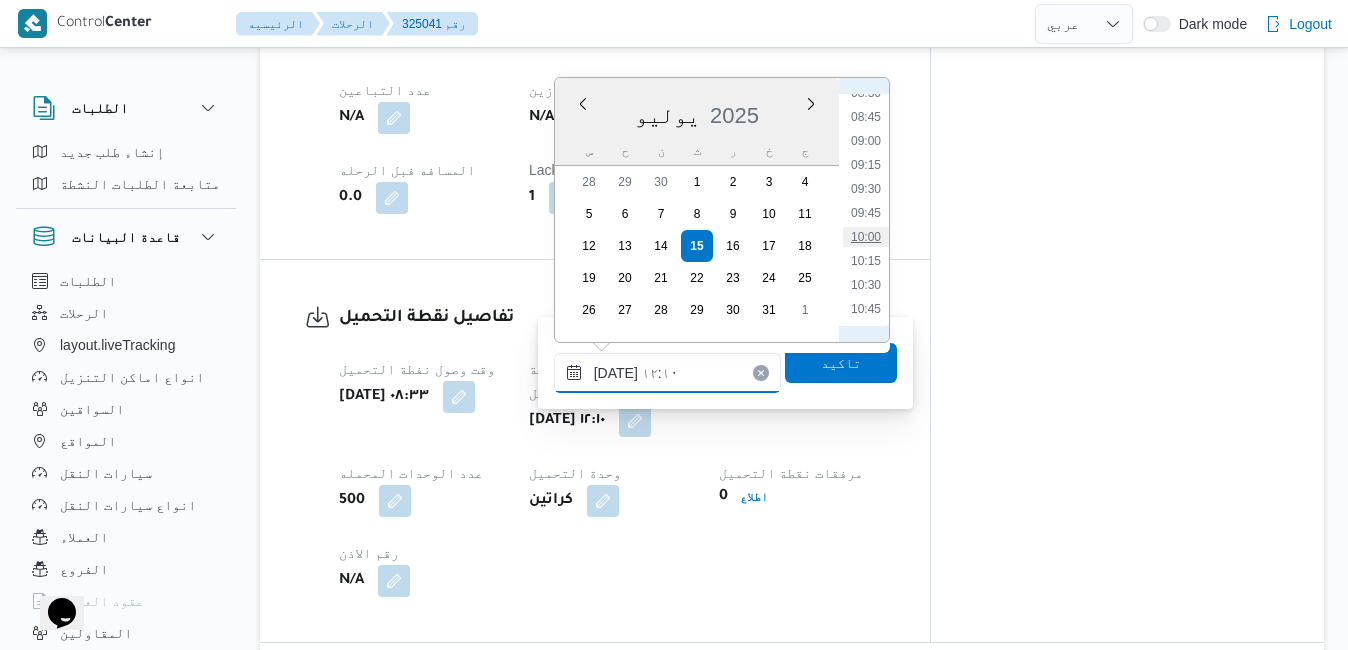 type on "١٥/٠٧/٢٠٢٥ ١٠:٠٠" 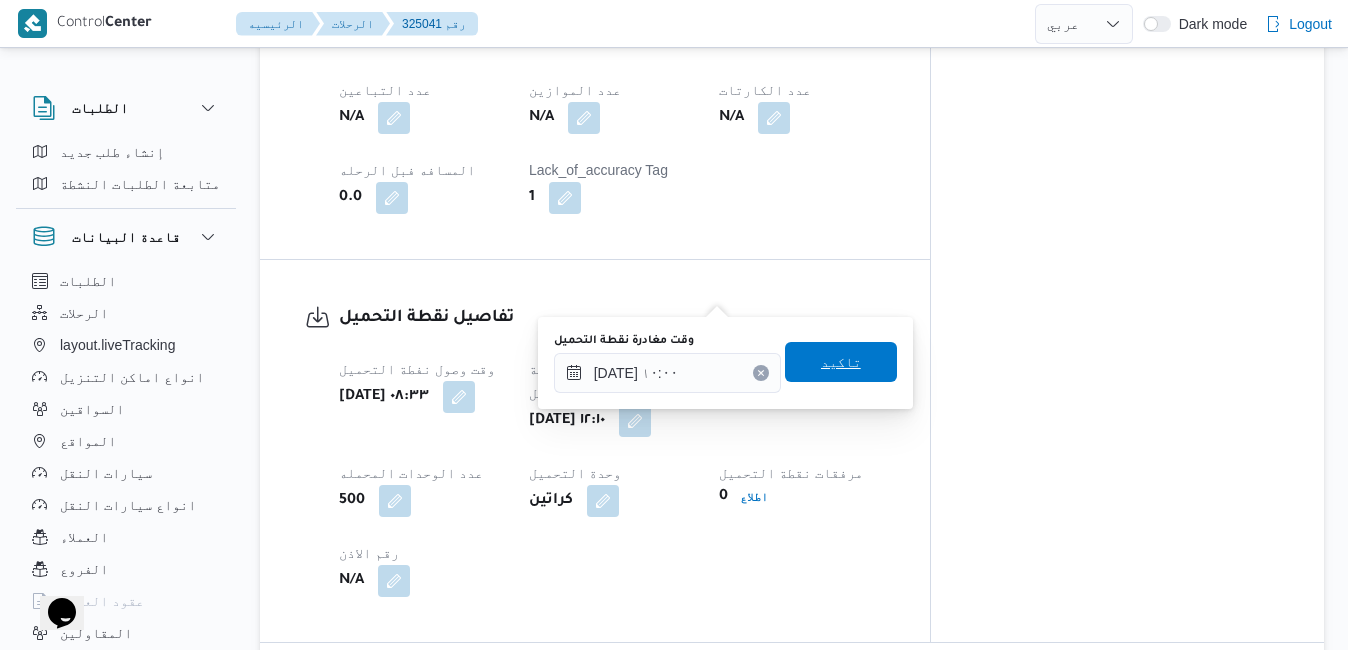 click on "تاكيد" at bounding box center [841, 362] 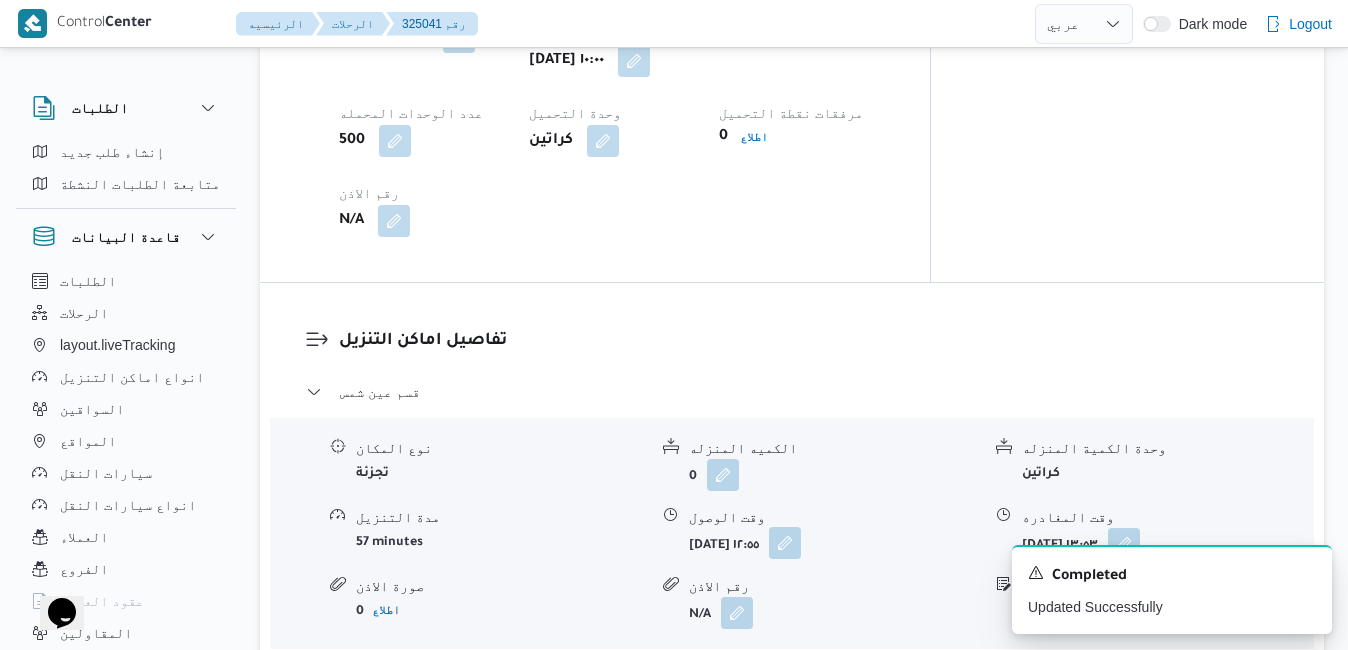 click at bounding box center (785, 543) 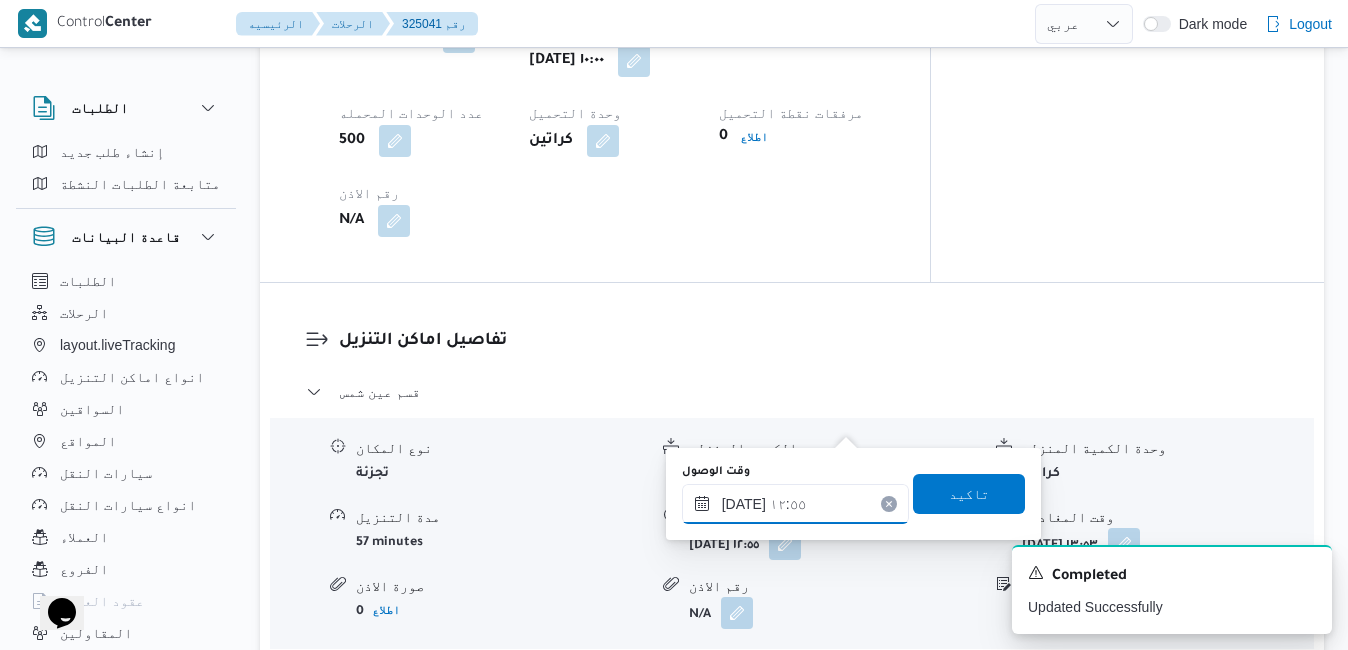 click on "١٥/٠٧/٢٠٢٥ ١٢:٥٥" at bounding box center (795, 504) 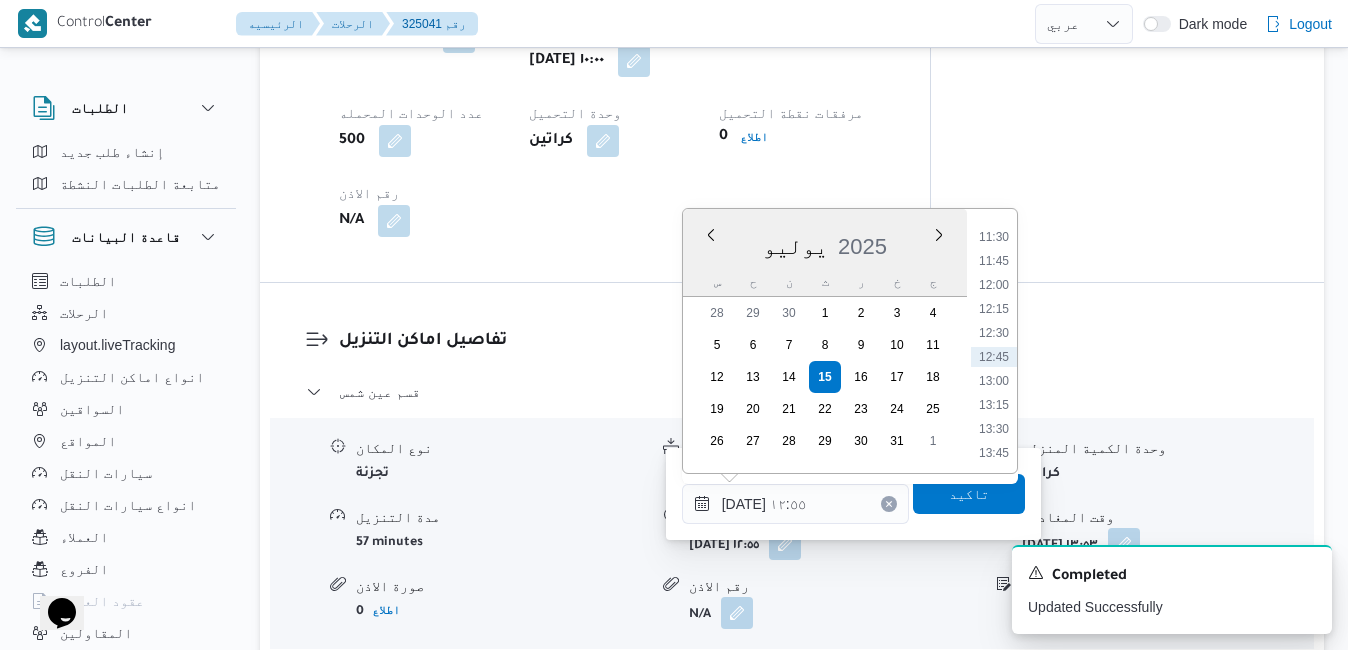 scroll, scrollTop: 899, scrollLeft: 0, axis: vertical 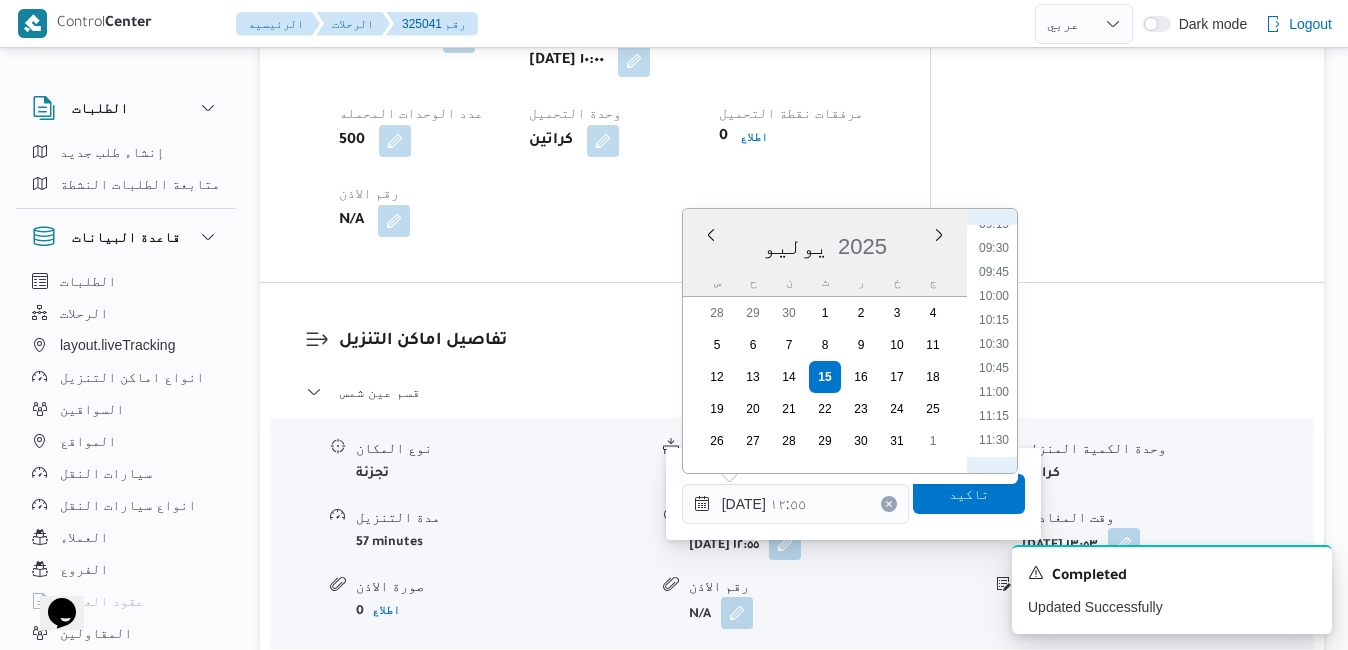 click on "00:00 00:15 00:30 00:45 01:00 01:15 01:30 01:45 02:00 02:15 02:30 02:45 03:00 03:15 03:30 03:45 04:00 04:15 04:30 04:45 05:00 05:15 05:30 05:45 06:00 06:15 06:30 06:45 07:00 07:15 07:30 07:45 08:00 08:15 08:30 08:45 09:00 09:15 09:30 09:45 10:00 10:15 10:30 10:45 11:00 11:15 11:30 11:45 12:00 12:15 12:30 12:45 13:00 13:15 13:30 13:45 14:00 14:15 14:30 14:45 15:00 15:15 15:30 15:45 16:00 16:15 16:30 16:45 17:00 17:15 17:30 17:45 18:00 18:15 18:30 18:45 19:00 19:15 19:30 19:45 20:00 20:15 20:30 20:45 21:00 21:15 21:30 21:45 22:00 22:15 22:30 22:45 23:00 23:15 23:30 23:45" at bounding box center [994, 341] 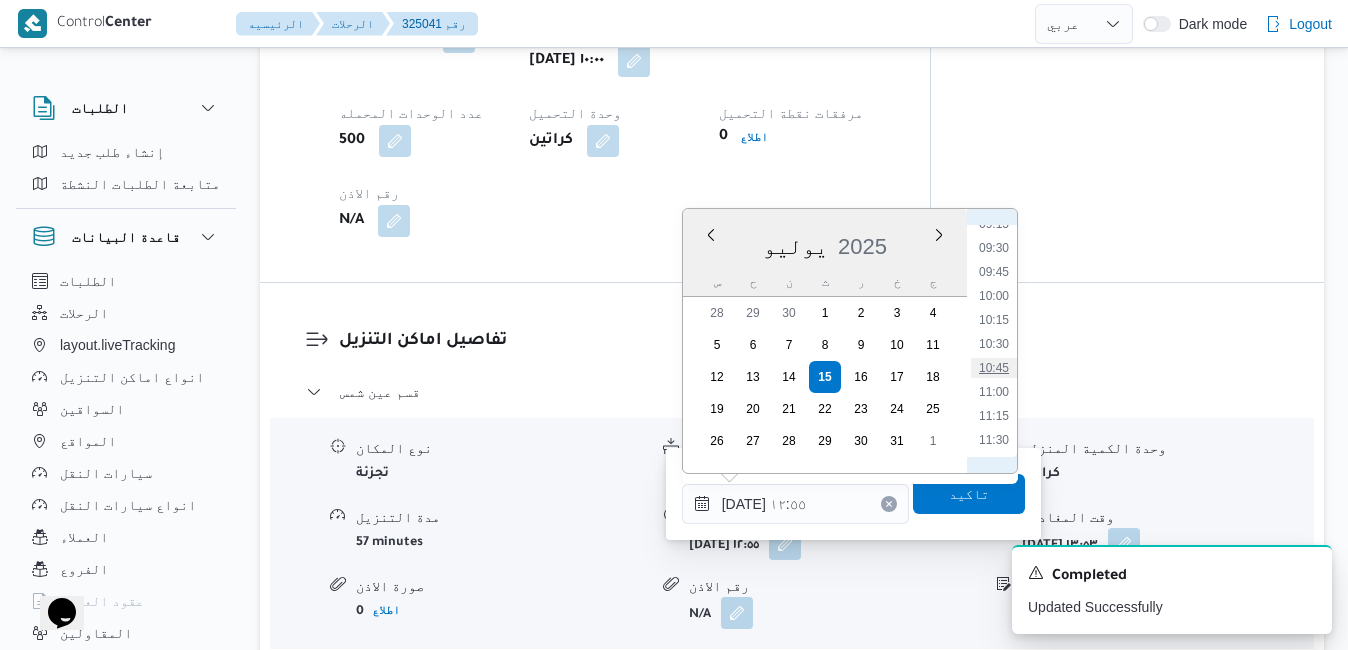 click on "10:45" at bounding box center (994, 368) 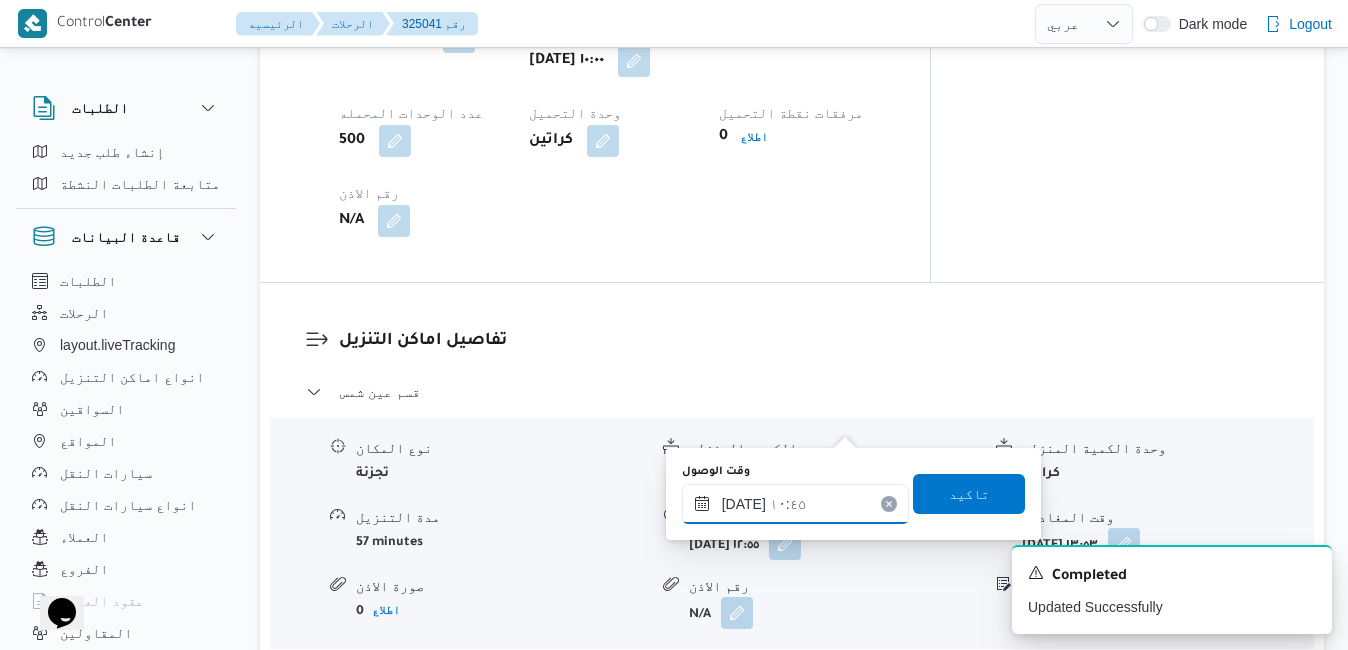 click on "١٥/٠٧/٢٠٢٥ ١٠:٤٥" at bounding box center (795, 504) 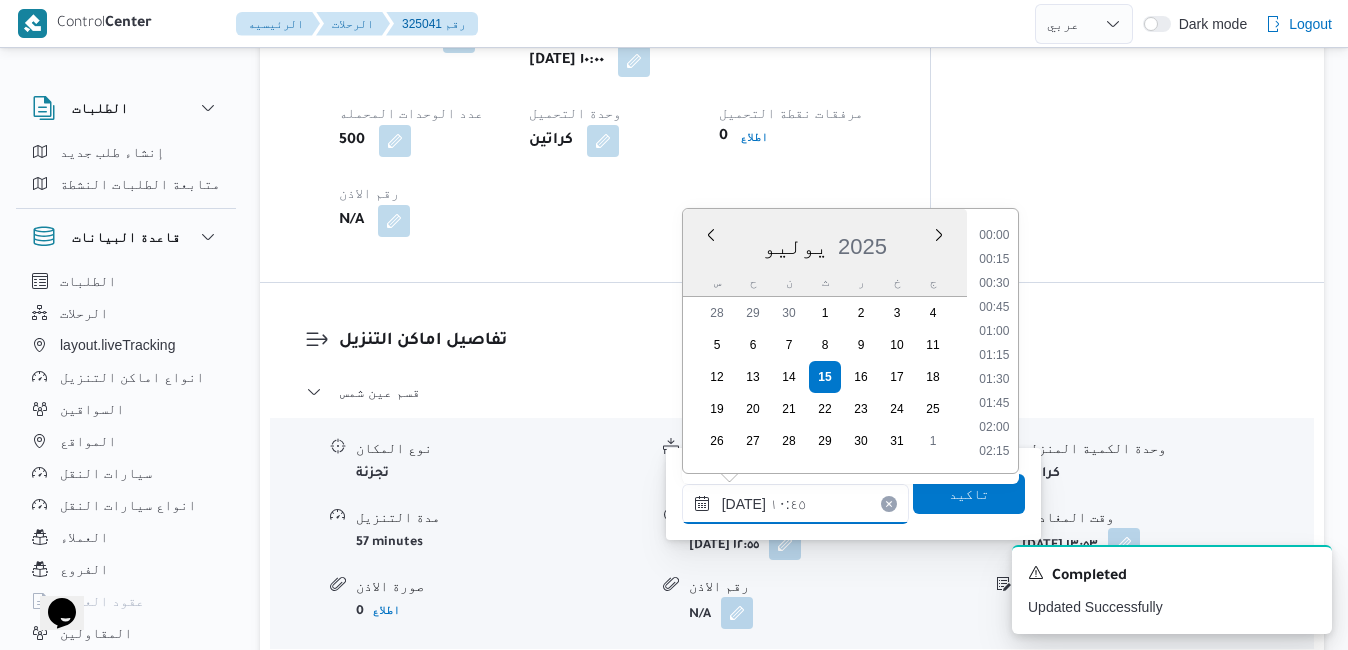 scroll, scrollTop: 910, scrollLeft: 0, axis: vertical 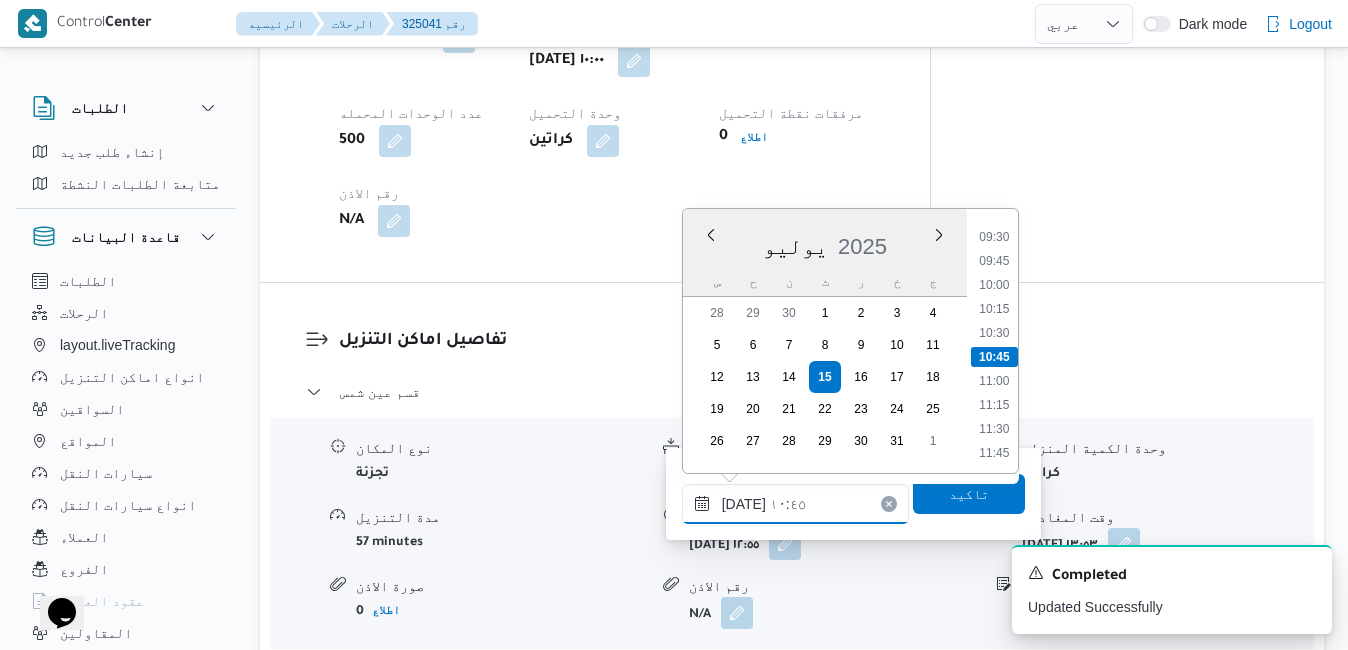 click on "١٥/٠٧/٢٠٢٥ ١٠:٤٥" at bounding box center (795, 504) 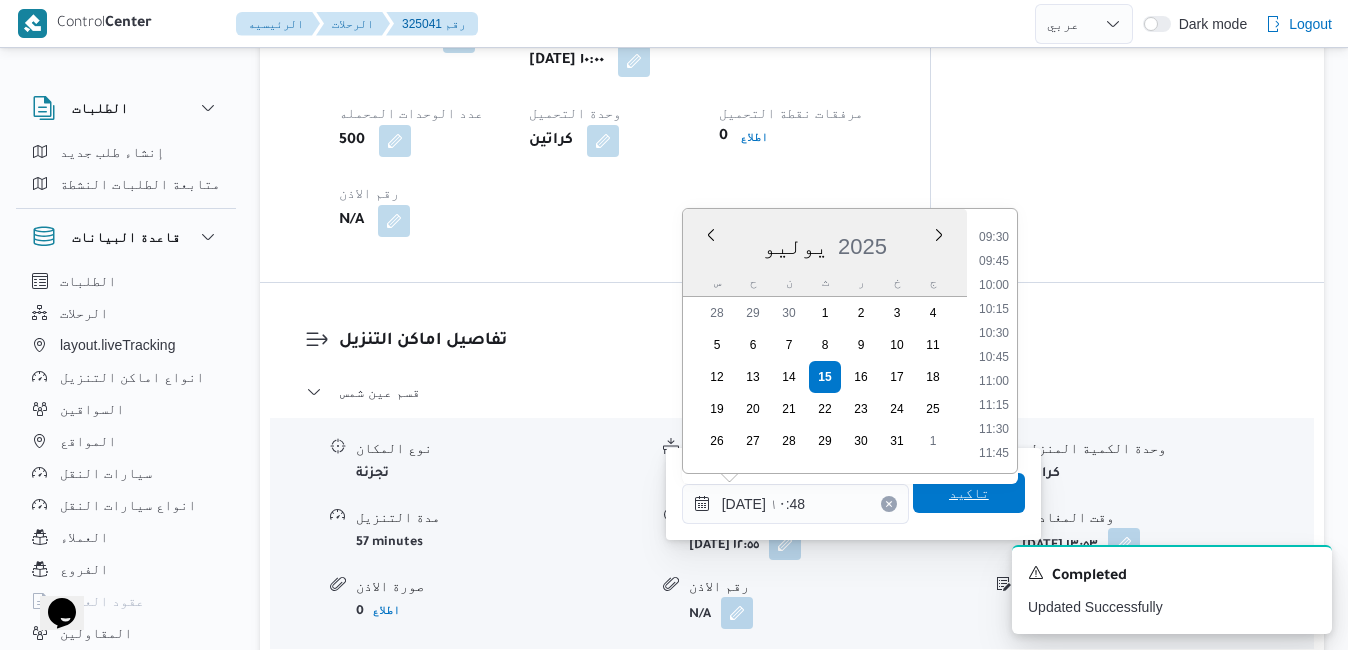 type on "١٥/٠٧/٢٠٢٥ ١٠:٤٨" 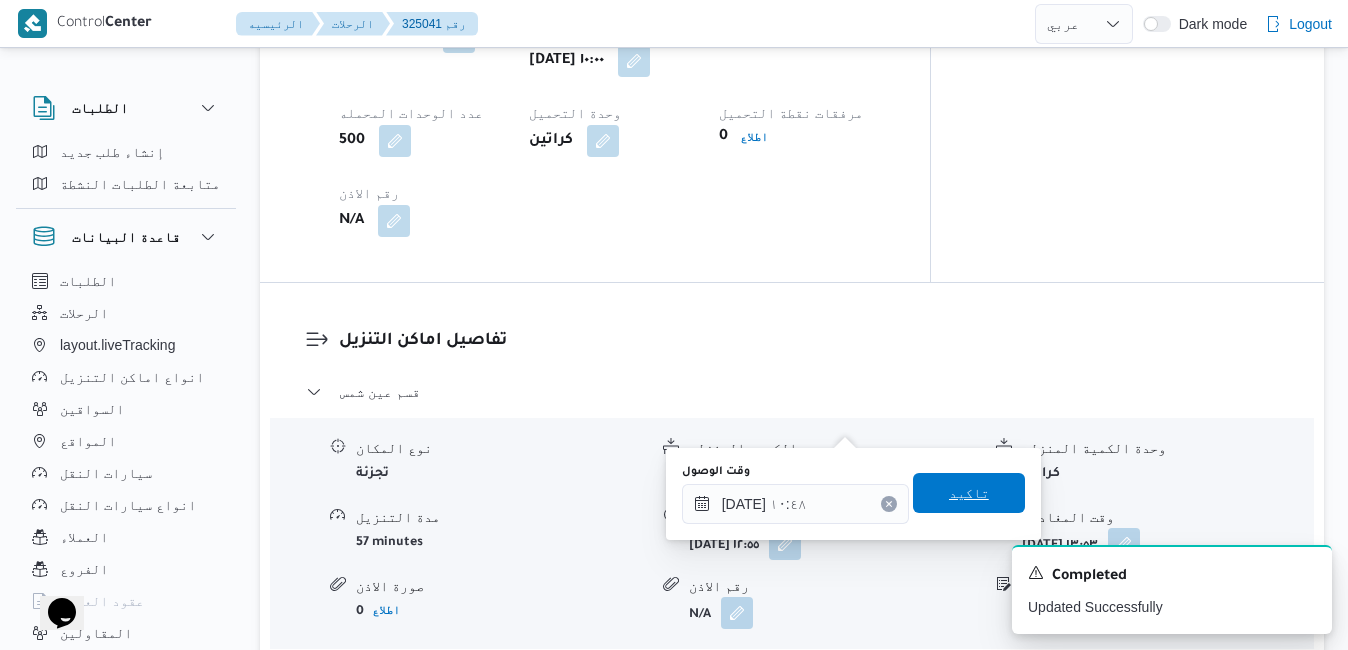 click on "تاكيد" at bounding box center [969, 493] 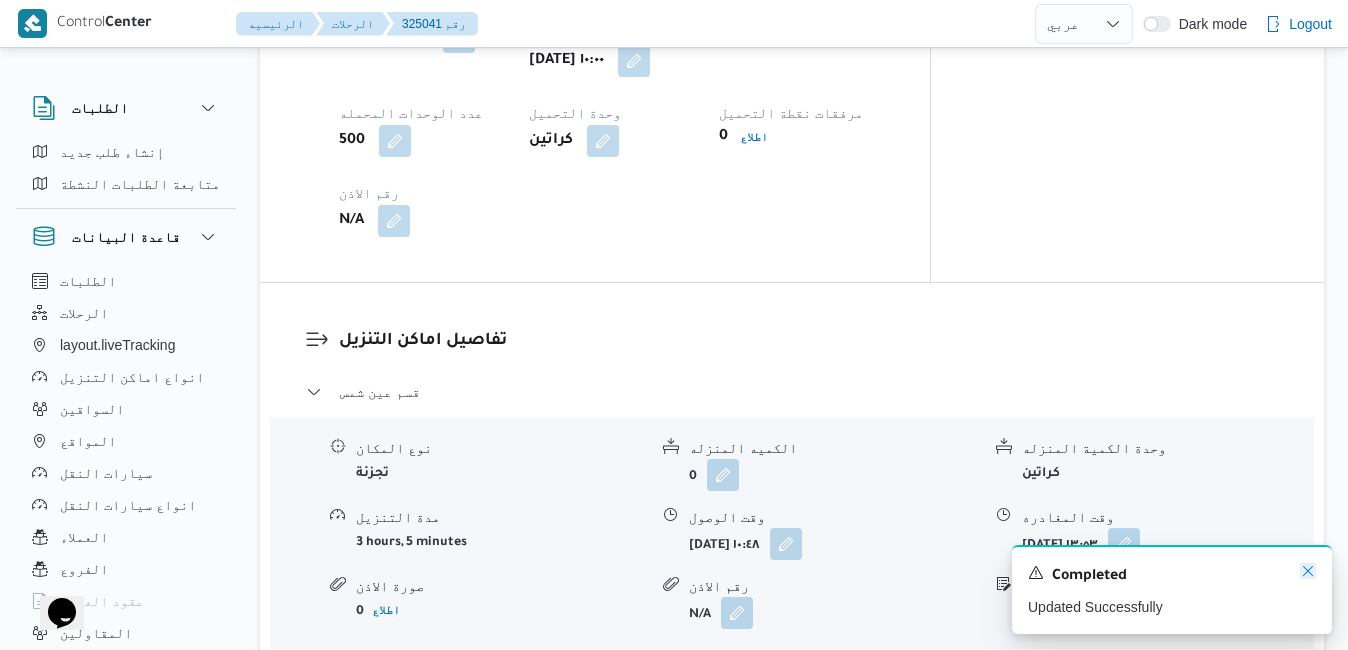 click 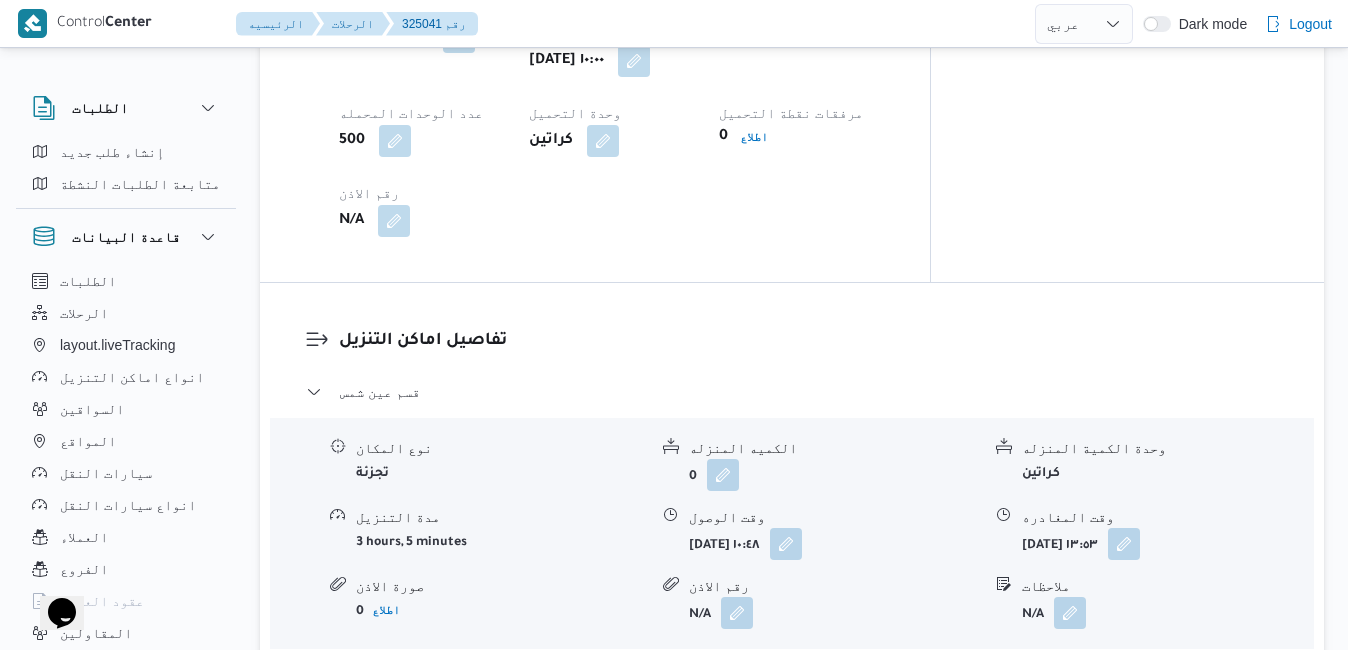 click on "قسم المطرية" at bounding box center (792, 676) 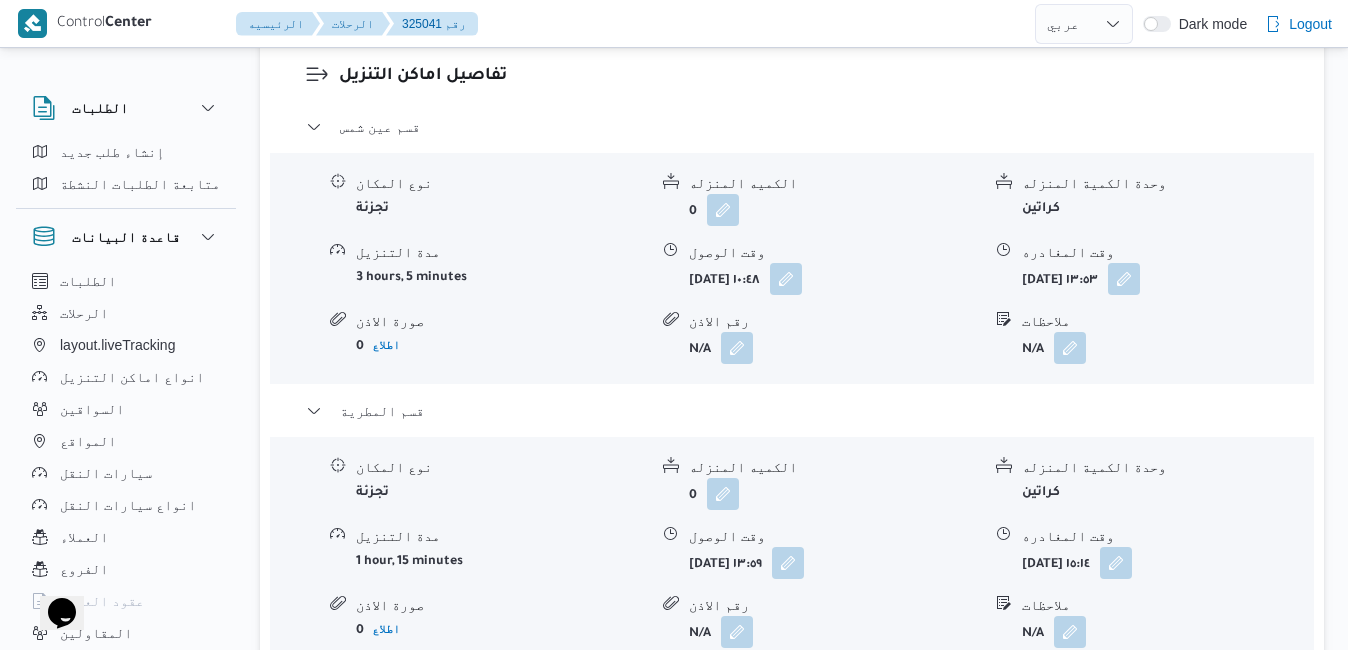 scroll, scrollTop: 1920, scrollLeft: 0, axis: vertical 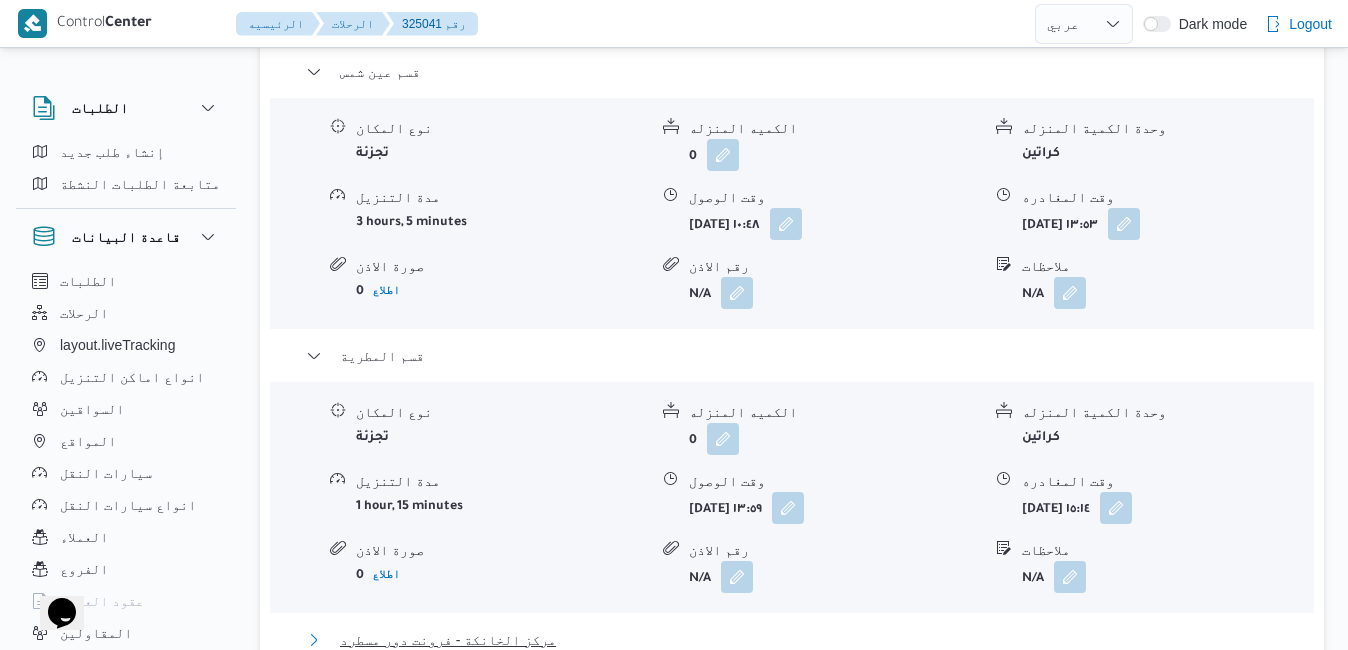 click on "مركز الخانكة -
فرونت دور مسطرد" at bounding box center [792, 640] 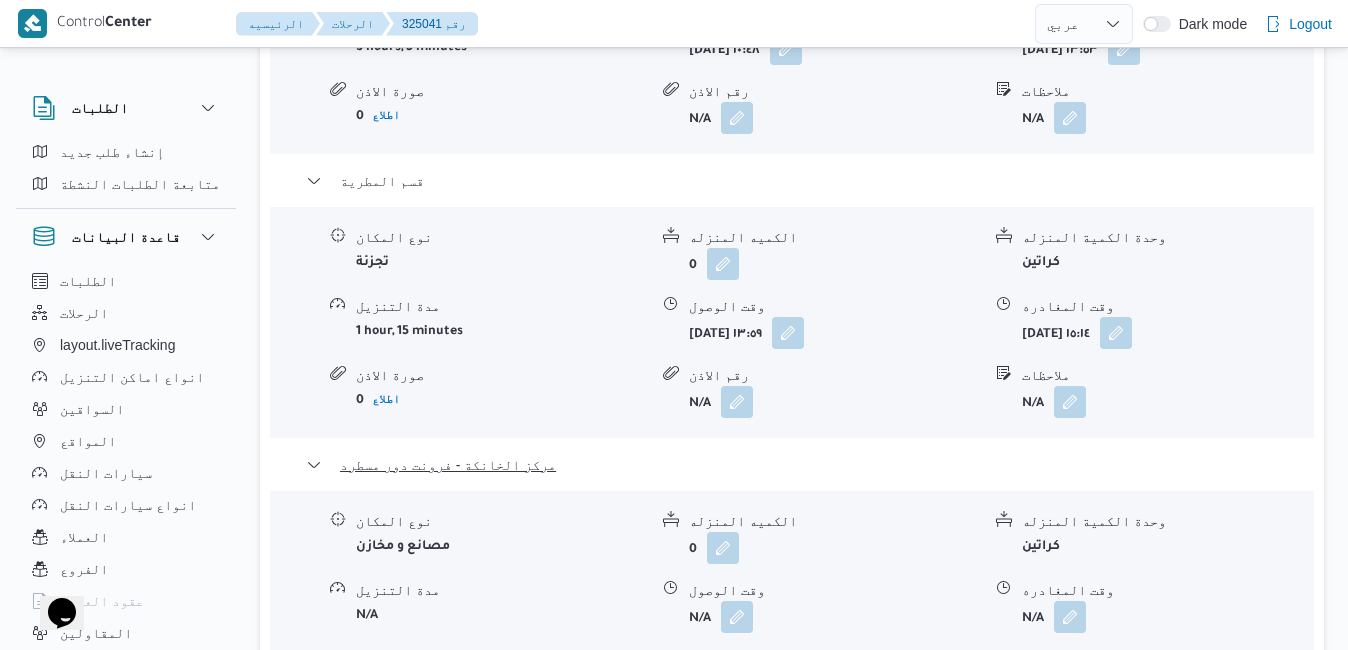 scroll, scrollTop: 2120, scrollLeft: 0, axis: vertical 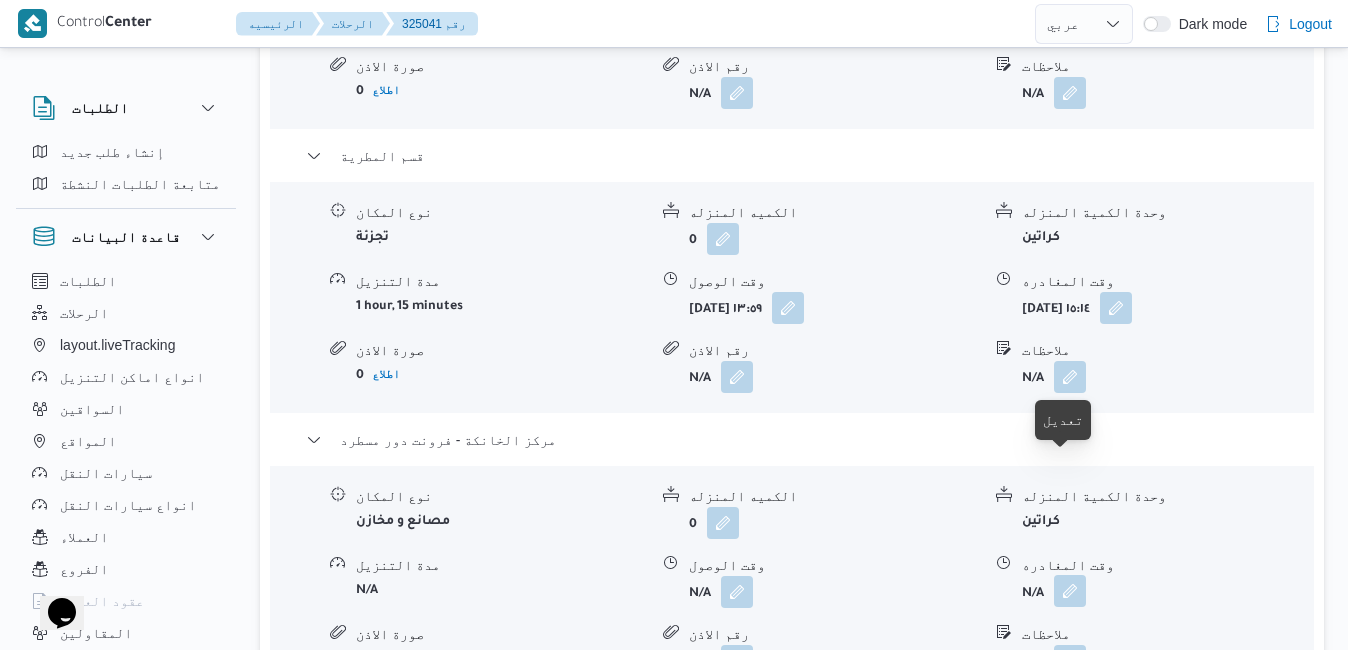 click at bounding box center (1070, 591) 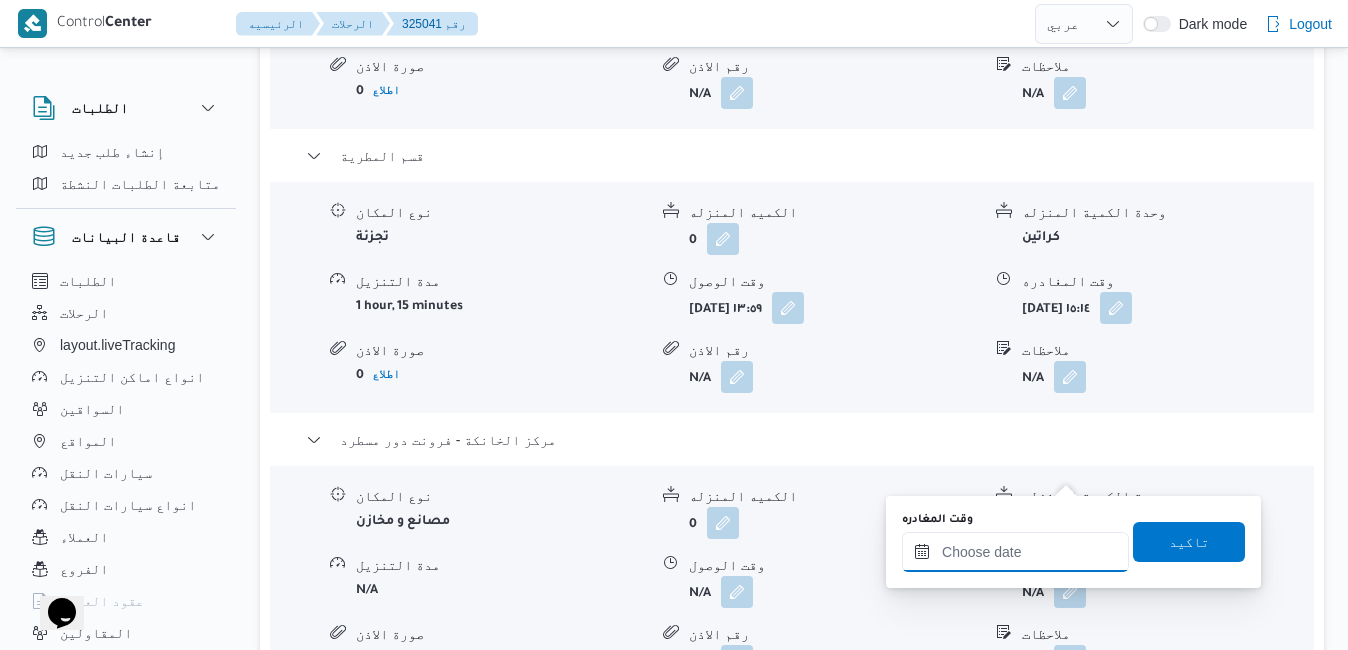 click on "وقت المغادره" at bounding box center (1015, 552) 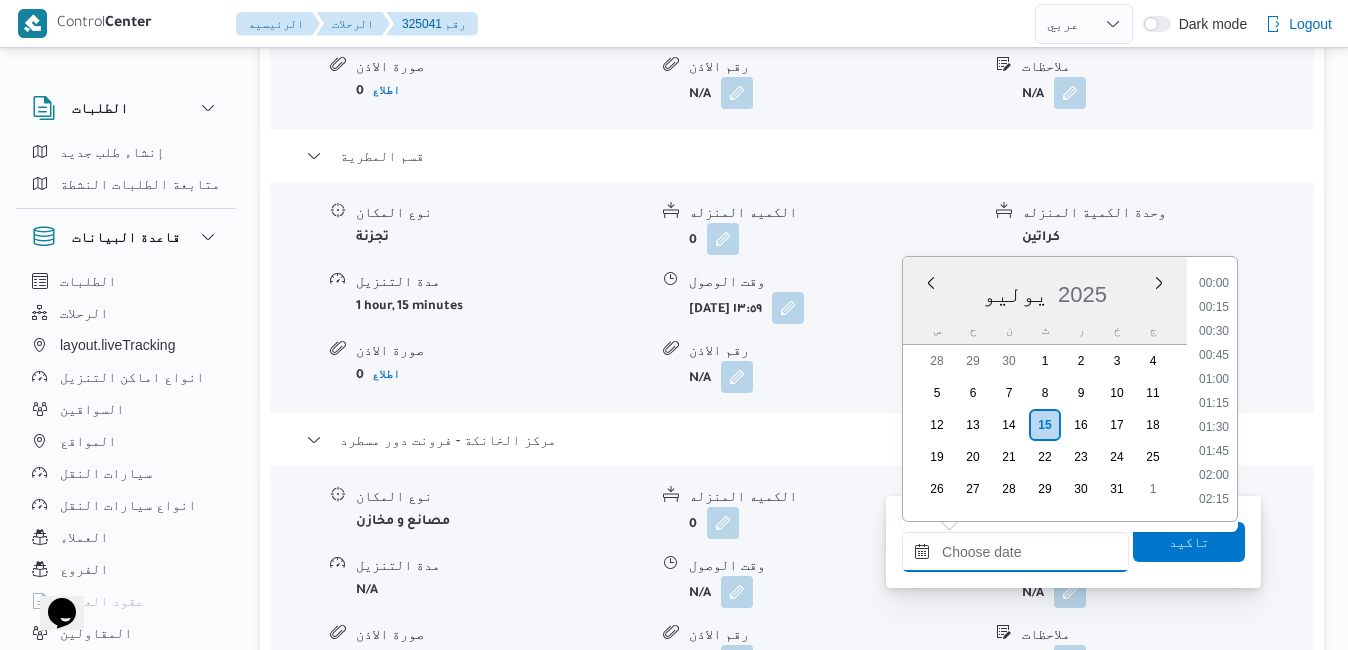scroll, scrollTop: 1750, scrollLeft: 0, axis: vertical 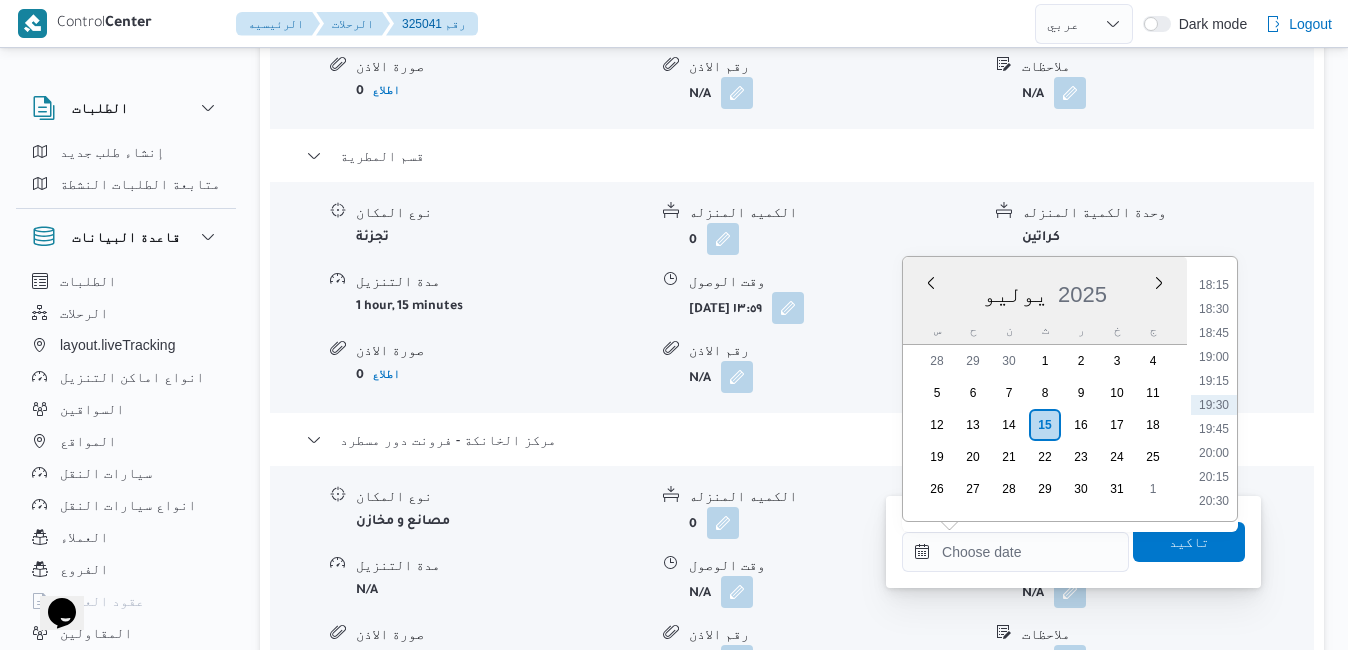 click on "يوليو 2025" at bounding box center (1045, 290) 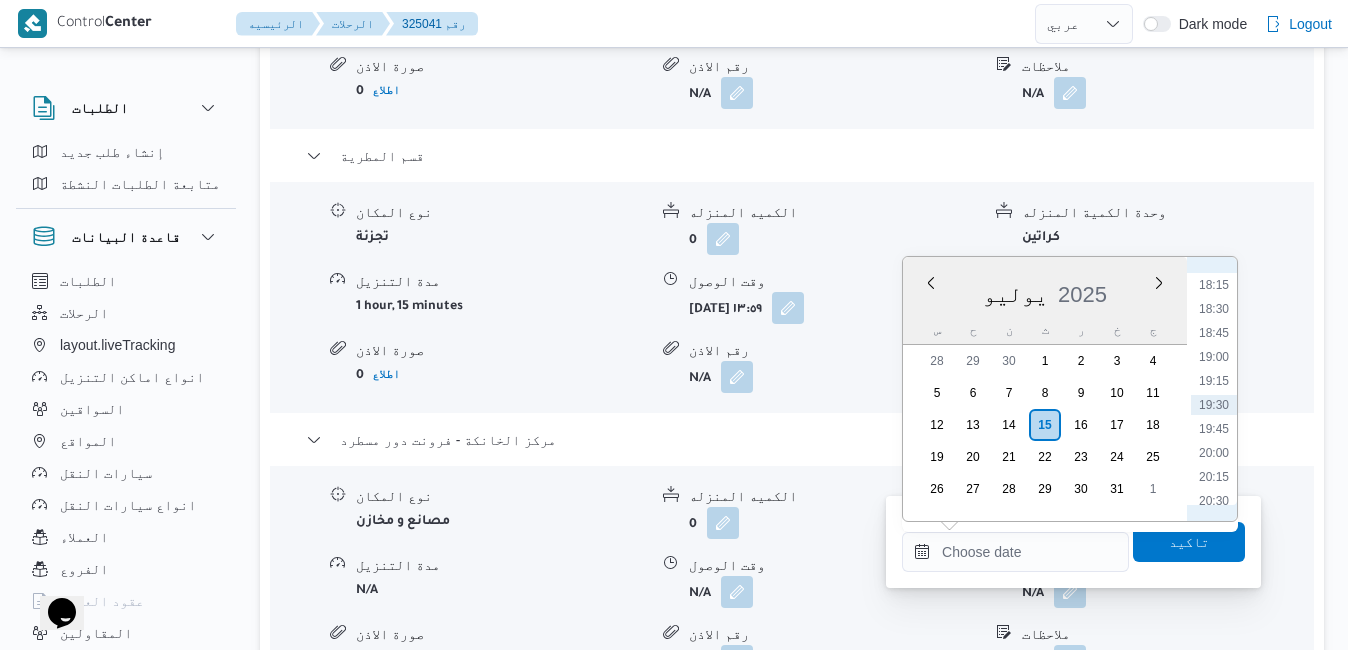 scroll, scrollTop: 1547, scrollLeft: 0, axis: vertical 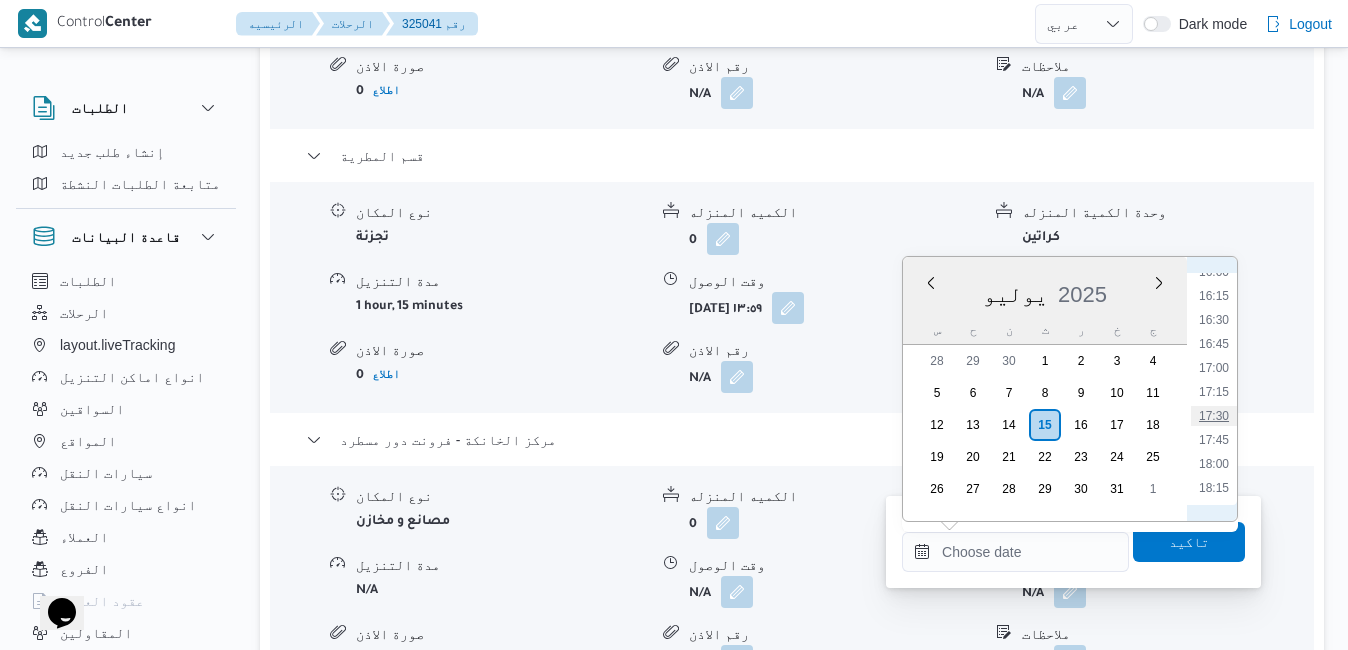 click on "17:30" at bounding box center [1214, 416] 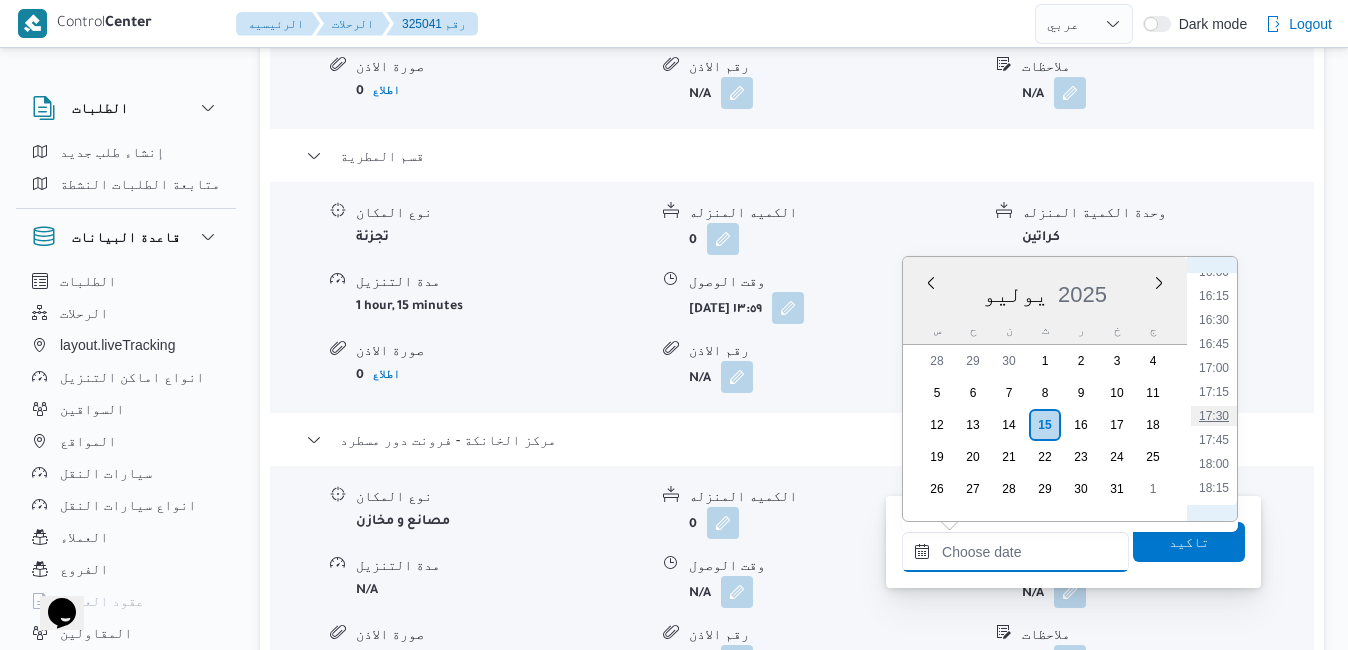 type on "[DATE] ١٧:٣٠" 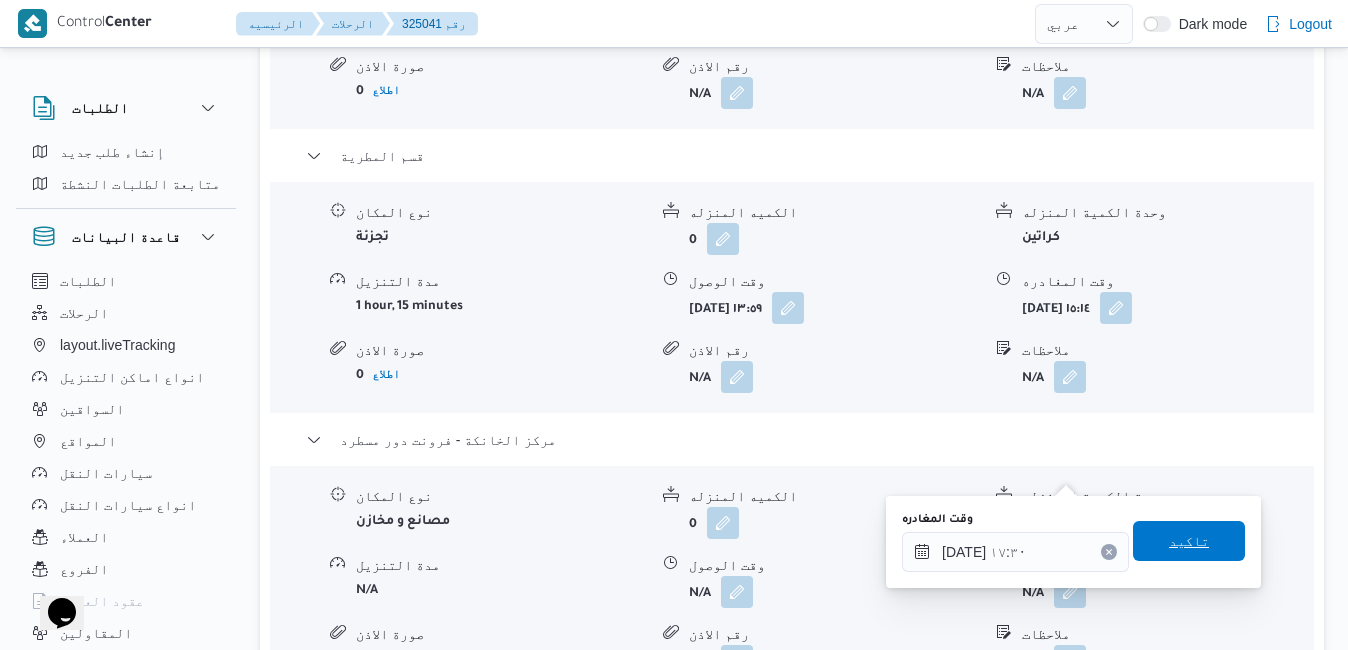click on "تاكيد" at bounding box center [1189, 541] 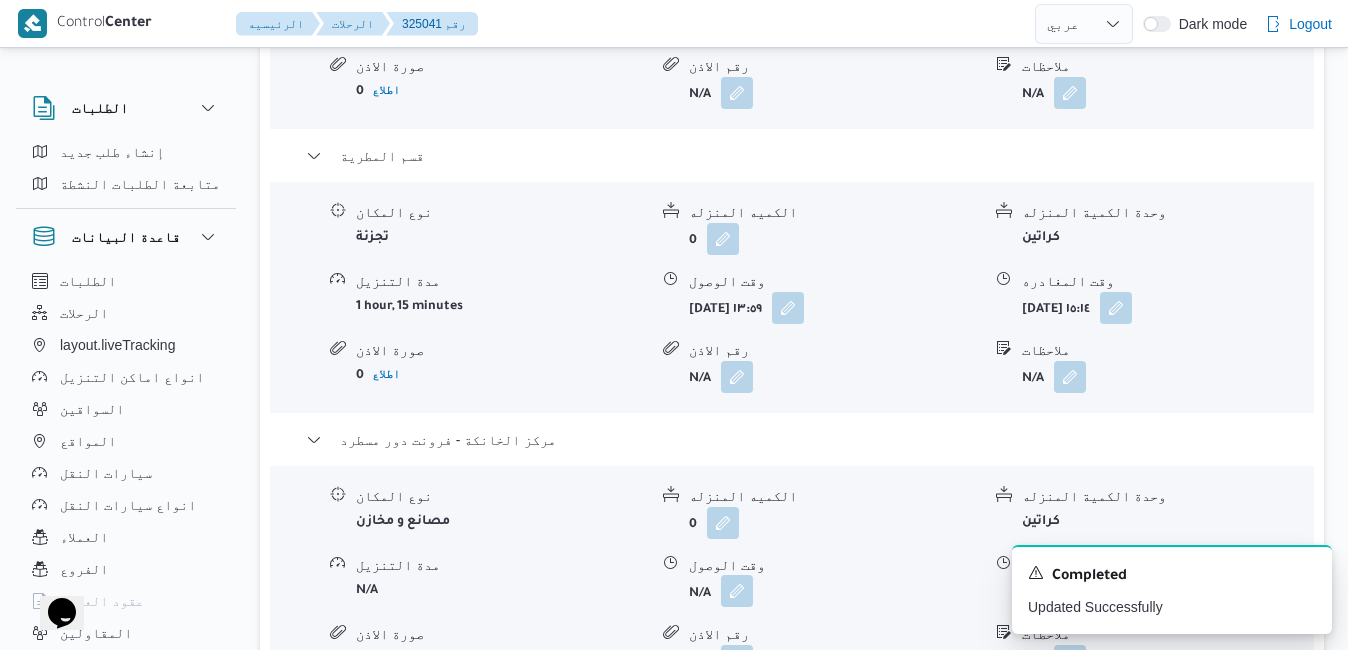 click at bounding box center (737, 591) 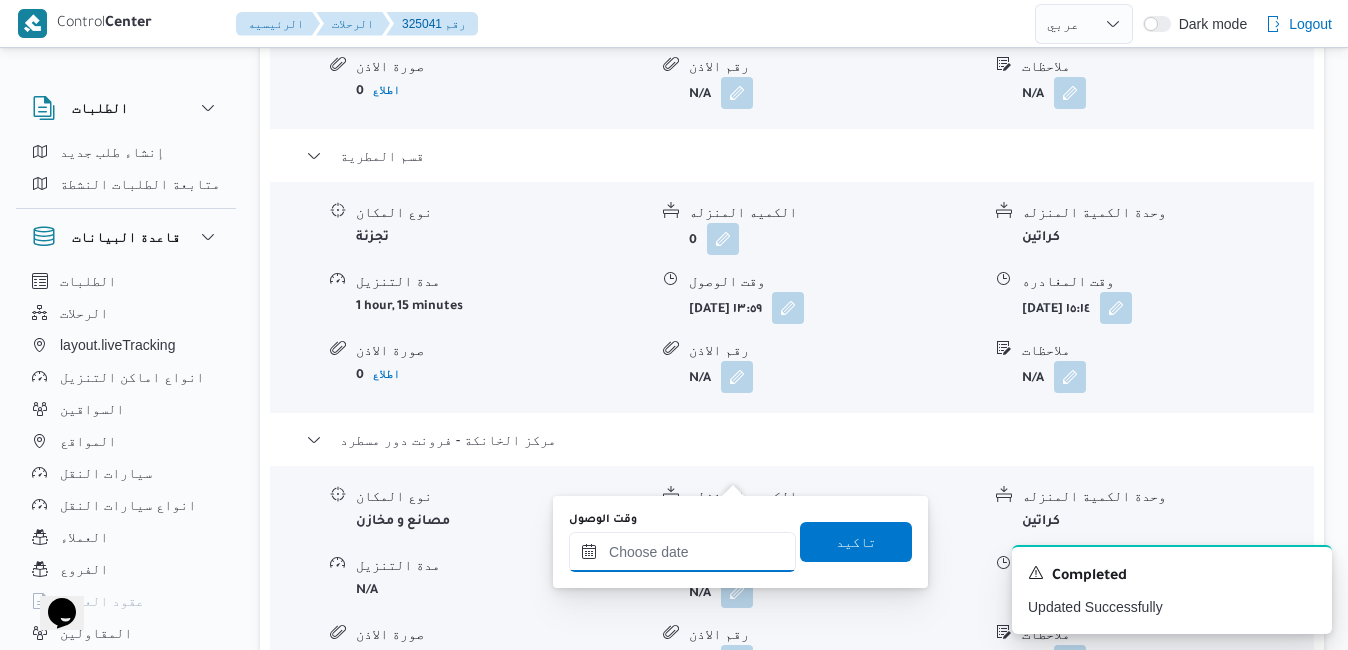click on "وقت الوصول" at bounding box center [682, 552] 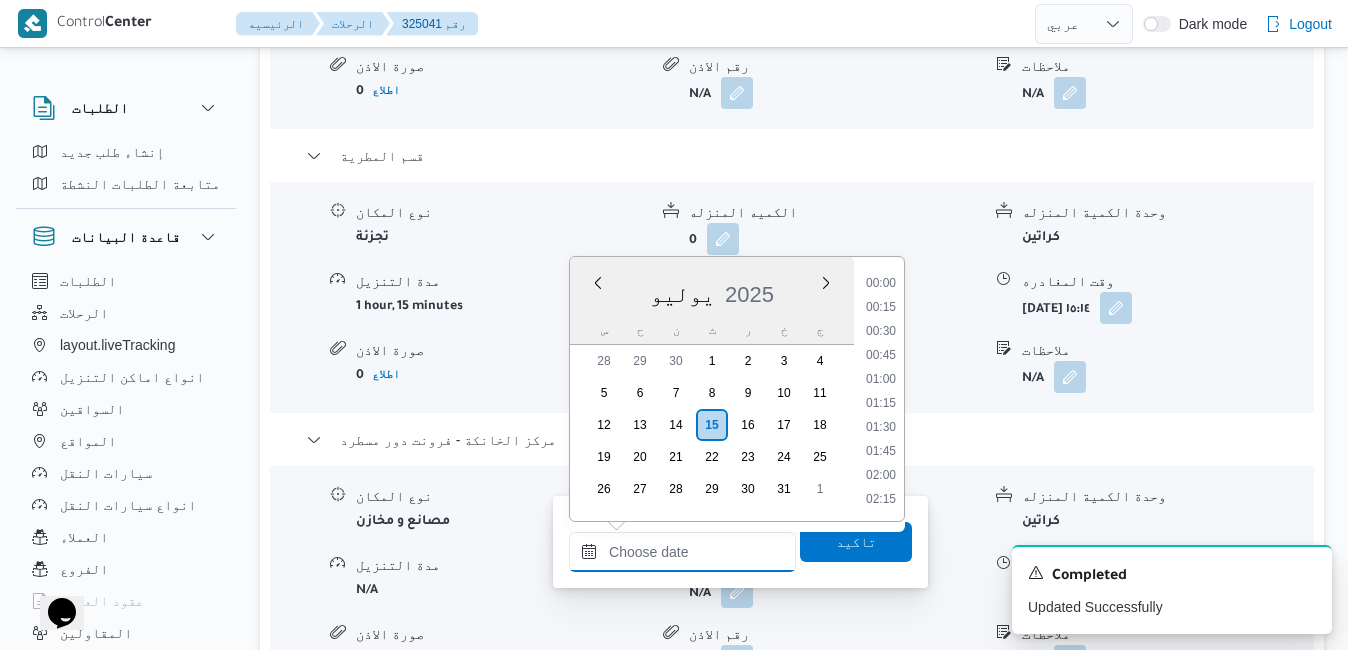 scroll, scrollTop: 1750, scrollLeft: 0, axis: vertical 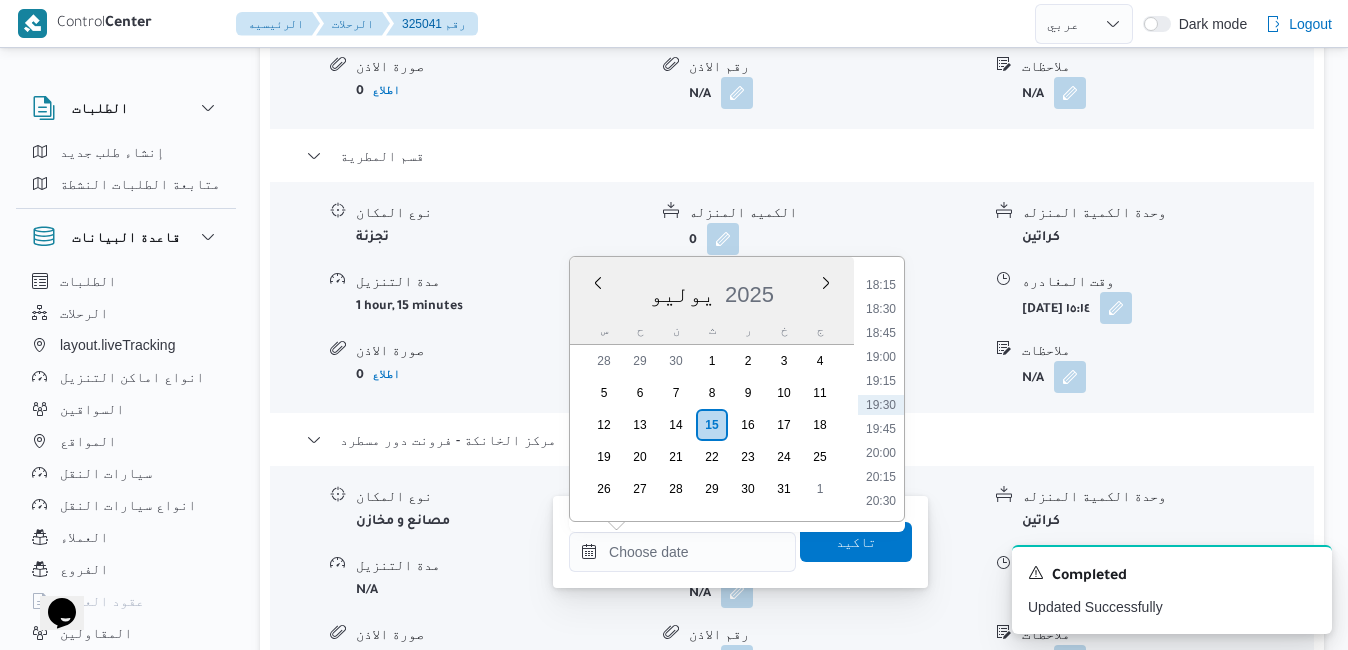 click on "يوليو 2025" at bounding box center [712, 290] 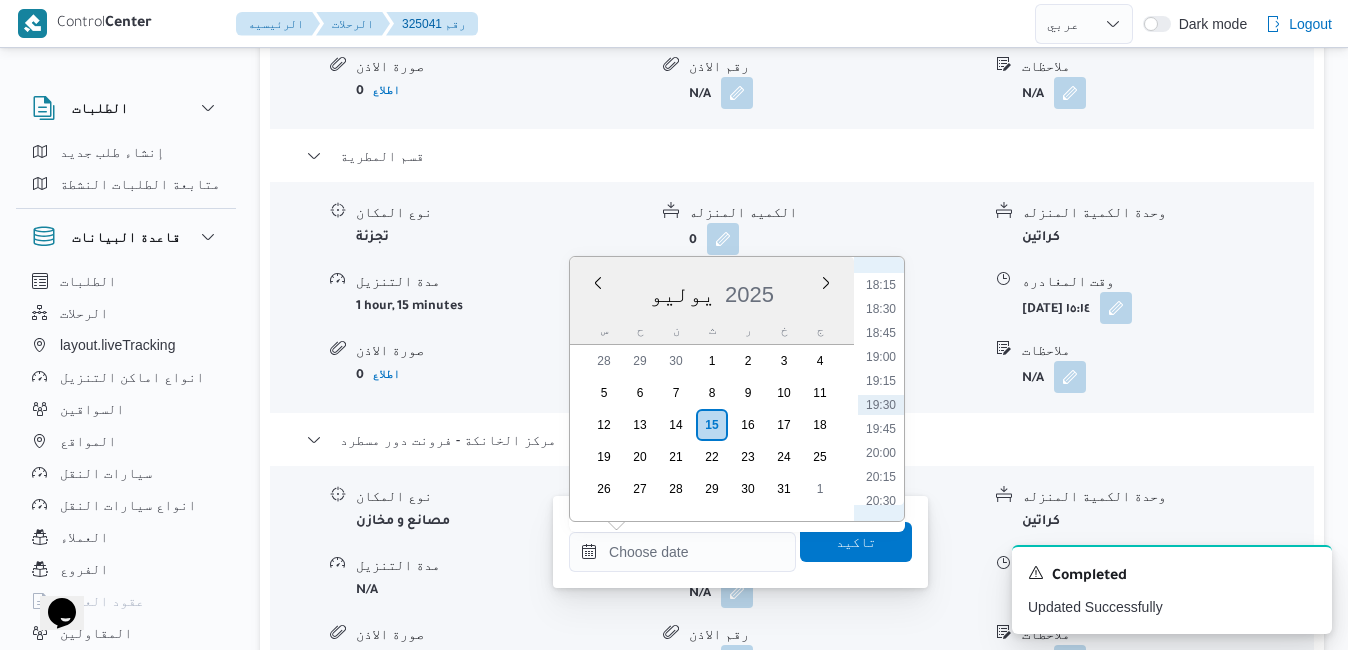 scroll, scrollTop: 1547, scrollLeft: 0, axis: vertical 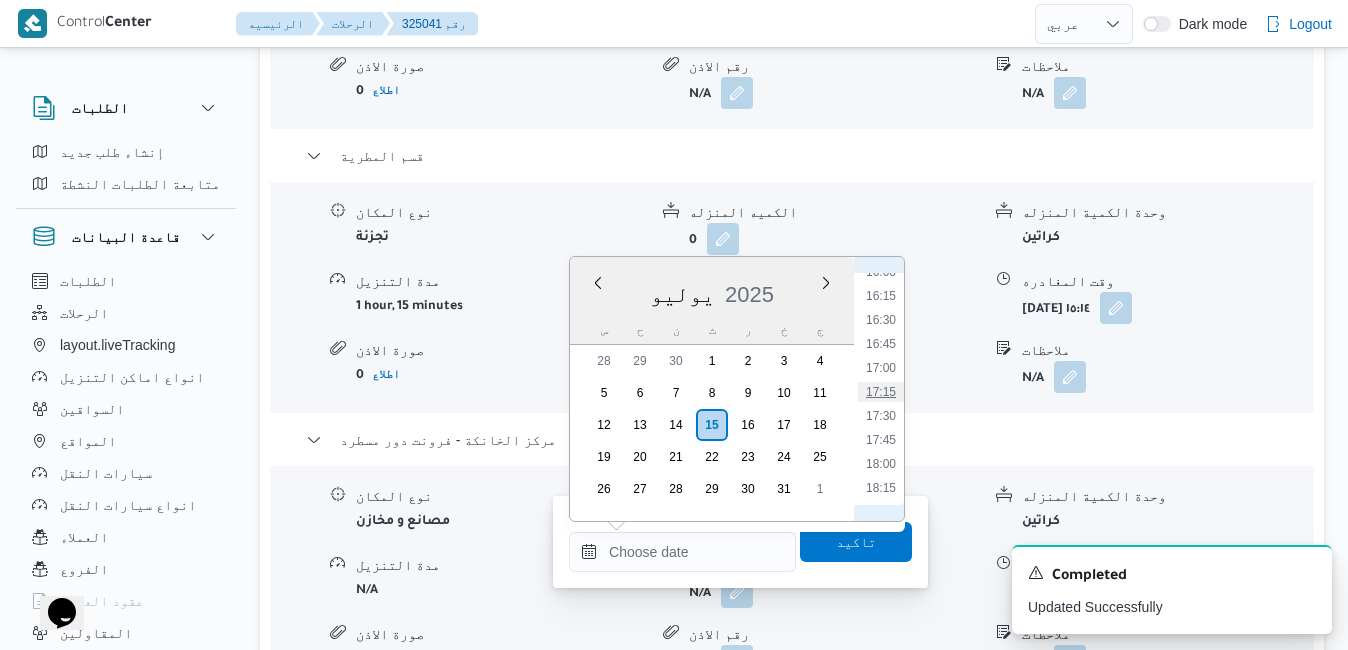 click on "17:15" at bounding box center (881, 392) 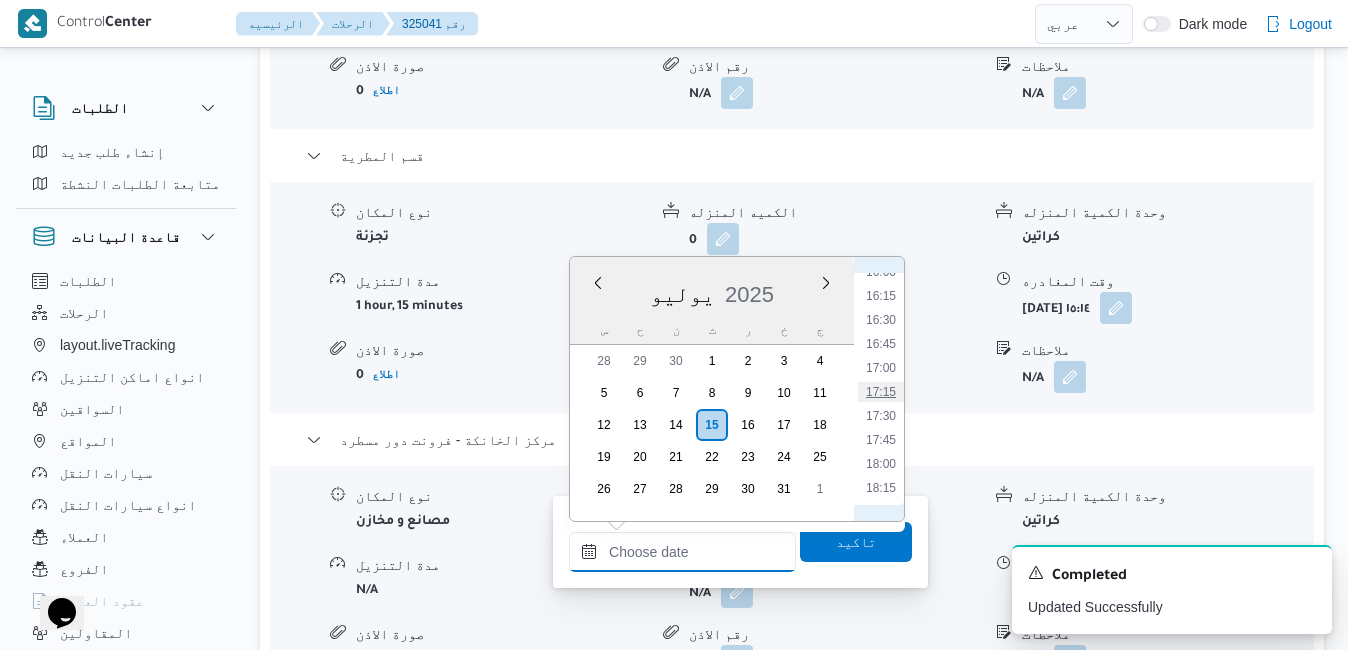 type on "١٥/٠٧/٢٠٢٥ ١٧:١٥" 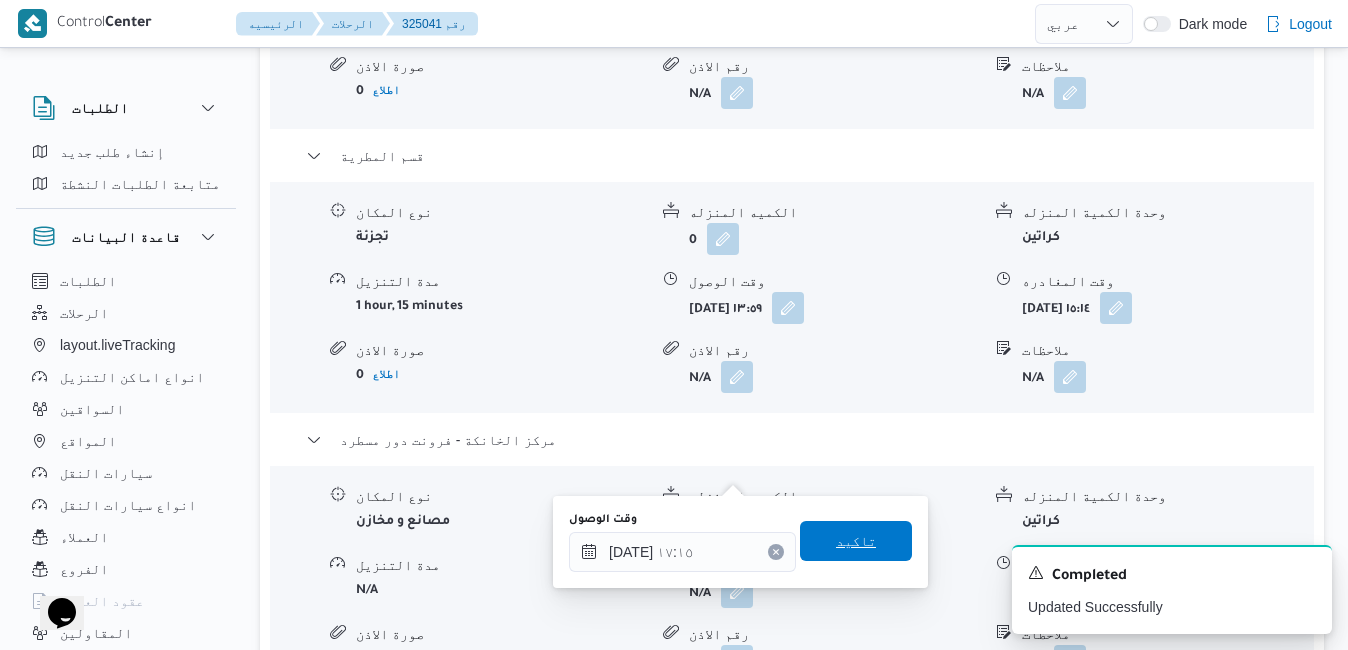 click on "تاكيد" at bounding box center [856, 541] 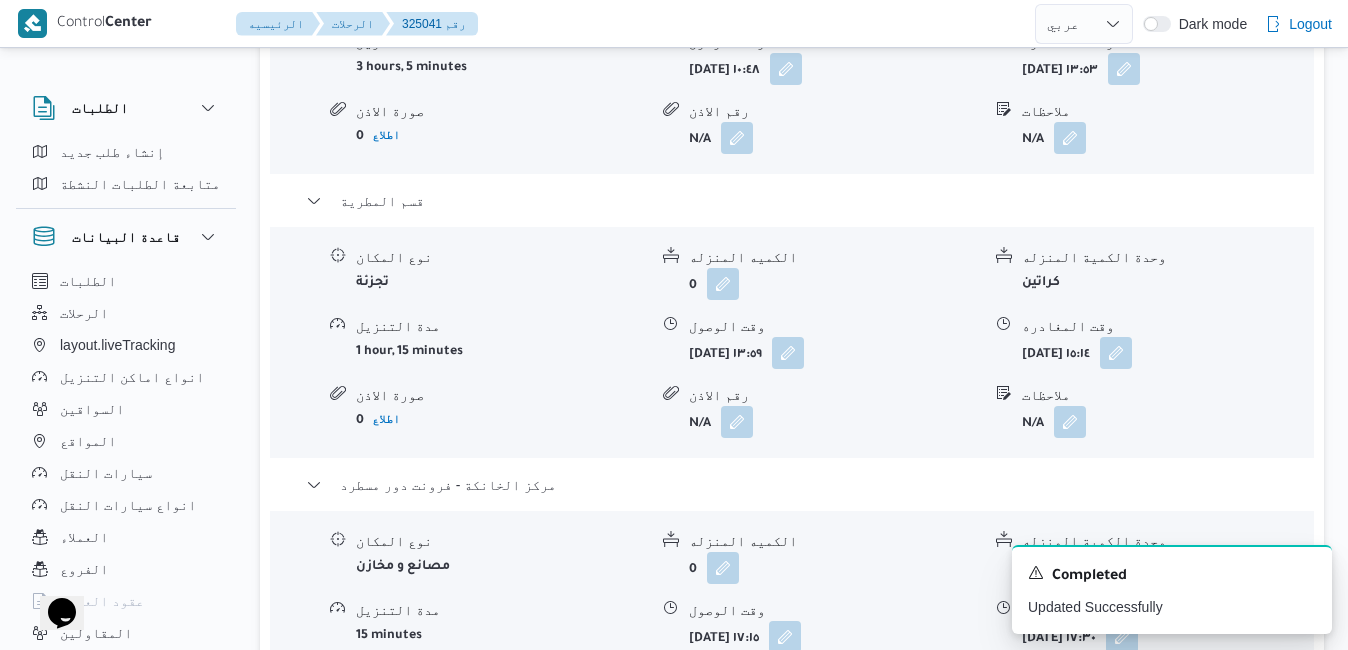 scroll, scrollTop: 2040, scrollLeft: 0, axis: vertical 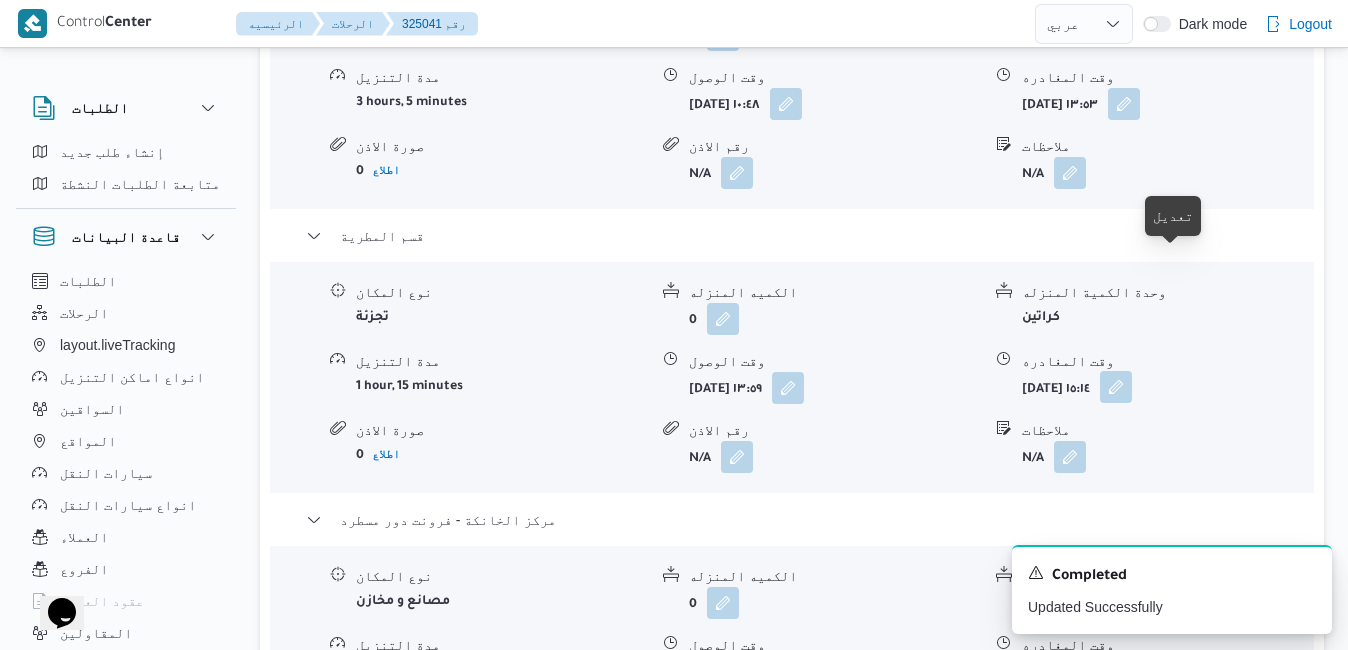 click at bounding box center (1116, 387) 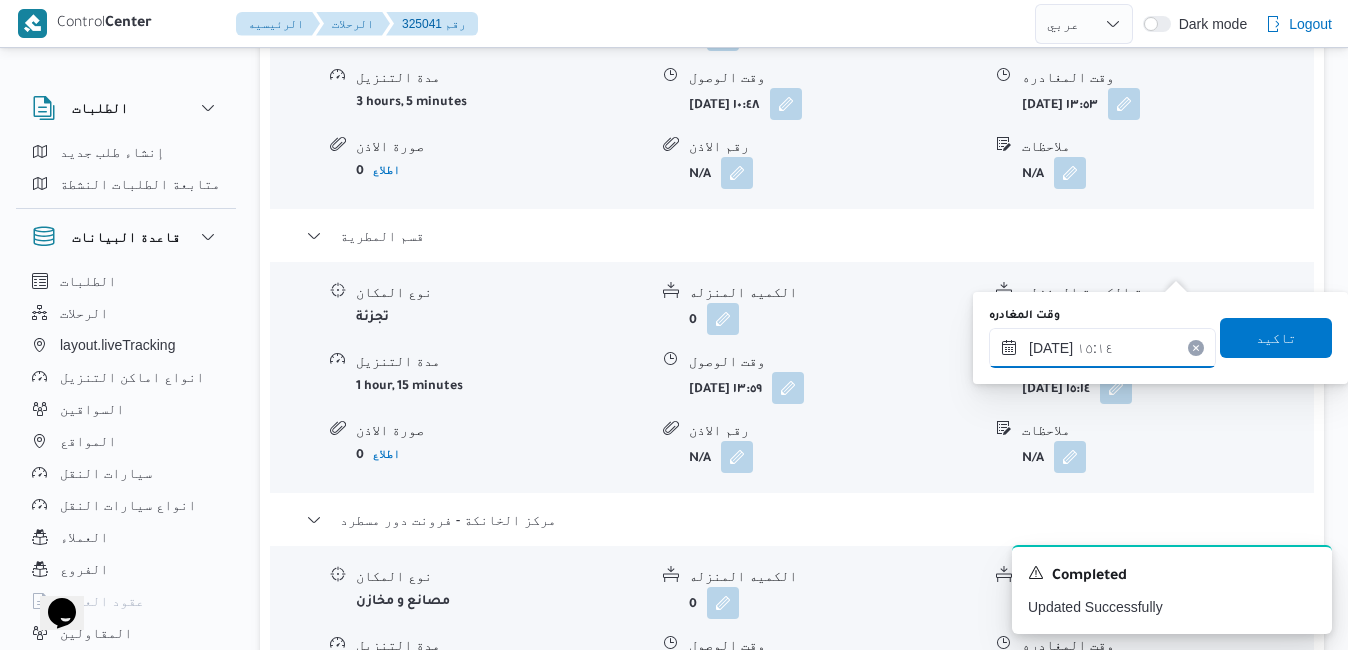 click on "١٥/٠٧/٢٠٢٥ ١٥:١٤" at bounding box center [1102, 348] 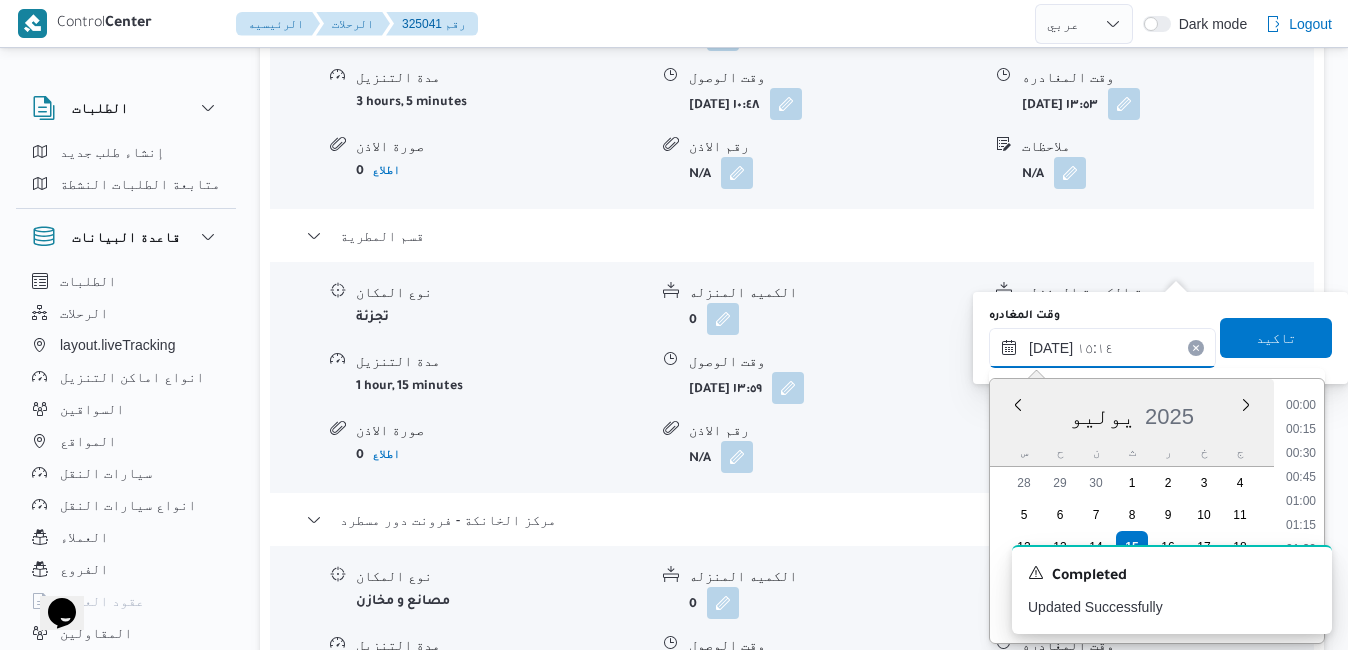 scroll, scrollTop: 1318, scrollLeft: 0, axis: vertical 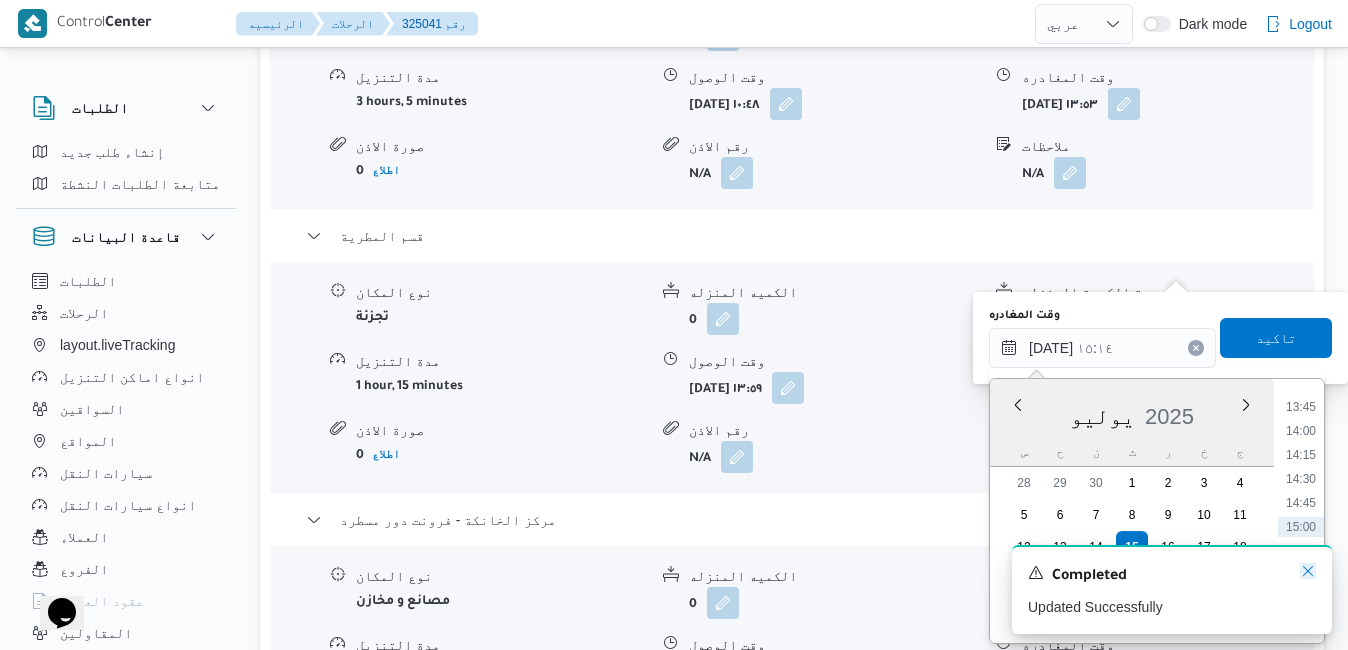click 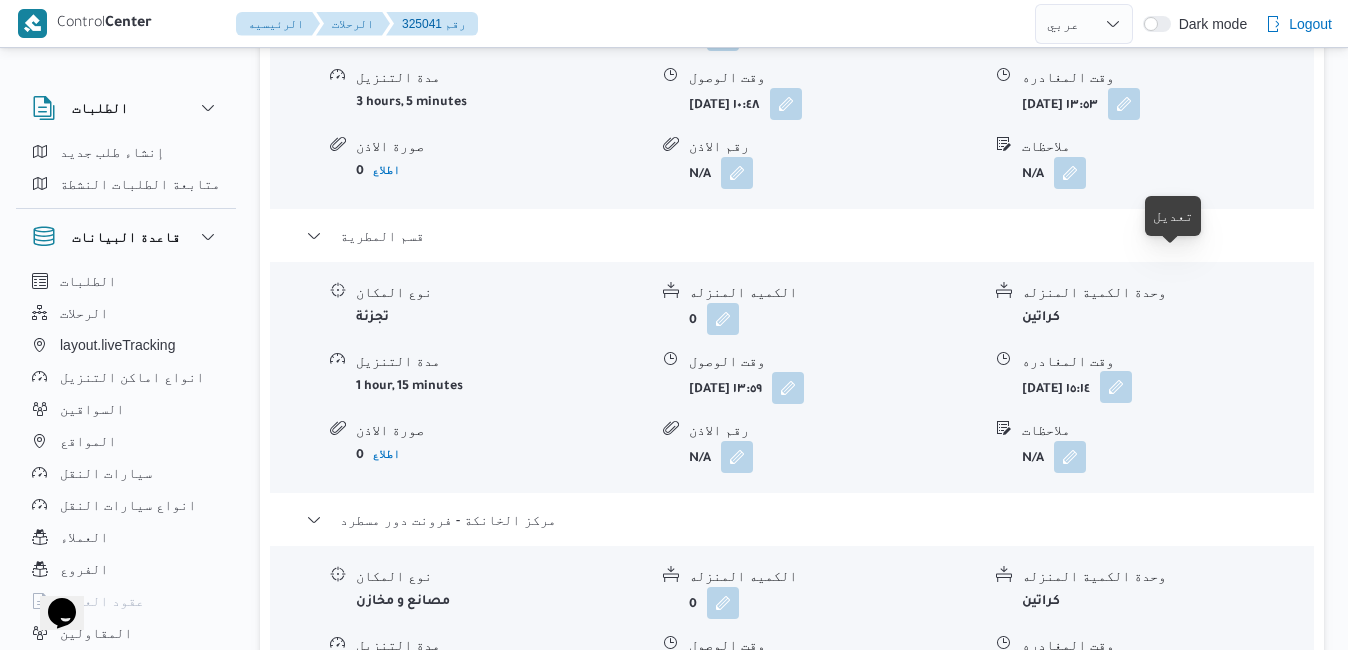 click at bounding box center [1116, 387] 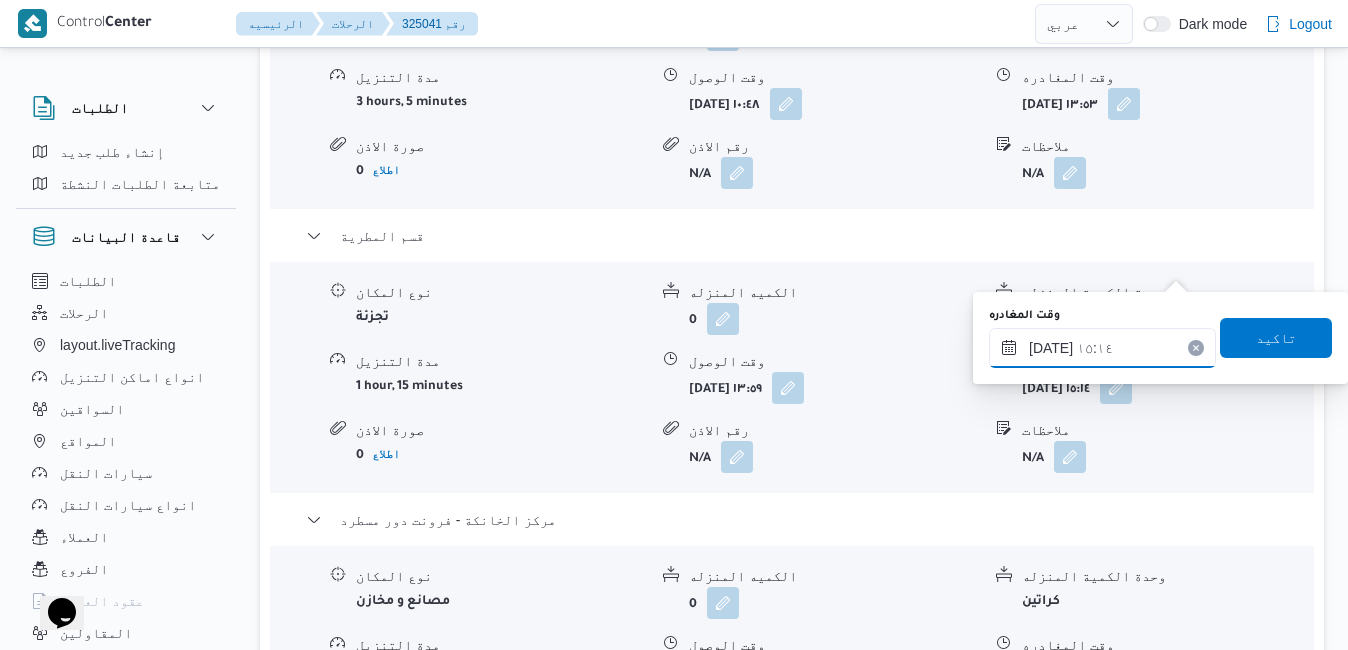 click on "١٥/٠٧/٢٠٢٥ ١٥:١٤" at bounding box center [1102, 348] 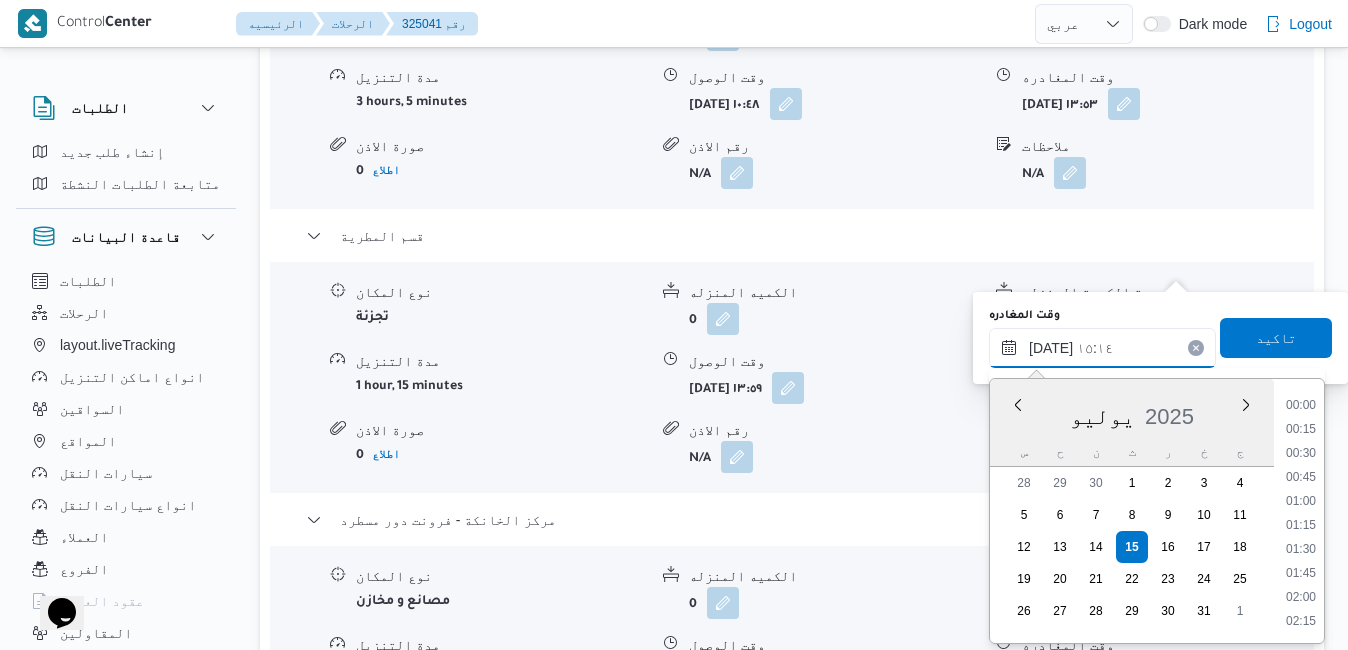 scroll, scrollTop: 1318, scrollLeft: 0, axis: vertical 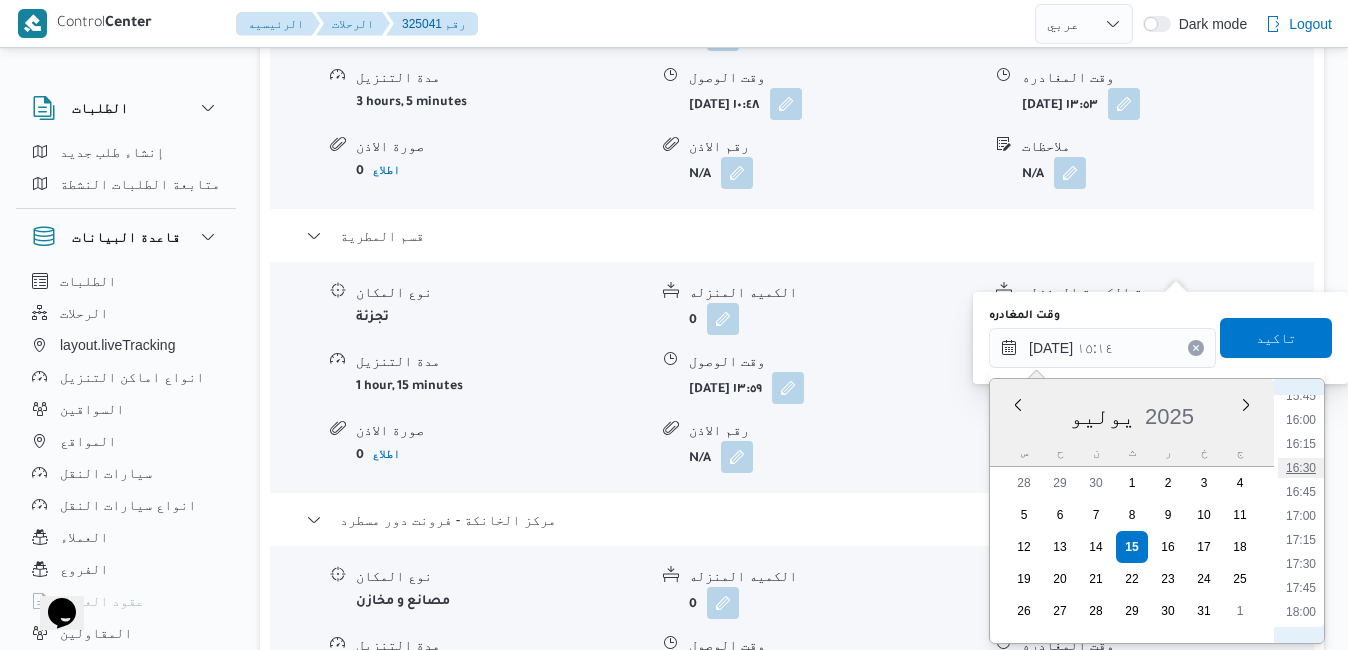 click on "16:30" at bounding box center [1301, 468] 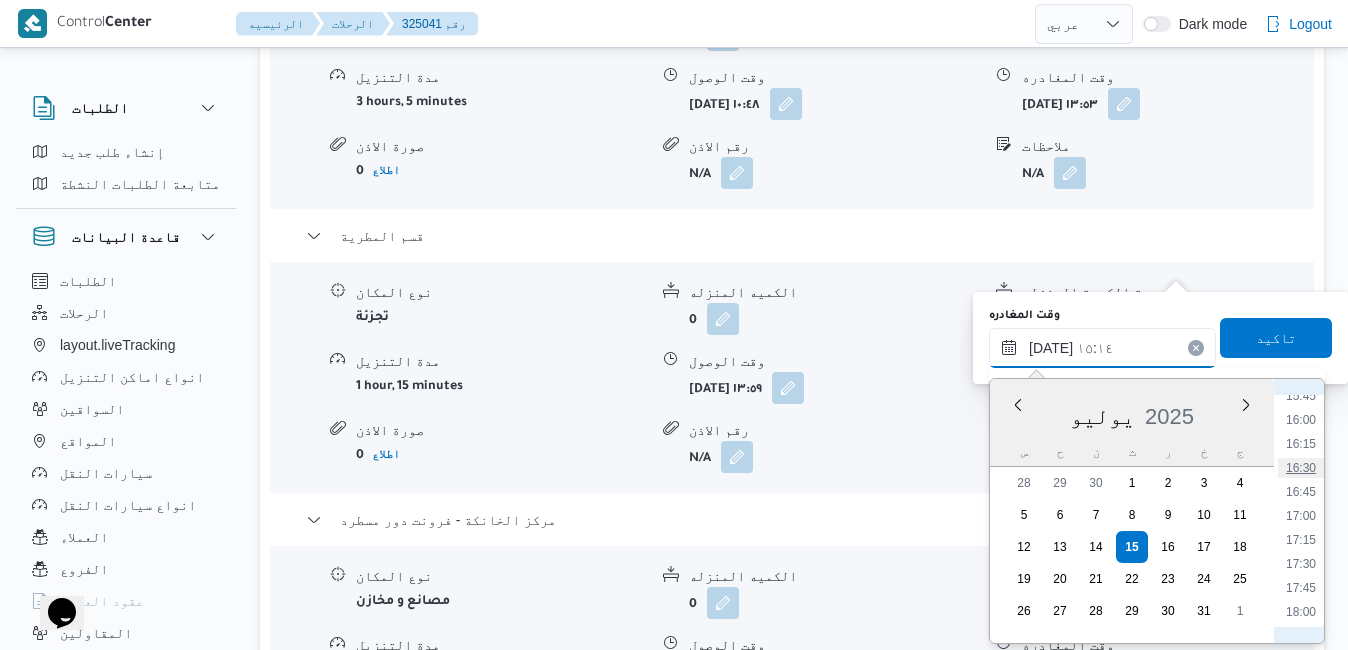 type on "١٥/٠٧/٢٠٢٥ ١٦:٣٠" 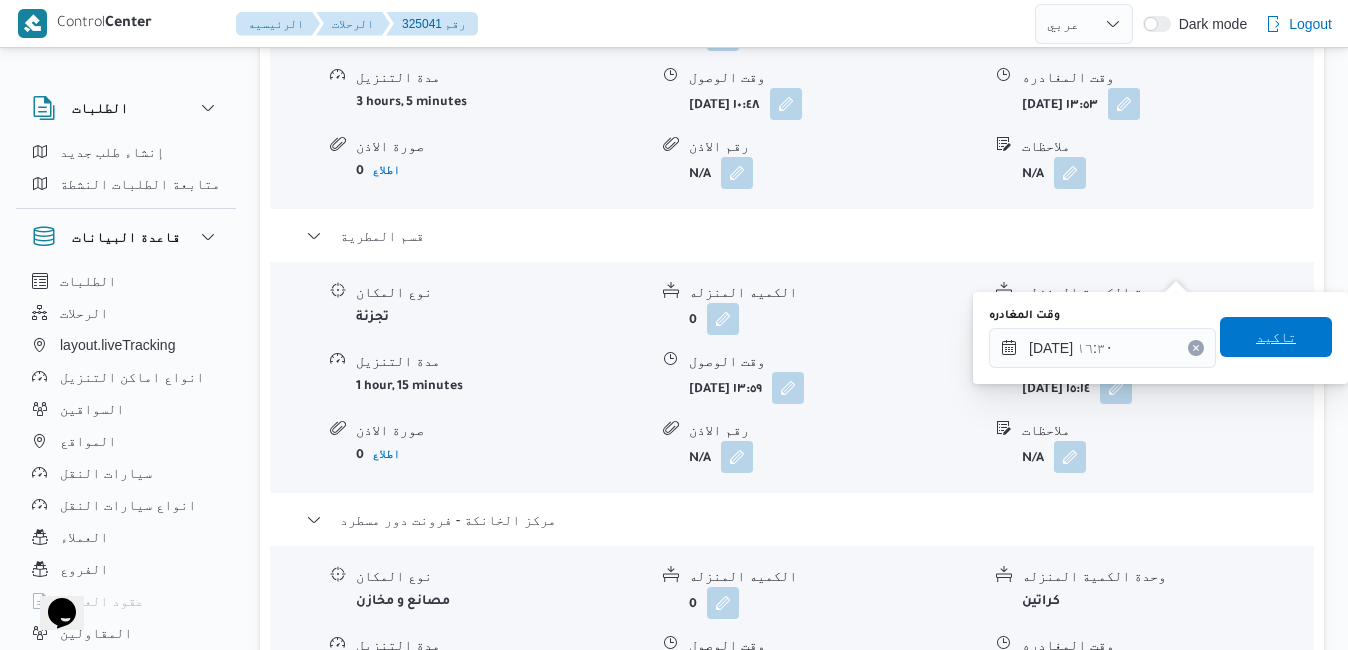 click on "تاكيد" at bounding box center [1276, 337] 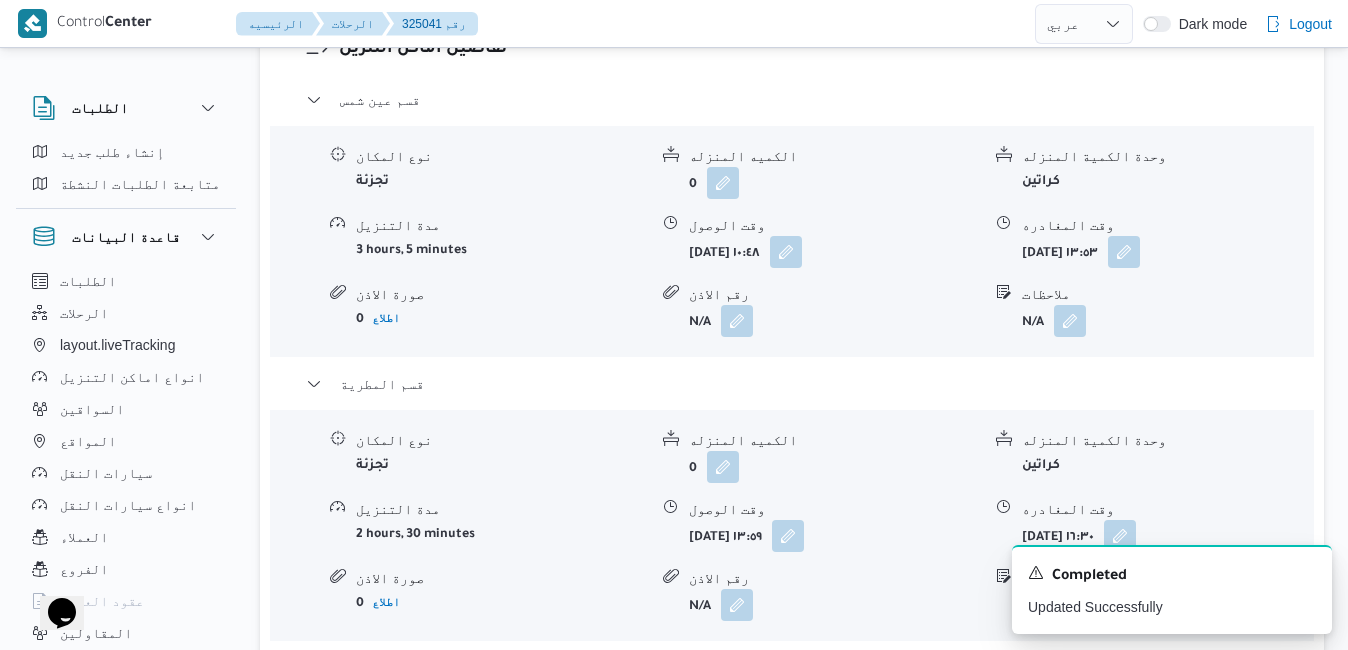 scroll, scrollTop: 1920, scrollLeft: 0, axis: vertical 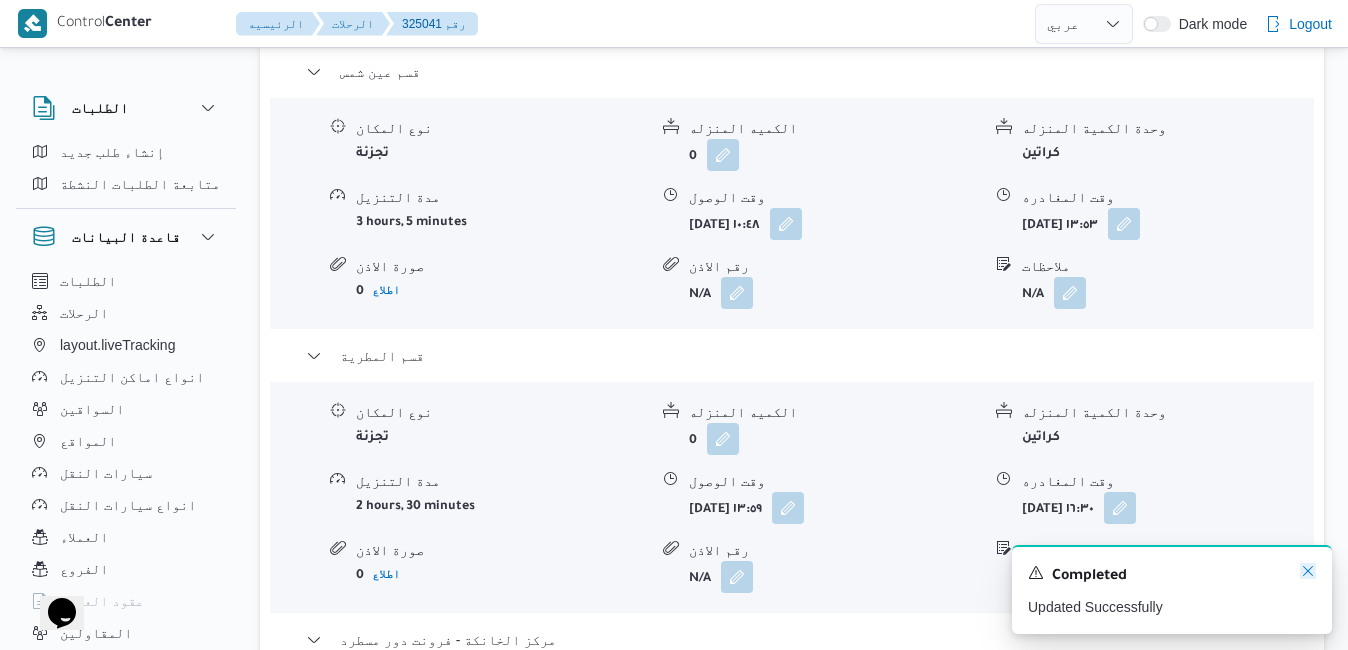 click 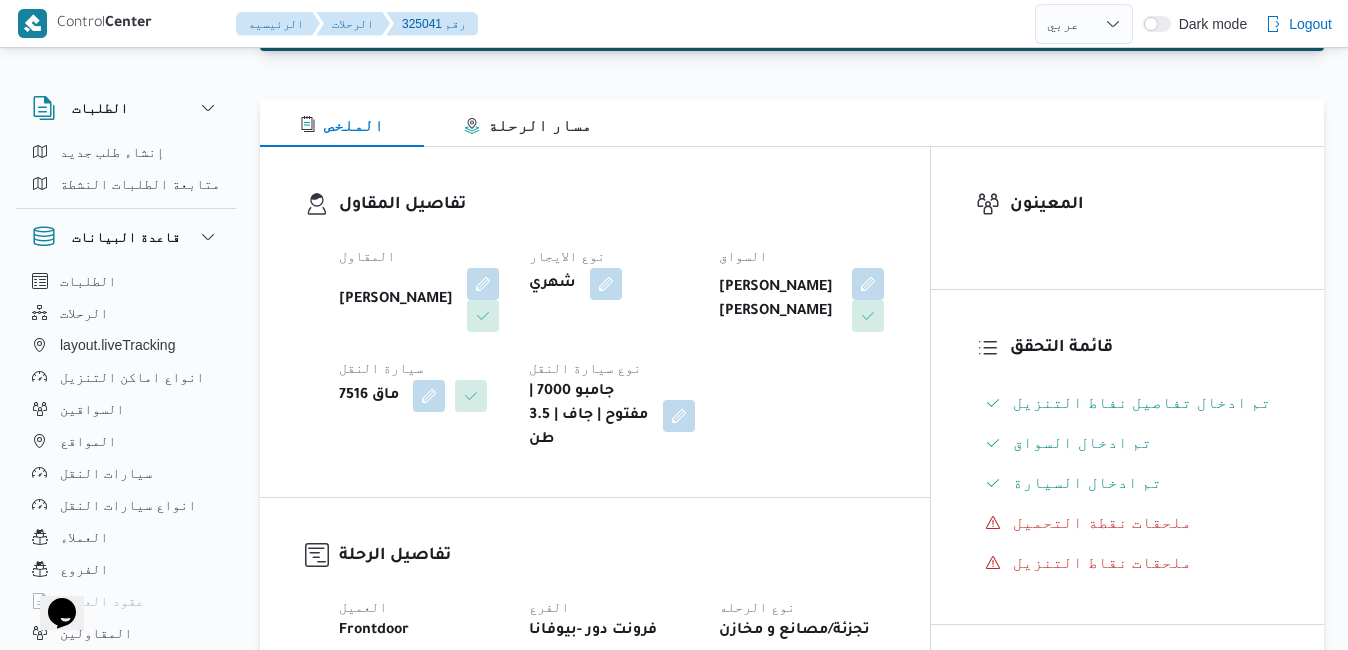 scroll, scrollTop: 0, scrollLeft: 0, axis: both 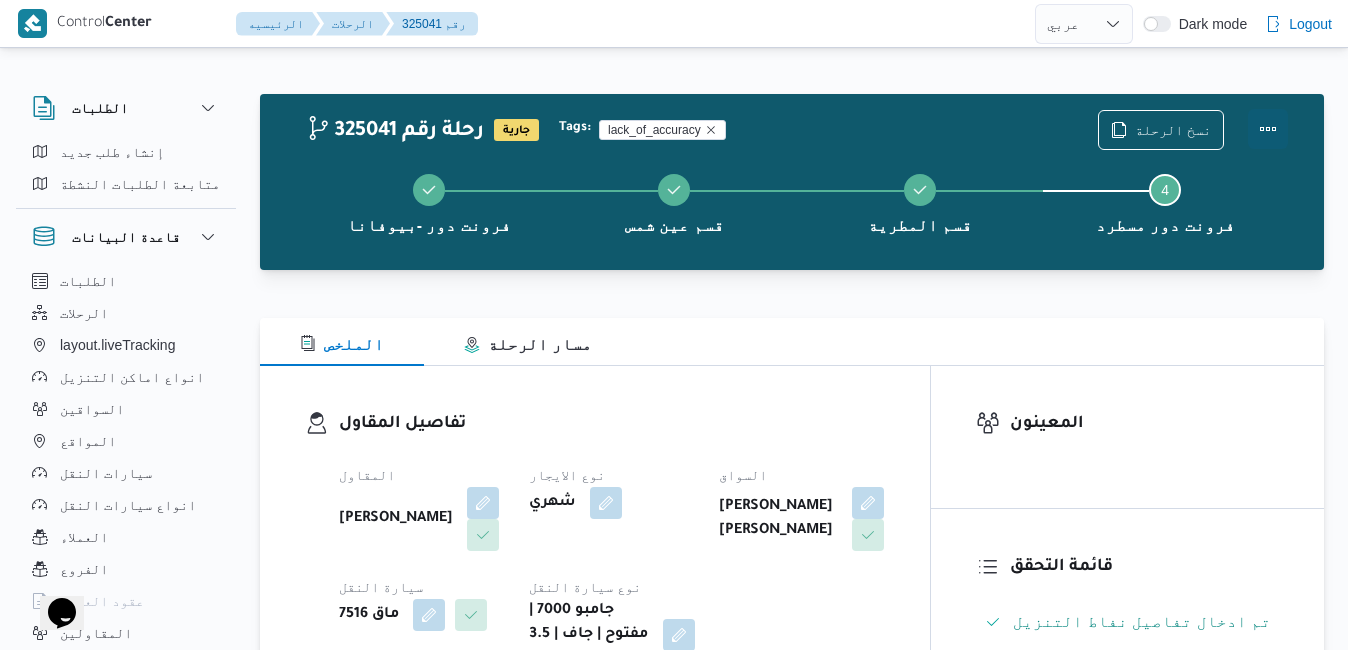 click at bounding box center (1268, 129) 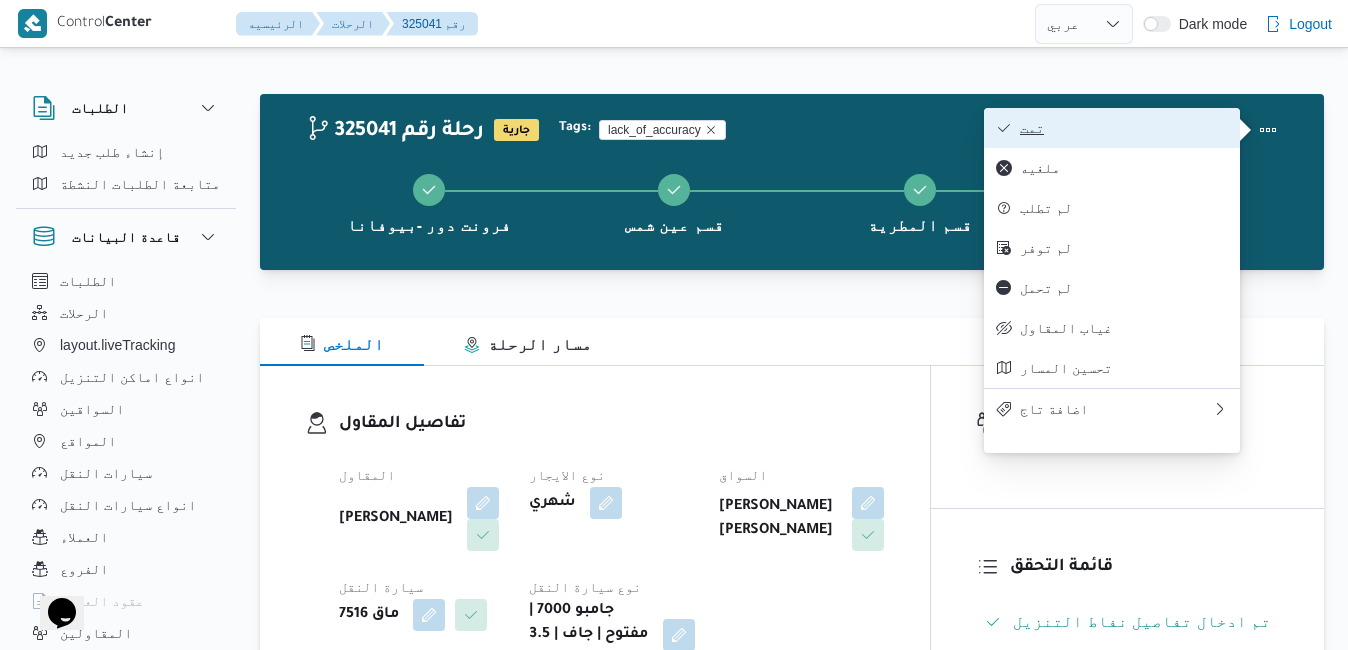 click on "تمت" at bounding box center [1112, 128] 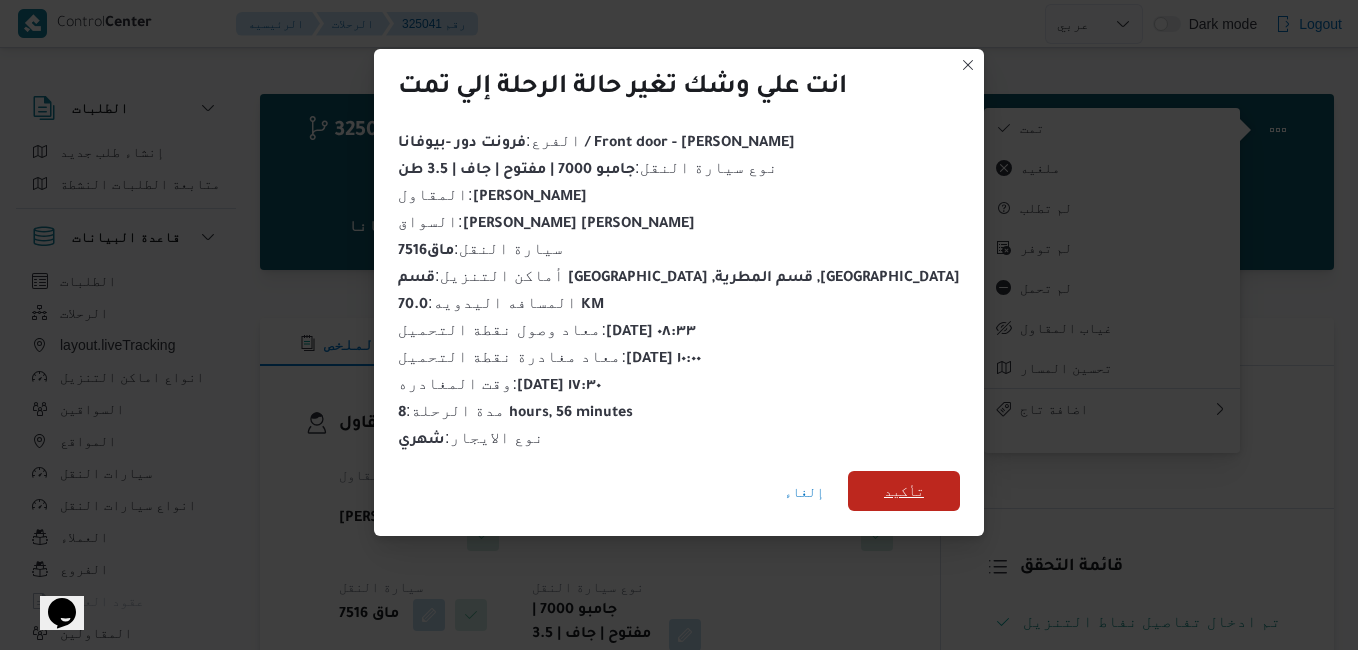 click on "تأكيد" at bounding box center (904, 491) 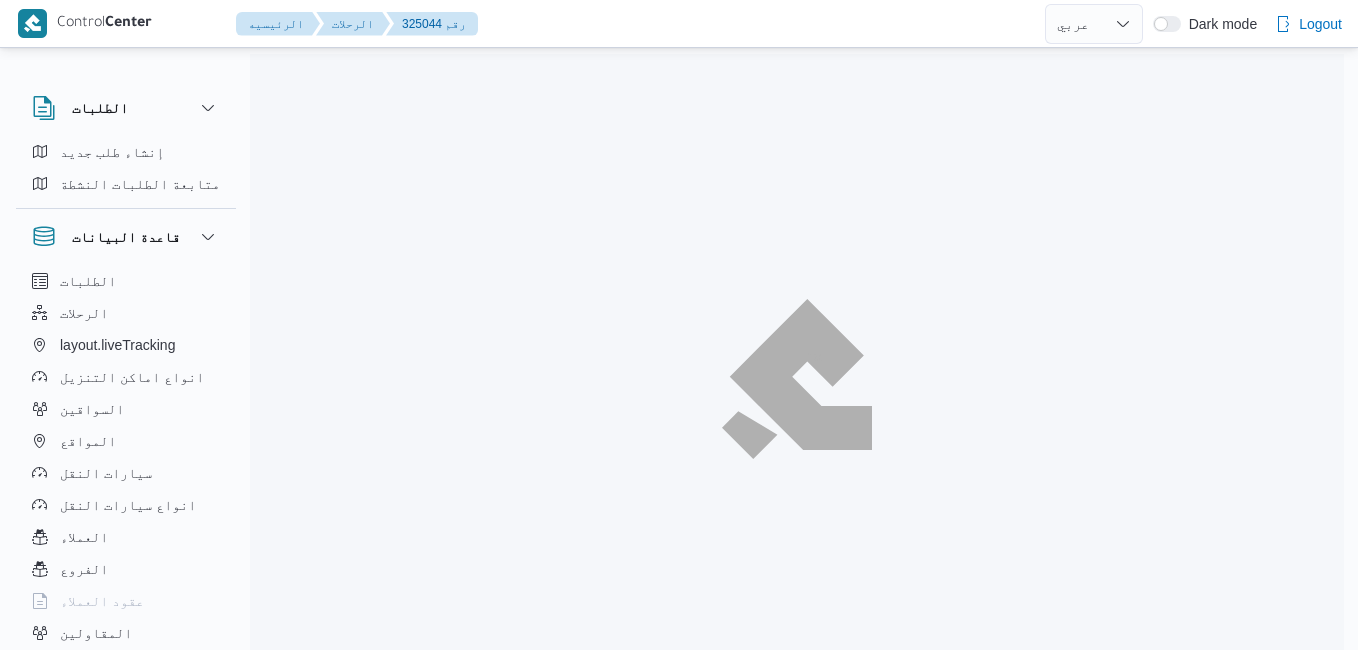 select on "ar" 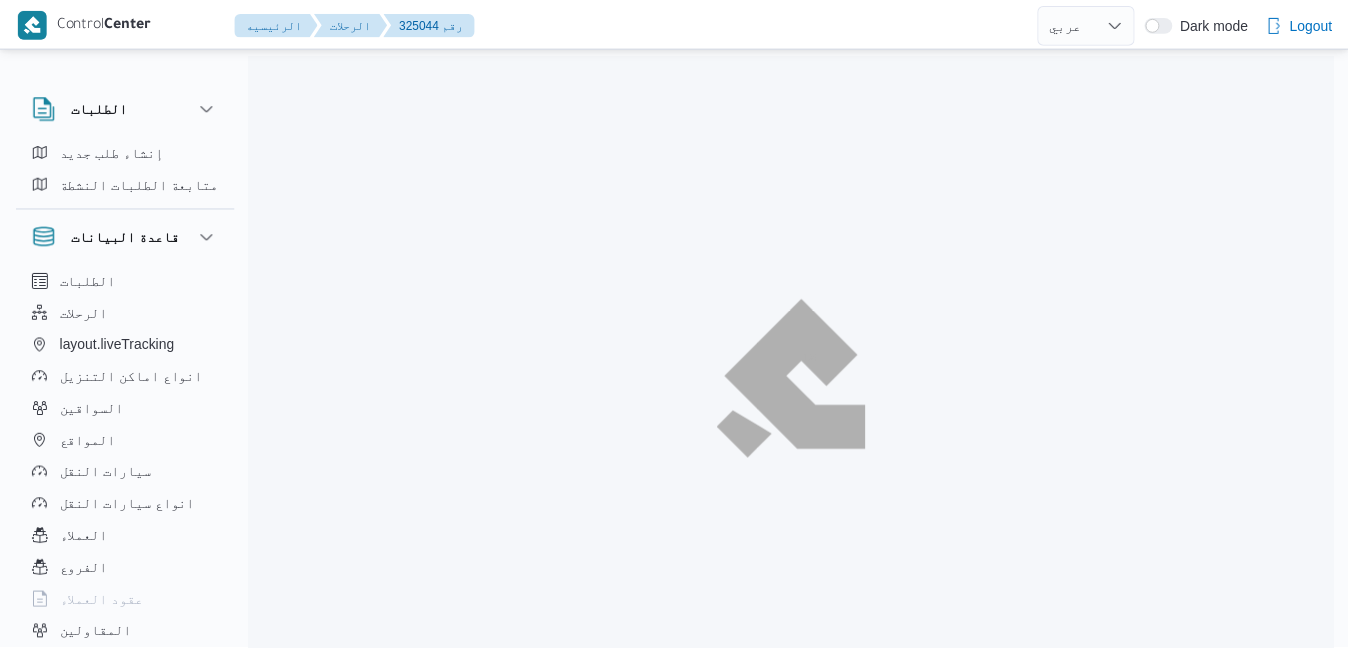 scroll, scrollTop: 0, scrollLeft: 0, axis: both 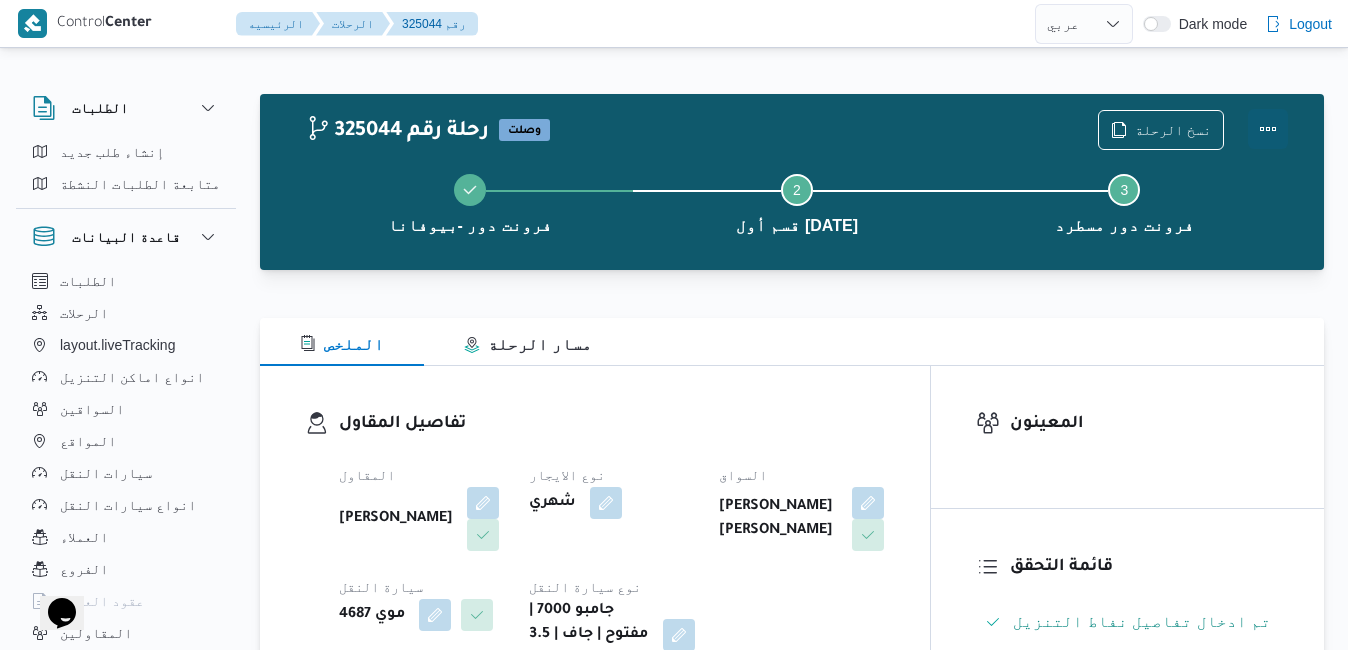 click at bounding box center [1268, 129] 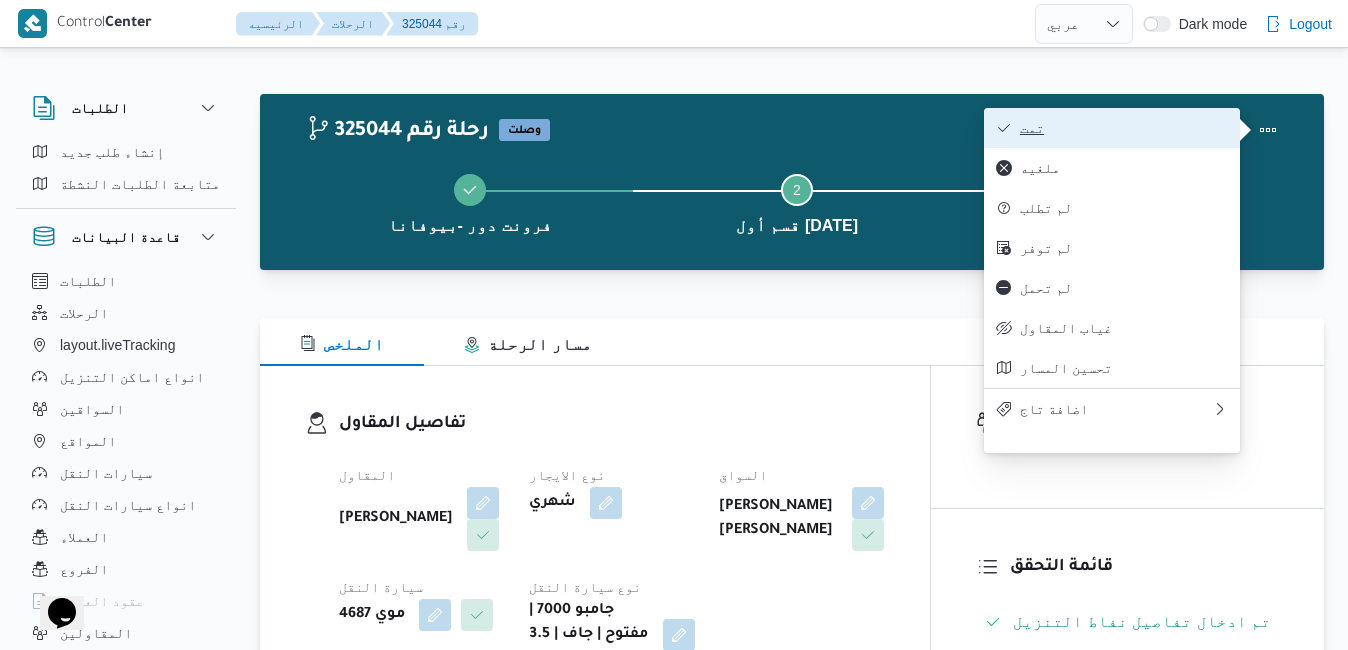 click on "تمت" at bounding box center [1124, 128] 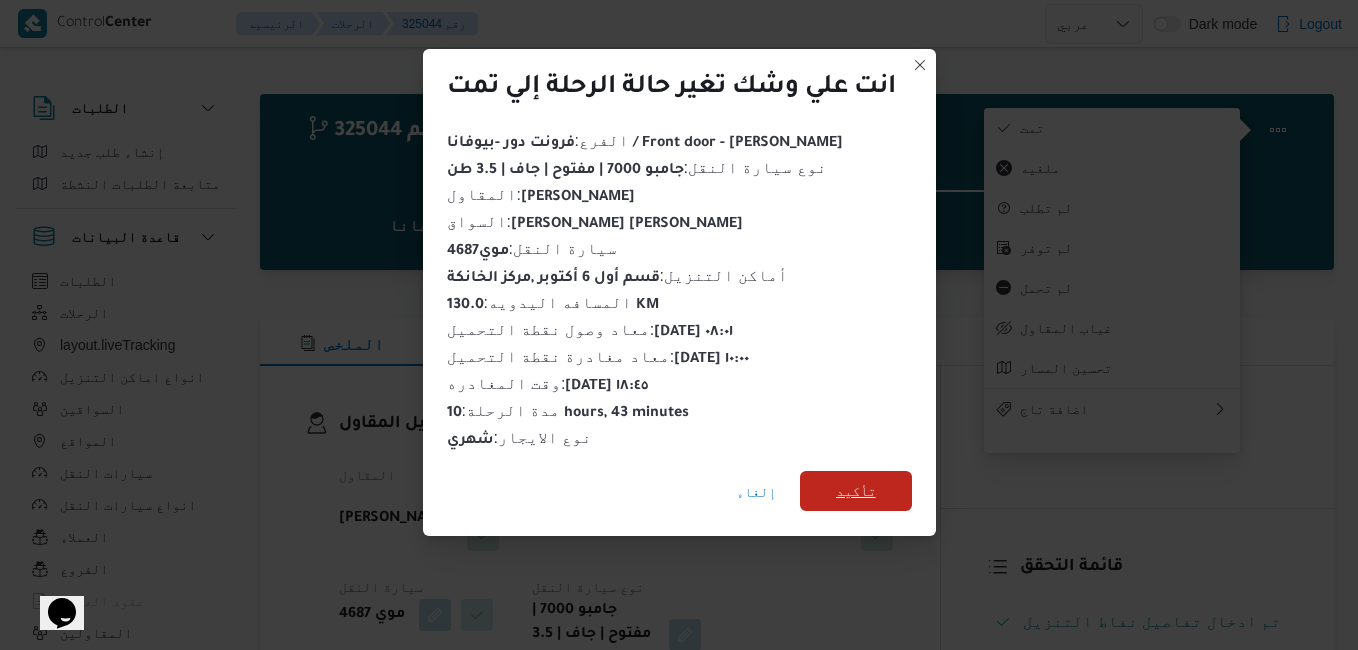 click on "تأكيد" at bounding box center [856, 491] 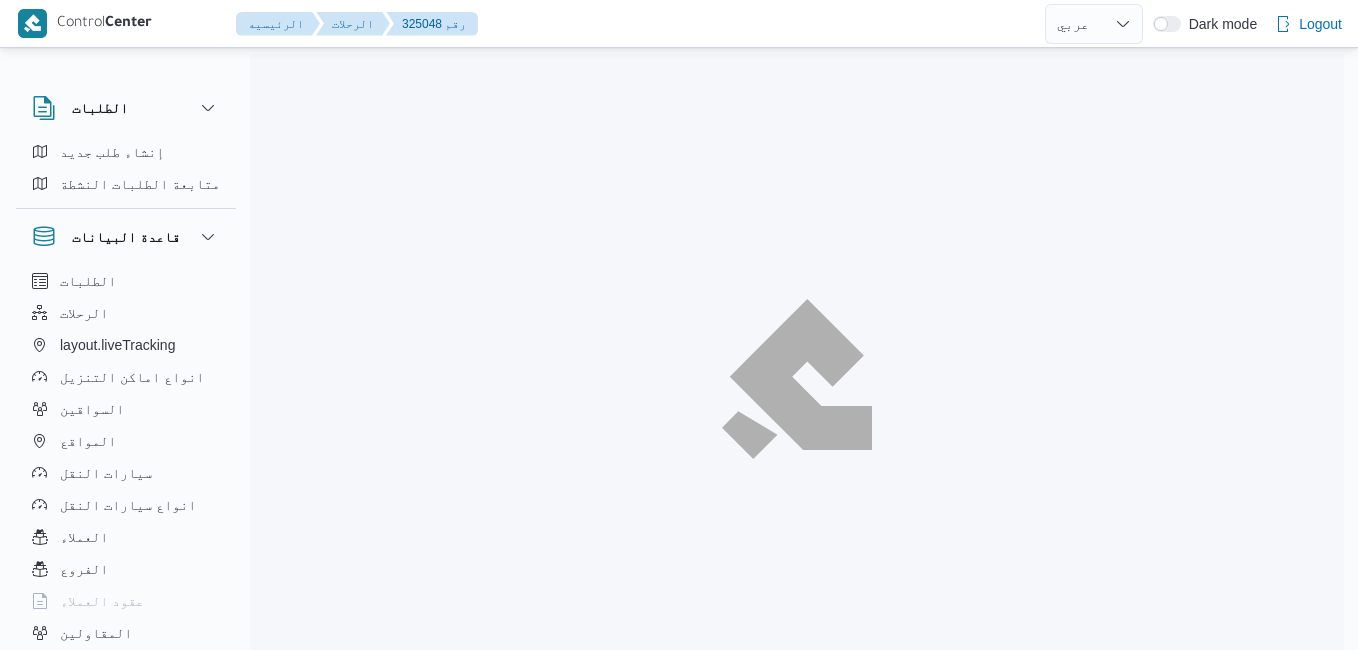 select on "ar" 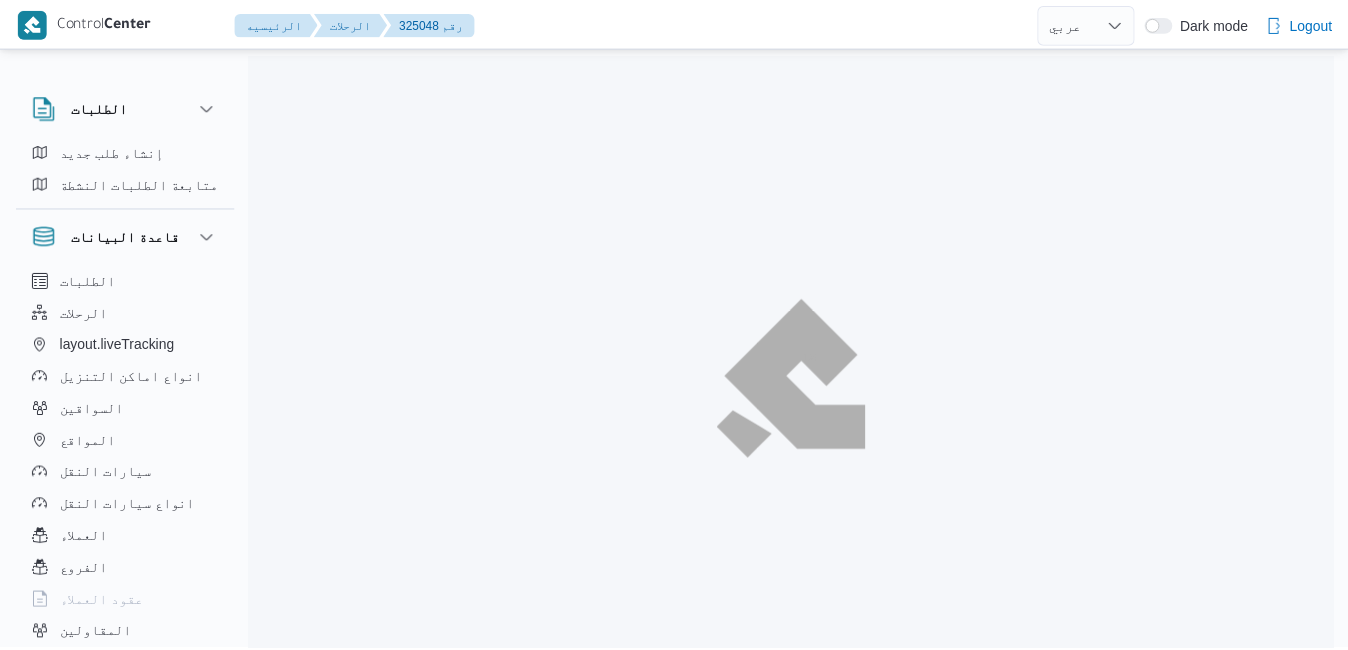 scroll, scrollTop: 0, scrollLeft: 0, axis: both 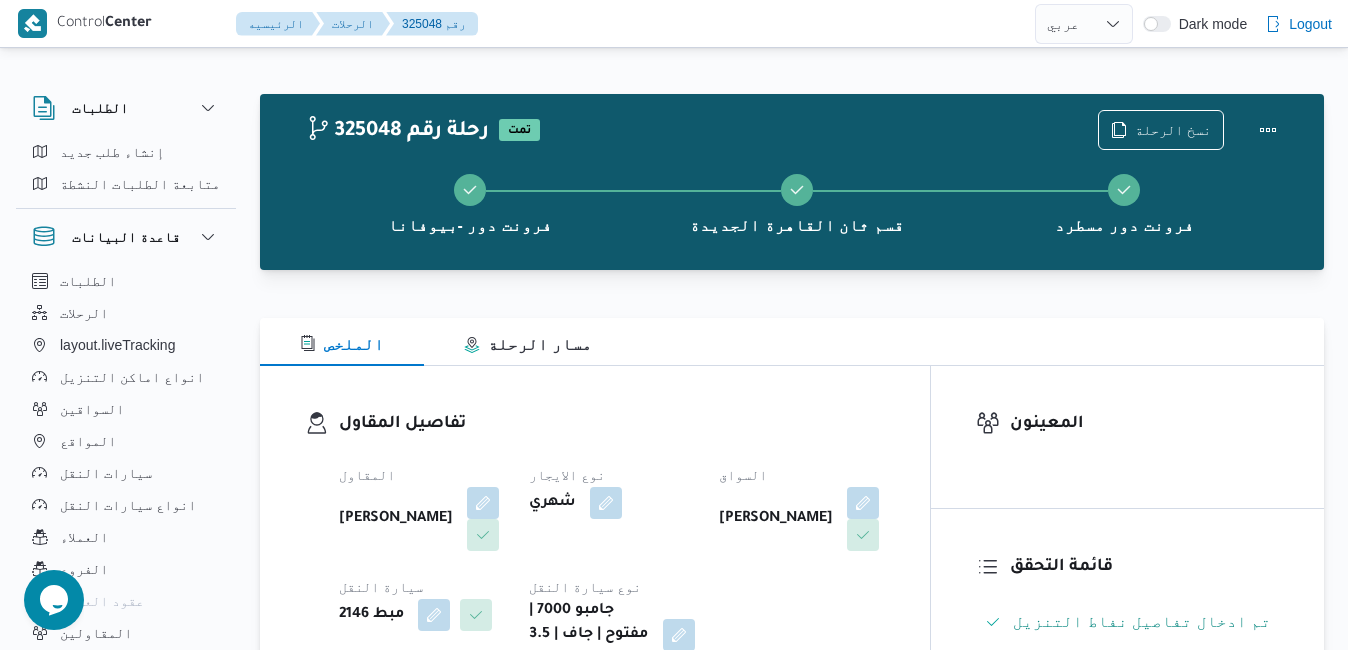 click on "تفاصيل المقاول" at bounding box center (612, 424) 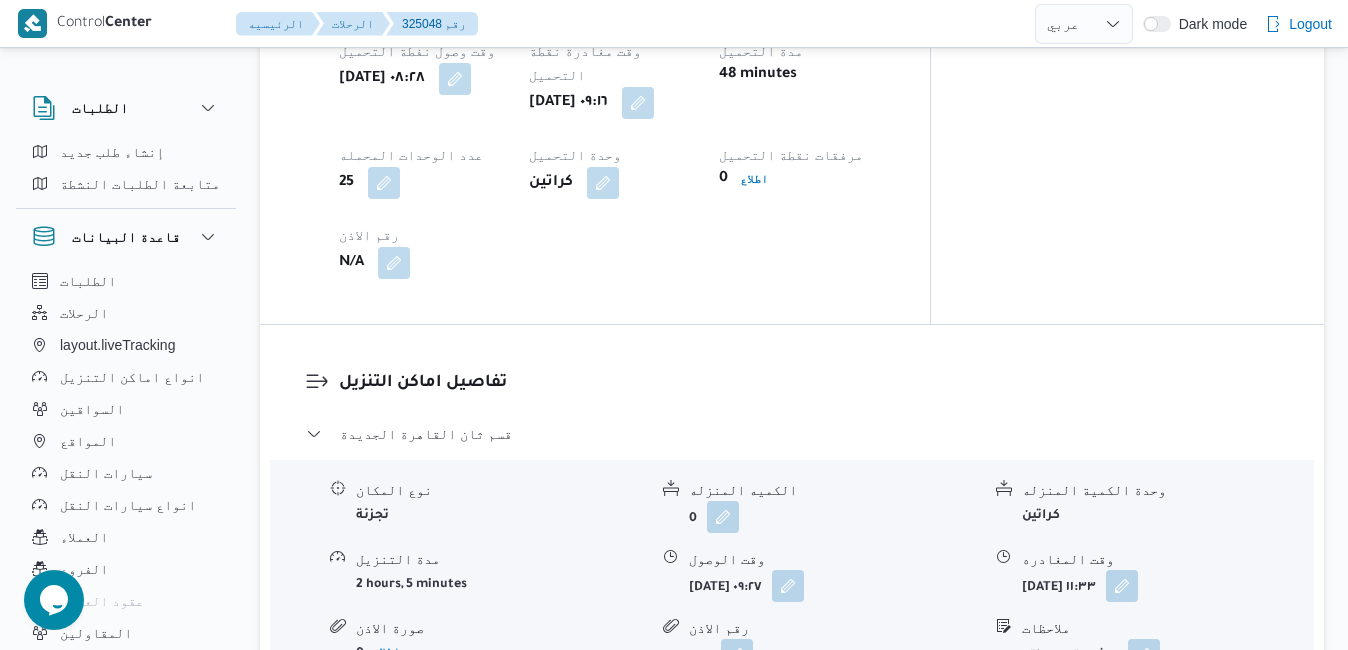 scroll, scrollTop: 1560, scrollLeft: 0, axis: vertical 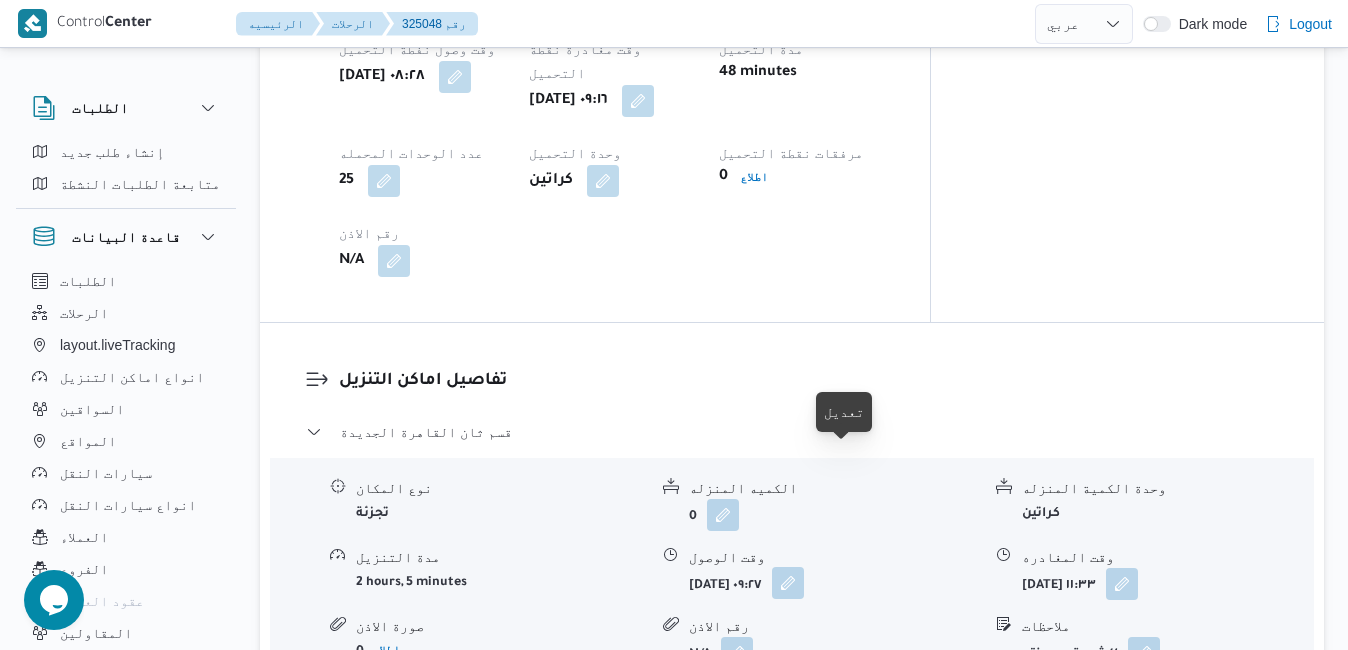click at bounding box center (788, 583) 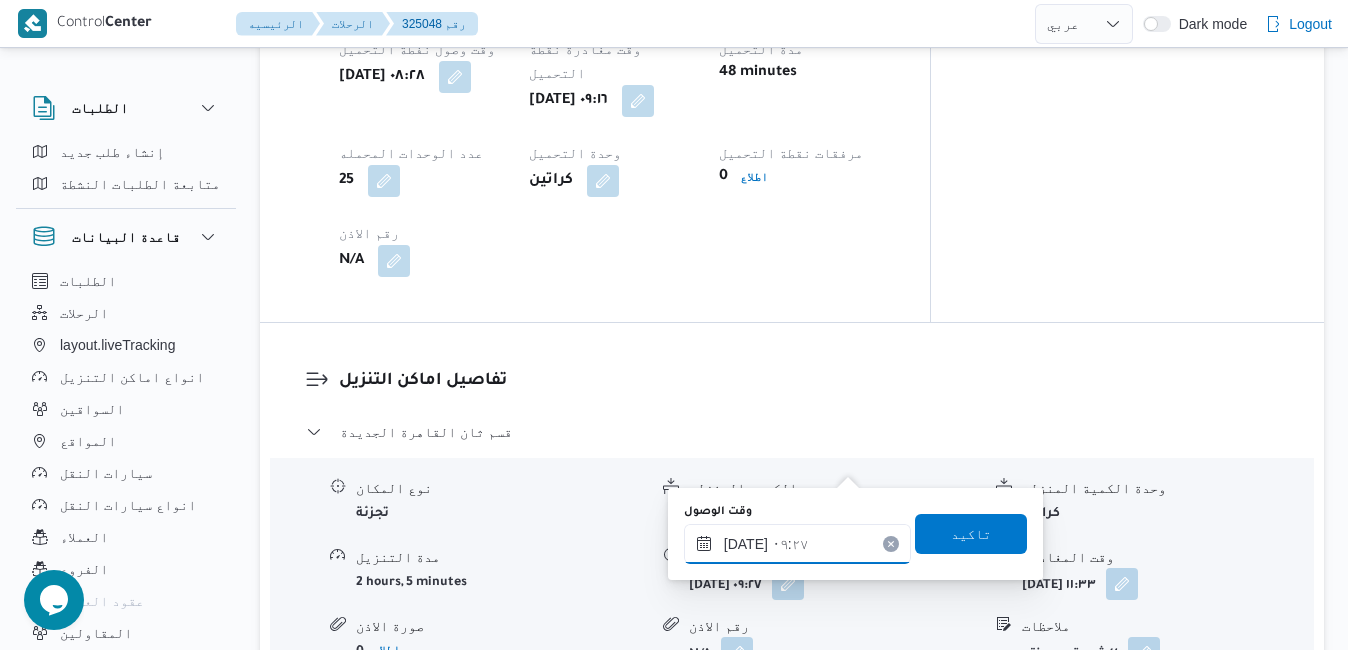 click on "١٥/٠٧/٢٠٢٥ ٠٩:٢٧" at bounding box center (797, 544) 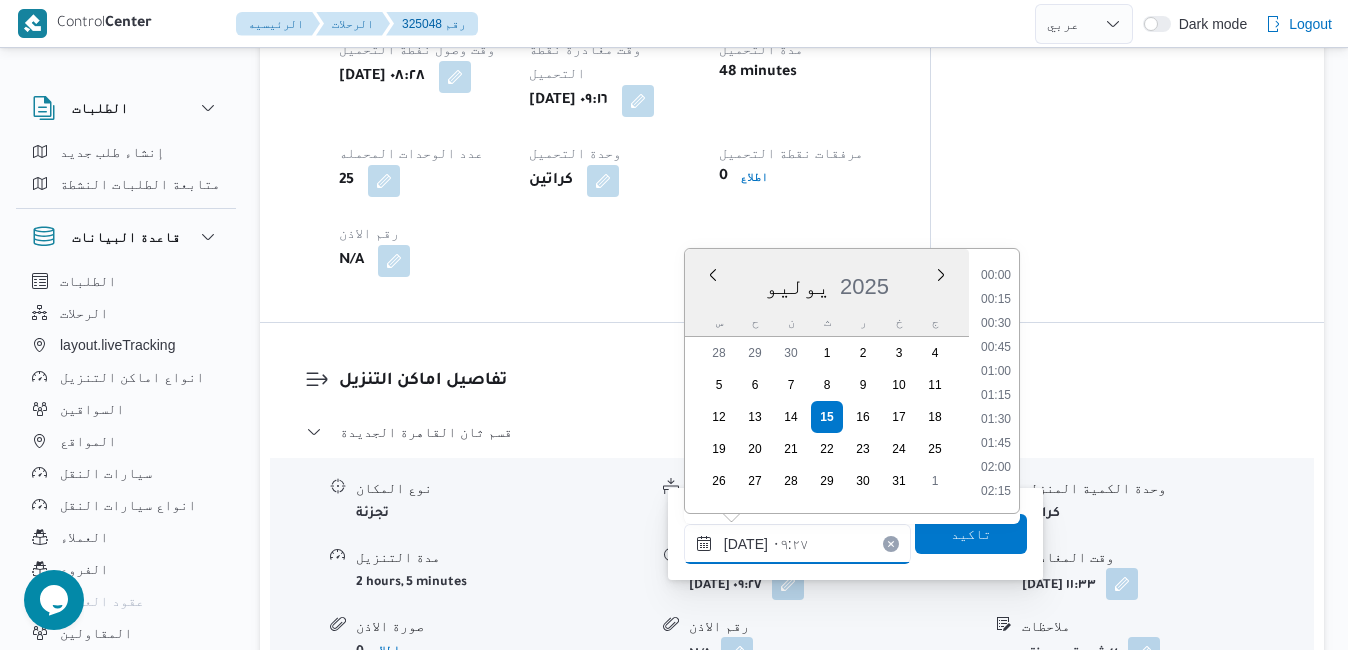 scroll, scrollTop: 766, scrollLeft: 0, axis: vertical 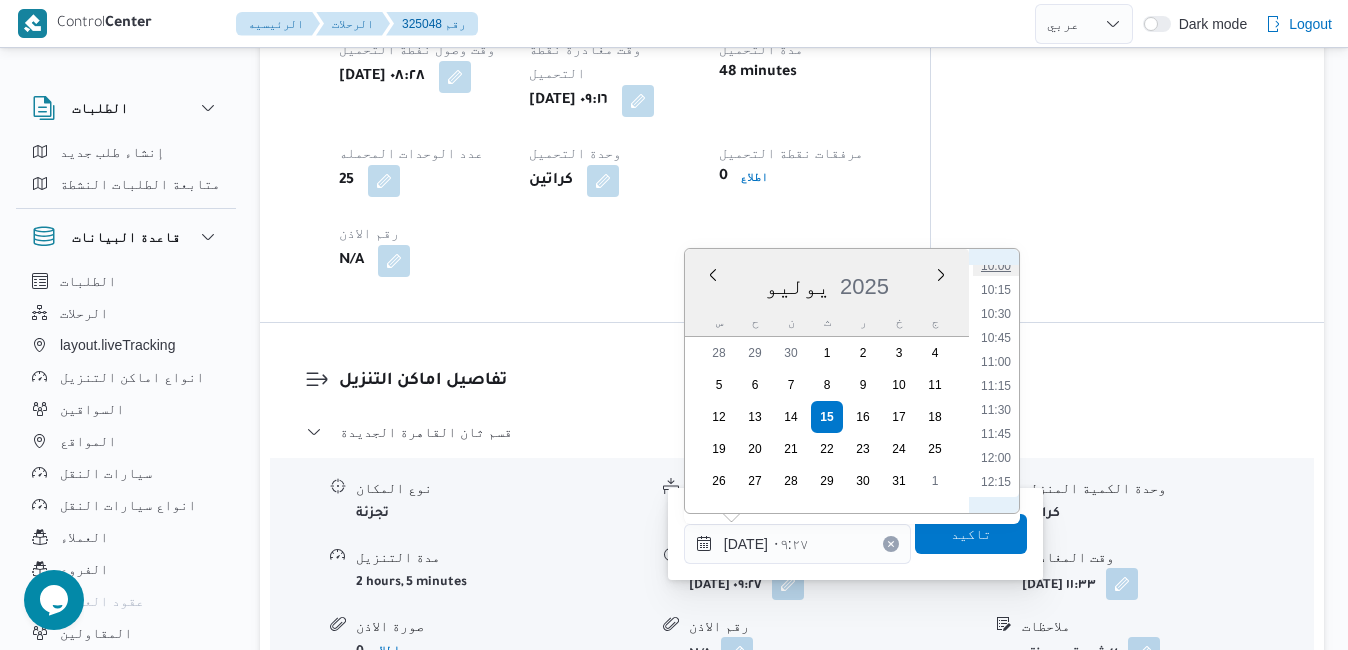 click on "10:00" at bounding box center (996, 266) 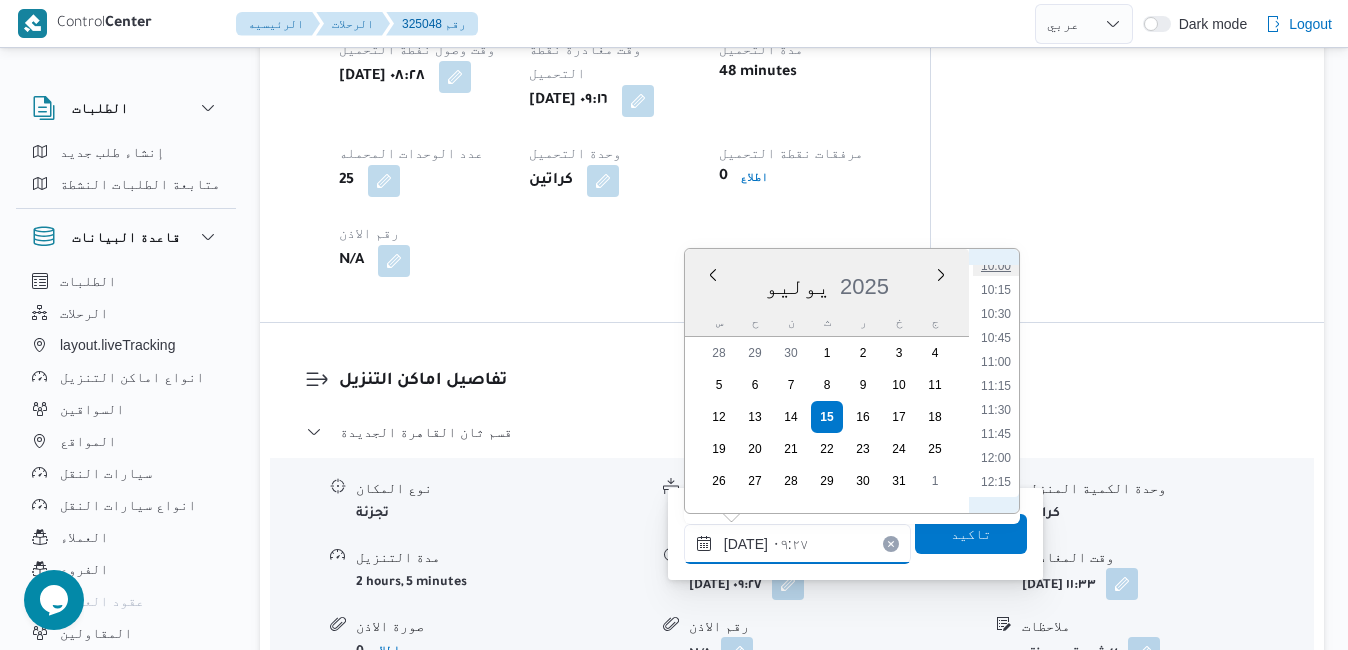 type on "١٥/٠٧/٢٠٢٥ ١٠:٠٠" 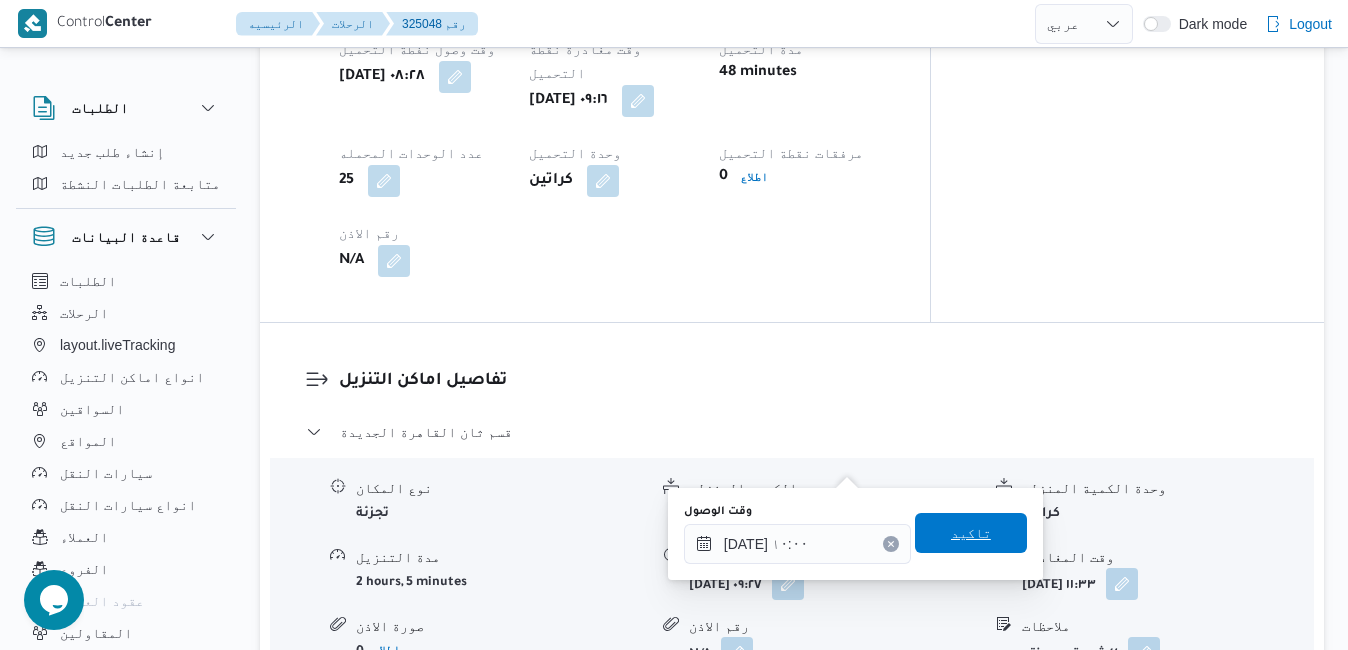 click on "تاكيد" at bounding box center (971, 533) 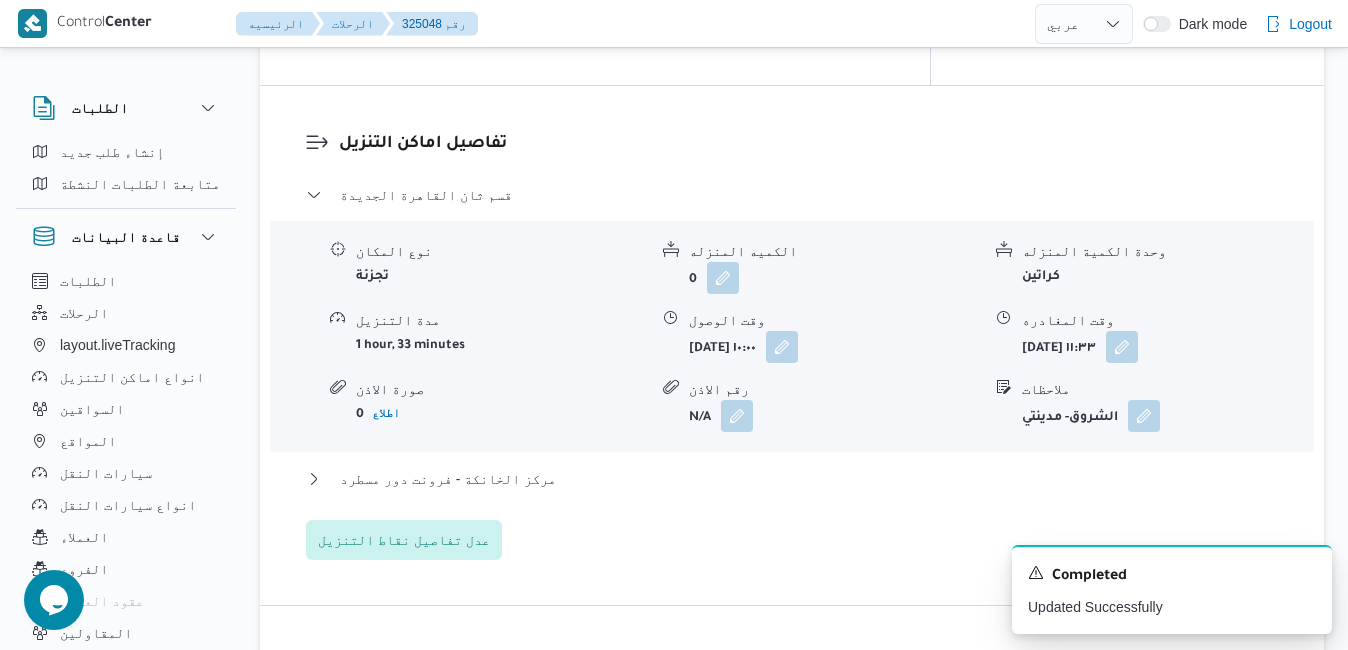 scroll, scrollTop: 1800, scrollLeft: 0, axis: vertical 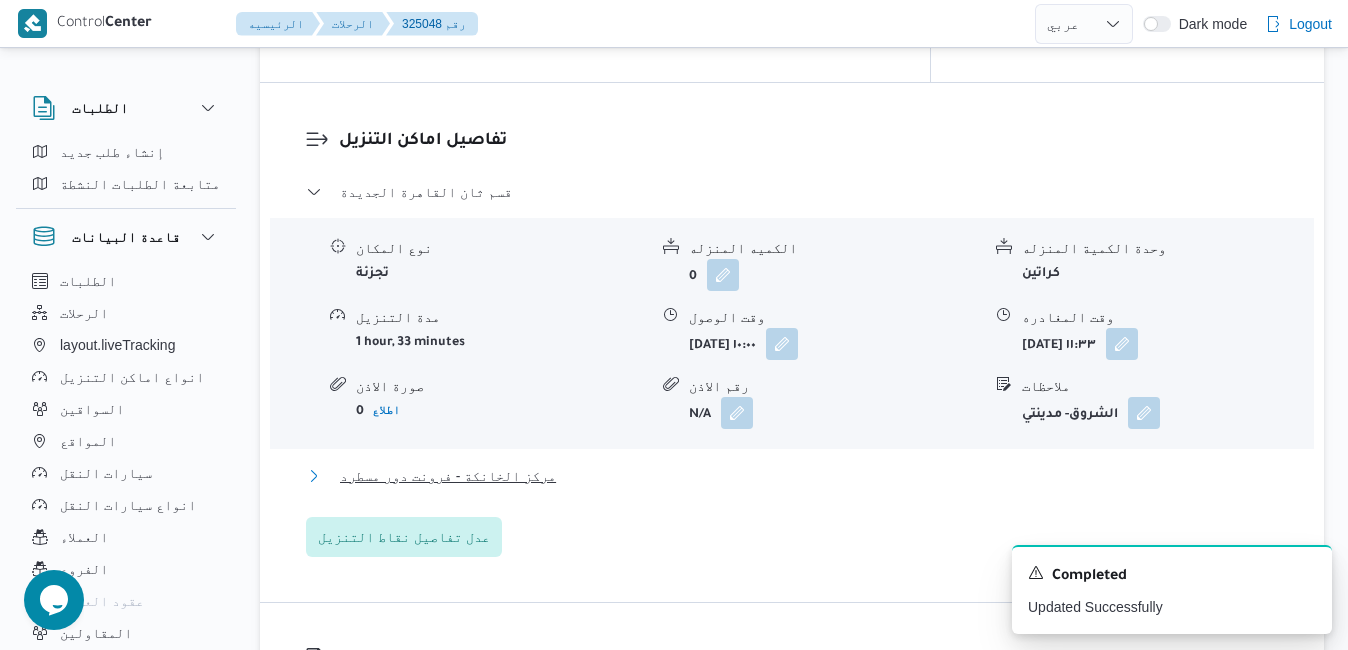 click on "مركز الخانكة -
فرونت دور مسطرد" at bounding box center (792, 476) 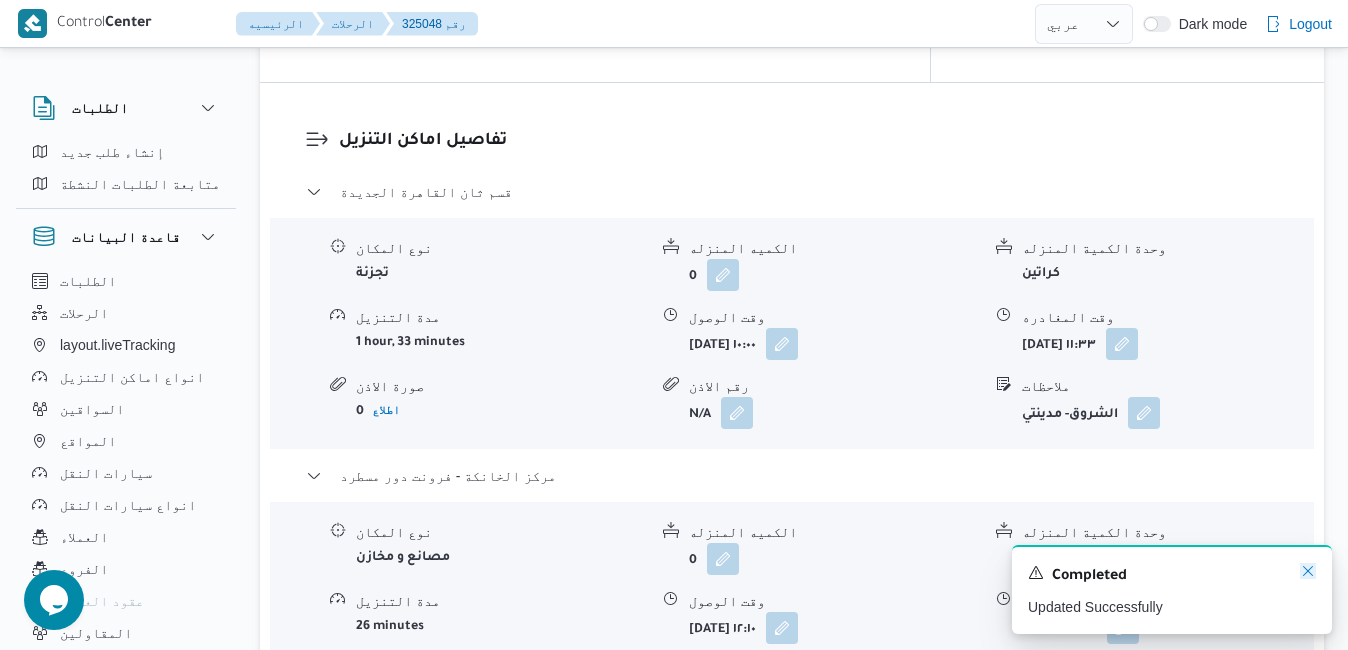 click 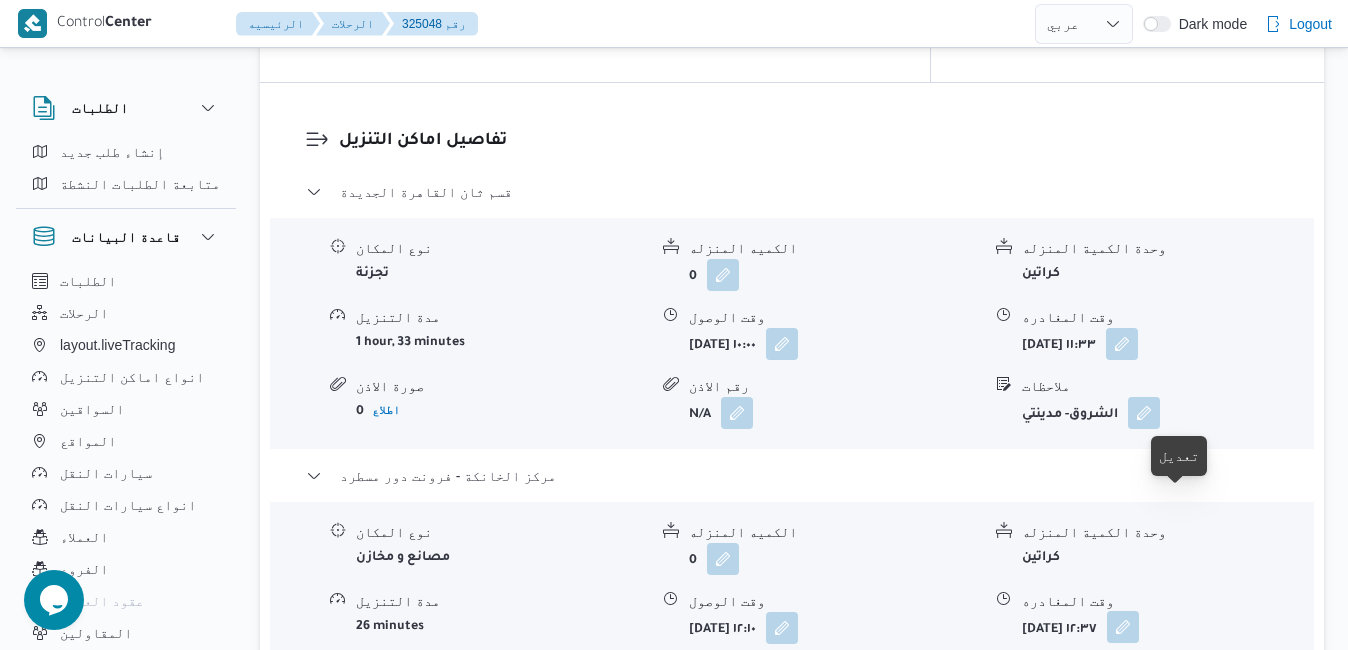 click at bounding box center [1123, 627] 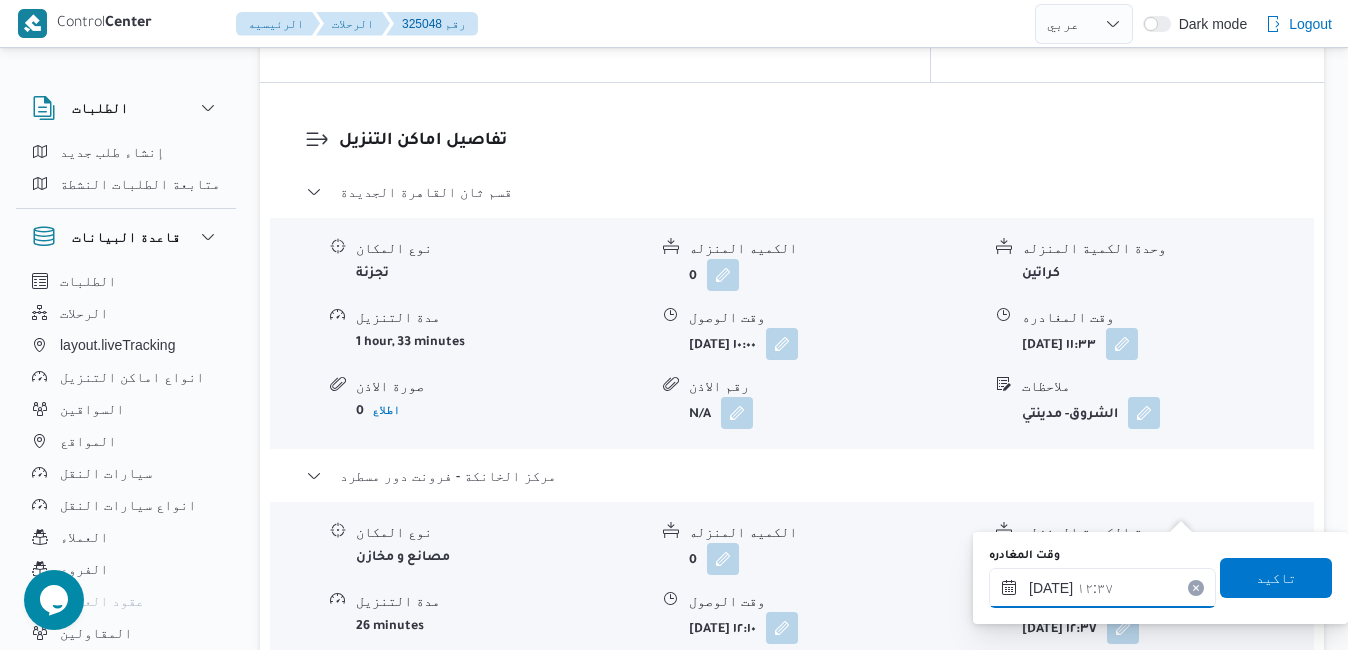 click on "١٥/٠٧/٢٠٢٥ ١٢:٣٧" at bounding box center (1102, 588) 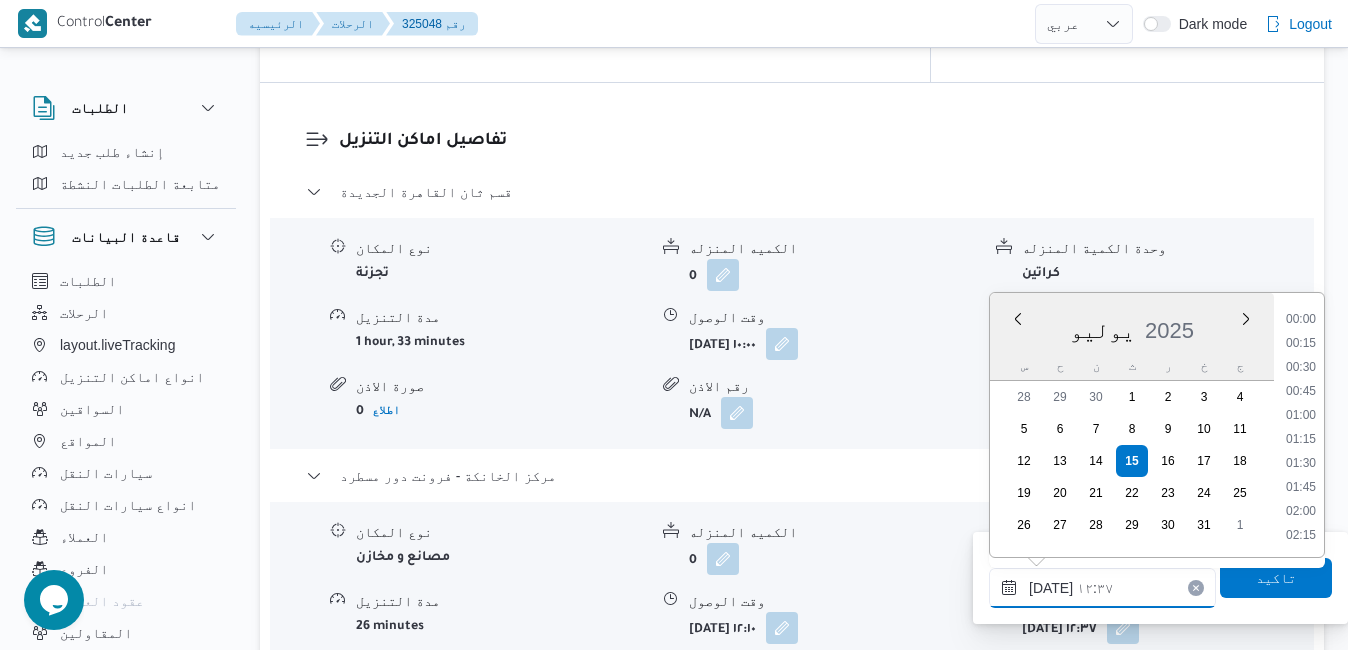 scroll, scrollTop: 1078, scrollLeft: 0, axis: vertical 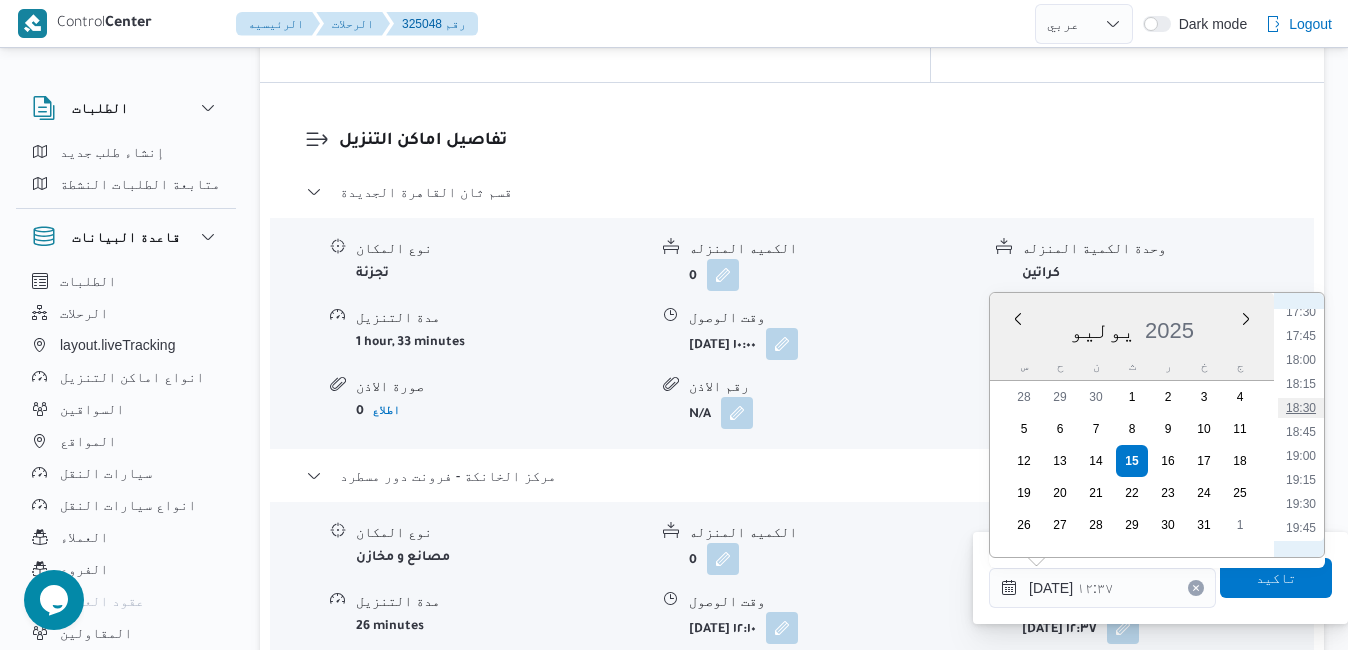 click on "18:30" at bounding box center [1301, 408] 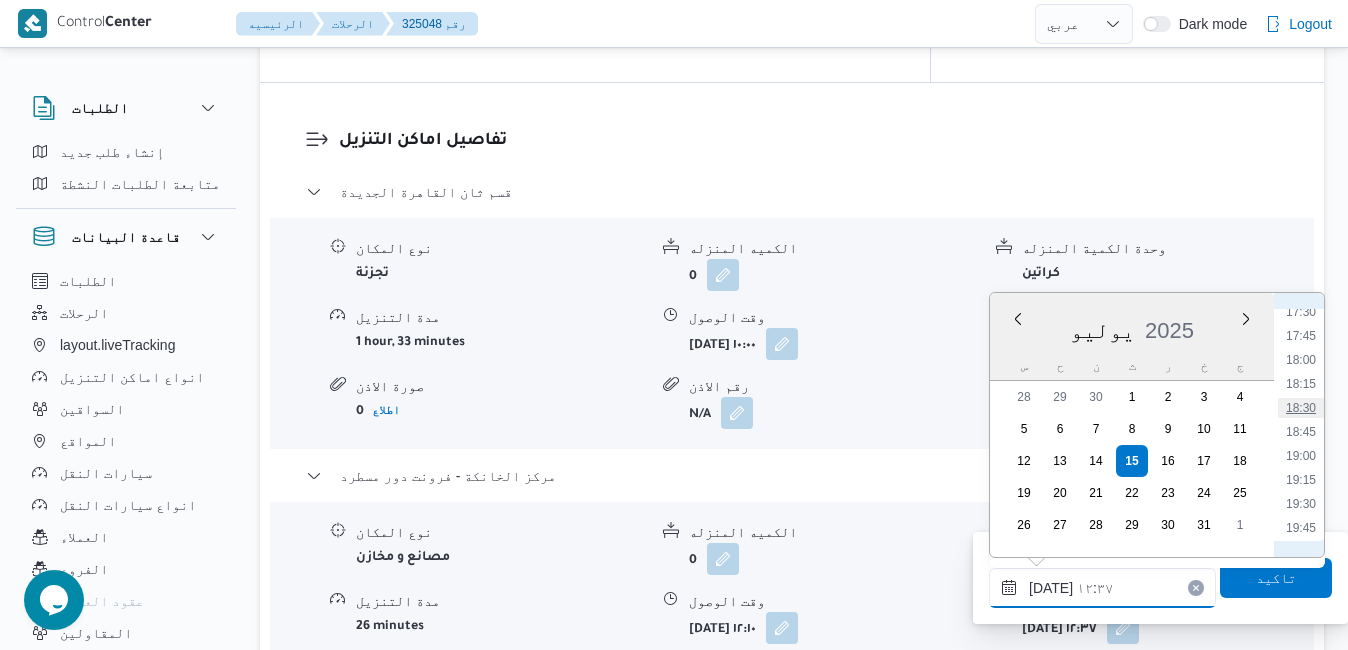 type on "[DATE] ١٨:٣٠" 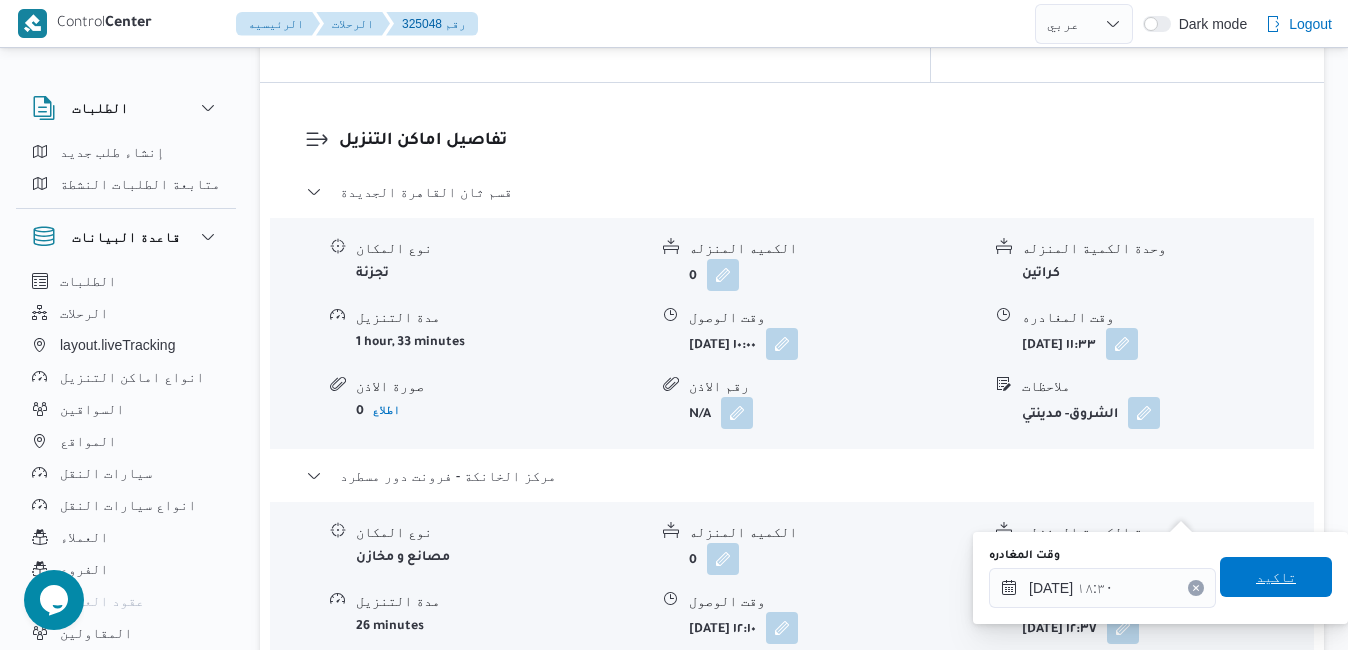 click on "تاكيد" at bounding box center [1276, 577] 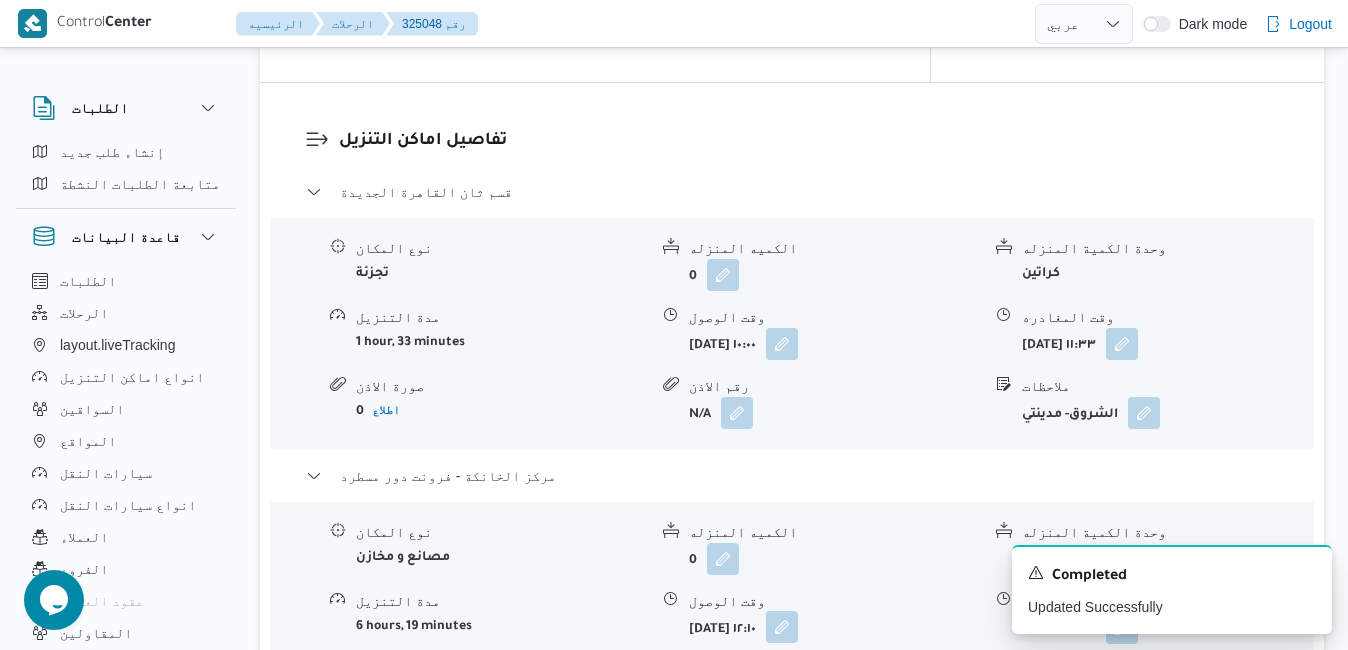 click at bounding box center [782, 627] 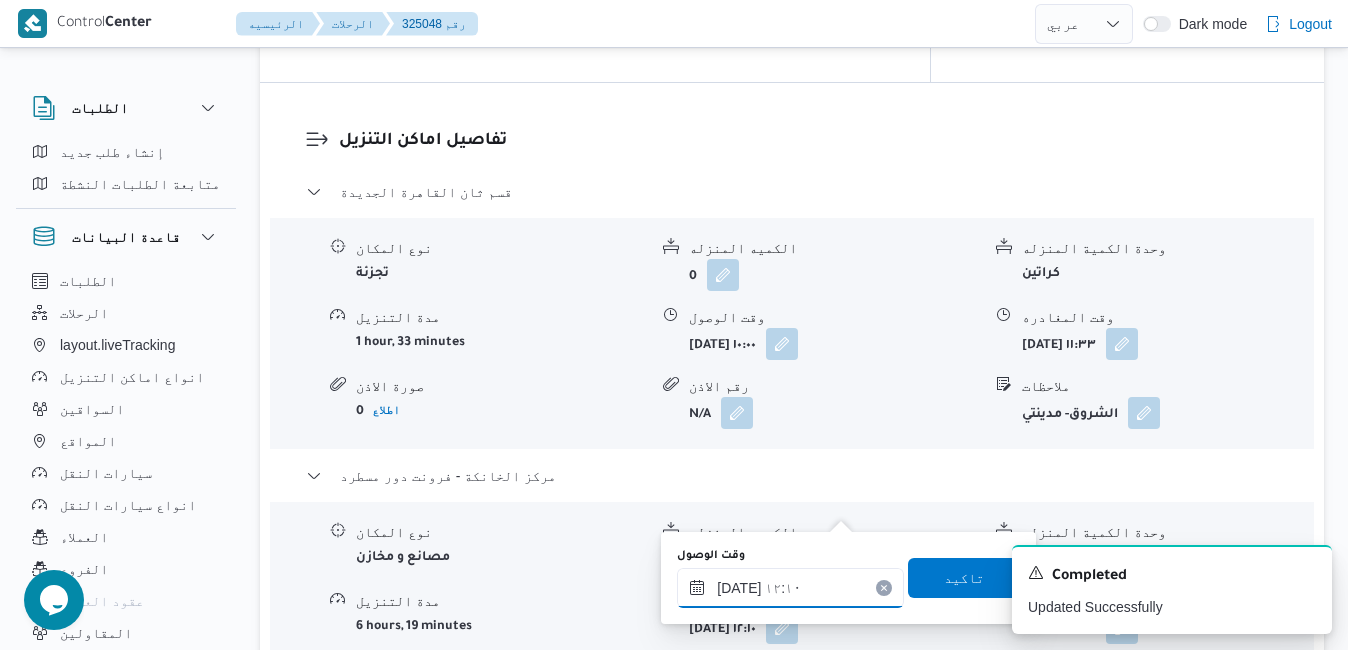 click on "١٥/٠٧/٢٠٢٥ ١٢:١٠" at bounding box center [790, 588] 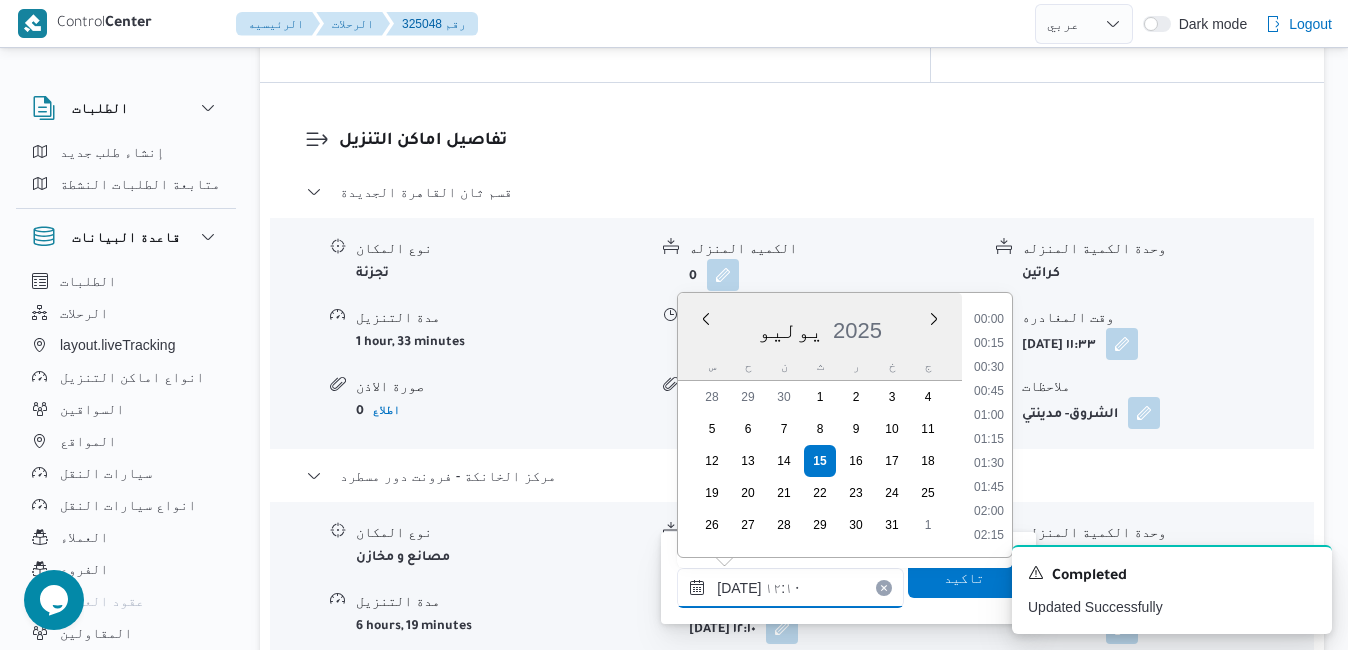 scroll, scrollTop: 1030, scrollLeft: 0, axis: vertical 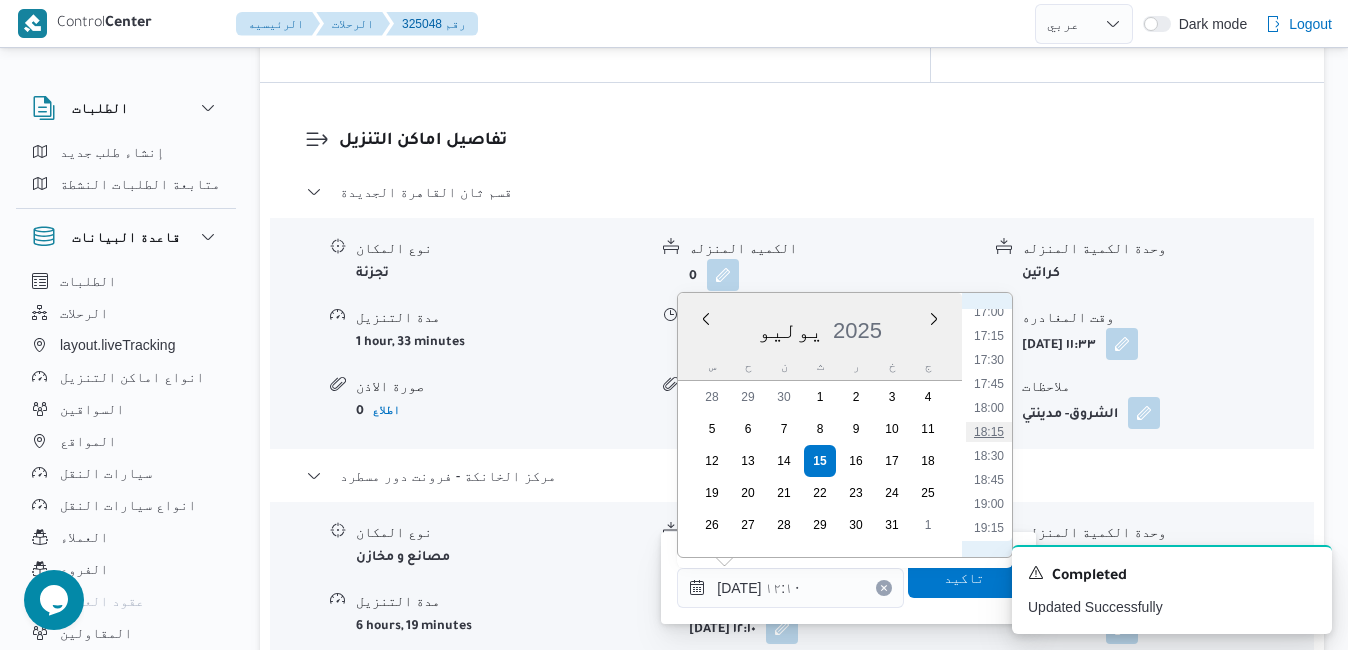 click on "18:15" at bounding box center [989, 432] 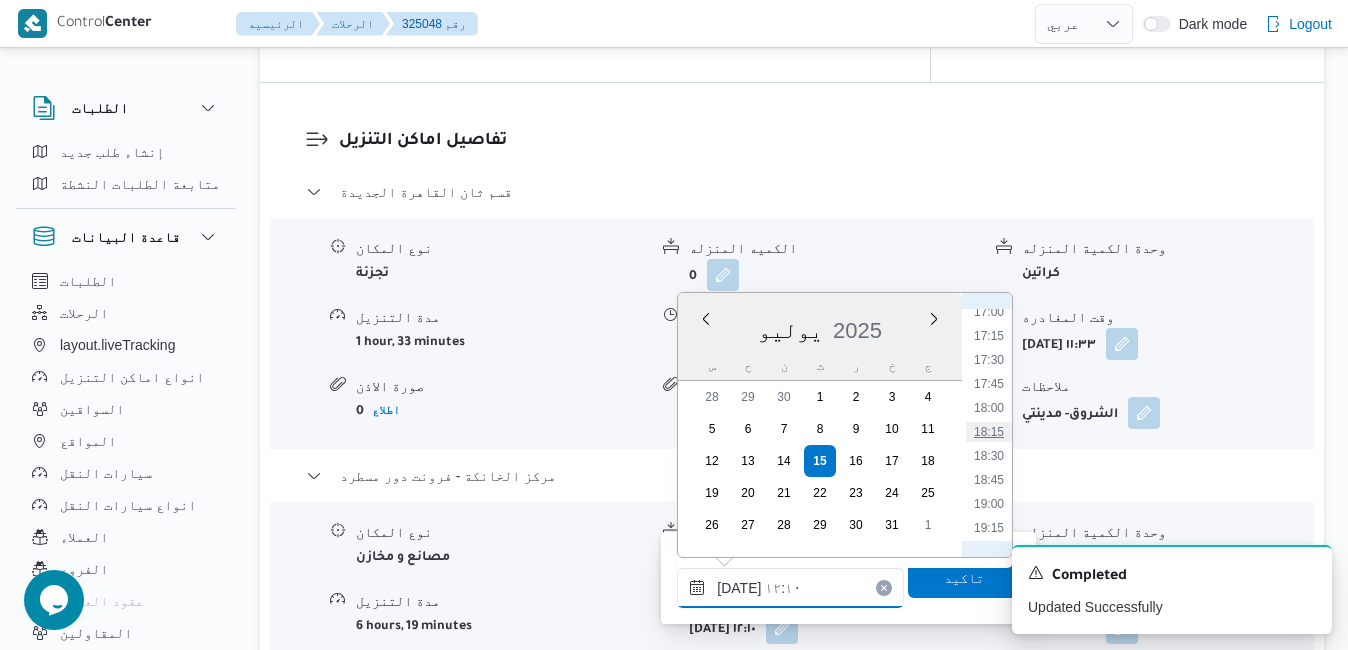 type on "١٥/٠٧/٢٠٢٥ ١٨:١٥" 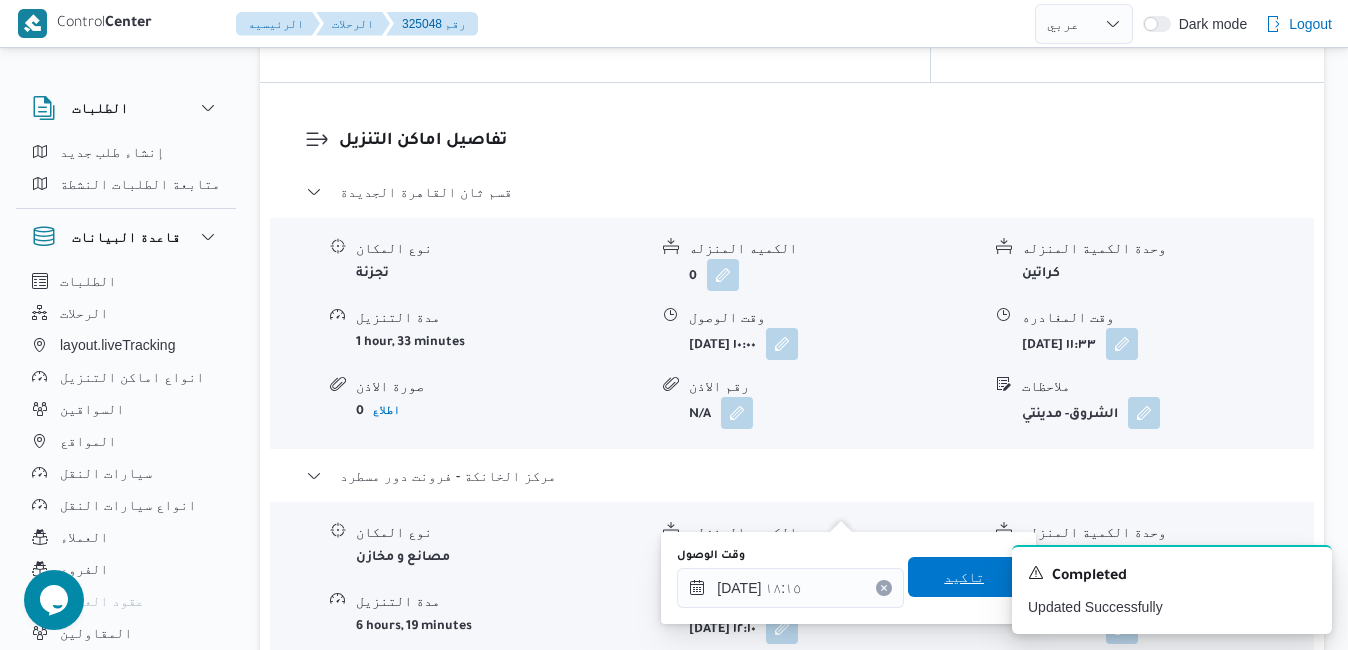 click on "تاكيد" at bounding box center [964, 577] 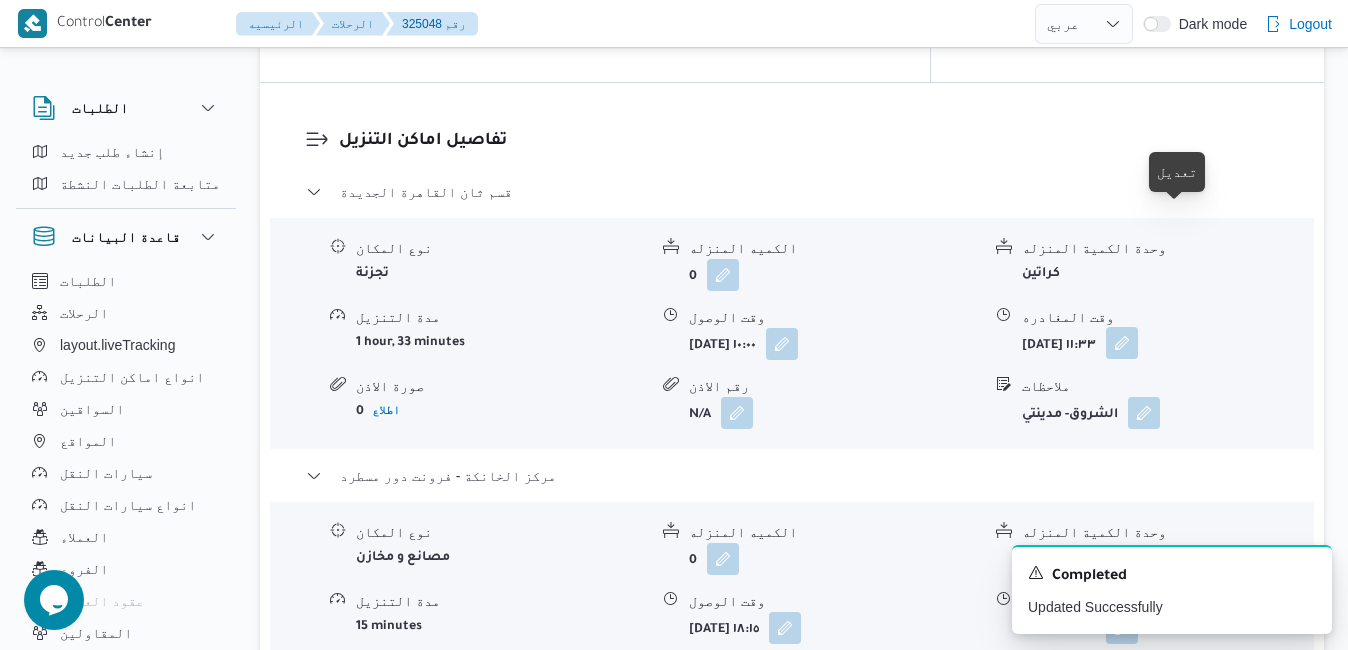 click at bounding box center [1122, 343] 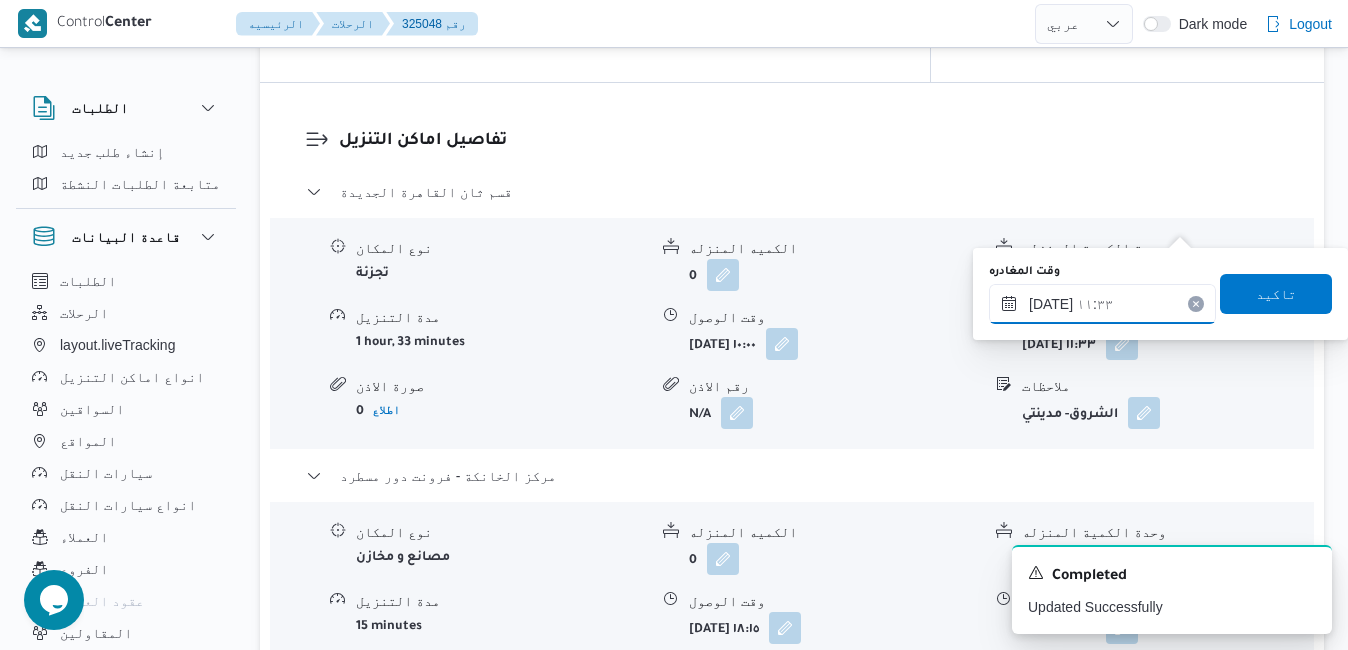 click on "١٥/٠٧/٢٠٢٥ ١١:٣٣" at bounding box center (1102, 304) 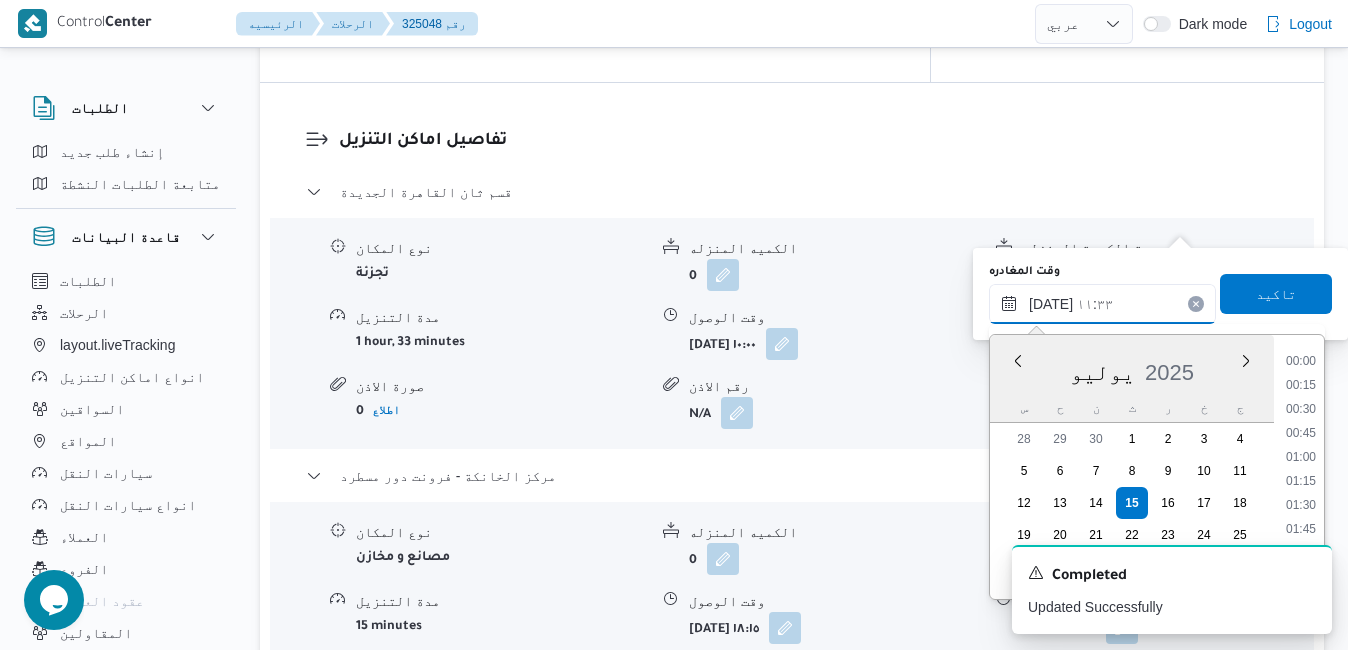 scroll, scrollTop: 982, scrollLeft: 0, axis: vertical 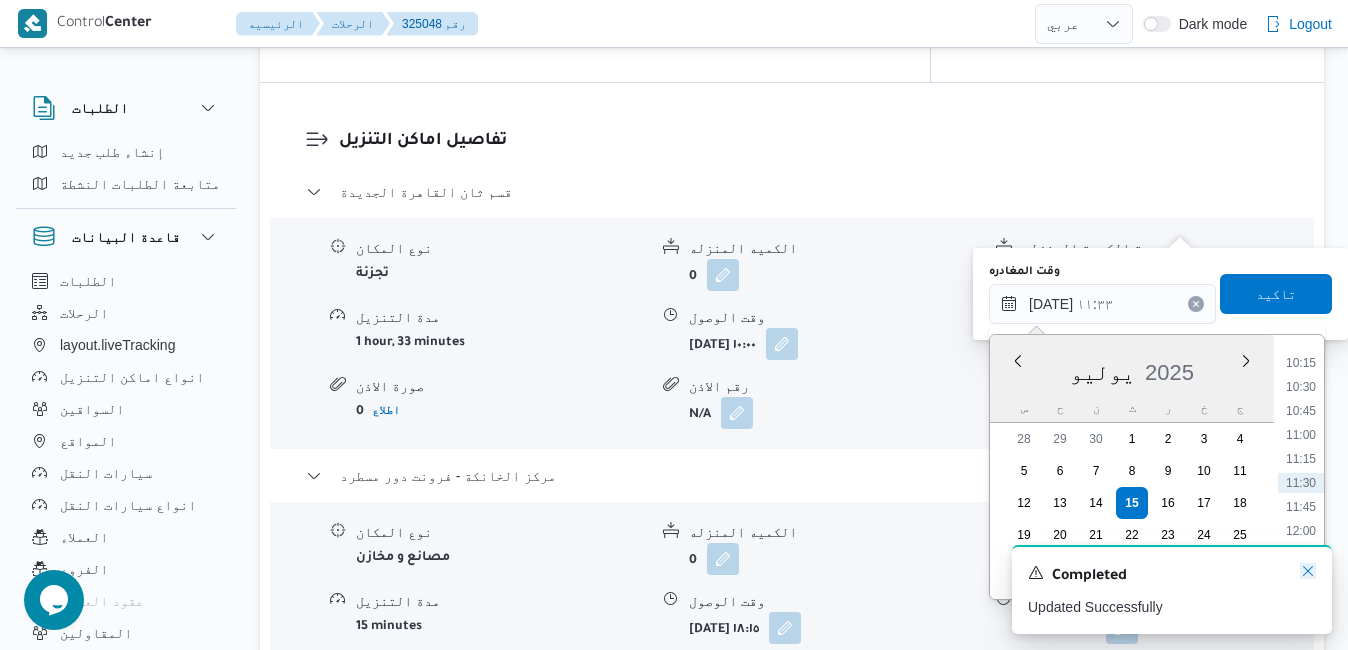 click 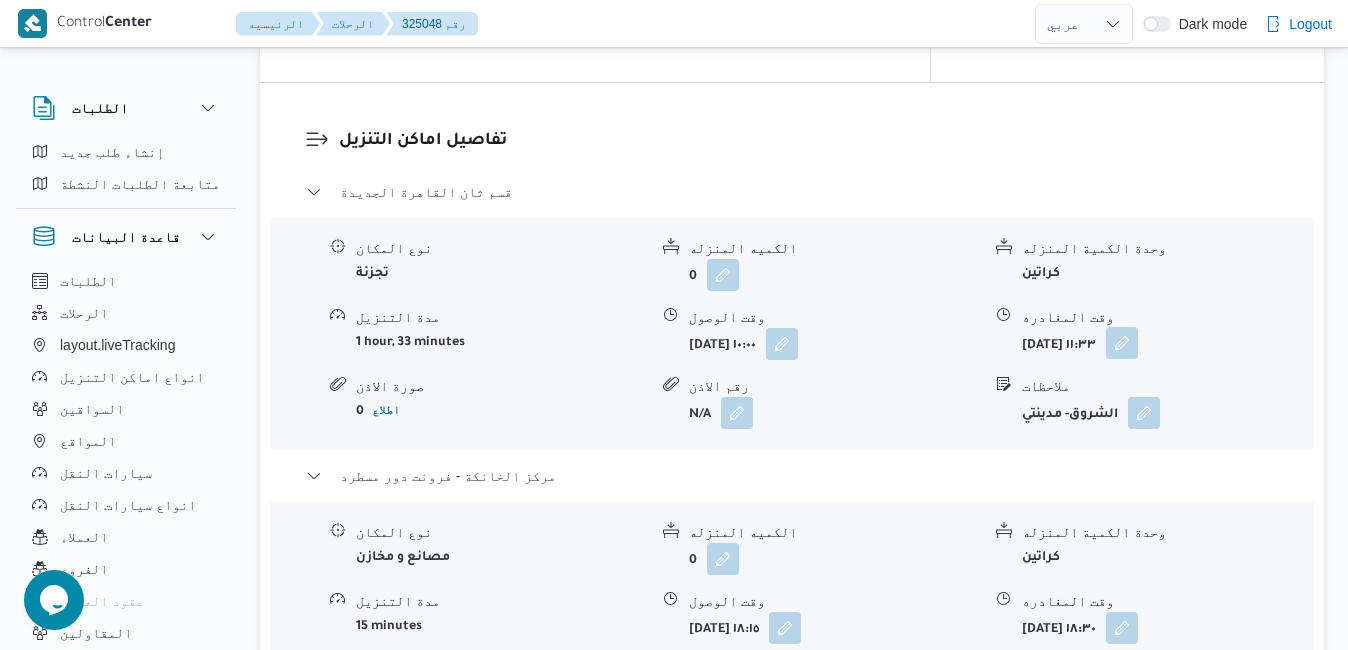 click at bounding box center [1122, 343] 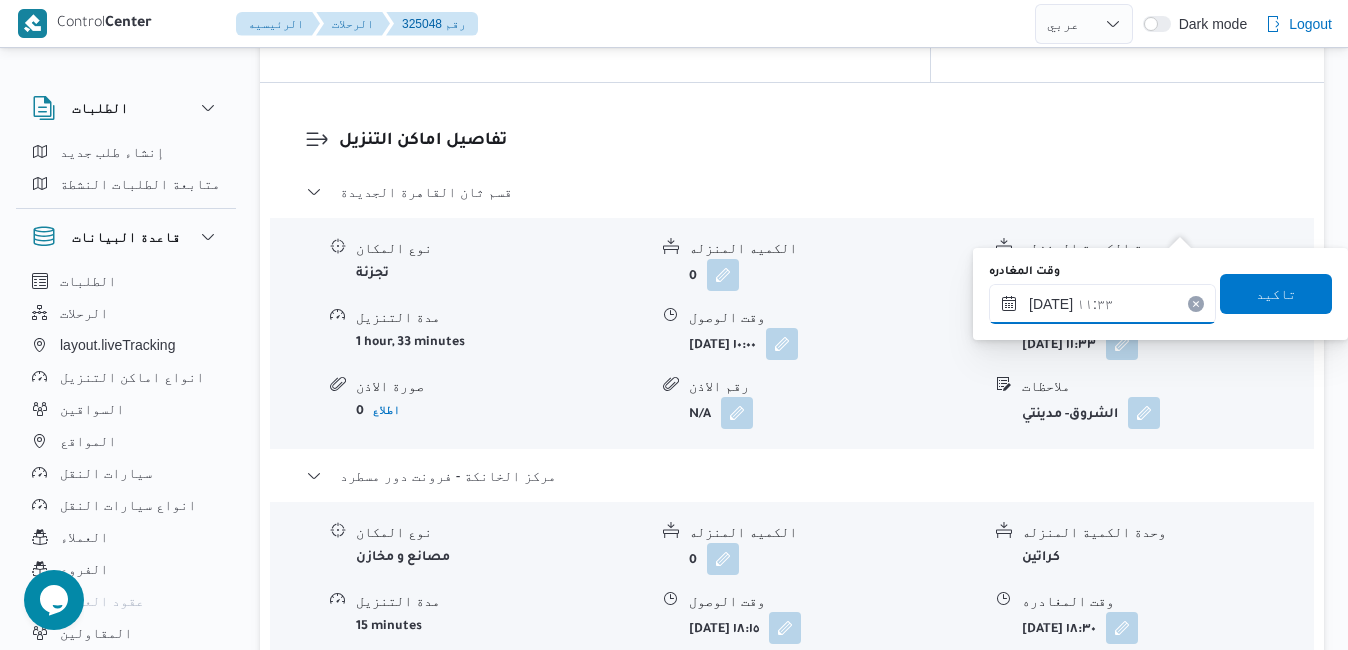 click on "١٥/٠٧/٢٠٢٥ ١١:٣٣" at bounding box center [1102, 304] 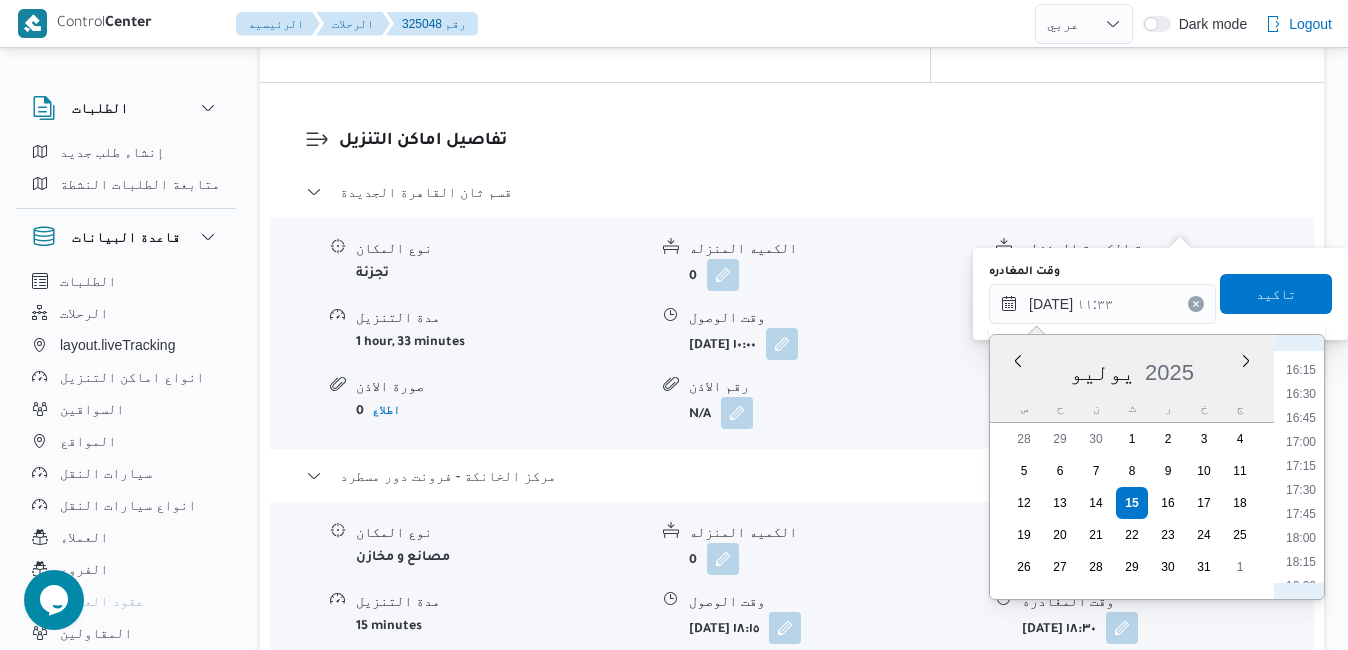 scroll, scrollTop: 1591, scrollLeft: 0, axis: vertical 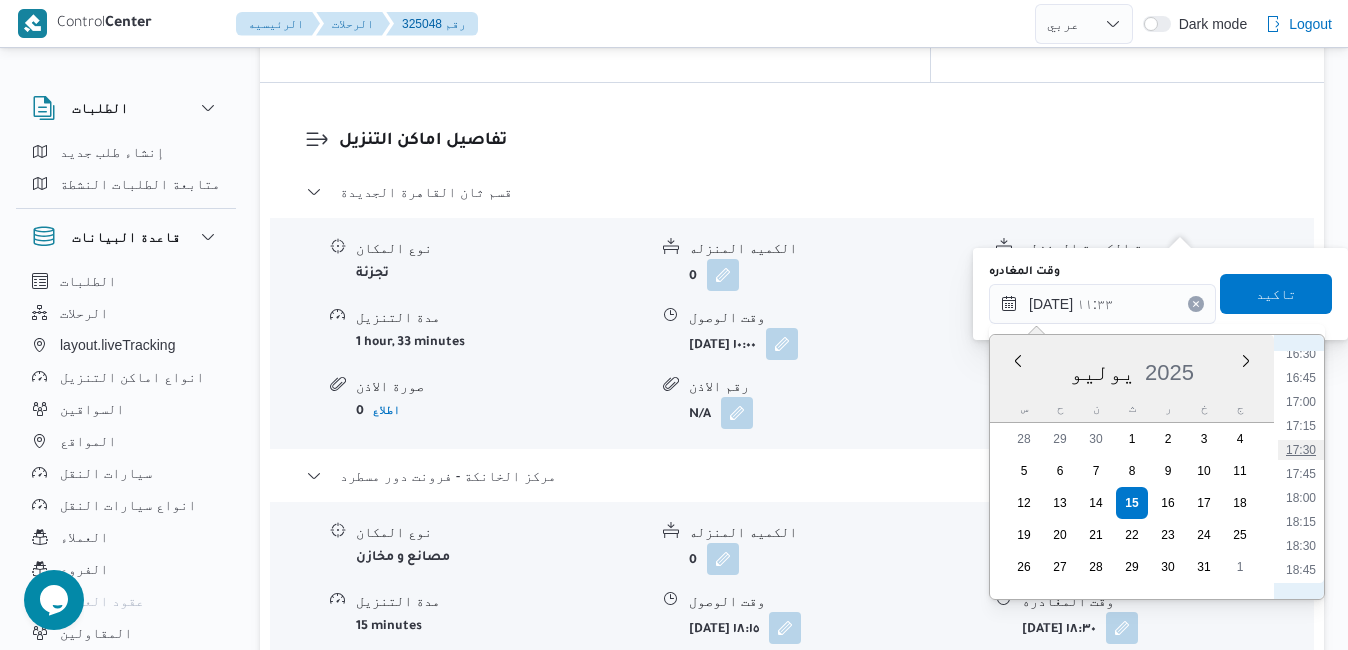 click on "17:30" at bounding box center (1301, 450) 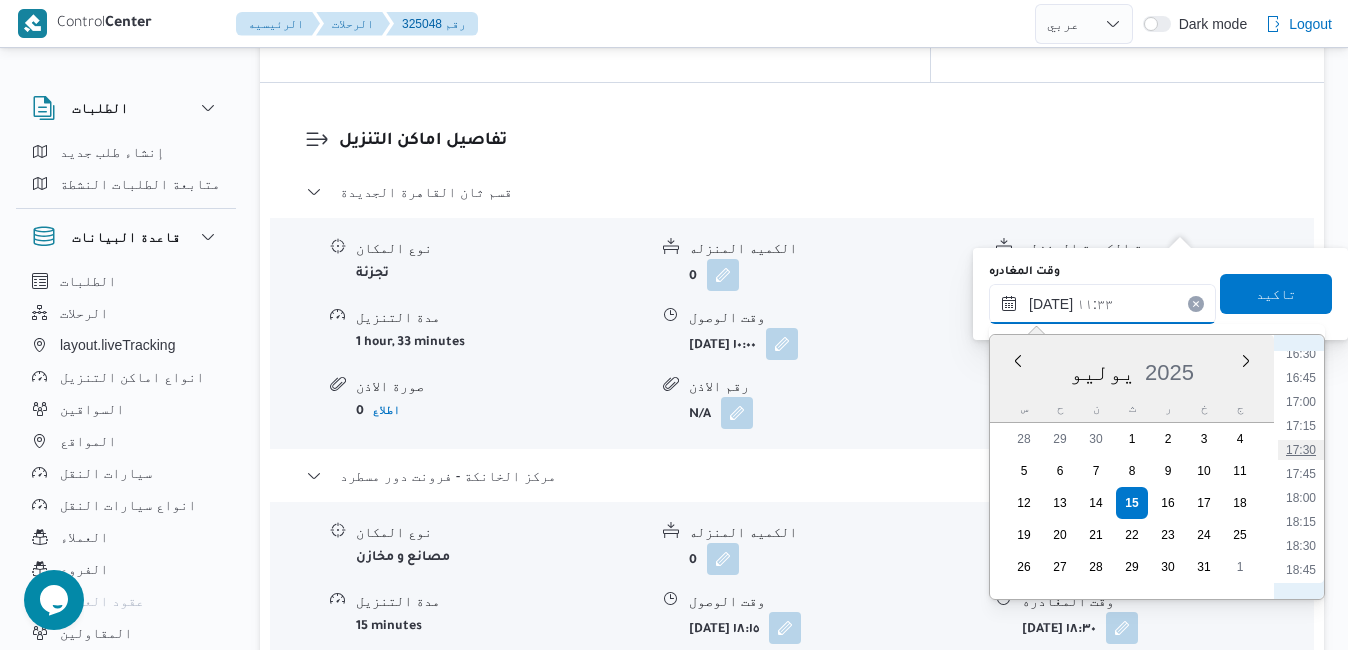 type on "[DATE] ١٧:٣٠" 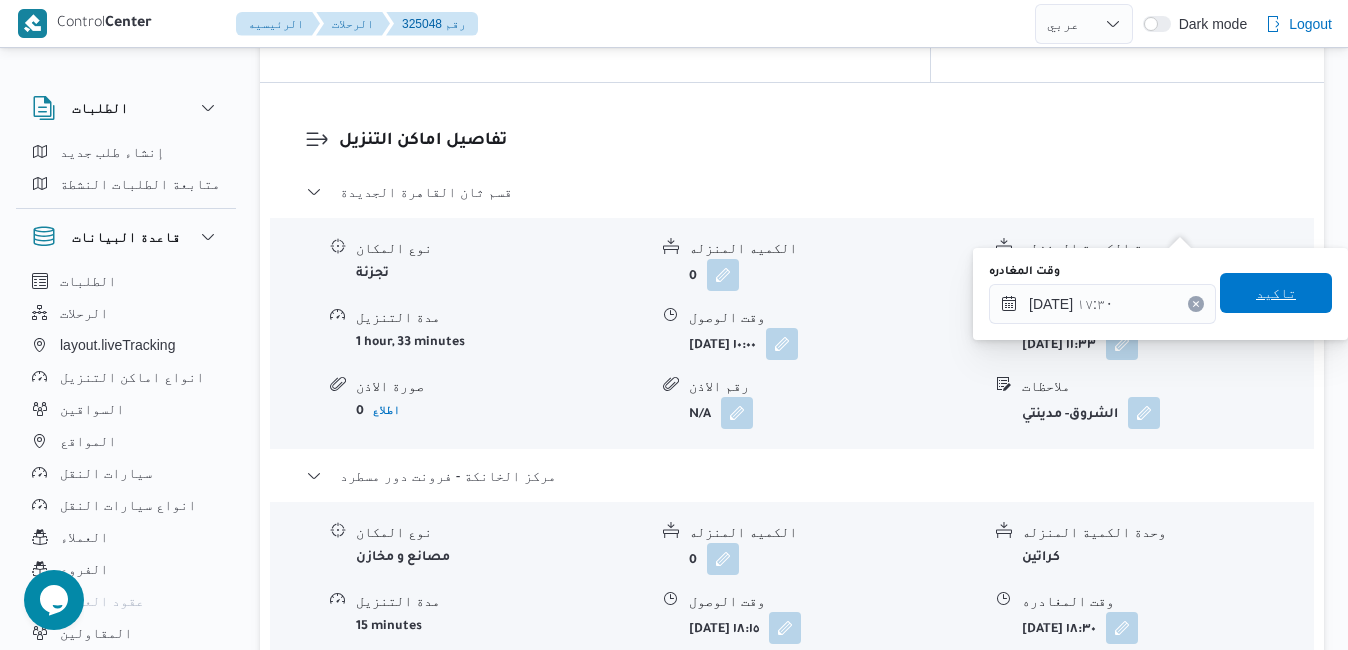 click on "تاكيد" at bounding box center [1276, 293] 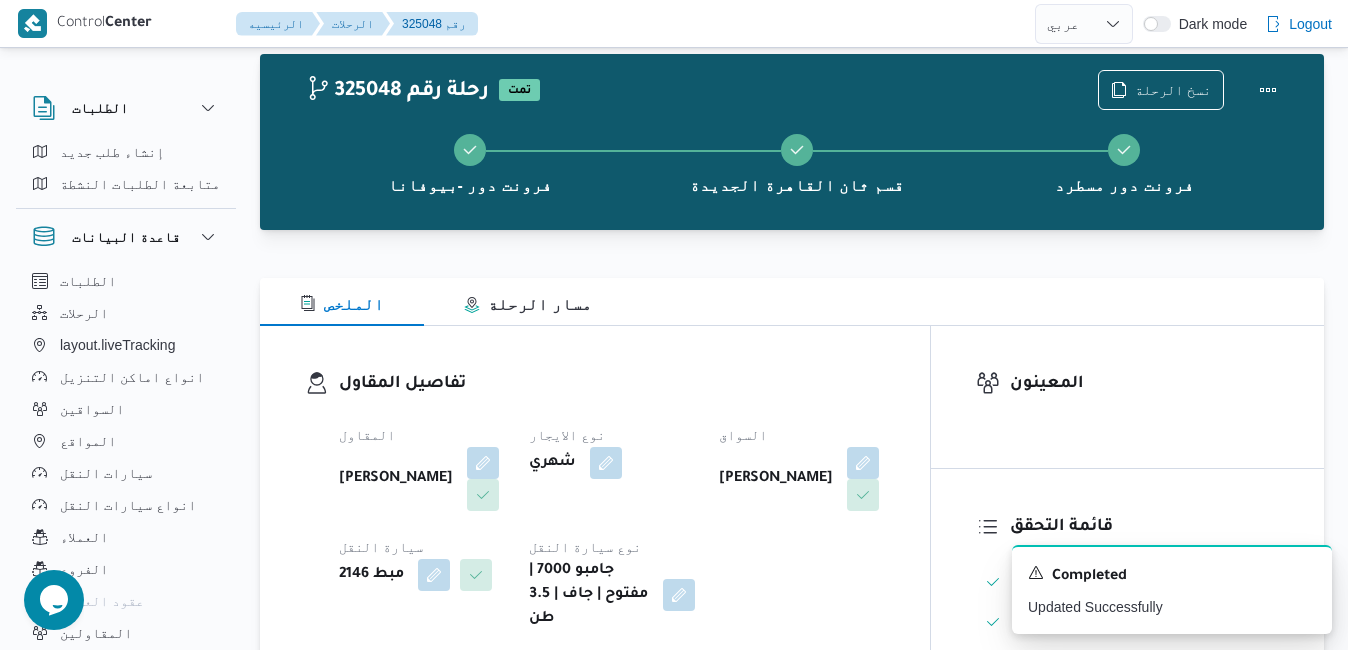 scroll, scrollTop: 0, scrollLeft: 0, axis: both 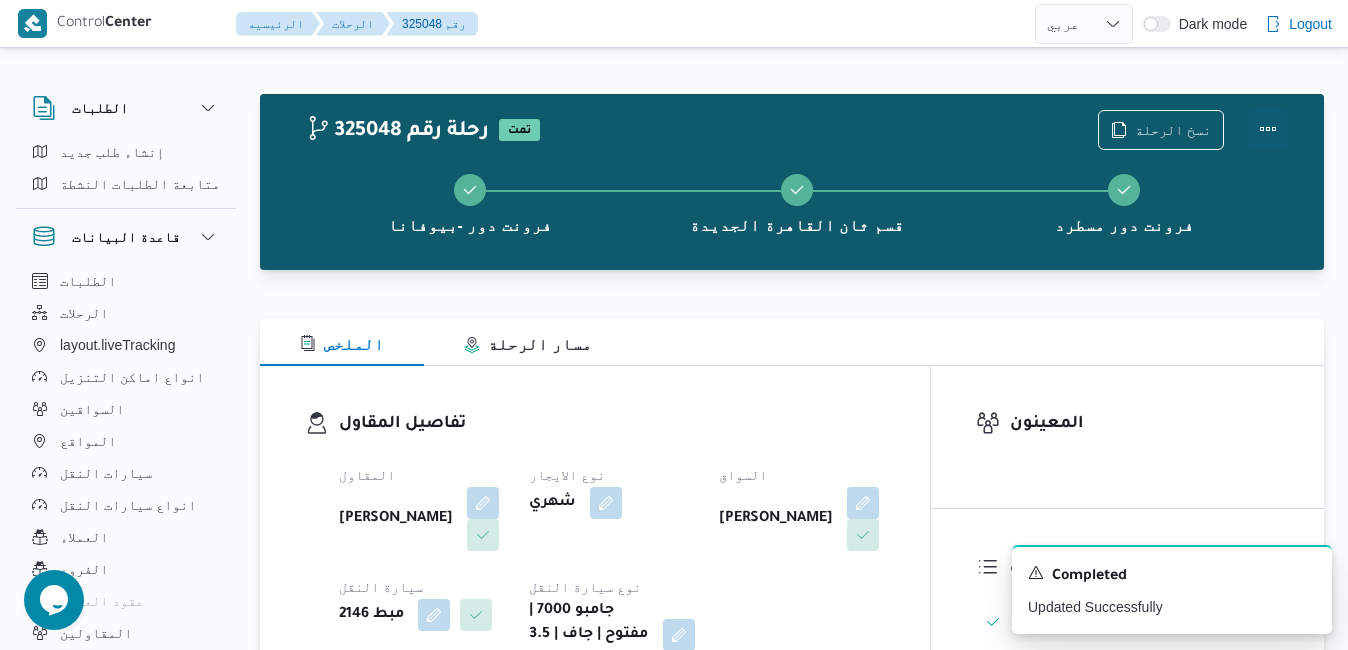 click at bounding box center (1268, 129) 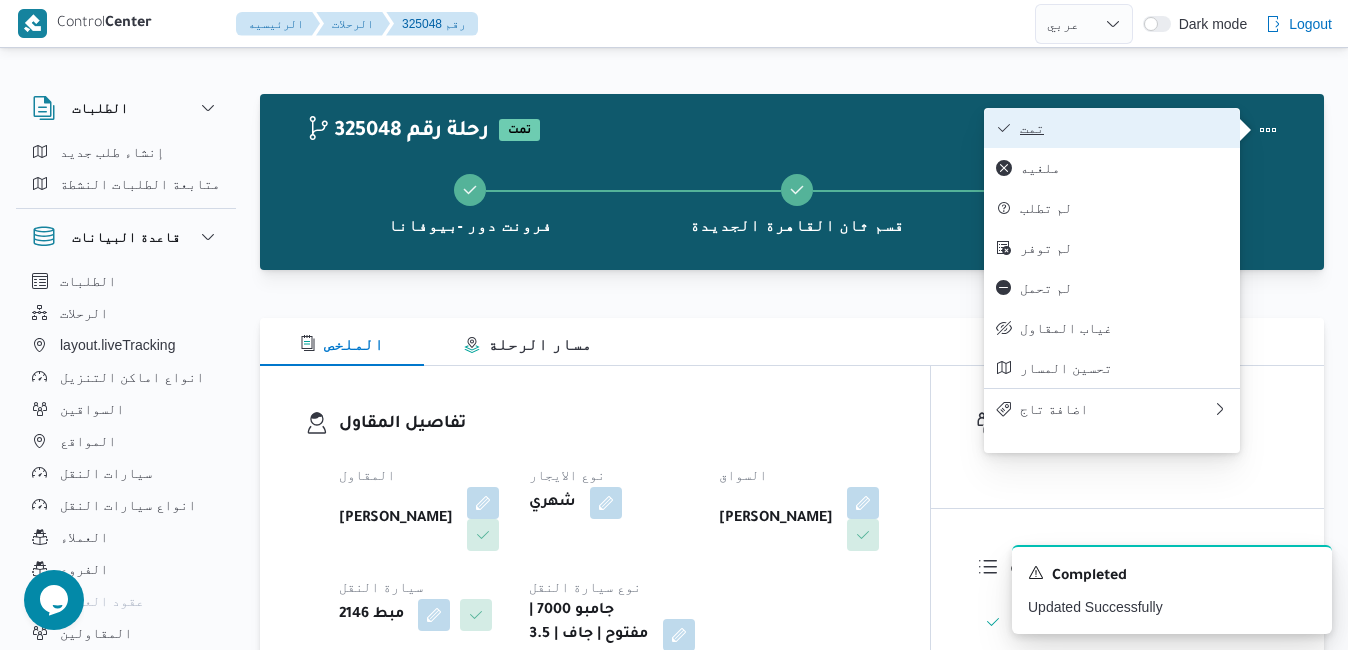 click on "تمت" at bounding box center [1124, 128] 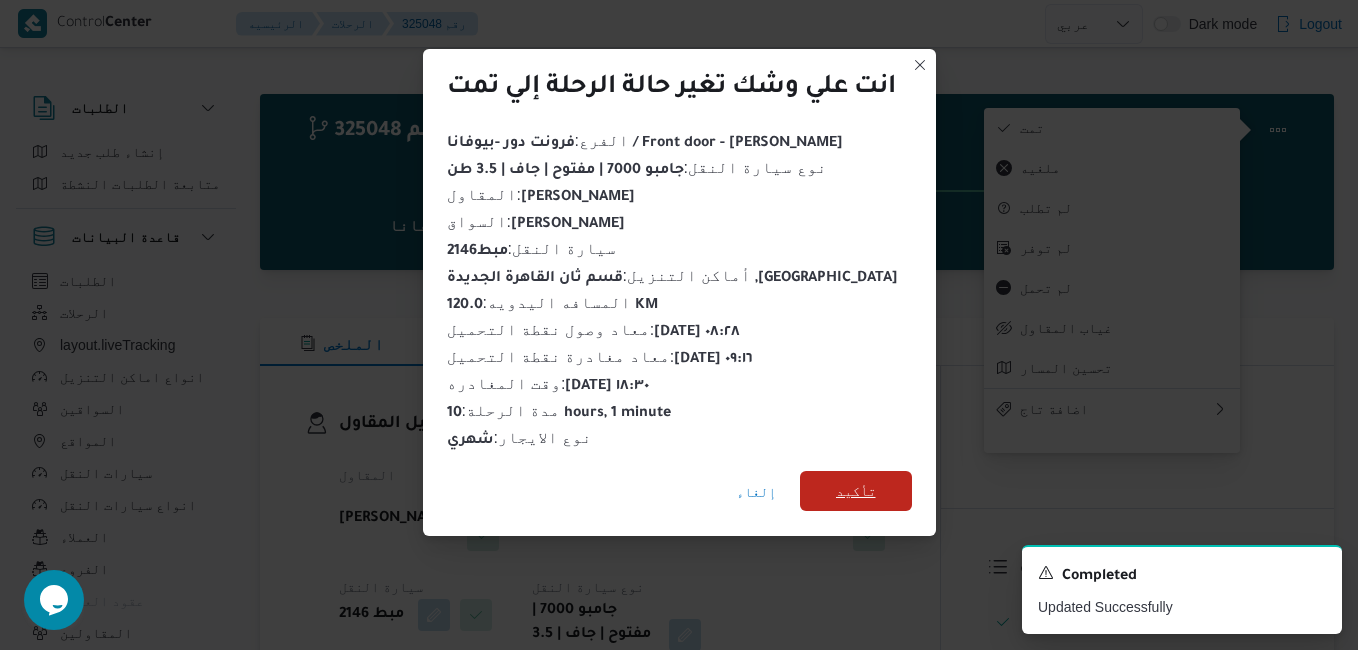 click on "تأكيد" at bounding box center (856, 491) 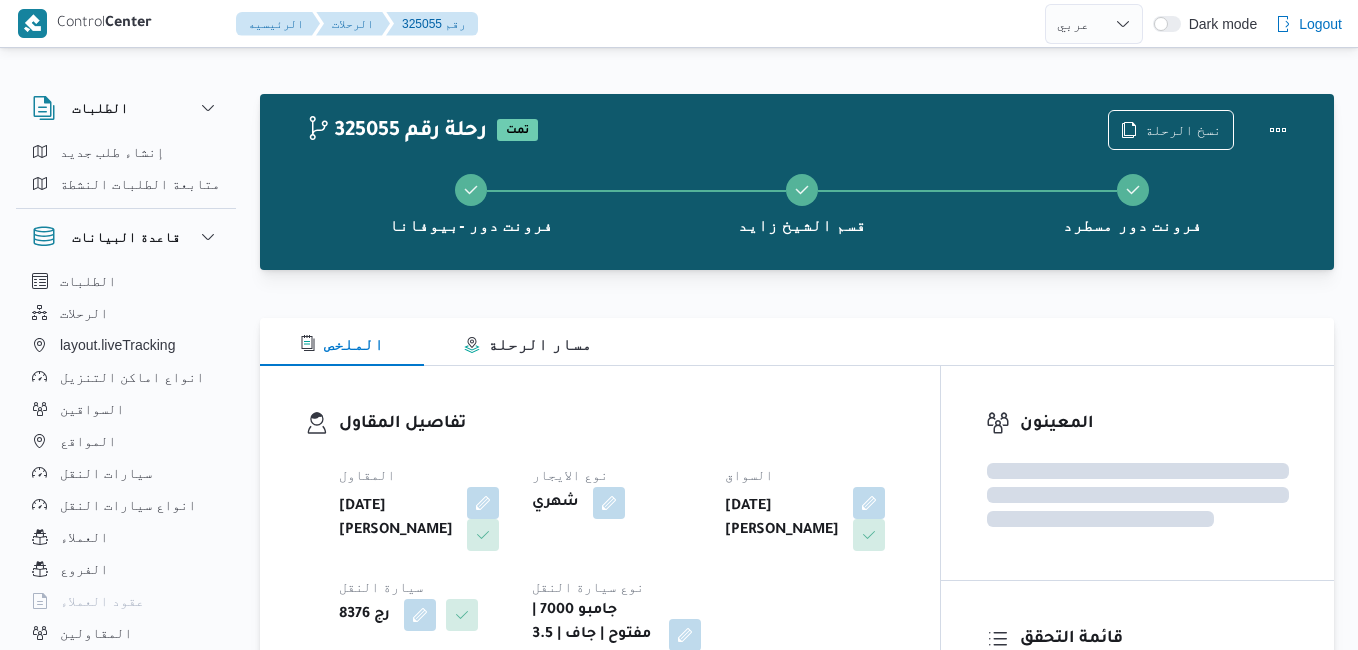 select on "ar" 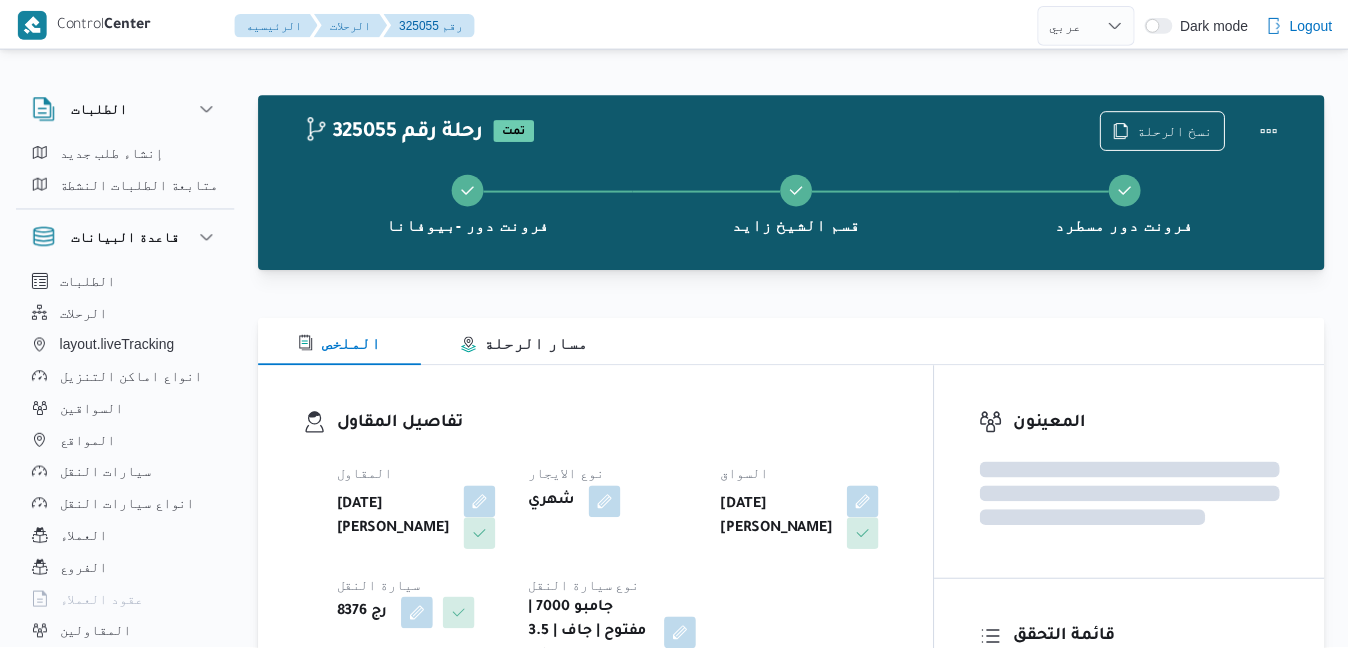 scroll, scrollTop: 0, scrollLeft: 0, axis: both 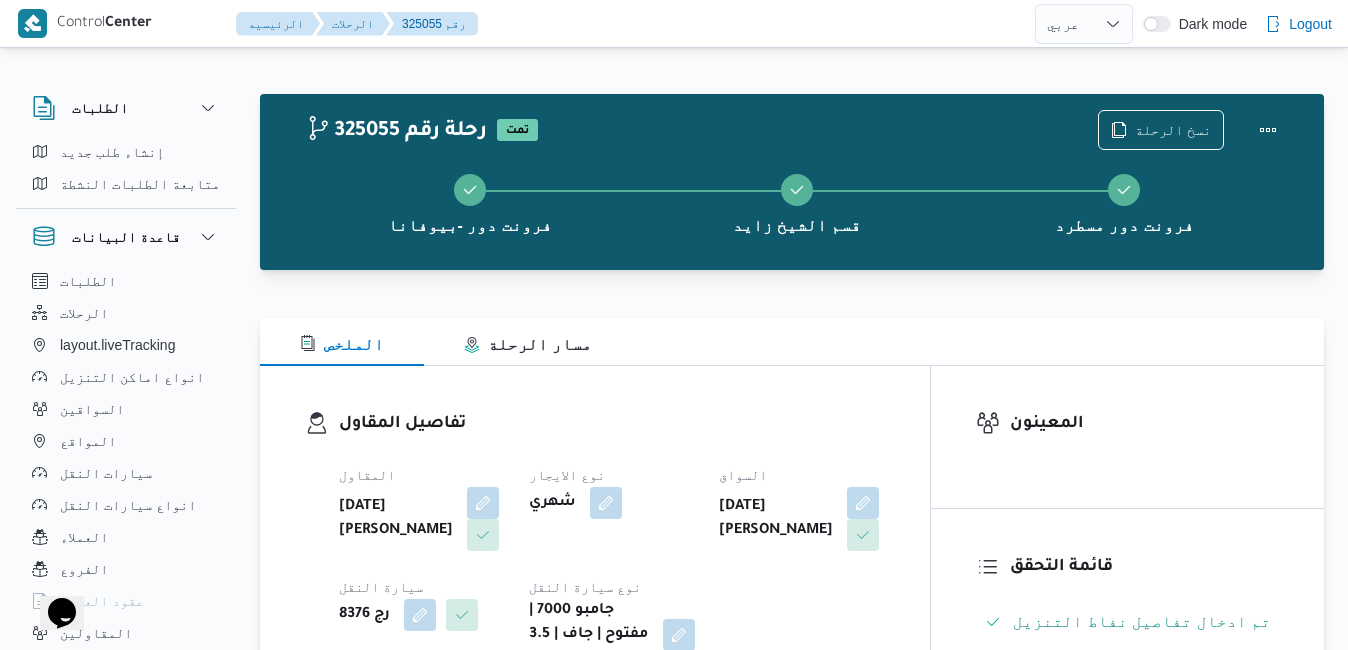 click on "الملخص مسار الرحلة" at bounding box center [792, 342] 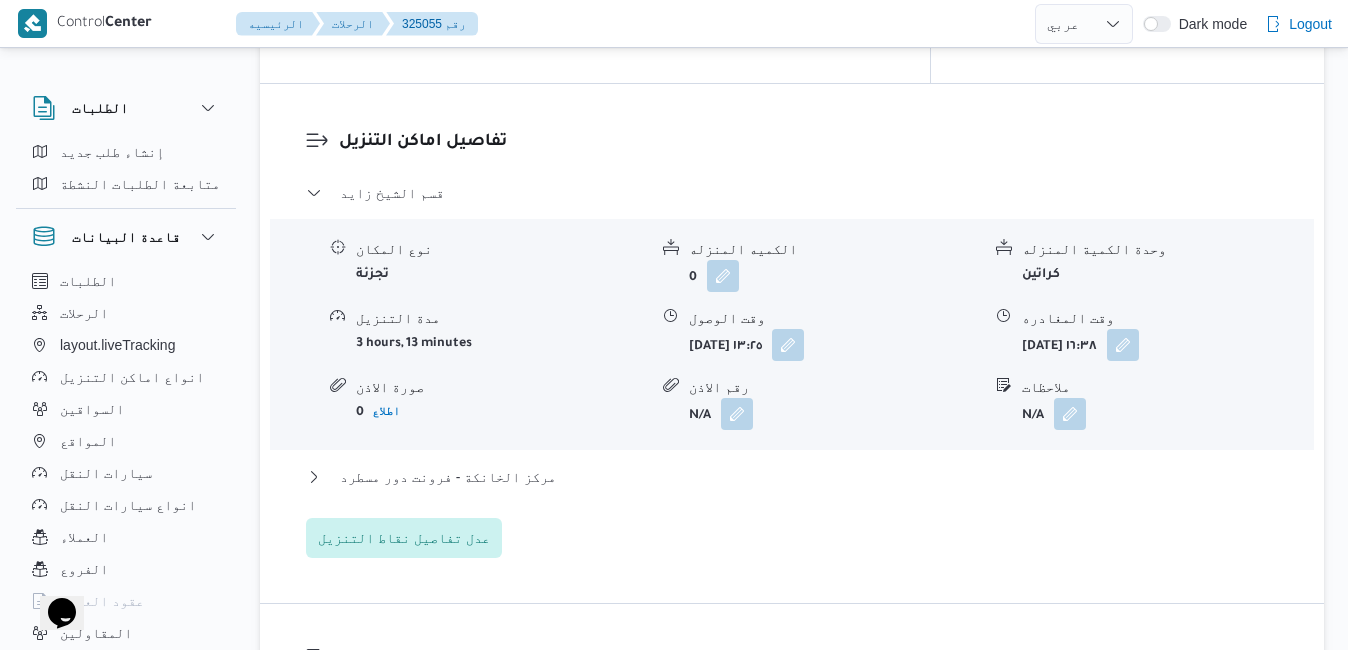 scroll, scrollTop: 1800, scrollLeft: 0, axis: vertical 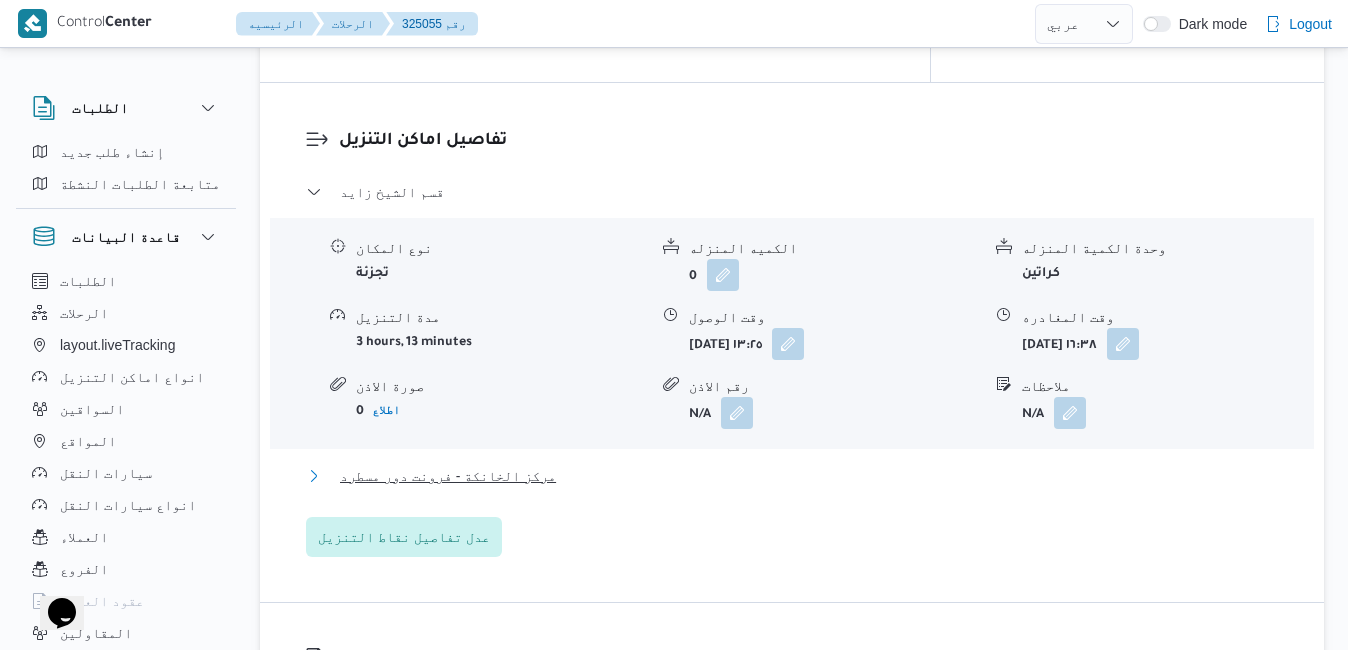 click on "مركز الخانكة -
فرونت دور مسطرد" at bounding box center (792, 476) 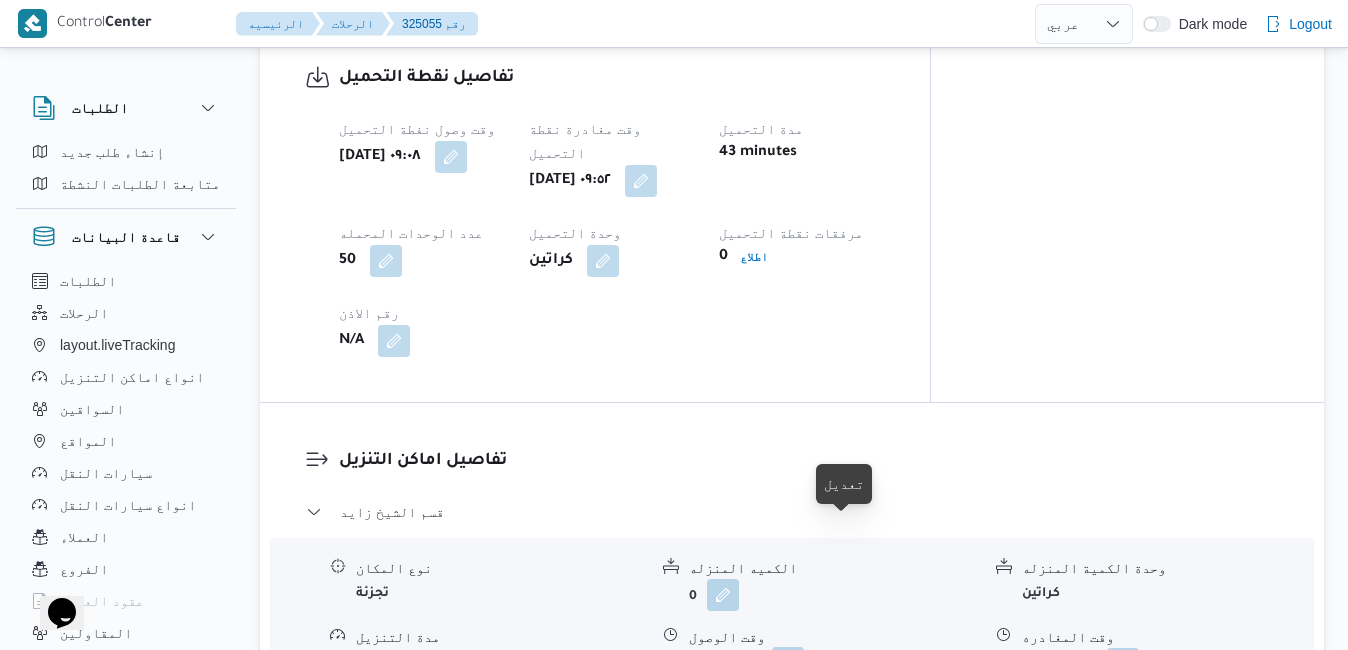 click at bounding box center [788, 663] 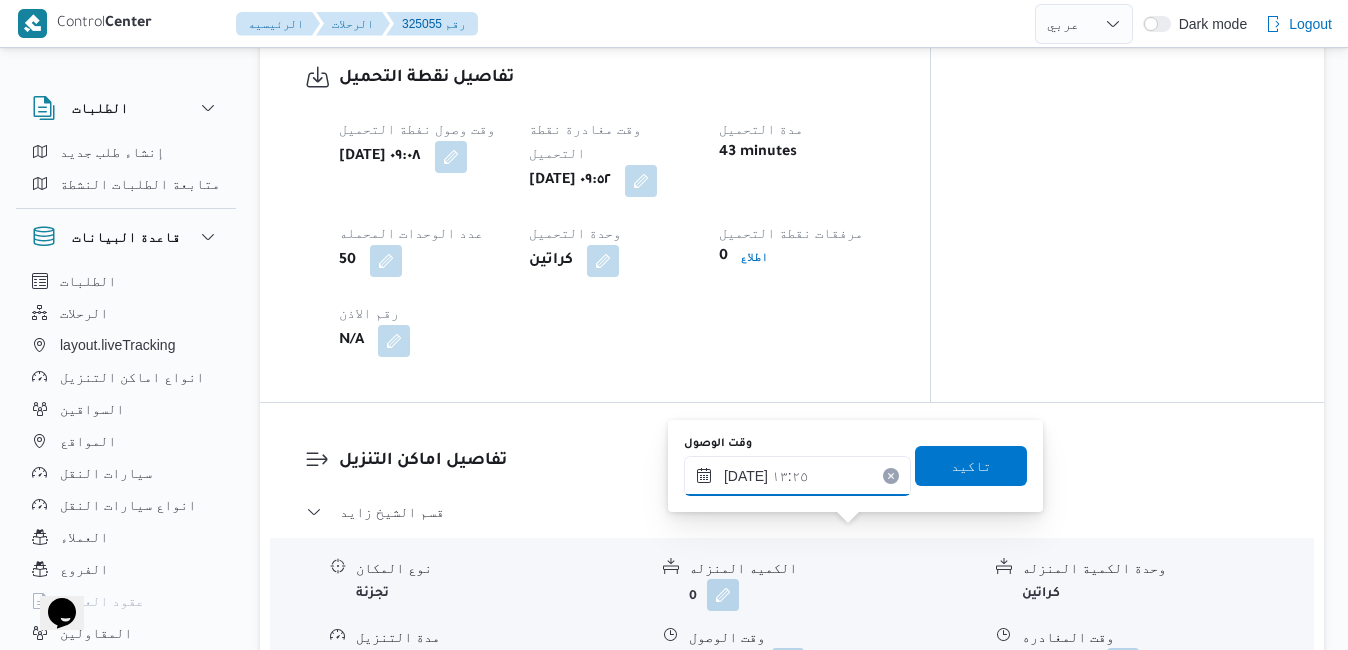 click on "١٥/٠٧/٢٠٢٥ ١٣:٢٥" at bounding box center (797, 476) 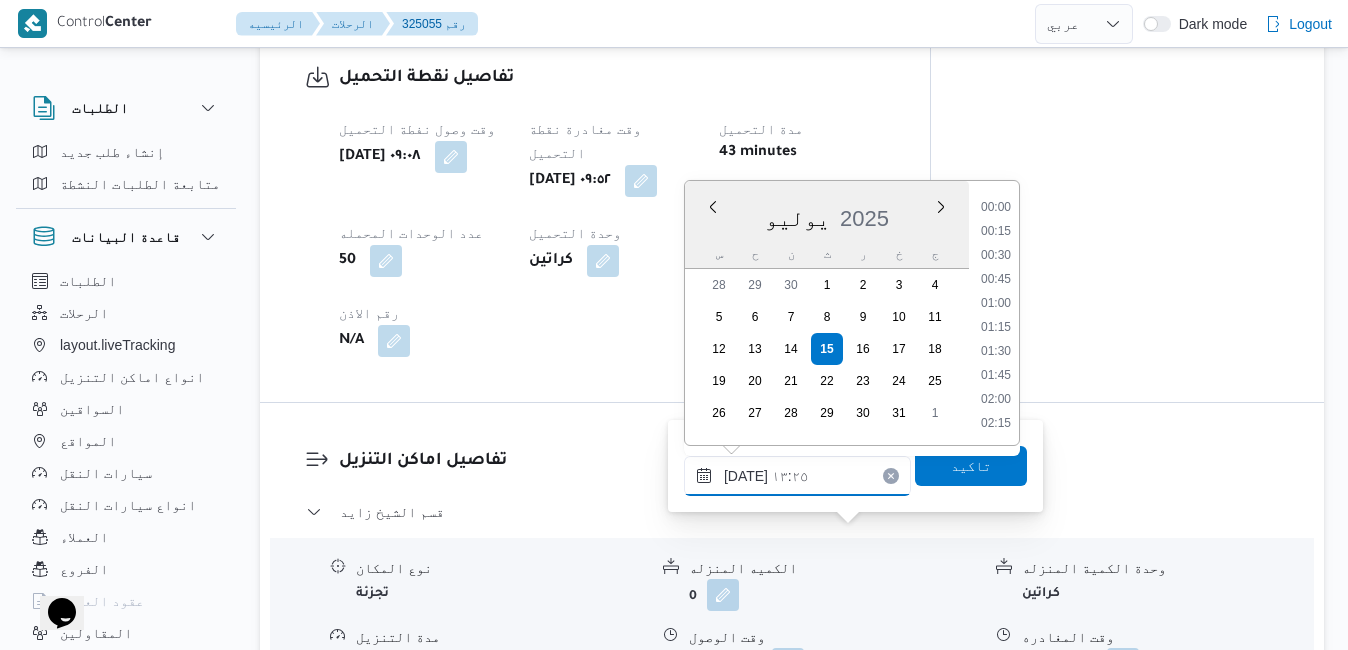 scroll, scrollTop: 1150, scrollLeft: 0, axis: vertical 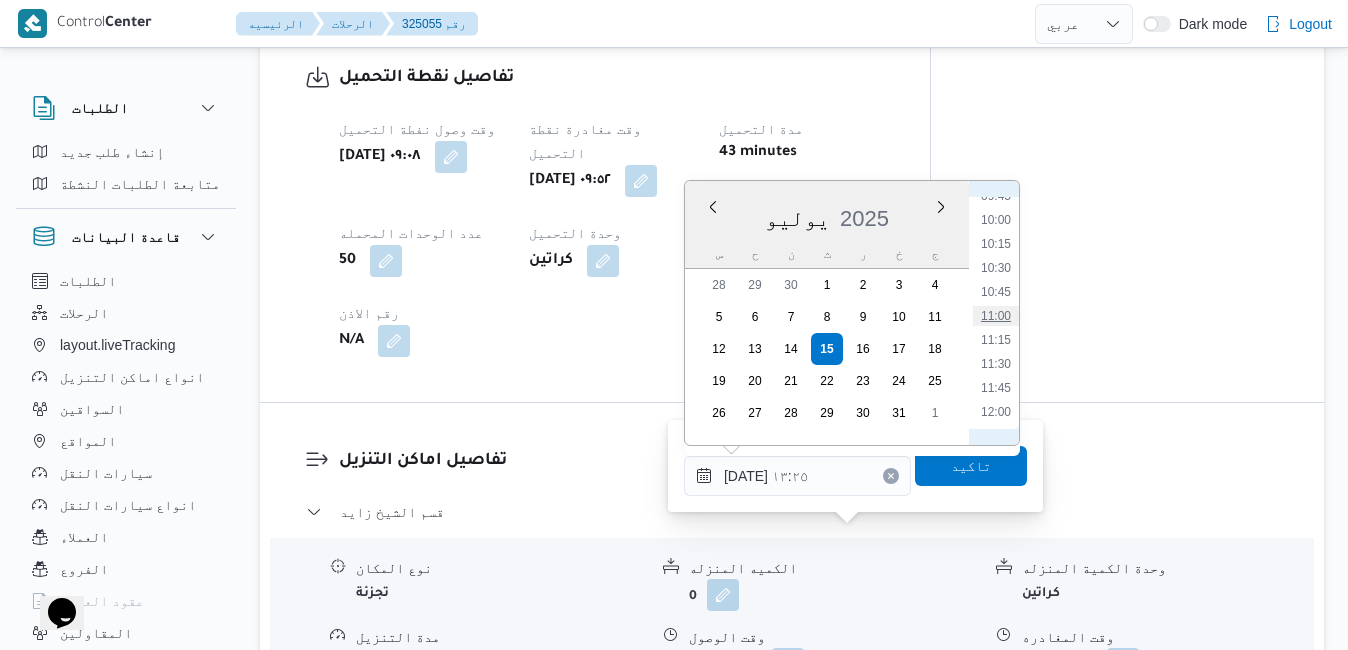 click on "11:00" at bounding box center [996, 316] 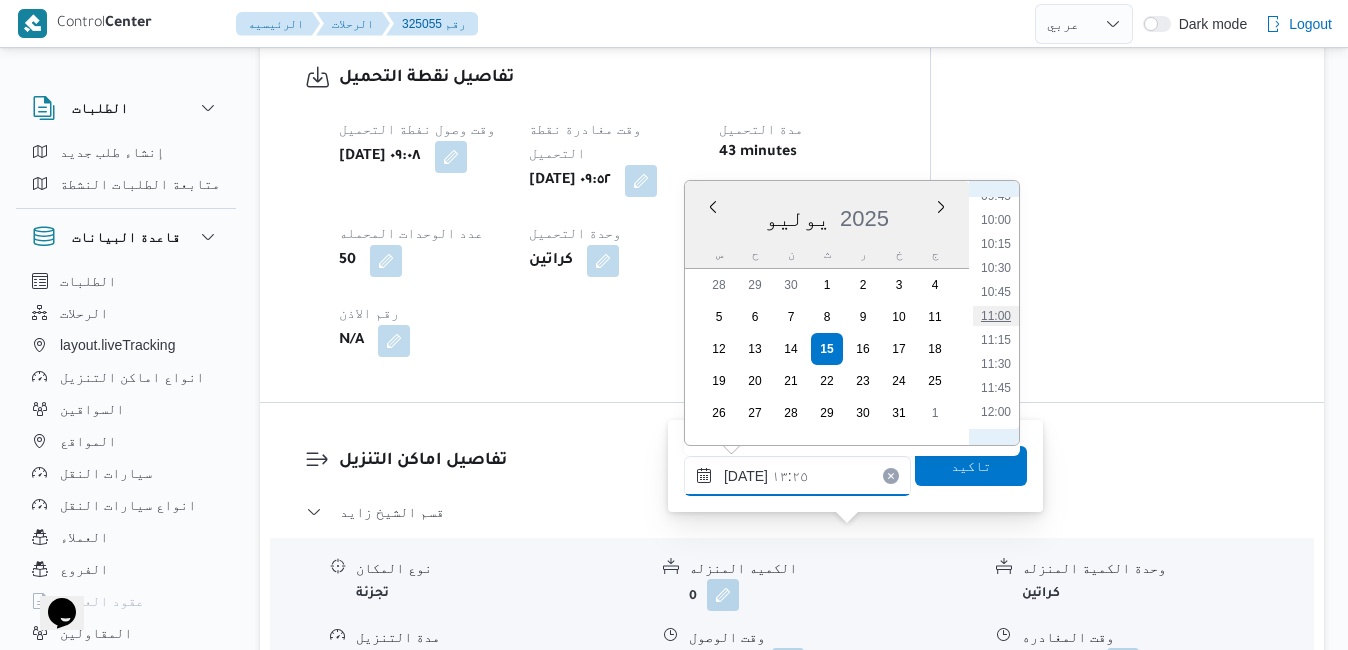 type on "١٥/٠٧/٢٠٢٥ ١١:٠٠" 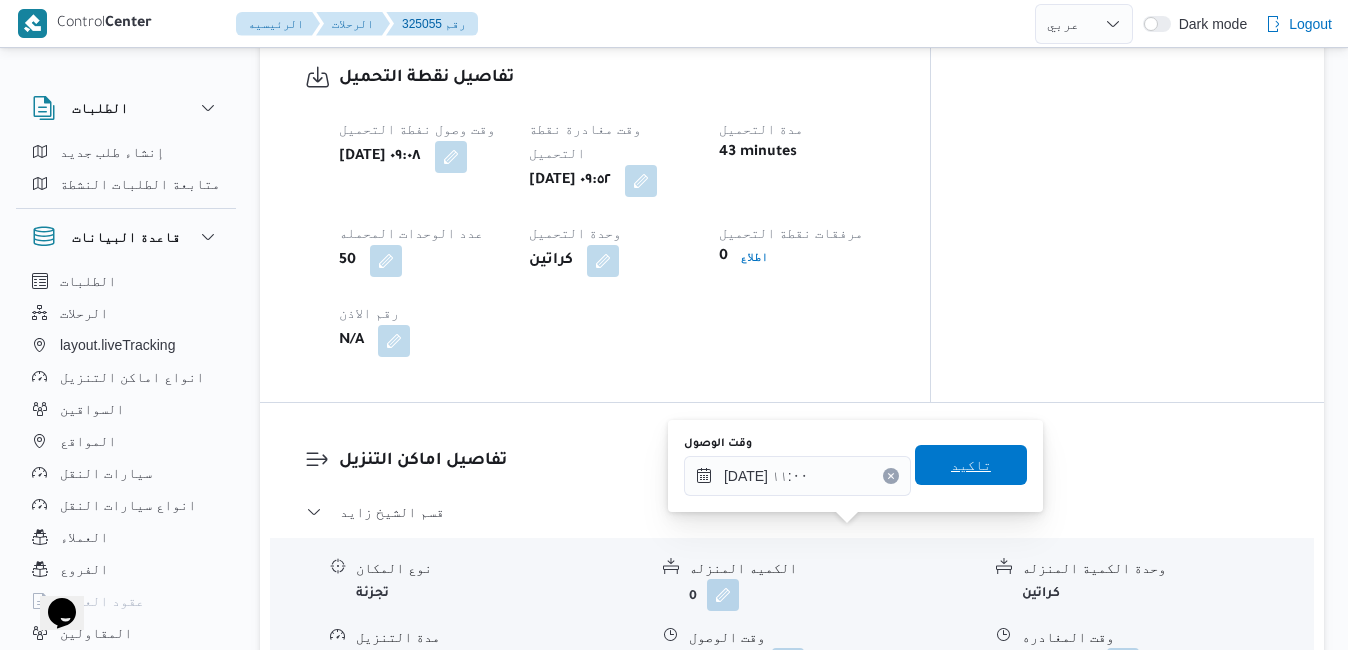 click on "تاكيد" at bounding box center [971, 465] 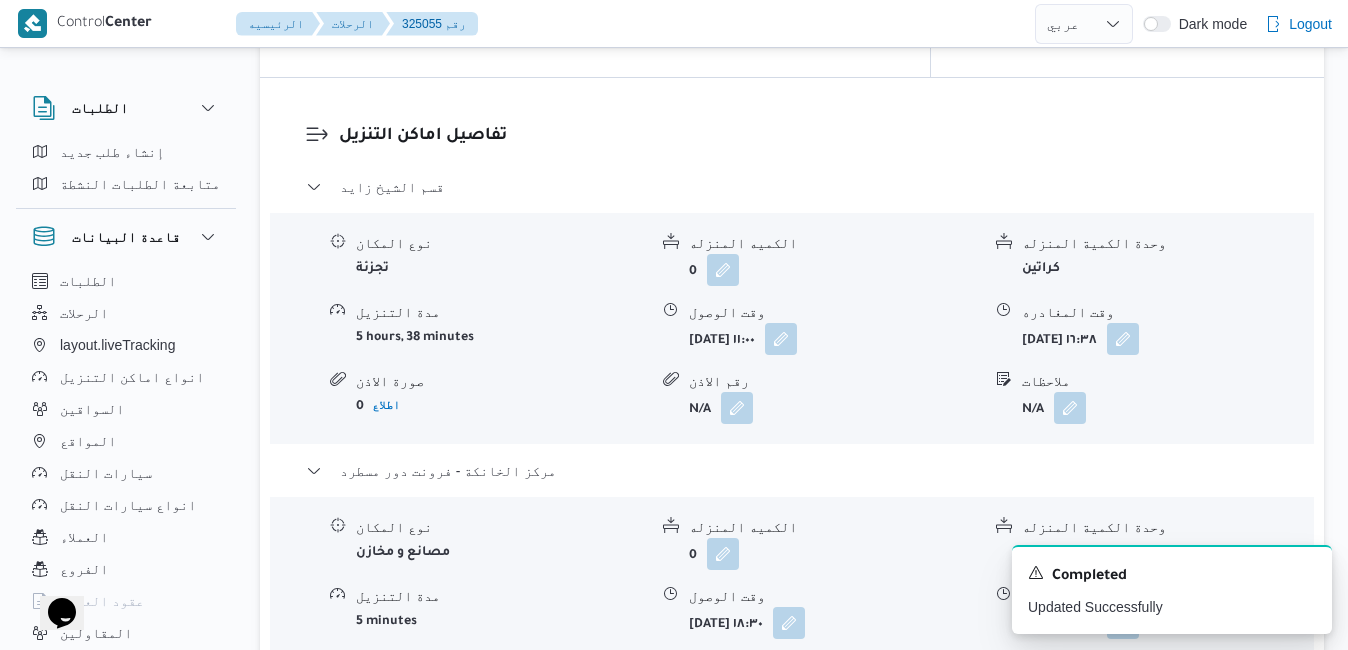 scroll, scrollTop: 1840, scrollLeft: 0, axis: vertical 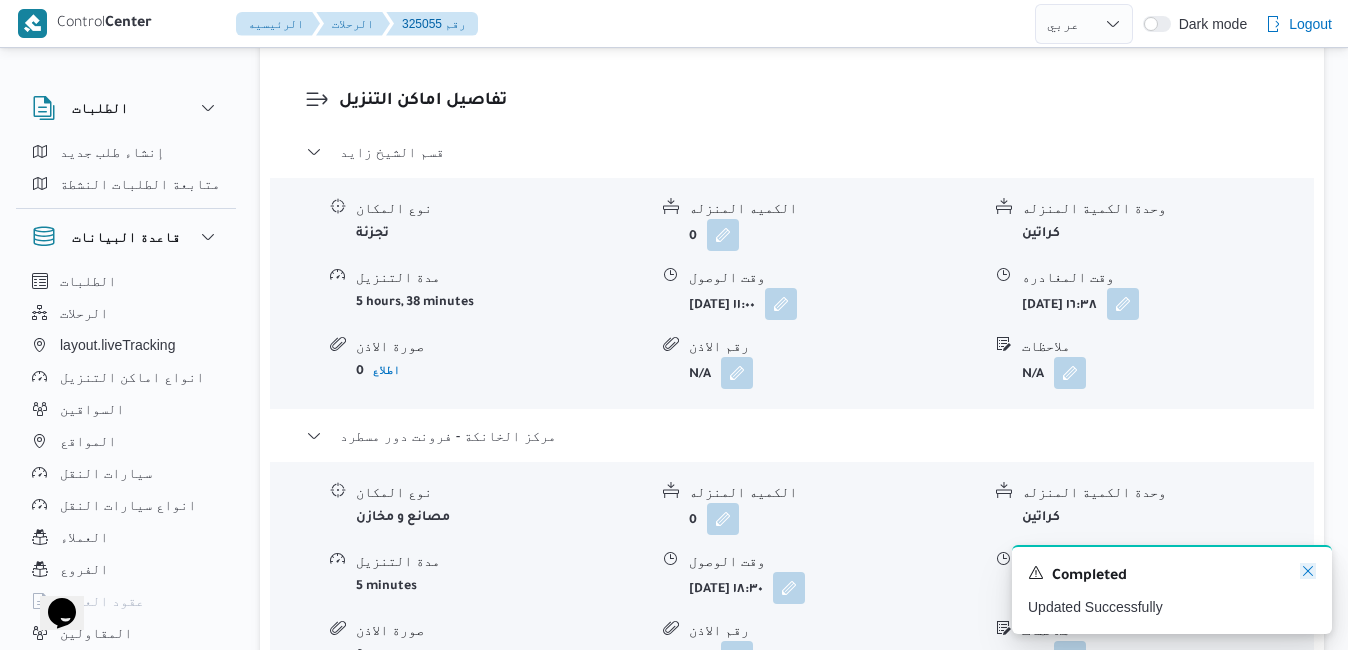 click 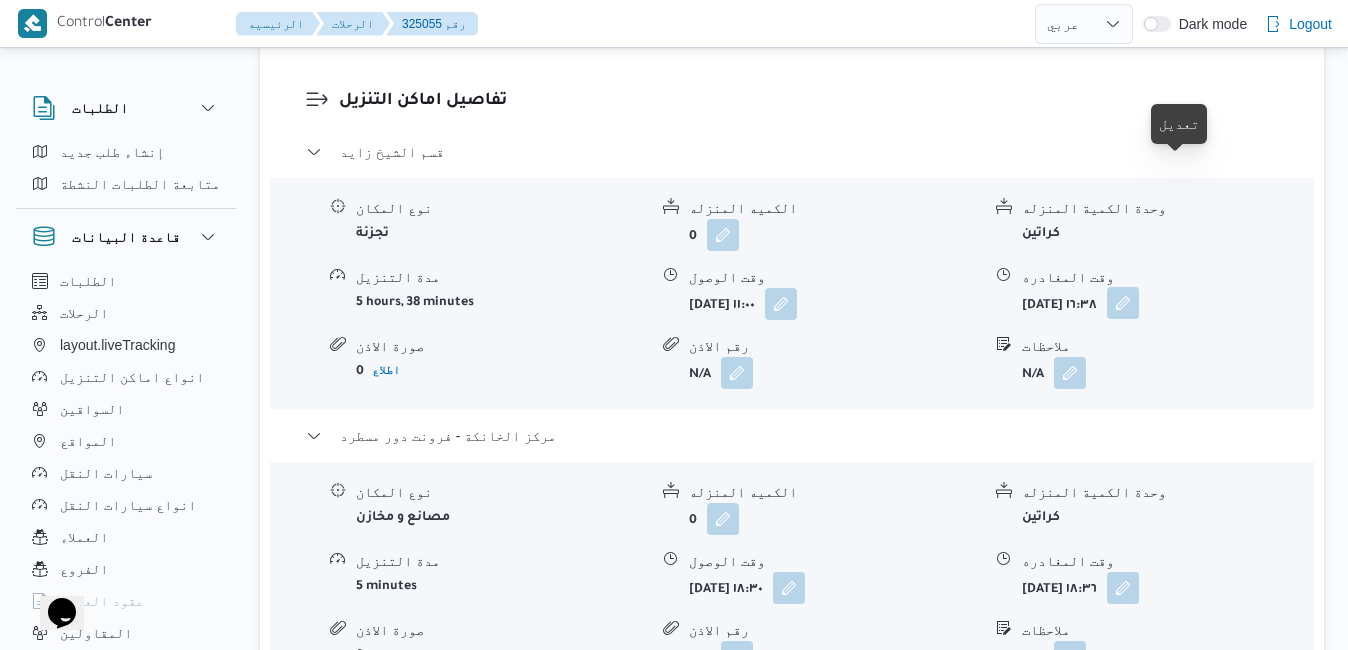 click at bounding box center [1123, 303] 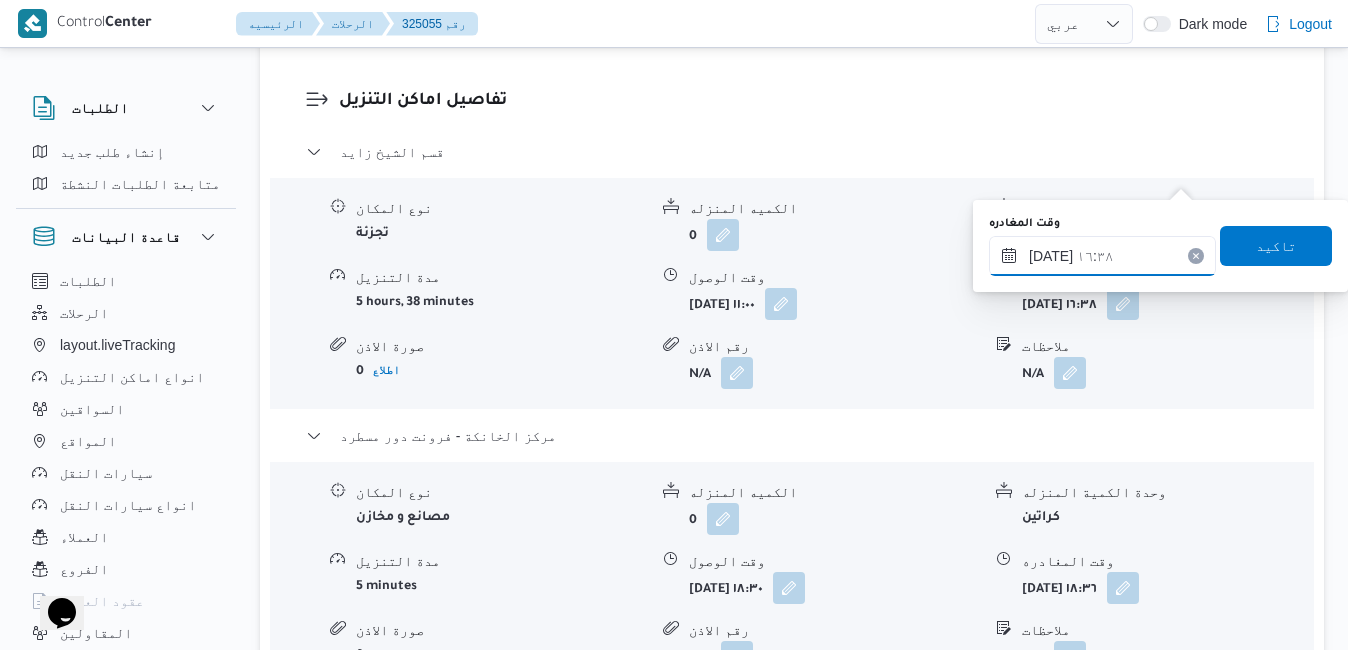click on "١٥/٠٧/٢٠٢٥ ١٦:٣٨" at bounding box center [1102, 256] 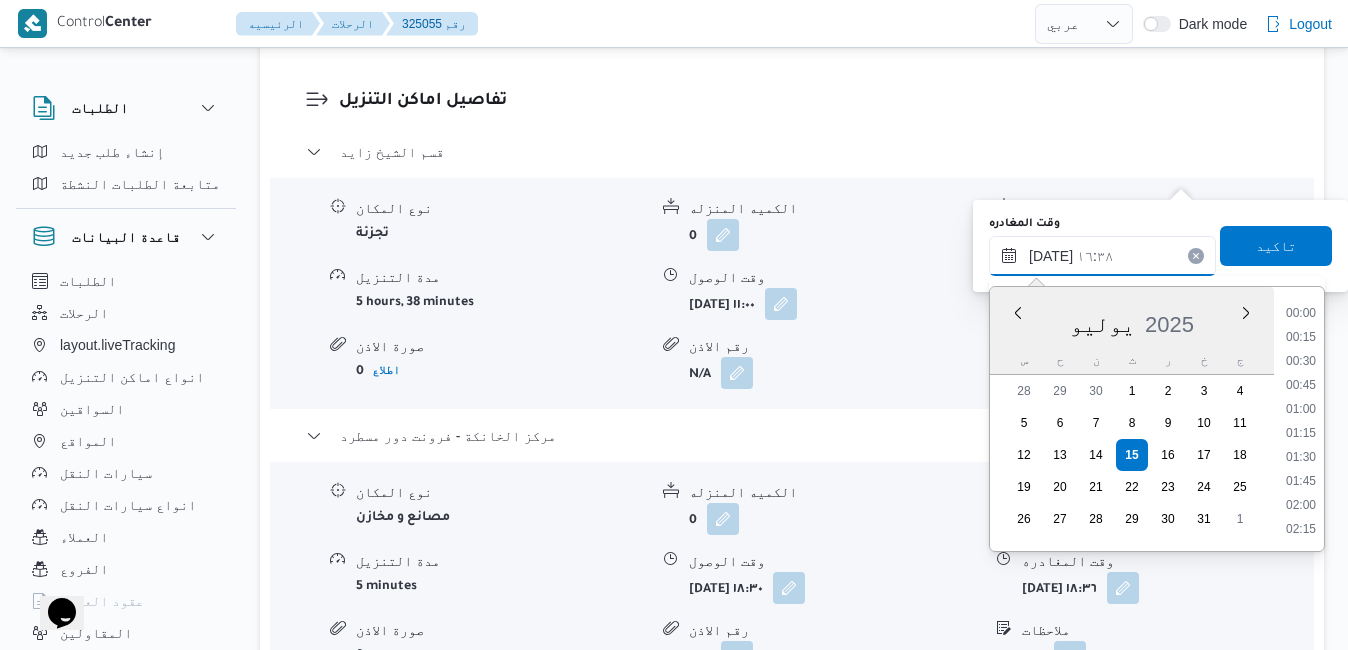 scroll, scrollTop: 1462, scrollLeft: 0, axis: vertical 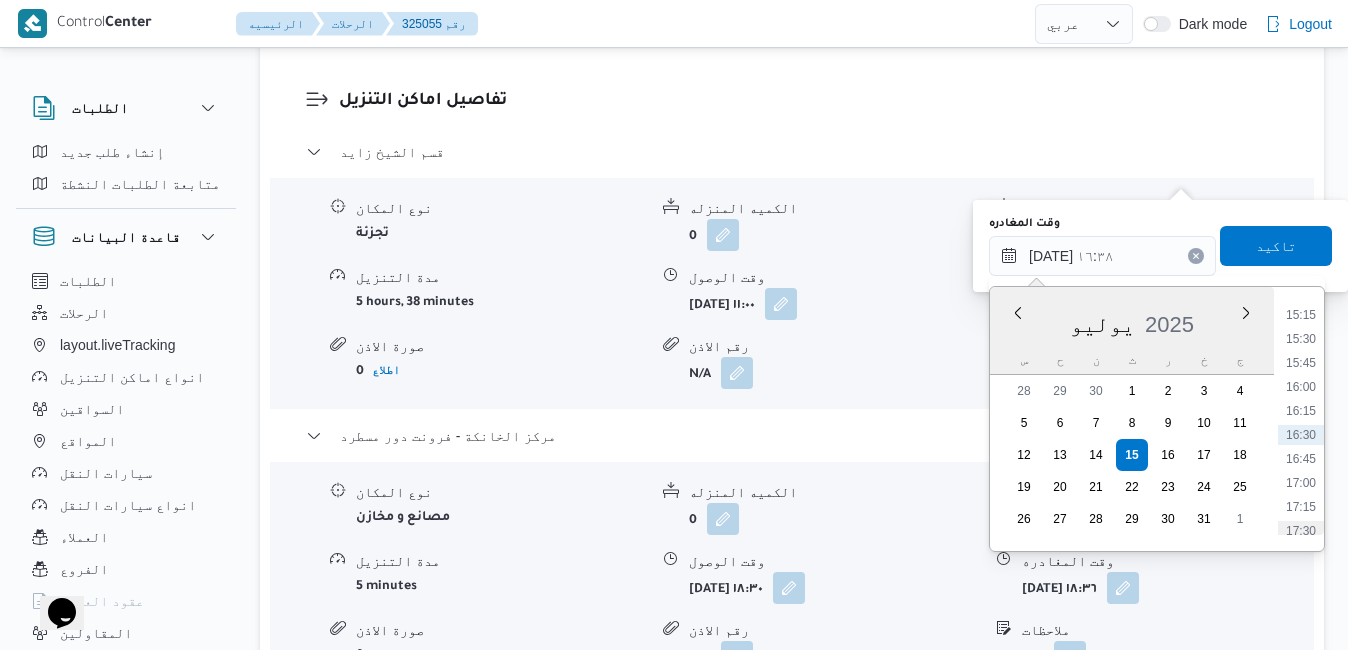 click on "17:30" at bounding box center [1301, 531] 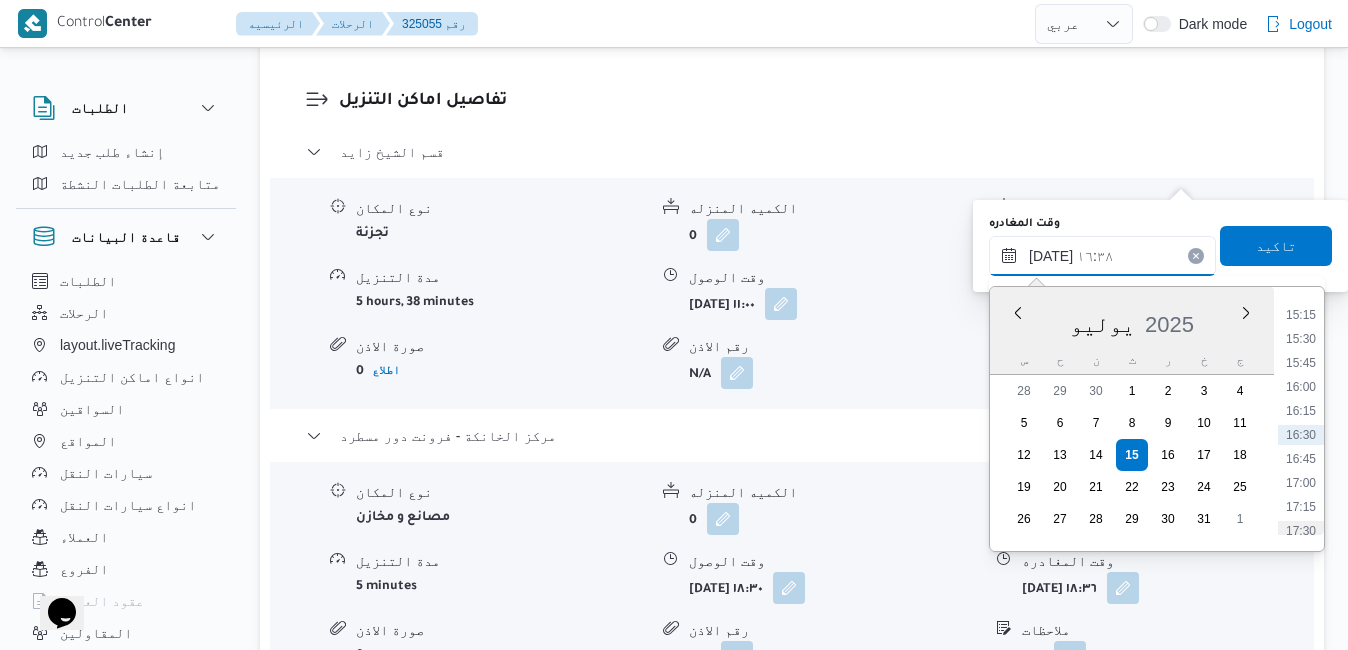 type on "[DATE] ١٧:٣٠" 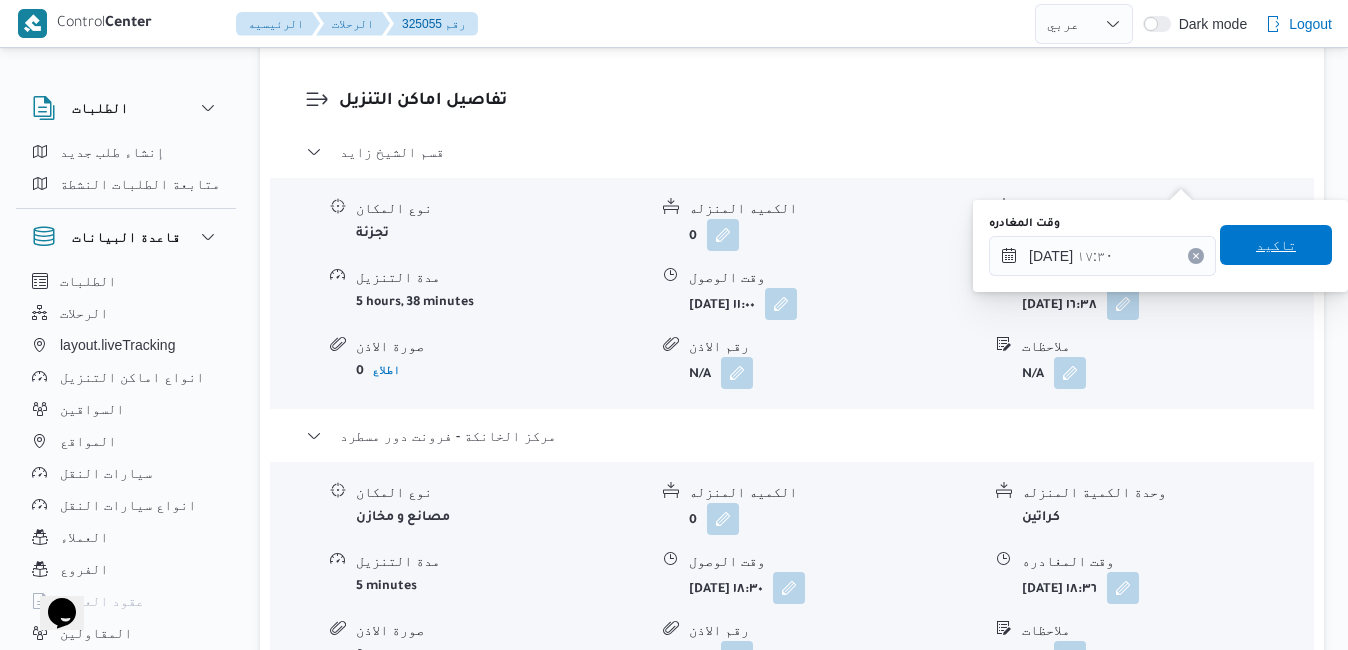 click on "تاكيد" at bounding box center (1276, 245) 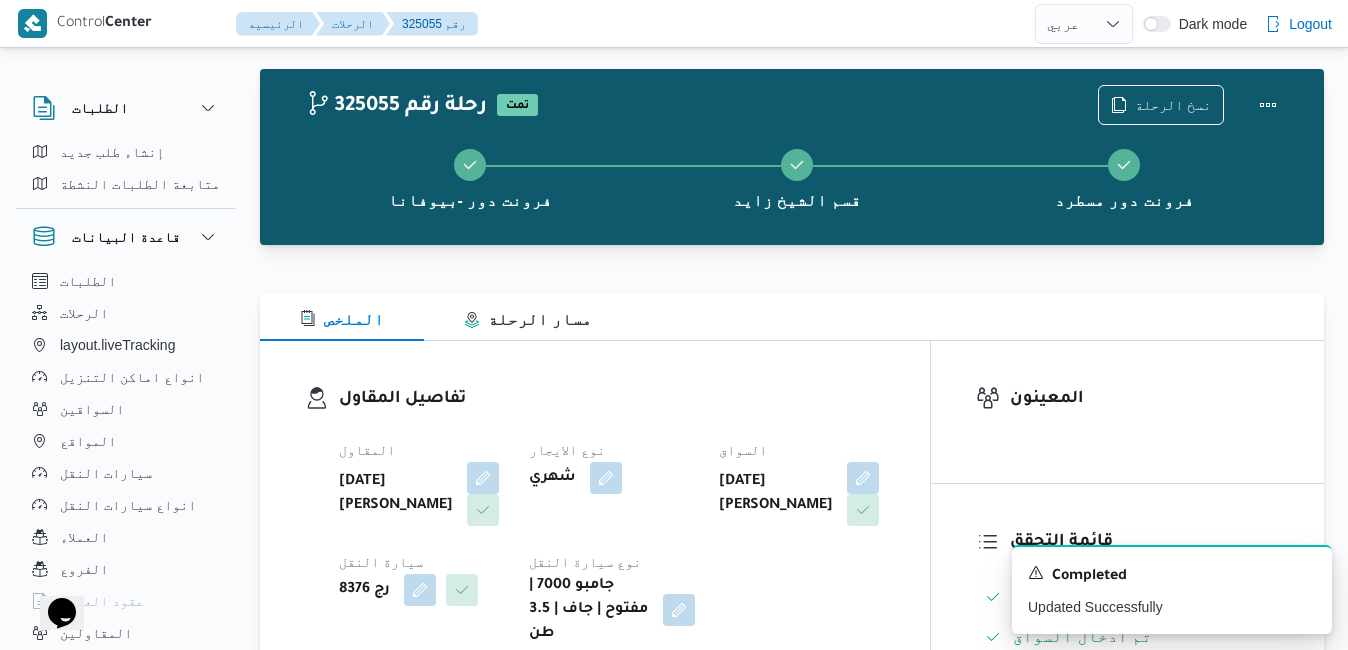 scroll, scrollTop: 0, scrollLeft: 0, axis: both 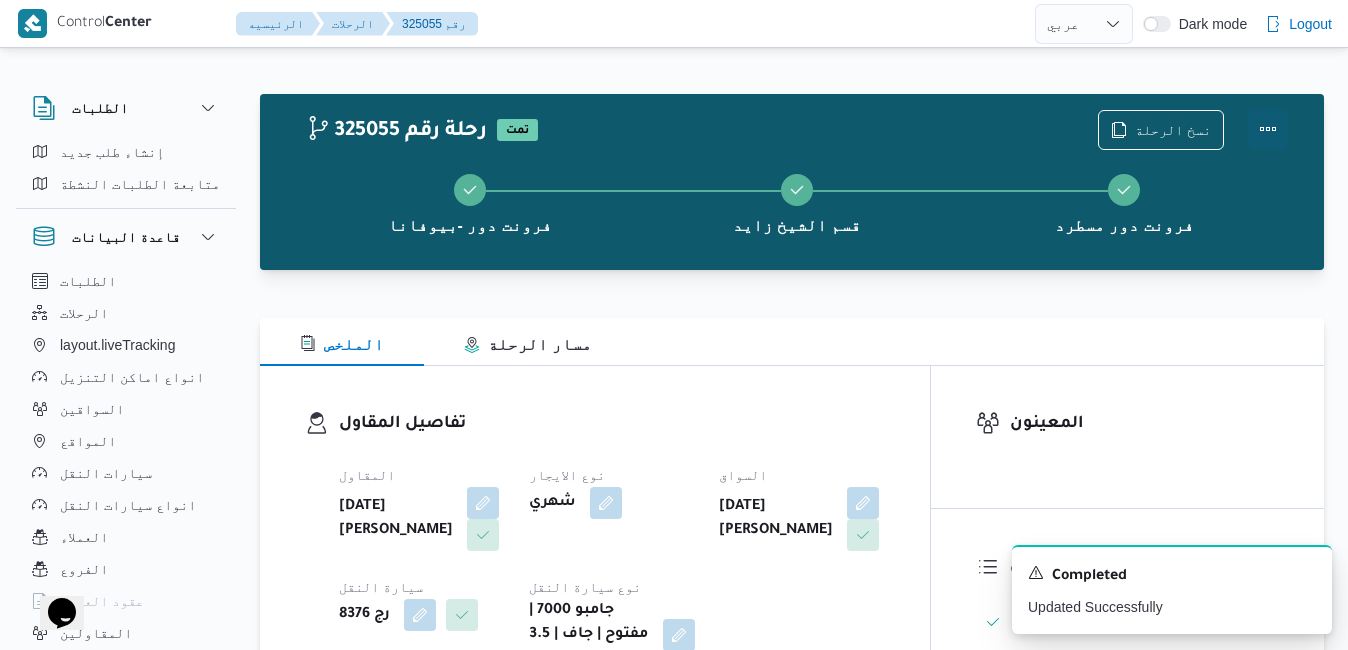 click at bounding box center (1268, 129) 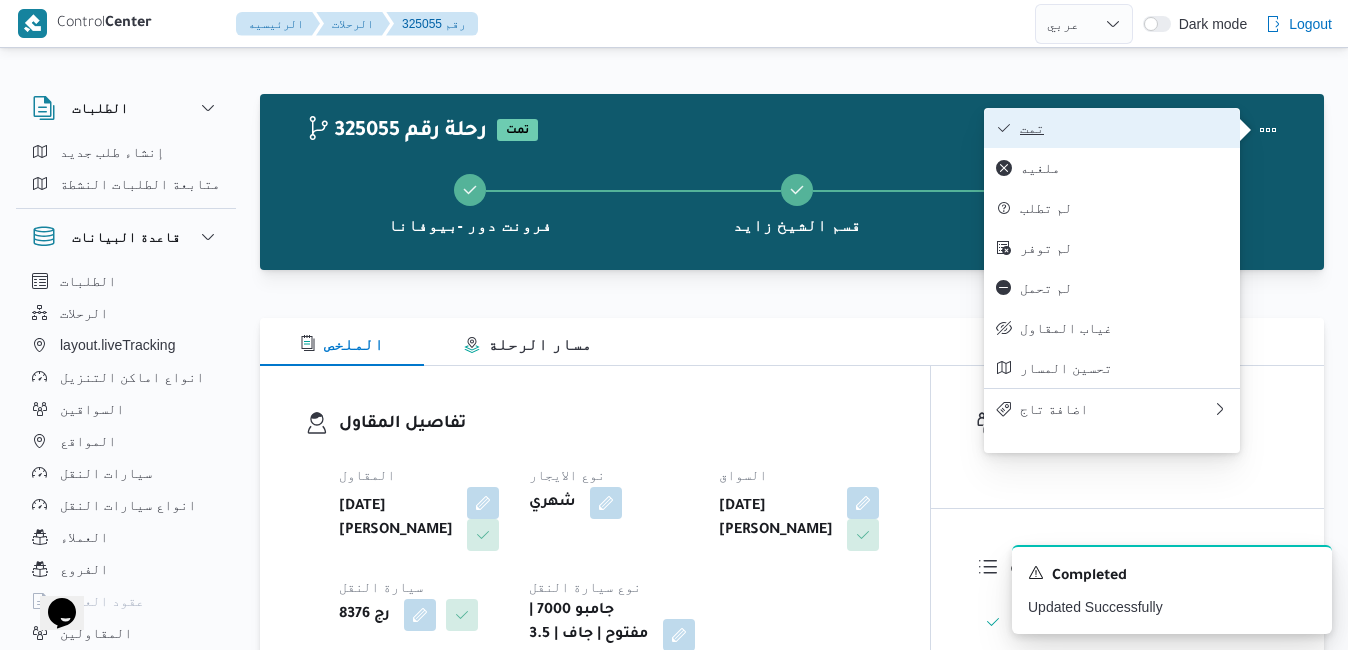 click on "تمت" at bounding box center (1124, 128) 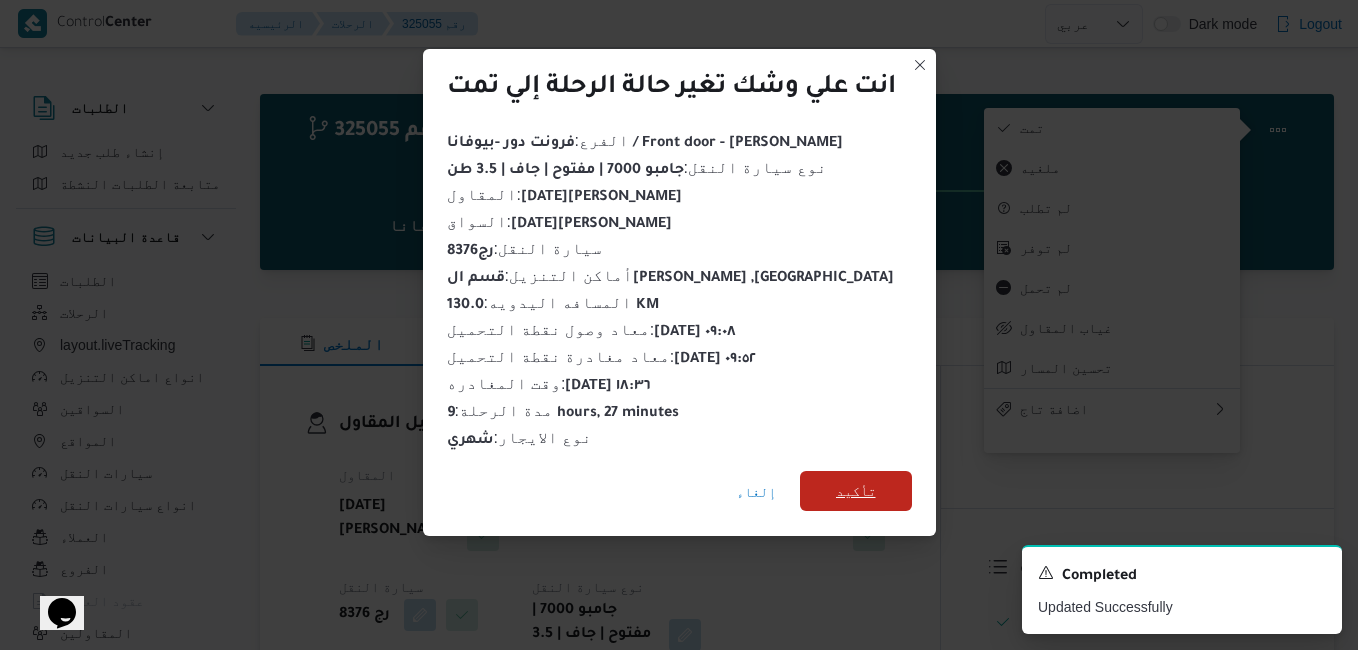 click on "تأكيد" at bounding box center [856, 491] 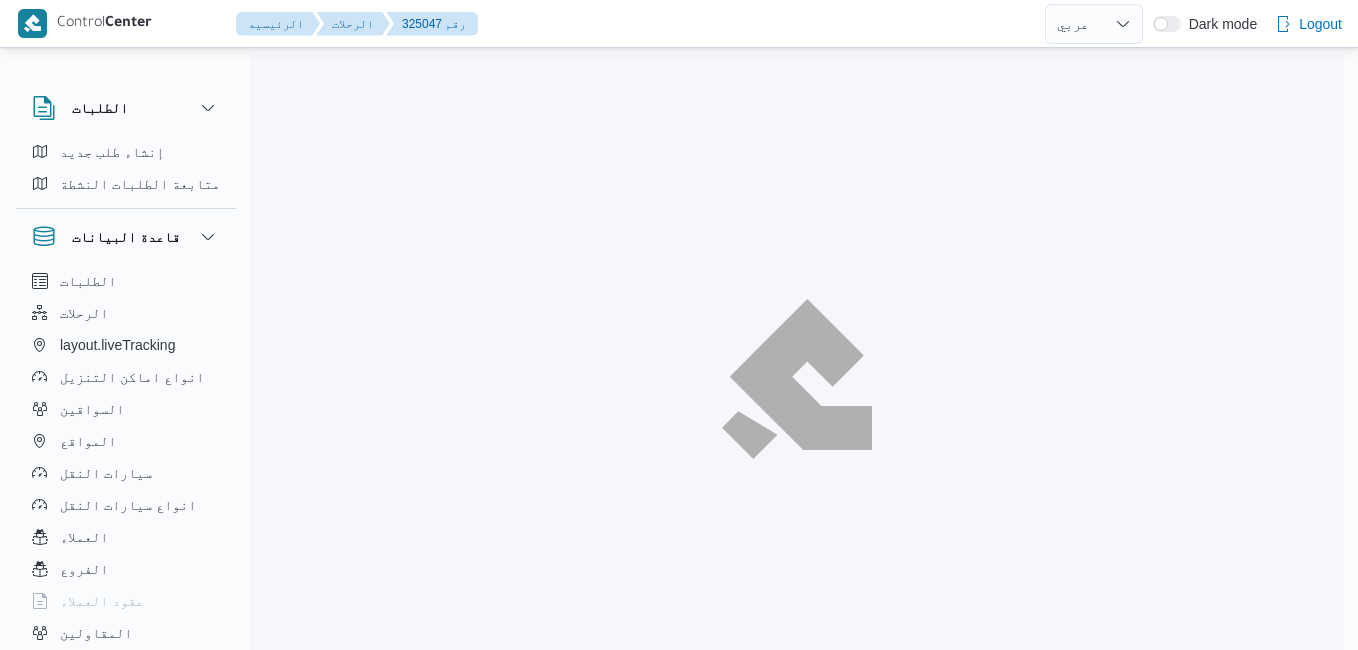 select on "ar" 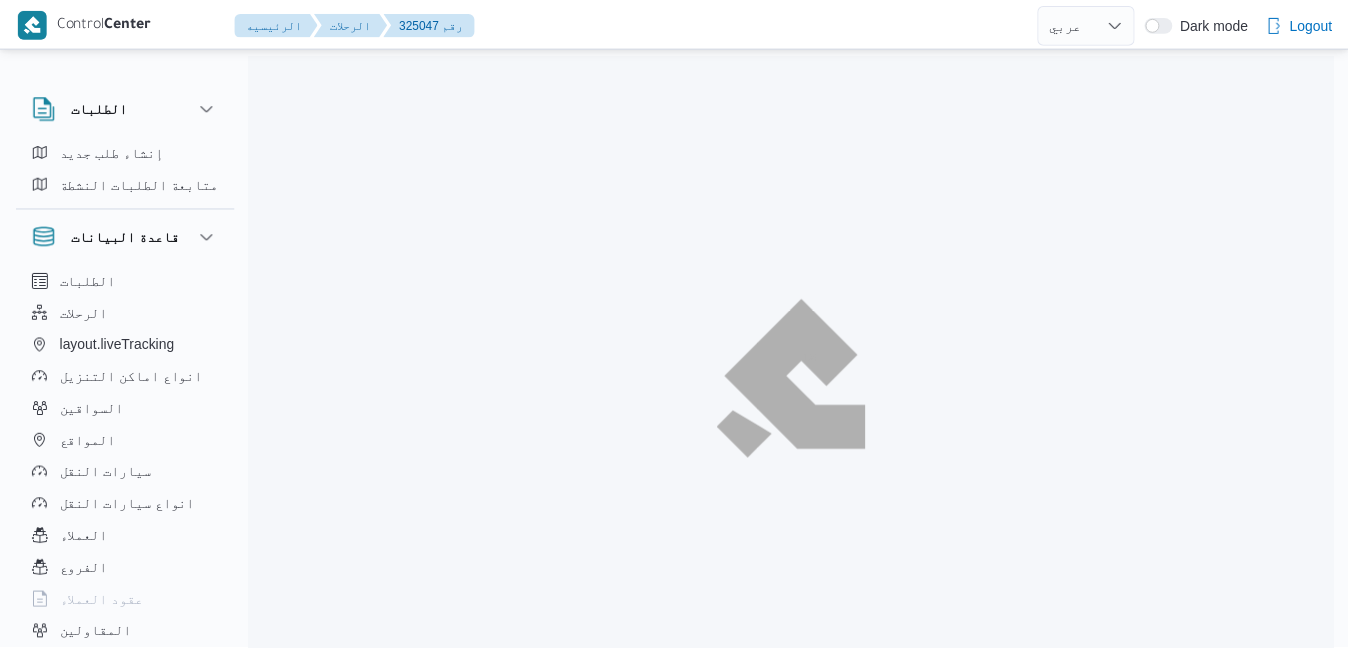 scroll, scrollTop: 0, scrollLeft: 0, axis: both 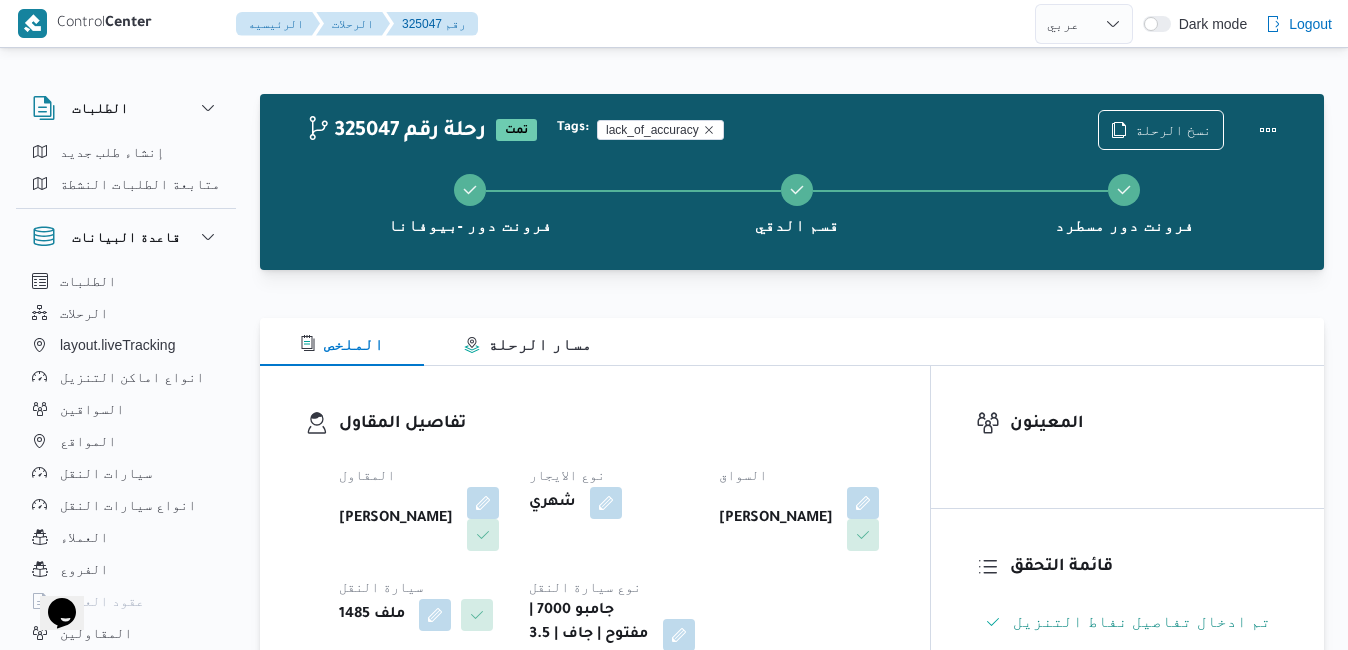 click on "الملخص مسار الرحلة" at bounding box center (792, 342) 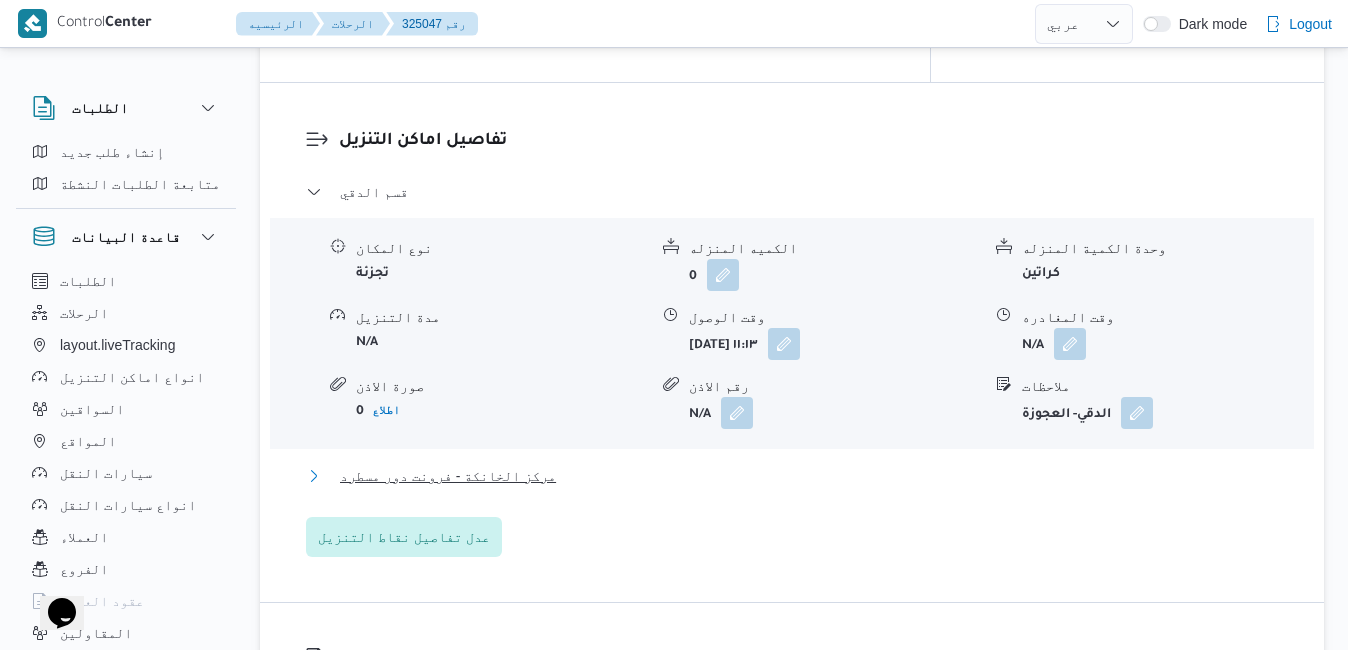 click on "مركز الخانكة -
فرونت دور مسطرد" at bounding box center (792, 476) 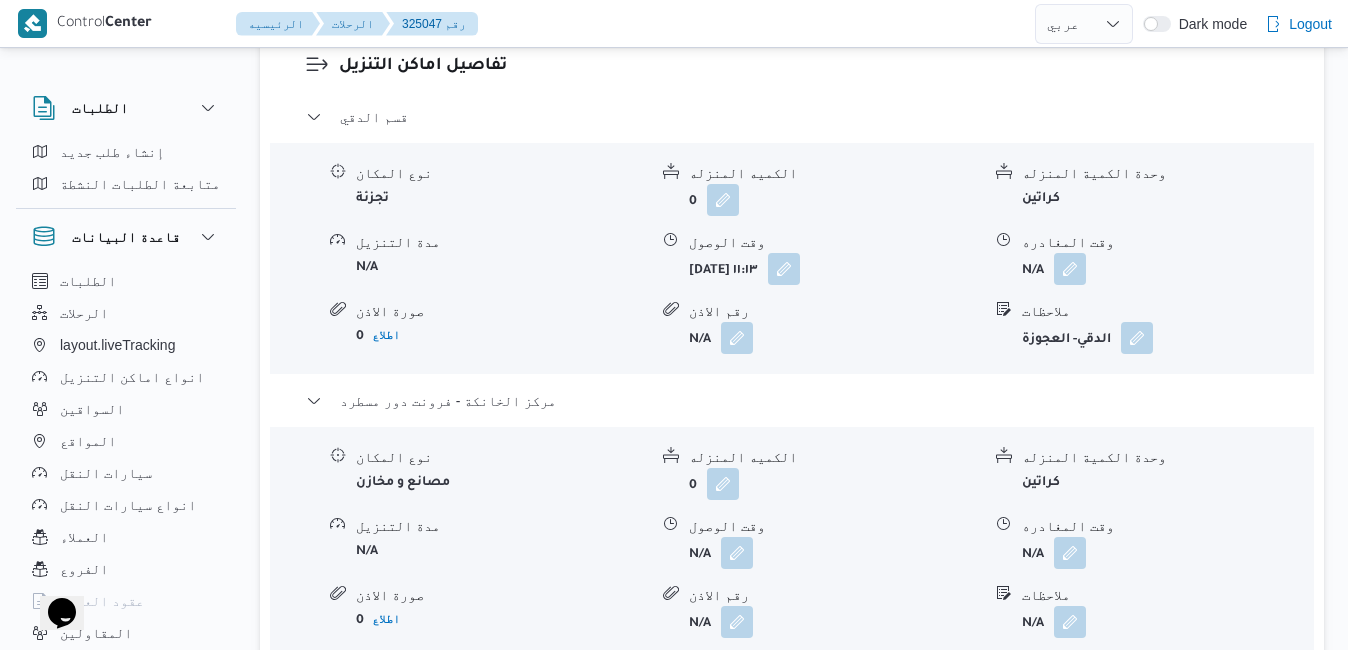 scroll, scrollTop: 1880, scrollLeft: 0, axis: vertical 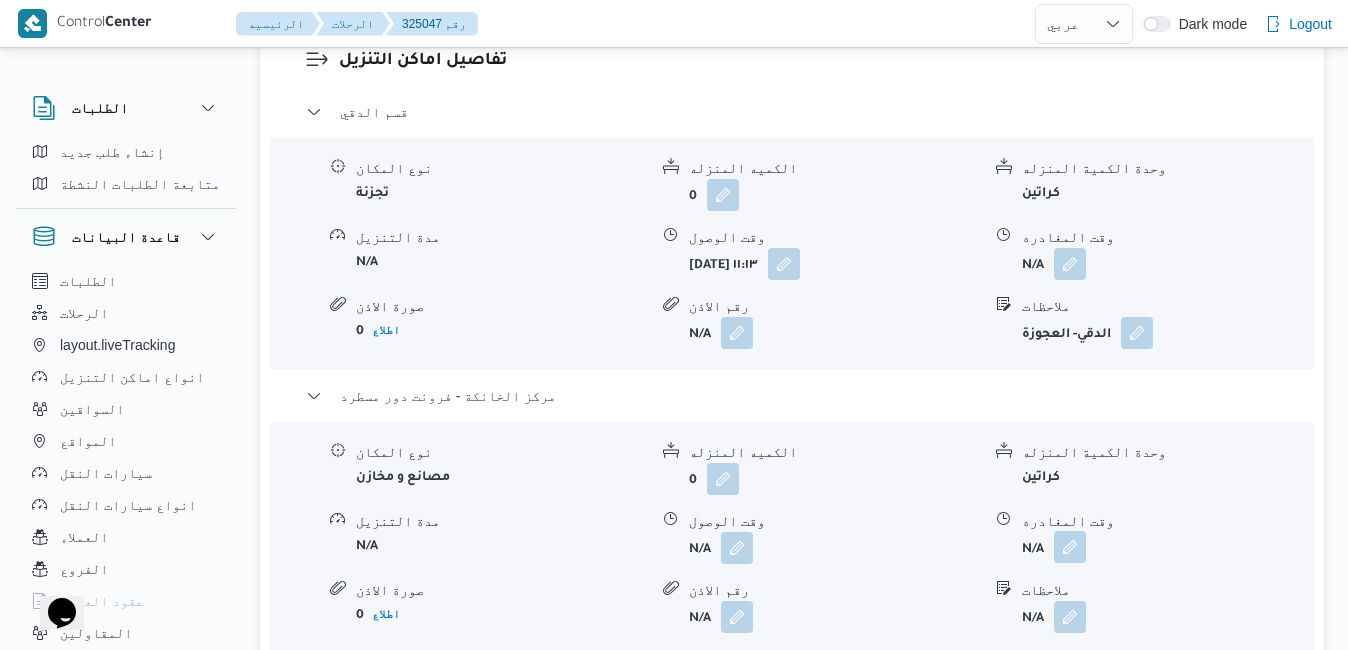 click at bounding box center [1070, 547] 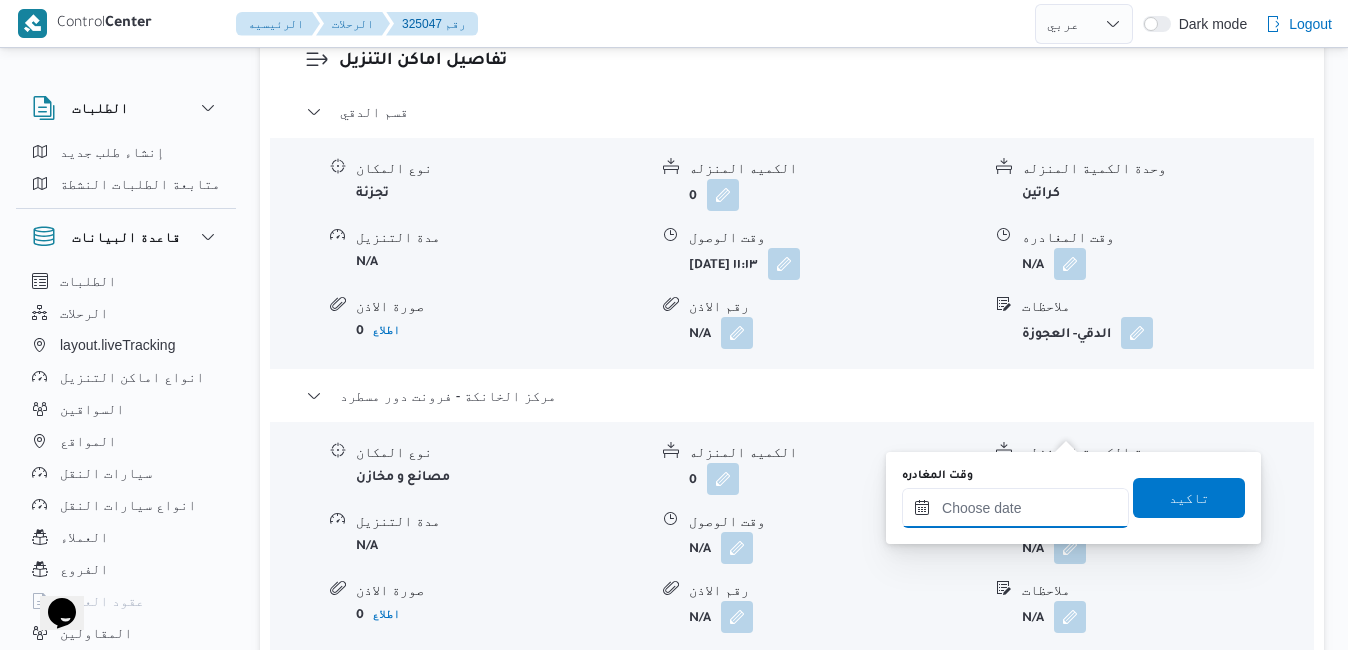 click on "وقت المغادره" at bounding box center (1015, 508) 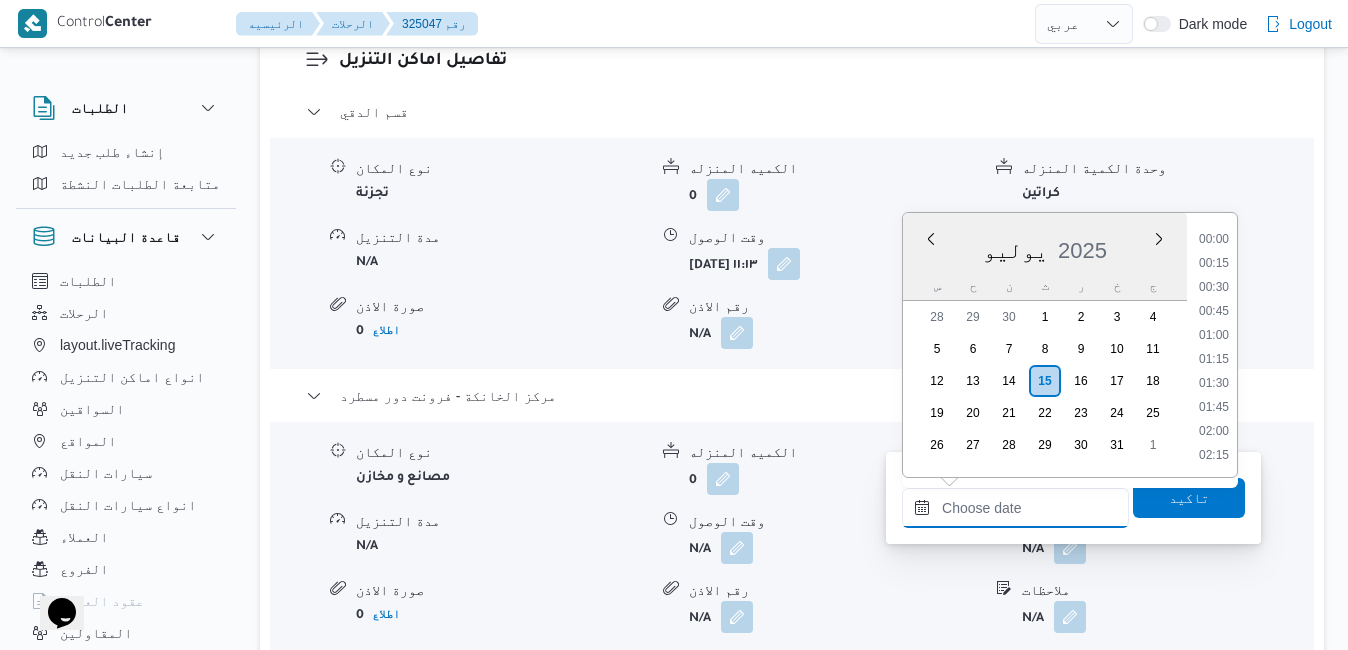 scroll, scrollTop: 1750, scrollLeft: 0, axis: vertical 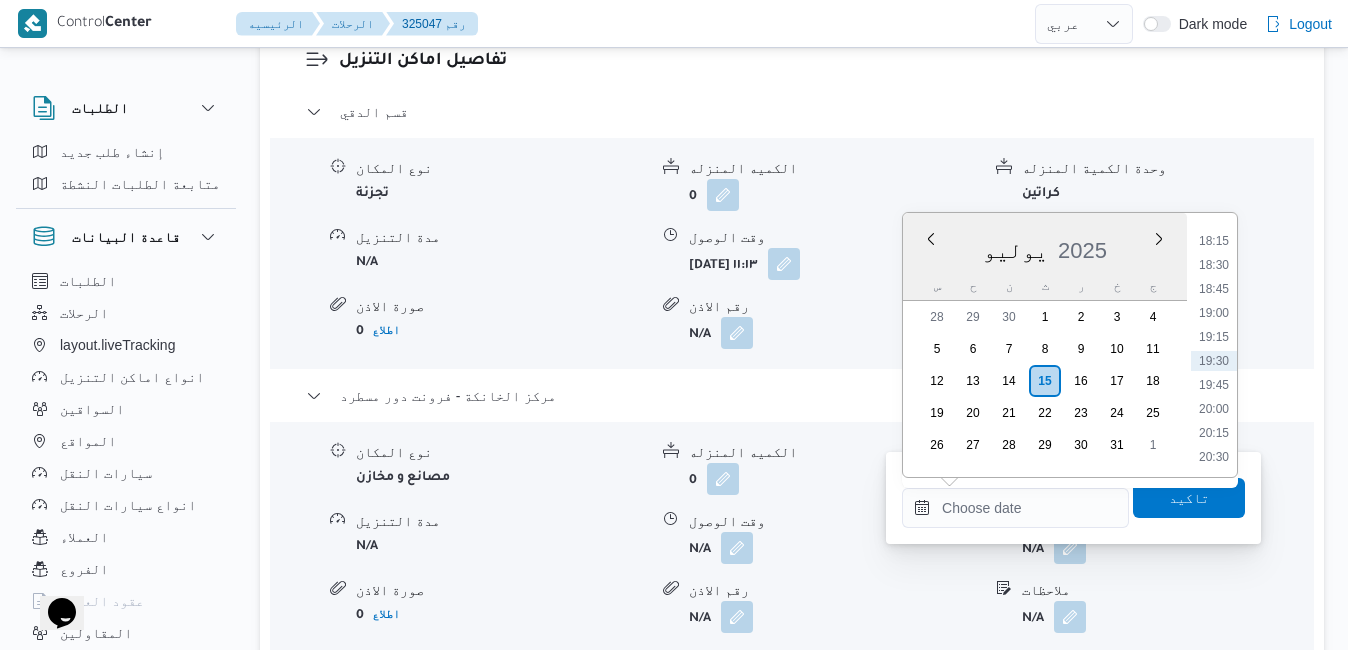 click on "يوليو 2025" at bounding box center [1045, 246] 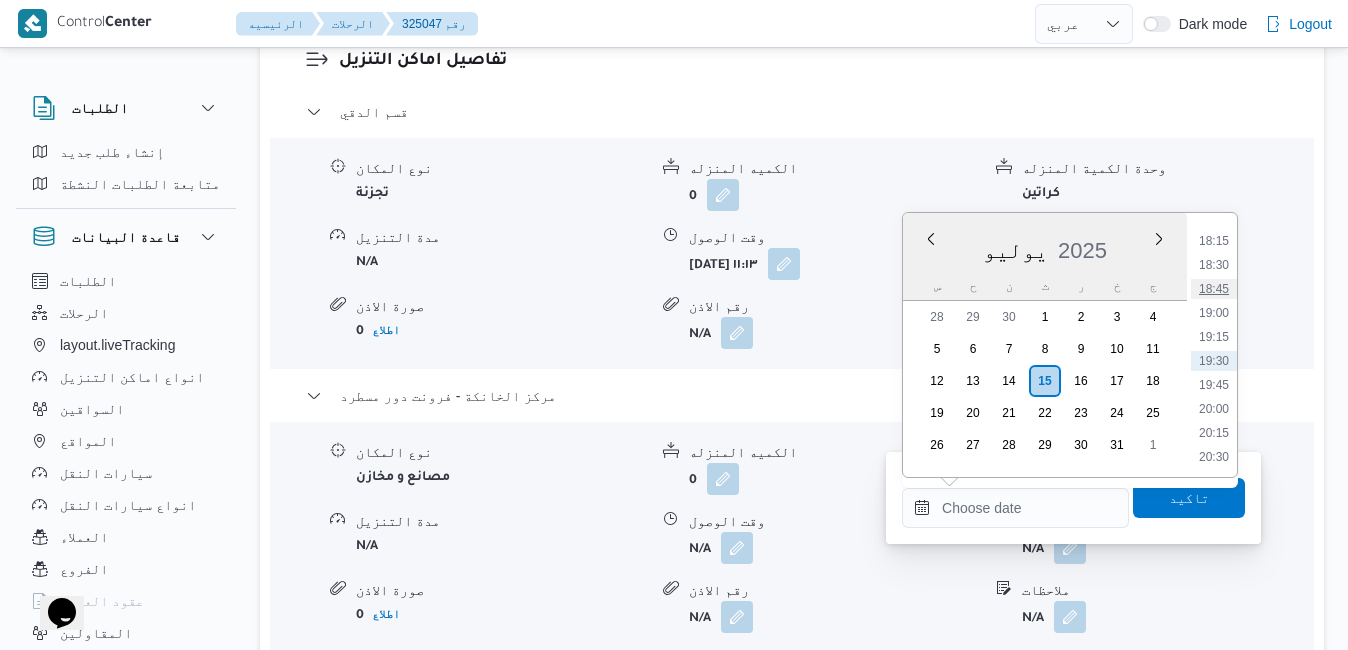 click on "18:45" at bounding box center (1214, 289) 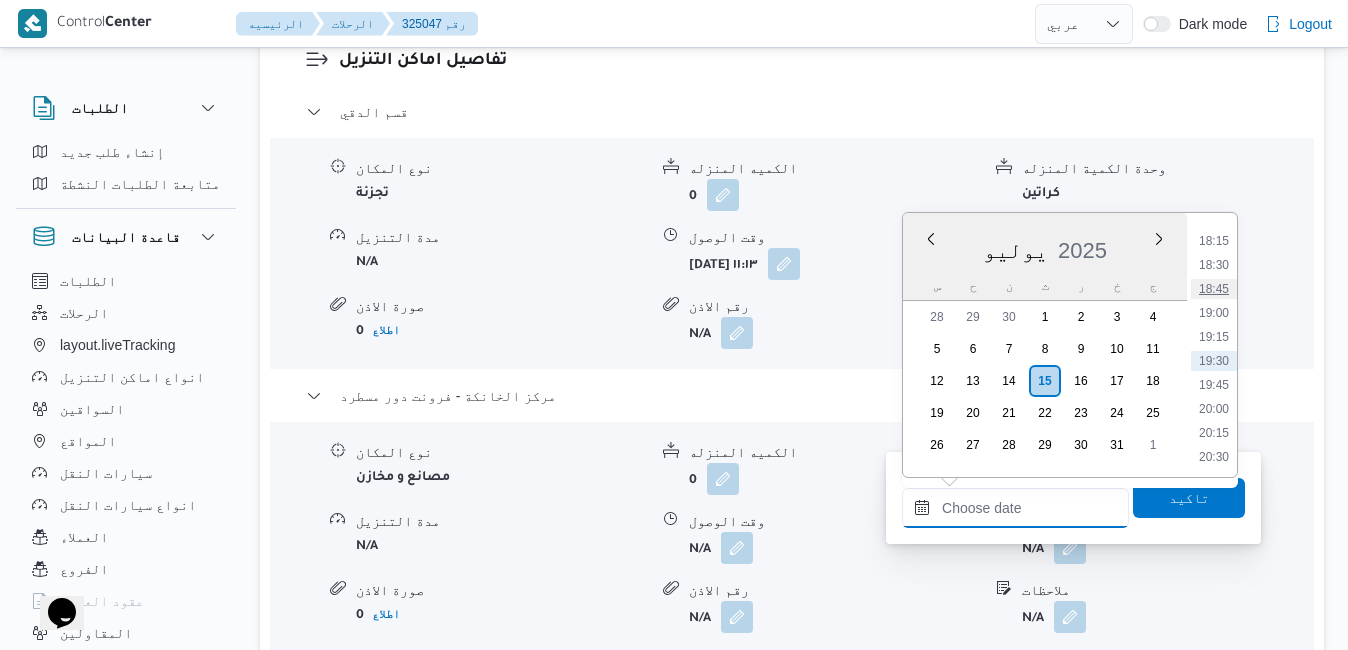 type on "[DATE] ١٨:٤٥" 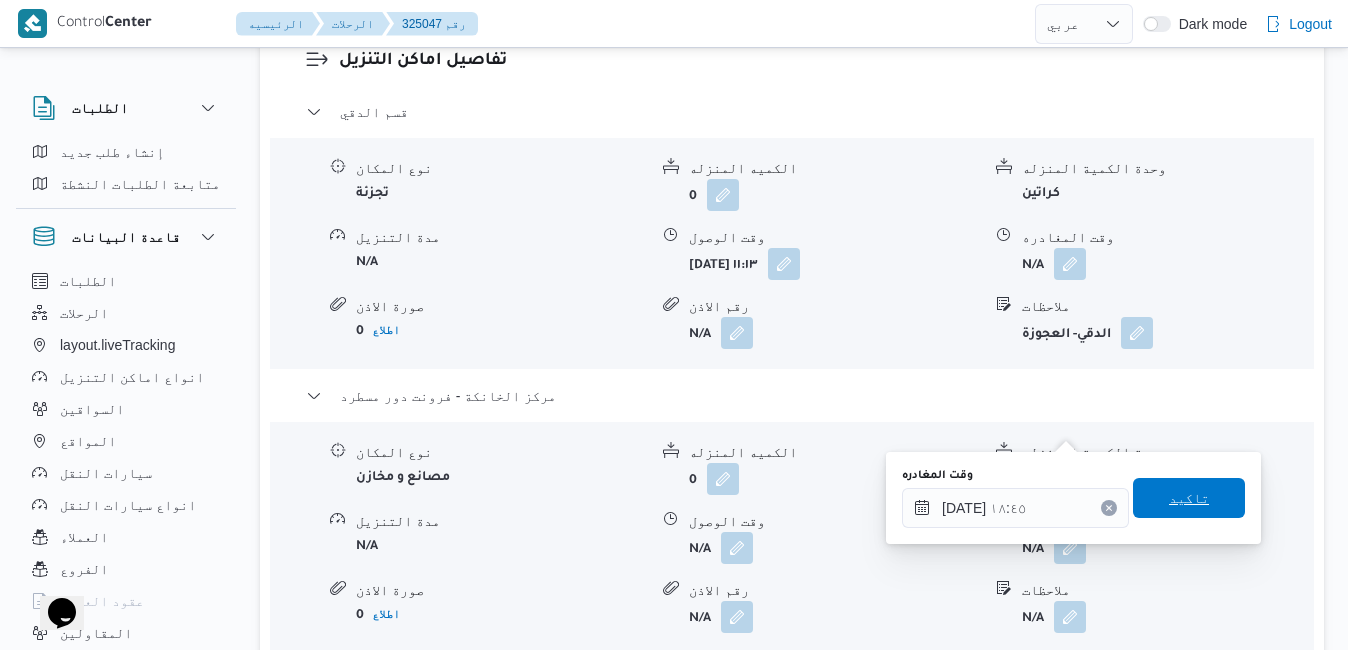 click on "تاكيد" at bounding box center [1189, 498] 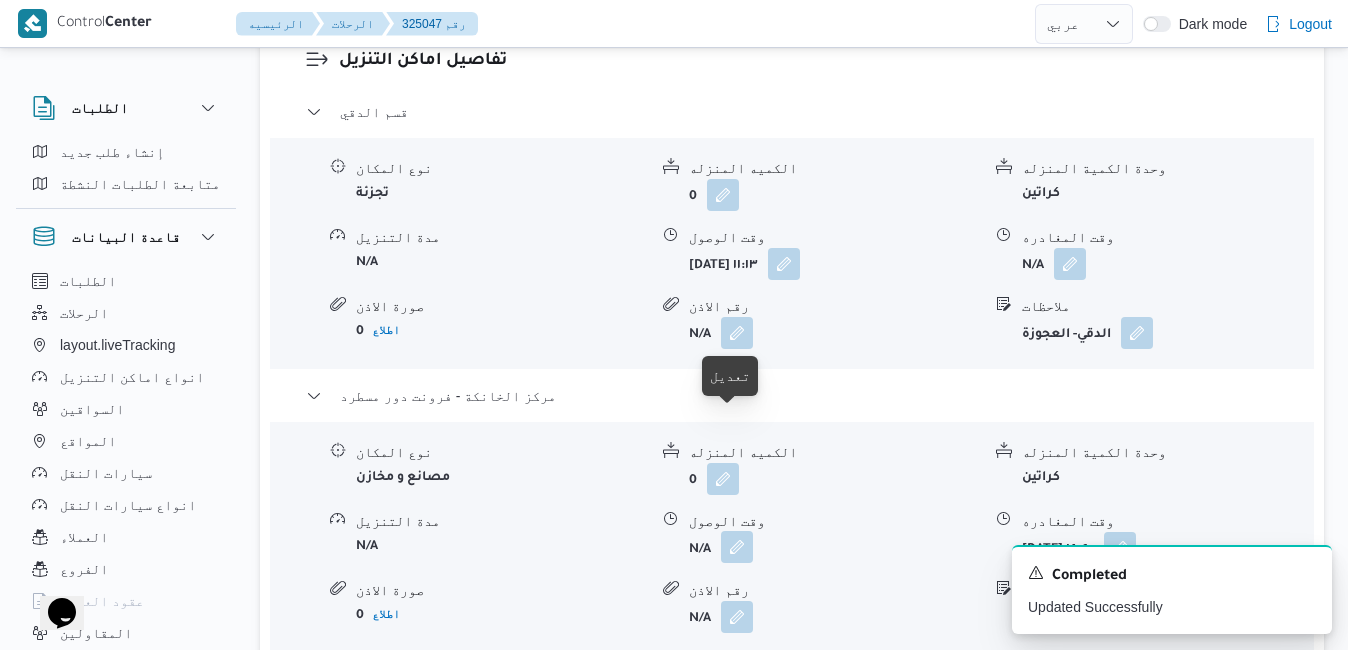 click at bounding box center (737, 547) 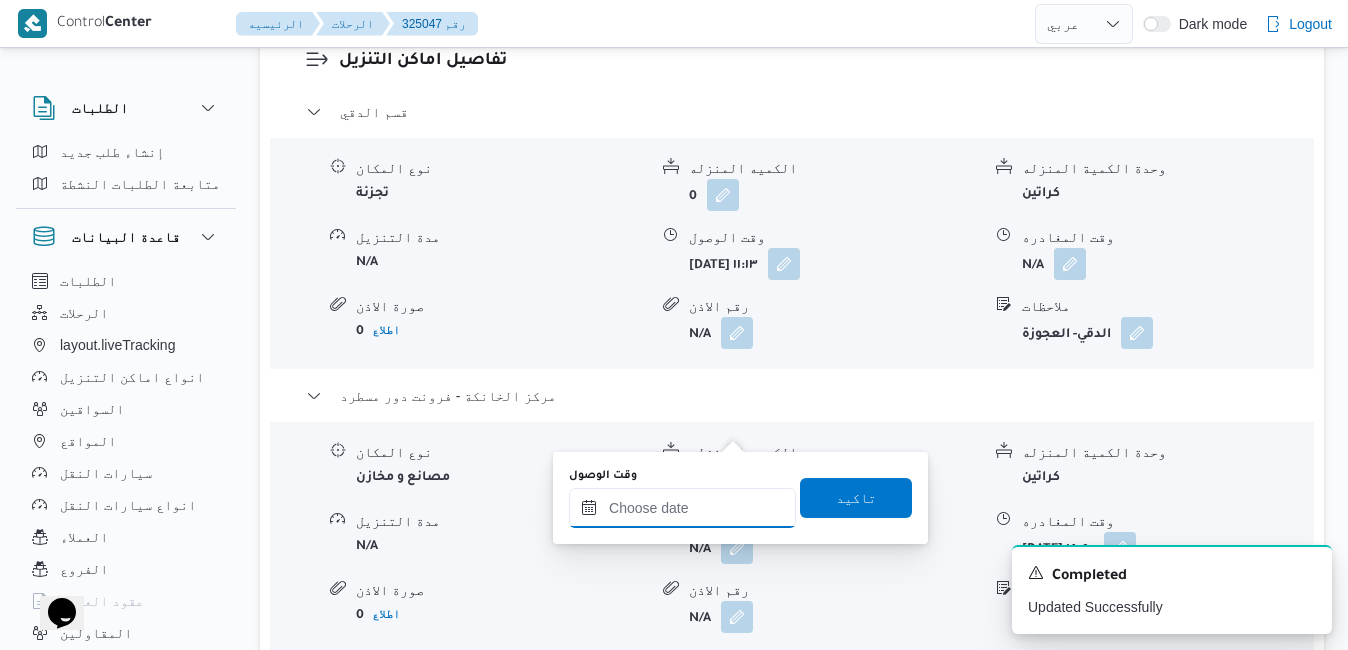 click on "وقت الوصول" at bounding box center [682, 508] 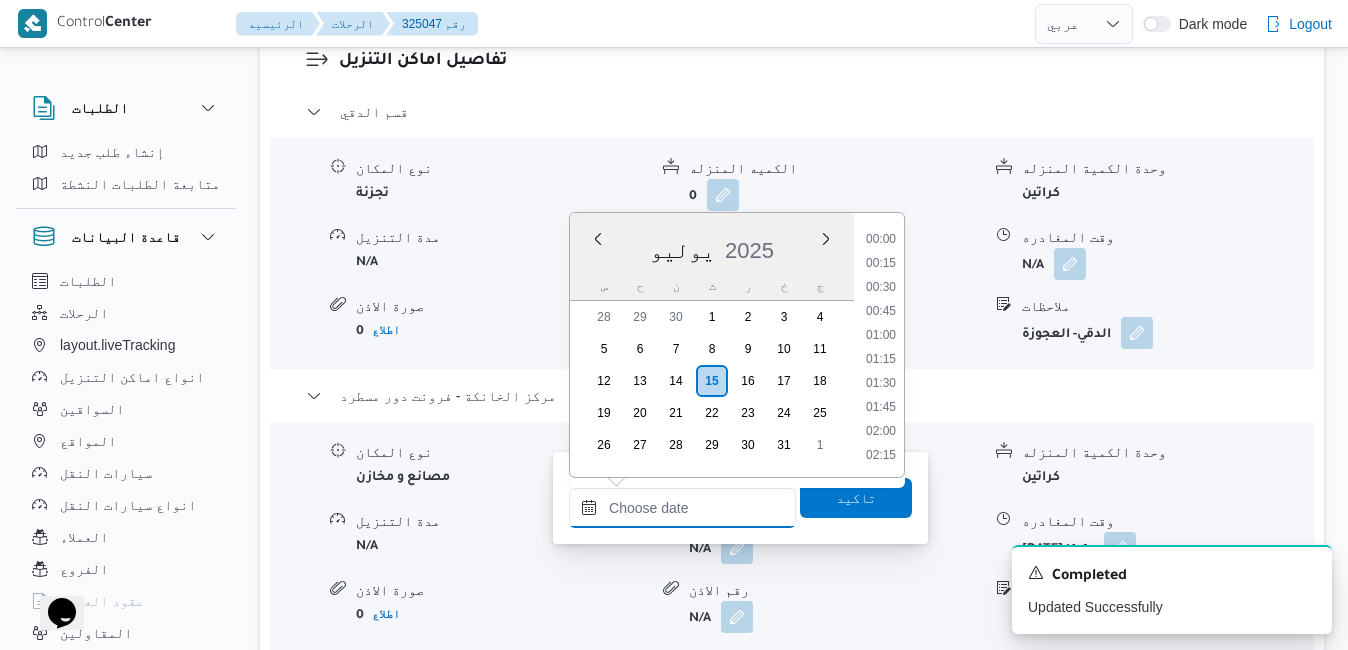 scroll, scrollTop: 1750, scrollLeft: 0, axis: vertical 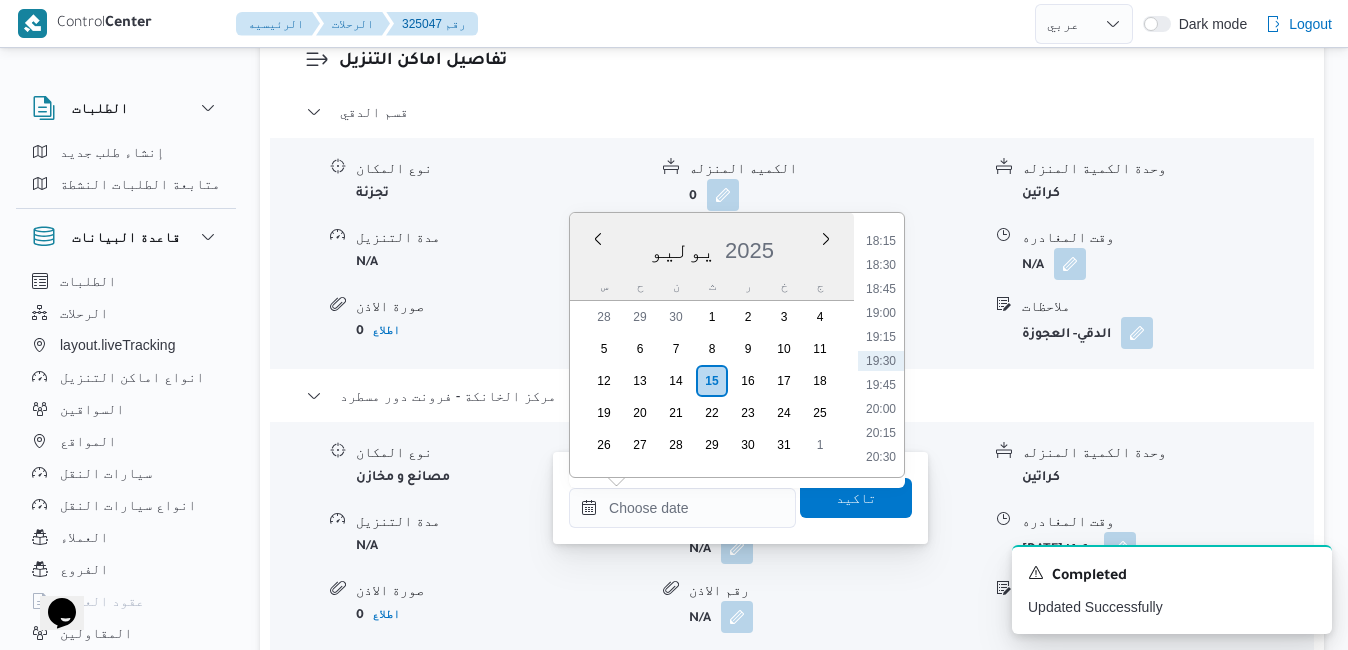 click on "يوليو 2025" at bounding box center [712, 246] 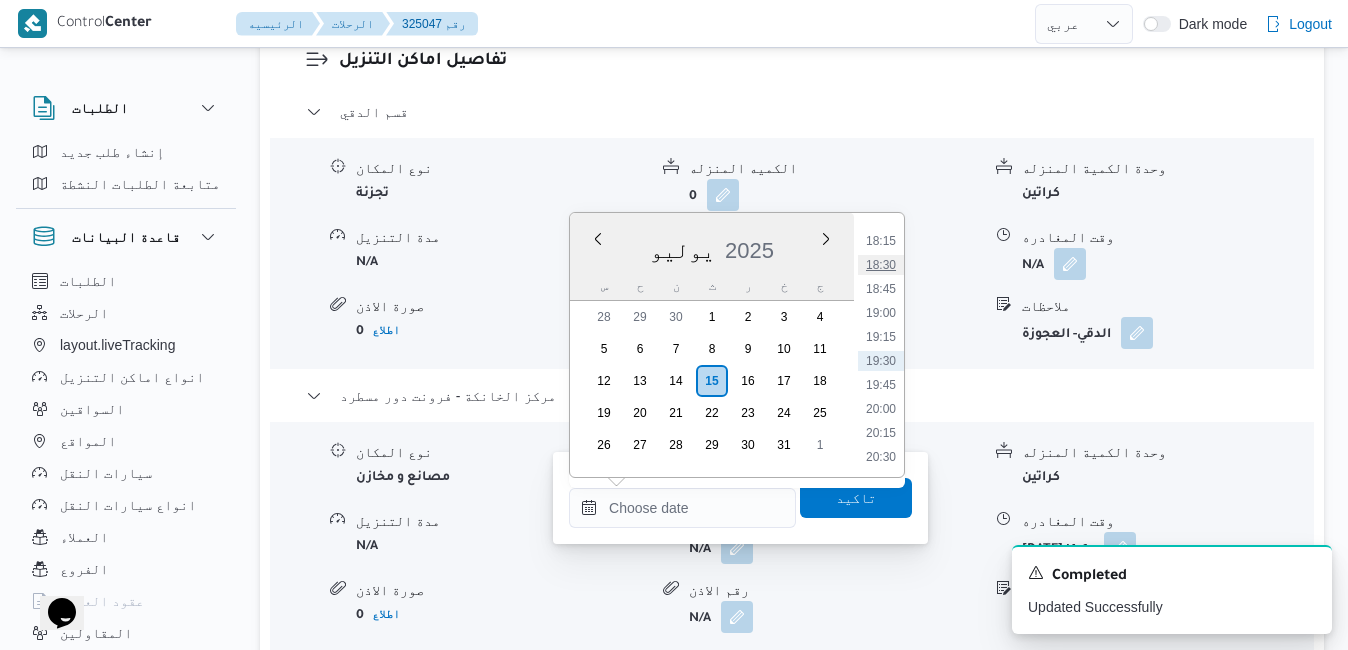 click on "18:30" at bounding box center [881, 265] 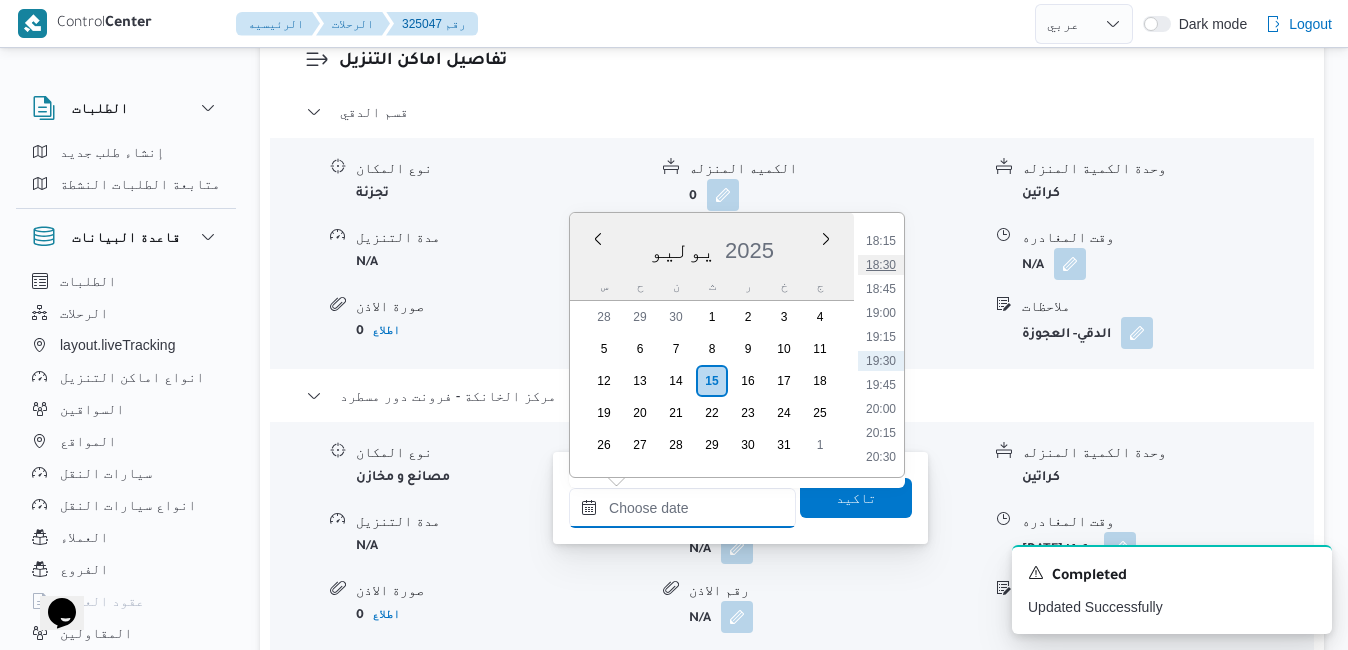 type on "[DATE] ١٨:٣٠" 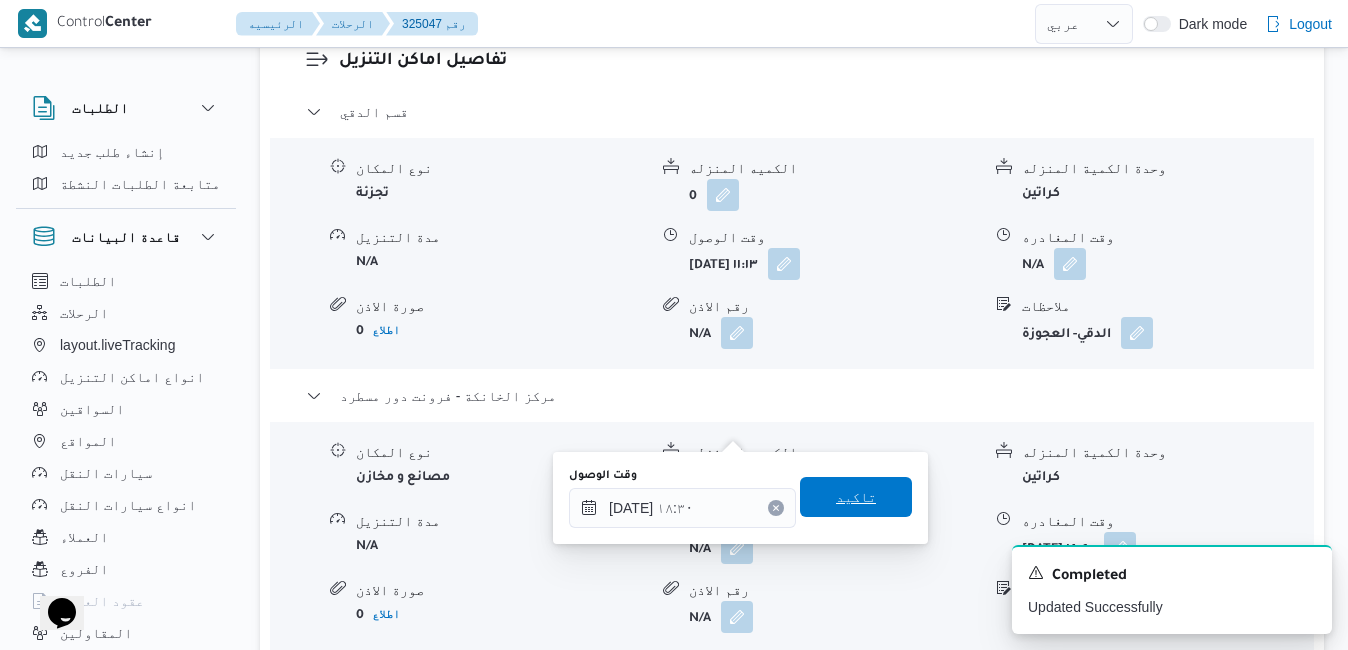 click on "تاكيد" at bounding box center [856, 497] 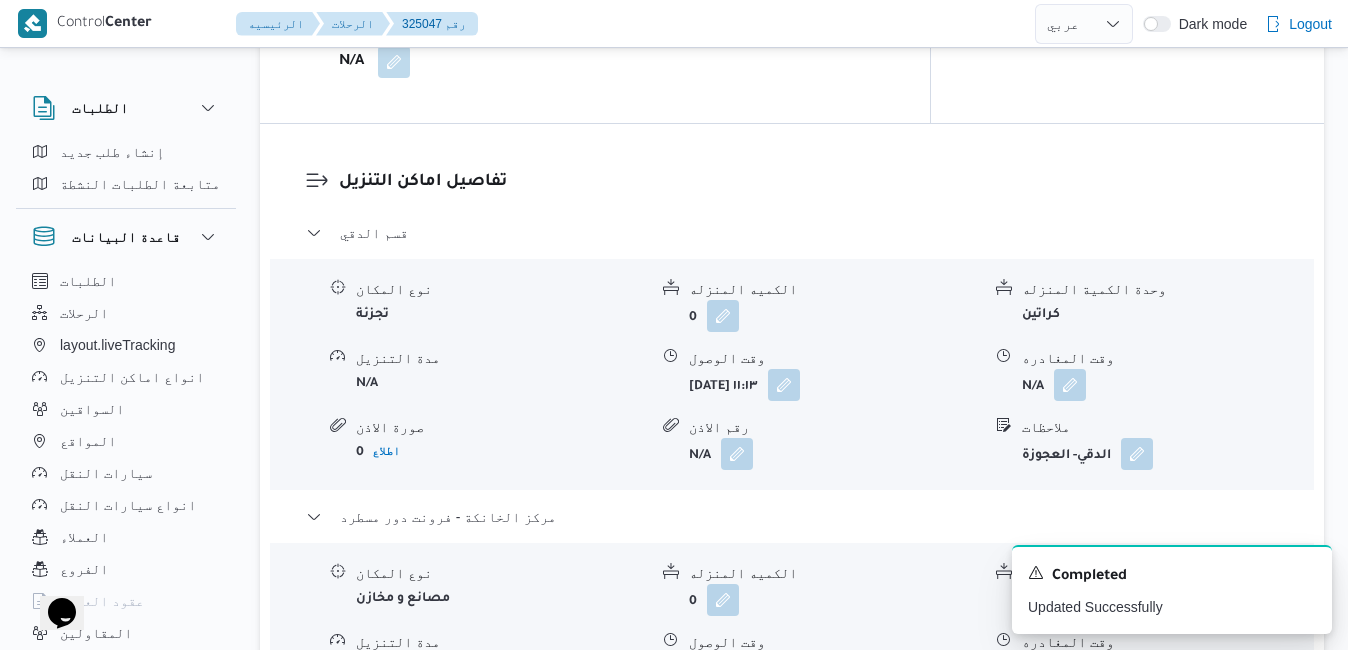 scroll, scrollTop: 1760, scrollLeft: 0, axis: vertical 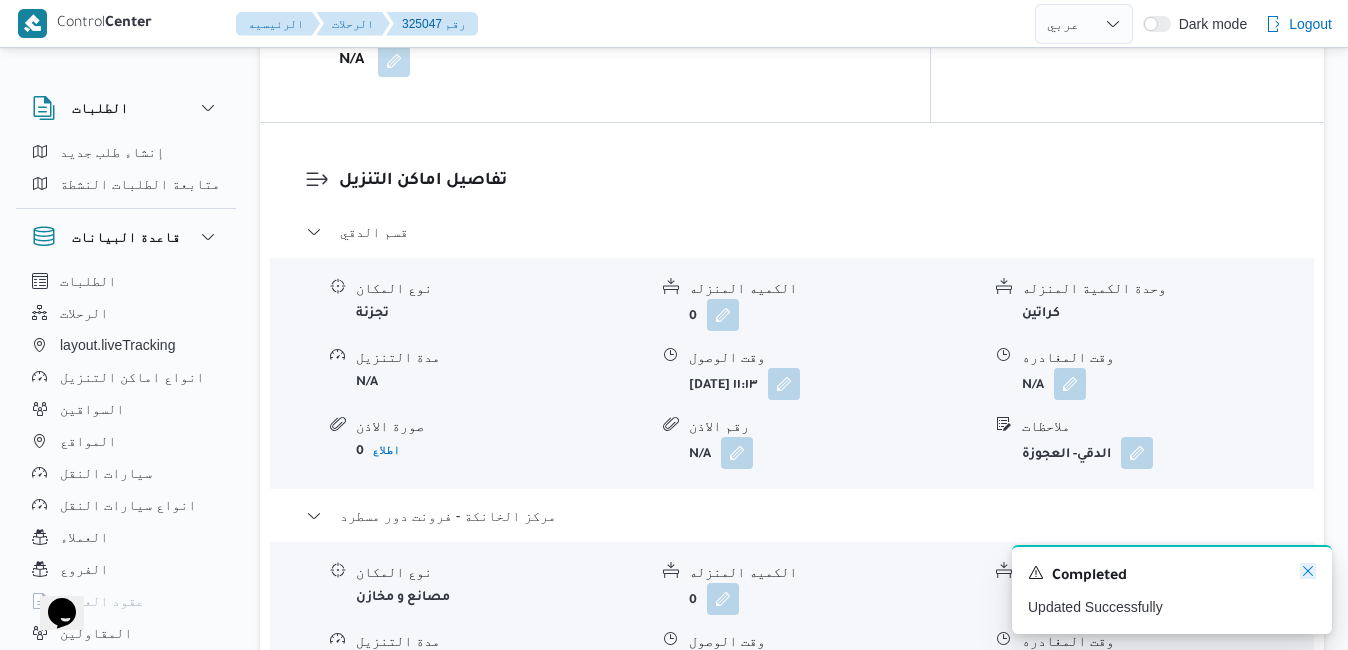 click 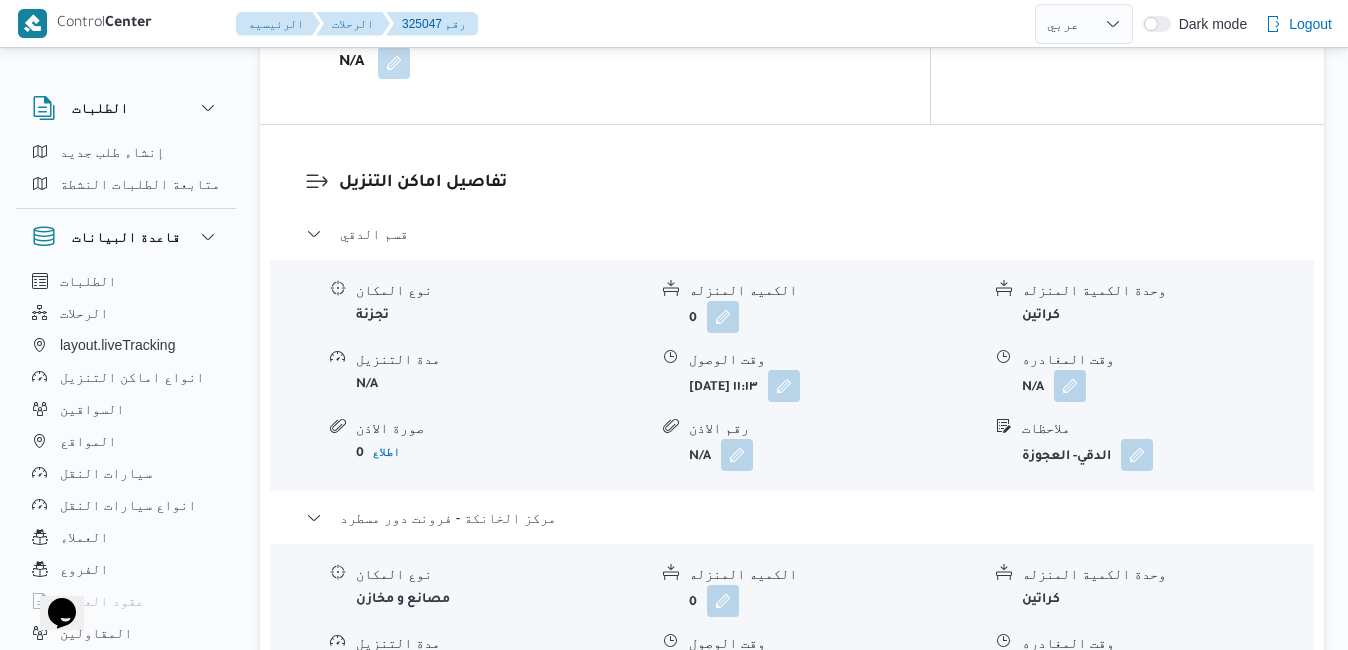 scroll, scrollTop: 1760, scrollLeft: 0, axis: vertical 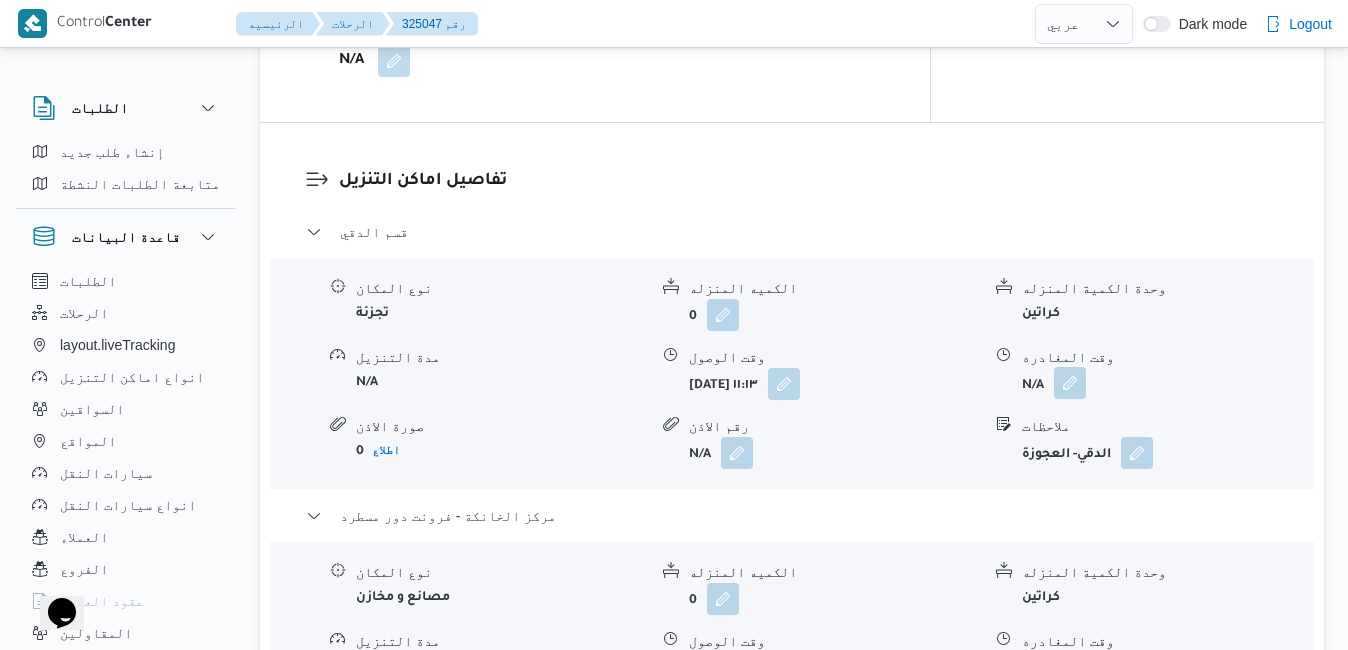 click at bounding box center [1070, 383] 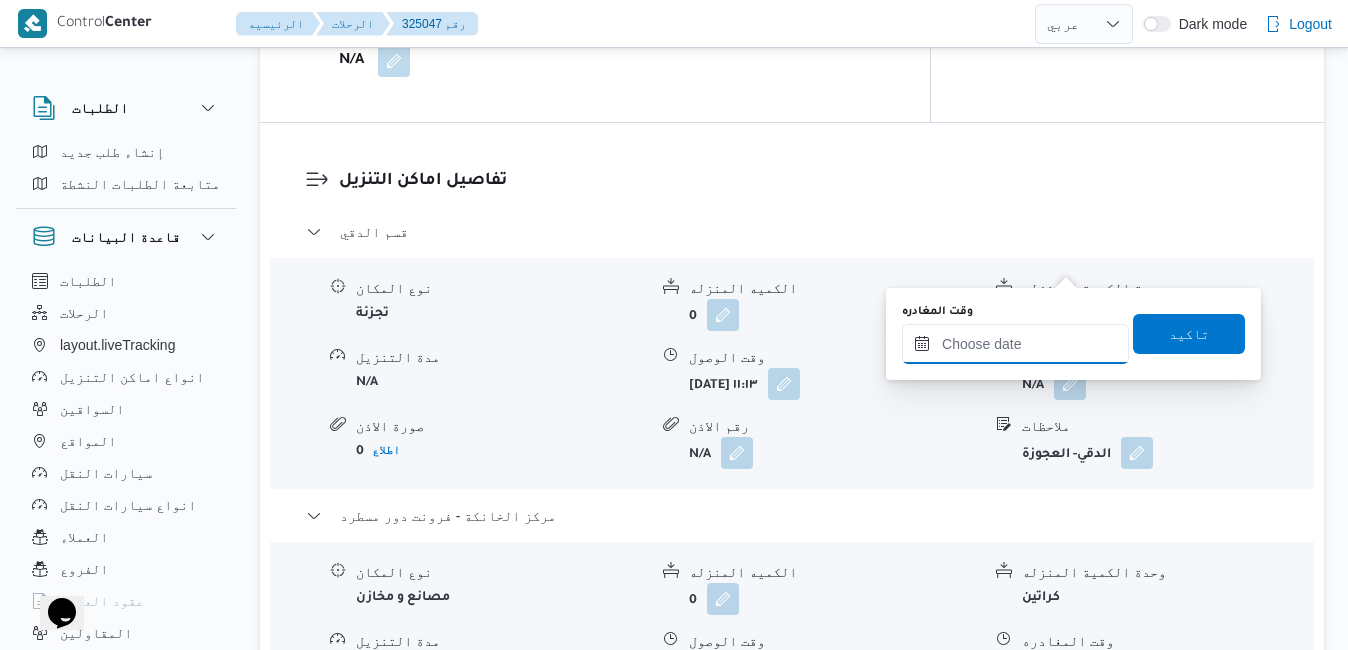 click on "وقت المغادره" at bounding box center (1015, 344) 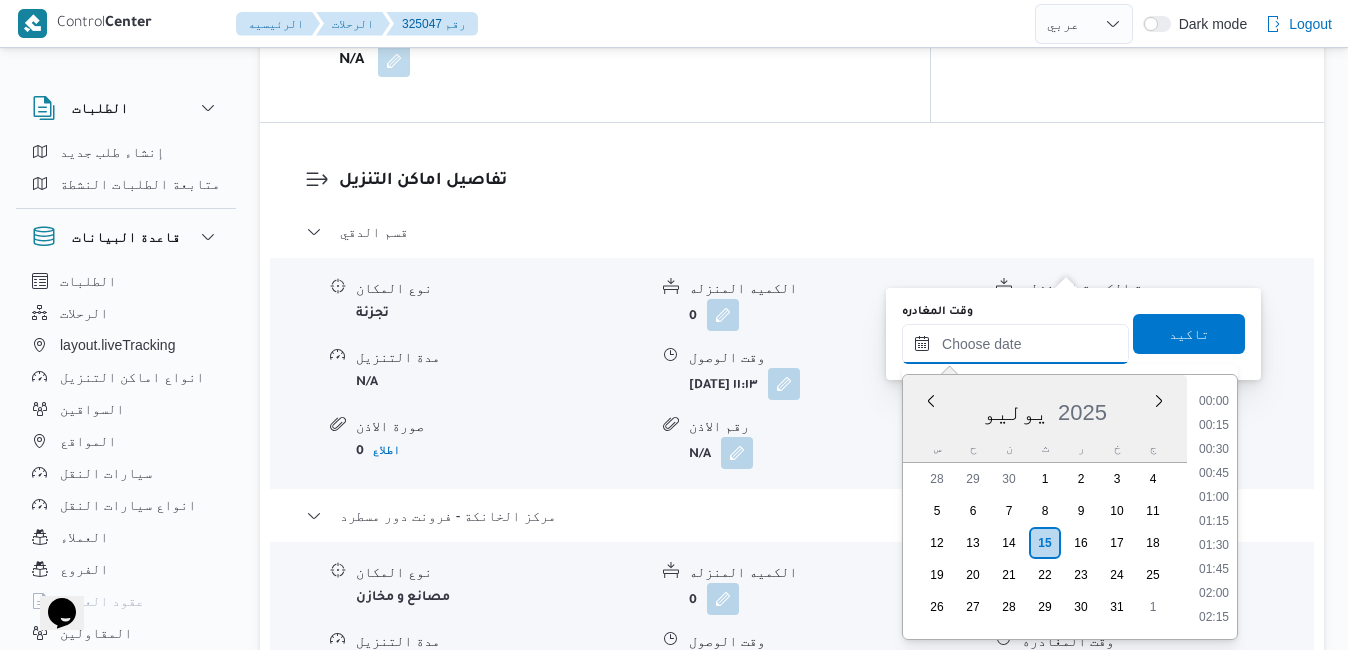 scroll, scrollTop: 1750, scrollLeft: 0, axis: vertical 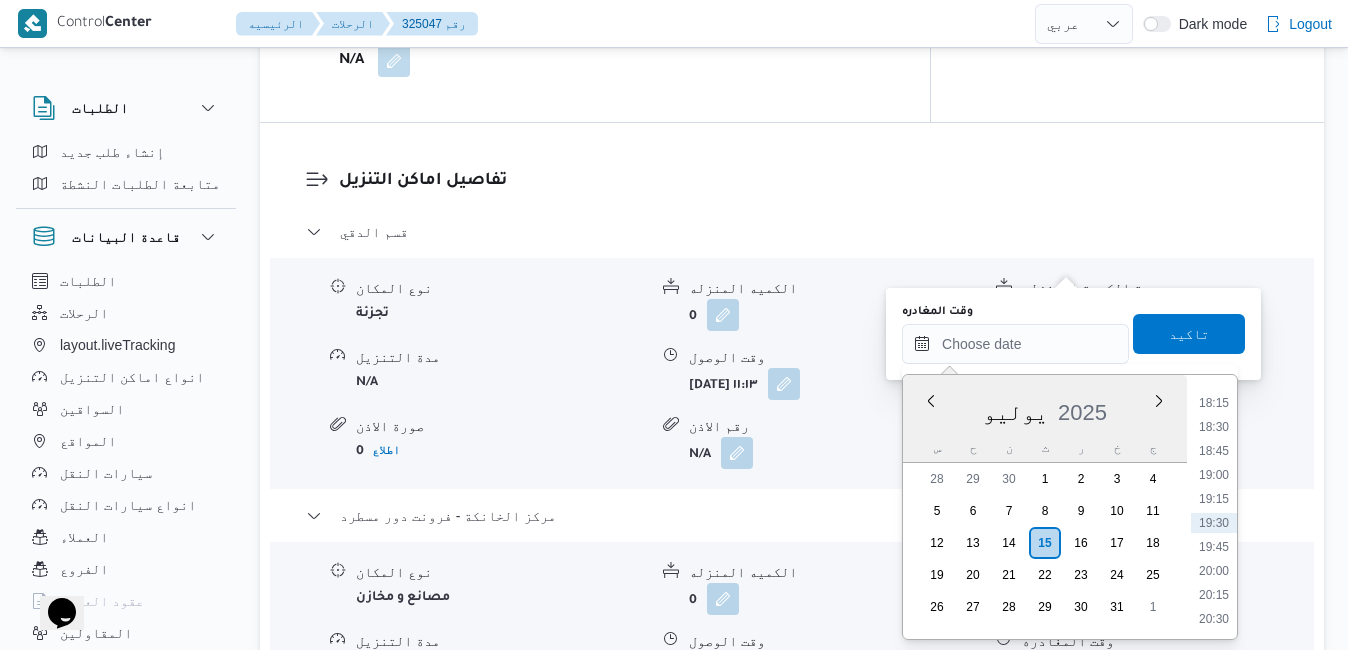 click on "يوليو 2025" at bounding box center [1045, 408] 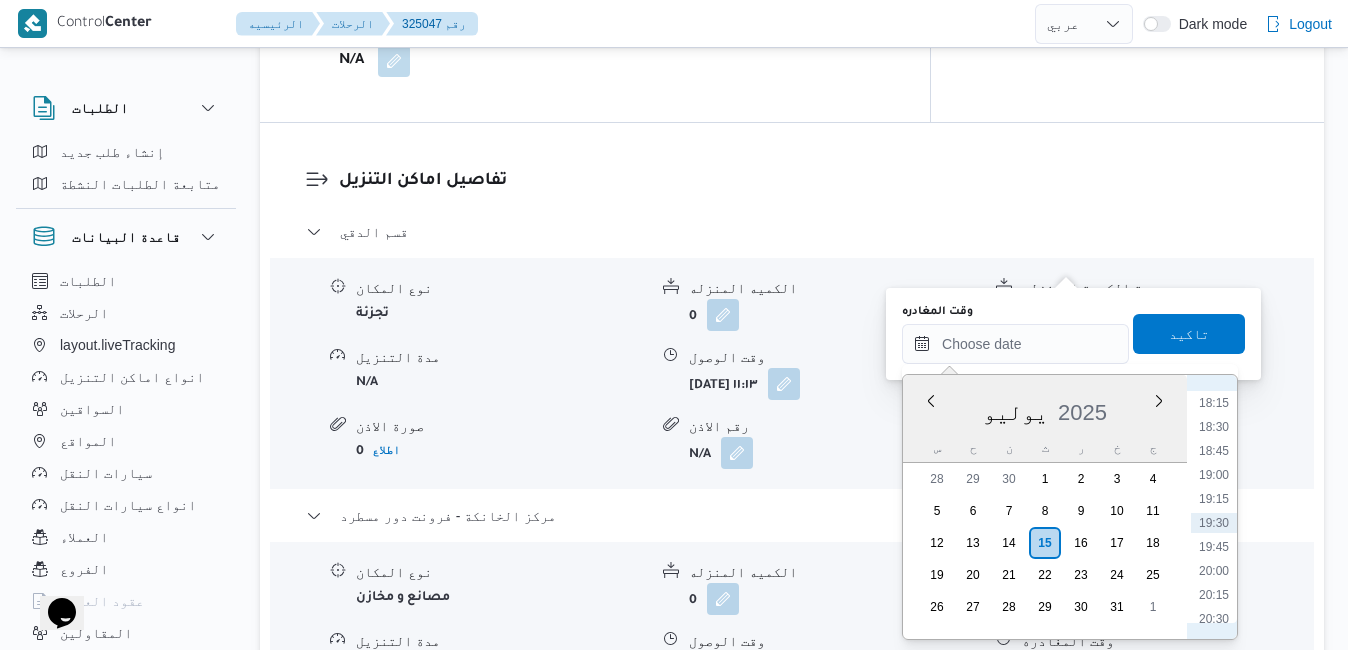 scroll, scrollTop: 1547, scrollLeft: 0, axis: vertical 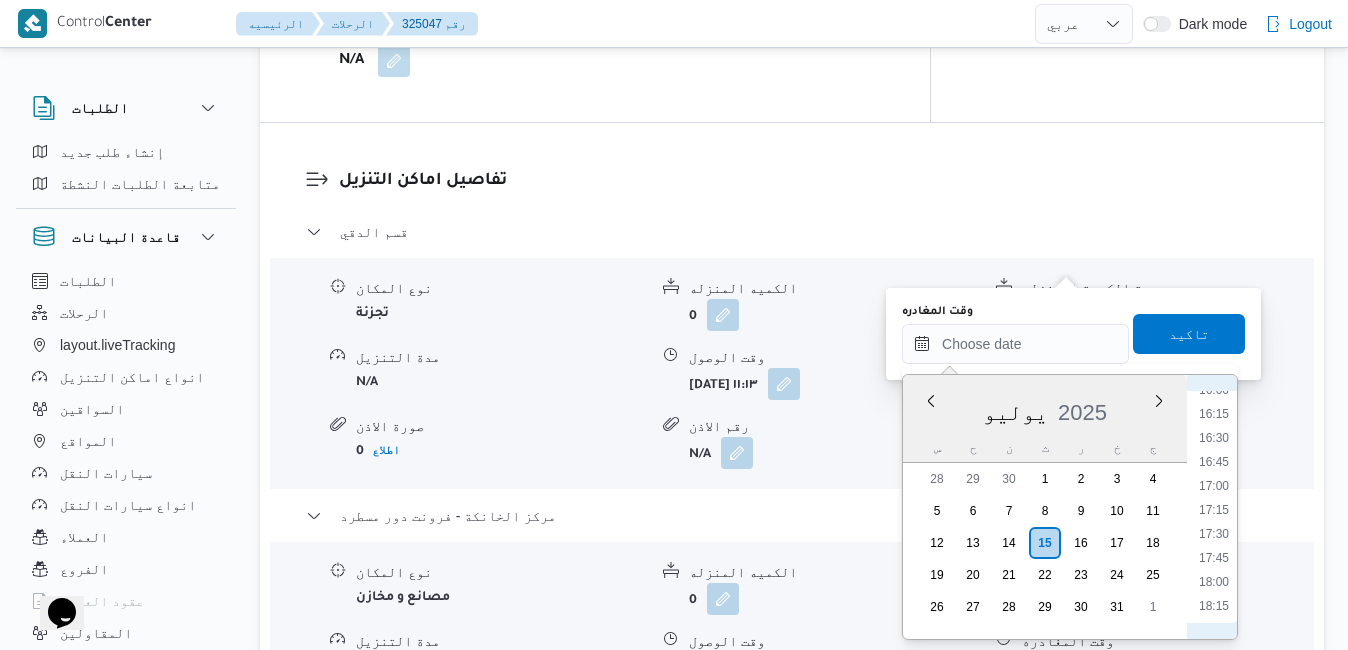 click on "00:00 00:15 00:30 00:45 01:00 01:15 01:30 01:45 02:00 02:15 02:30 02:45 03:00 03:15 03:30 03:45 04:00 04:15 04:30 04:45 05:00 05:15 05:30 05:45 06:00 06:15 06:30 06:45 07:00 07:15 07:30 07:45 08:00 08:15 08:30 08:45 09:00 09:15 09:30 09:45 10:00 10:15 10:30 10:45 11:00 11:15 11:30 11:45 12:00 12:15 12:30 12:45 13:00 13:15 13:30 13:45 14:00 14:15 14:30 14:45 15:00 15:15 15:30 15:45 16:00 16:15 16:30 16:45 17:00 17:15 17:30 17:45 18:00 18:15 18:30 18:45 19:00 19:15 19:30 19:45 20:00 20:15 20:30 20:45 21:00 21:15 21:30 21:45 22:00 22:15 22:30 22:45 23:00 23:15 23:30 23:45" at bounding box center (1214, 507) 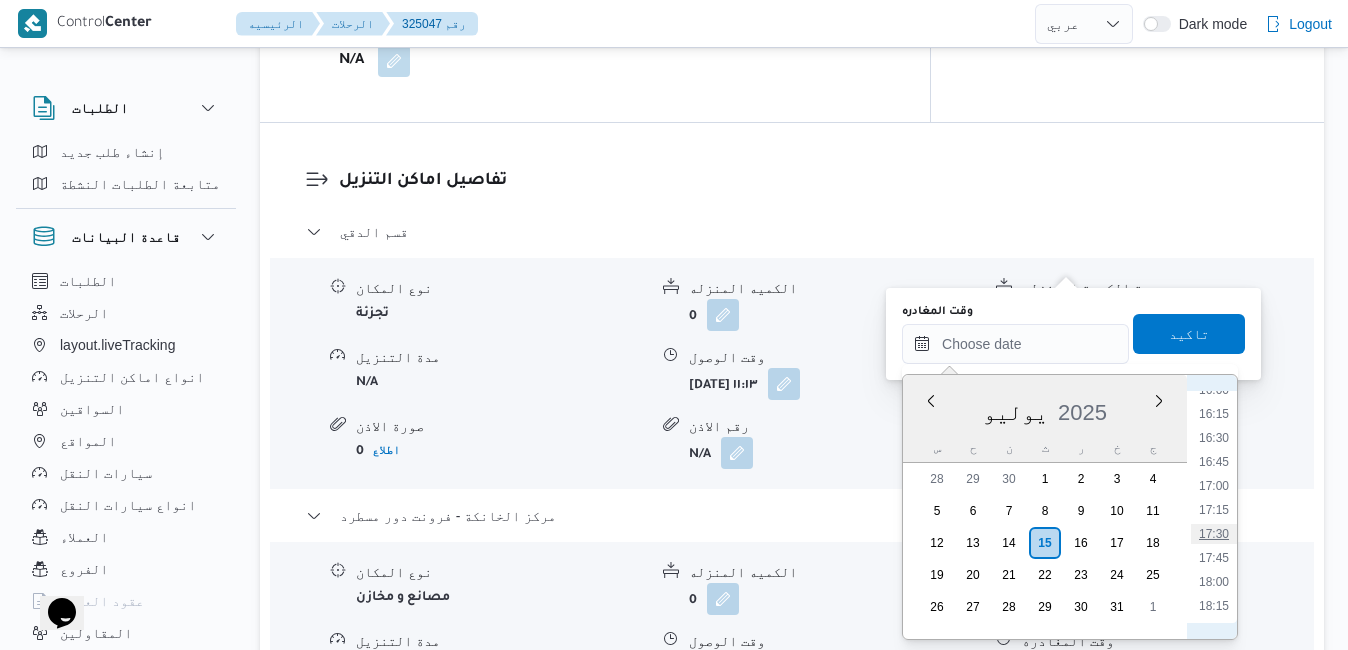 click on "17:30" at bounding box center [1214, 534] 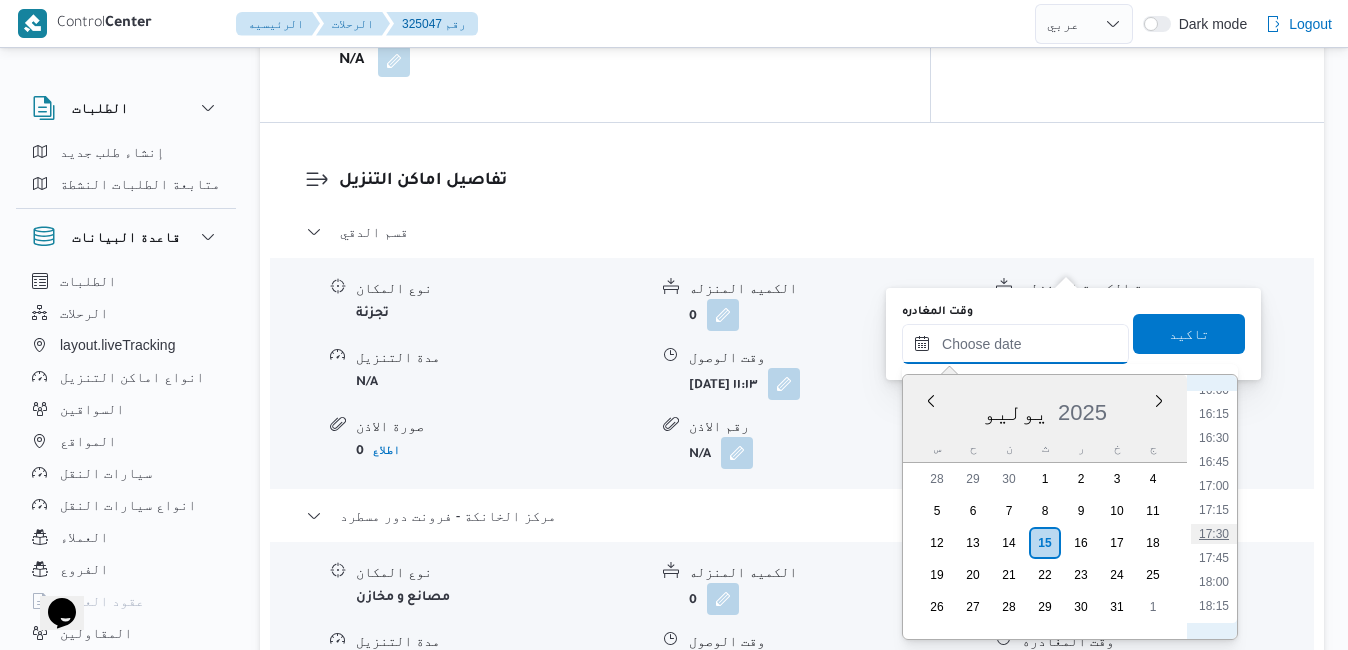 type on "١٥/٠٧/٢٠٢٥ ١٧:٣٠" 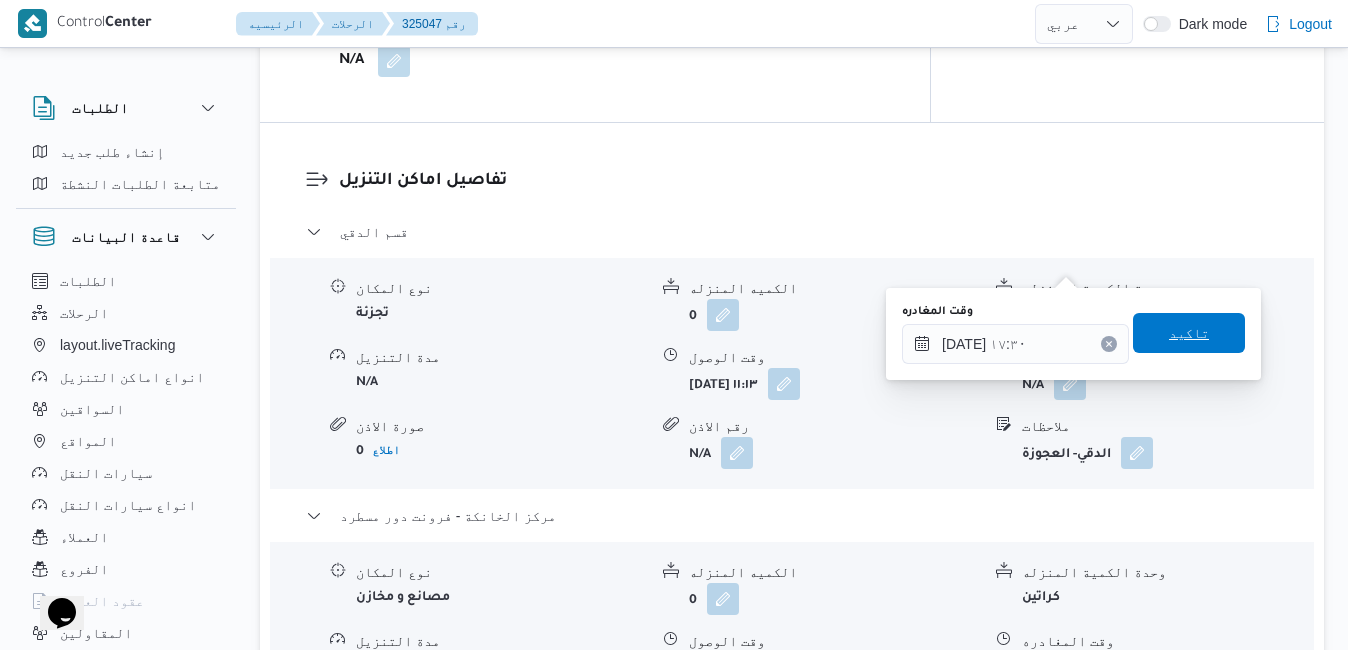 click on "تاكيد" at bounding box center (1189, 333) 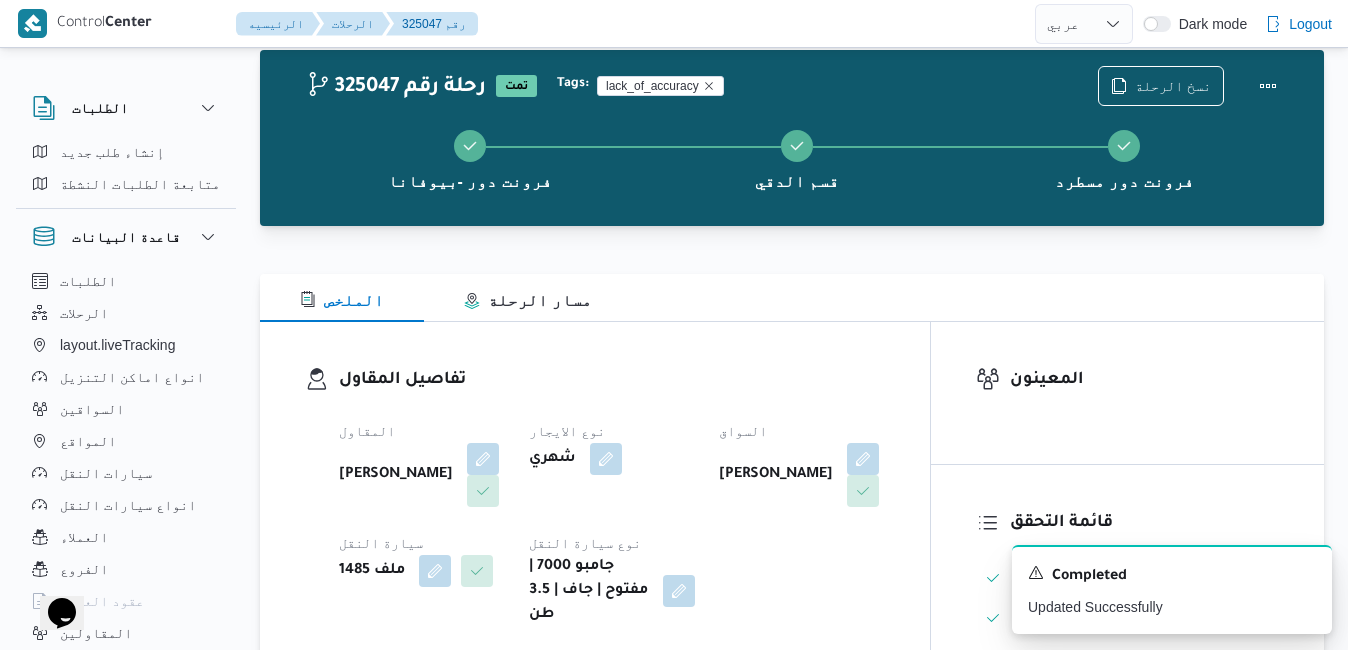 scroll, scrollTop: 0, scrollLeft: 0, axis: both 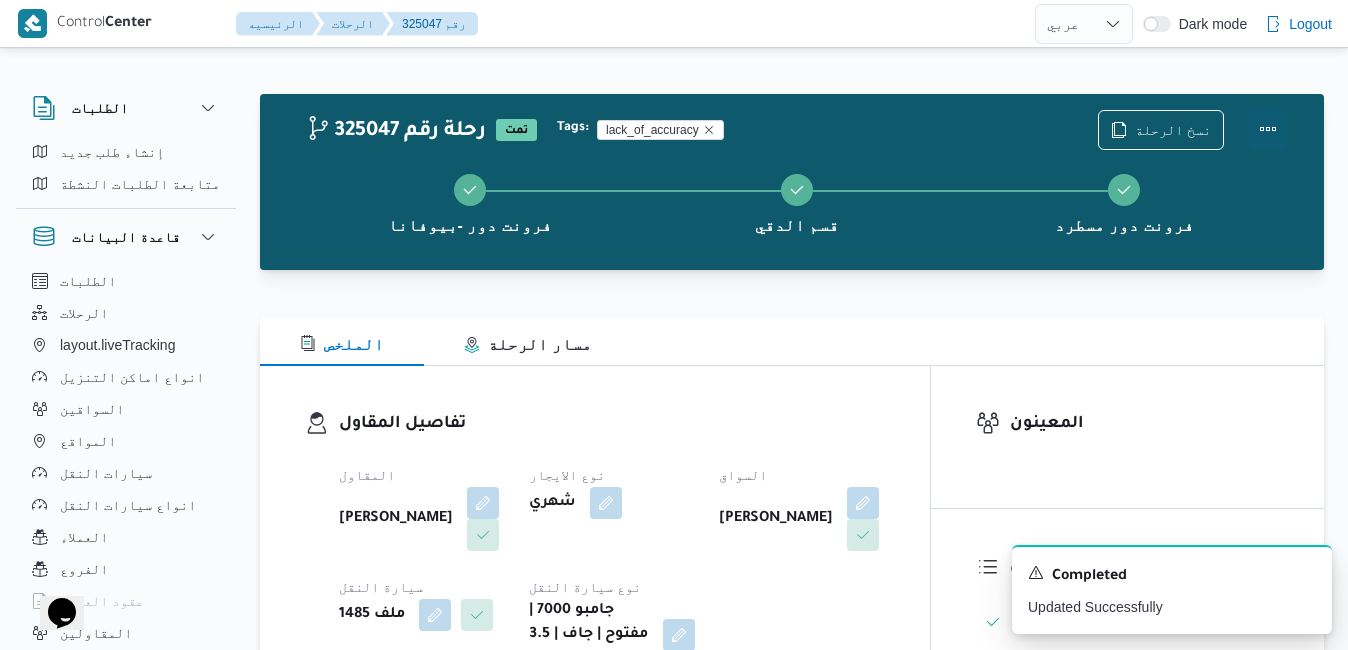 click at bounding box center (1268, 129) 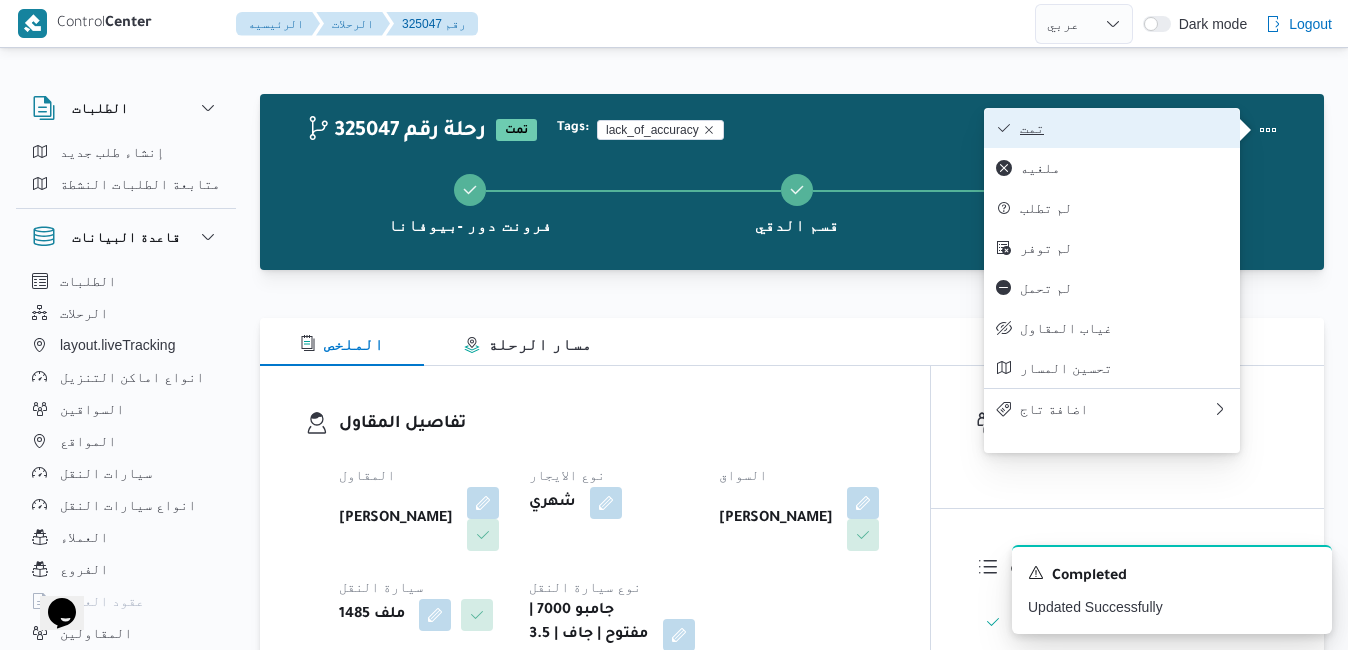 click on "تمت" at bounding box center [1124, 128] 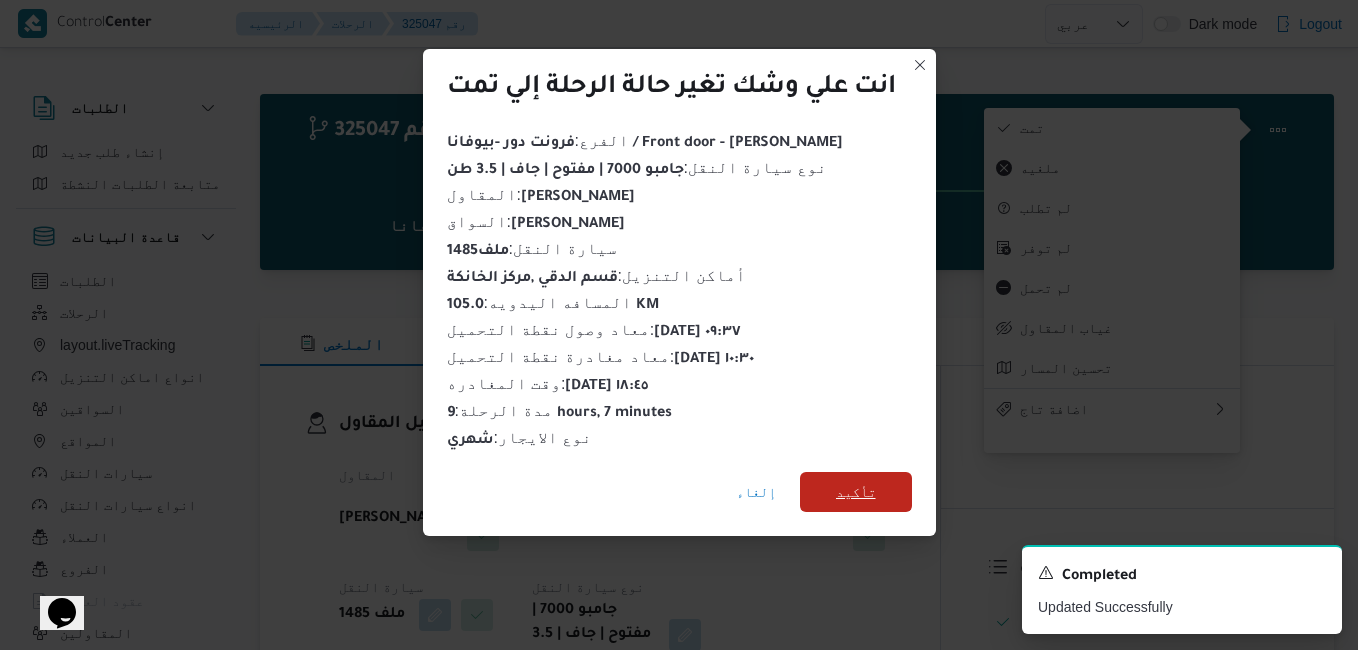 click on "تأكيد" at bounding box center [856, 492] 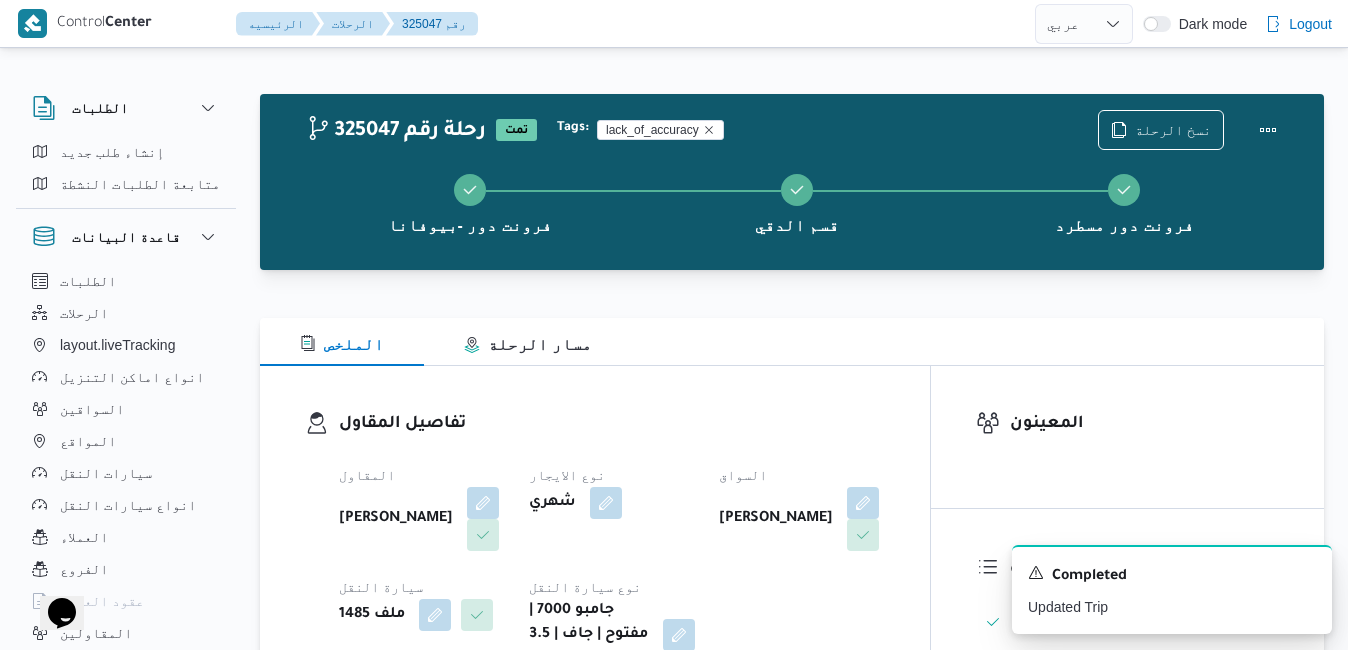 click on "تفاصيل المقاول المقاول محمد صلاح عبداللطيف الشريف نوع الايجار شهري السواق علي حسن محمد سليمان سيارة النقل ملف 1485 نوع سيارة النقل جامبو 7000 | مفتوح | جاف | 3.5 طن" at bounding box center (612, 541) 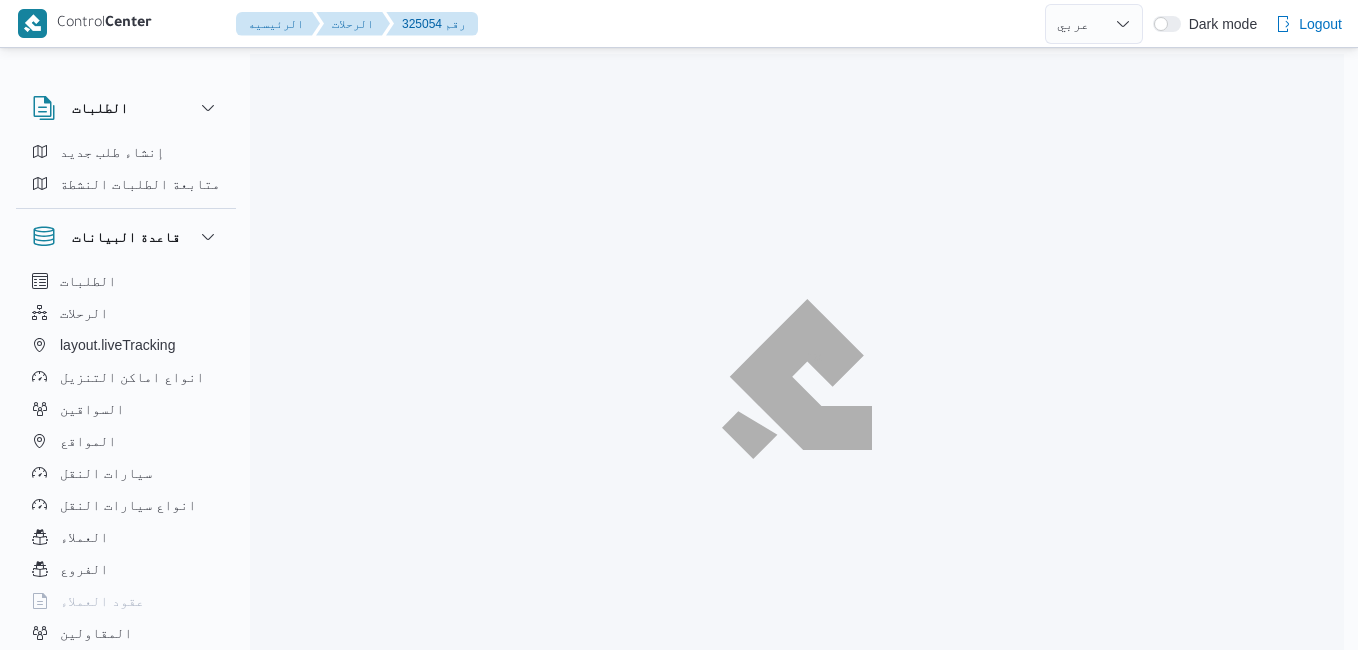 select on "ar" 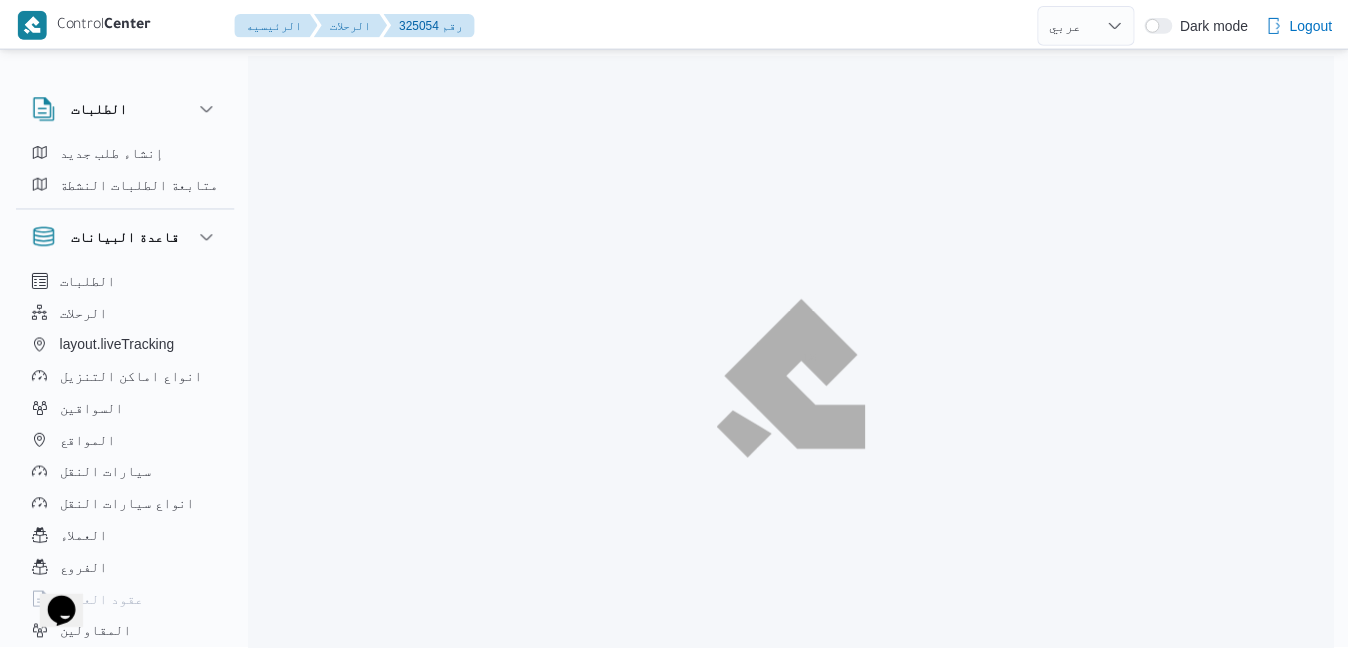 scroll, scrollTop: 0, scrollLeft: 0, axis: both 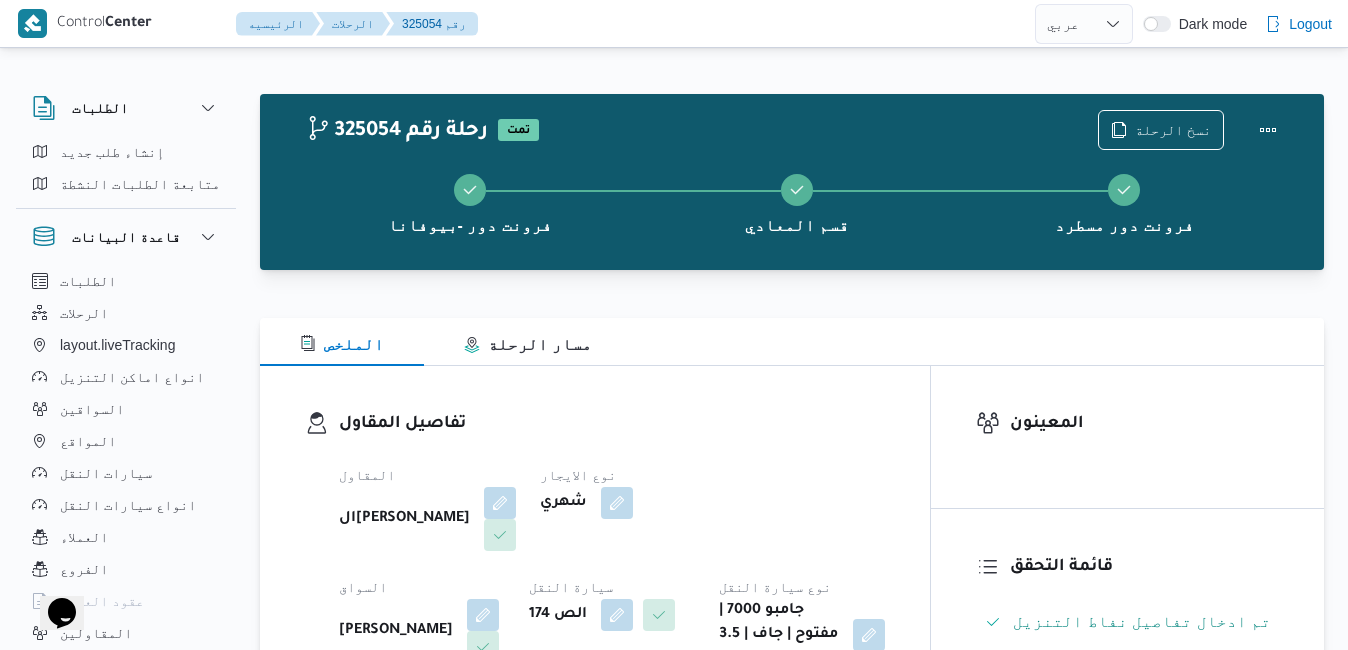 click on "تفاصيل المقاول المقاول الهامي محمد خالد علي نوع الايجار شهري السواق سيد محمد مصلح سيد سيارة النقل الص 174 نوع سيارة النقل جامبو 7000 | مفتوح | جاف | 3.5 طن" at bounding box center [595, 541] 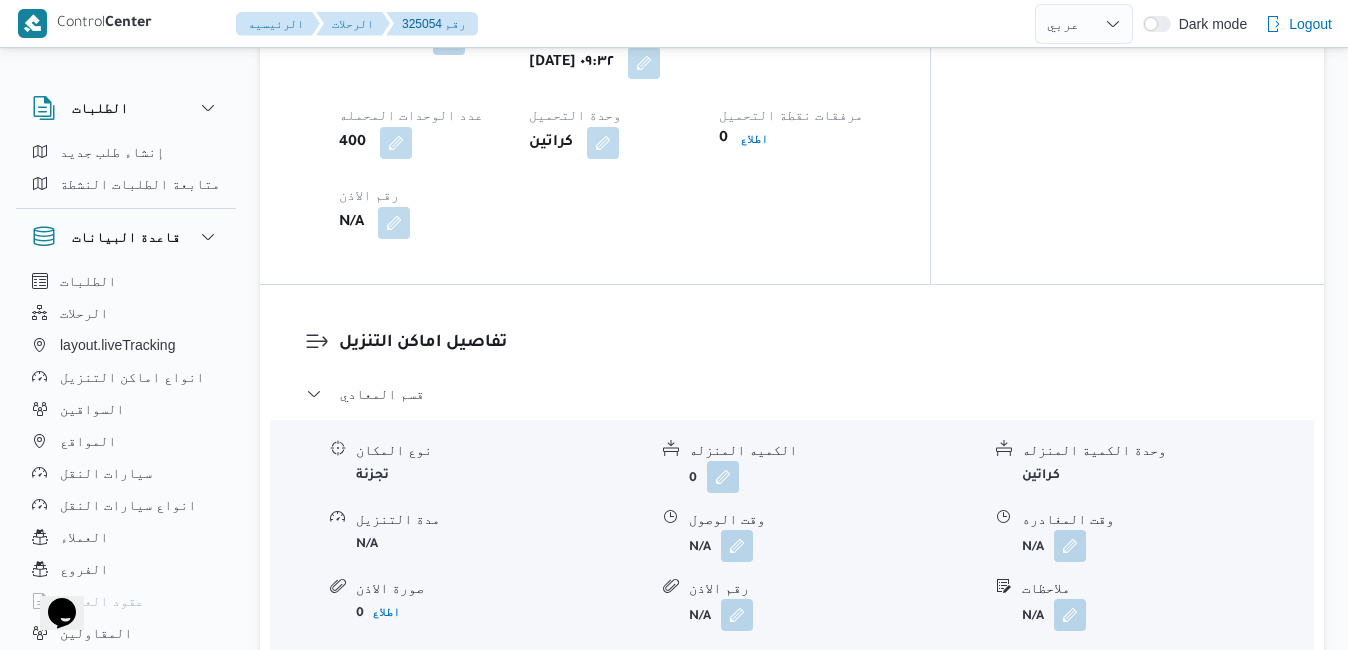 scroll, scrollTop: 1600, scrollLeft: 0, axis: vertical 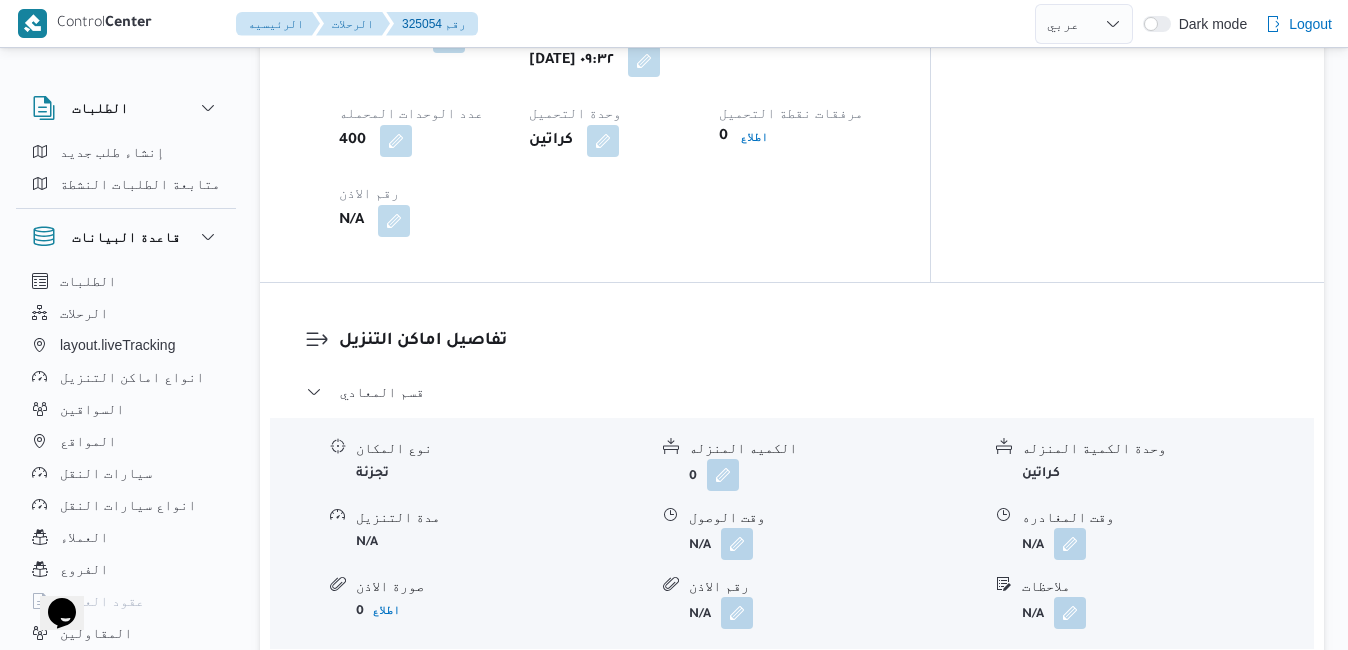 click on "مركز الخانكة -
فرونت دور مسطرد" at bounding box center [792, 676] 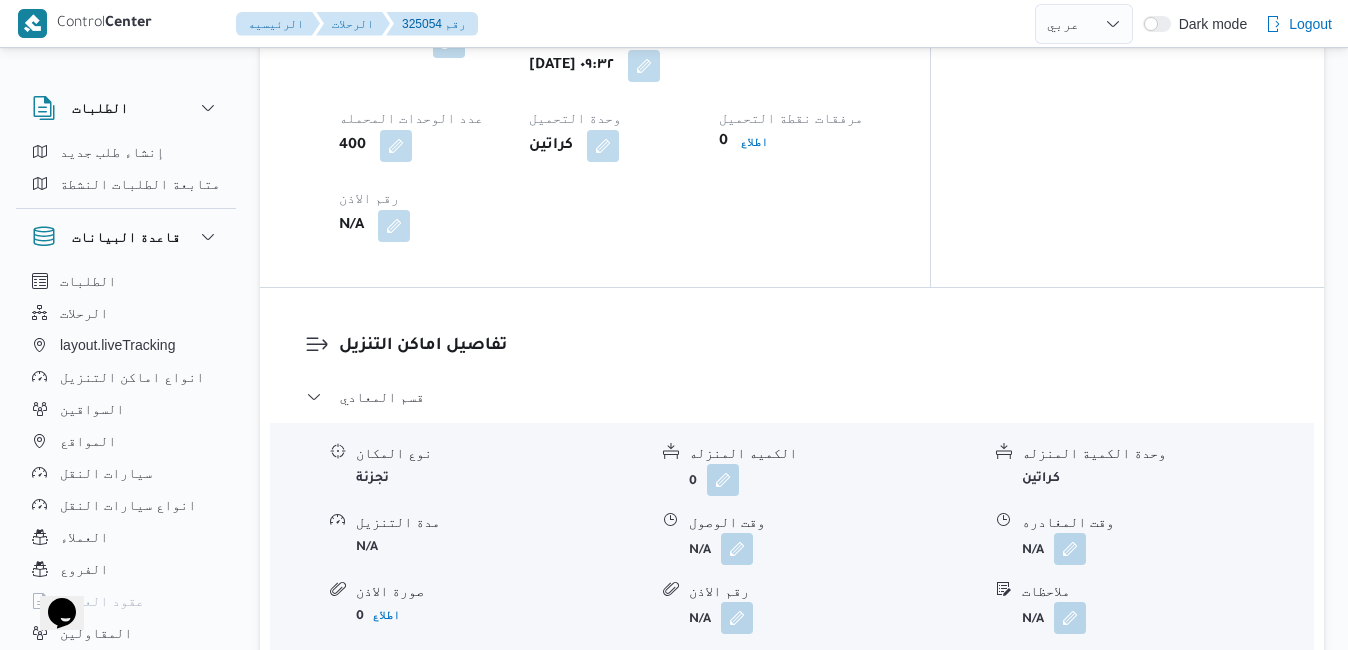 scroll, scrollTop: 1600, scrollLeft: 0, axis: vertical 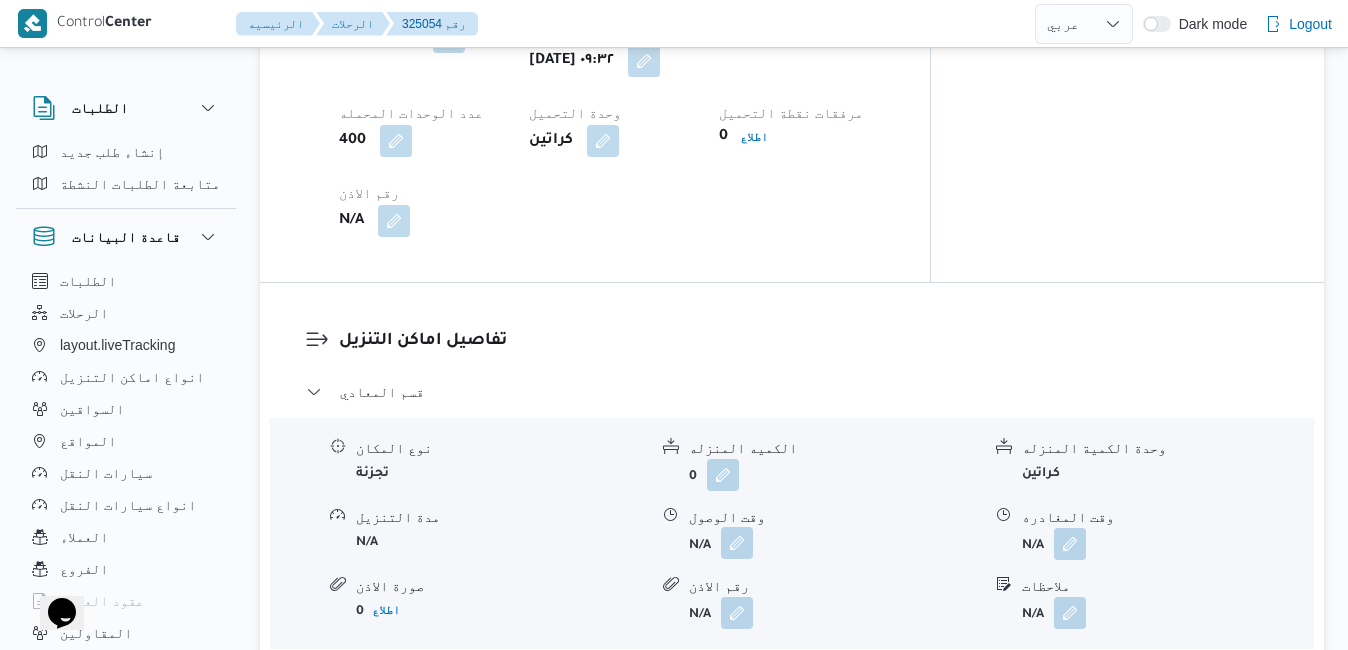 click at bounding box center (737, 543) 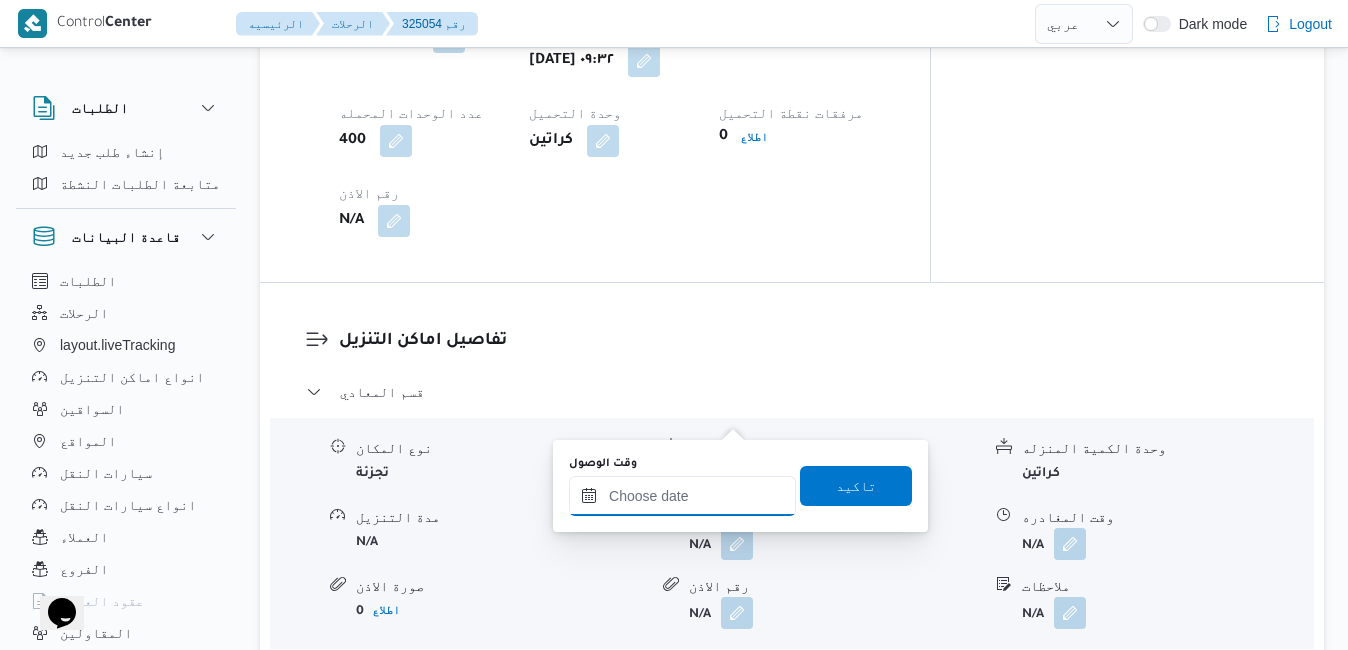 click on "وقت الوصول" at bounding box center (682, 496) 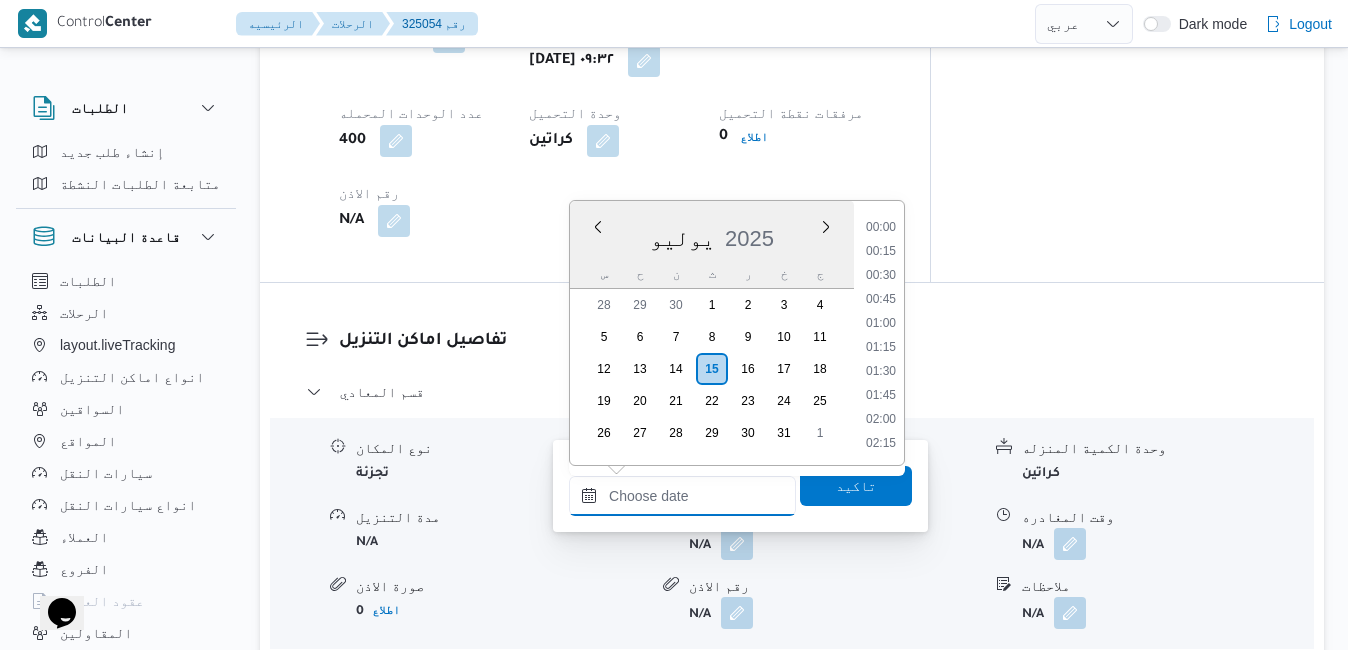 scroll, scrollTop: 1750, scrollLeft: 0, axis: vertical 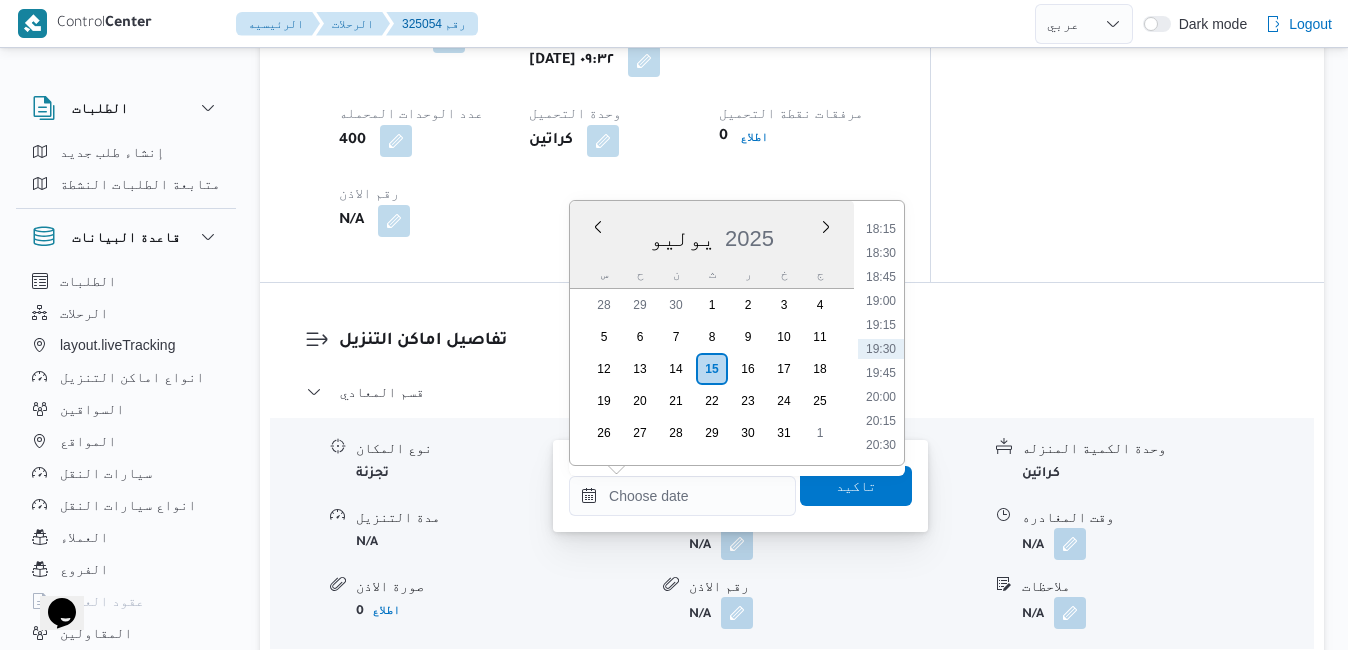 click on "يوليو ٢٠٢٥ يوليو 2025 س ح ن ث ر خ ج" at bounding box center (712, 245) 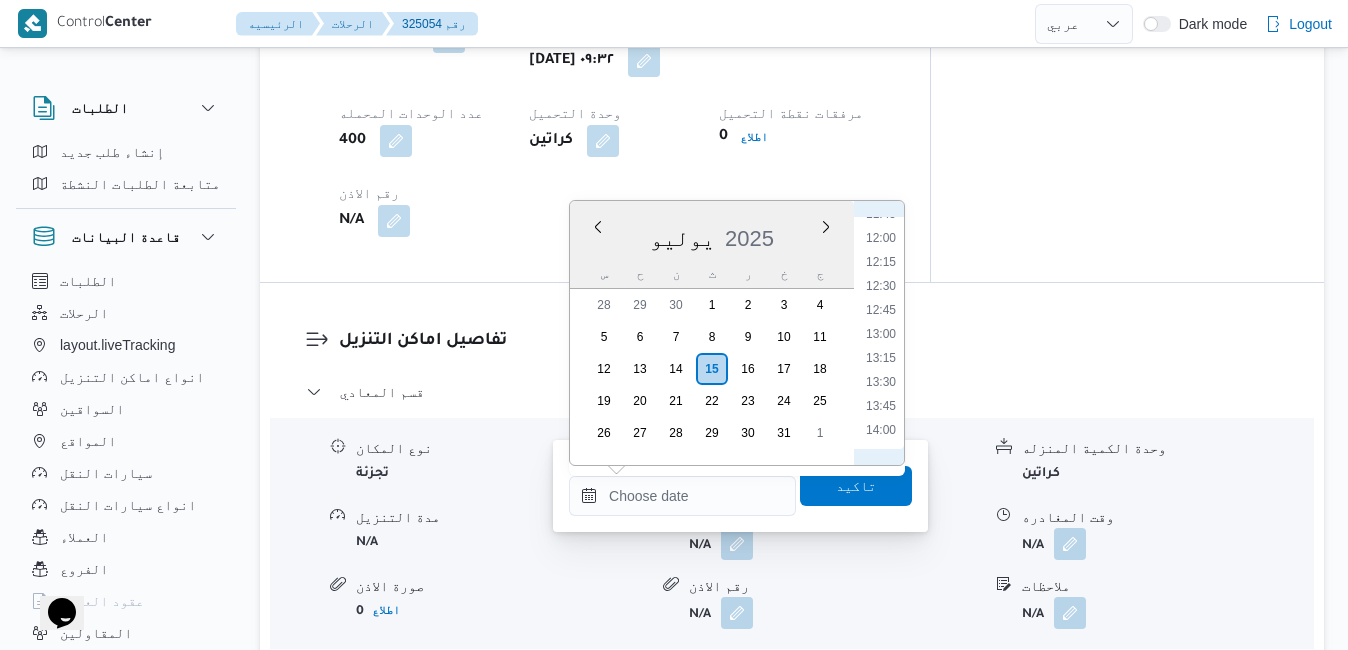scroll, scrollTop: 938, scrollLeft: 0, axis: vertical 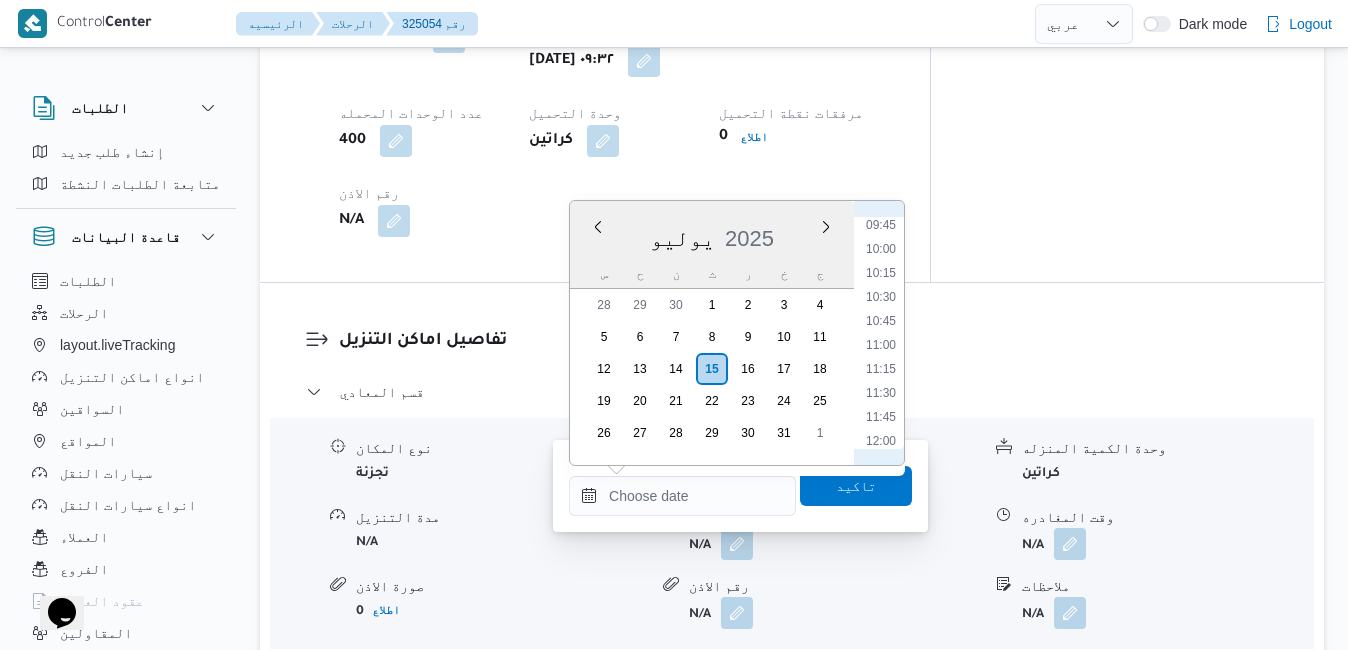 click on "10:30" at bounding box center [881, 297] 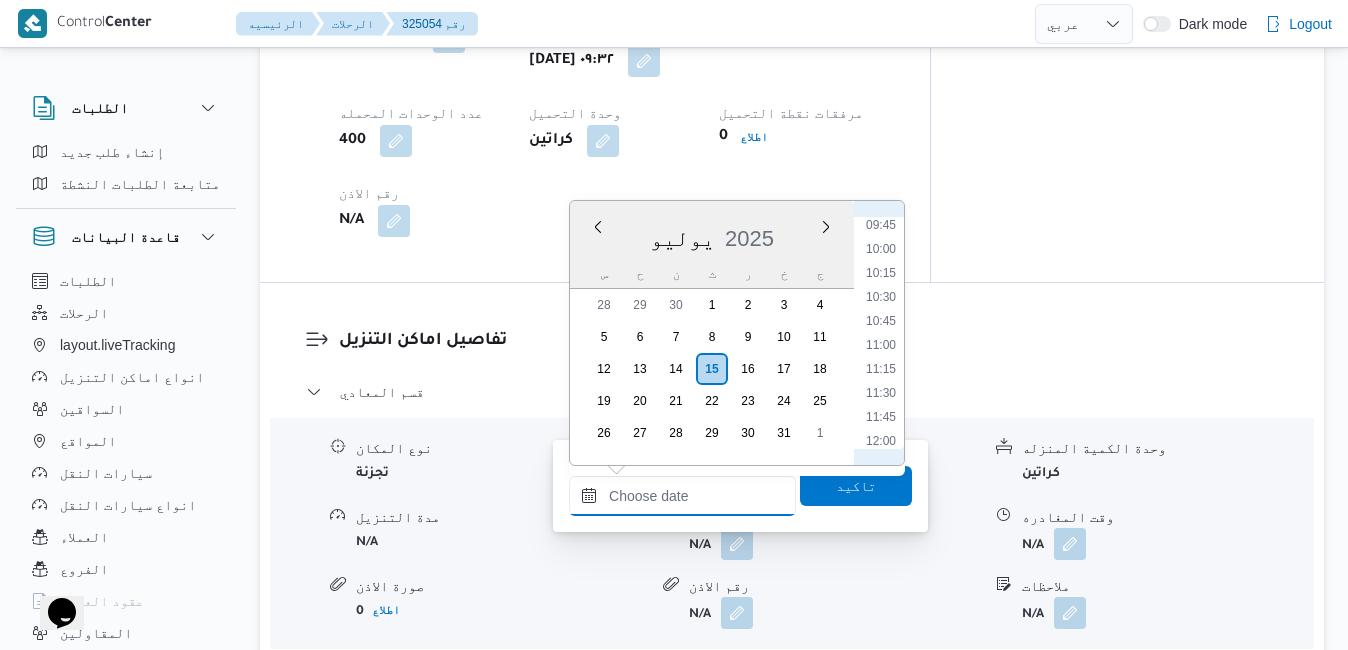 type on "١٥/٠٧/٢٠٢٥ ١٠:٣٠" 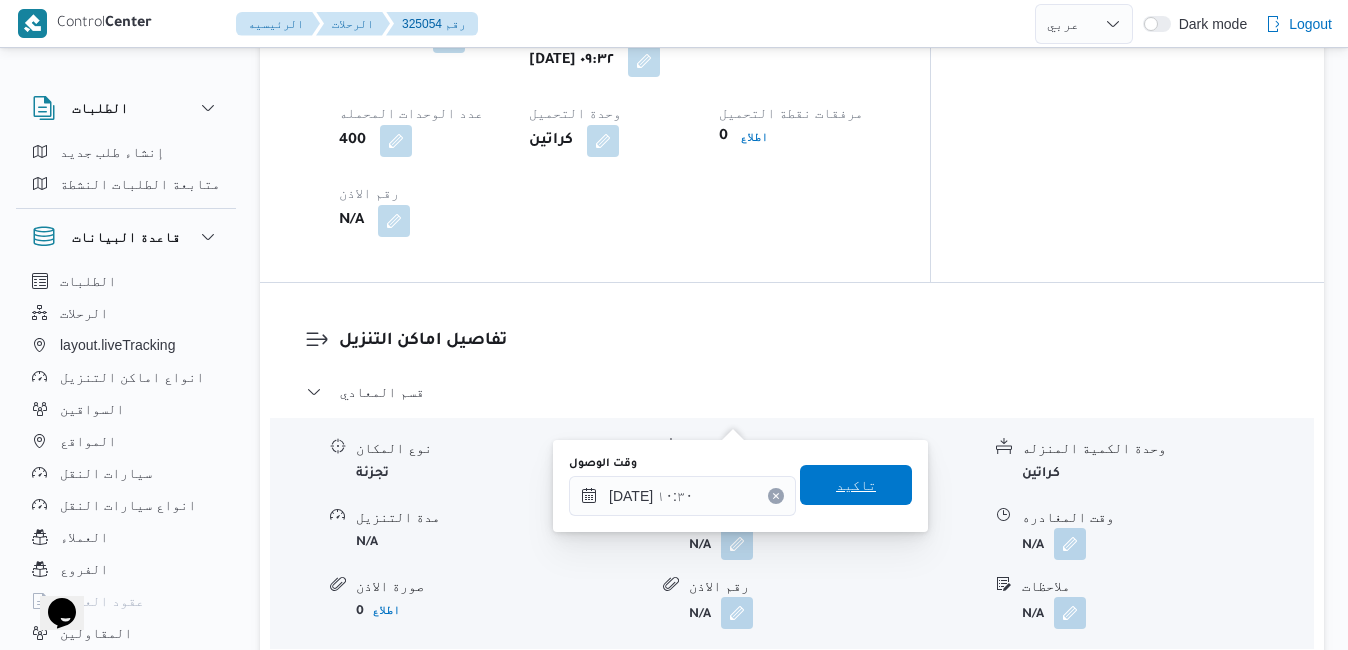 click on "تاكيد" at bounding box center [856, 485] 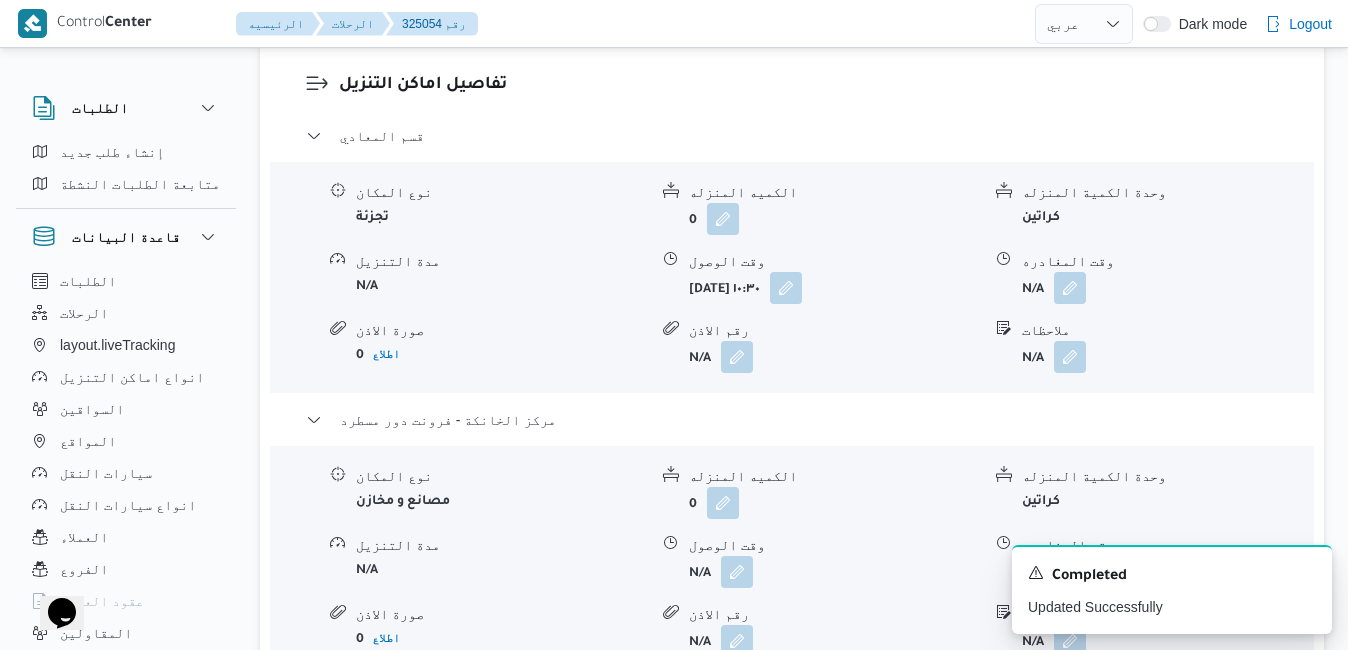 scroll, scrollTop: 2000, scrollLeft: 0, axis: vertical 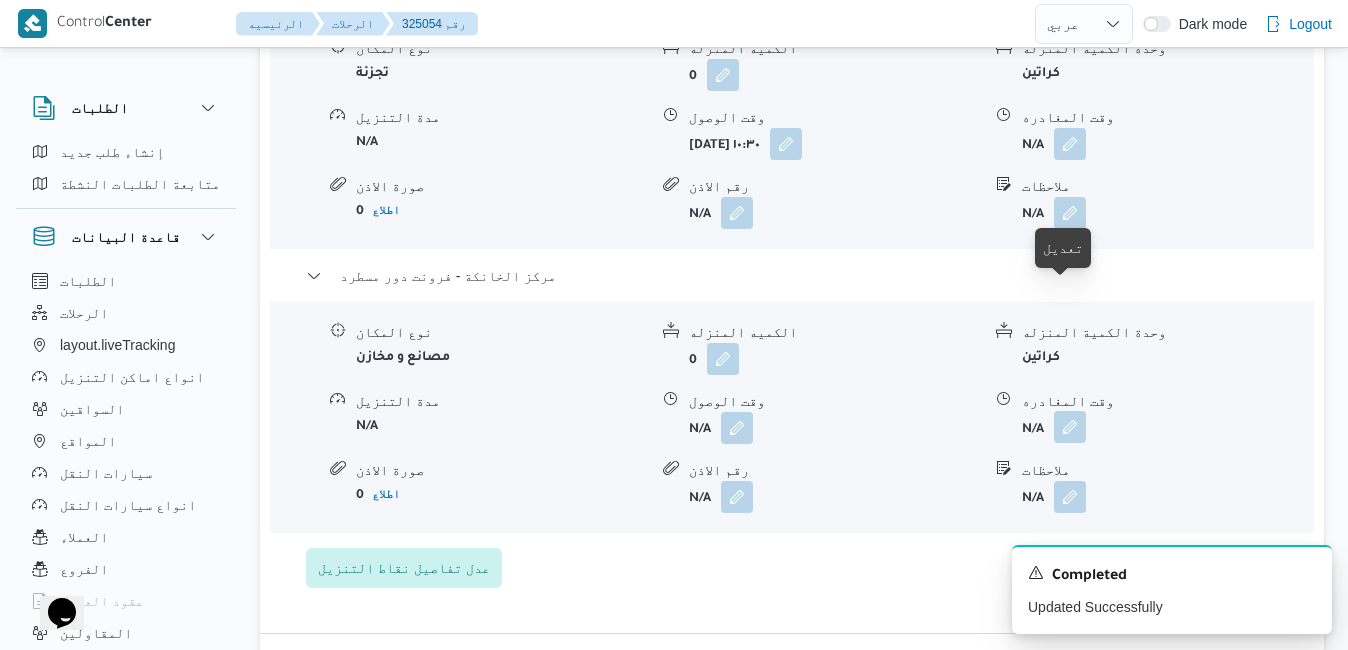 click at bounding box center [1070, 427] 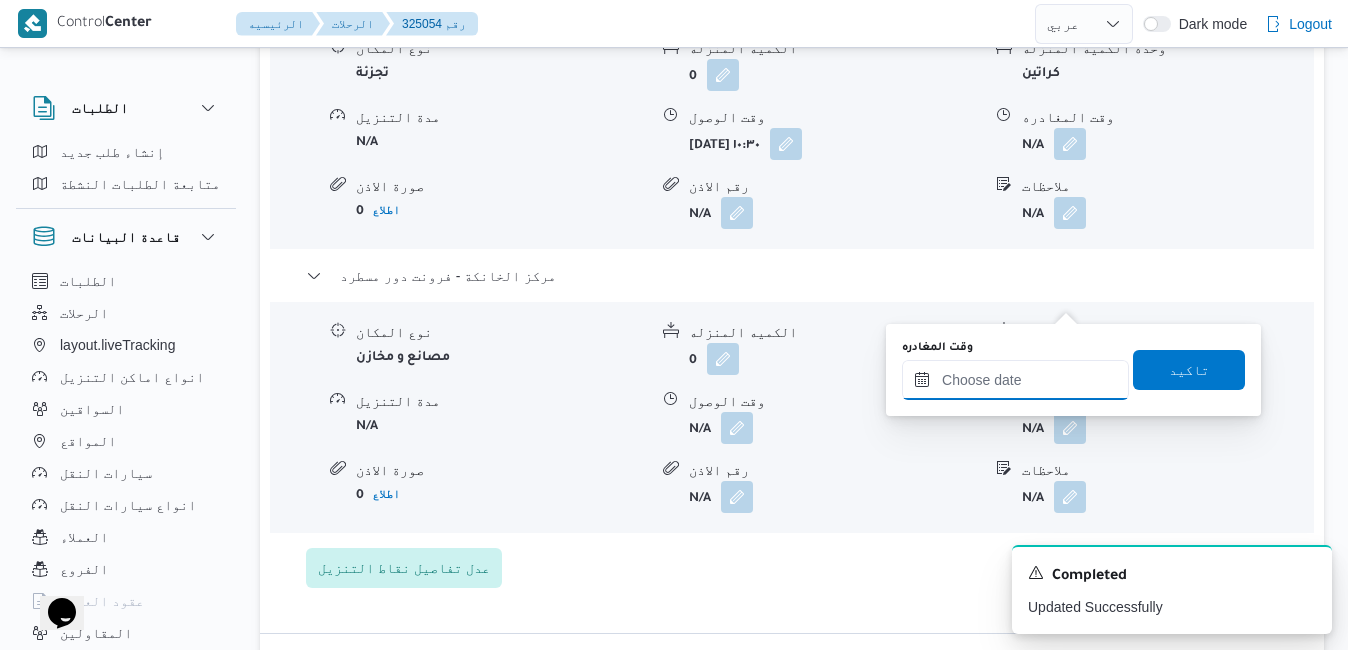 click on "وقت المغادره" at bounding box center (1015, 380) 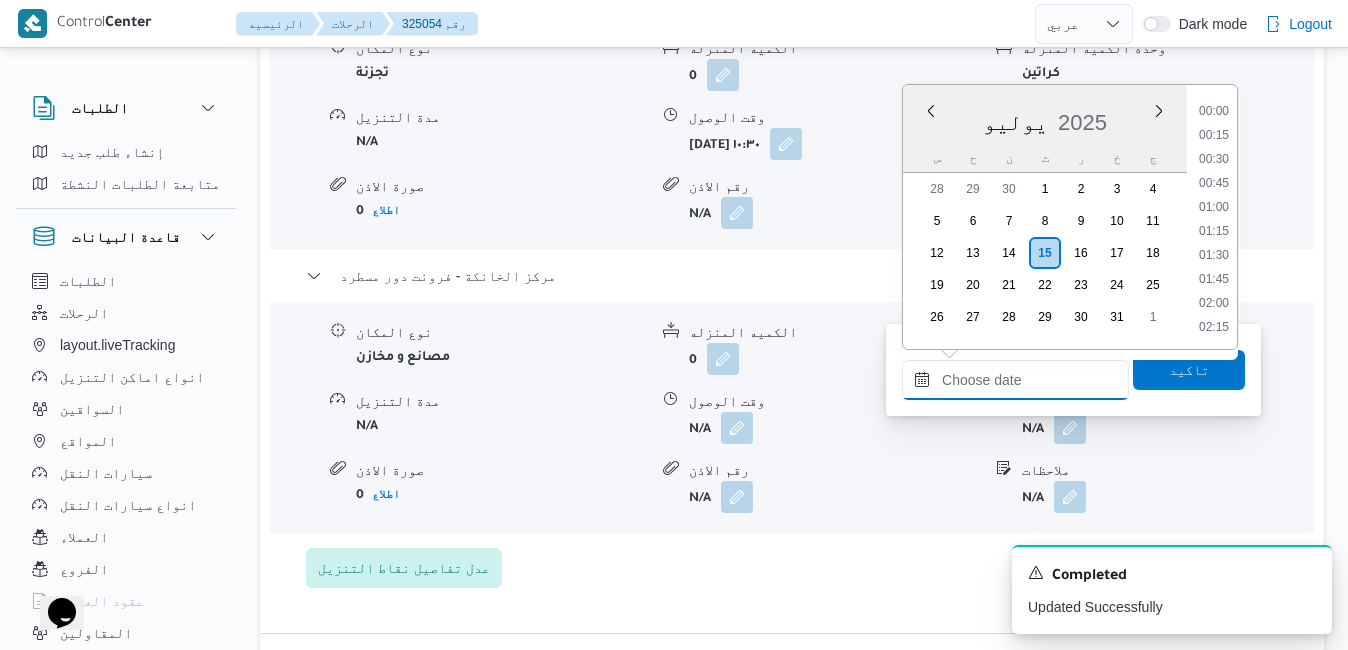 scroll, scrollTop: 1750, scrollLeft: 0, axis: vertical 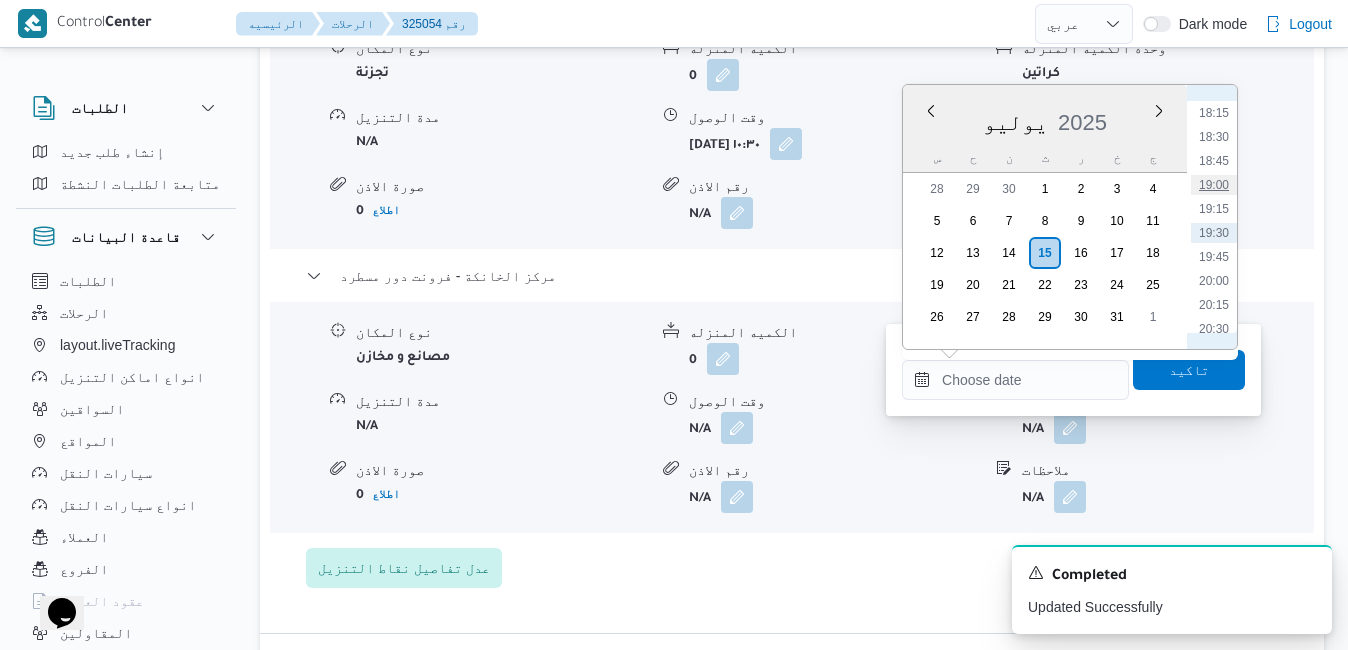 click on "19:00" at bounding box center [1214, 185] 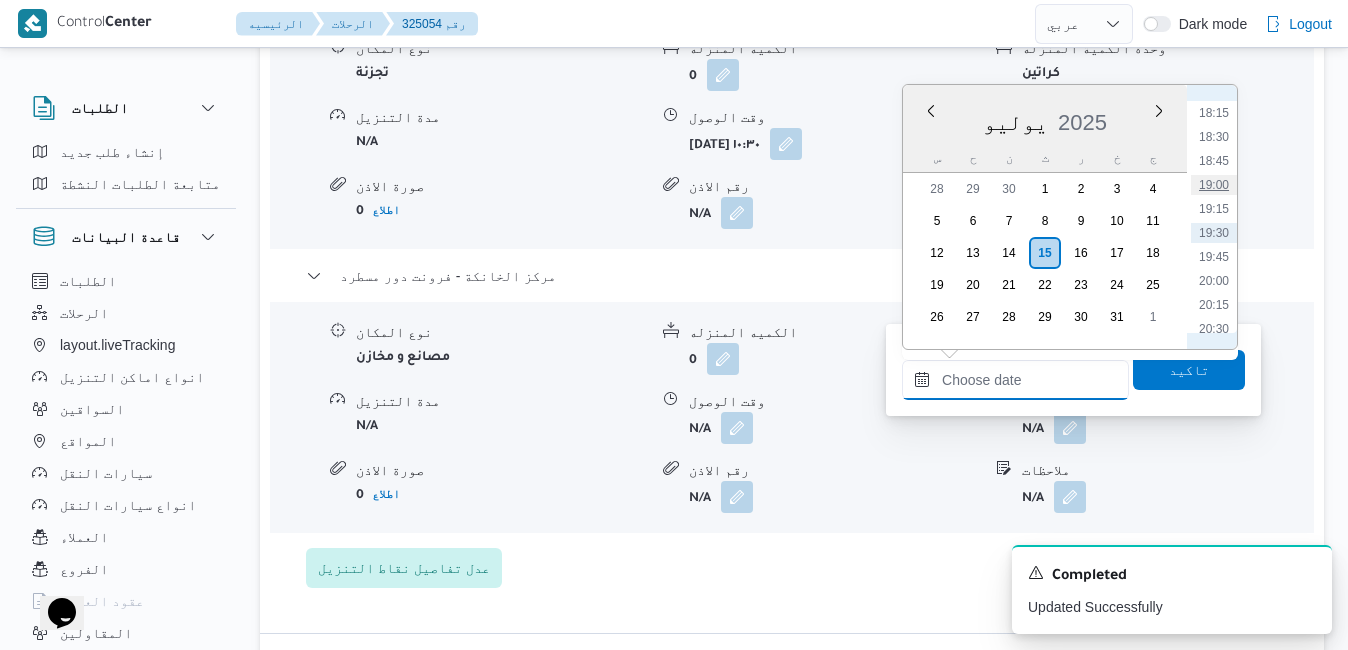 type on "١٥/٠٧/٢٠٢٥ ١٩:٠٠" 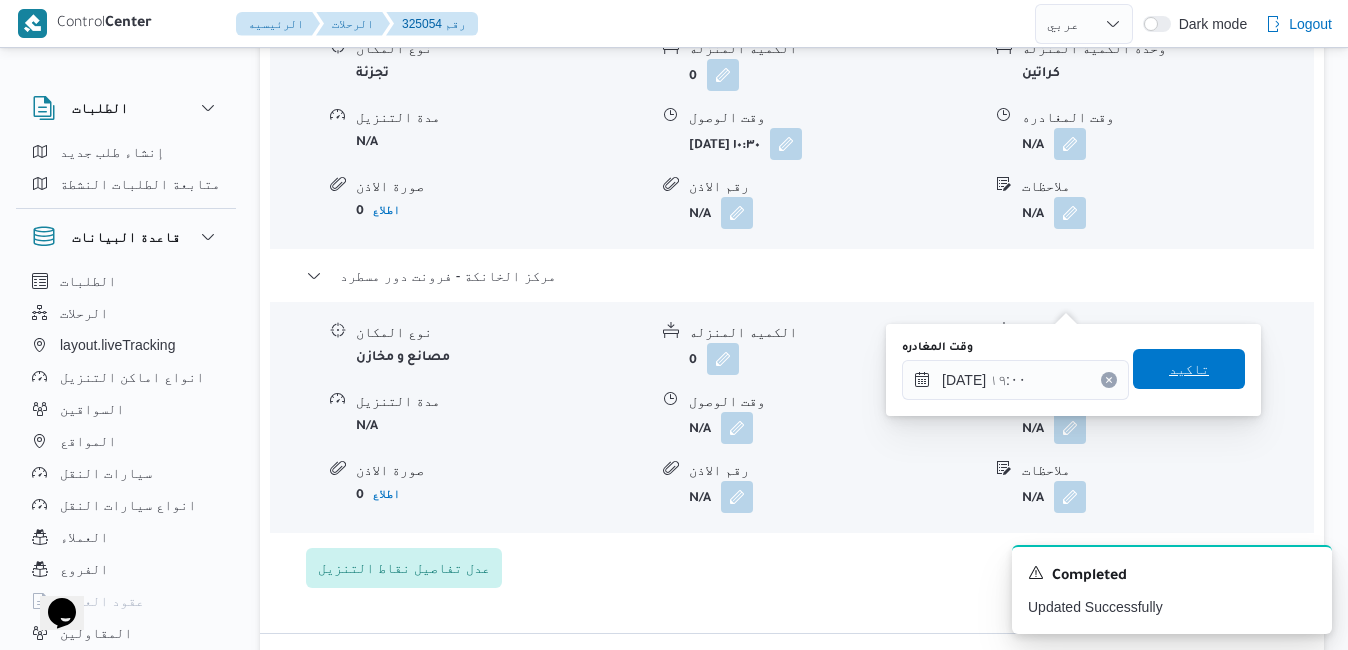 click on "تاكيد" at bounding box center (1189, 369) 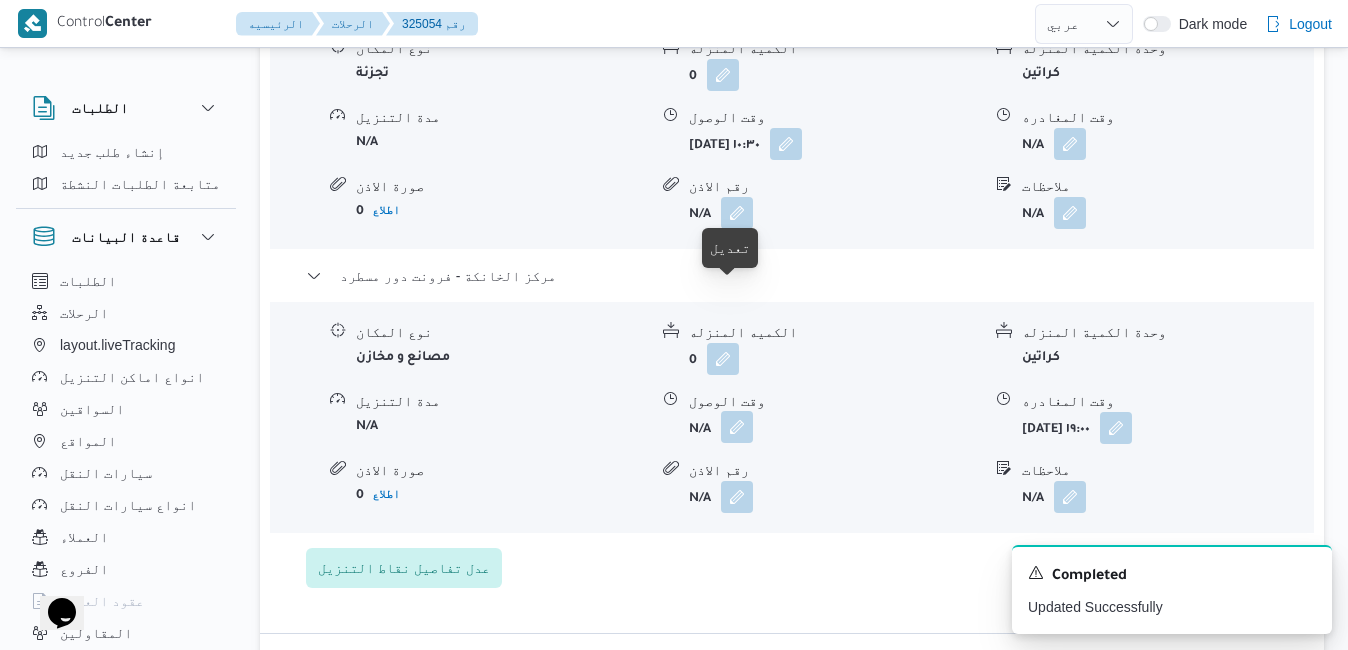 click at bounding box center (737, 427) 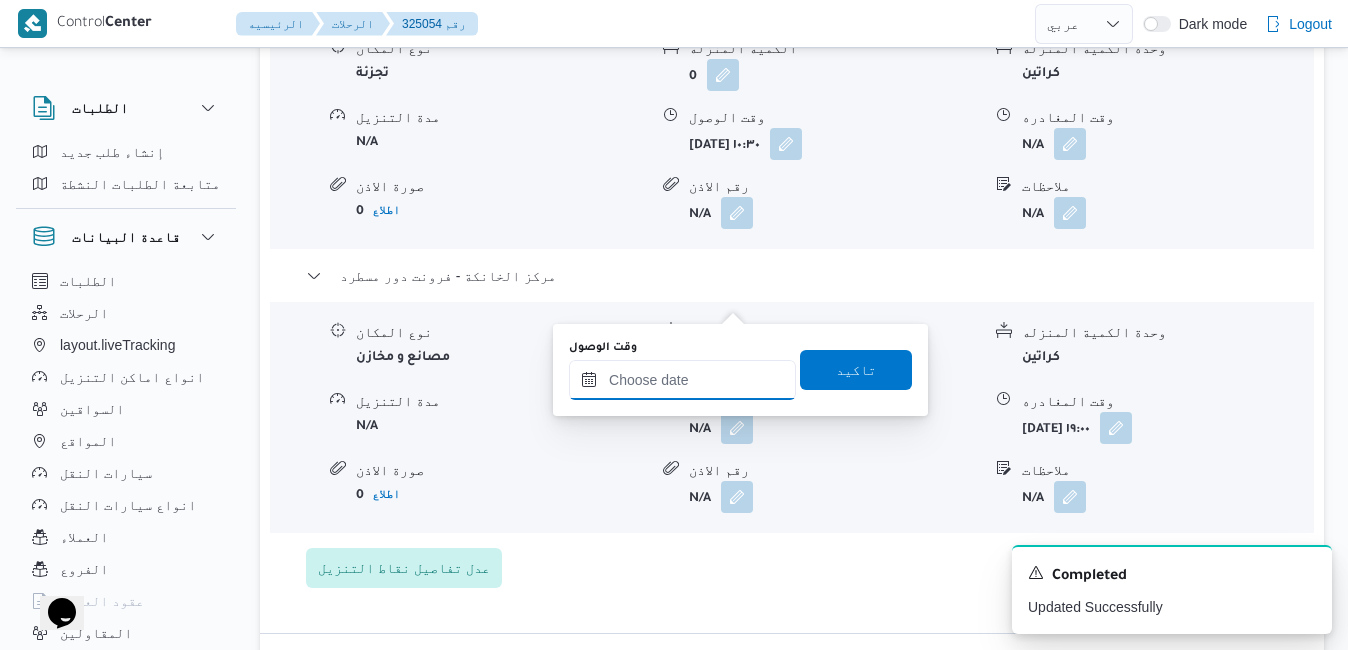 click on "وقت الوصول" at bounding box center (682, 380) 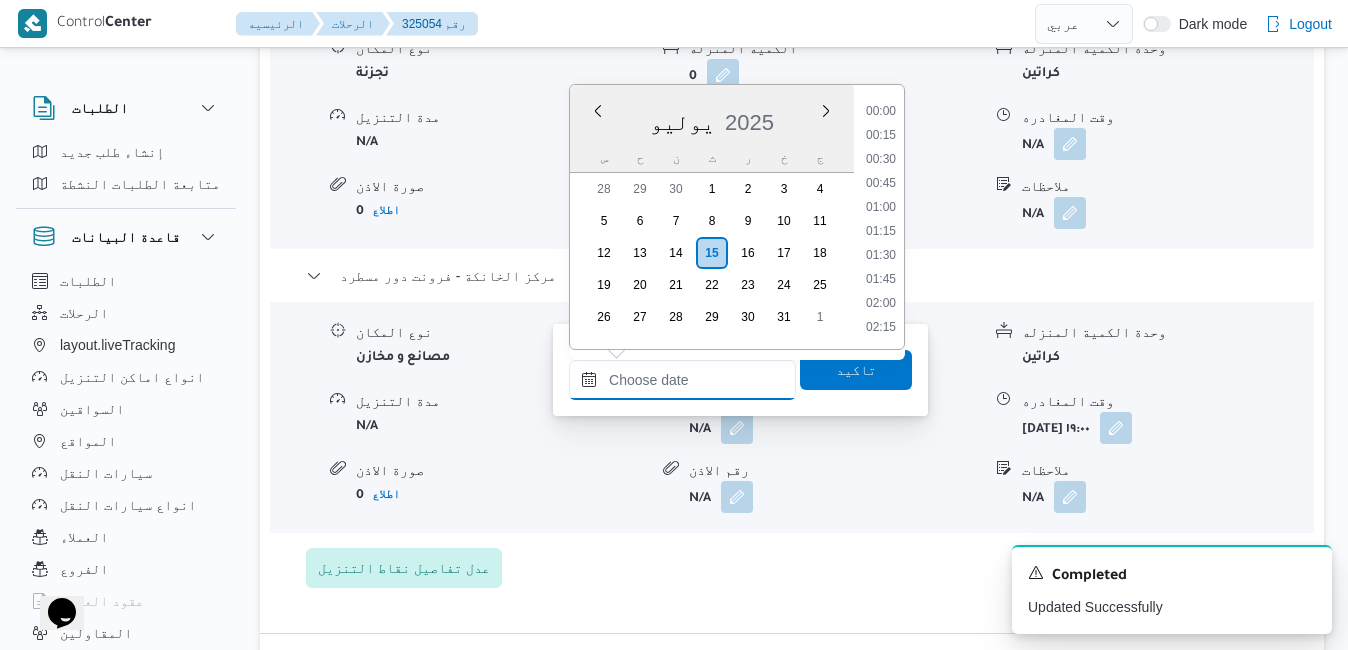 scroll, scrollTop: 1750, scrollLeft: 0, axis: vertical 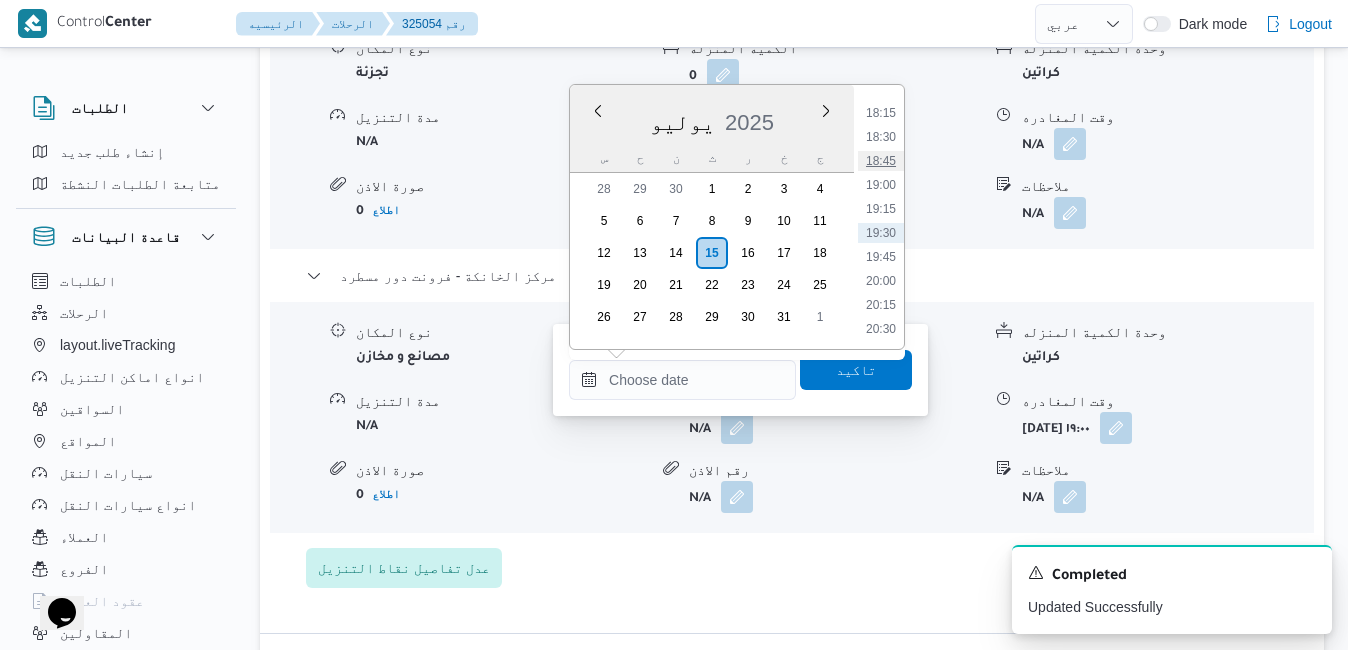 click on "18:45" at bounding box center [881, 161] 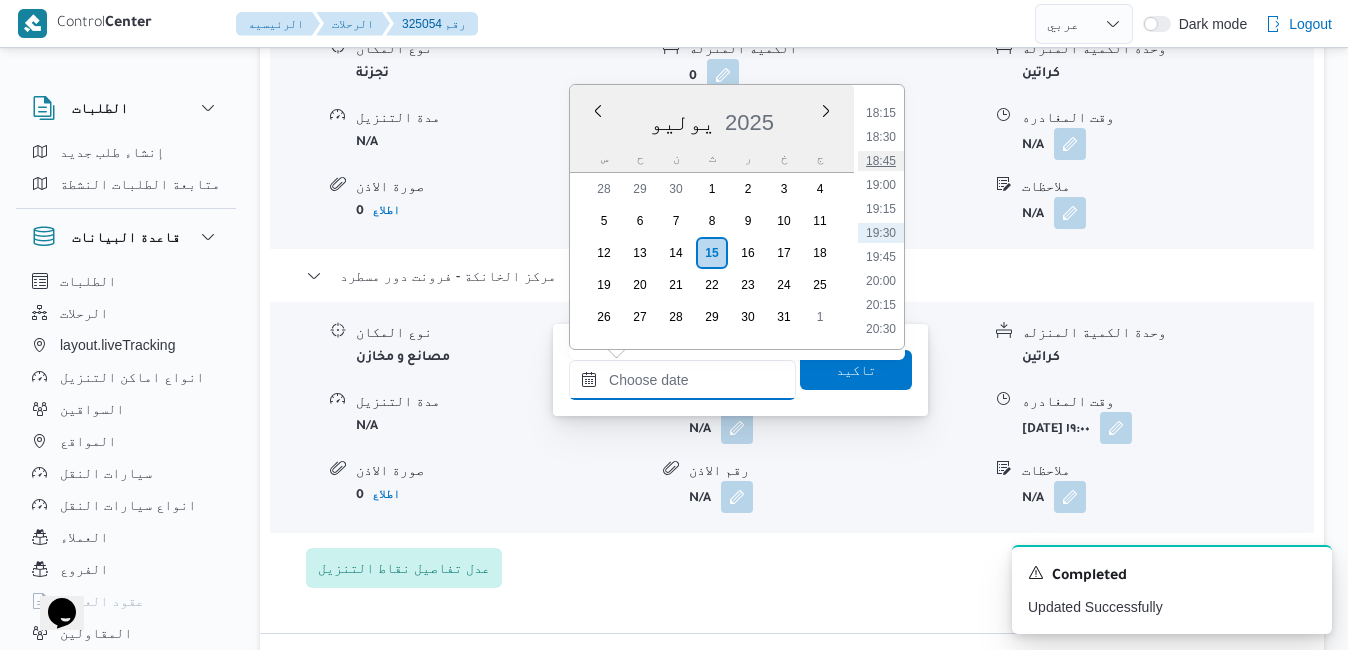 type on "١٥/٠٧/٢٠٢٥ ١٨:٤٥" 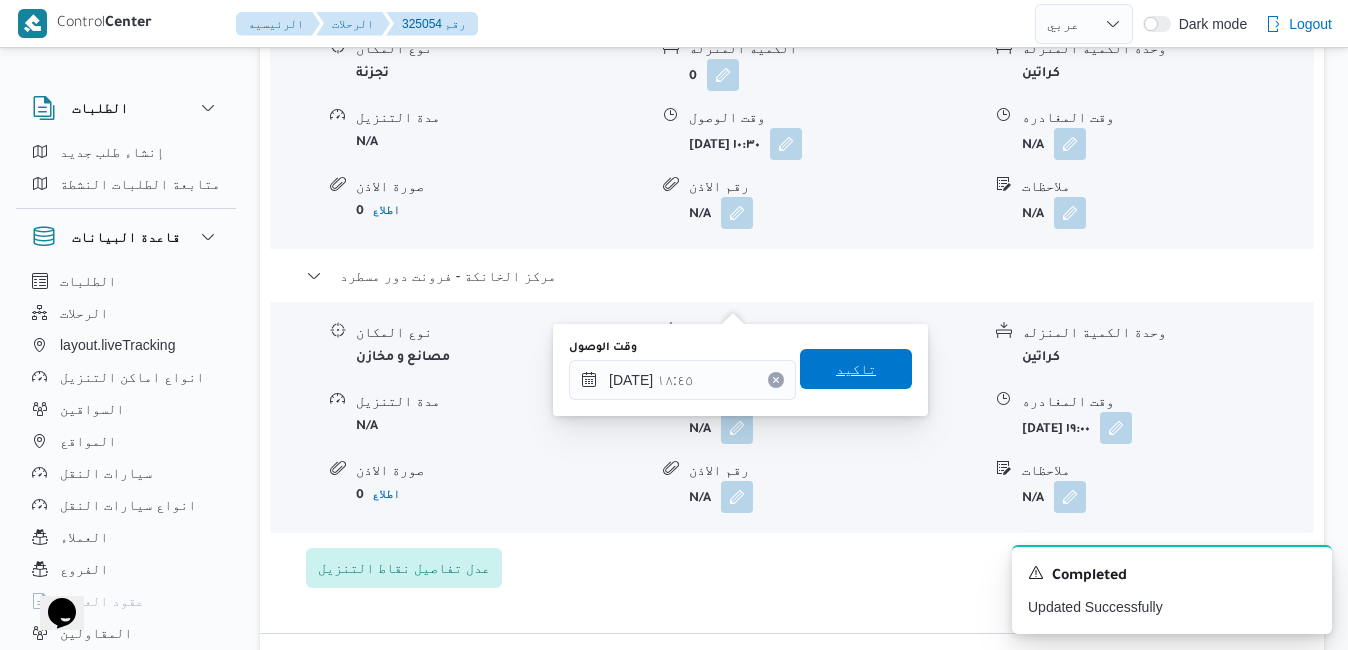 click on "تاكيد" at bounding box center (856, 369) 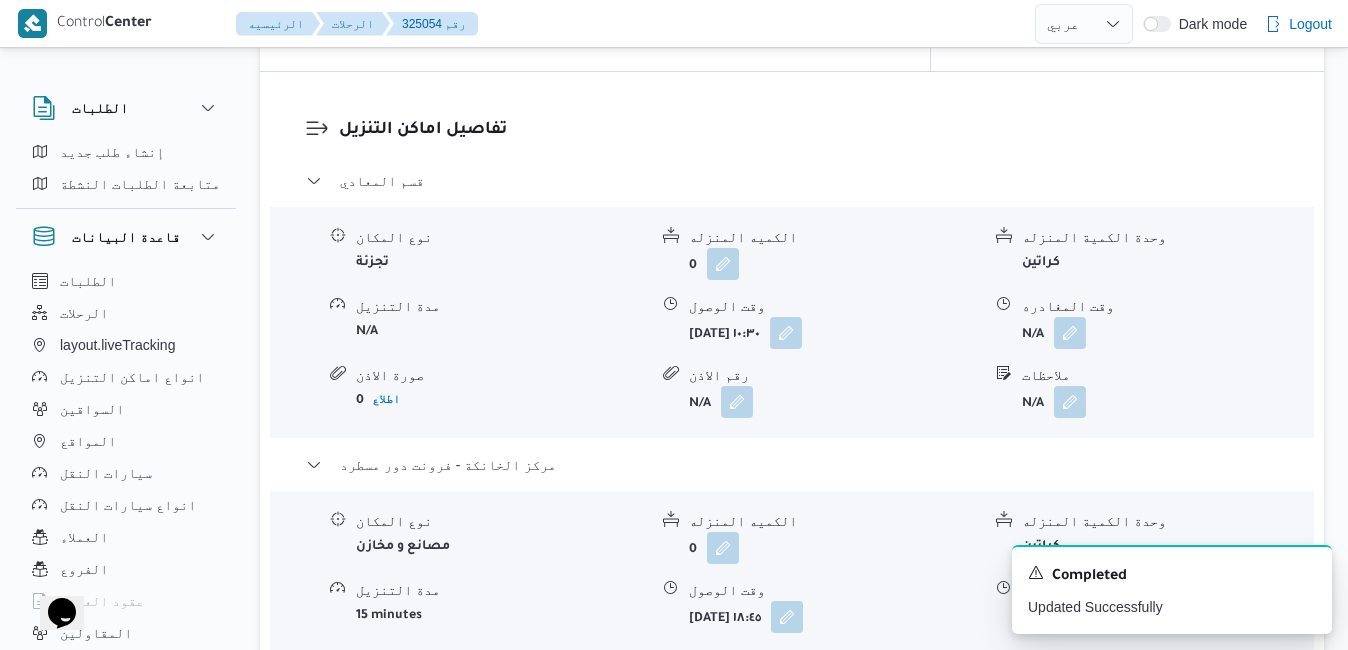 scroll, scrollTop: 1840, scrollLeft: 0, axis: vertical 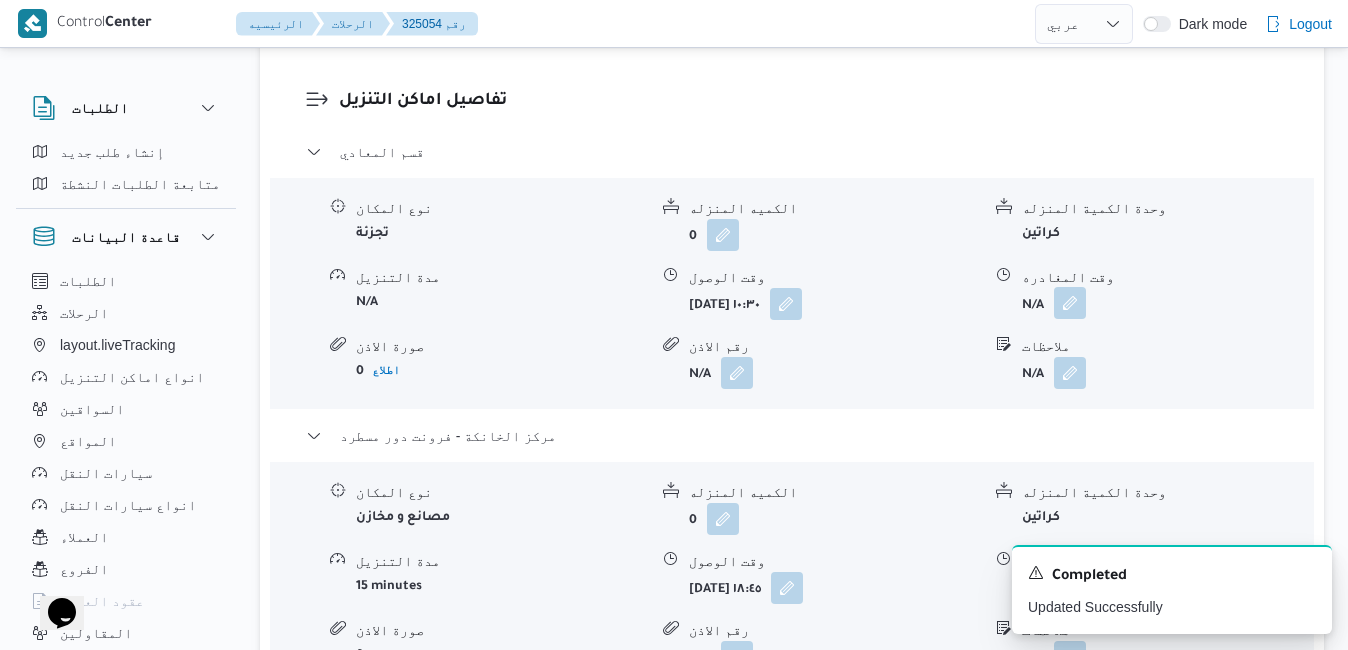 click at bounding box center [1070, 303] 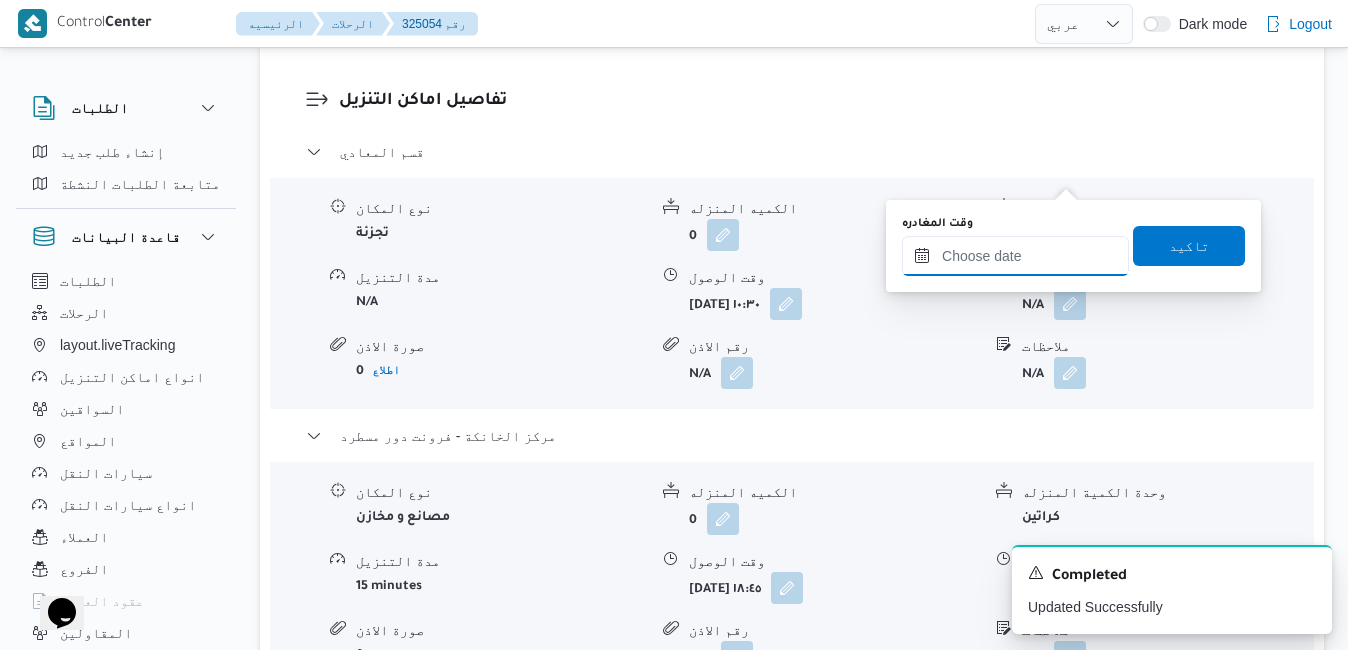 click on "وقت المغادره" at bounding box center [1015, 256] 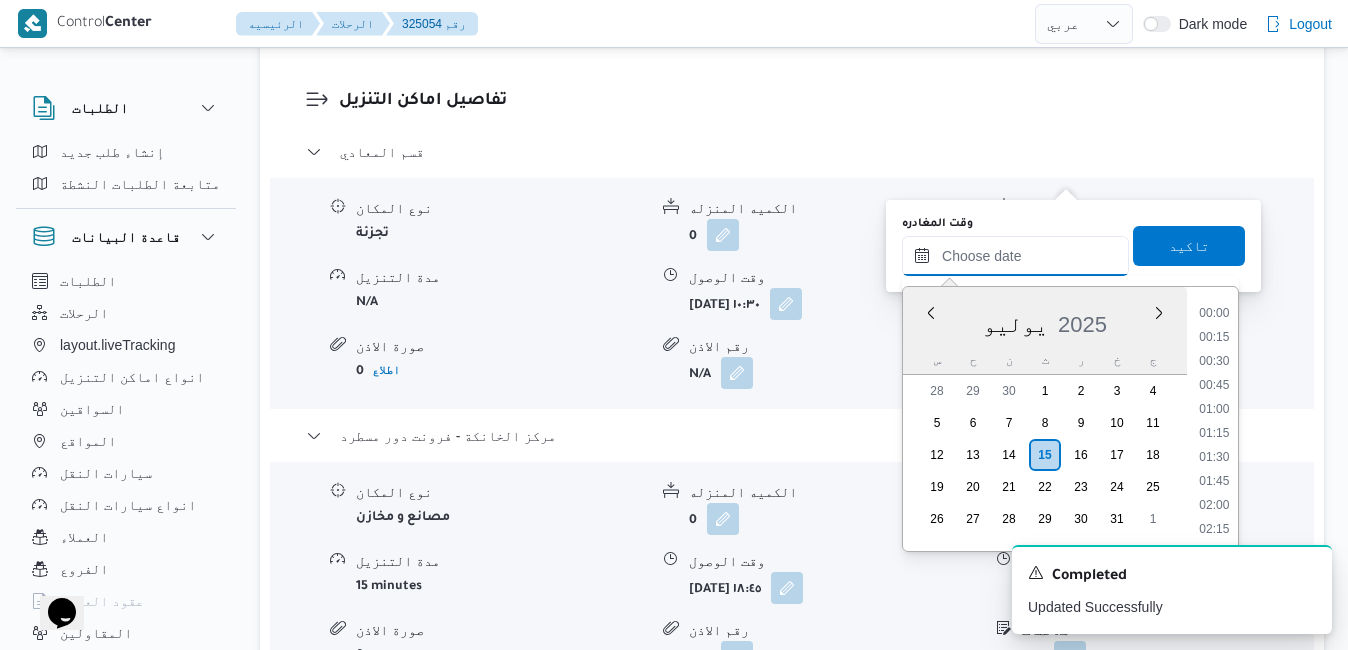 scroll, scrollTop: 1774, scrollLeft: 0, axis: vertical 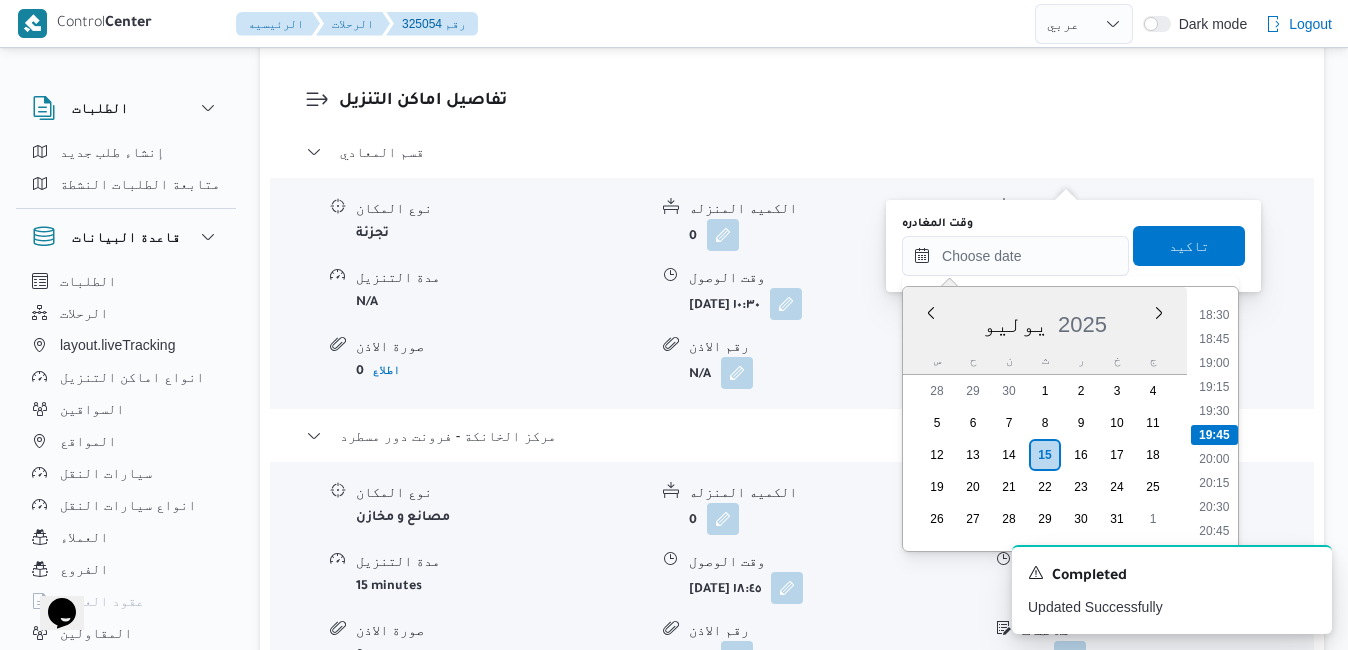 click on "يوليو 2025" at bounding box center (1045, 320) 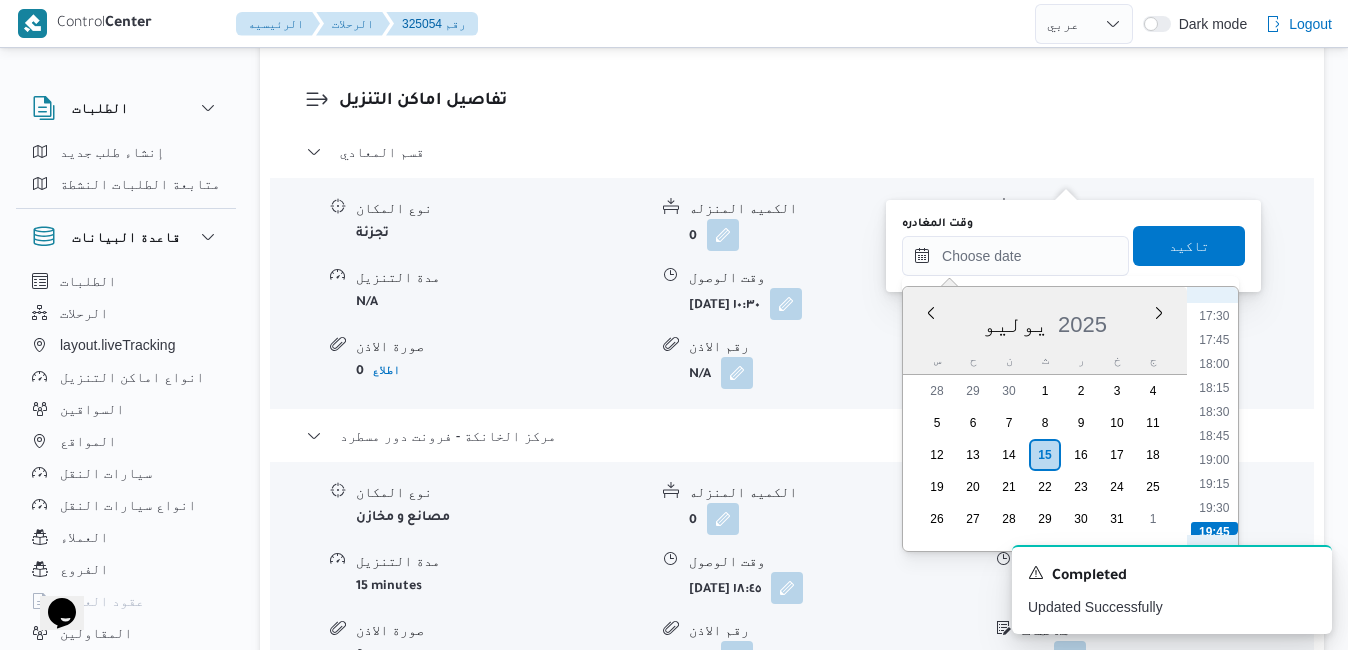scroll, scrollTop: 1571, scrollLeft: 0, axis: vertical 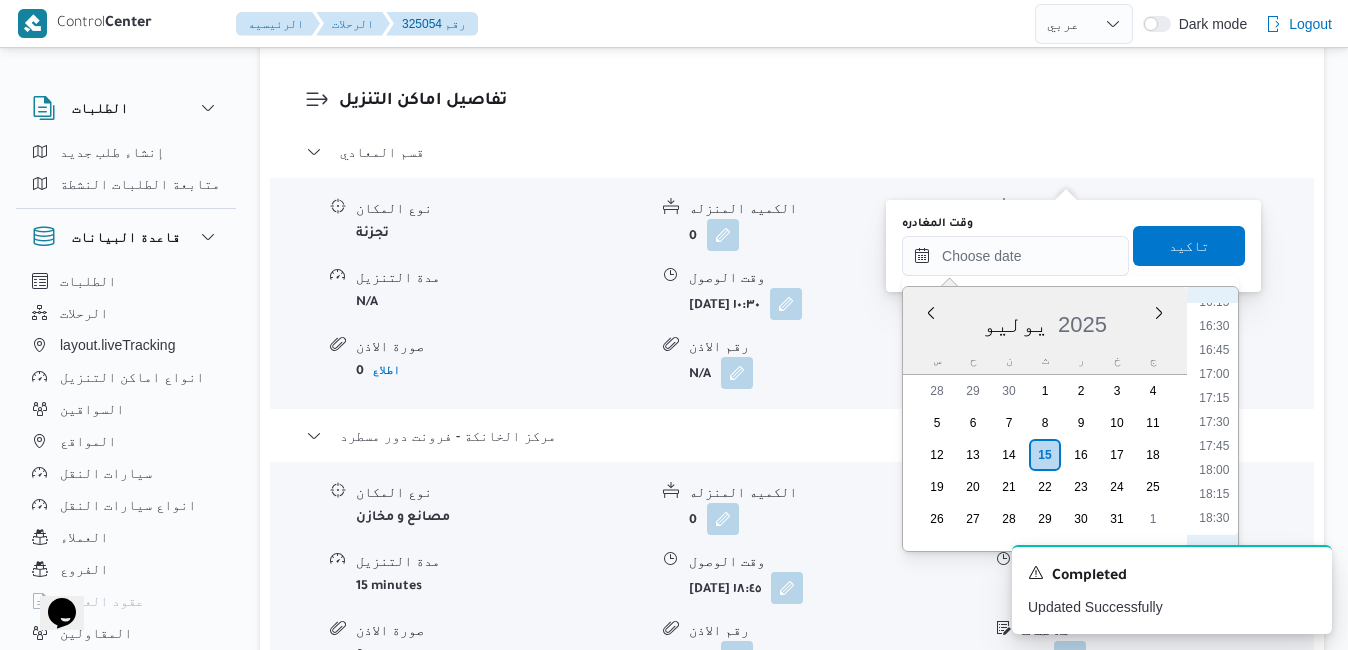 click on "17:45" at bounding box center [1214, 446] 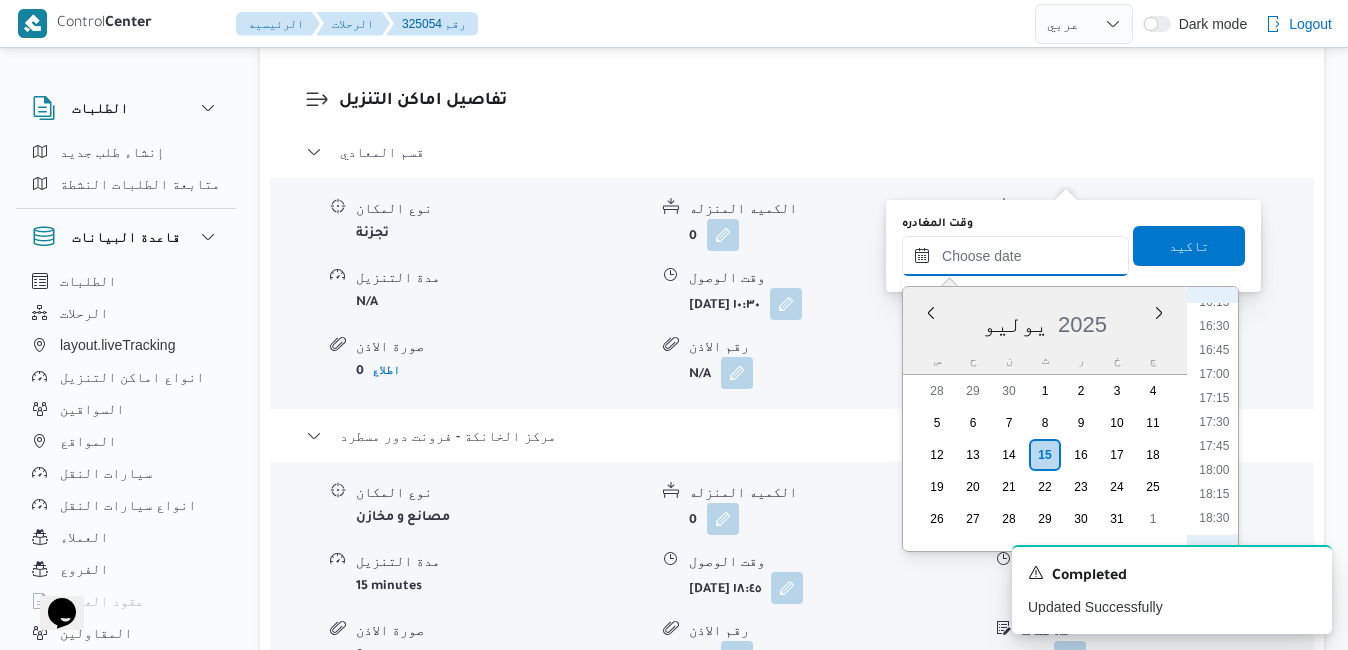 type on "١٥/٠٧/٢٠٢٥ ١٧:٤٥" 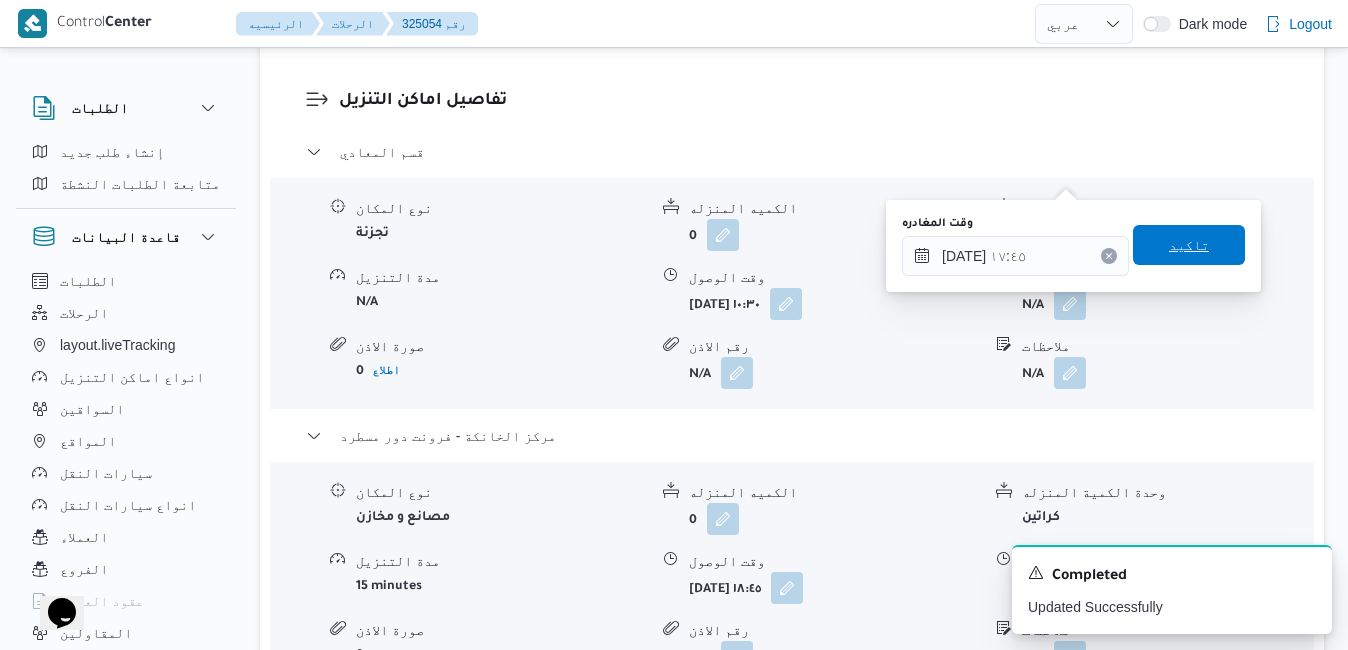 click on "تاكيد" at bounding box center [1189, 245] 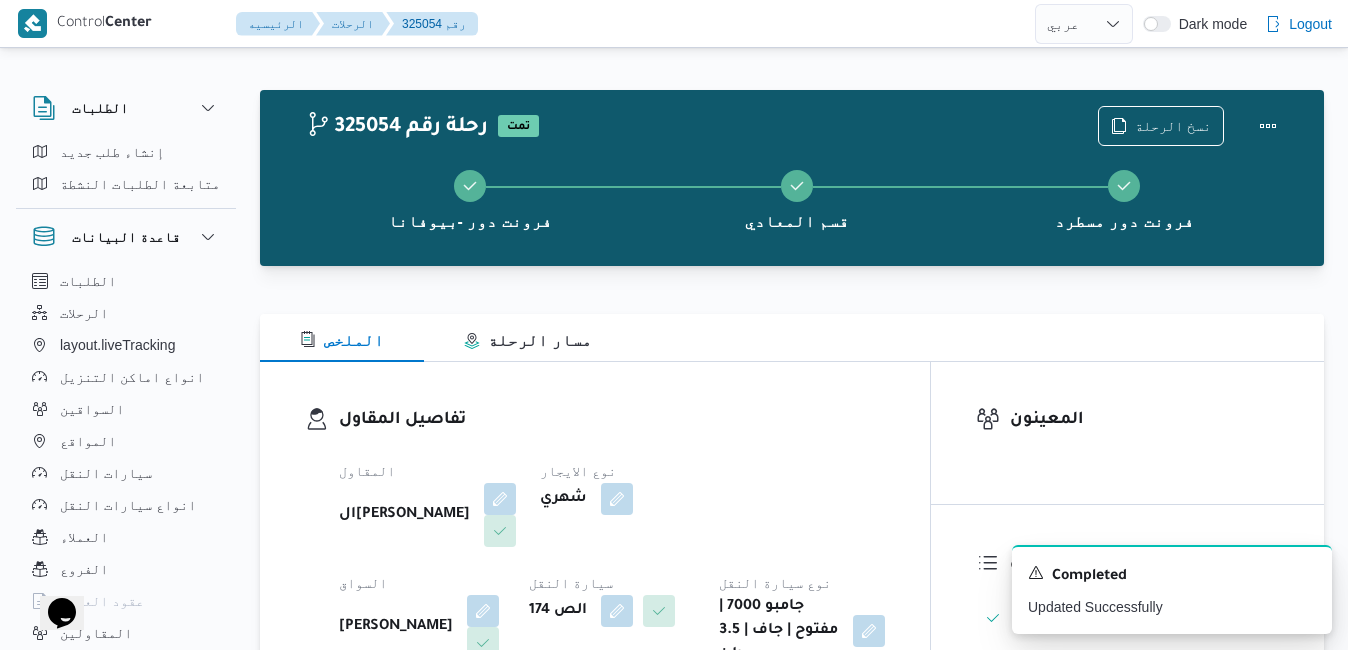 scroll, scrollTop: 0, scrollLeft: 0, axis: both 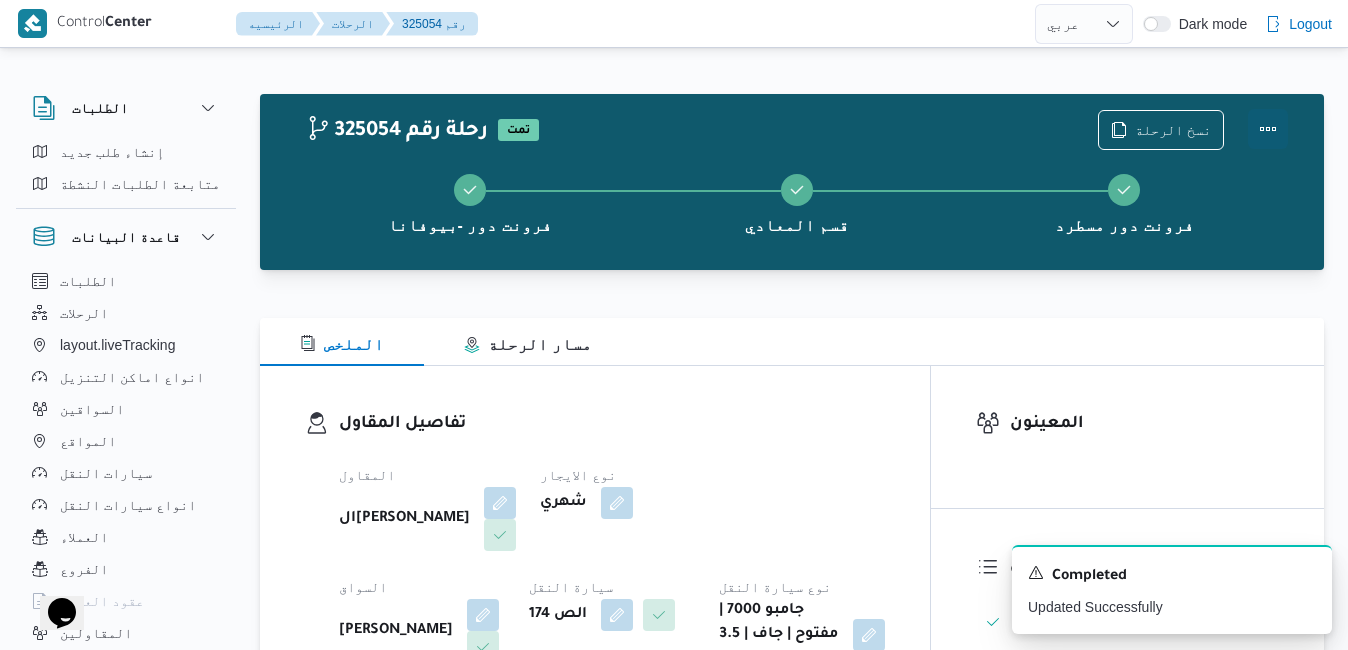 click at bounding box center (1268, 129) 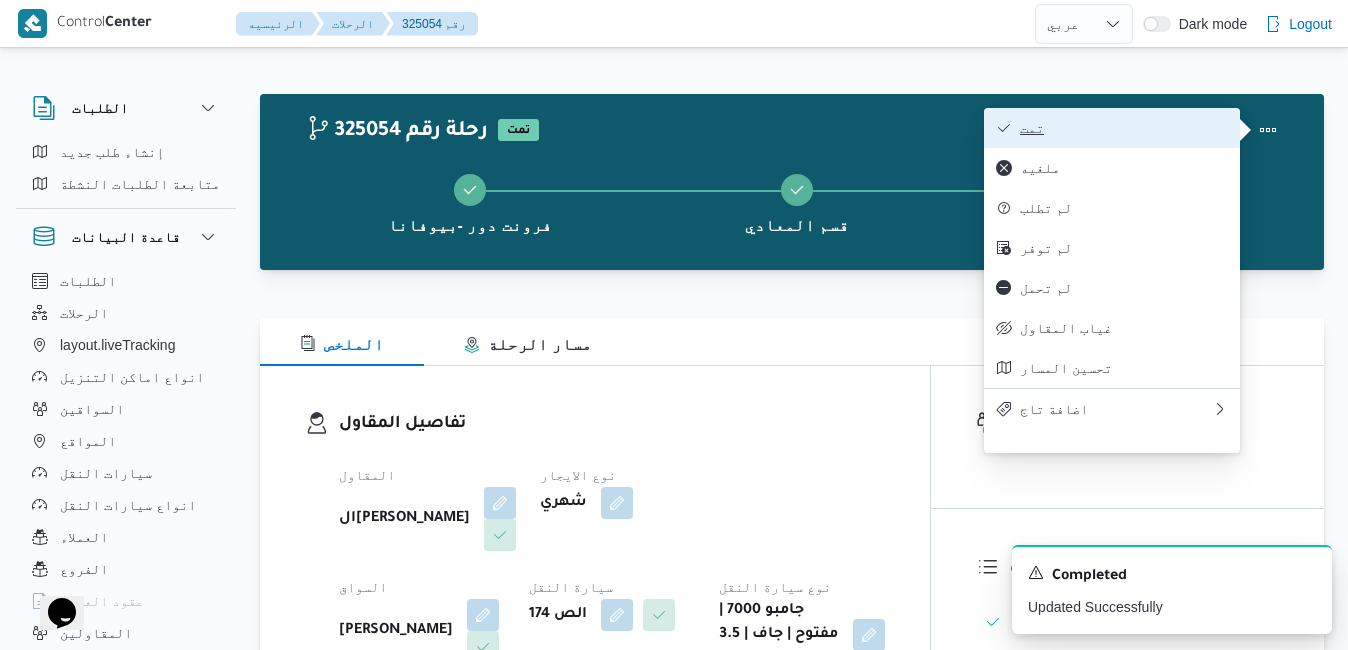 click on "تمت" at bounding box center (1124, 128) 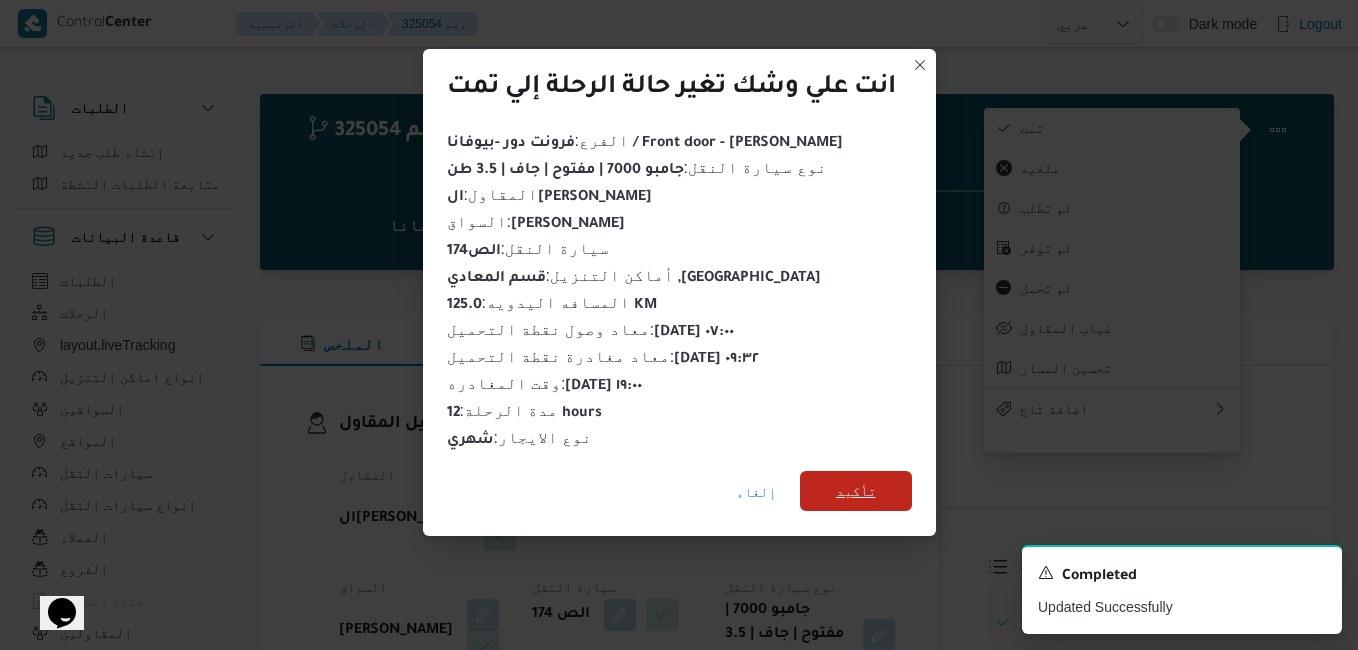 click on "تأكيد" at bounding box center [856, 491] 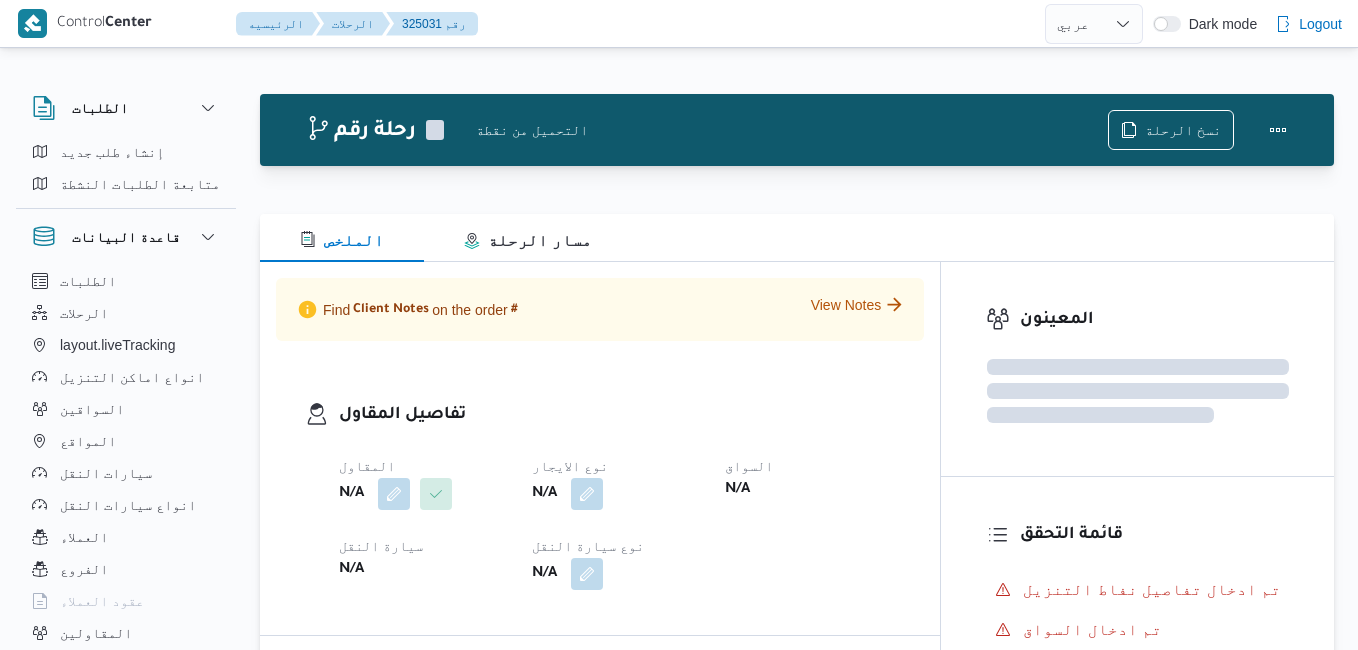 select on "ar" 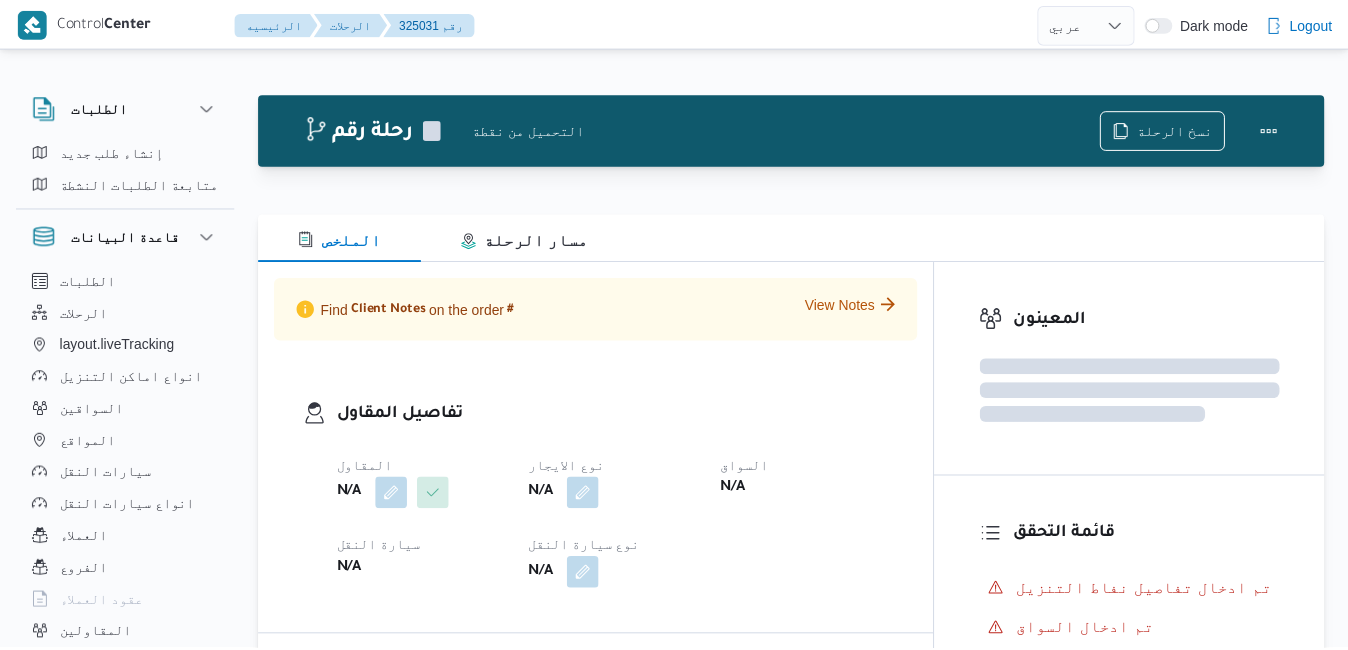 scroll, scrollTop: 0, scrollLeft: 0, axis: both 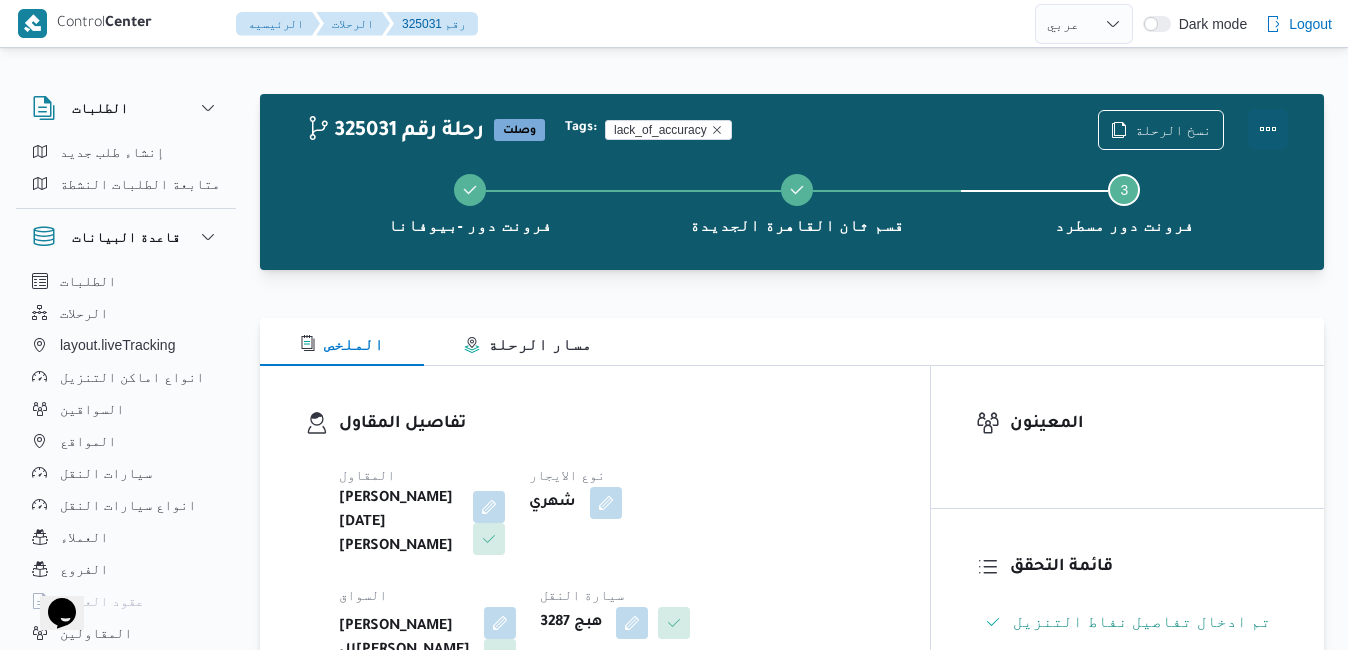 click at bounding box center [1268, 129] 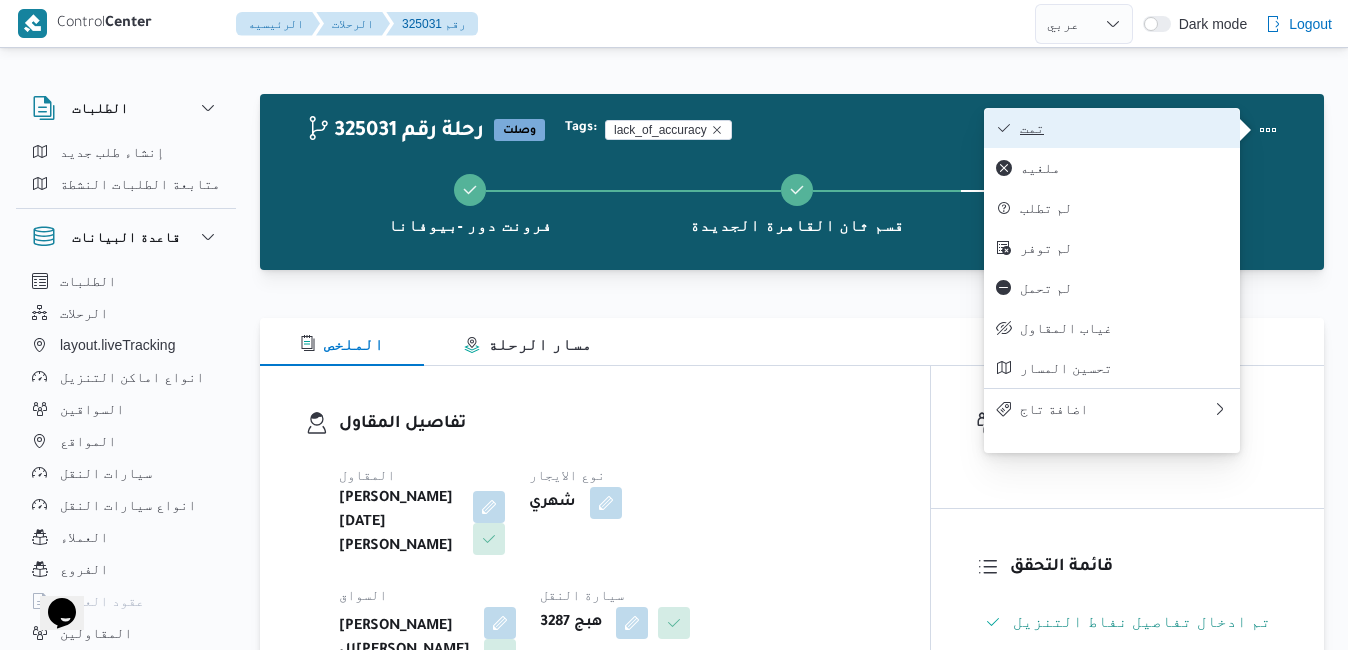 click on "تمت" at bounding box center [1124, 128] 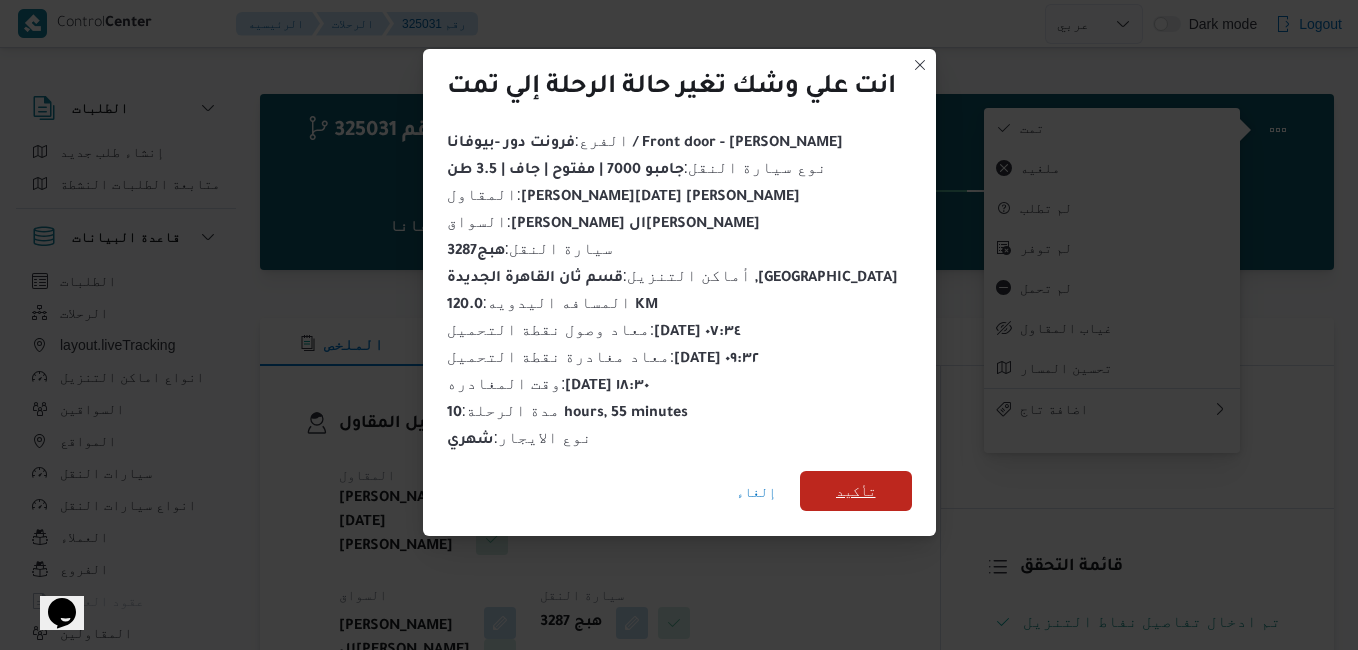 click on "تأكيد" at bounding box center (856, 491) 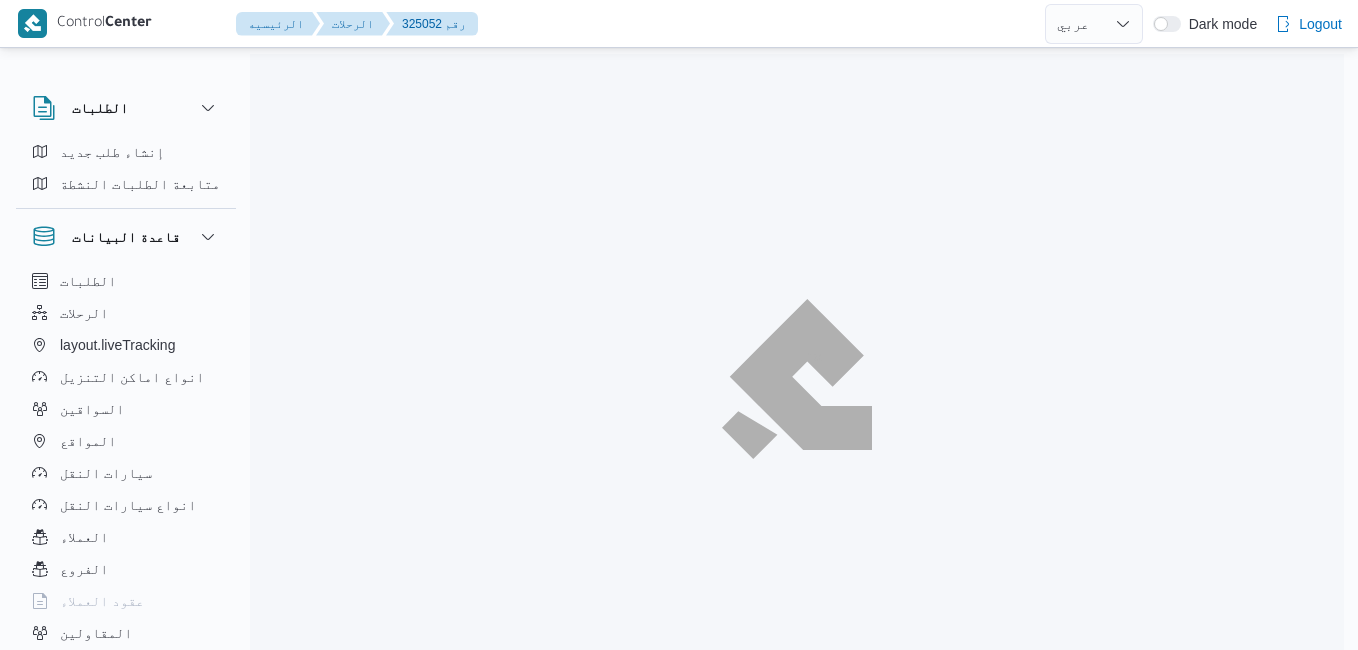 select on "ar" 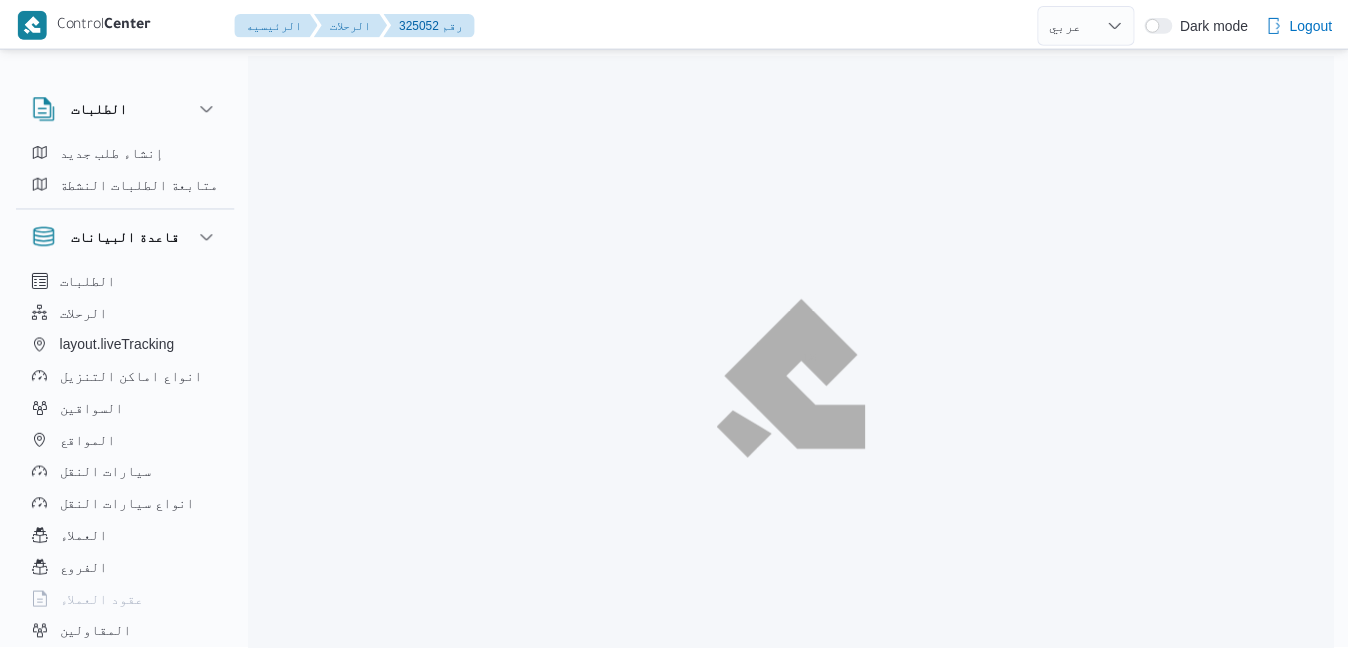 scroll, scrollTop: 0, scrollLeft: 0, axis: both 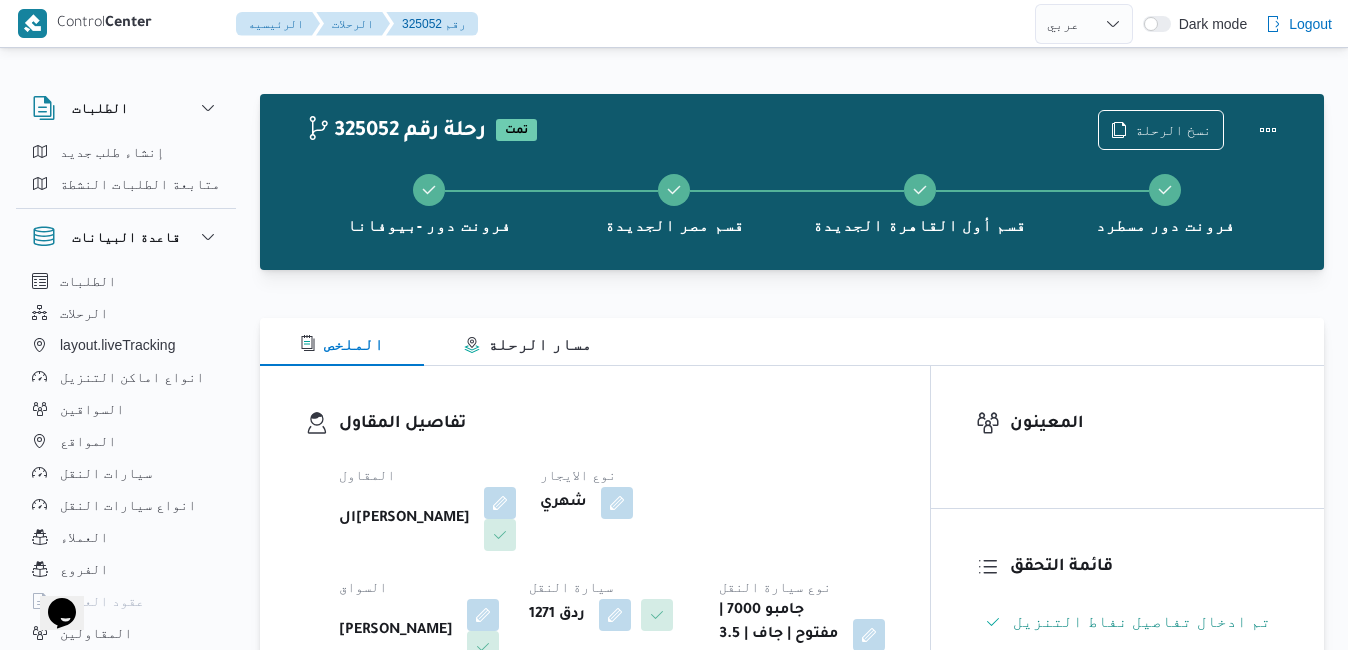 click on "تفاصيل المقاول المقاول السيد [PERSON_NAME] [PERSON_NAME] الايجار شهري السواق [PERSON_NAME] سيارة النقل ردق 1271 نوع سيارة النقل جامبو 7000 | مفتوح | جاف | 3.5 طن" at bounding box center (595, 541) 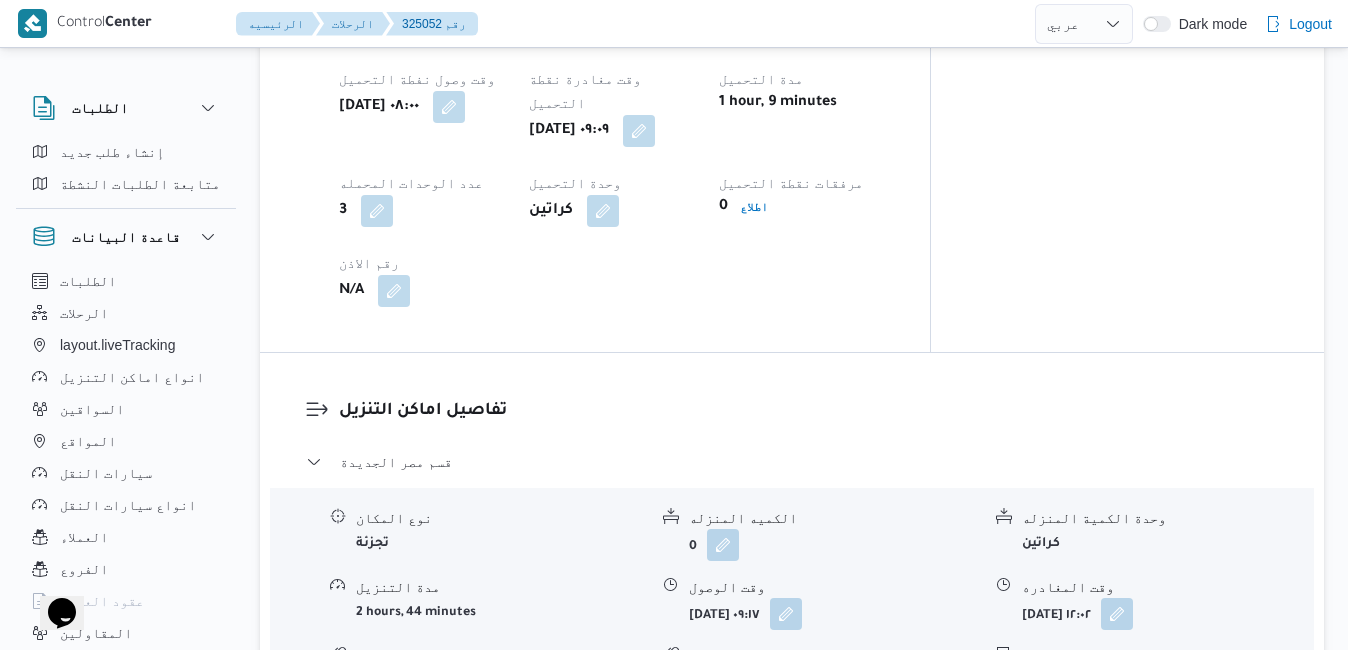 scroll, scrollTop: 1560, scrollLeft: 0, axis: vertical 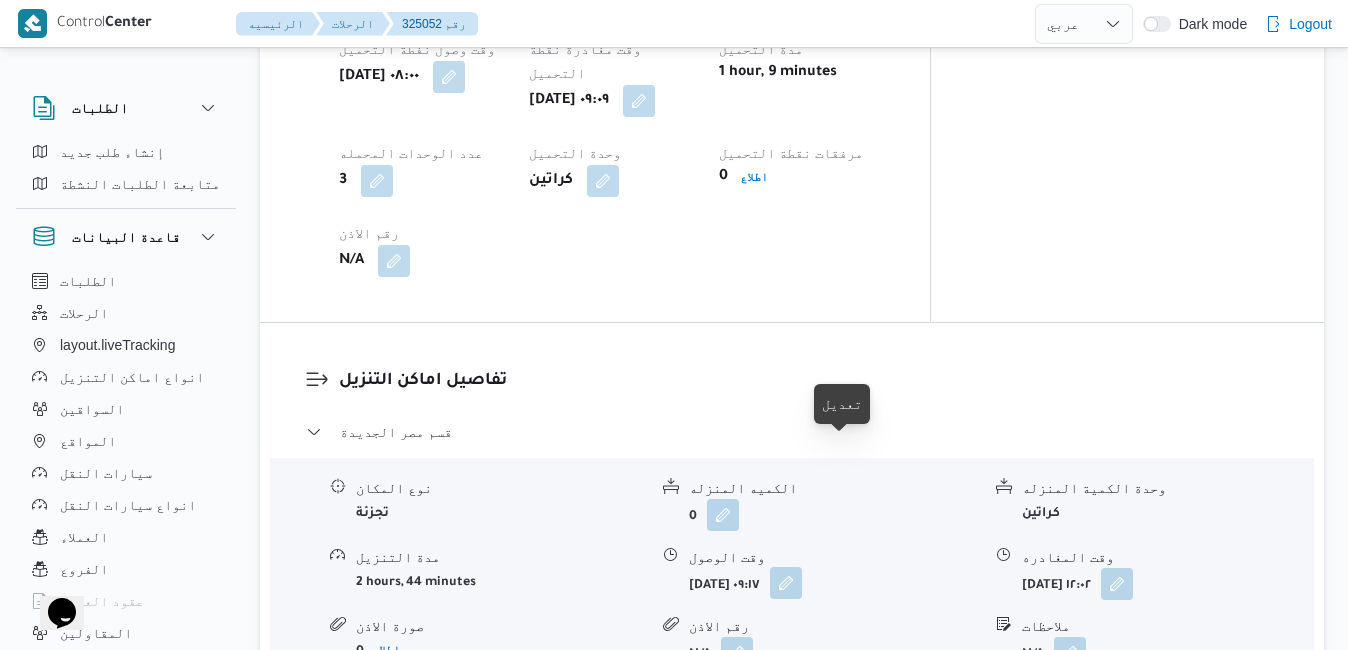 click at bounding box center (786, 583) 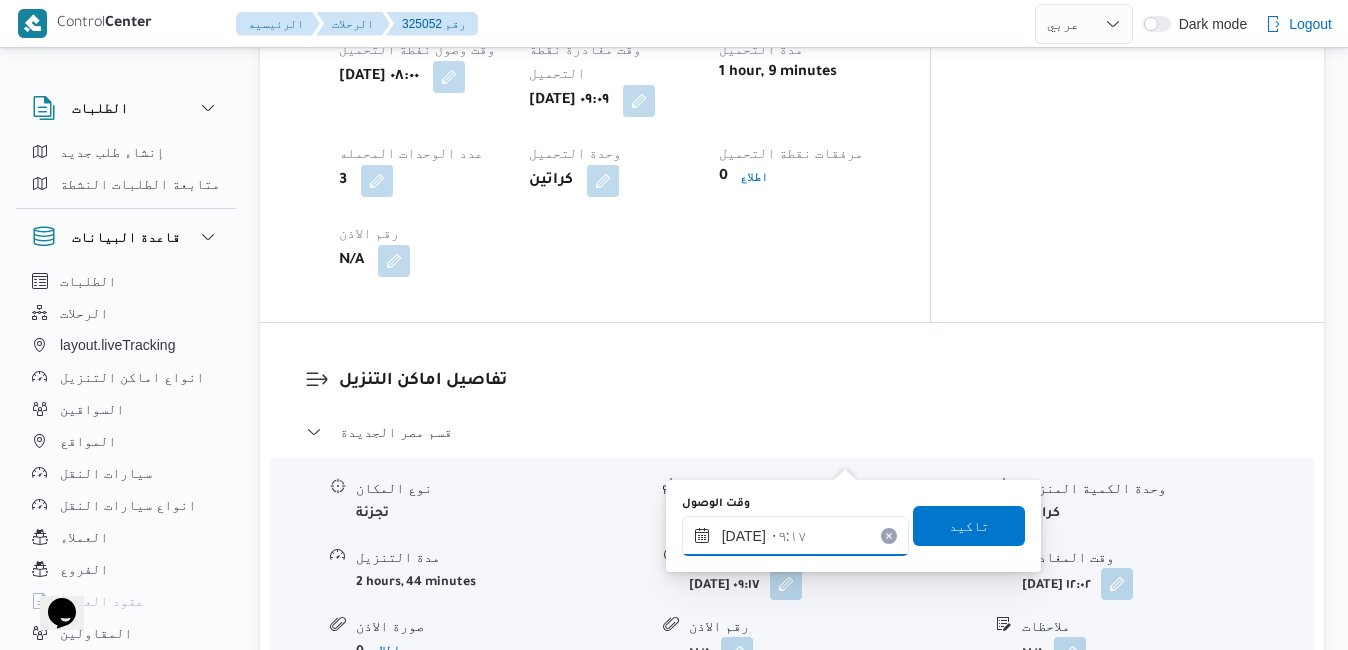 click on "[DATE] ٠٩:١٧" at bounding box center (795, 536) 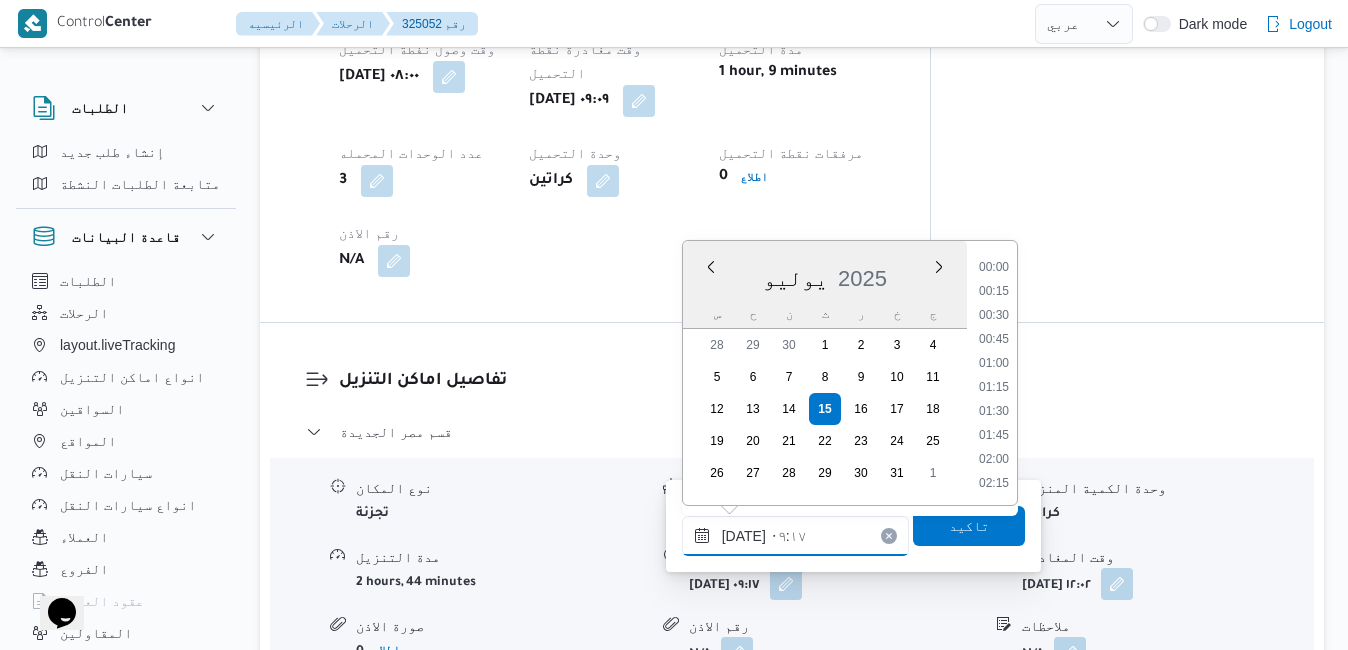 scroll, scrollTop: 766, scrollLeft: 0, axis: vertical 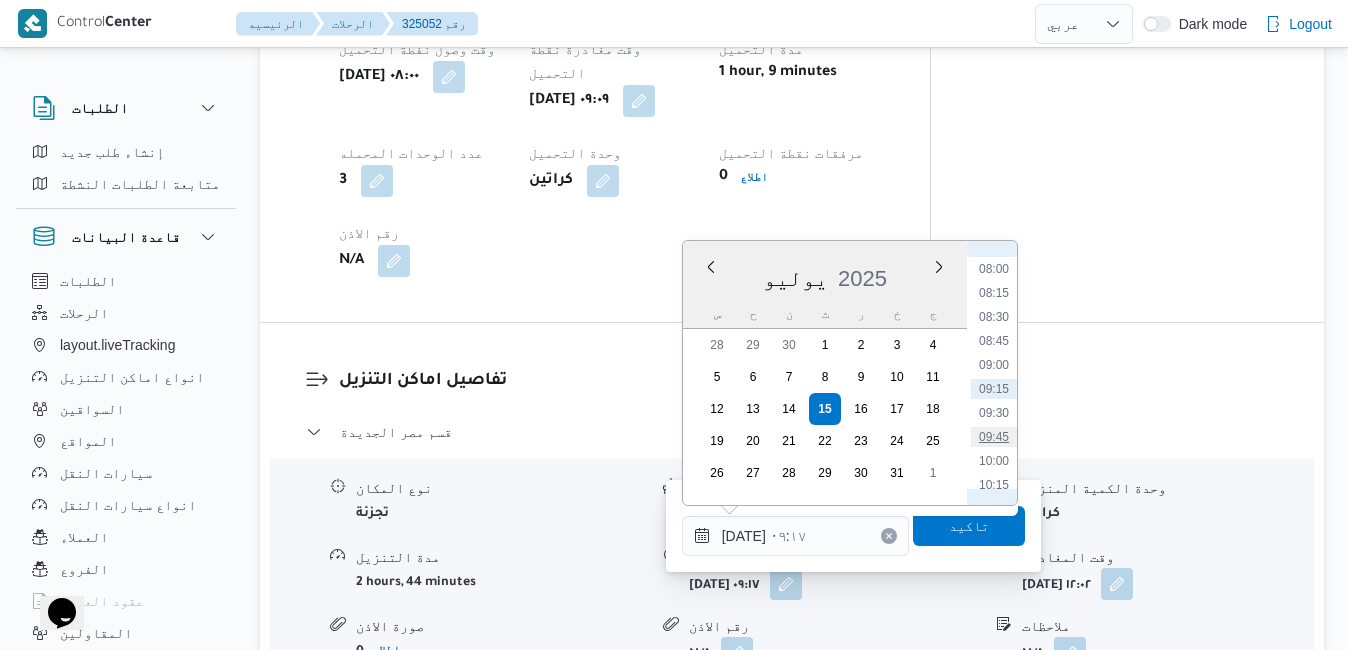 click on "09:45" at bounding box center (994, 437) 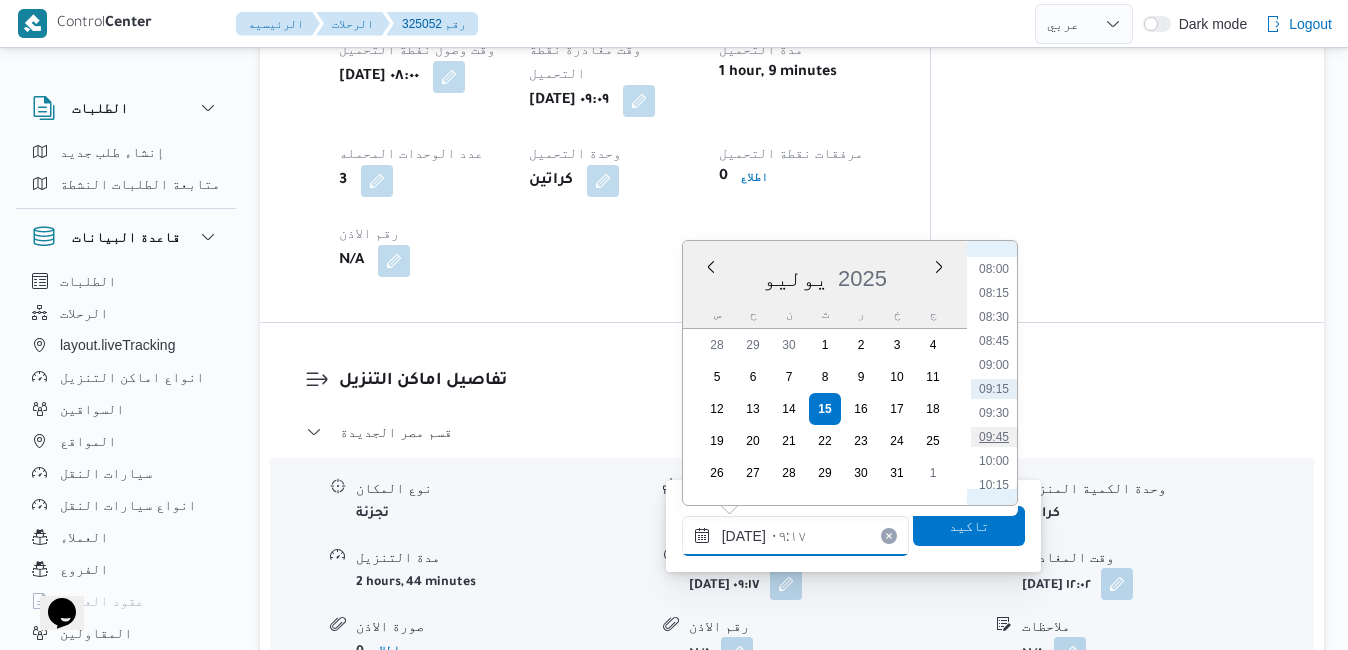 type on "١٥/٠٧/٢٠٢٥ ٠٩:٤٥" 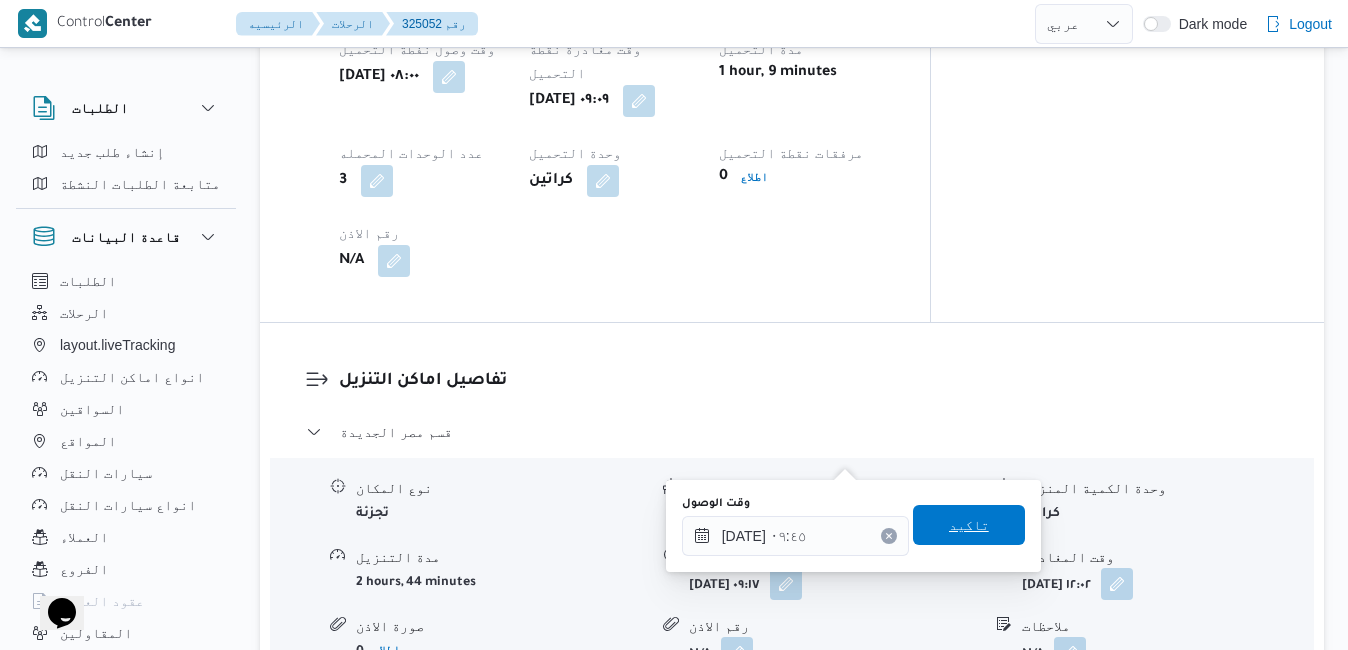click on "تاكيد" at bounding box center (969, 525) 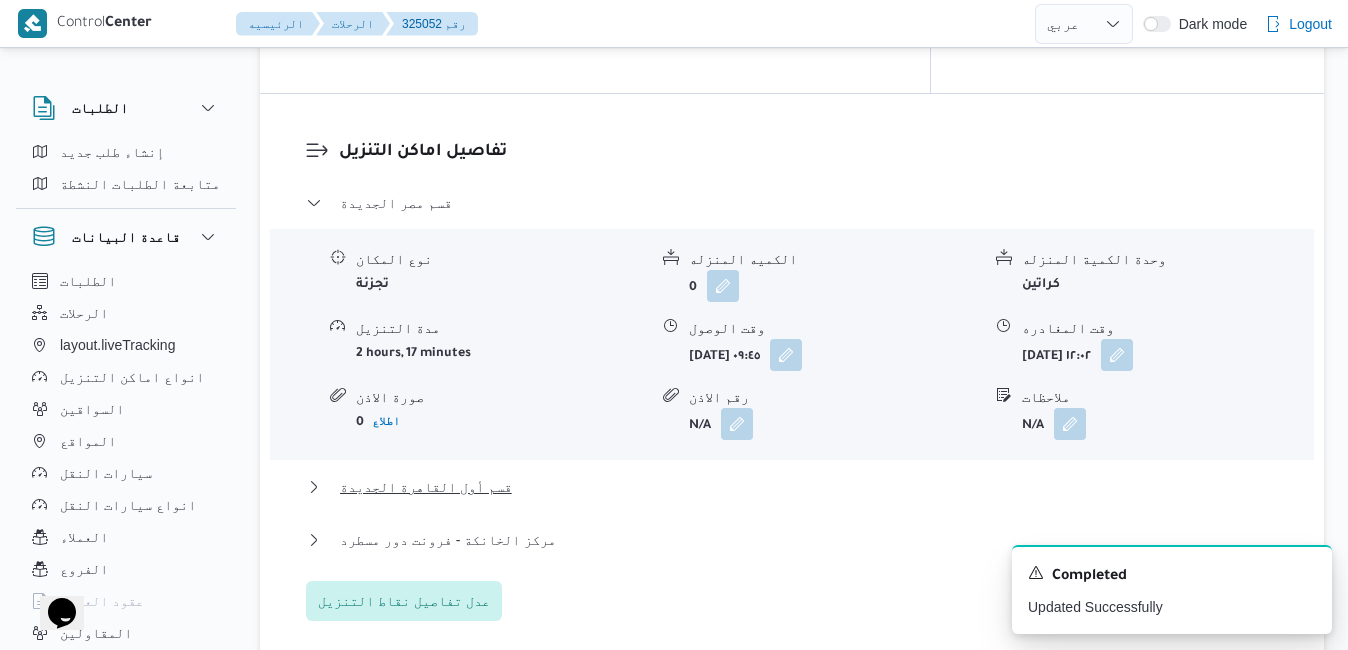 scroll, scrollTop: 1840, scrollLeft: 0, axis: vertical 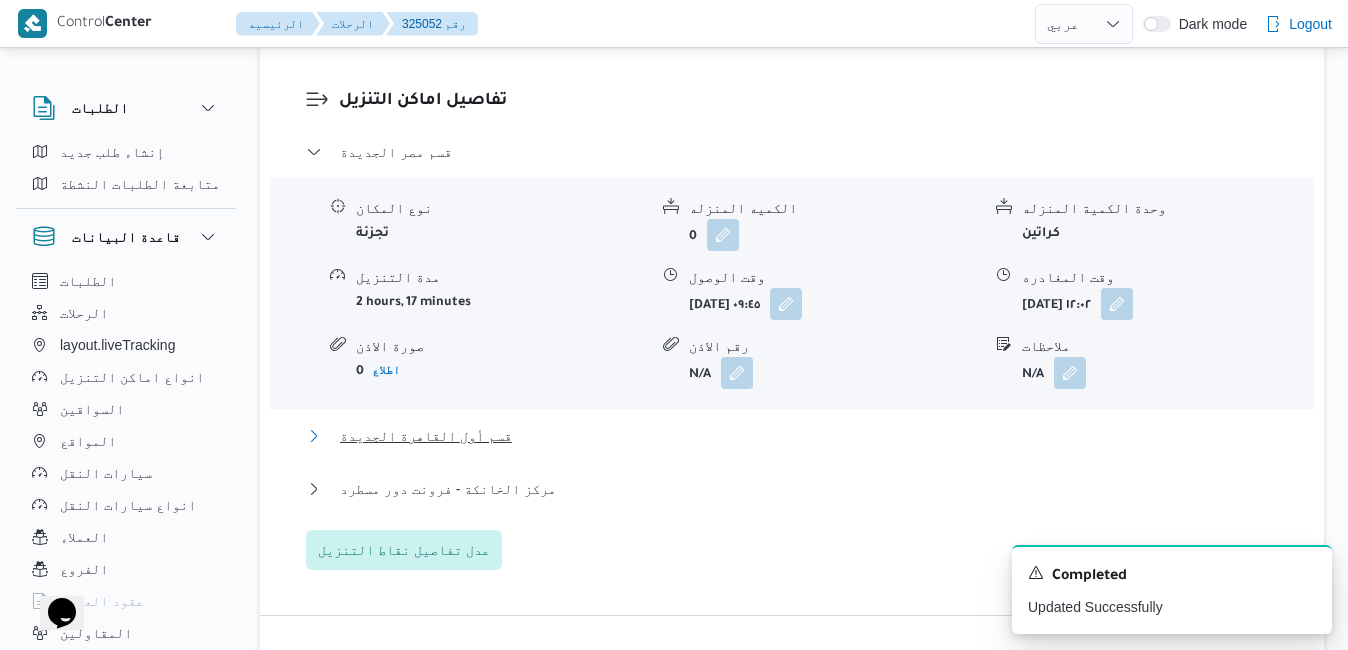 click on "قسم أول القاهرة الجديدة" at bounding box center (792, 436) 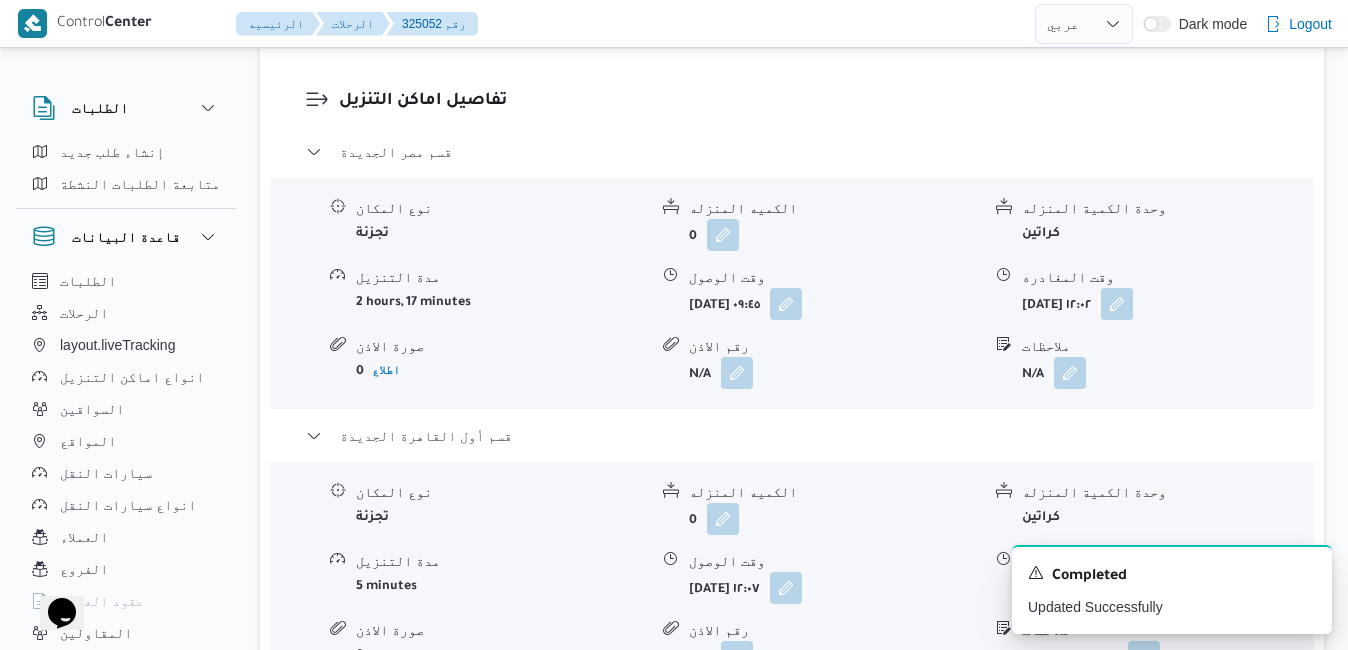click on "مركز الخانكة -
فرونت دور مسطرد" at bounding box center (792, 727) 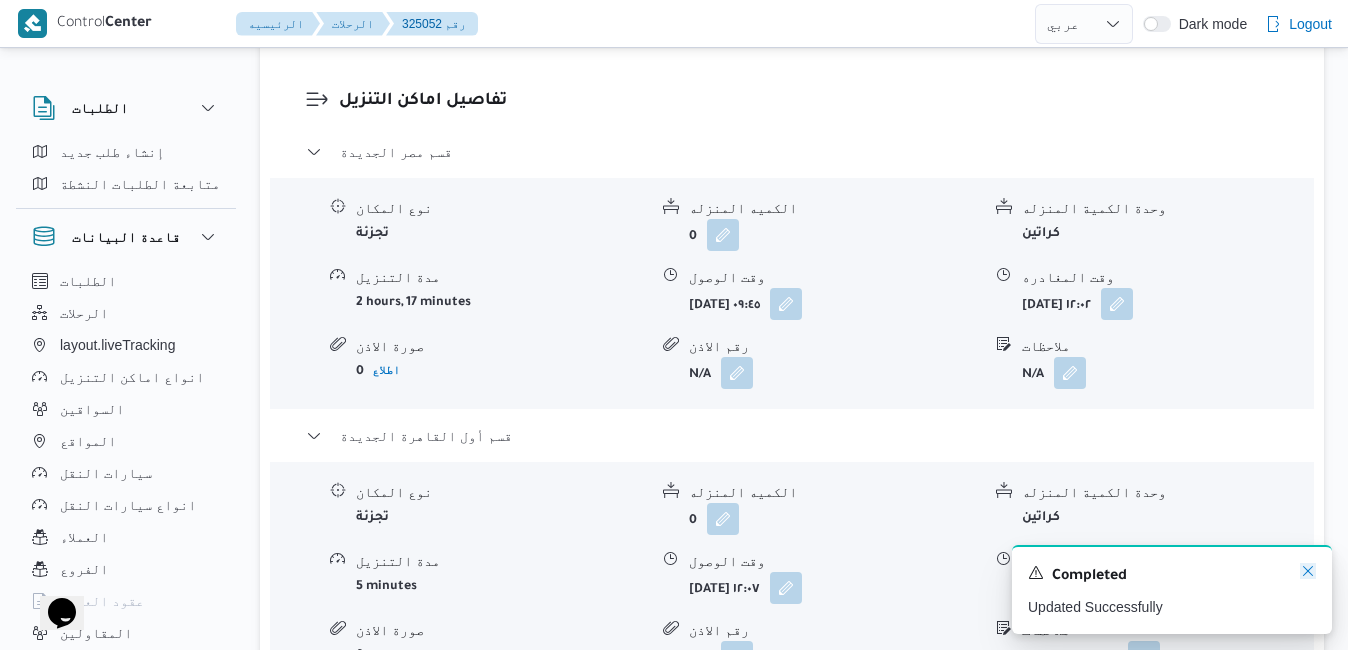 drag, startPoint x: 669, startPoint y: 598, endPoint x: 1306, endPoint y: 566, distance: 637.8033 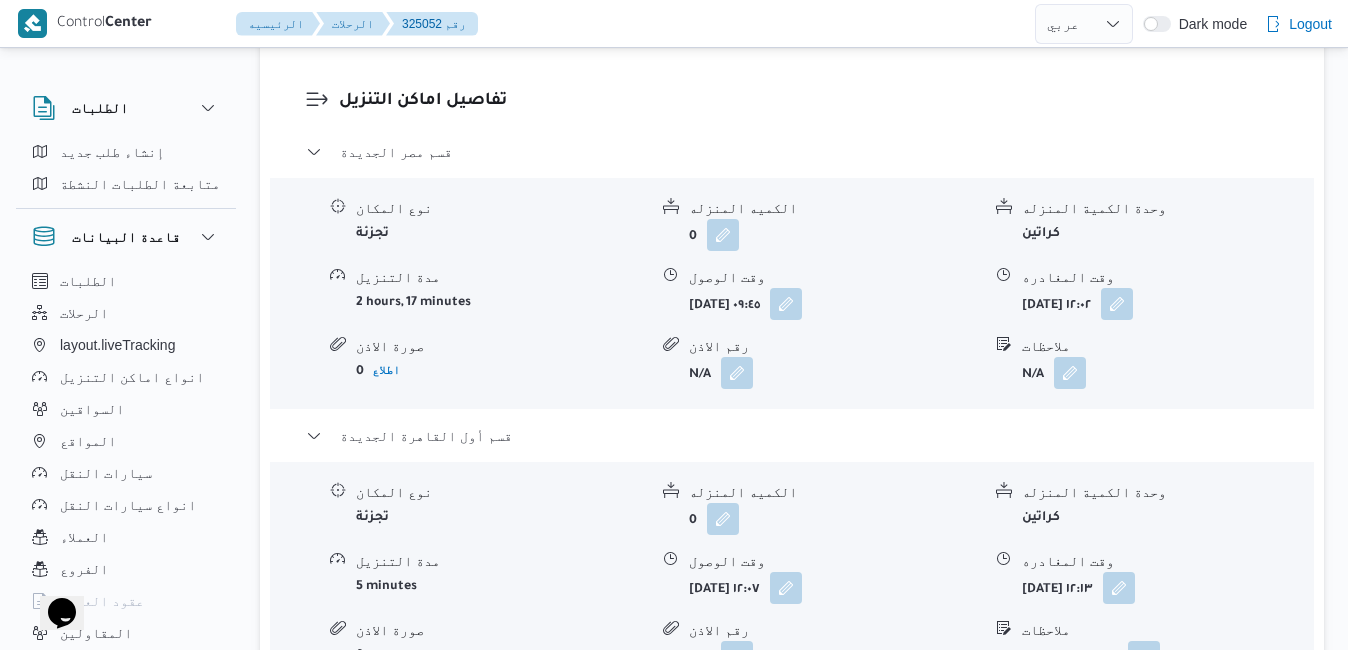 click on "قسم مصر الجديدة نوع المكان تجزئة الكميه المنزله 0 وحدة الكمية المنزله كراتين مدة التنزيل 2 hours, 17 minutes وقت الوصول ثلاثاء ١٥ يوليو ٢٠٢٥ ٠٩:٤٥ وقت المغادره ثلاثاء ١٥ يوليو ٢٠٢٥ ١٢:٠٢ صورة الاذن 0 اطلاع رقم الاذن N/A ملاحظات N/A قسم أول القاهرة الجديدة نوع المكان تجزئة الكميه المنزله 0 وحدة الكمية المنزله كراتين مدة التنزيل 5 minutes وقت الوصول ثلاثاء ١٥ يوليو ٢٠٢٥ ١٢:٠٧ وقت المغادره ثلاثاء ١٥ يوليو ٢٠٢٥ ١٢:١٣ صورة الاذن 0 اطلاع رقم الاذن N/A ملاحظات  التجمع الخامس مركز الخانكة -
فرونت دور مسطرد نوع المكان مصانع و مخازن الكميه المنزله 0 وحدة الكمية المنزله كراتين 14 minutes 0" at bounding box center [792, 470] 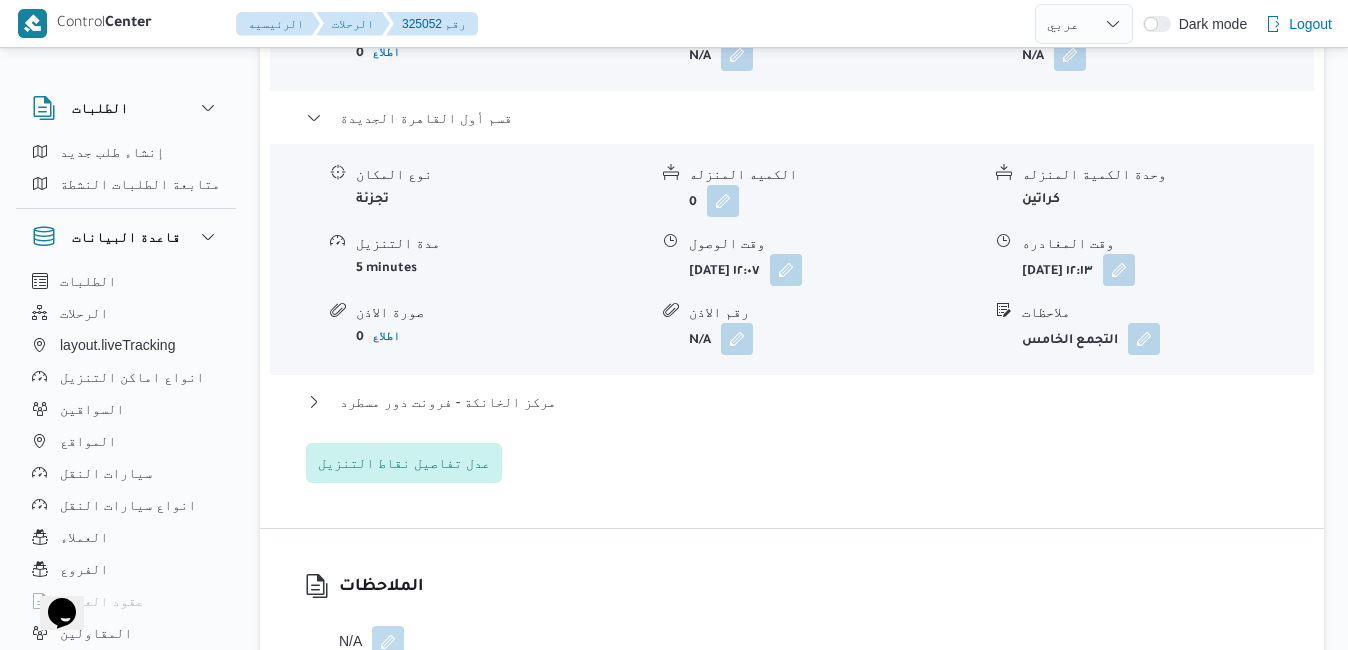scroll, scrollTop: 2160, scrollLeft: 0, axis: vertical 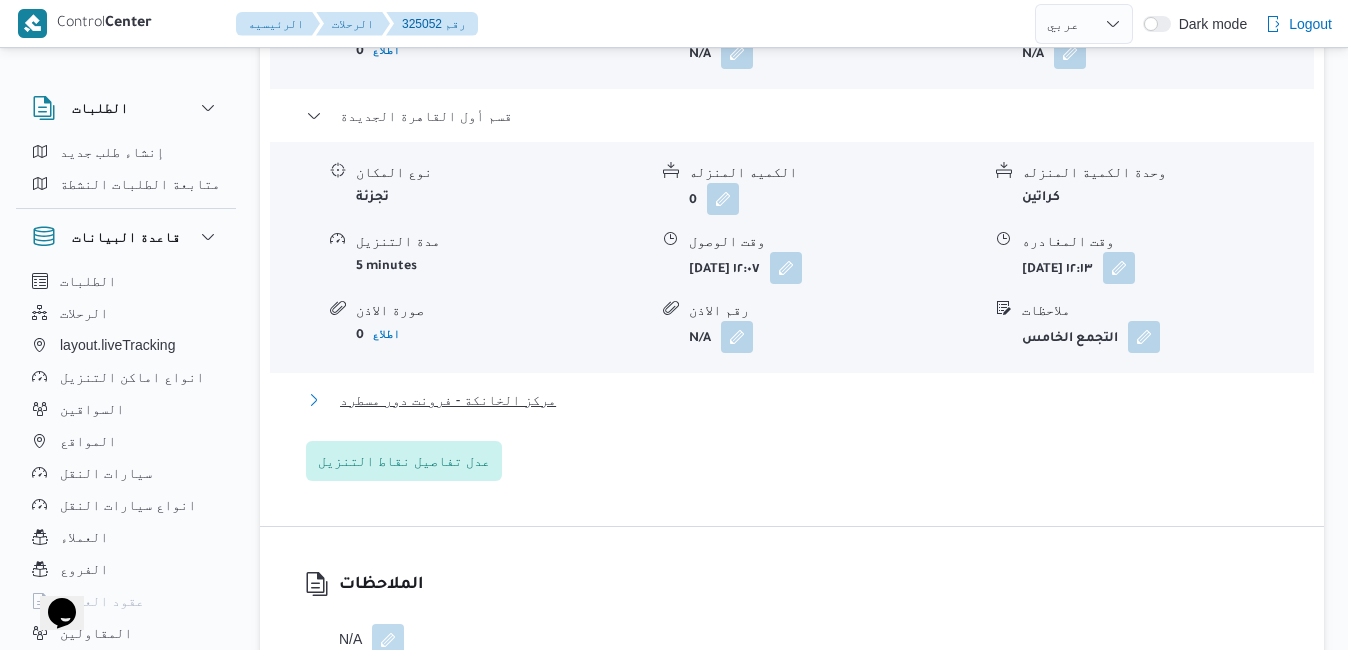 click on "مركز الخانكة -
فرونت دور مسطرد" at bounding box center (792, 400) 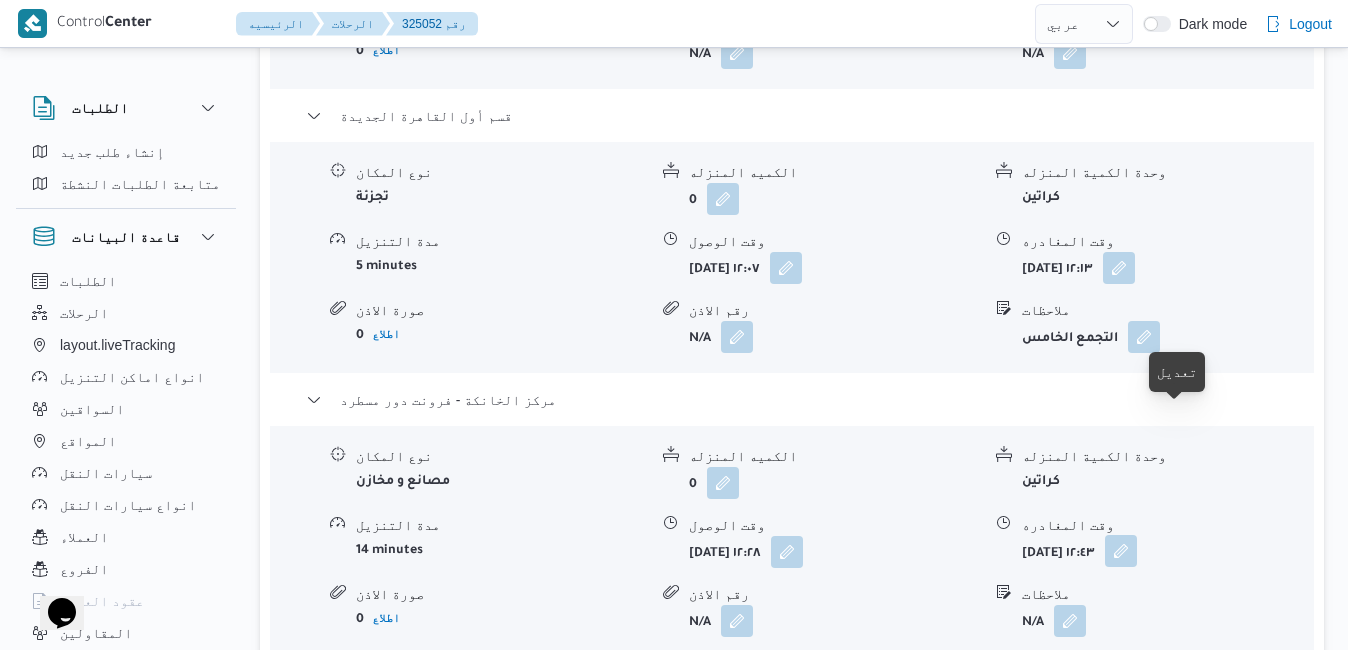 click at bounding box center (1121, 551) 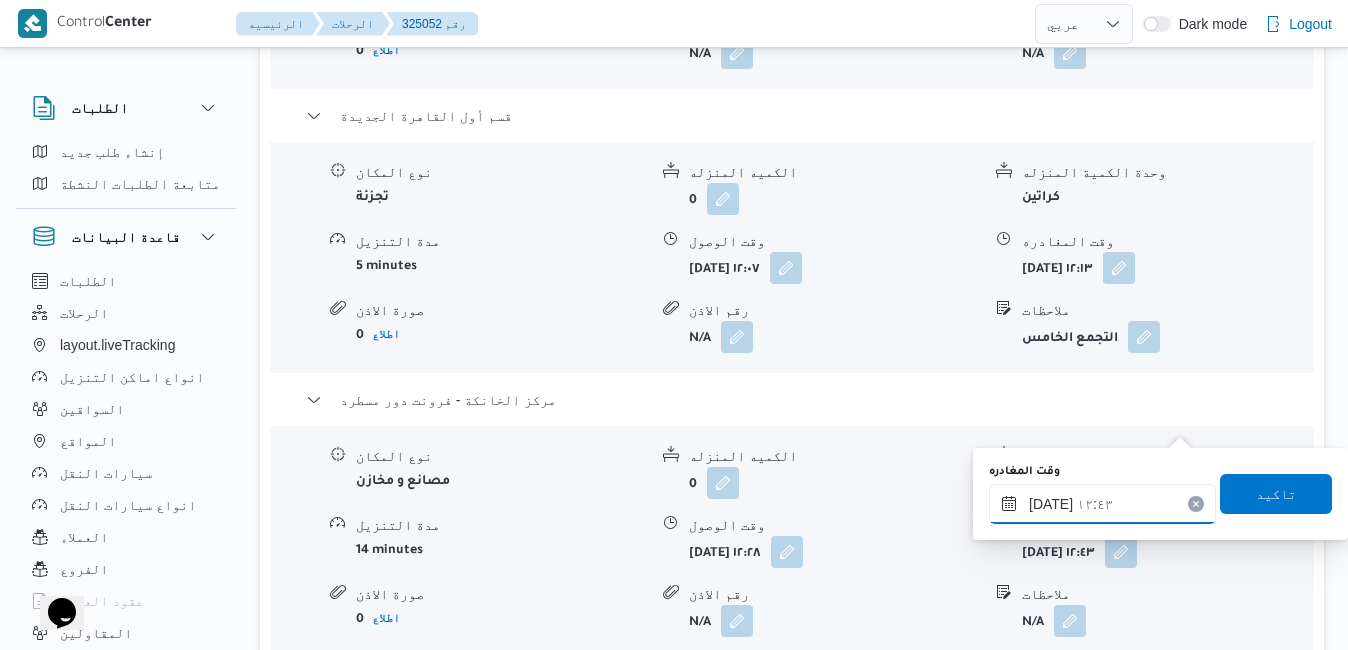 click on "١٥/٠٧/٢٠٢٥ ١٢:٤٣" at bounding box center (1102, 504) 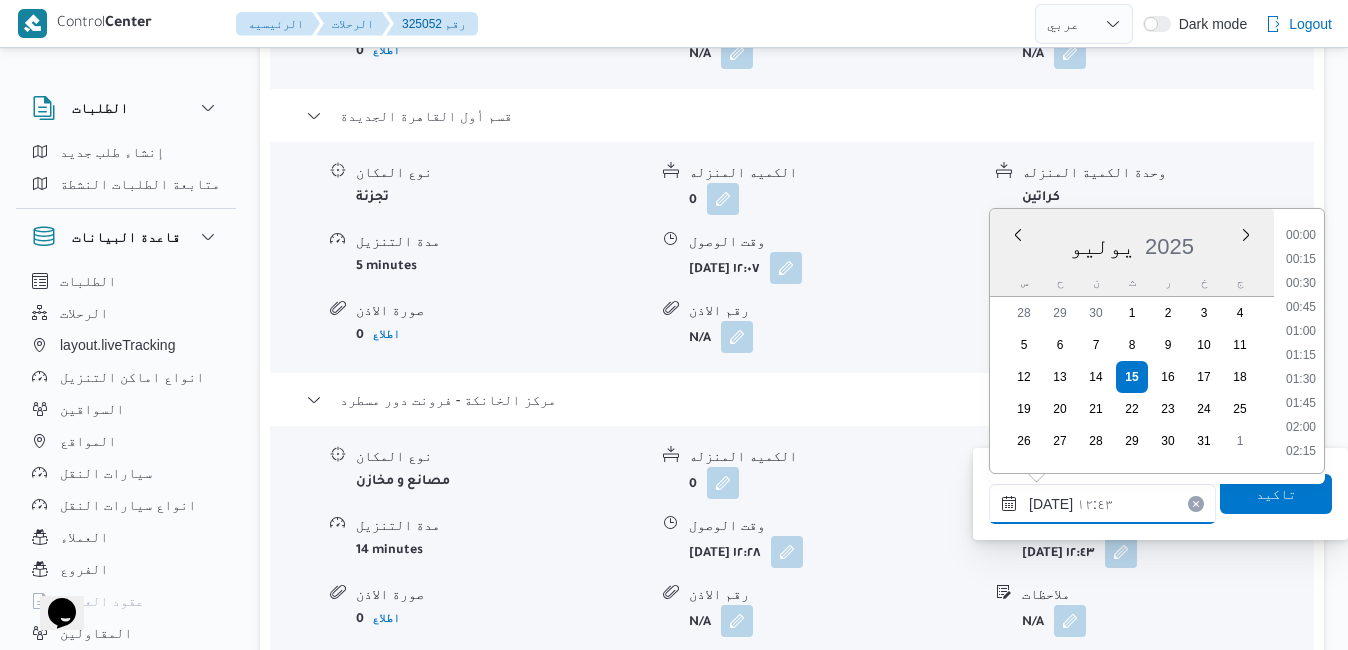 scroll, scrollTop: 1078, scrollLeft: 0, axis: vertical 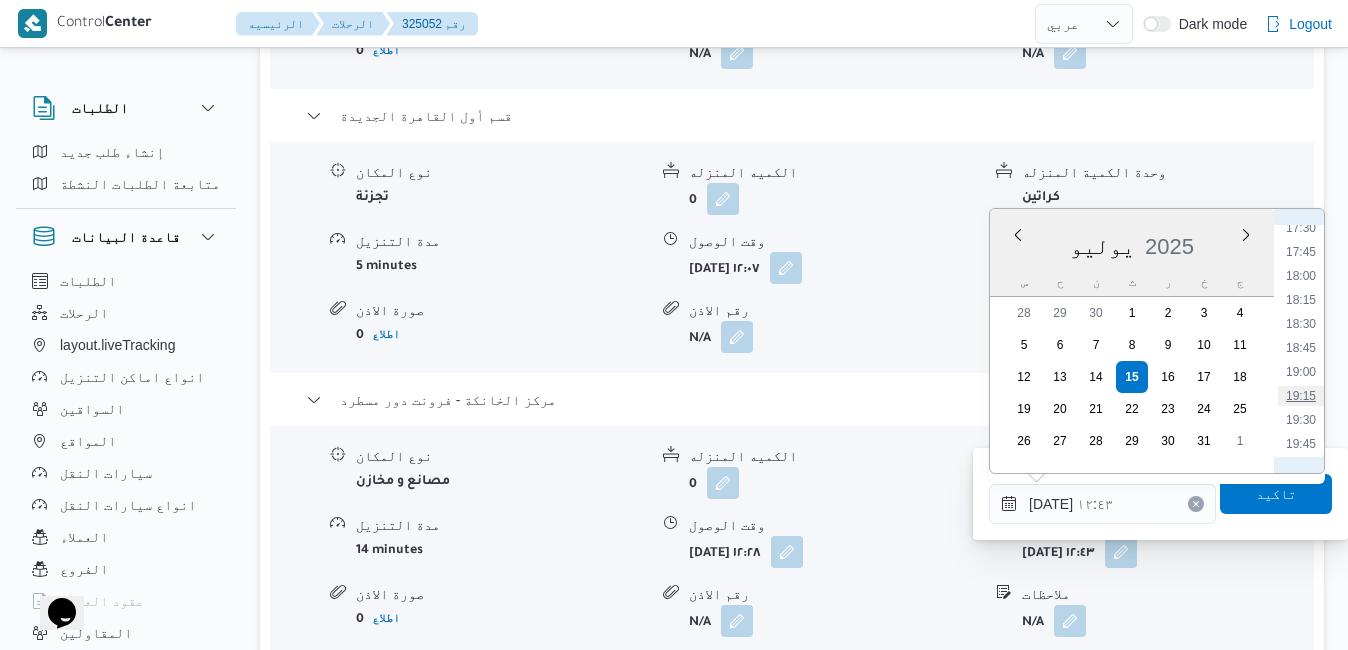 click on "19:15" at bounding box center [1301, 396] 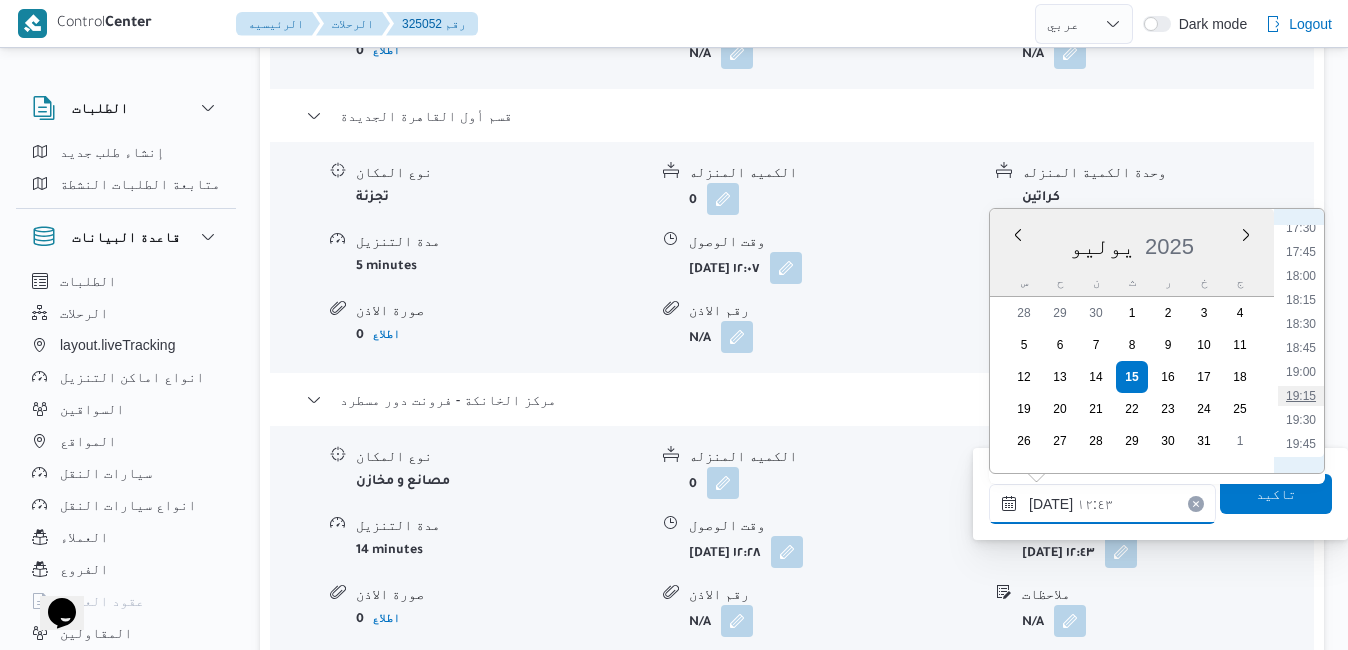 type on "١٥/٠٧/٢٠٢٥ ١٩:١٥" 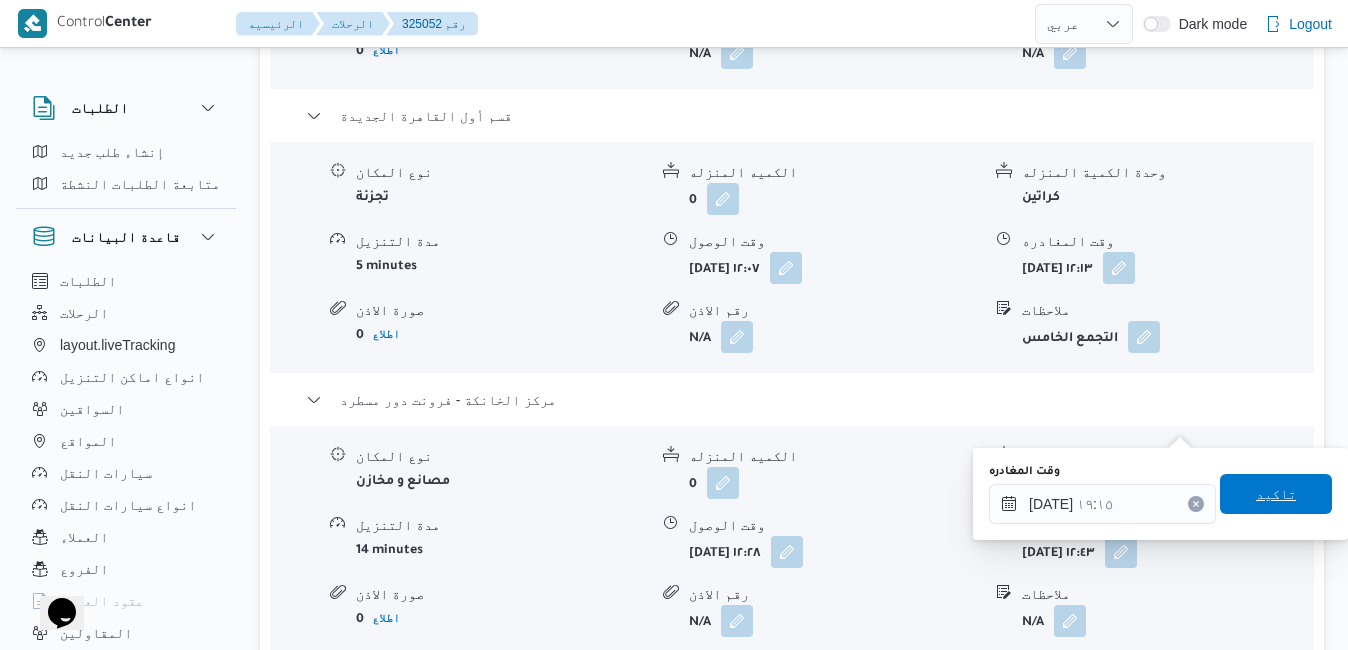click on "تاكيد" at bounding box center [1276, 494] 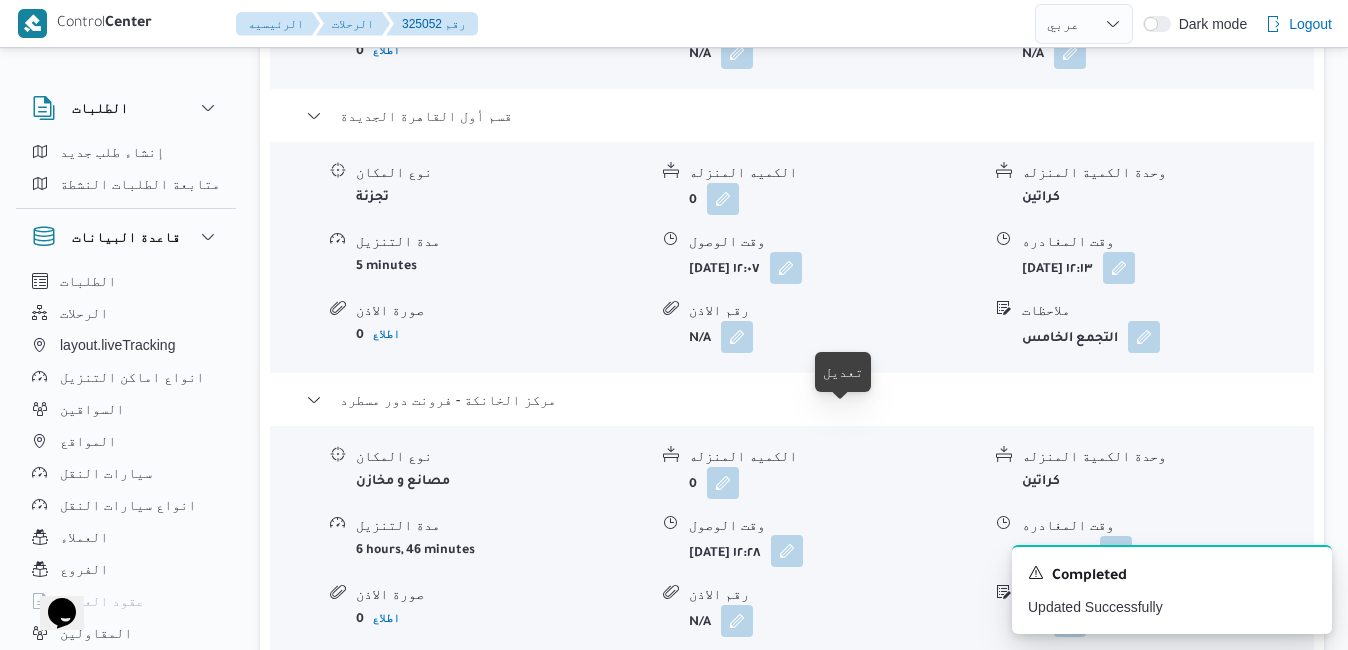 click at bounding box center (787, 551) 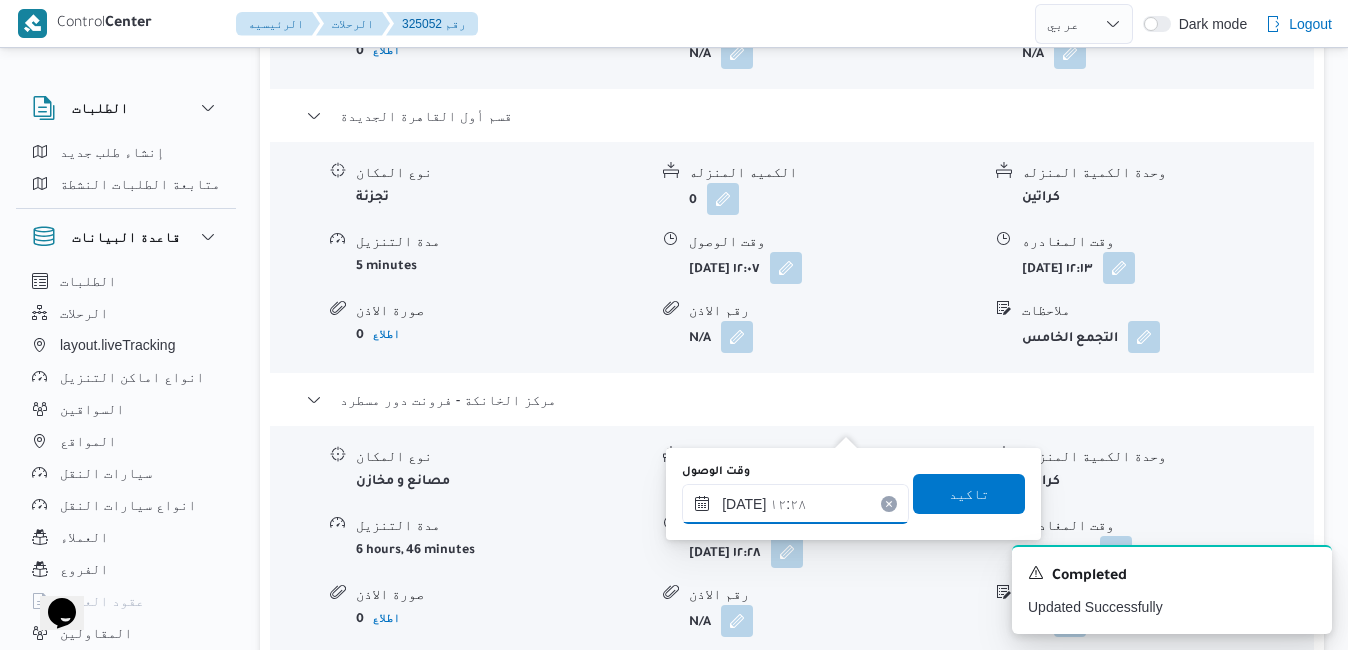 click on "١٥/٠٧/٢٠٢٥ ١٢:٢٨" at bounding box center [795, 504] 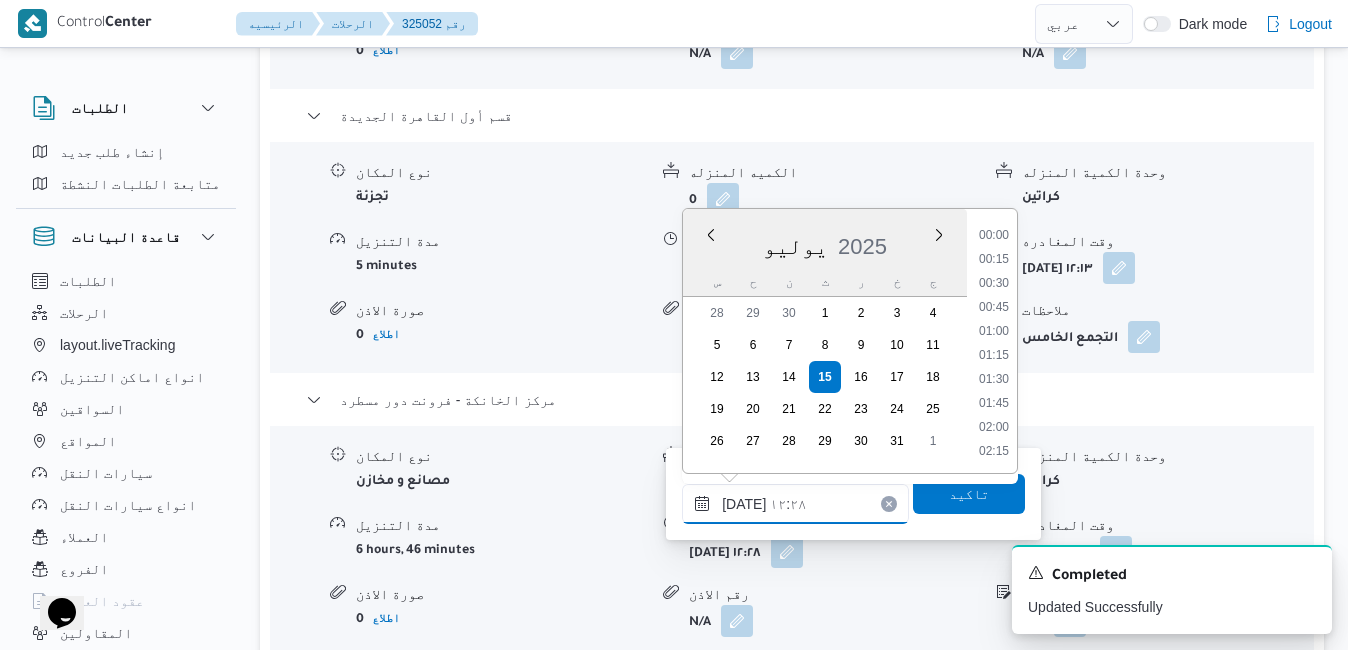 scroll, scrollTop: 1054, scrollLeft: 0, axis: vertical 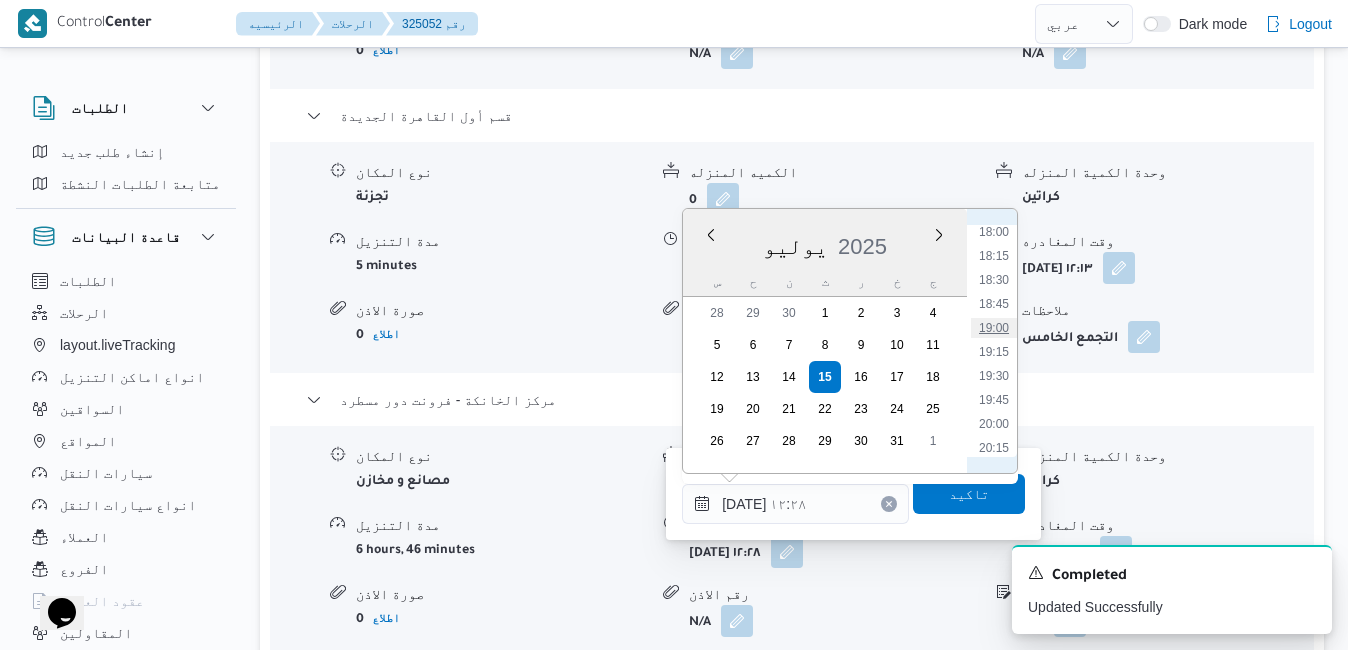 click on "19:00" at bounding box center [994, 328] 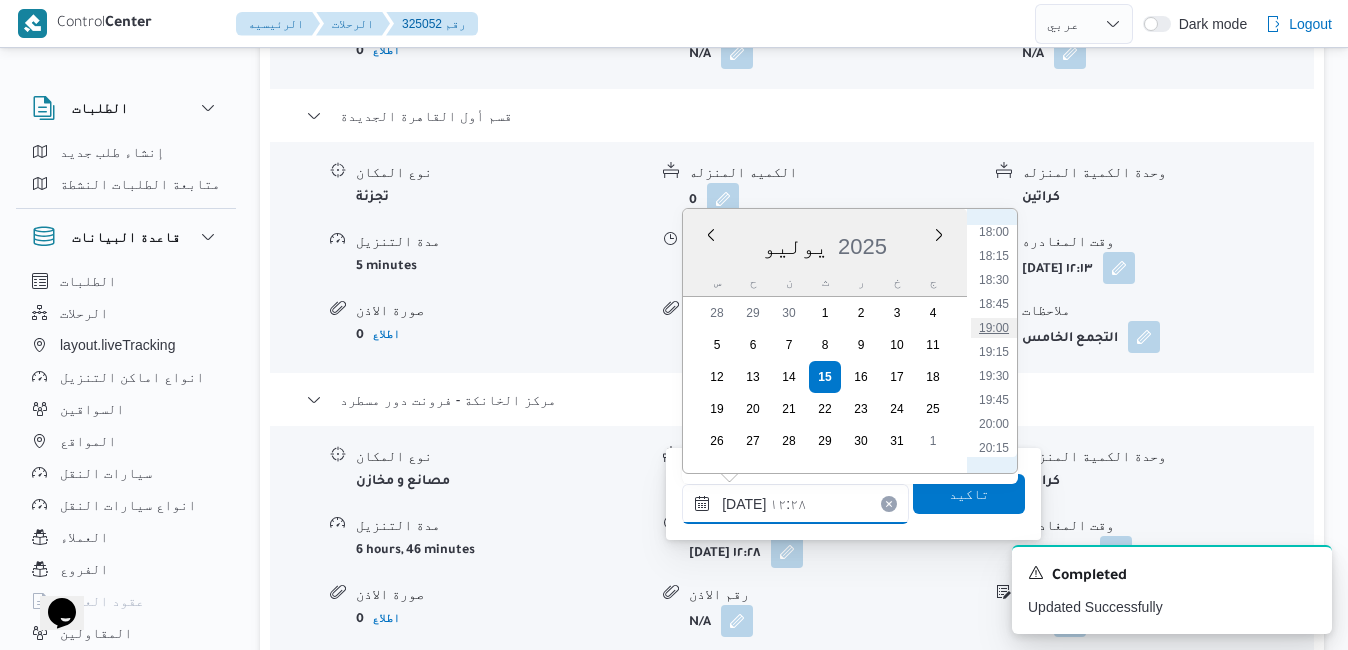type on "١٥/٠٧/٢٠٢٥ ١٩:٠٠" 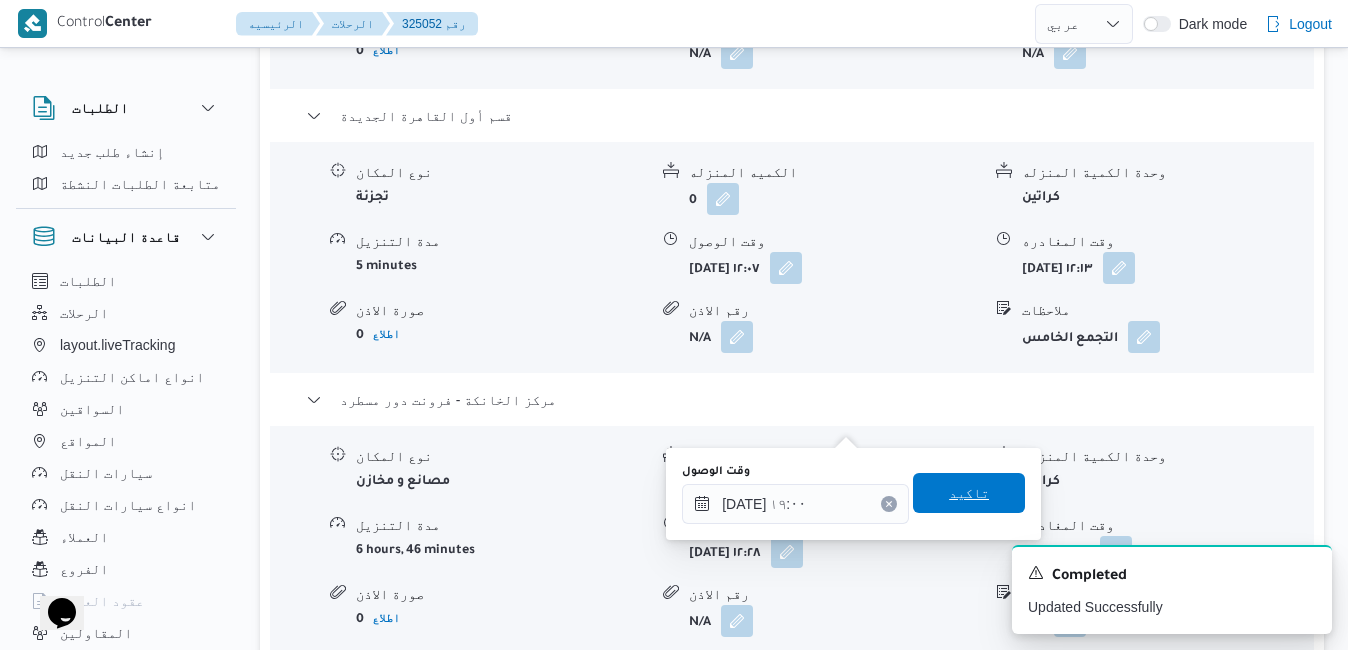 click on "تاكيد" at bounding box center (969, 493) 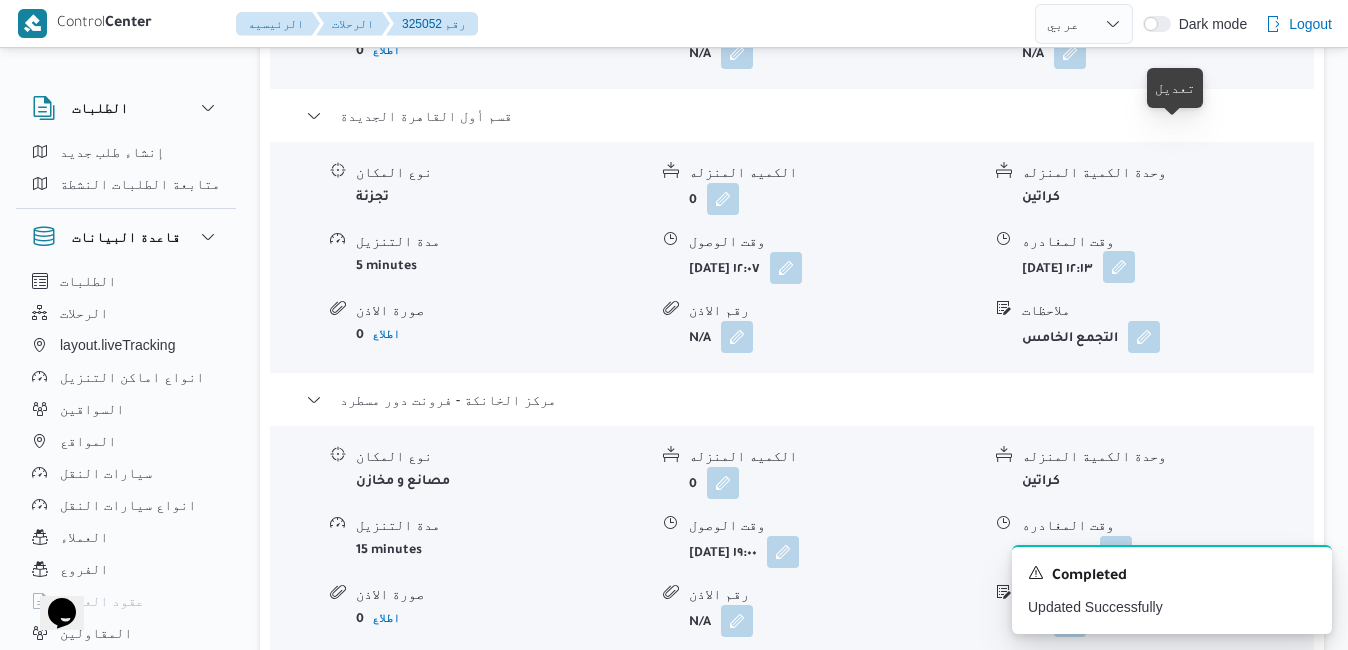 click at bounding box center [1119, 267] 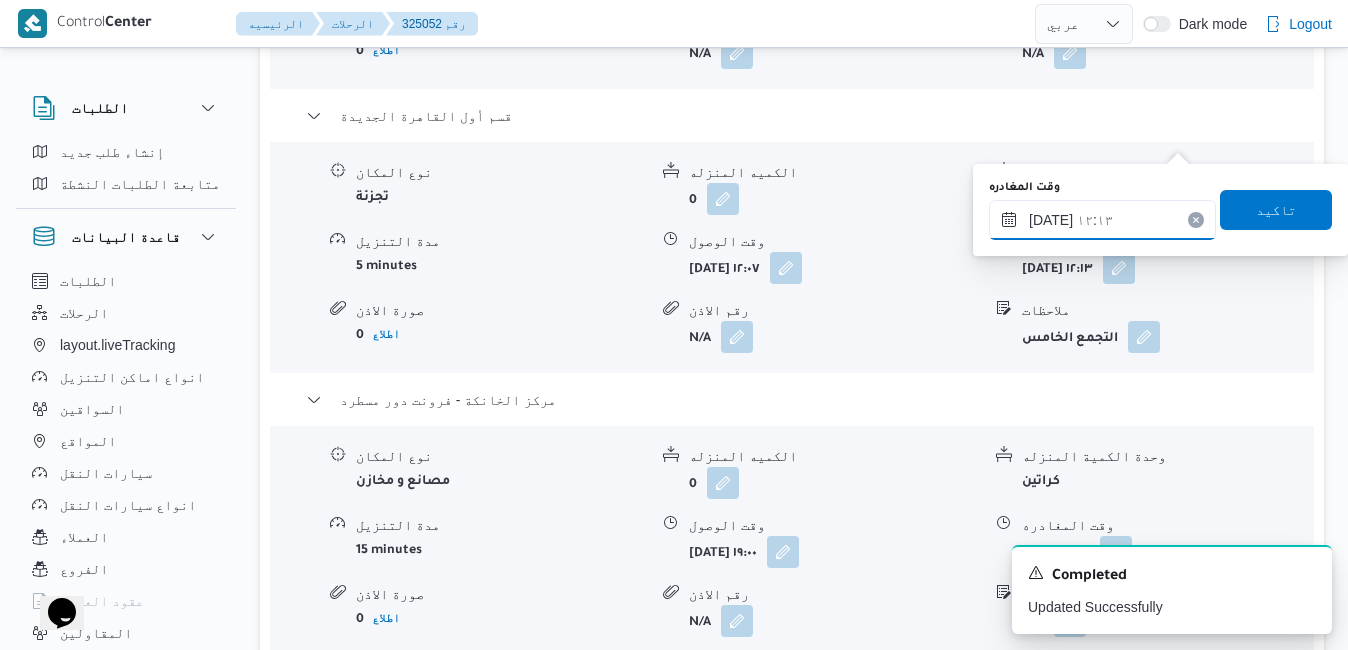 click on "١٥/٠٧/٢٠٢٥ ١٢:١٣" at bounding box center [1102, 220] 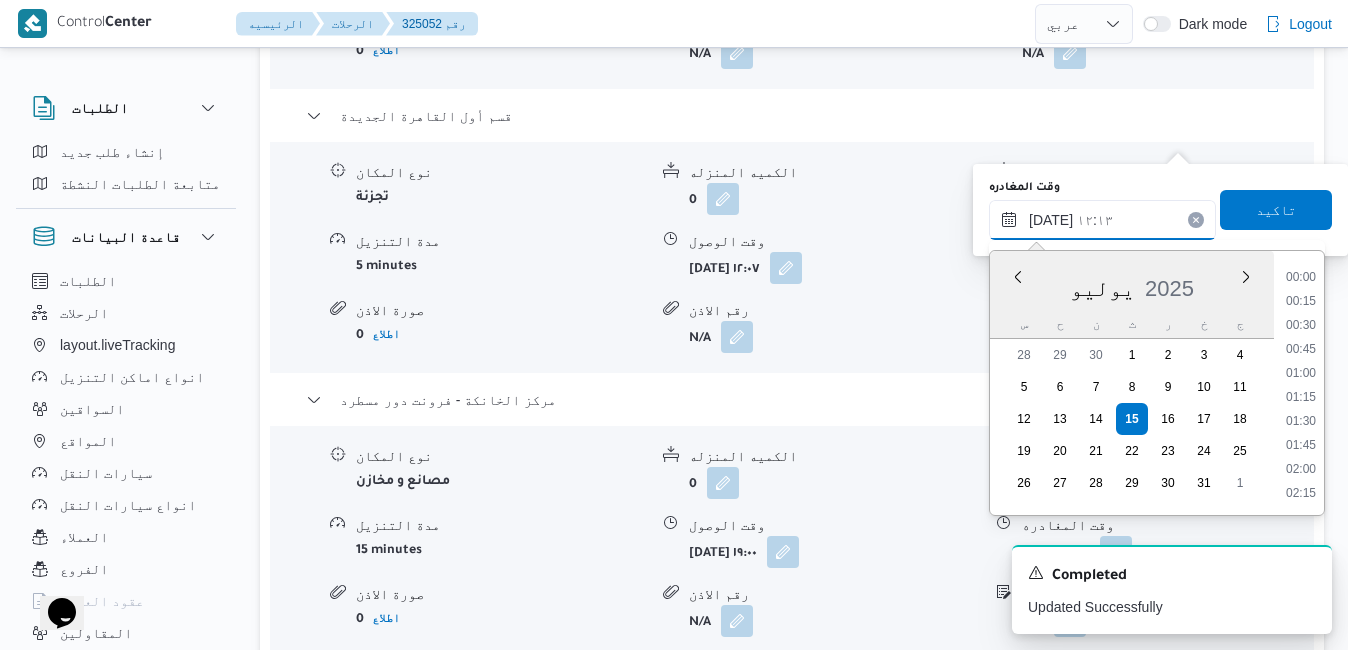scroll, scrollTop: 1030, scrollLeft: 0, axis: vertical 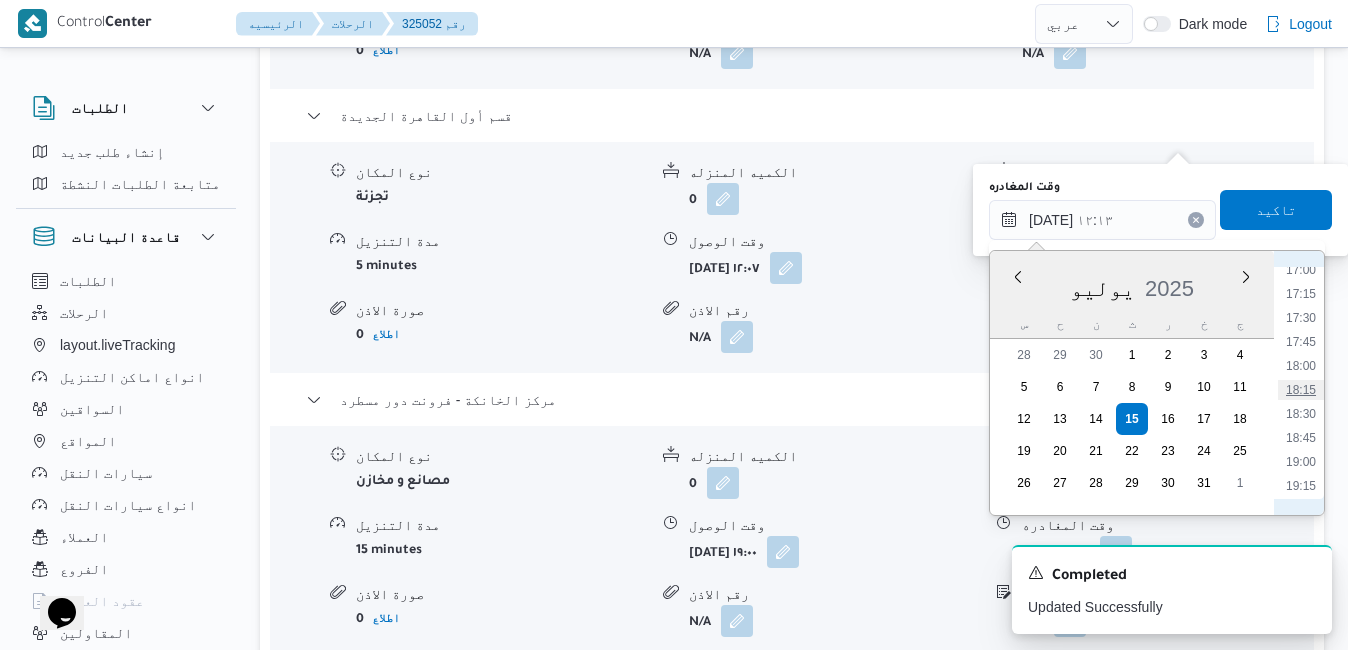 click on "18:15" at bounding box center [1301, 390] 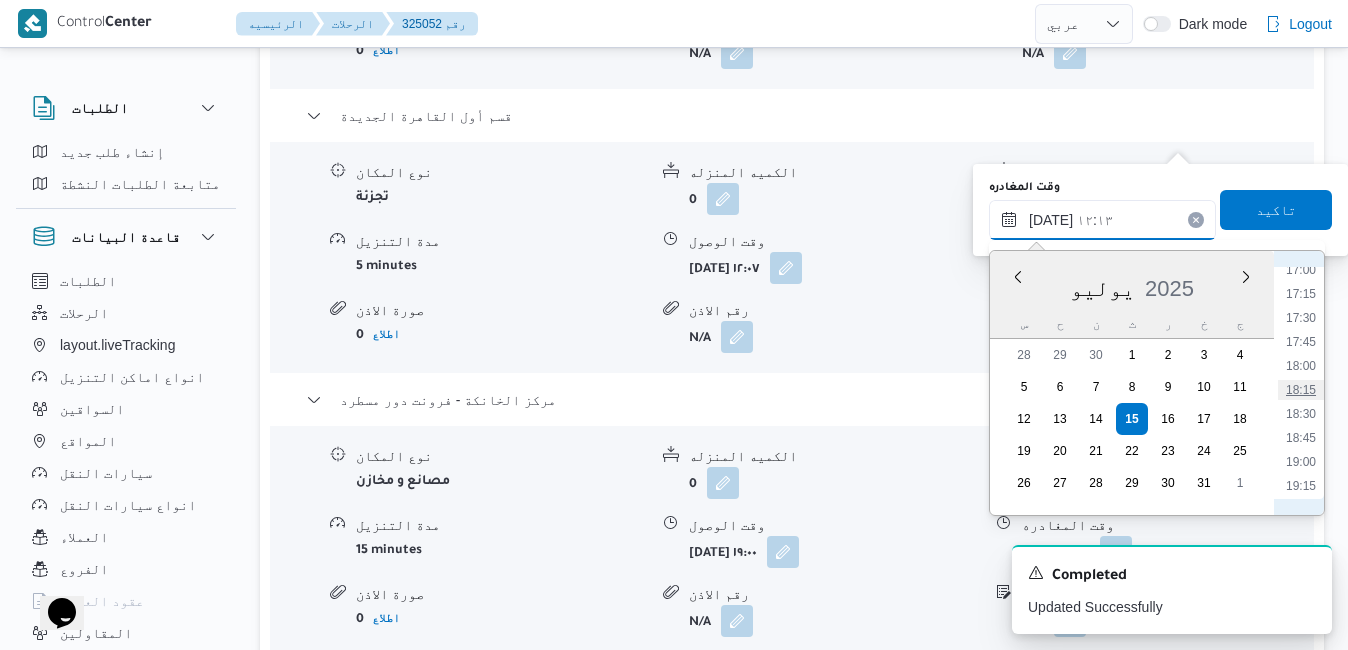 type on "١٥/٠٧/٢٠٢٥ ١٨:١٥" 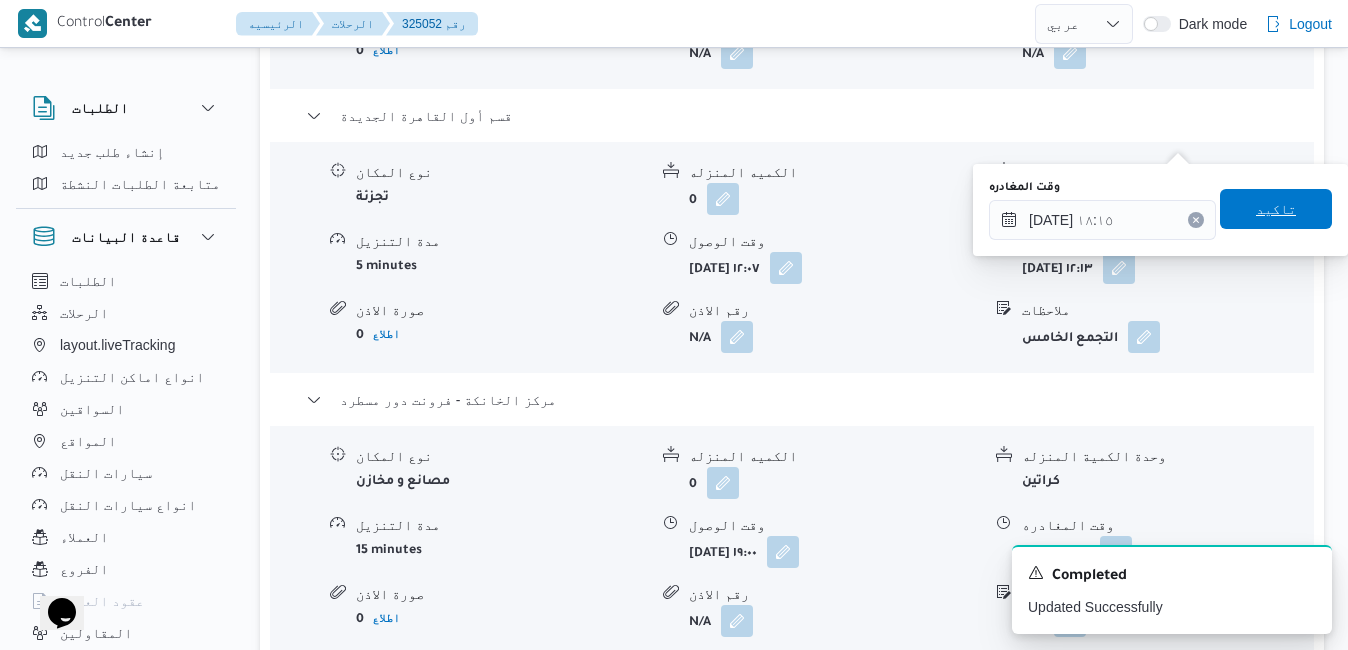 click on "تاكيد" at bounding box center [1276, 209] 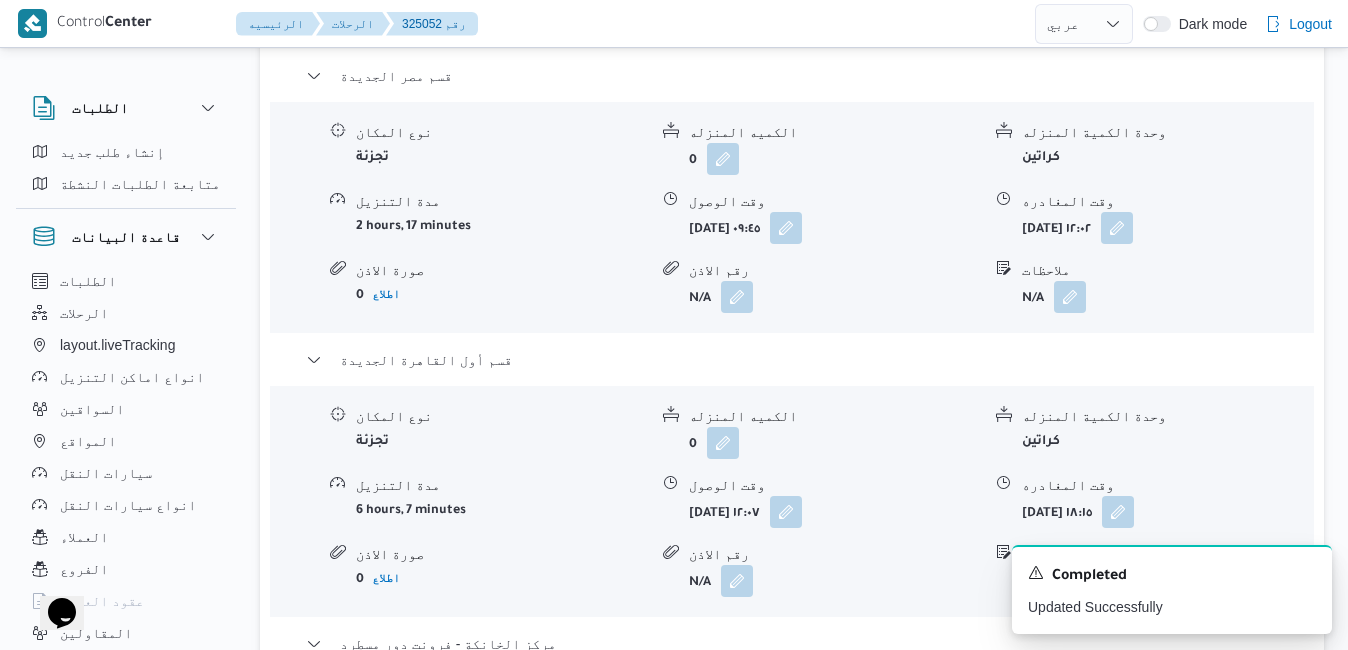 scroll, scrollTop: 1920, scrollLeft: 0, axis: vertical 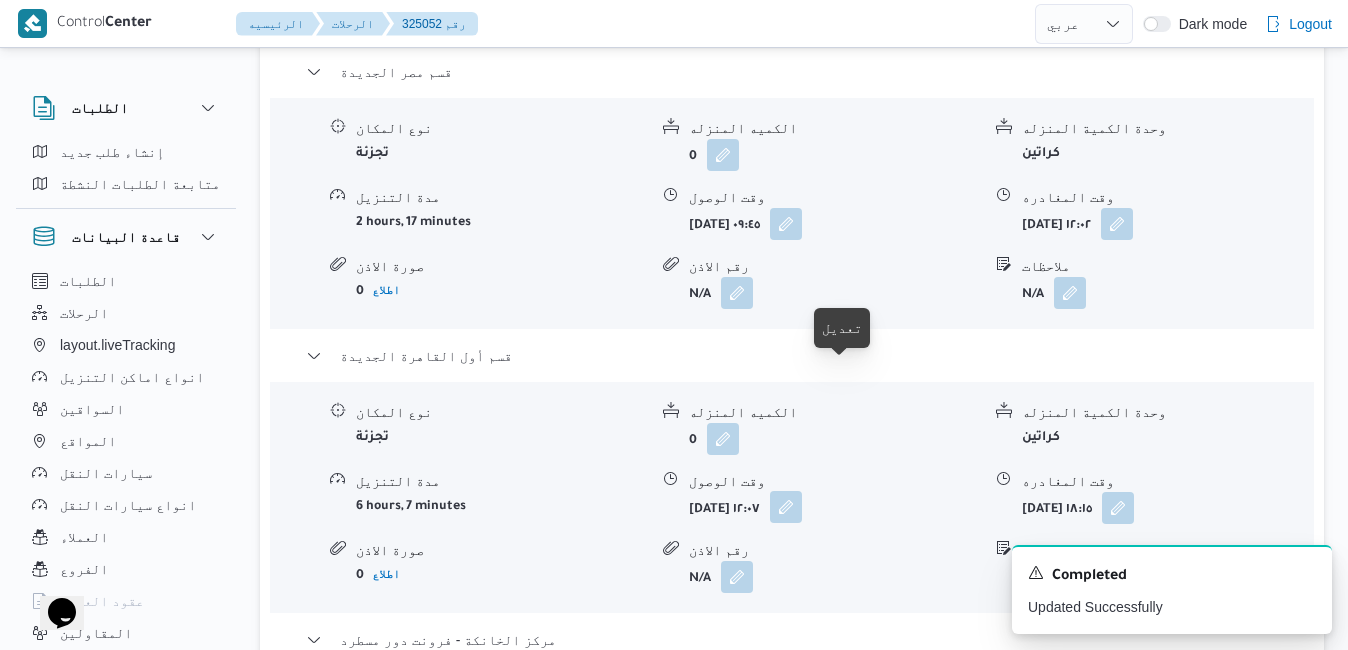 click at bounding box center [786, 507] 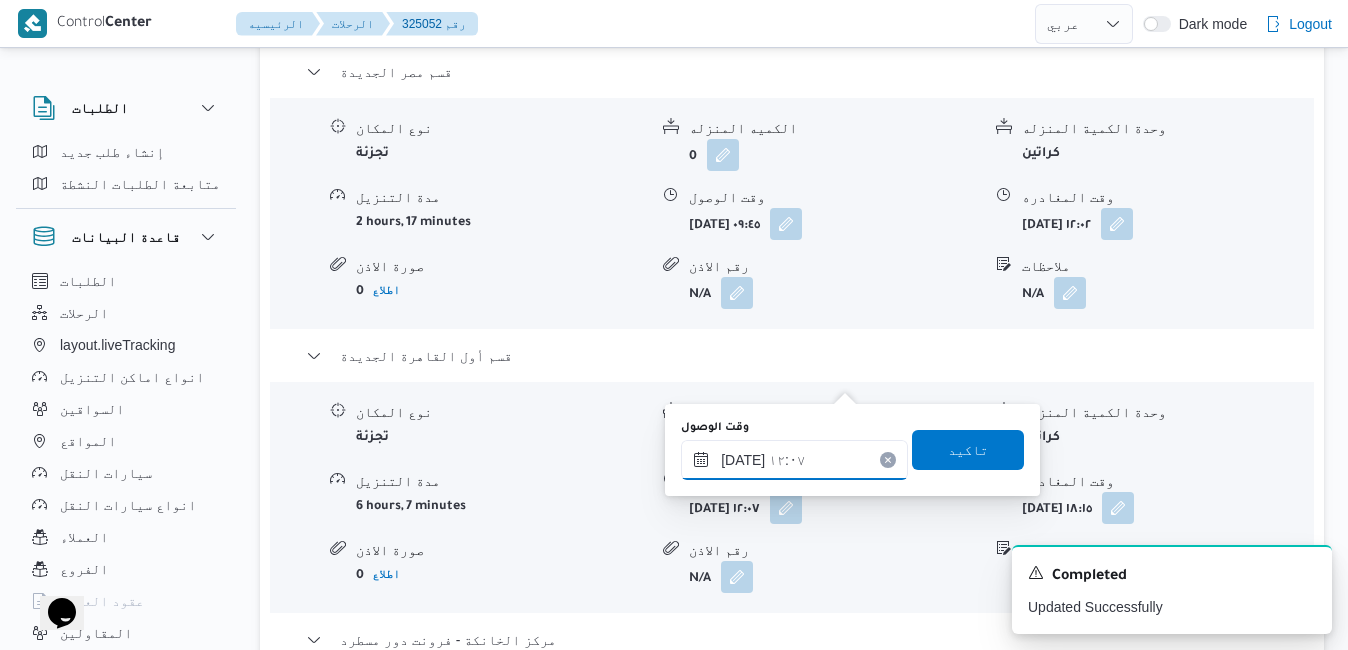 click on "١٥/٠٧/٢٠٢٥ ١٢:٠٧" at bounding box center (794, 460) 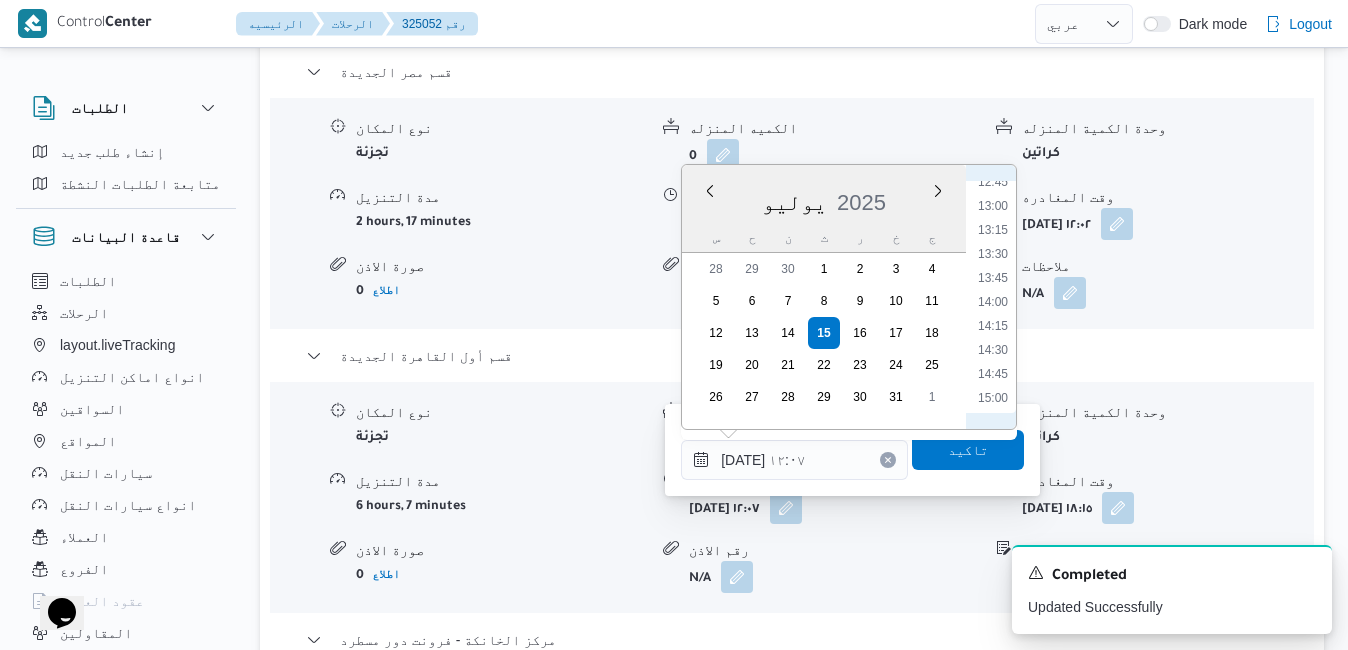 scroll, scrollTop: 1436, scrollLeft: 0, axis: vertical 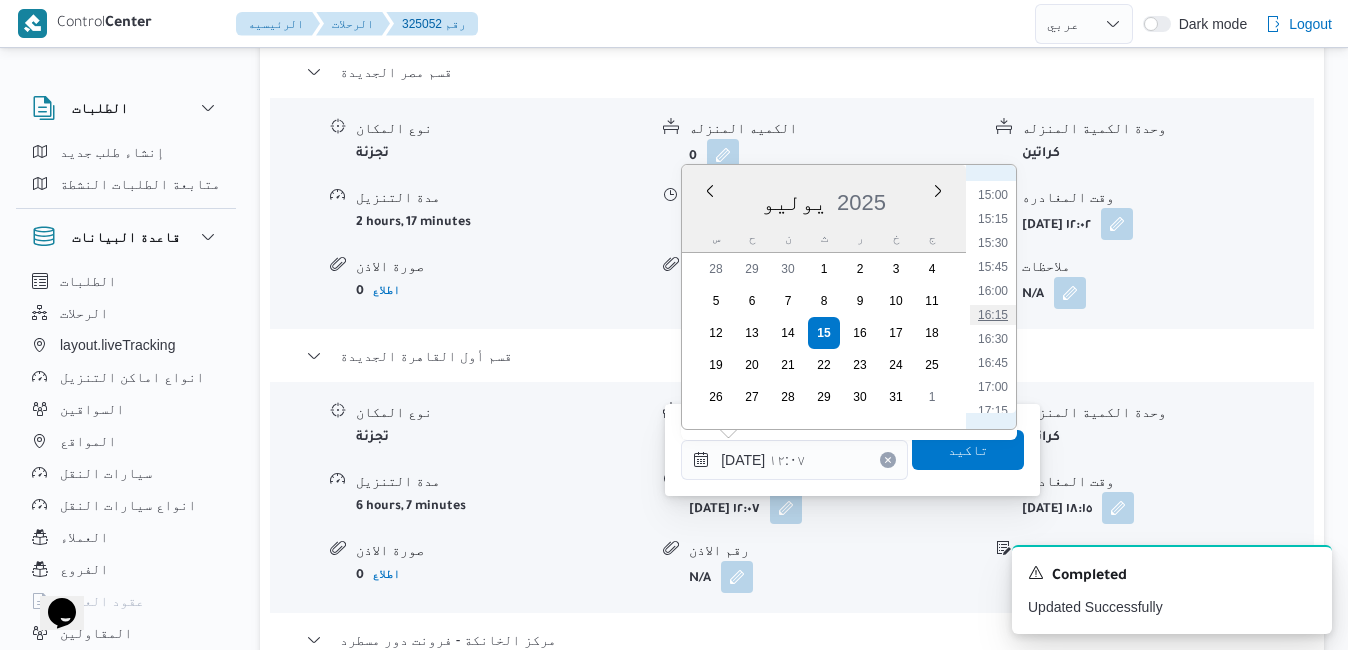 click on "16:15" at bounding box center [993, 315] 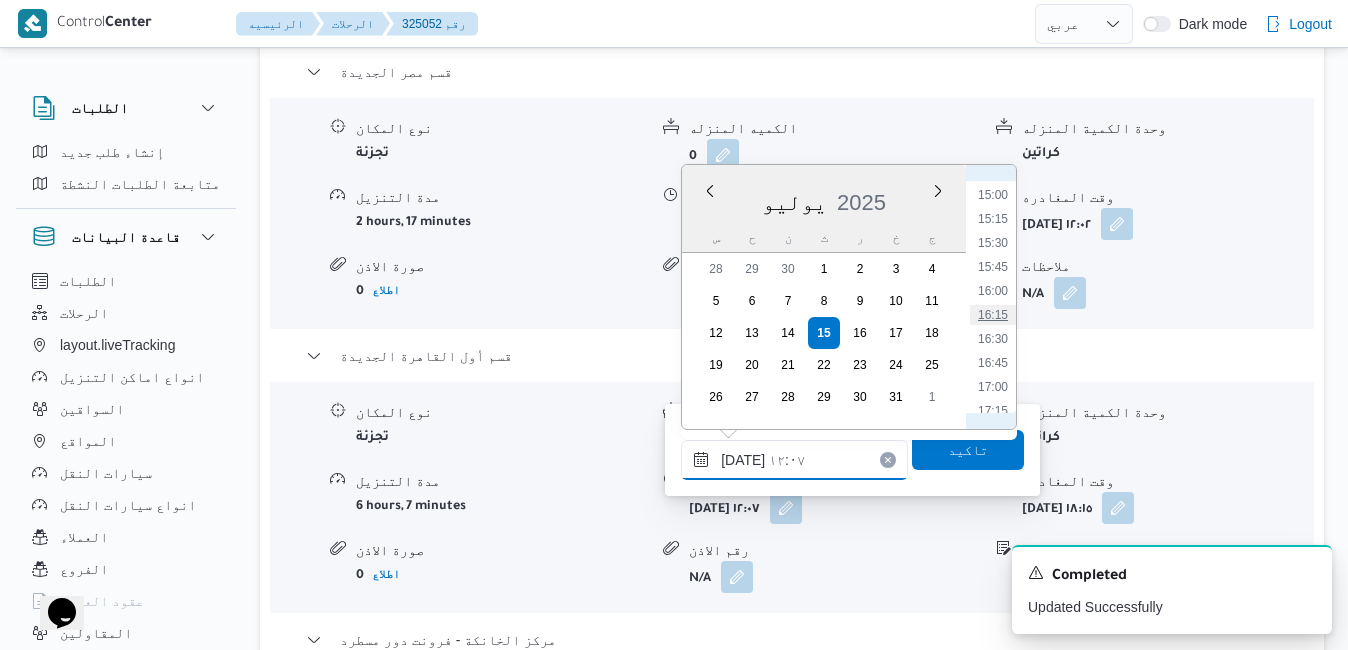 type on "١٥/٠٧/٢٠٢٥ ١٦:١٥" 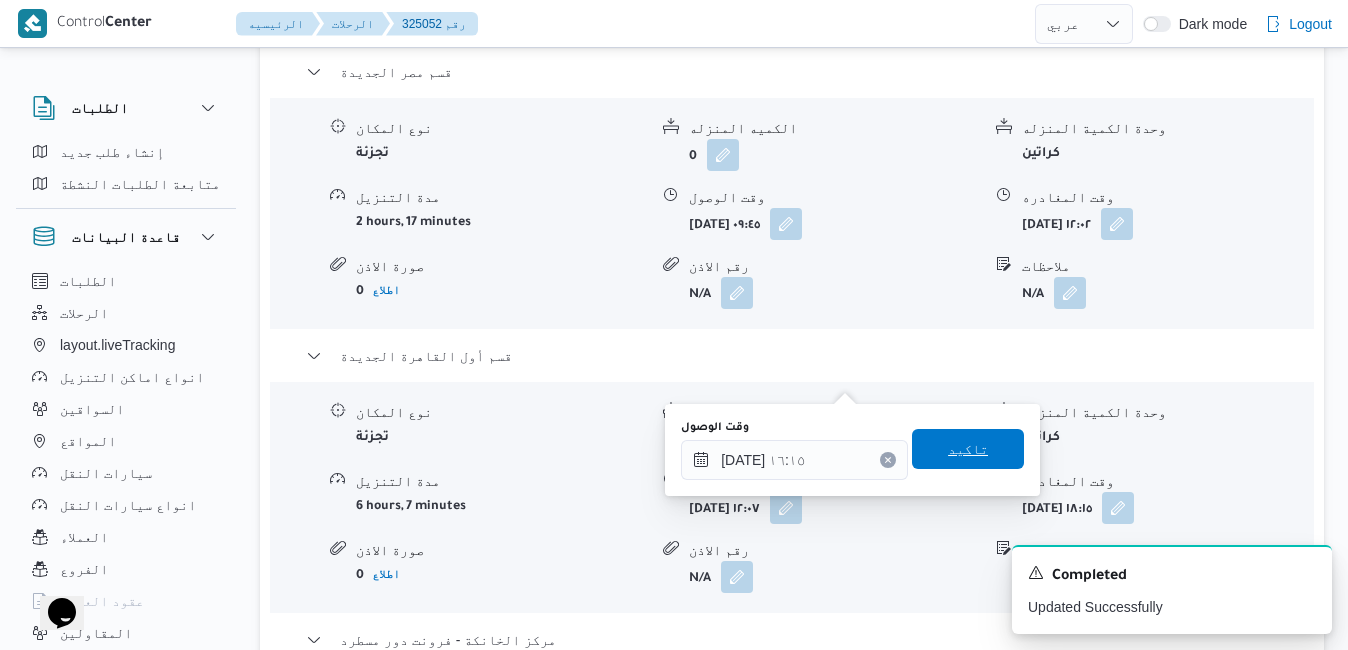 click on "تاكيد" at bounding box center (968, 449) 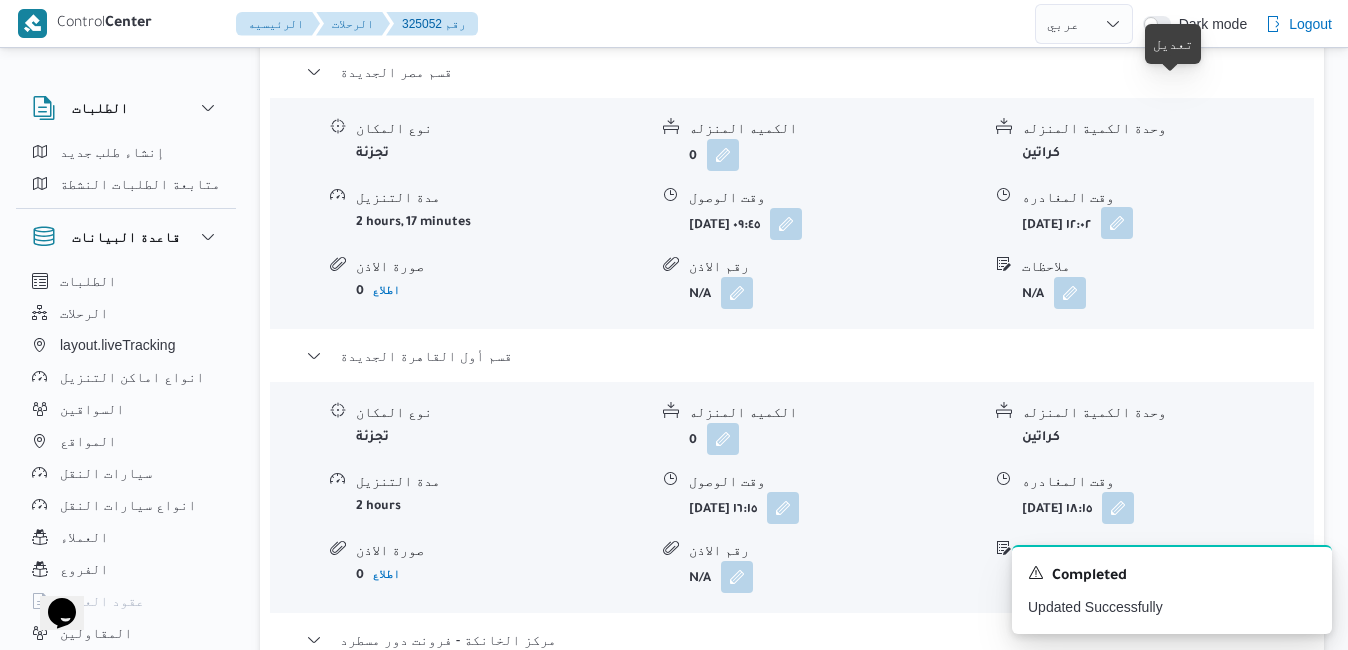 click at bounding box center (1117, 223) 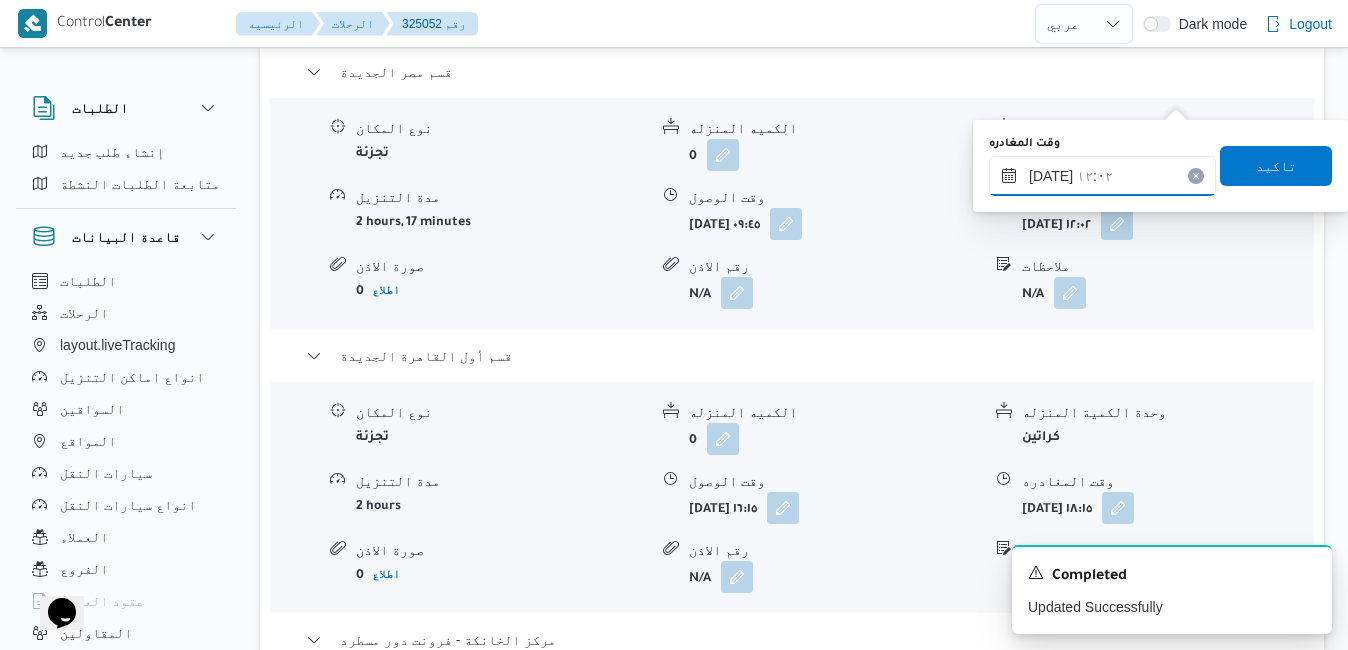 click on "١٥/٠٧/٢٠٢٥ ١٢:٠٢" at bounding box center (1102, 176) 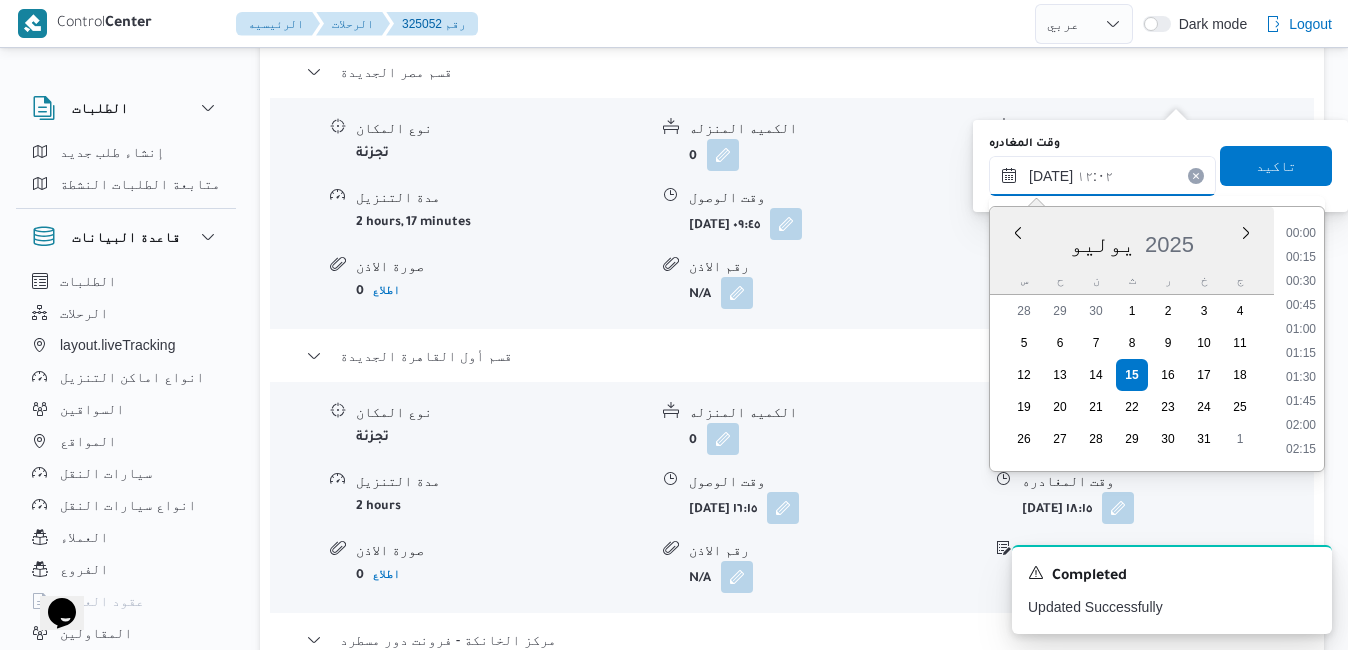 scroll, scrollTop: 1030, scrollLeft: 0, axis: vertical 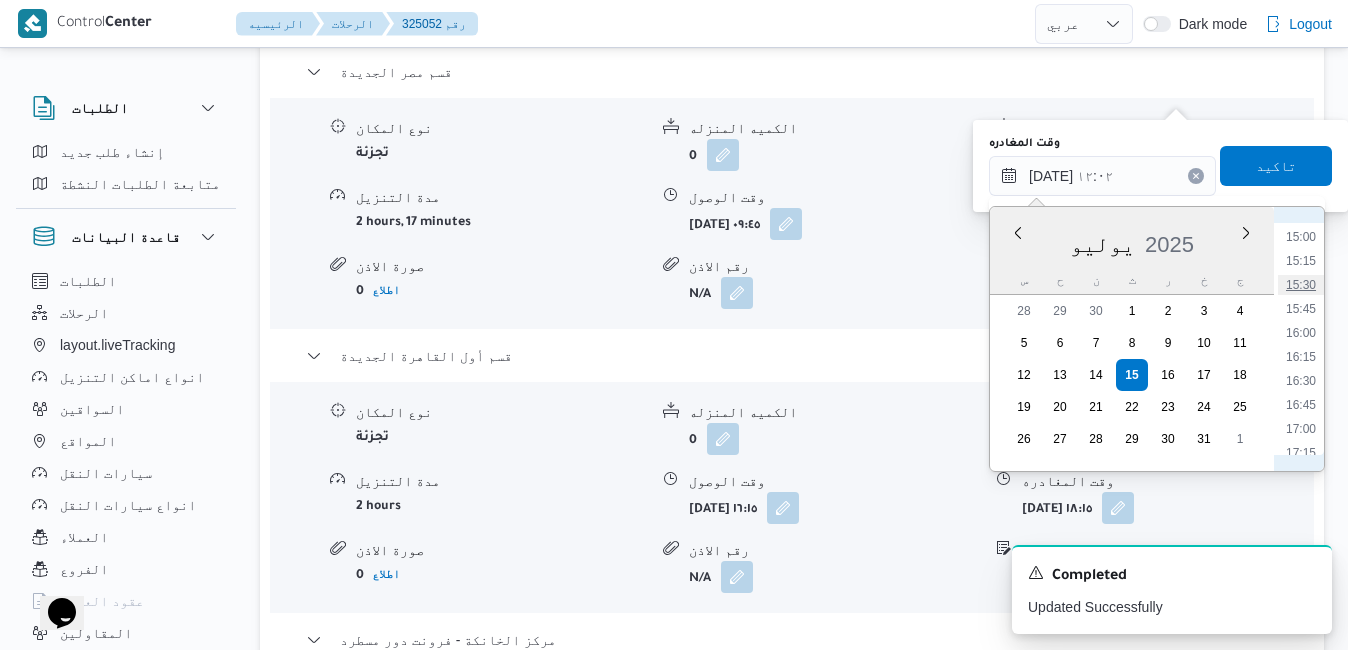 click on "15:30" at bounding box center [1301, 285] 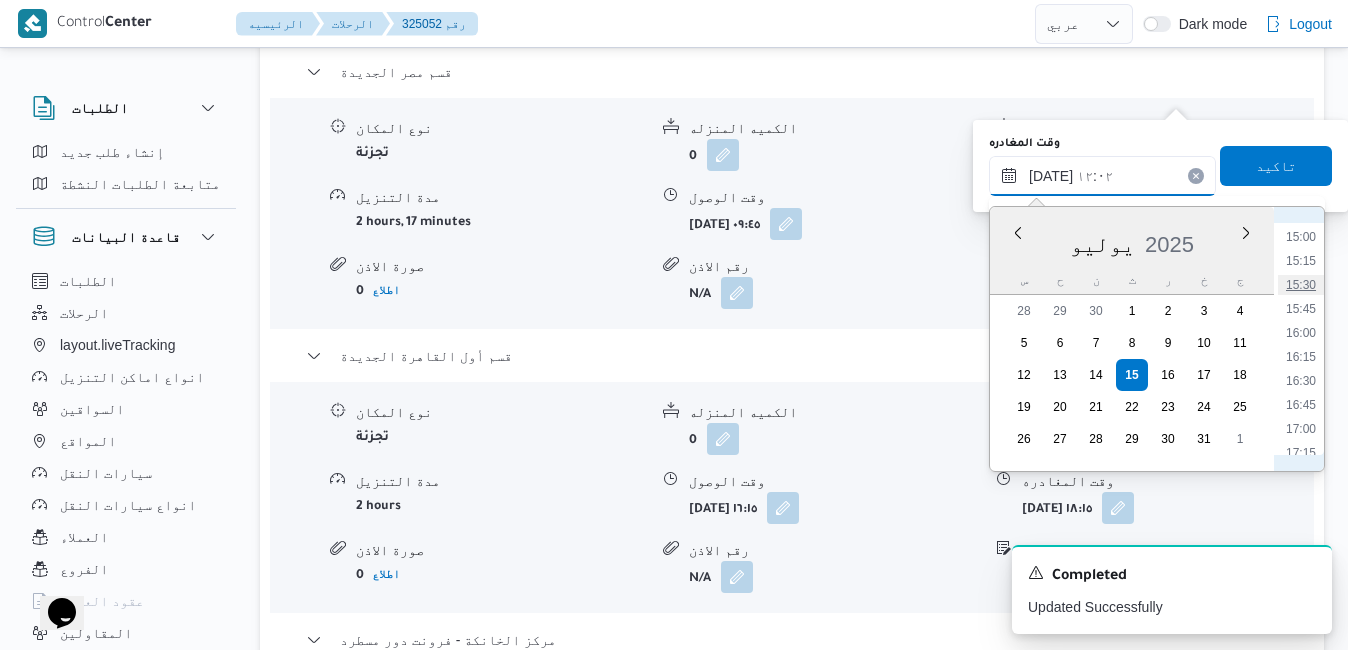 type on "١٥/٠٧/٢٠٢٥ ١٥:٣٠" 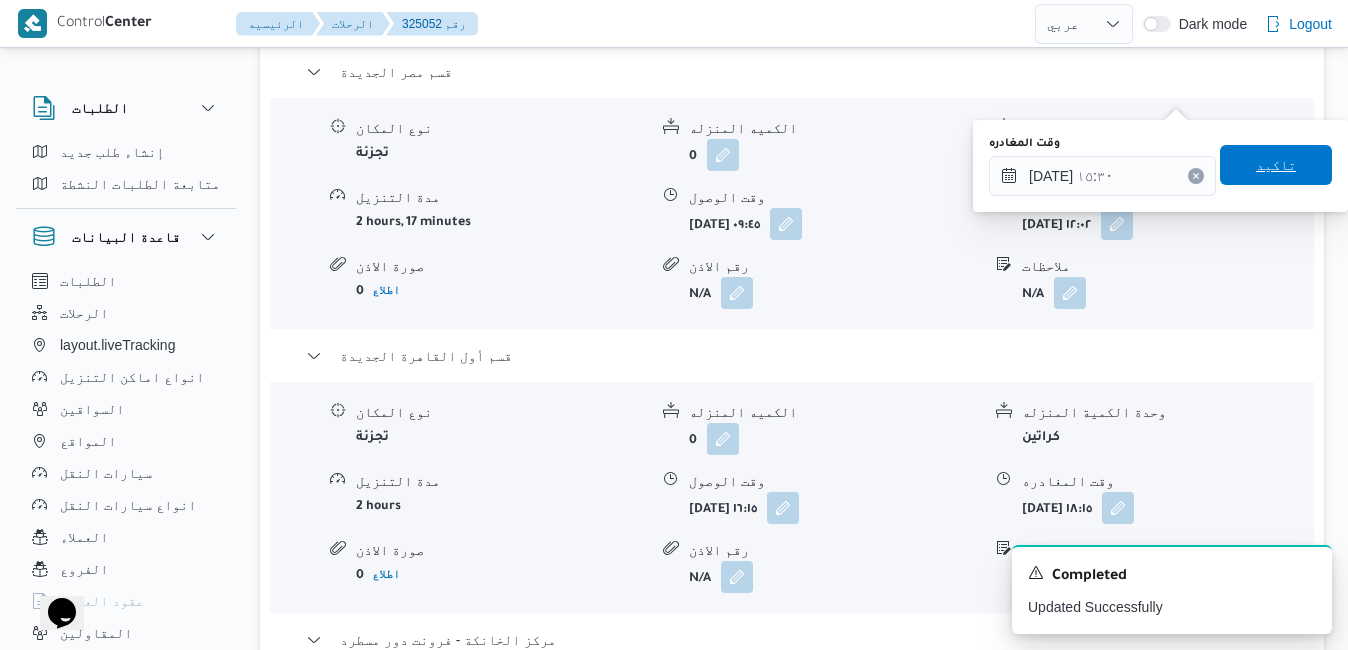 click on "تاكيد" at bounding box center [1276, 165] 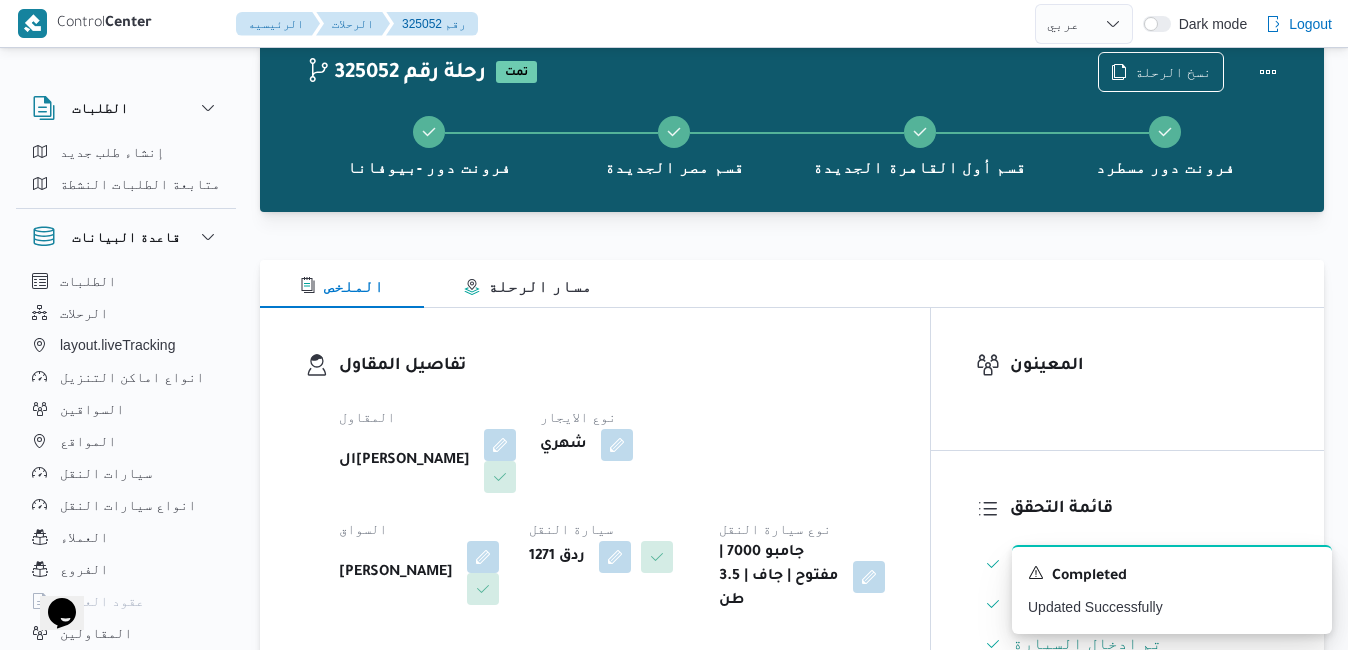 scroll, scrollTop: 0, scrollLeft: 0, axis: both 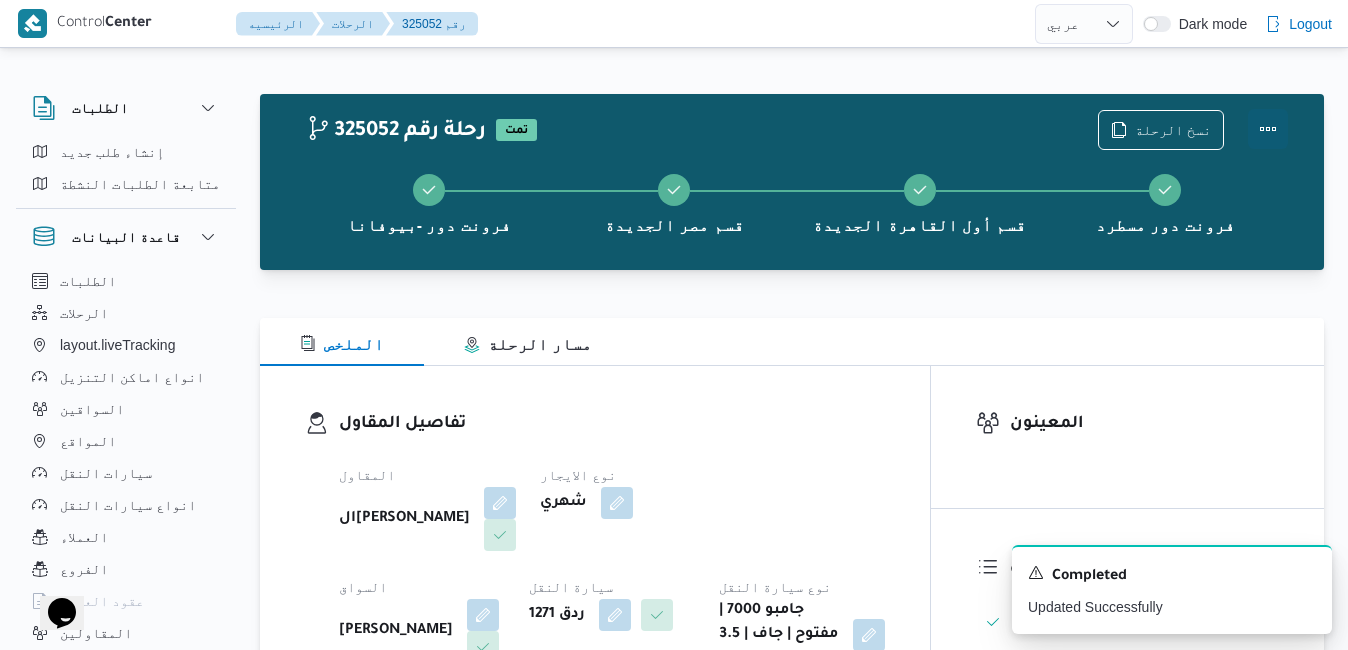 click at bounding box center [1268, 129] 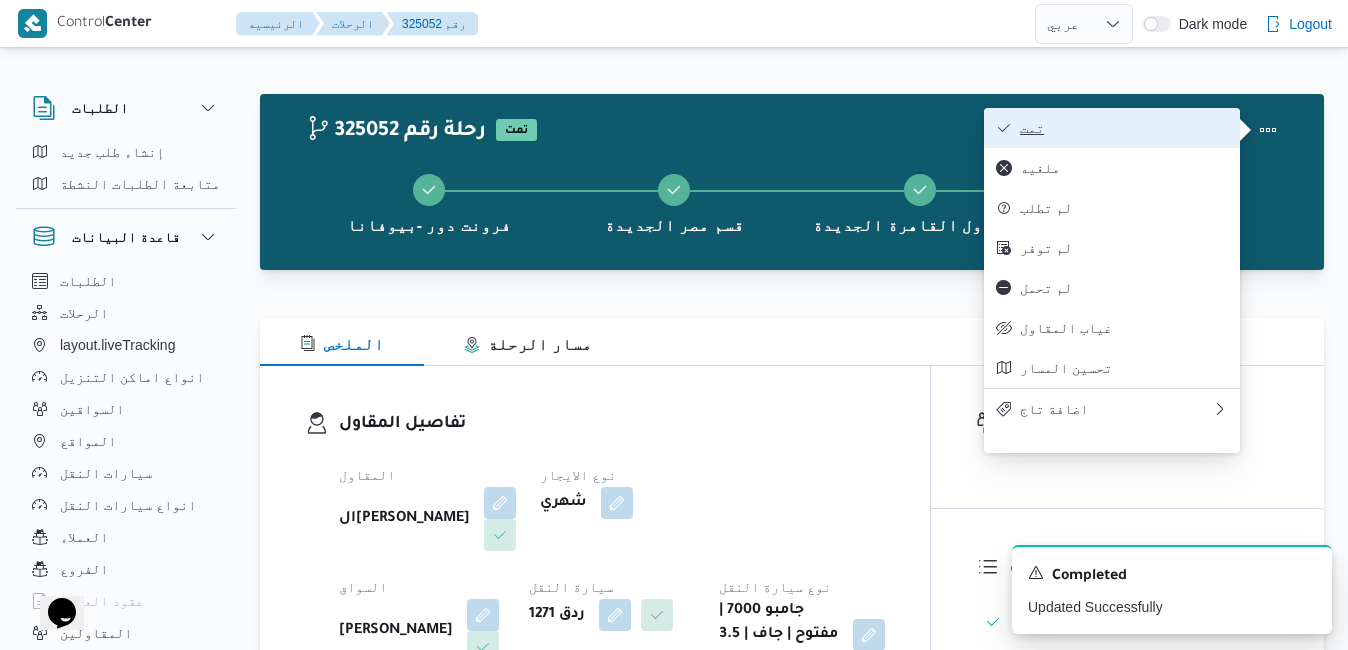 click on "تمت" at bounding box center [1124, 128] 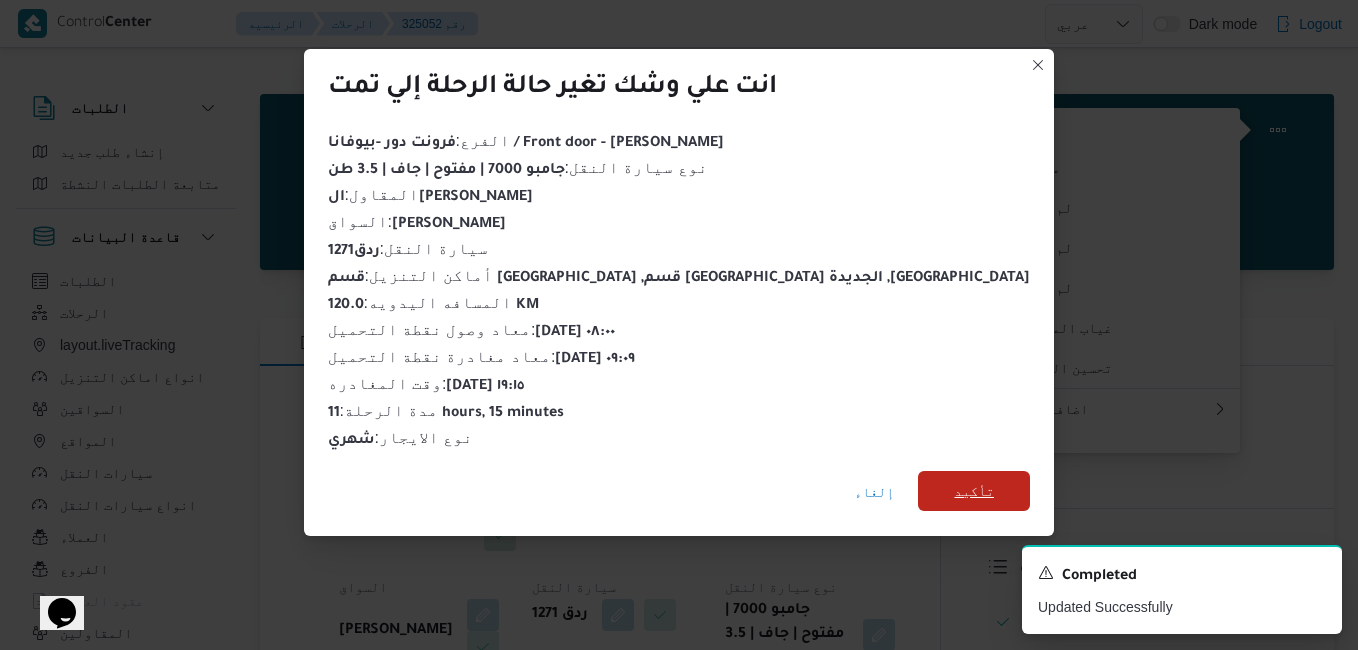 click on "تأكيد" at bounding box center (974, 491) 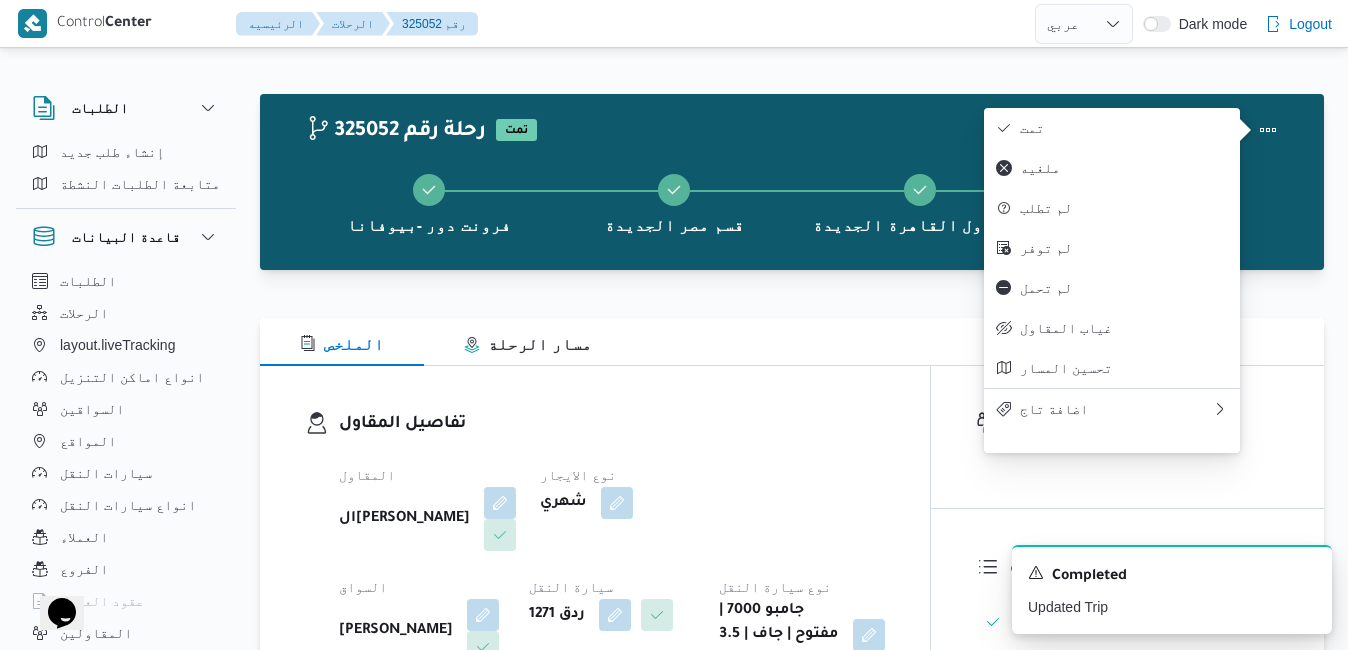 click on "تفاصيل المقاول المقاول السيد احمد السيد ابراهيم نوع الايجار شهري السواق محمد عثمان علي مرسي بلاس سيارة النقل ردق 1271 نوع سيارة النقل جامبو 7000 | مفتوح | جاف | 3.5 طن" at bounding box center (595, 541) 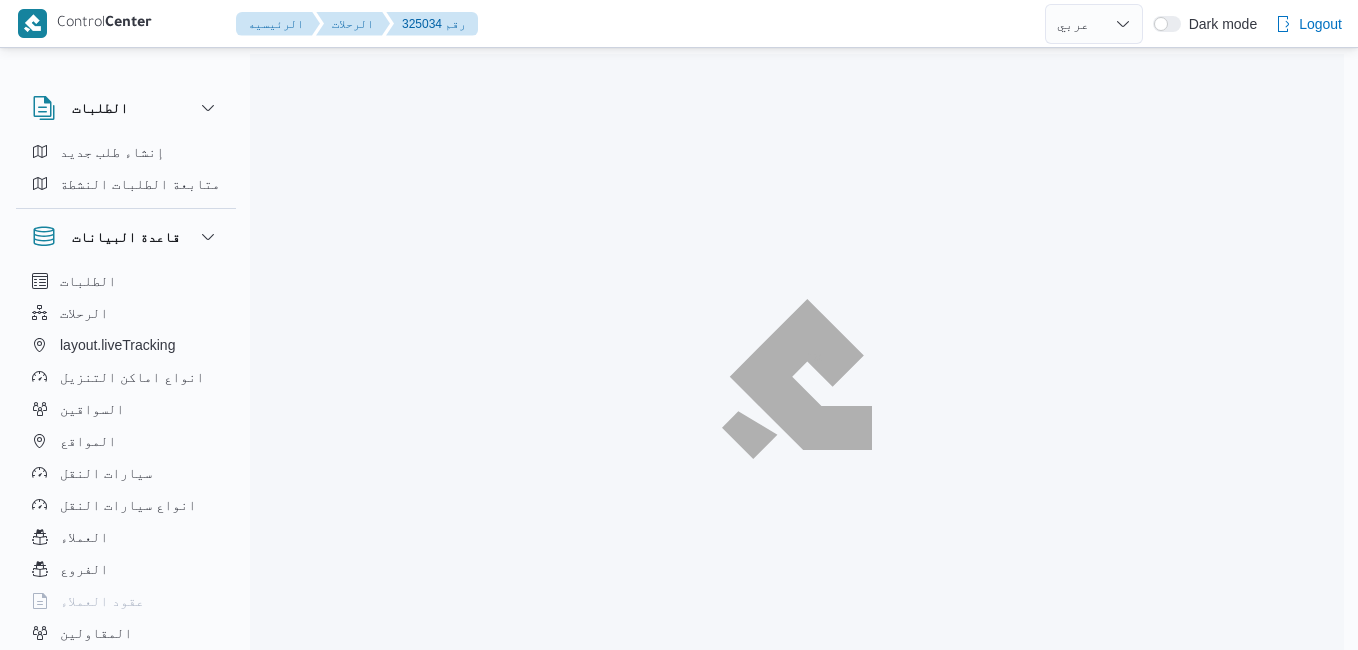 select on "ar" 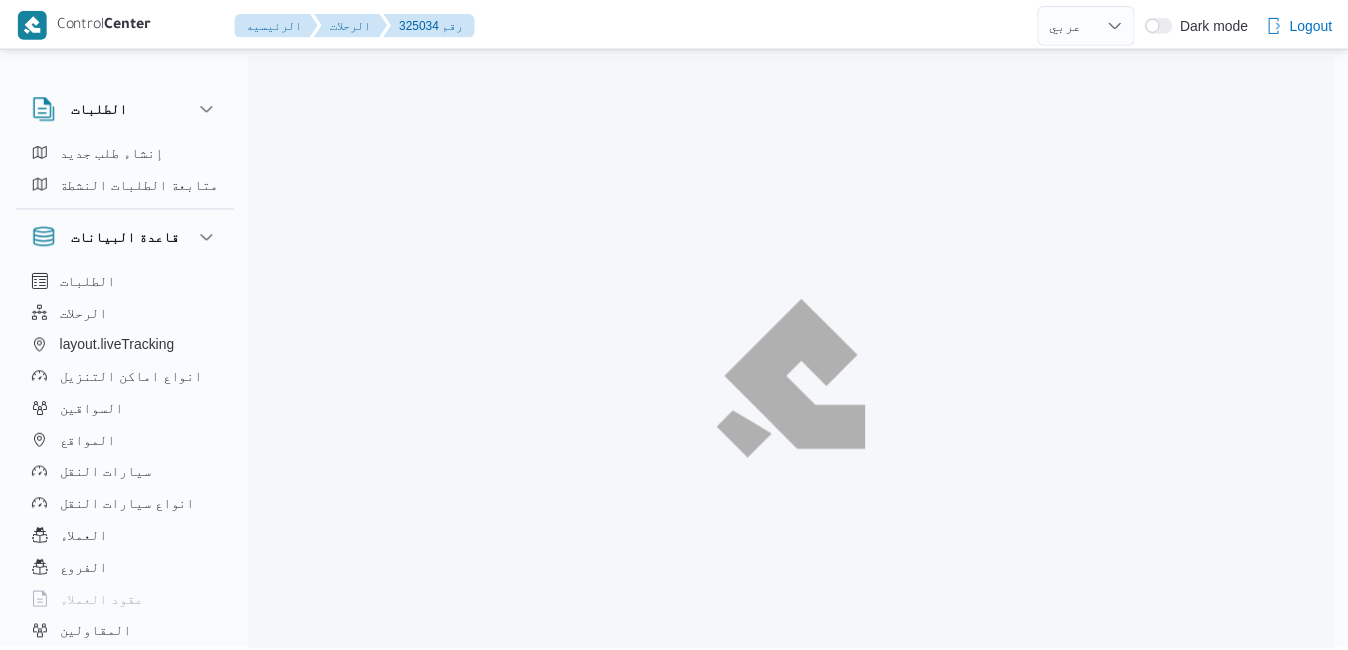 scroll, scrollTop: 0, scrollLeft: 0, axis: both 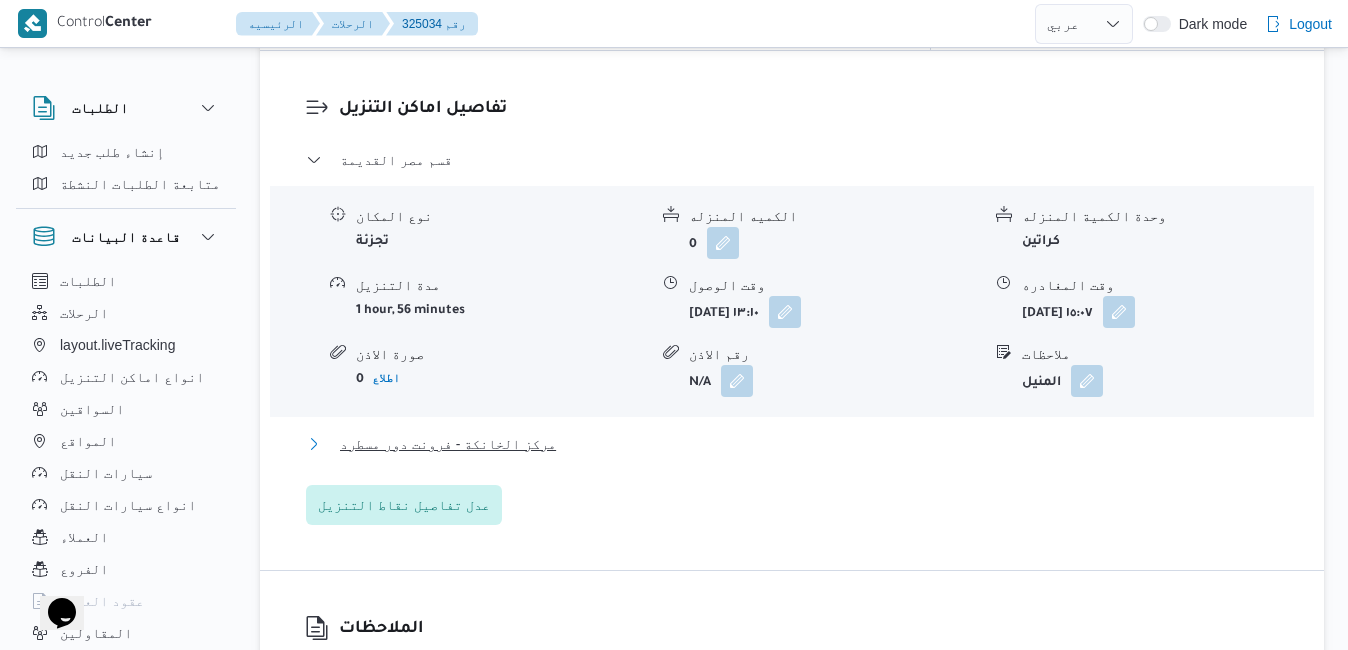 click on "مركز الخانكة -
فرونت دور مسطرد" at bounding box center [792, 444] 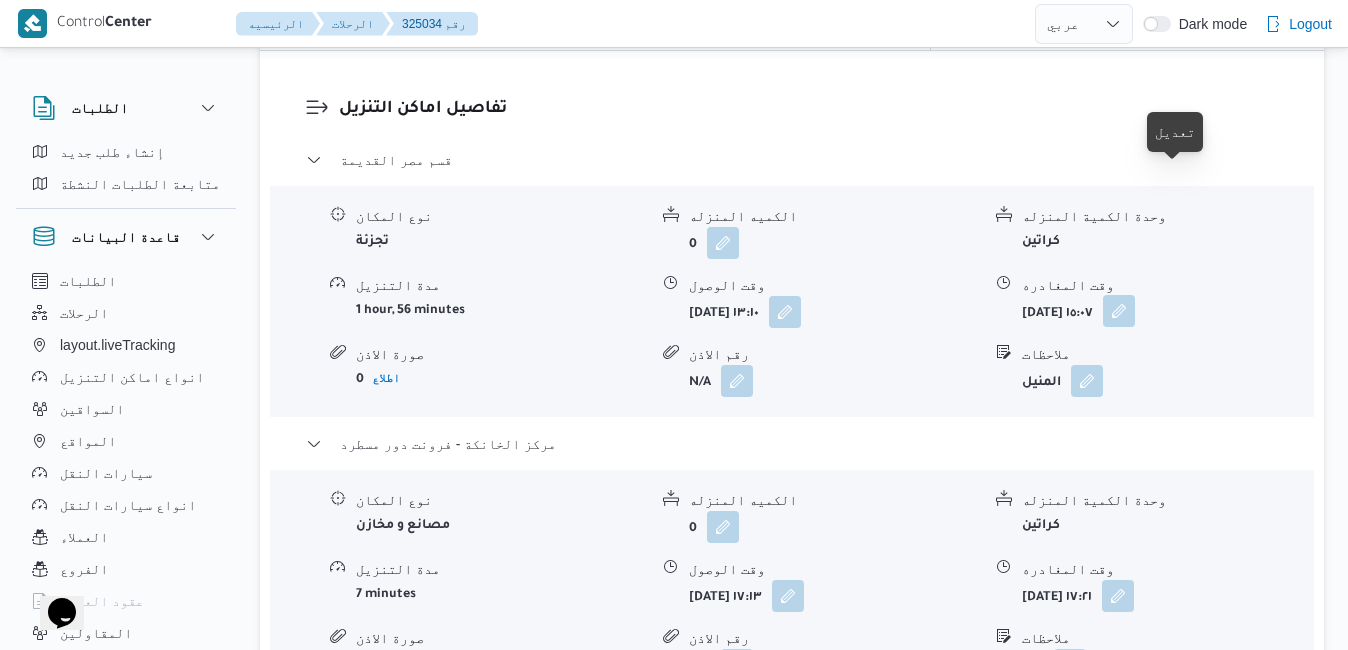 click at bounding box center (1119, 311) 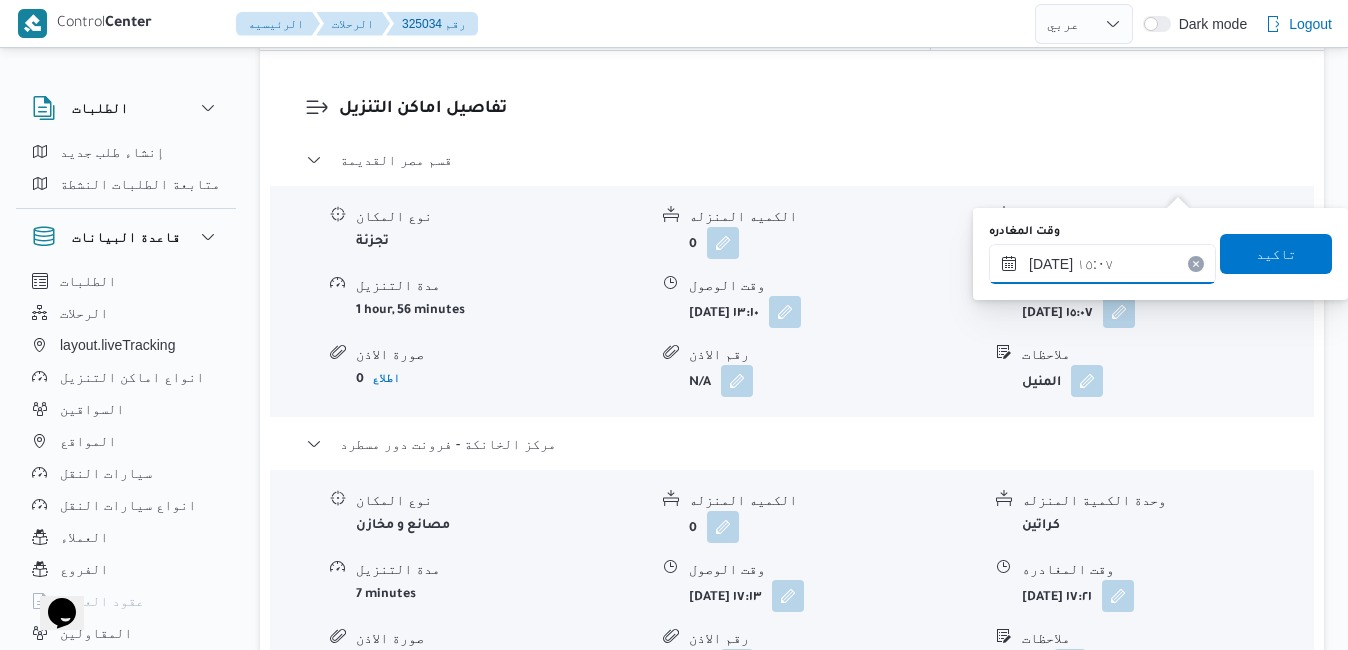 click on "[DATE] ١٥:٠٧" at bounding box center (1102, 264) 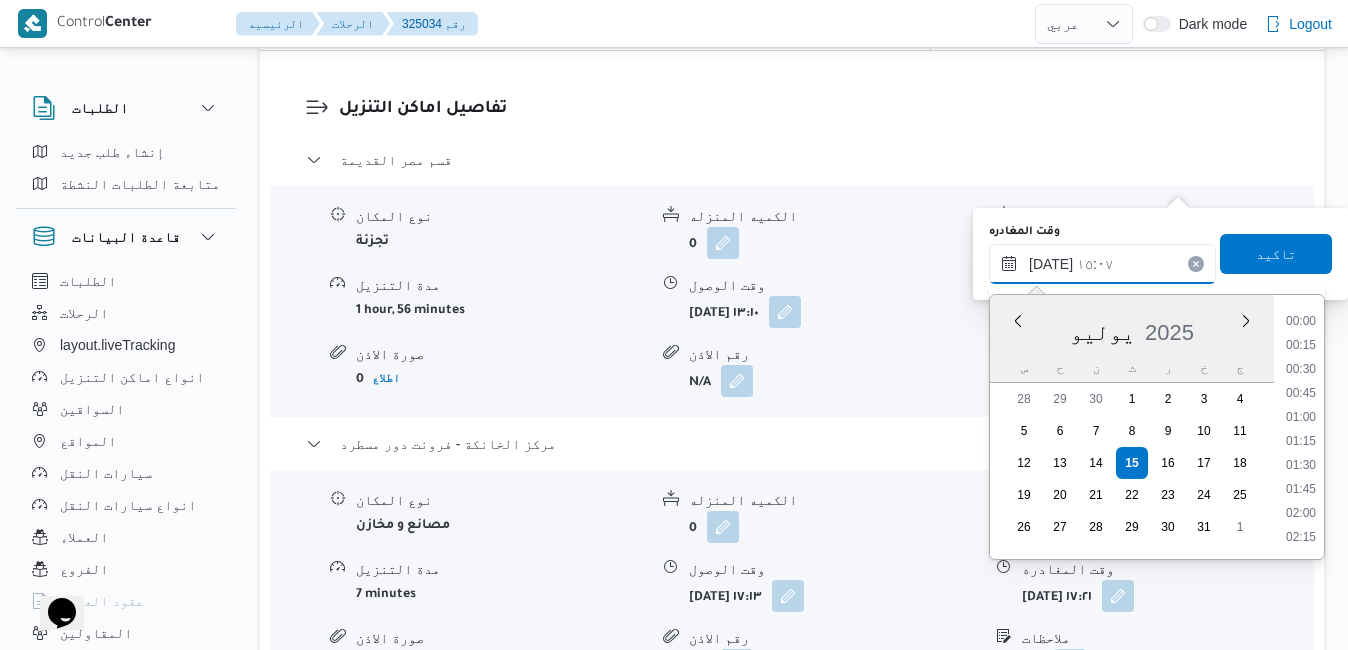 scroll, scrollTop: 1318, scrollLeft: 0, axis: vertical 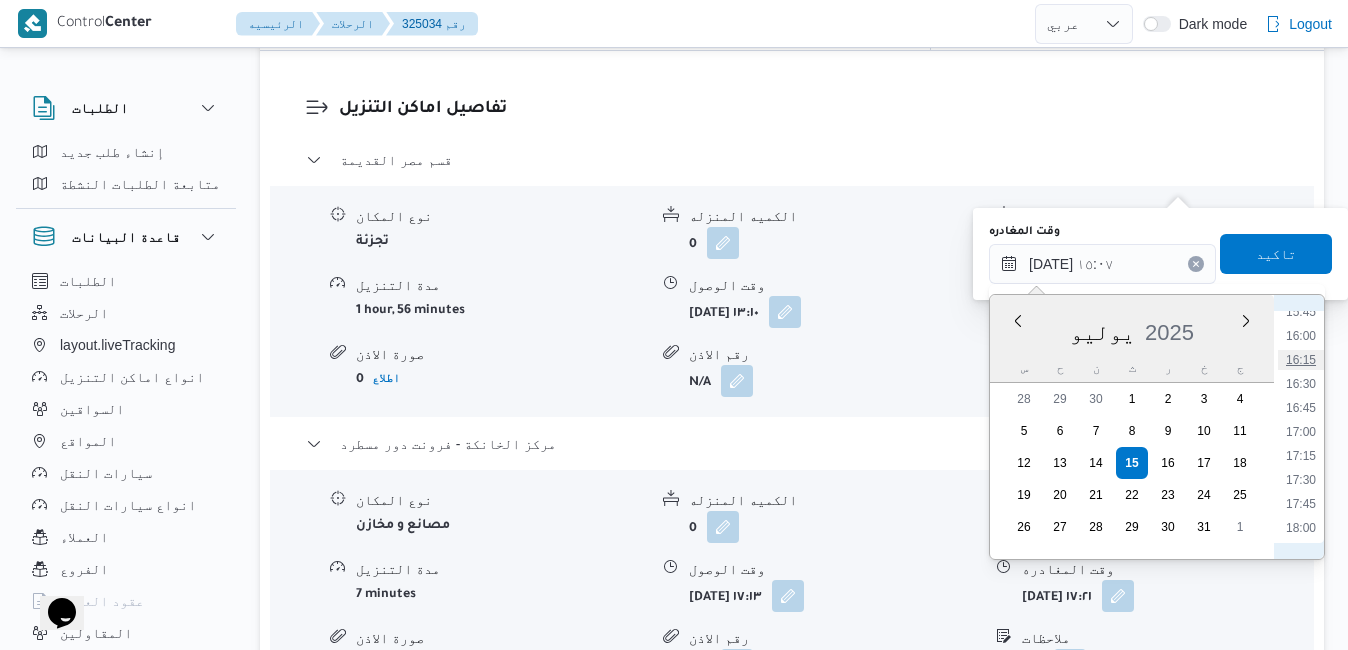 click on "16:15" at bounding box center (1301, 360) 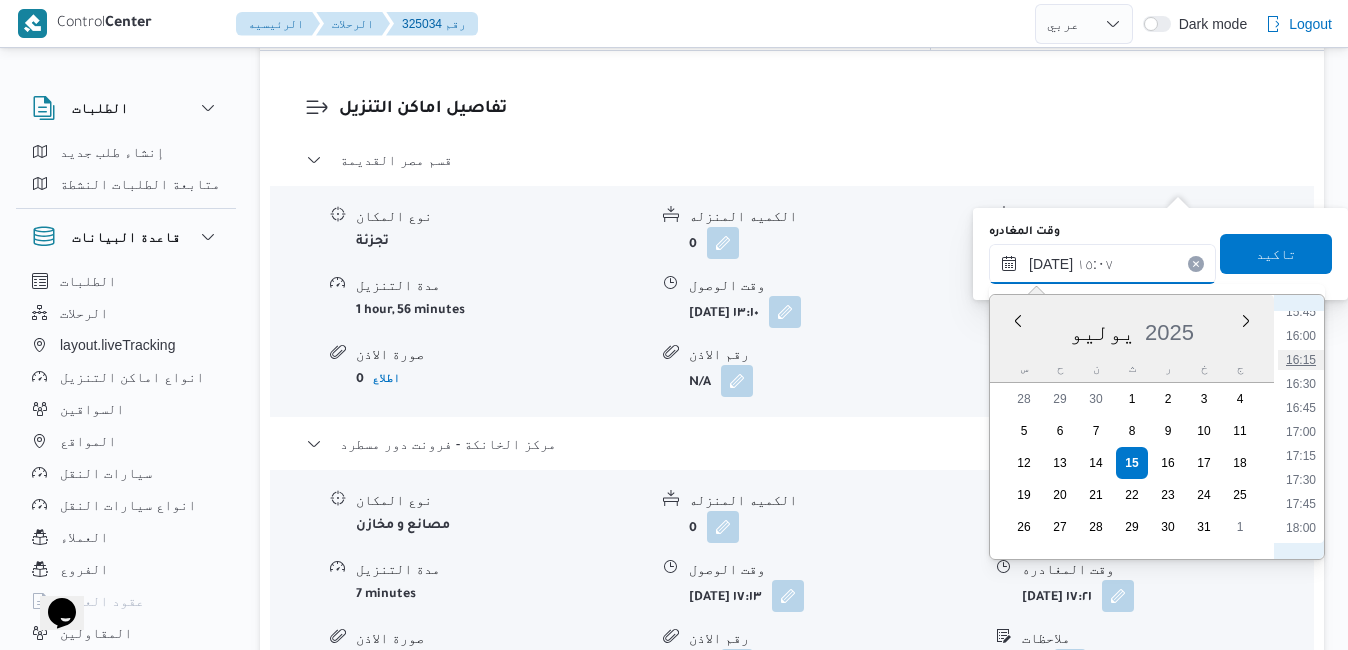 type on "[DATE] ١٦:١٥" 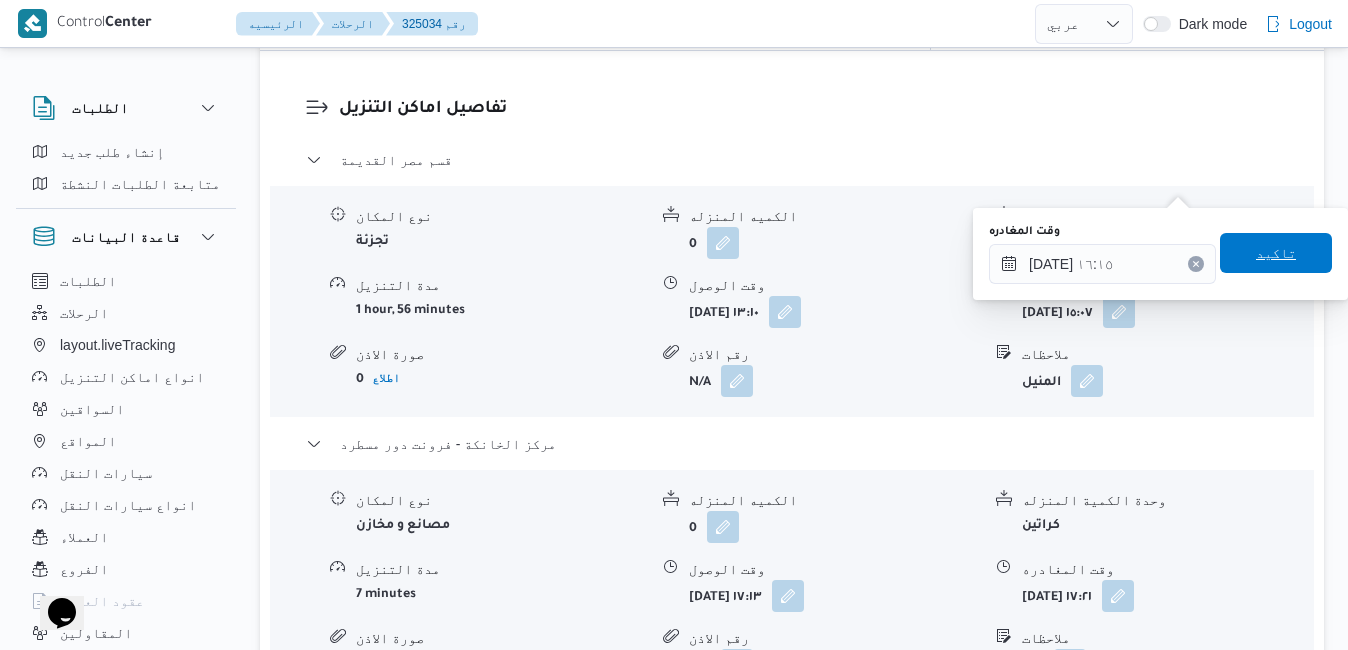 click on "تاكيد" at bounding box center (1276, 253) 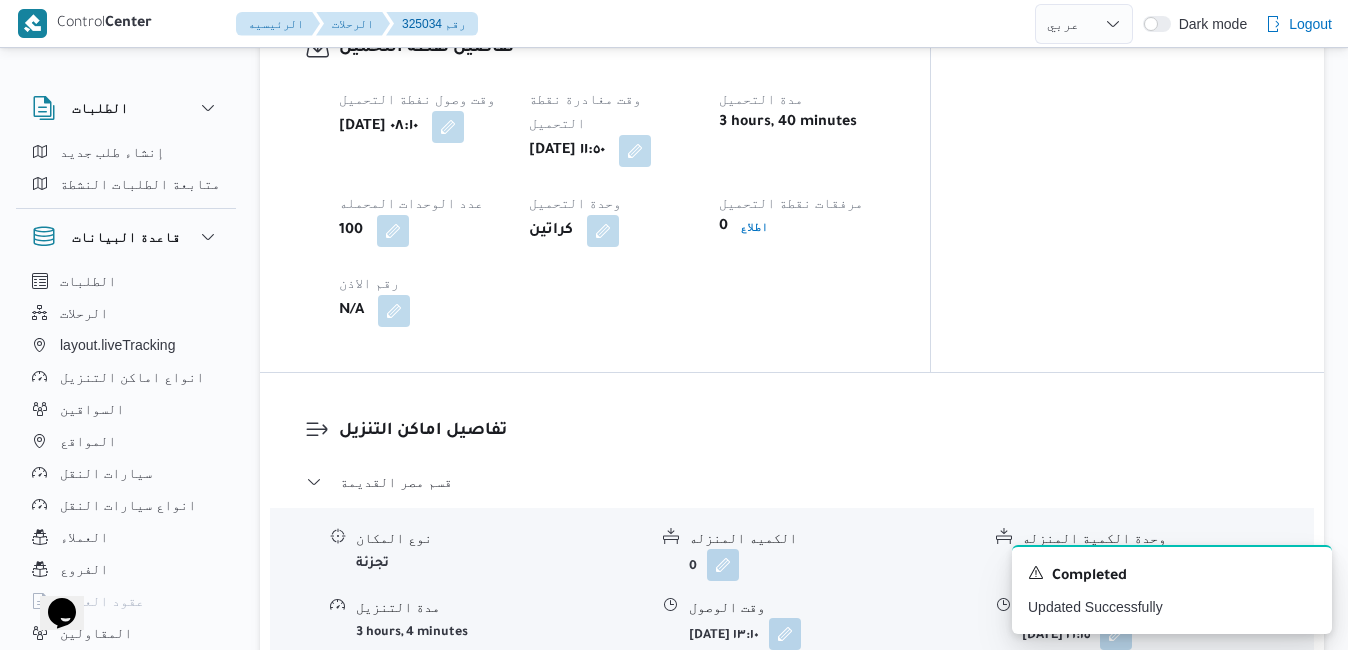 scroll, scrollTop: 1520, scrollLeft: 0, axis: vertical 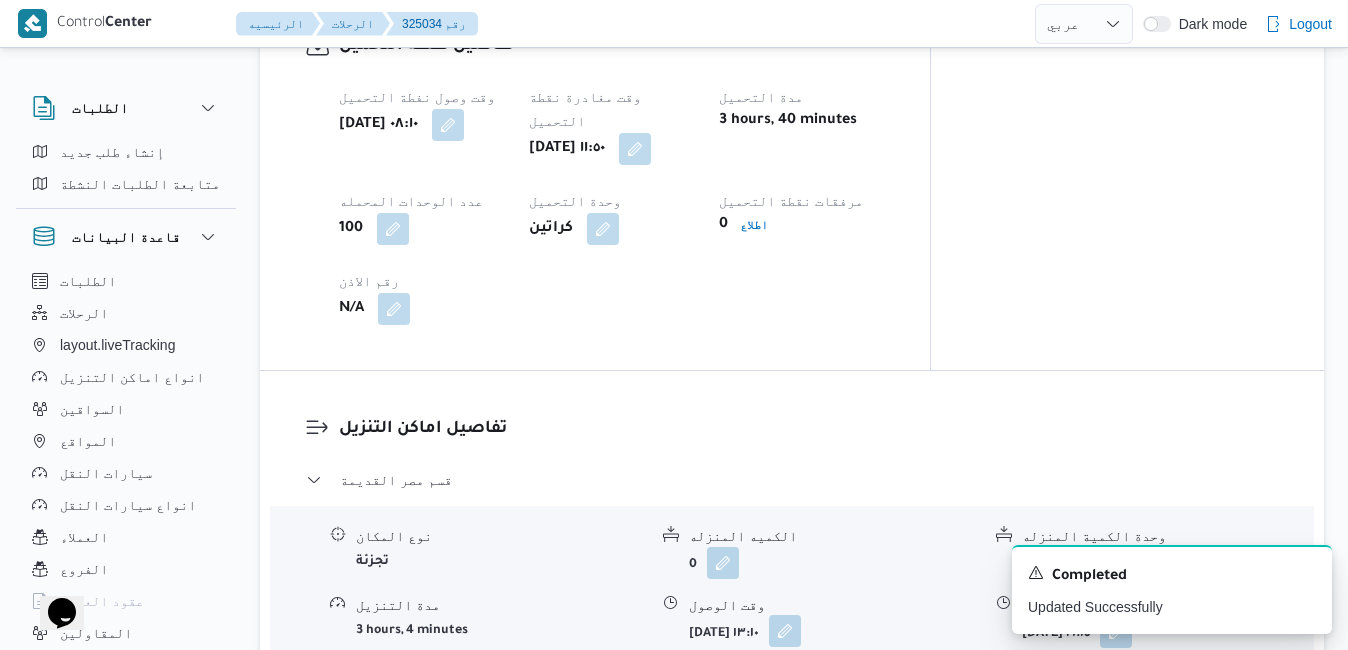 click at bounding box center (785, 631) 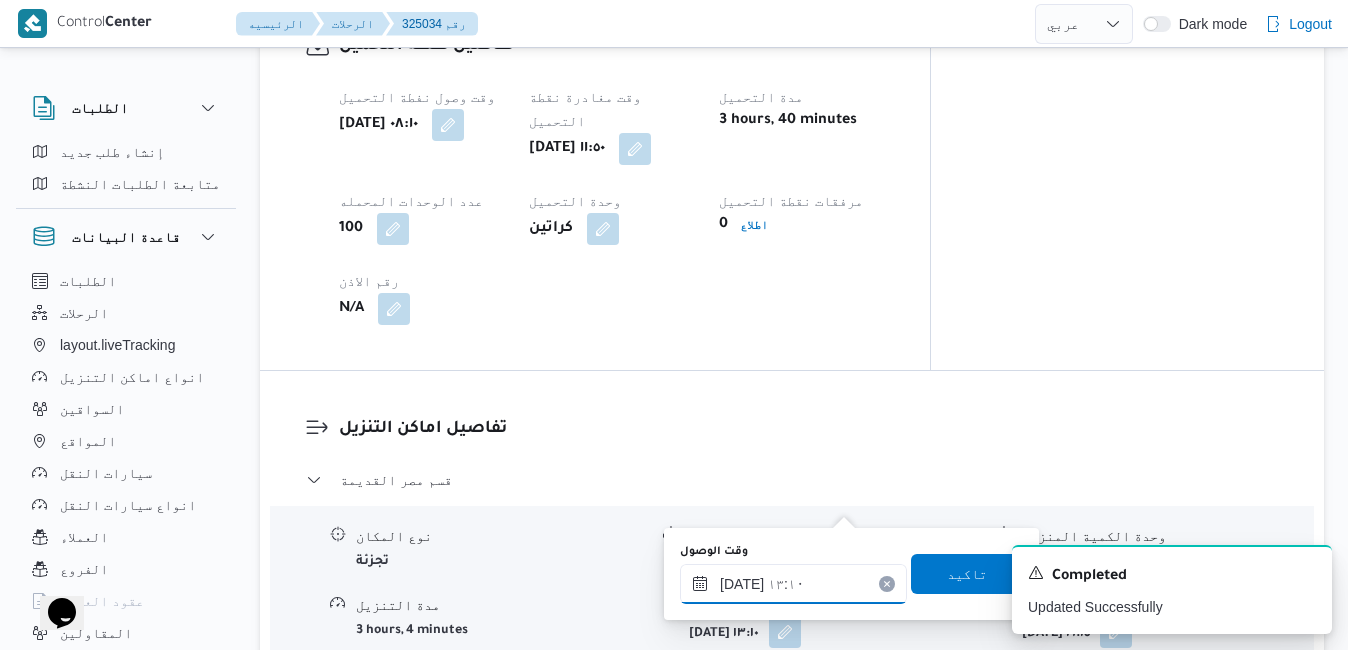 click on "١٥/٠٧/٢٠٢٥ ١٣:١٠" at bounding box center [793, 584] 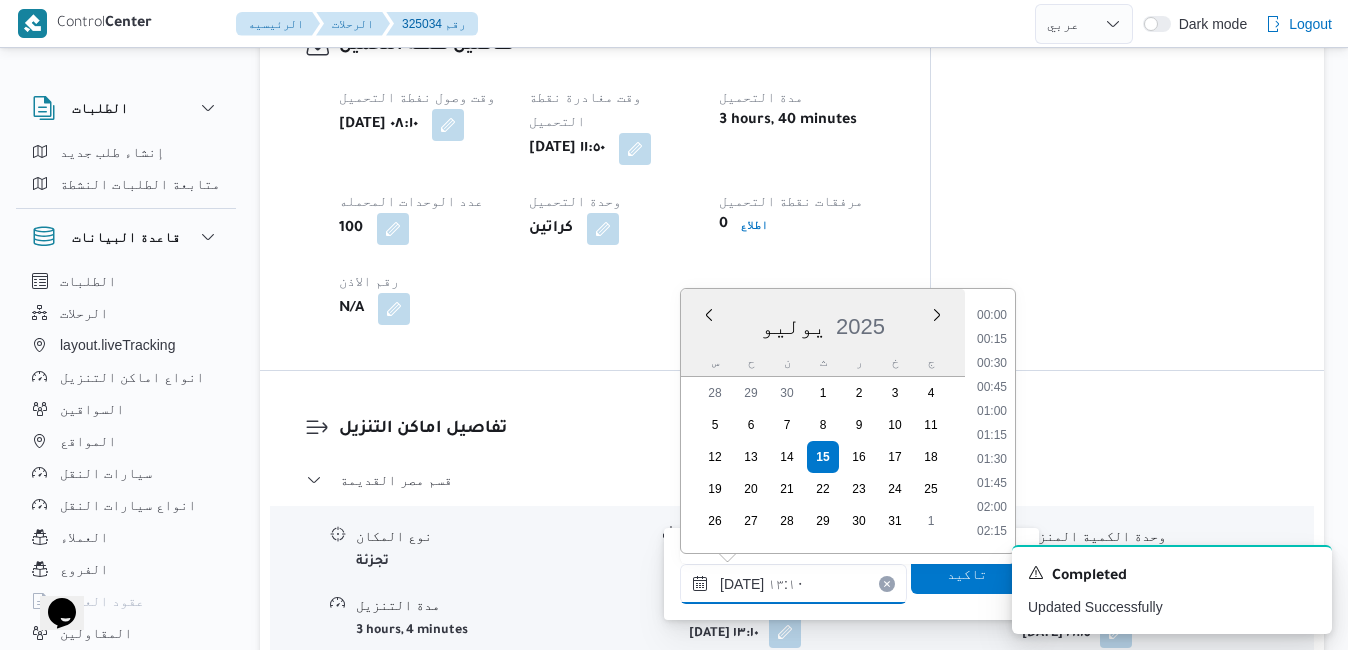 scroll, scrollTop: 1126, scrollLeft: 0, axis: vertical 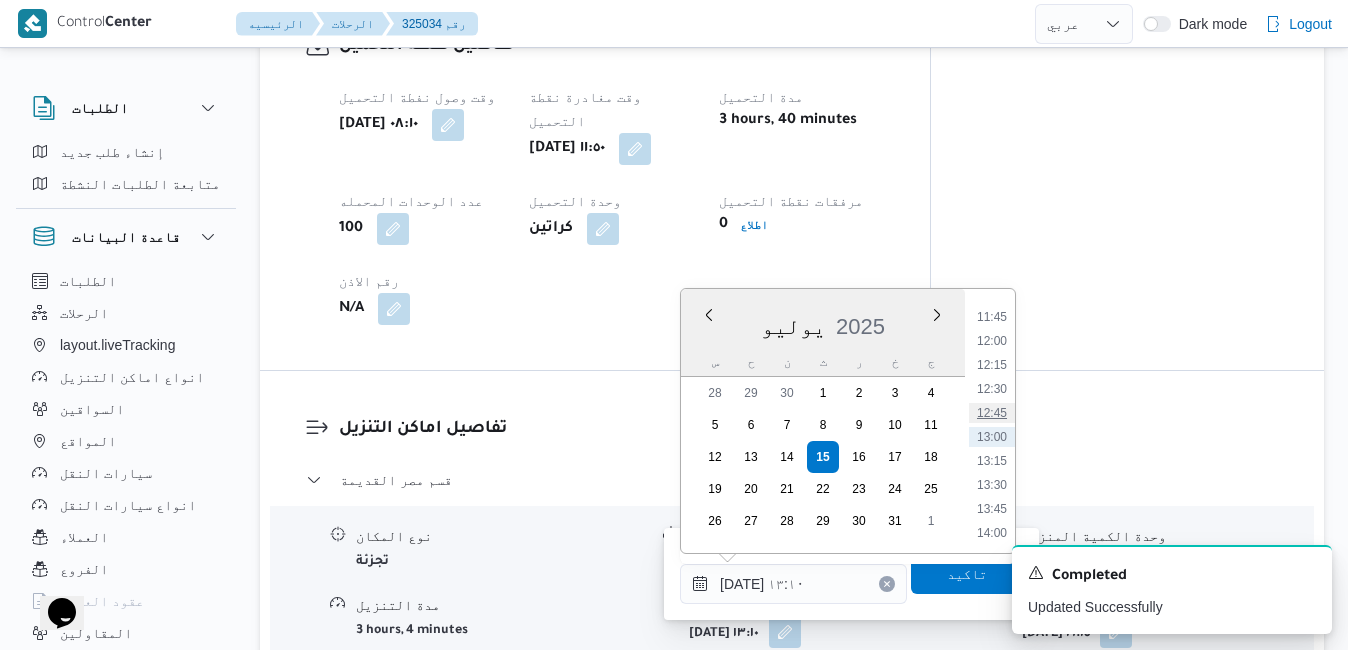 click on "12:45" at bounding box center [992, 413] 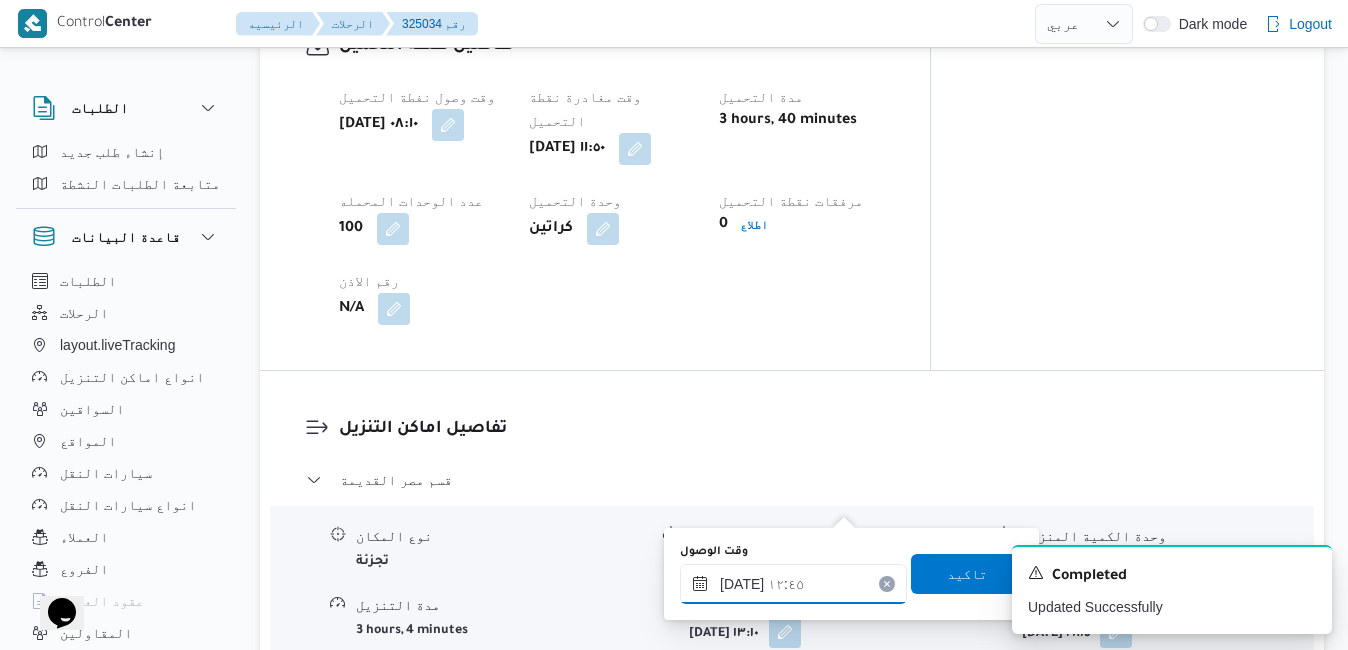 click on "١٥/٠٧/٢٠٢٥ ١٢:٤٥" at bounding box center (793, 584) 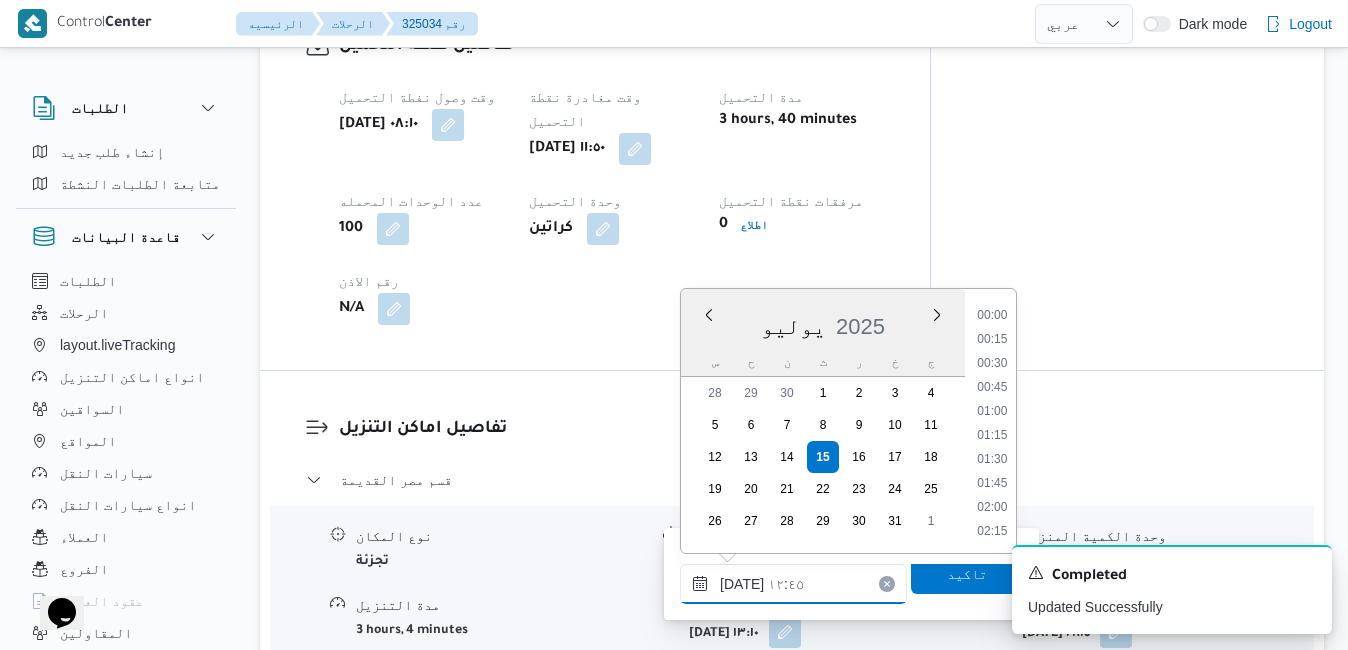 scroll, scrollTop: 1102, scrollLeft: 0, axis: vertical 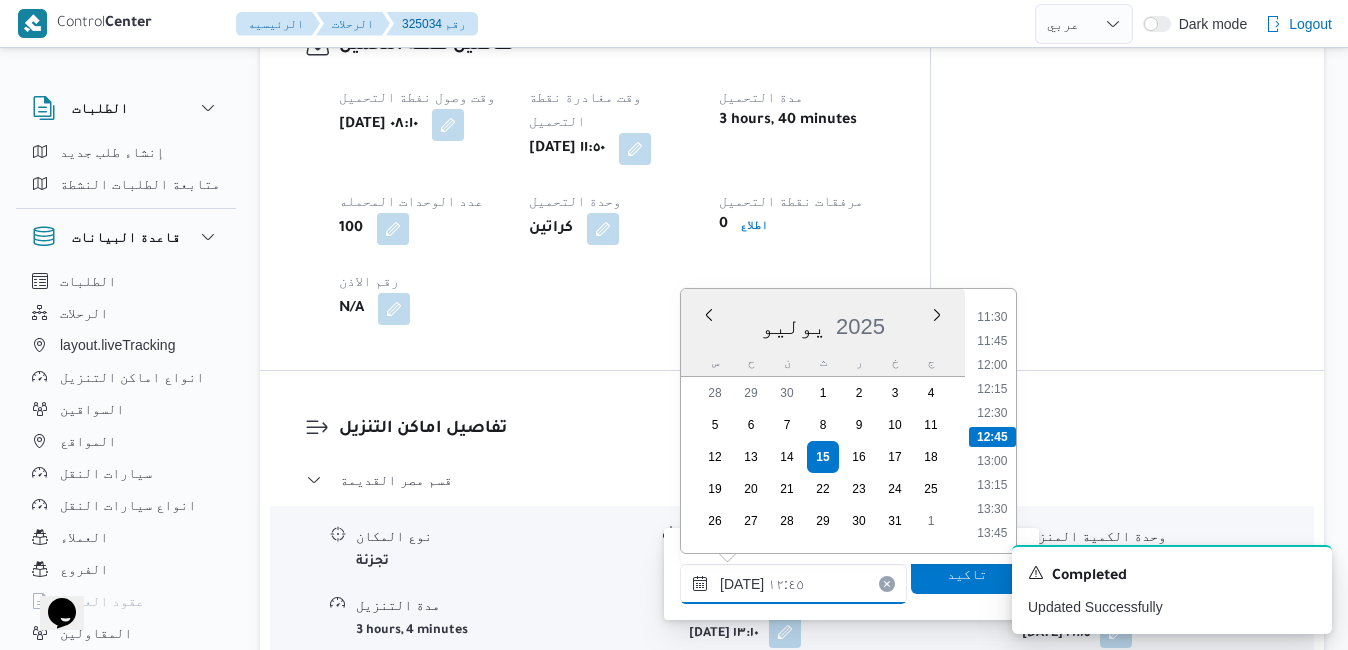 click on "١٥/٠٧/٢٠٢٥ ١٢:٤٥" at bounding box center [793, 584] 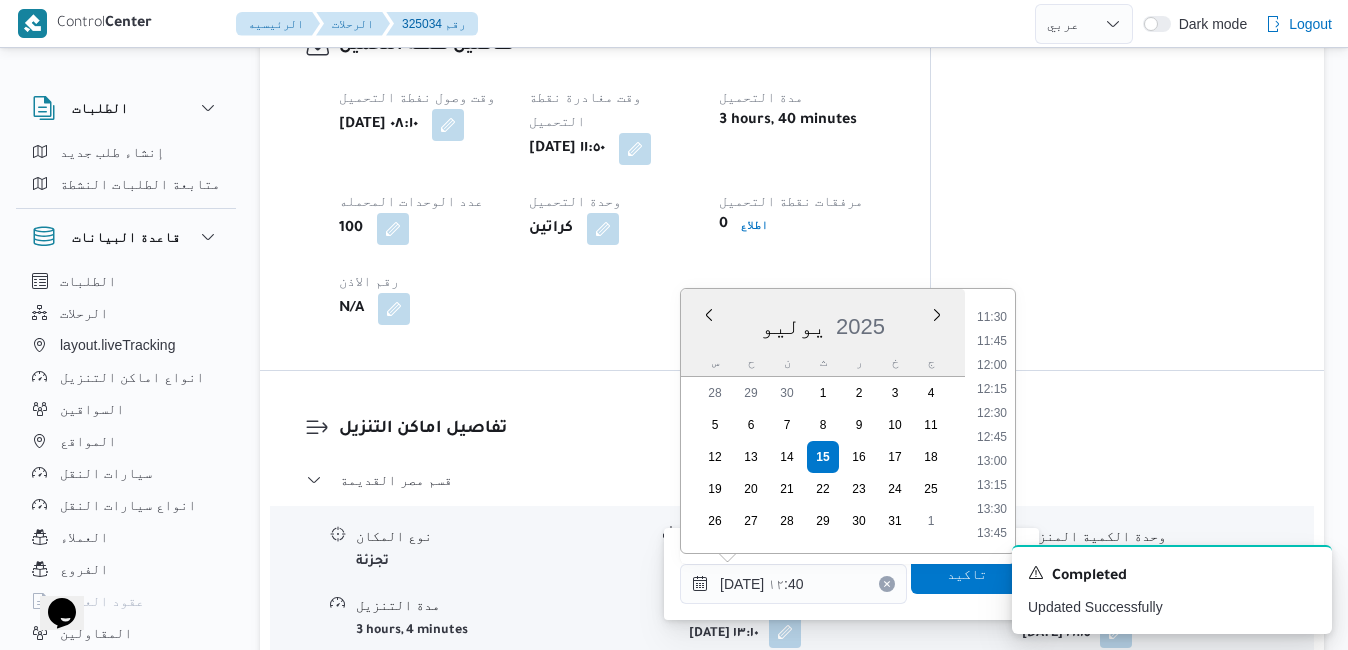 type on "١٥/٠٧/٢٠٢٥ ١٣:١٠" 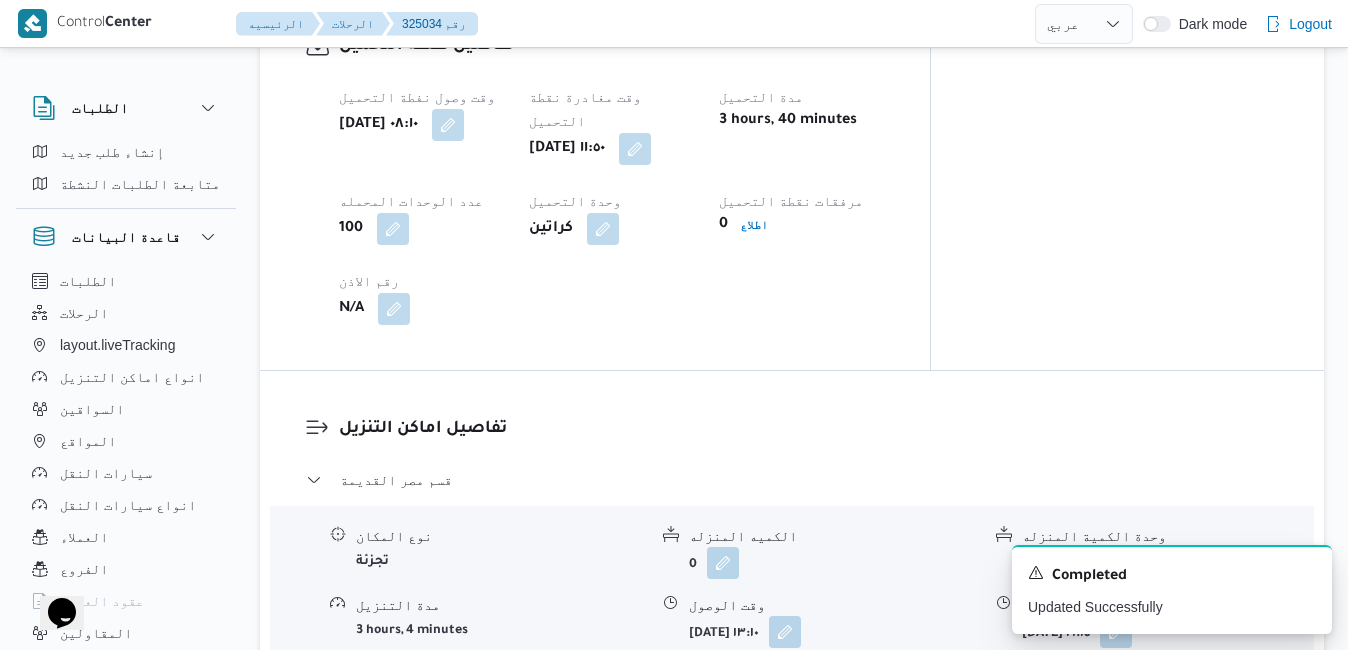click on "A new notification appears Completed Updated Successfully" at bounding box center [1148, 589] 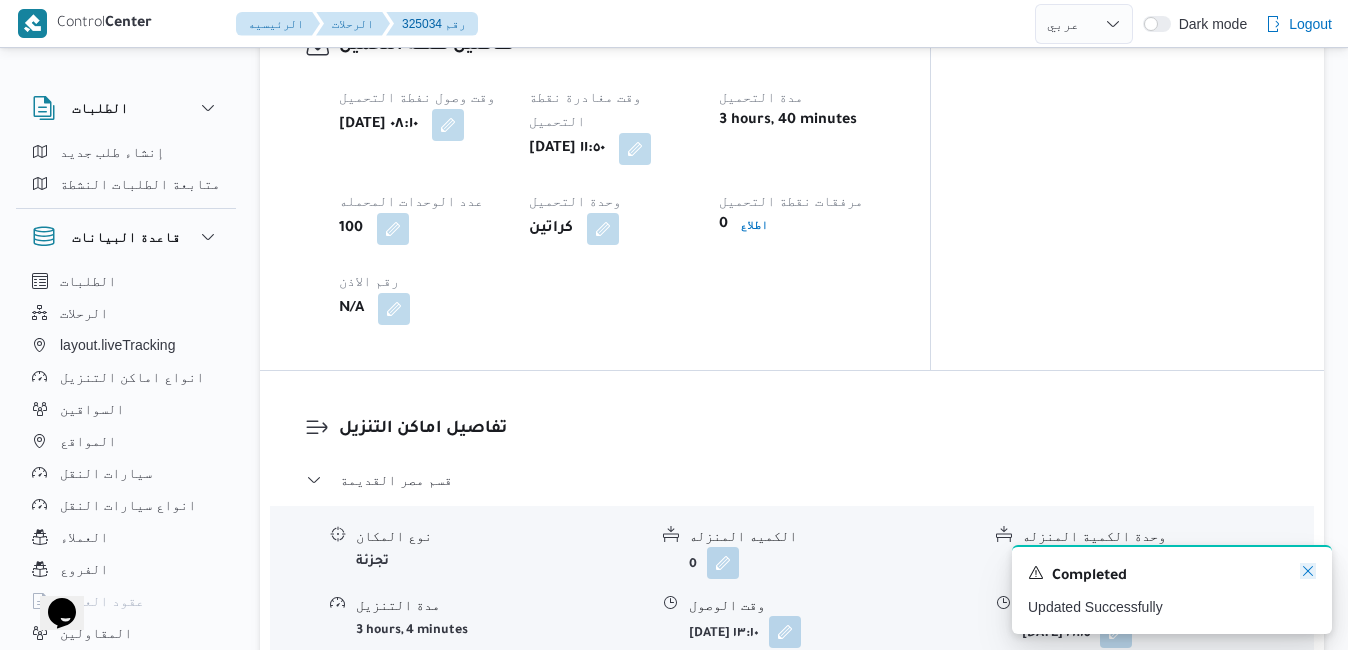 click 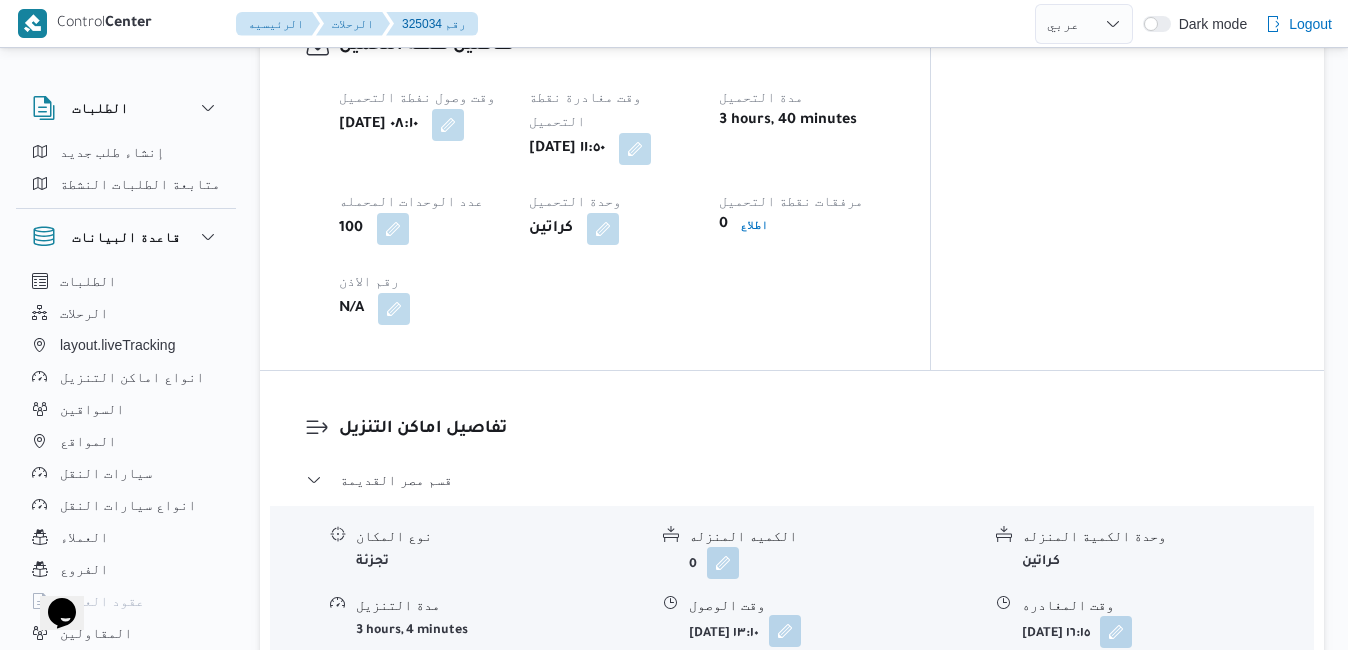 click at bounding box center [785, 631] 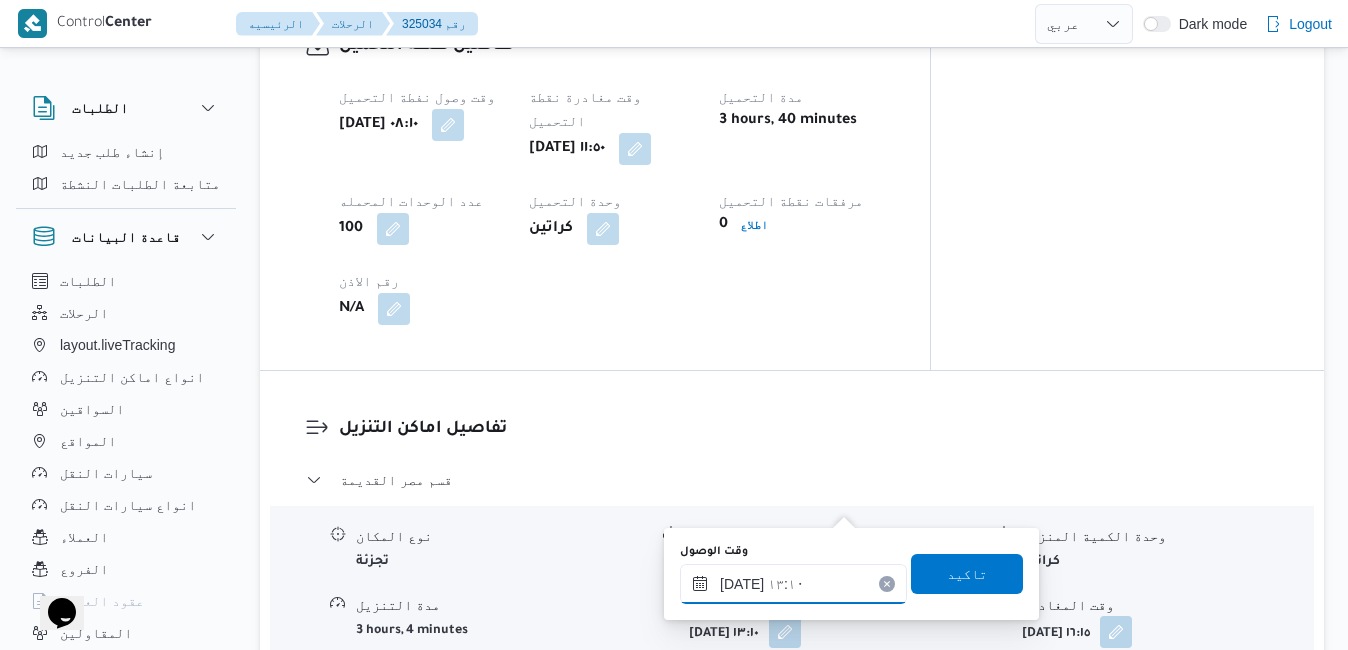 click on "١٥/٠٧/٢٠٢٥ ١٣:١٠" at bounding box center (793, 584) 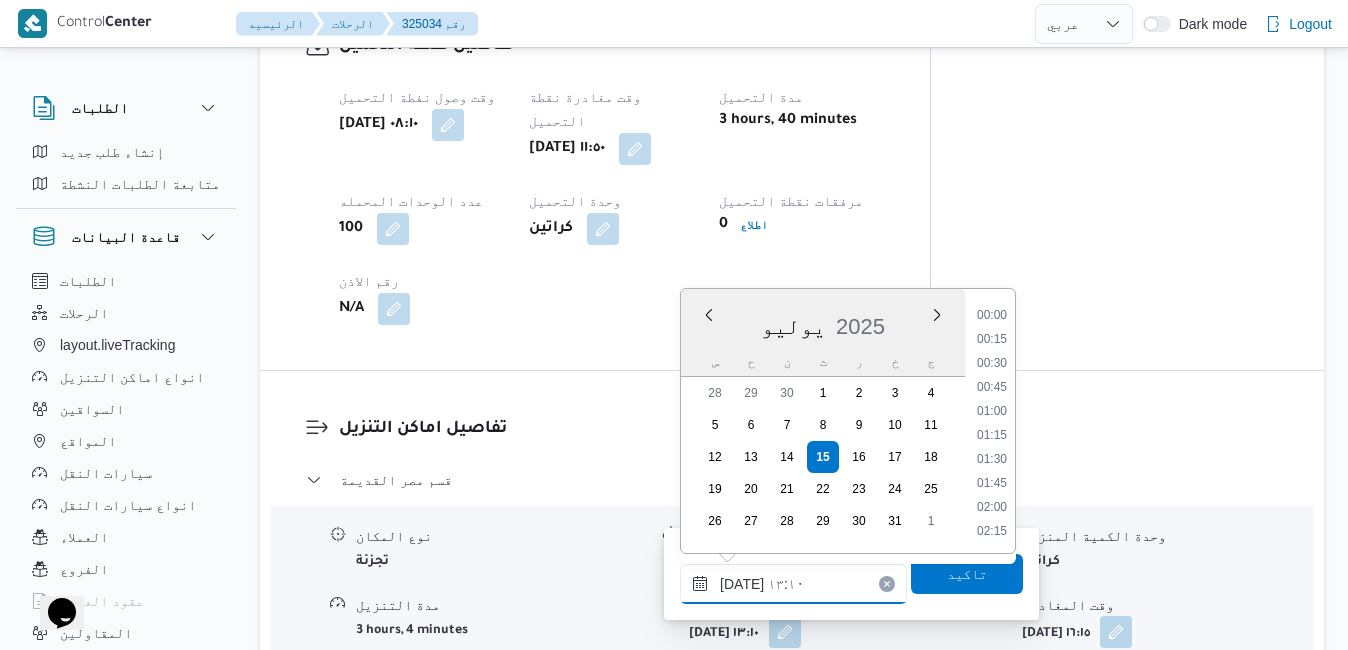 scroll, scrollTop: 1126, scrollLeft: 0, axis: vertical 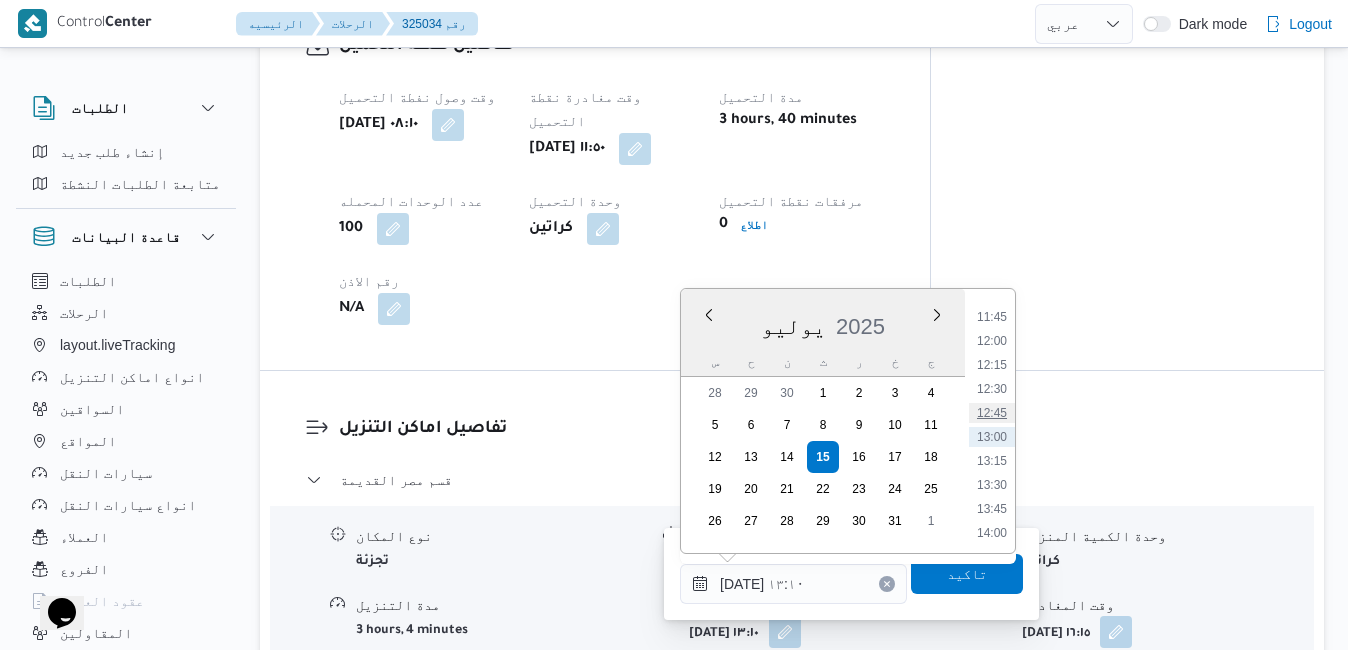 click on "12:45" at bounding box center (992, 413) 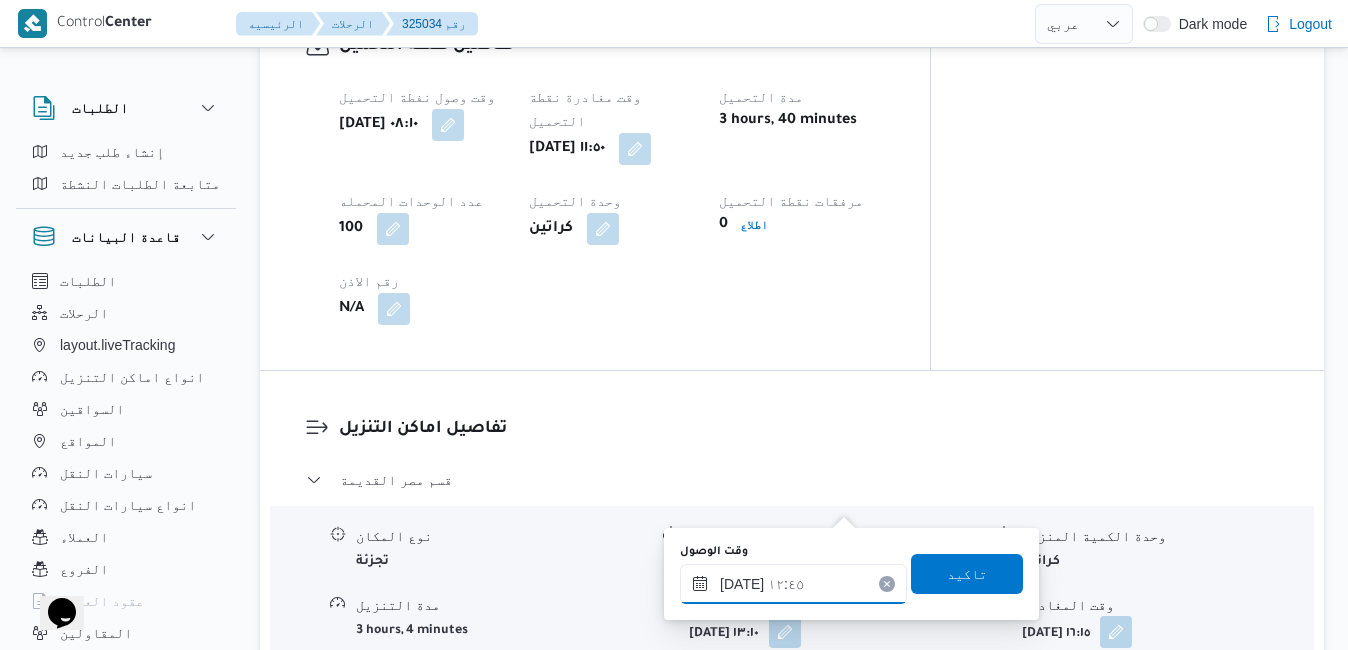 click on "١٥/٠٧/٢٠٢٥ ١٢:٤٥" at bounding box center [793, 584] 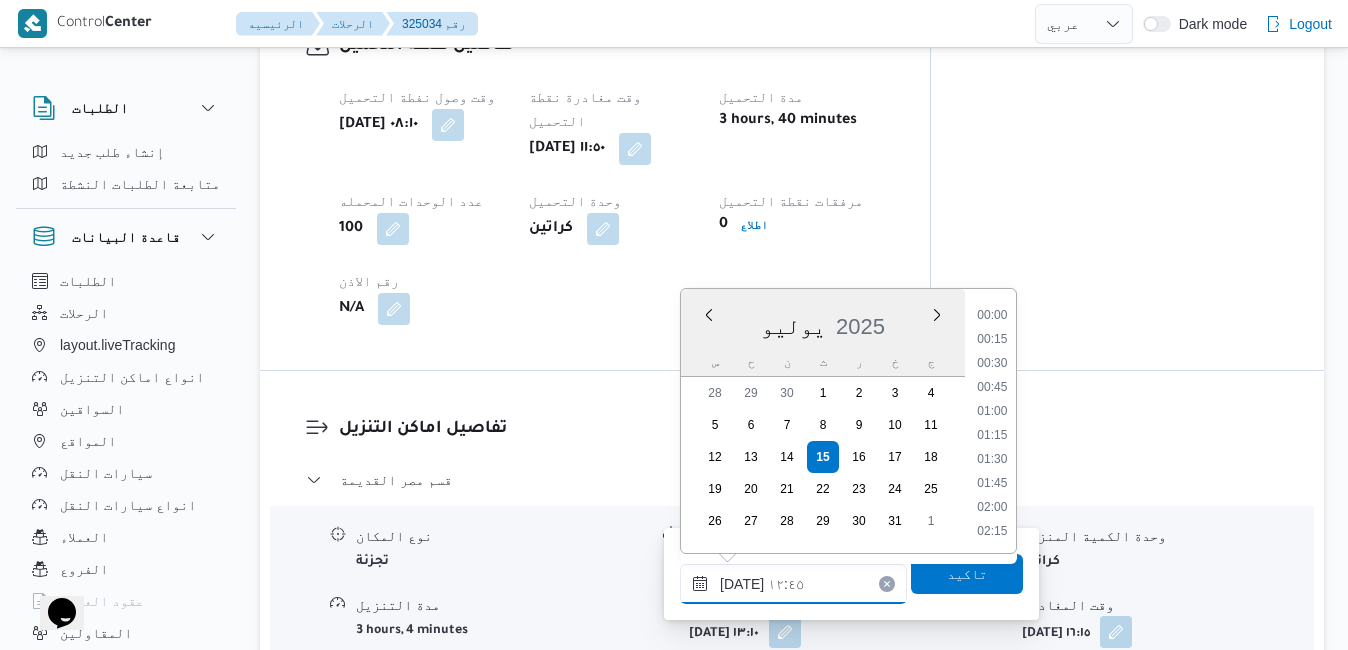 scroll, scrollTop: 1102, scrollLeft: 0, axis: vertical 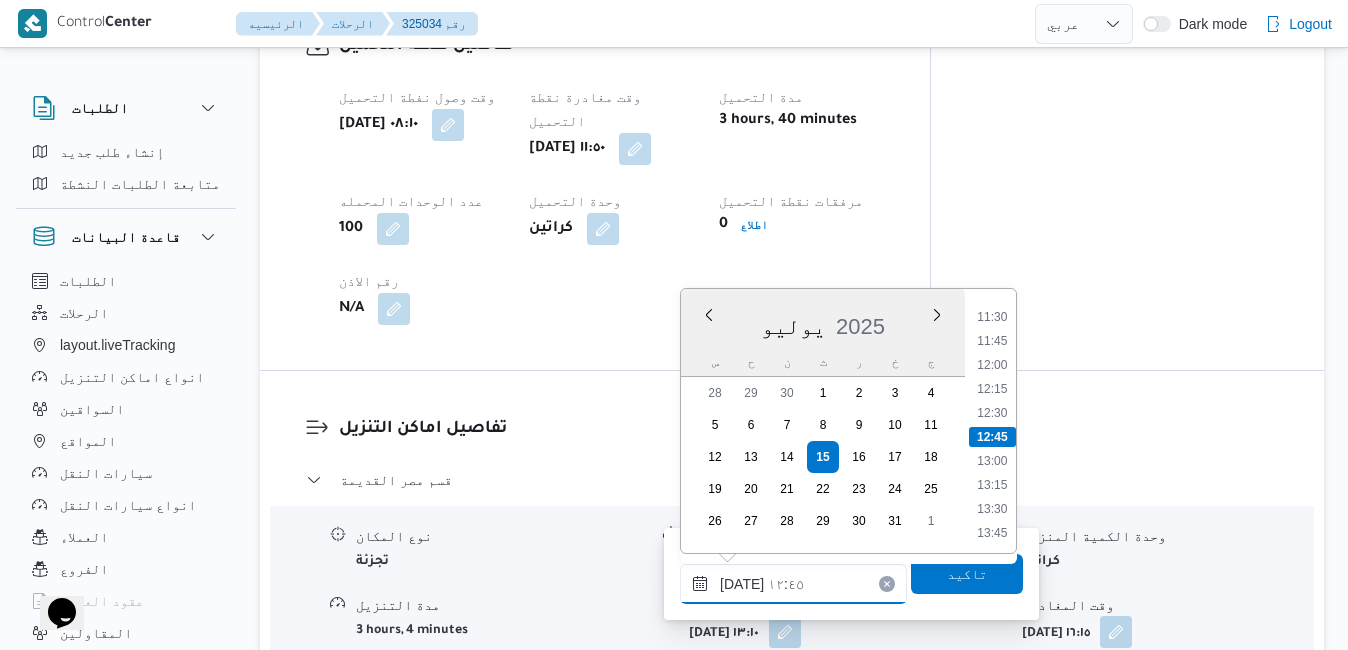 click on "١٥/٠٧/٢٠٢٥ ١٢:٤٥" at bounding box center (793, 584) 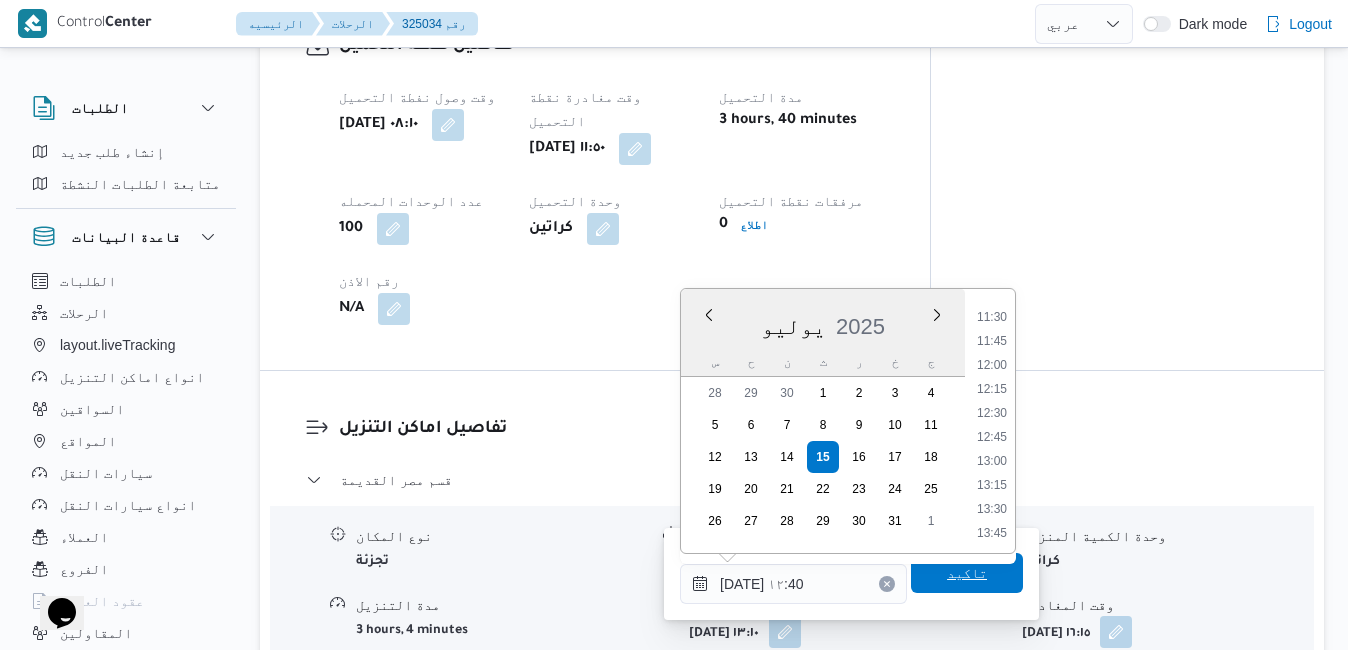 type on "١٥/٠٧/٢٠٢٥ ١٢:٤٠" 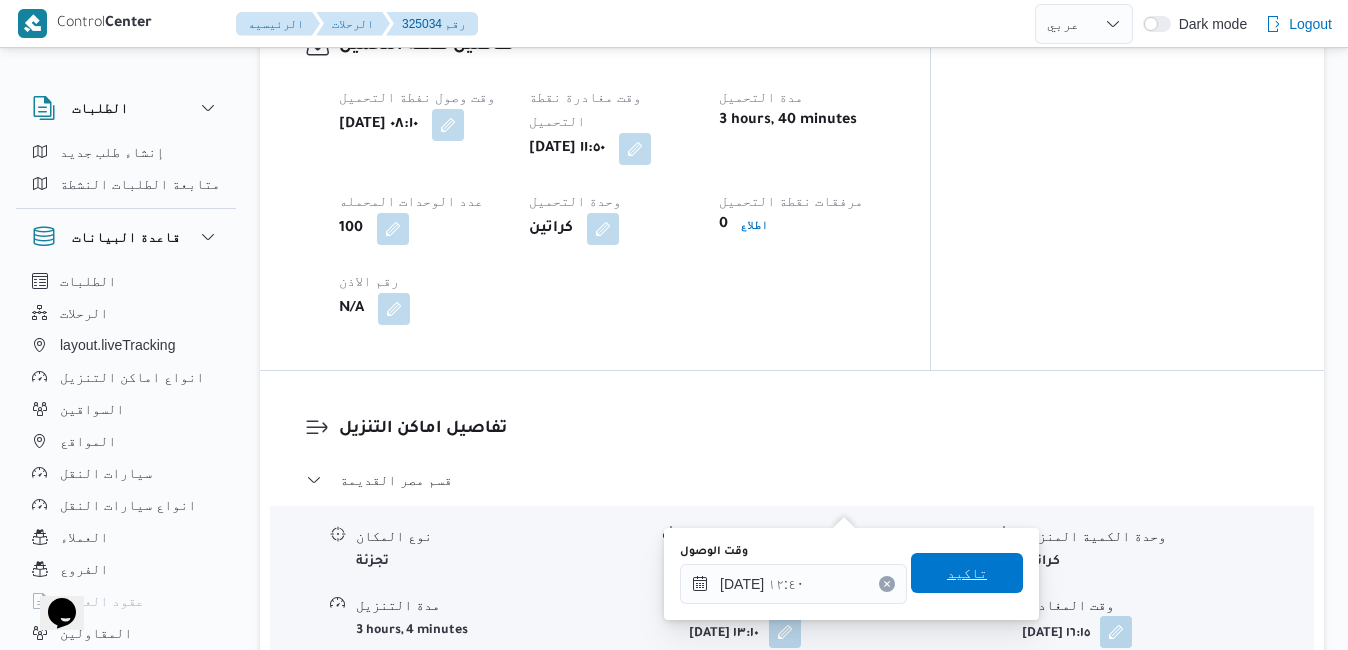 click on "تاكيد" at bounding box center [967, 573] 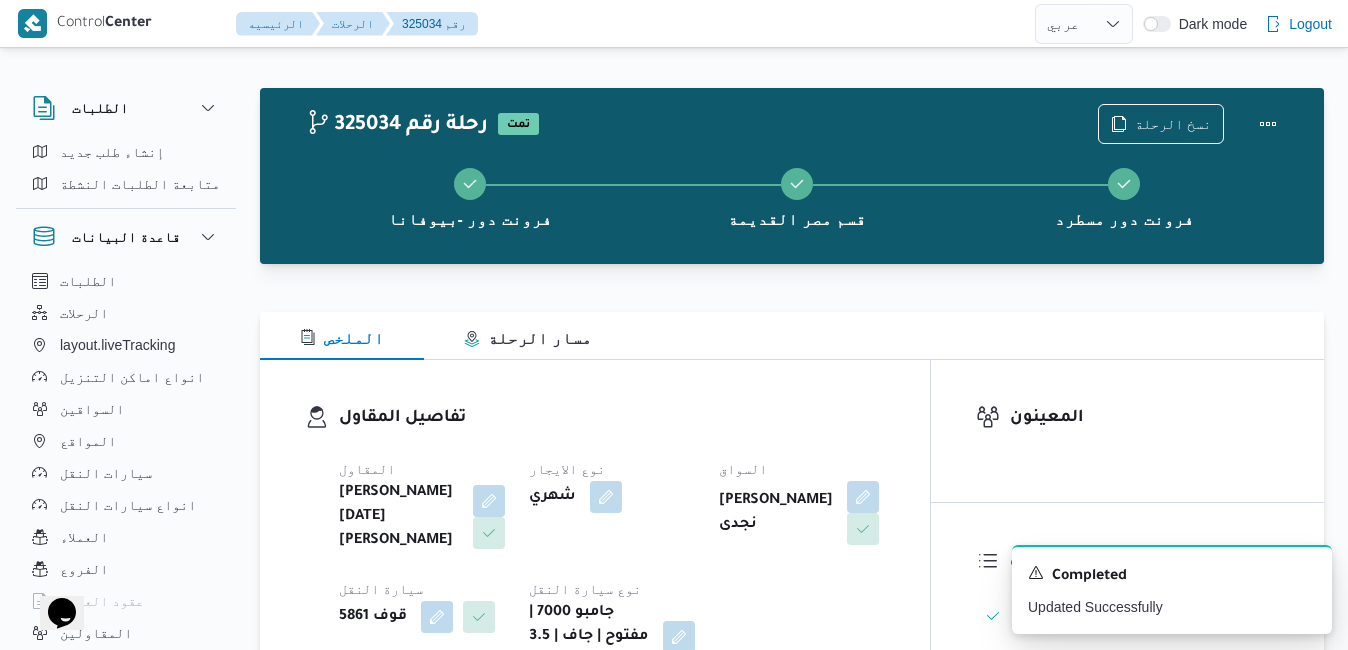scroll, scrollTop: 0, scrollLeft: 0, axis: both 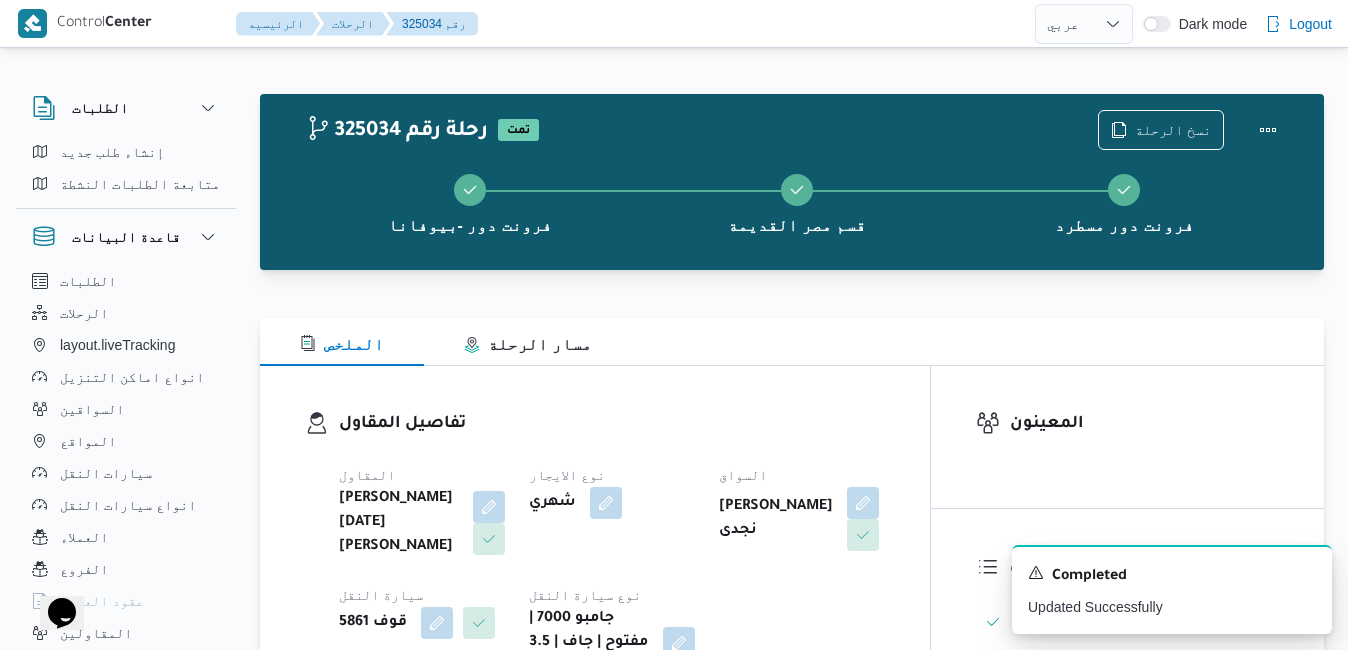 click on "نسخ الرحلة" at bounding box center [1193, 130] 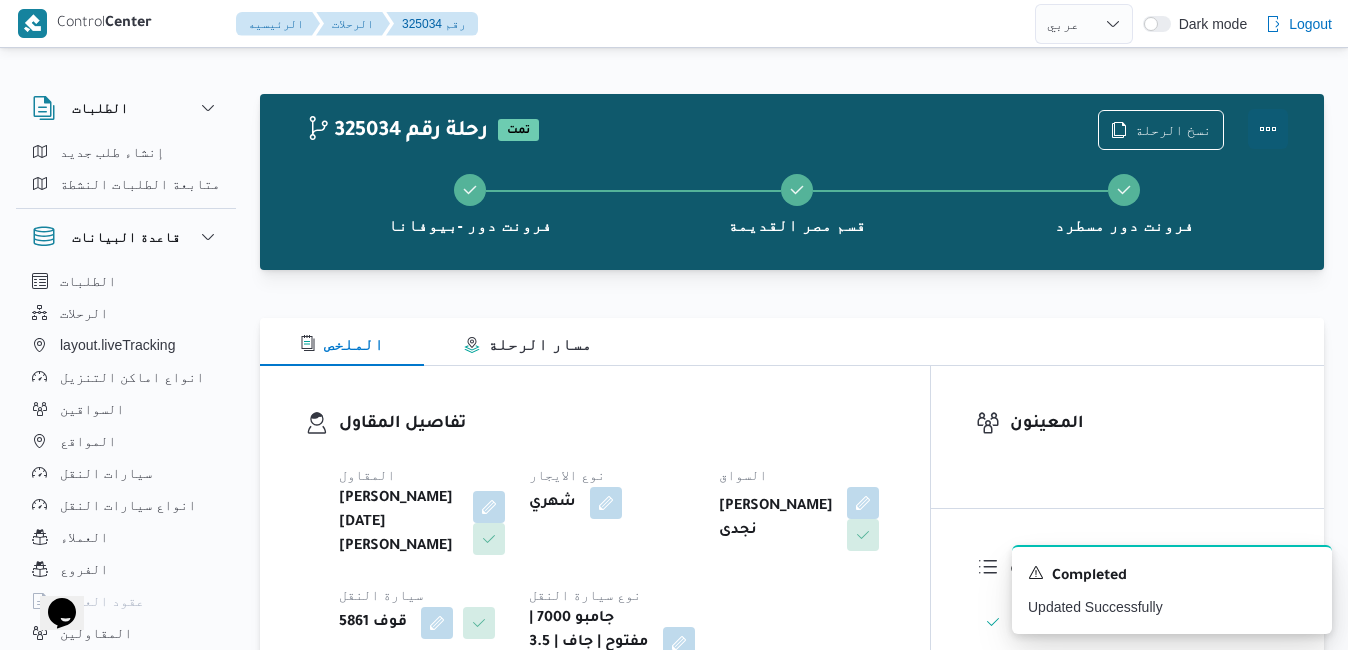 click at bounding box center (1268, 129) 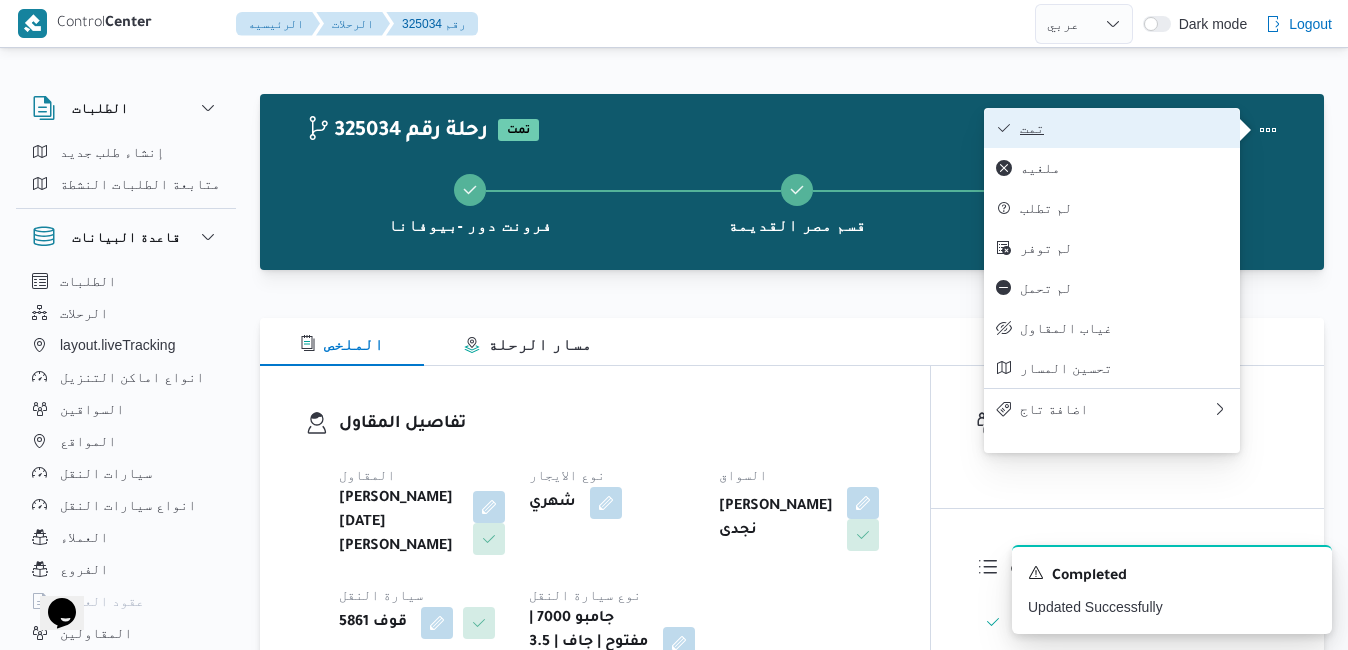 click on "تمت" at bounding box center [1124, 128] 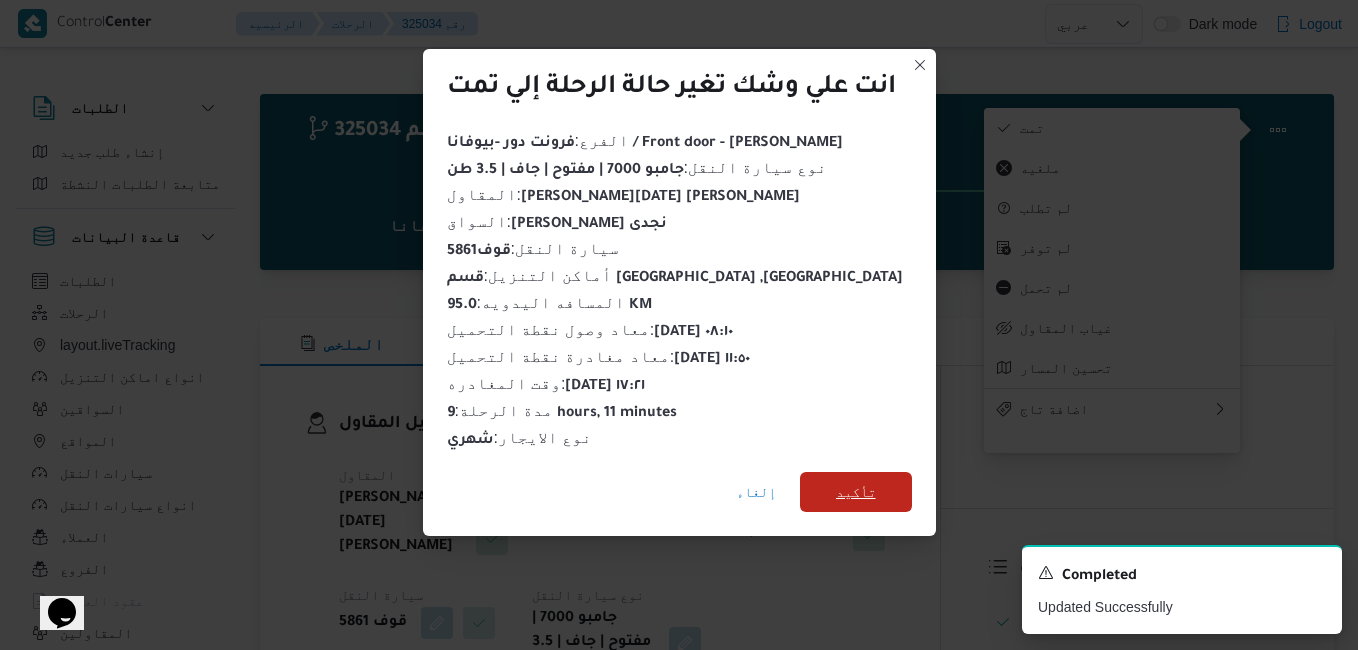 click on "تأكيد" at bounding box center (856, 492) 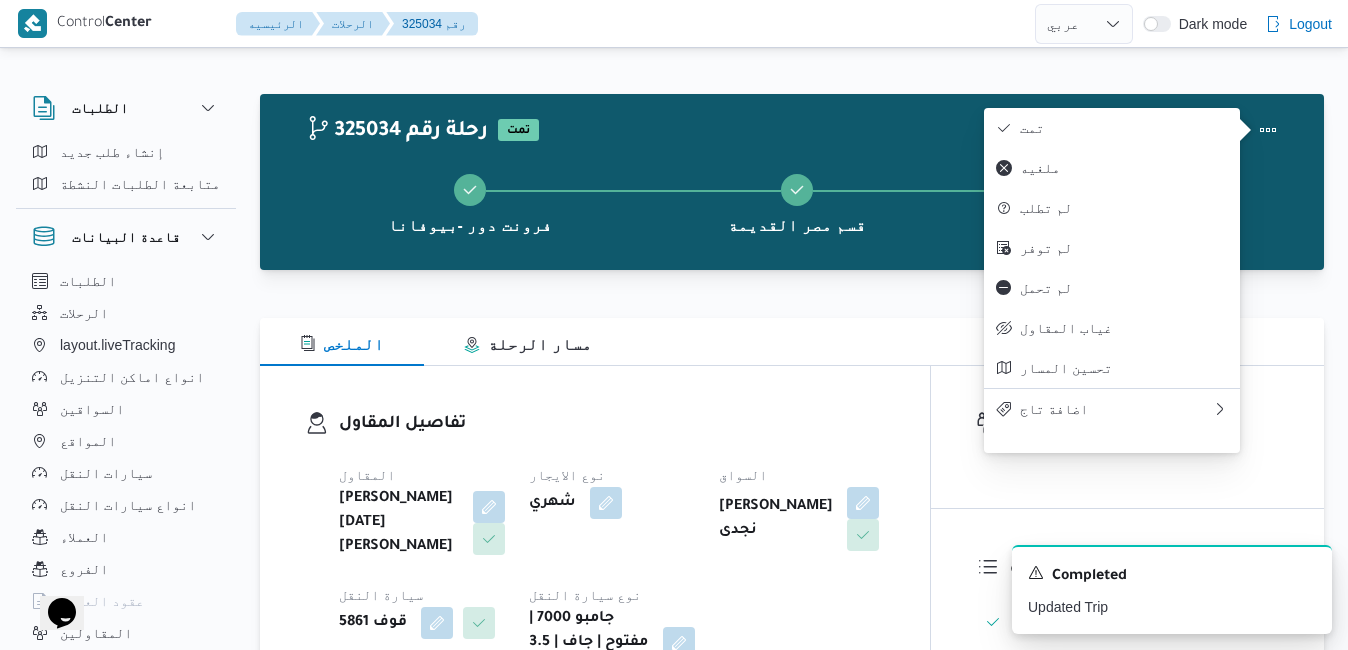 click on "تفاصيل المقاول المقاول ابراهيم رمضان ابراهيم عثمان ابوباشا نوع الايجار شهري السواق عبدالله عبدالسميع احمد بيومي نجدى سيارة النقل قوف 5861 نوع سيارة النقل جامبو 7000 | مفتوح | جاف | 3.5 طن" at bounding box center [595, 545] 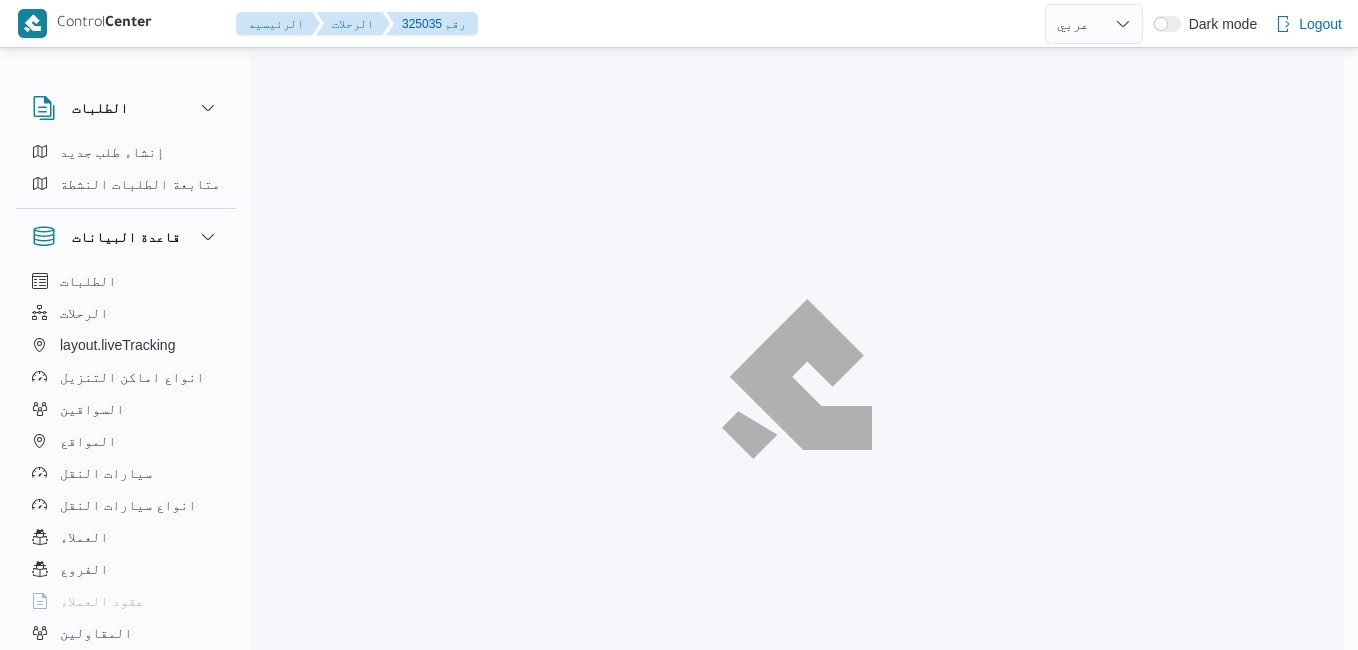 select on "ar" 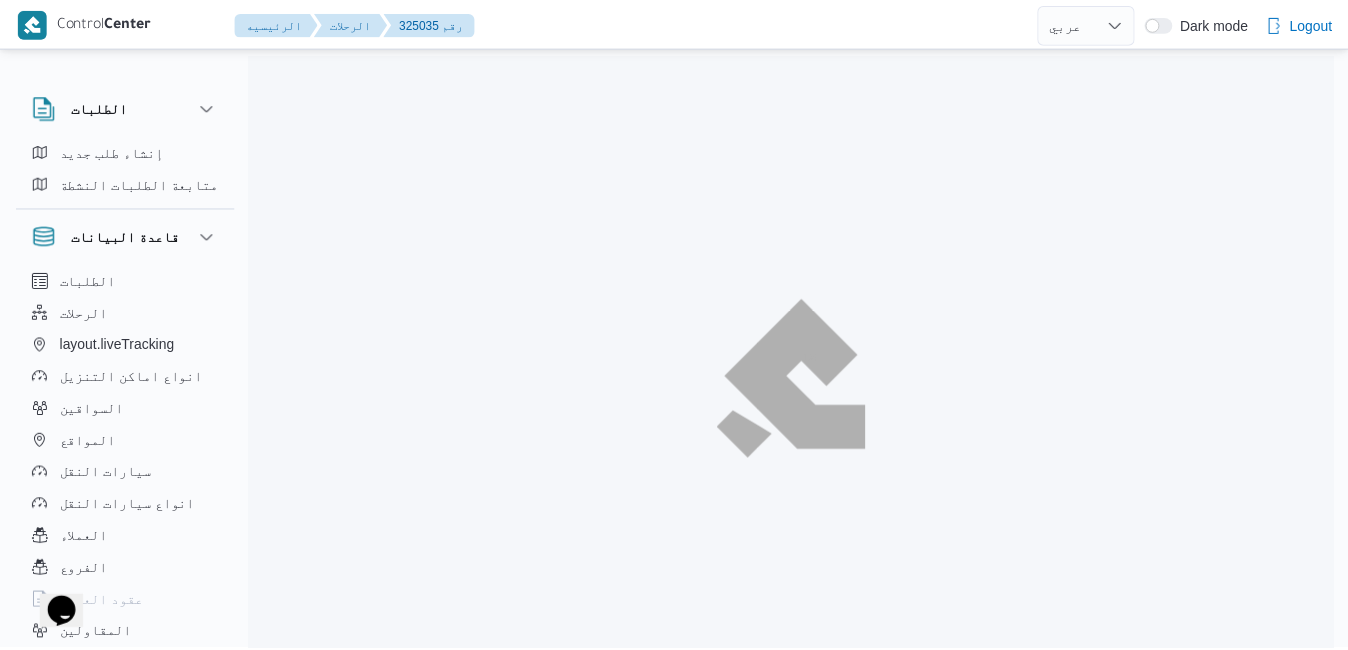 scroll, scrollTop: 0, scrollLeft: 0, axis: both 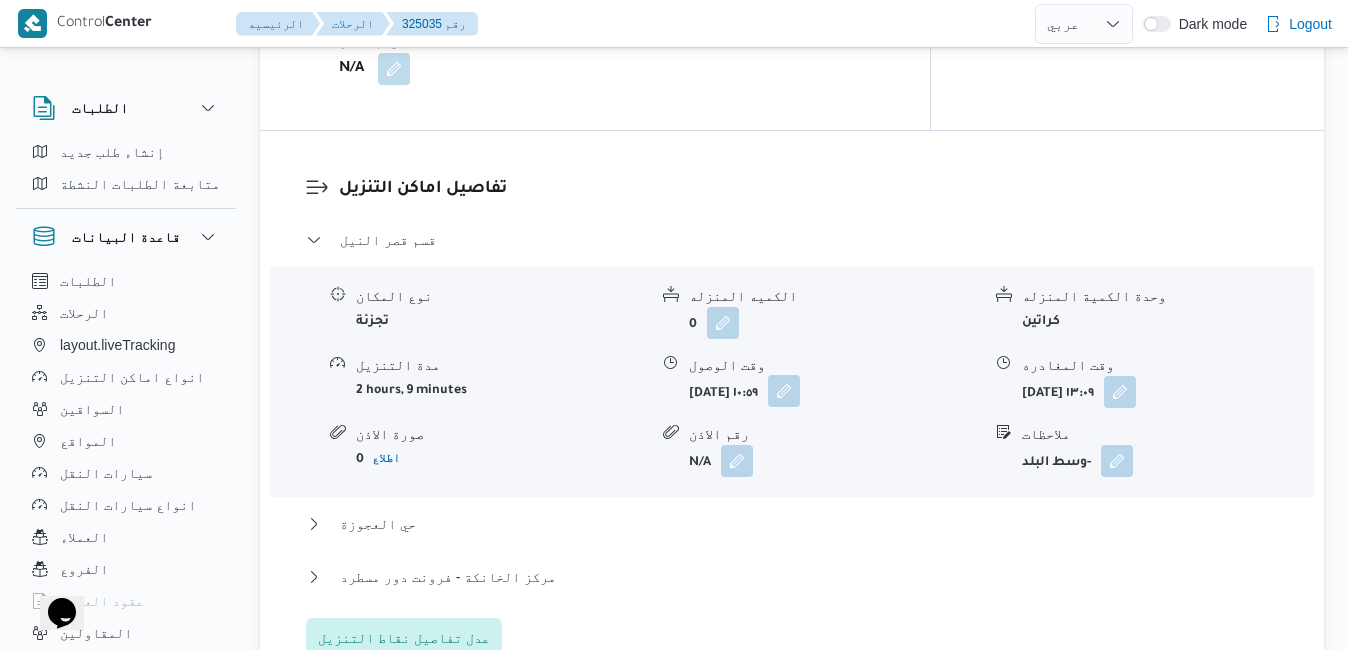 click at bounding box center (784, 391) 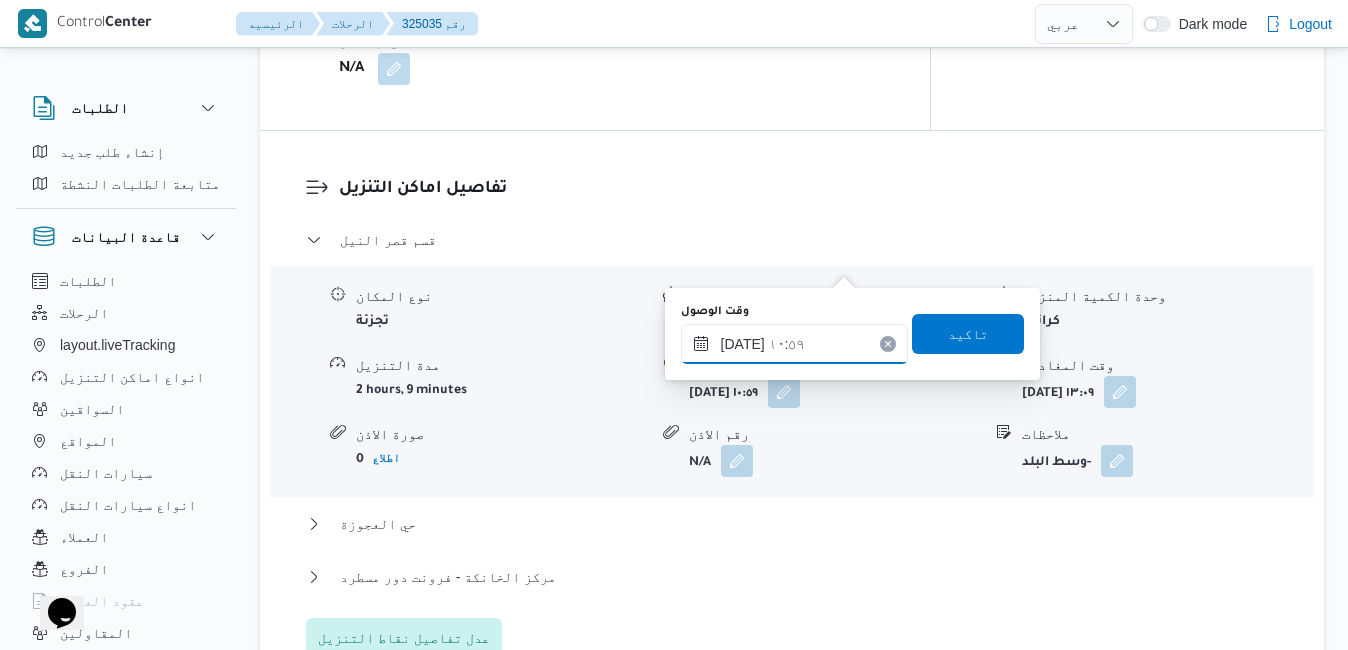 click on "[DATE] ١٠:٥٩" at bounding box center (794, 344) 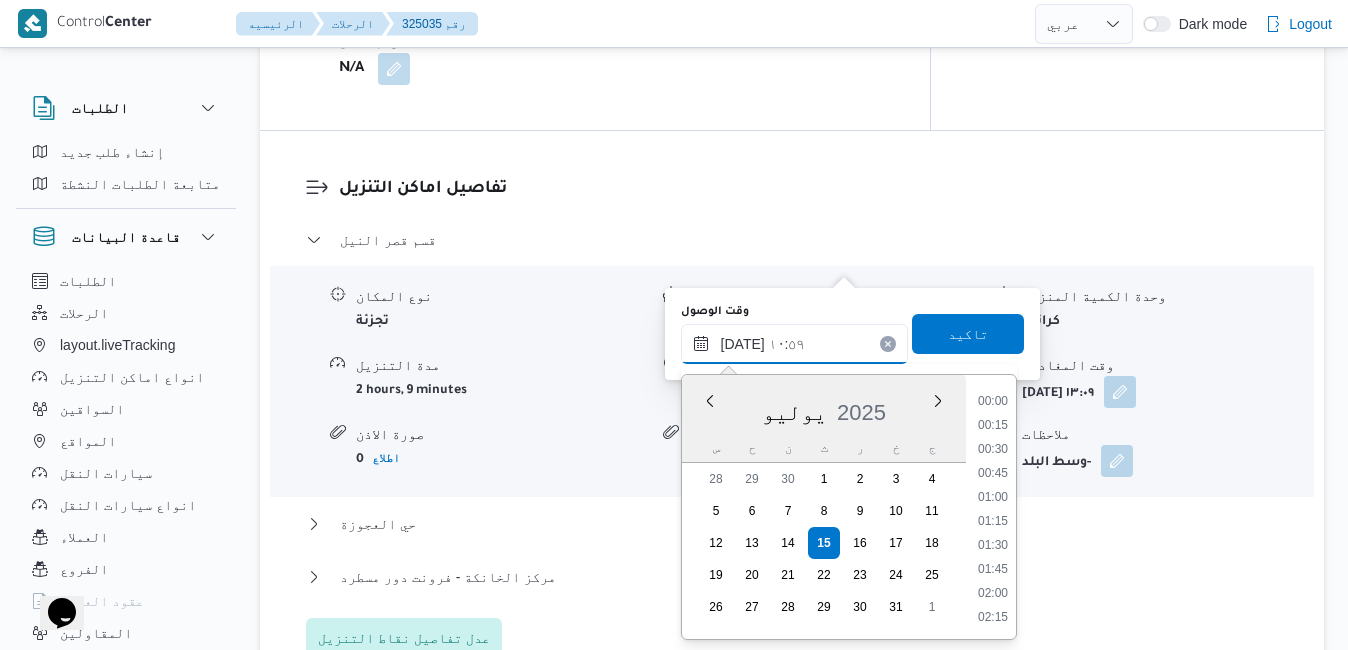 scroll, scrollTop: 910, scrollLeft: 0, axis: vertical 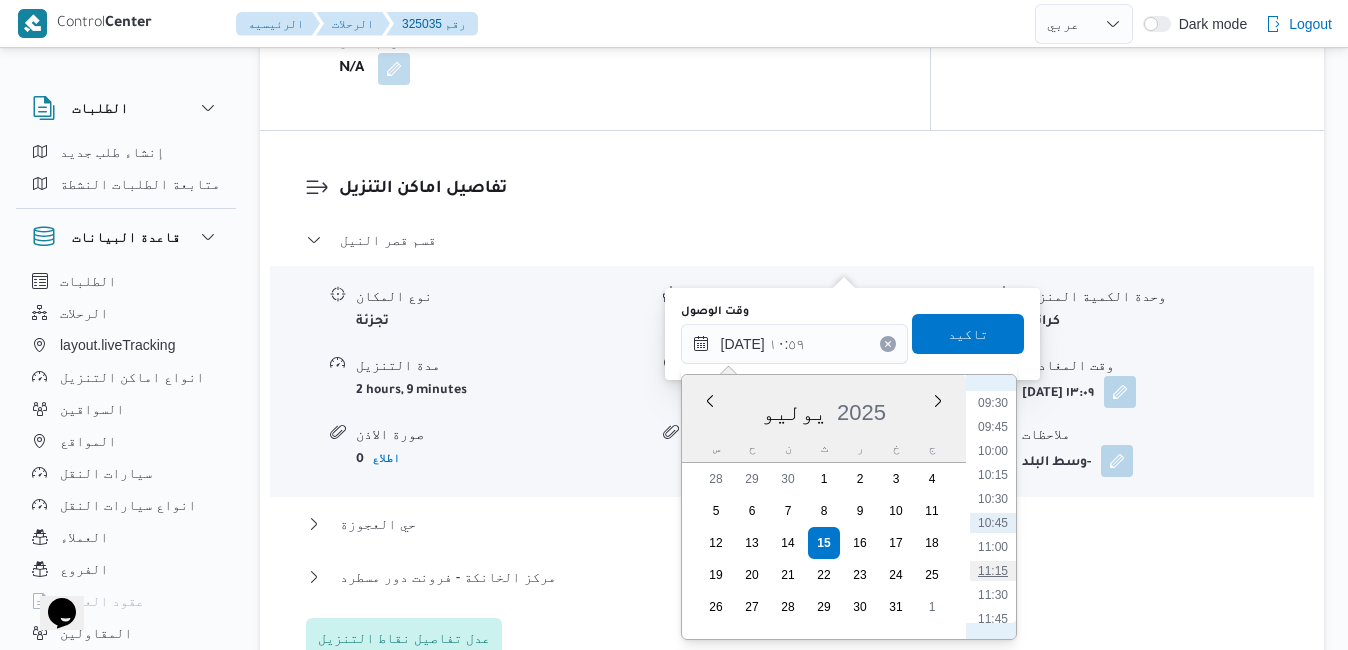 click on "11:15" at bounding box center (993, 571) 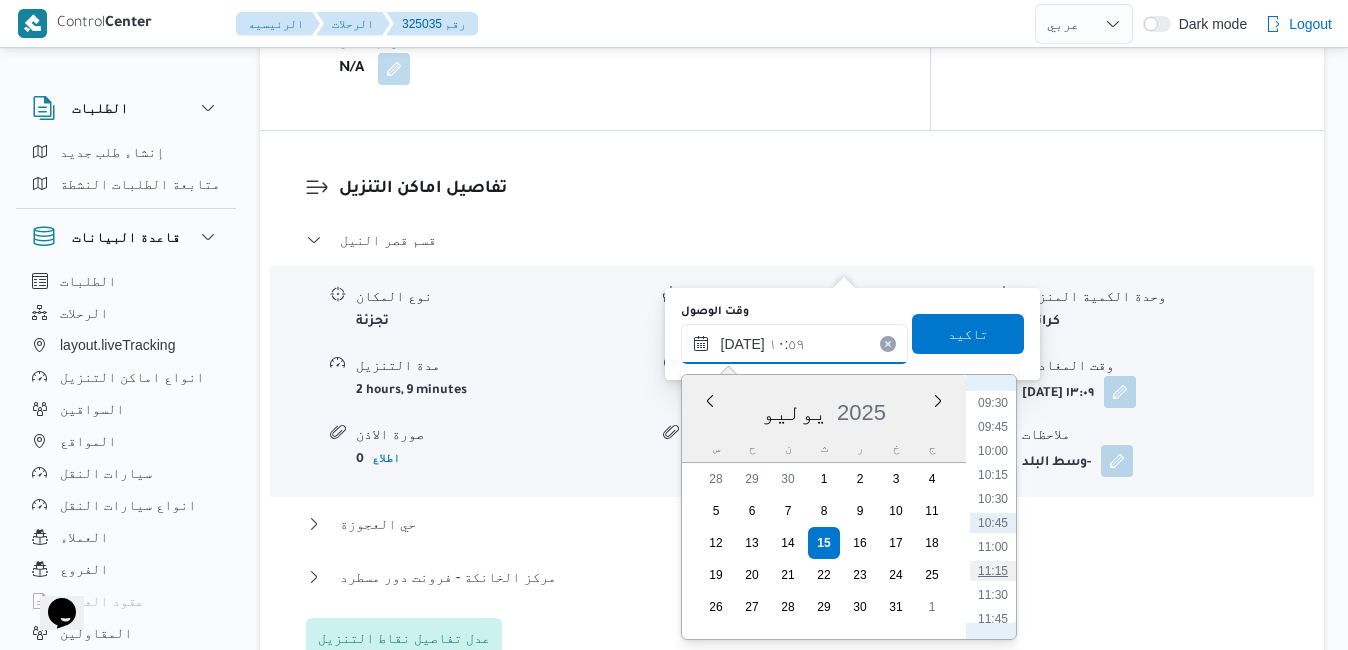 type on "[DATE] ١١:١٥" 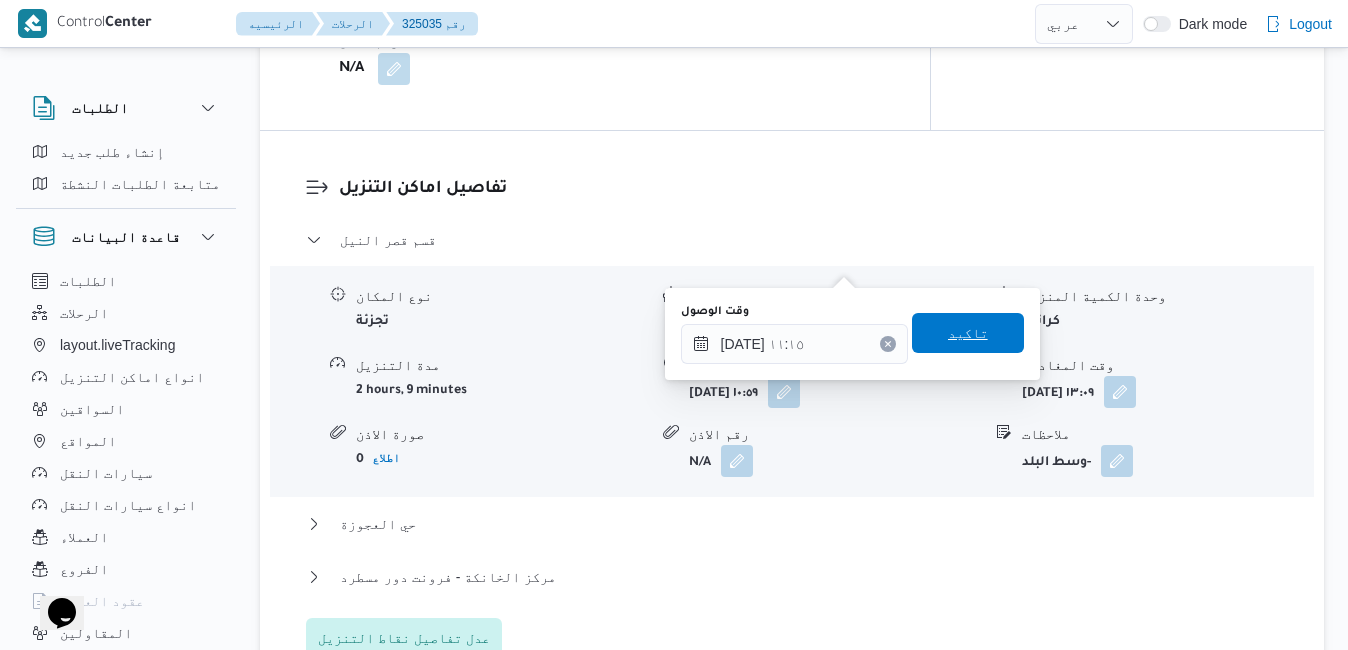click on "تاكيد" at bounding box center [968, 333] 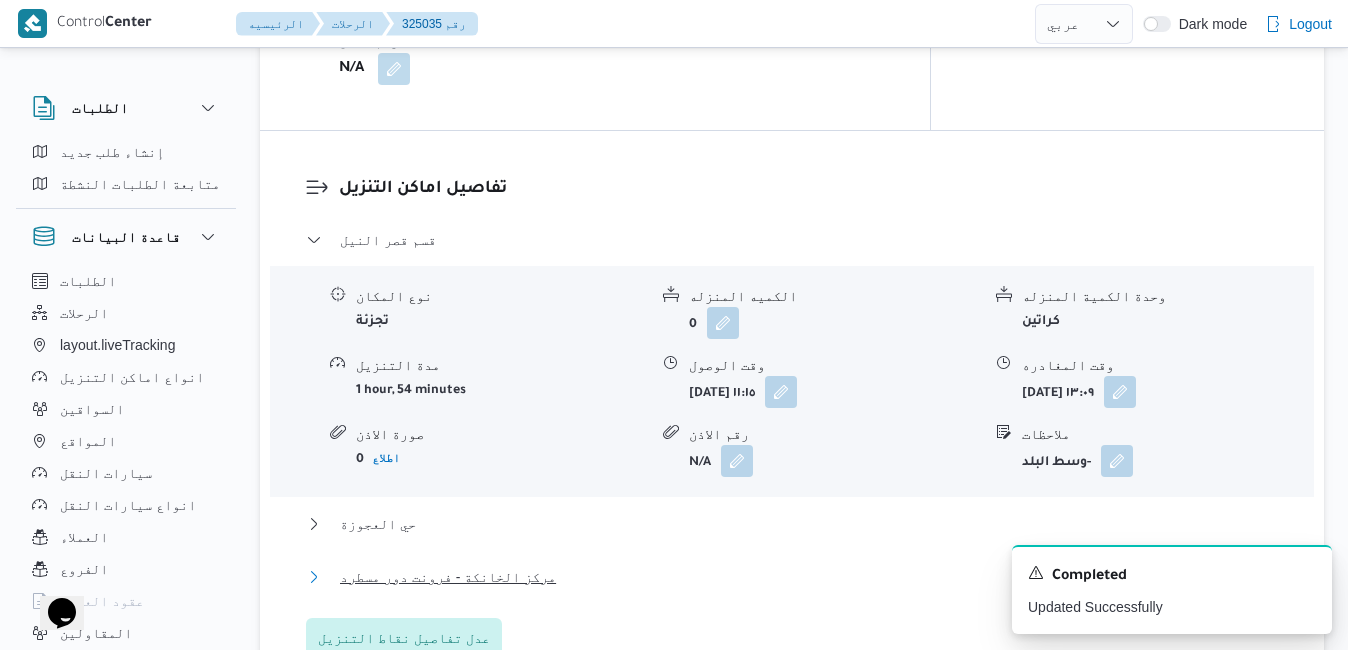 click on "مركز الخانكة -
فرونت دور مسطرد" at bounding box center [792, 577] 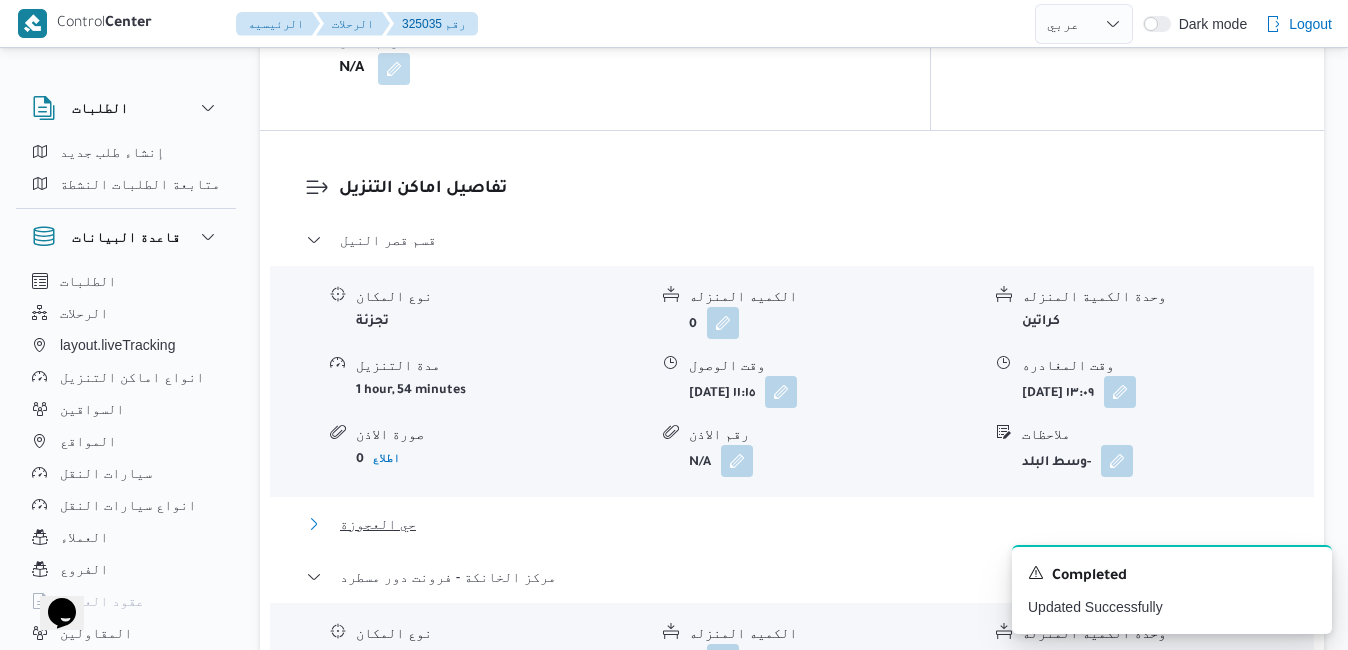 click on "حي العجوزة" at bounding box center [792, 524] 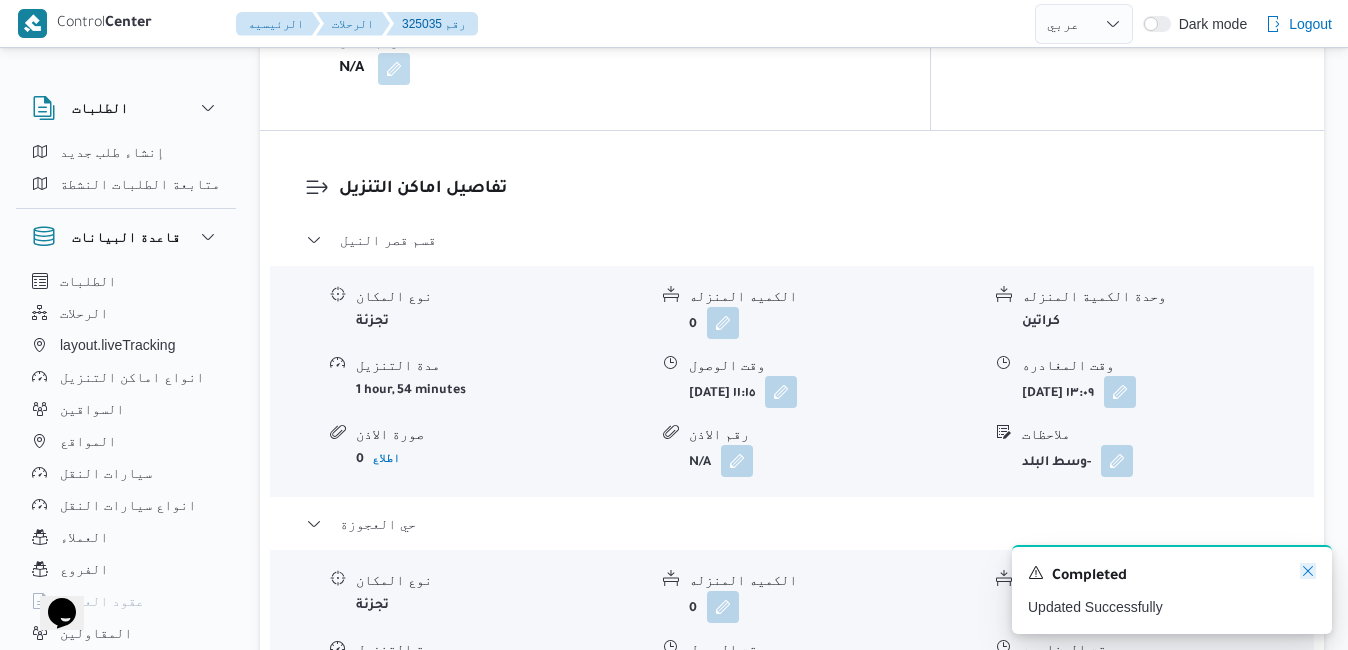click 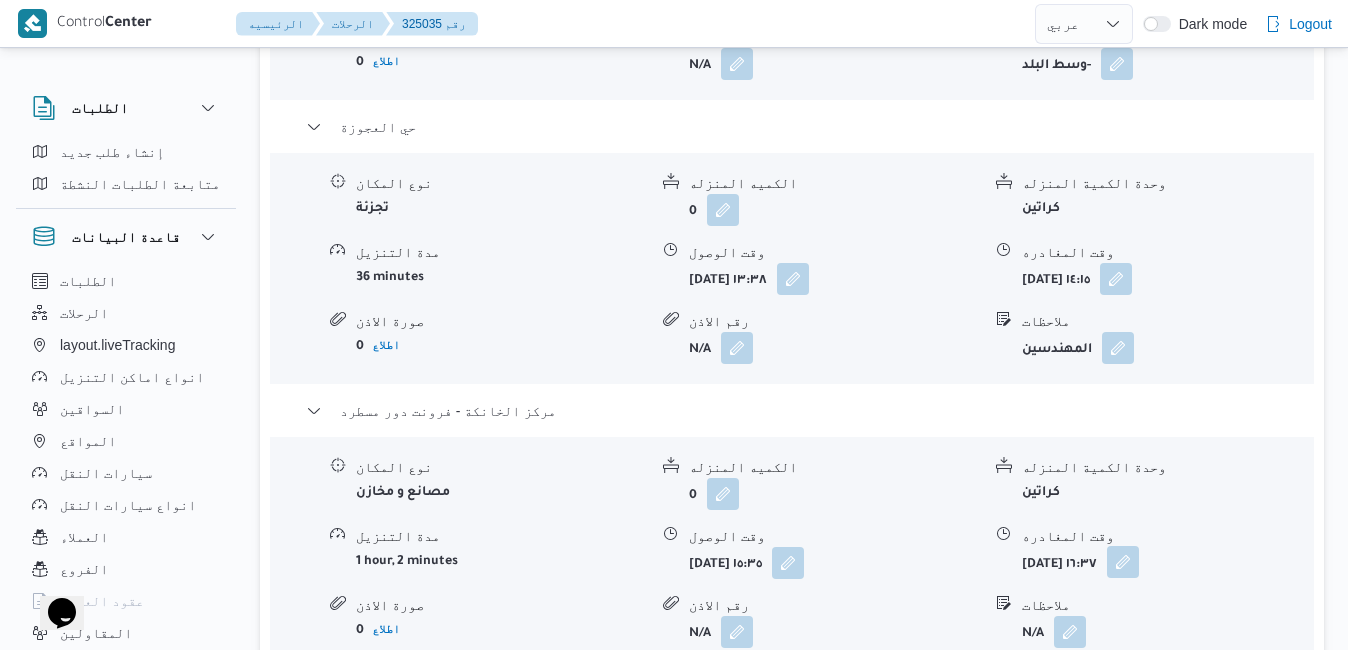 scroll, scrollTop: 2160, scrollLeft: 0, axis: vertical 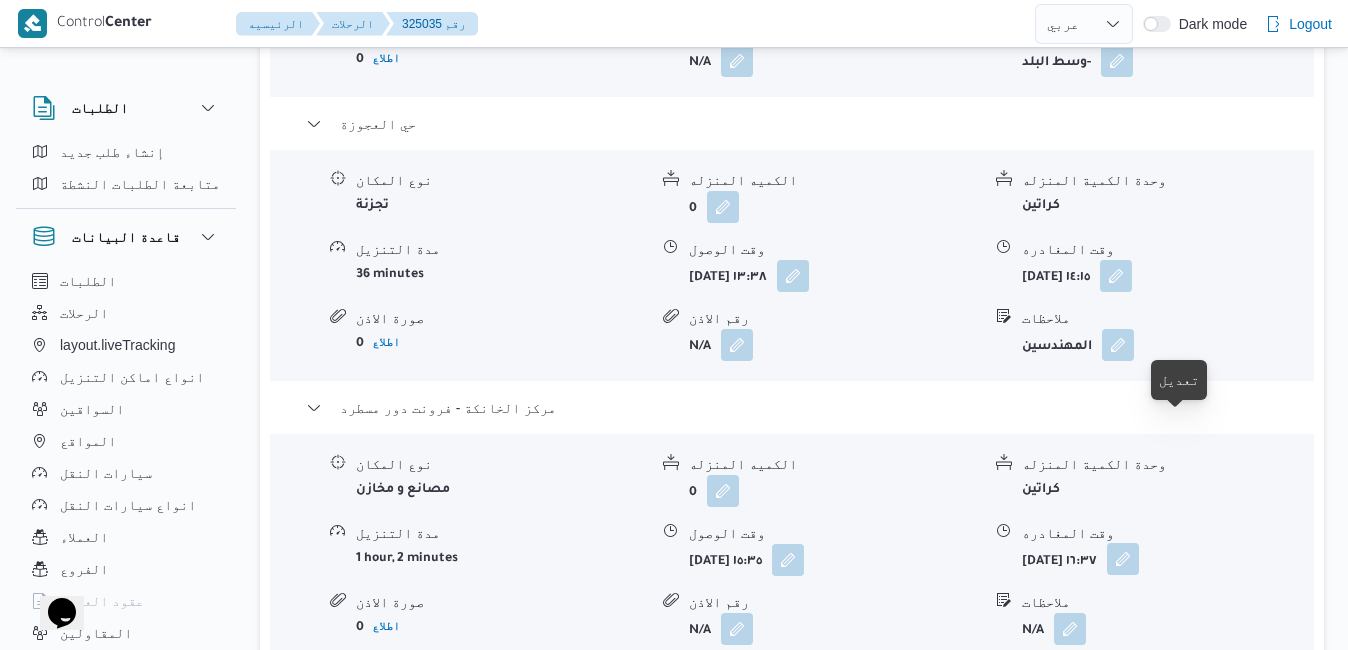 click at bounding box center (1123, 559) 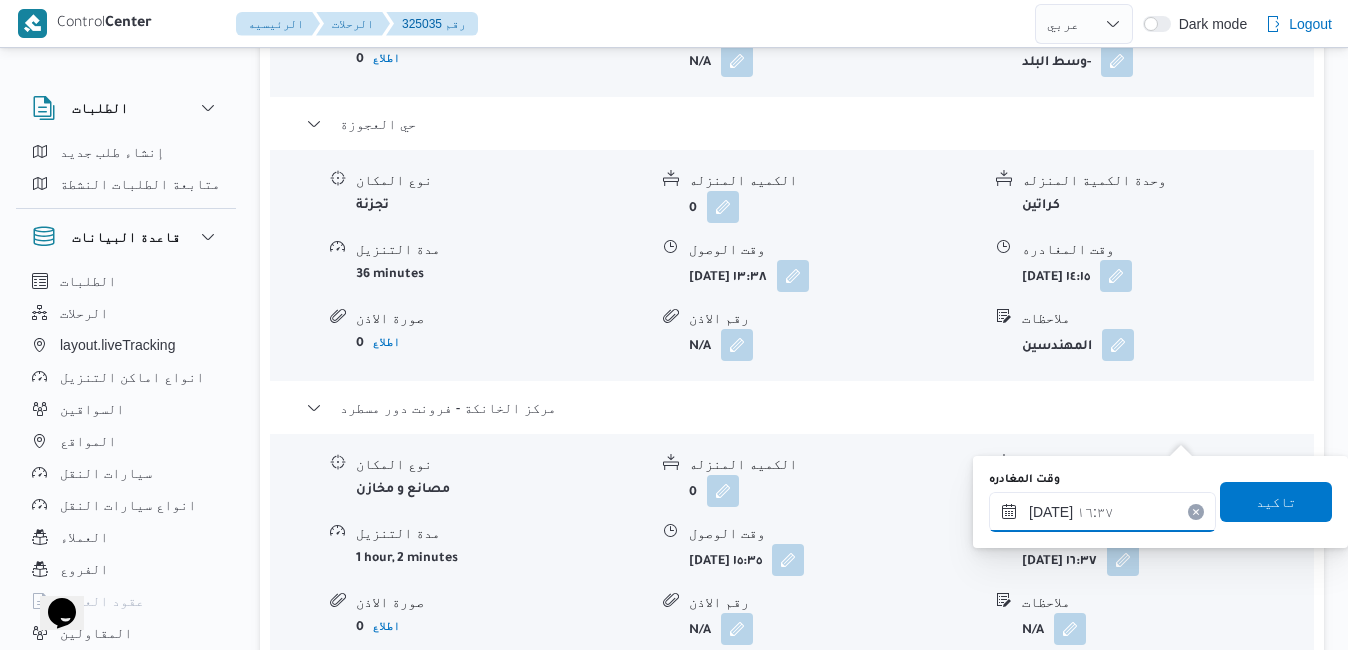 click on "[DATE] ١٦:٣٧" at bounding box center (1102, 512) 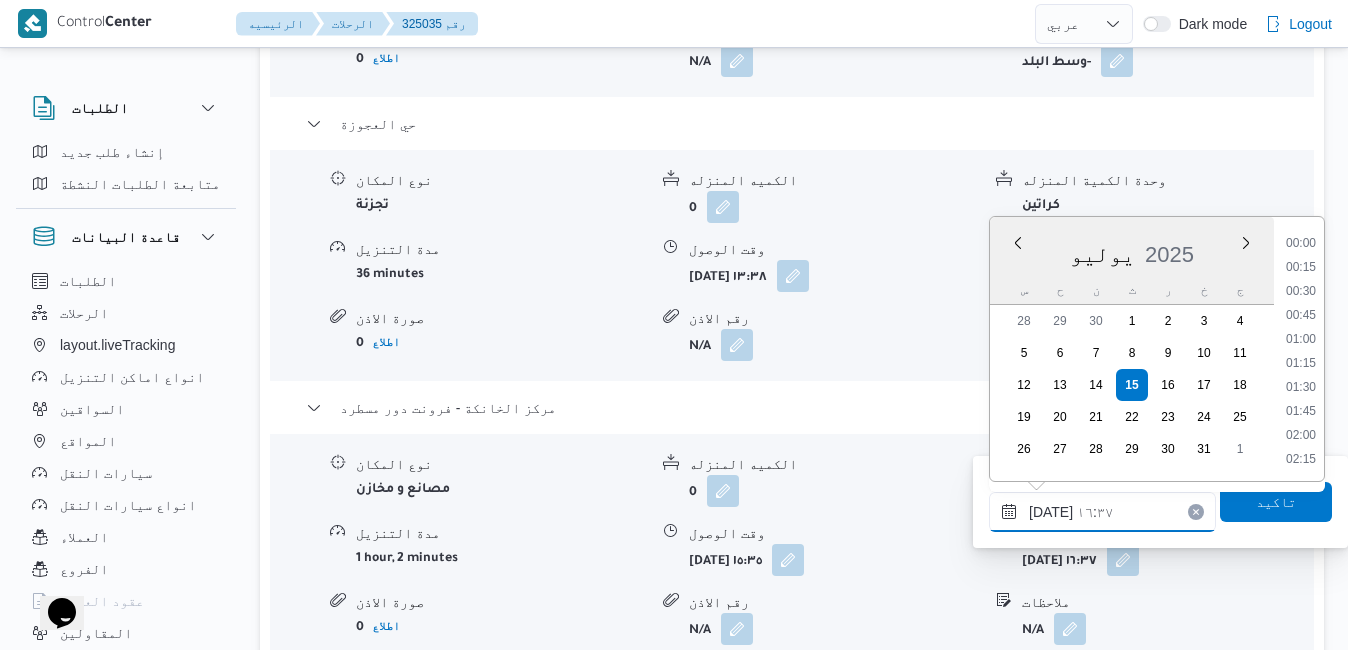 scroll, scrollTop: 1462, scrollLeft: 0, axis: vertical 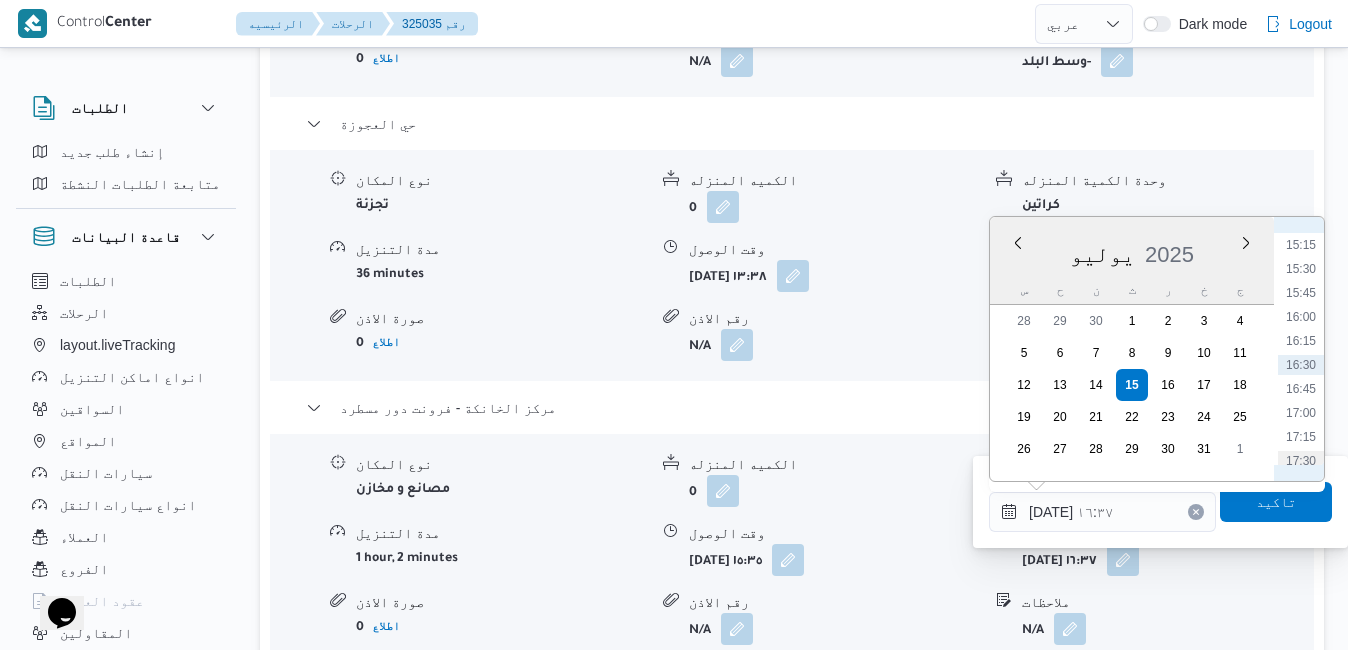 click on "17:30" at bounding box center (1301, 461) 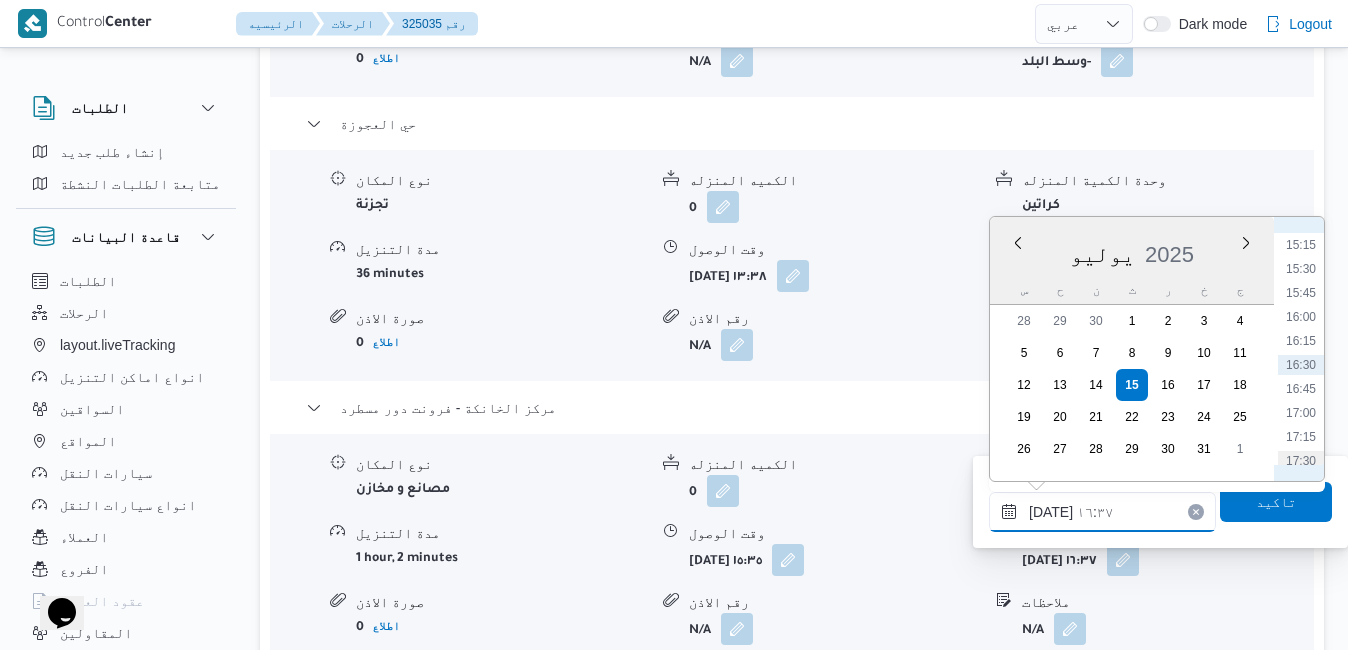 type on "[DATE] ١٧:٣٠" 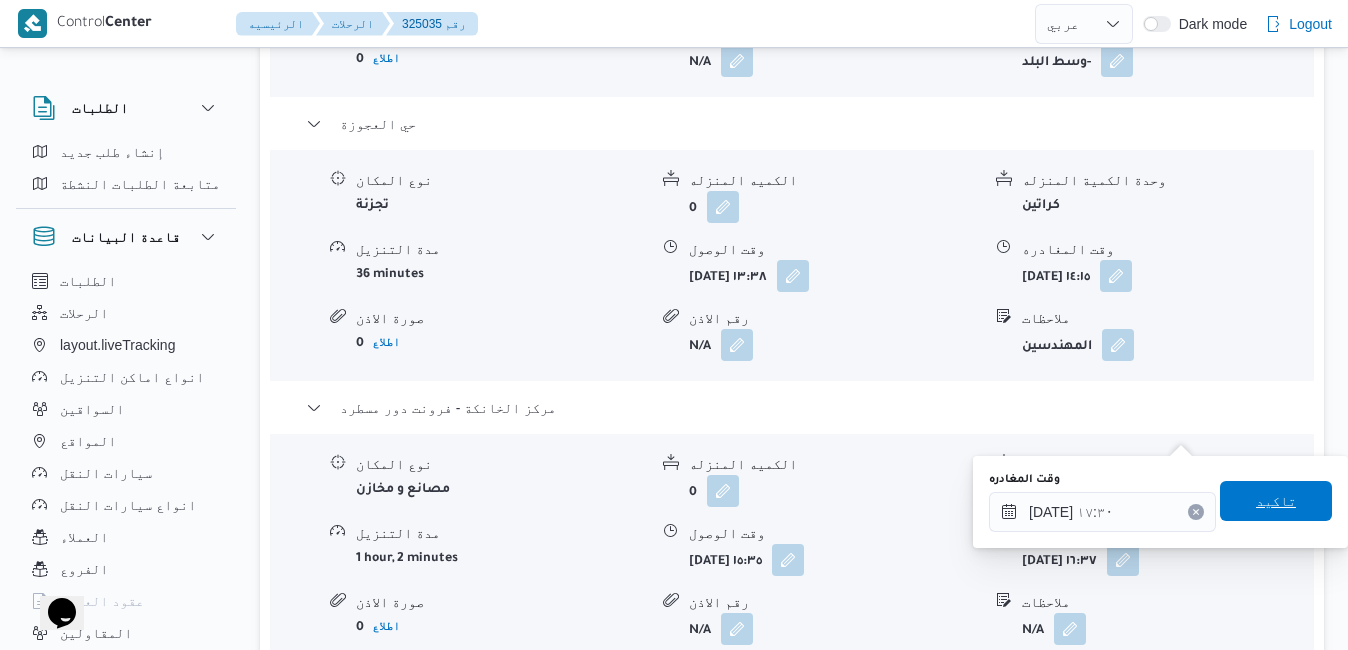 click on "تاكيد" at bounding box center [1276, 501] 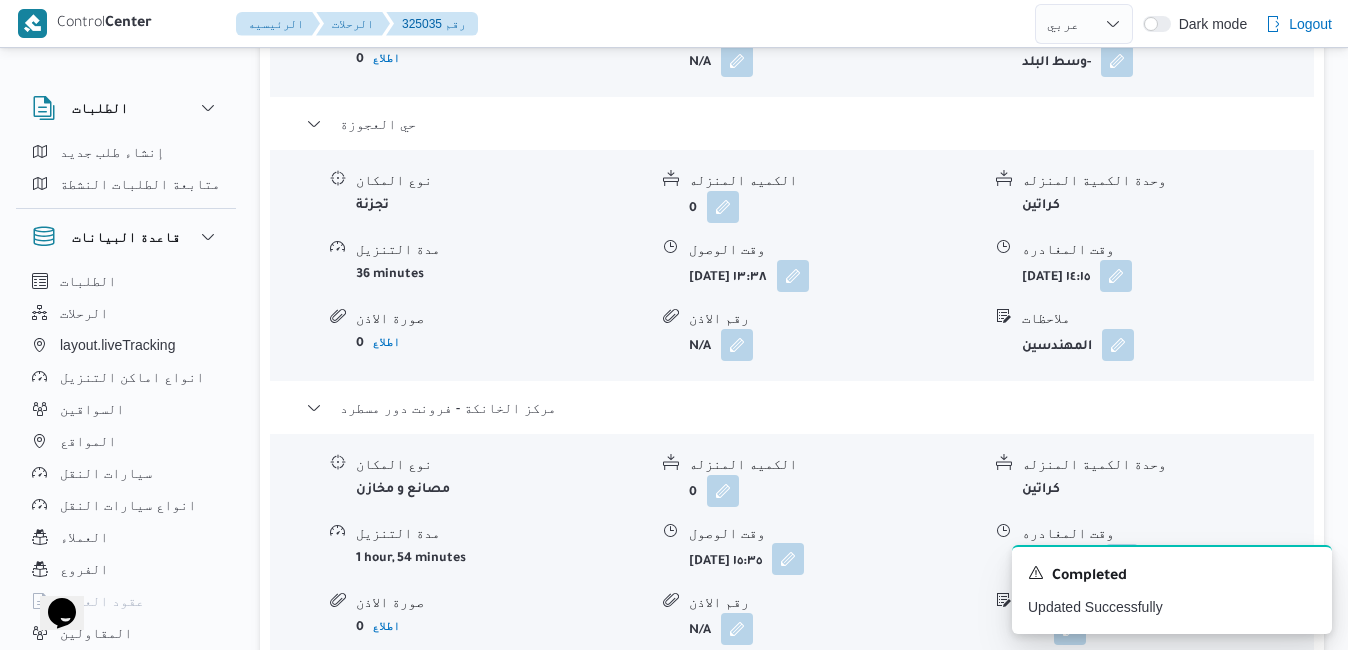 click at bounding box center [788, 559] 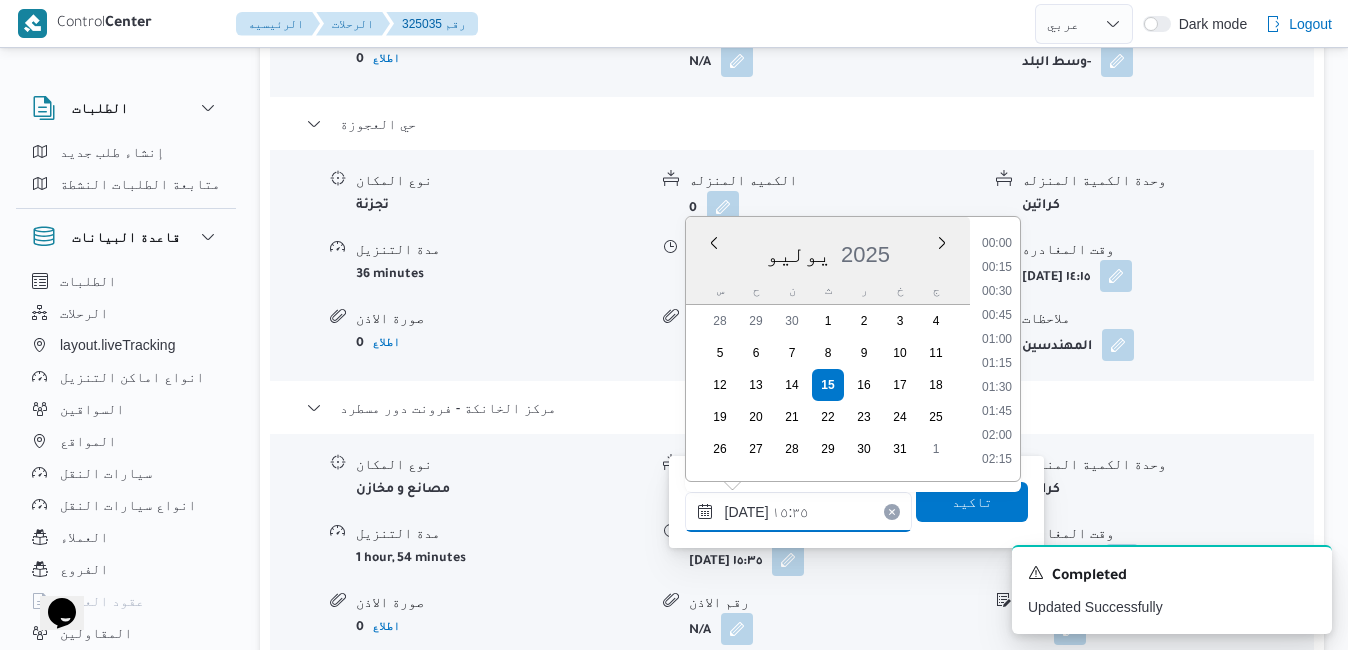 click on "١٥/٠٧/٢٠٢٥ ١٥:٣٥" at bounding box center (798, 512) 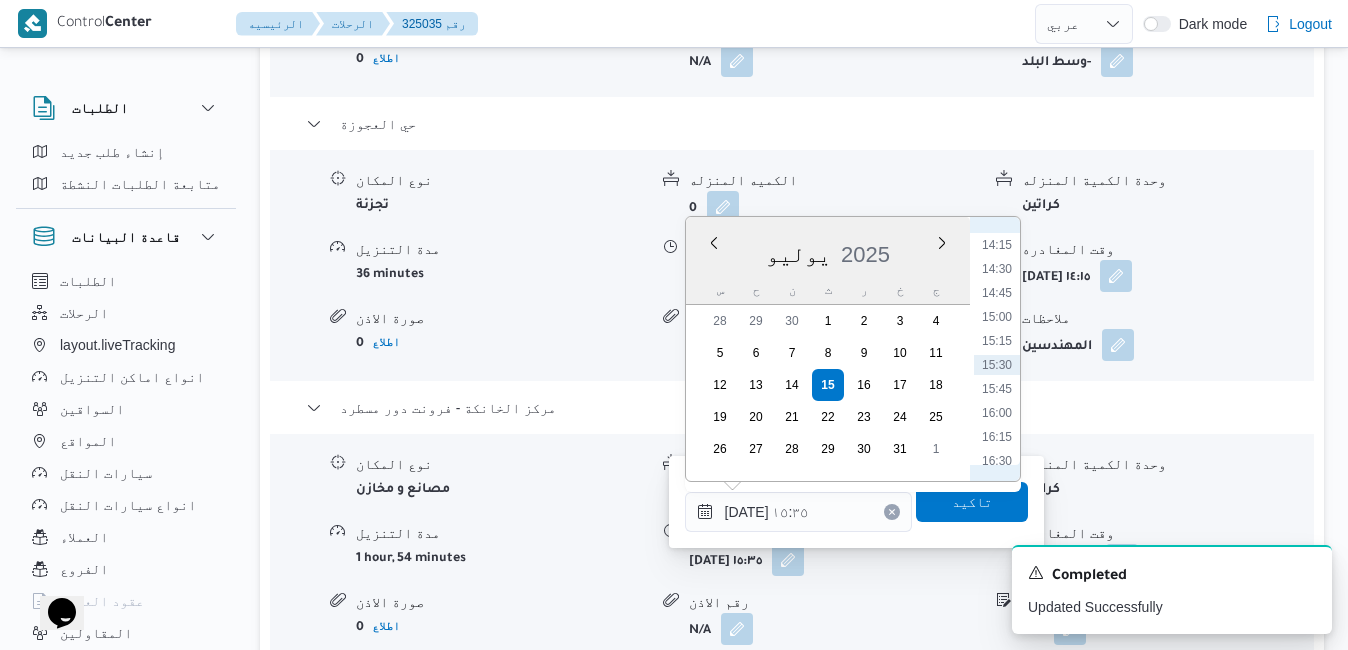 scroll, scrollTop: 1569, scrollLeft: 0, axis: vertical 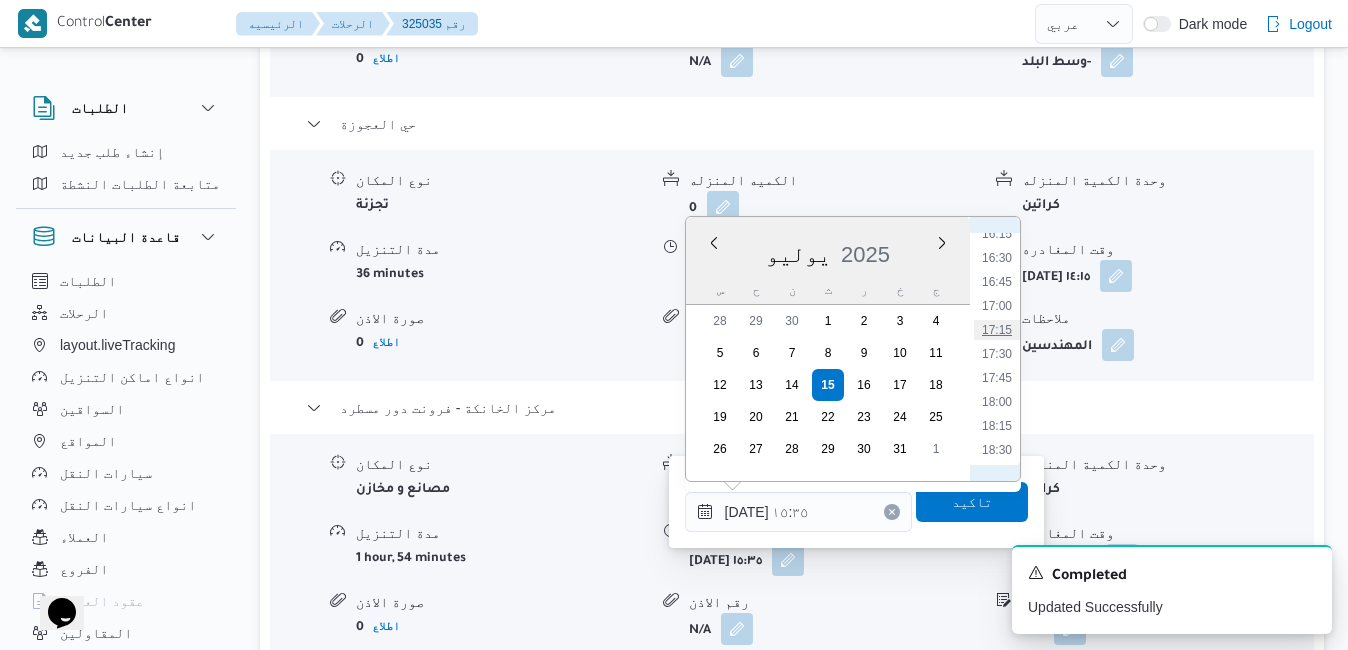 click on "17:15" at bounding box center (997, 330) 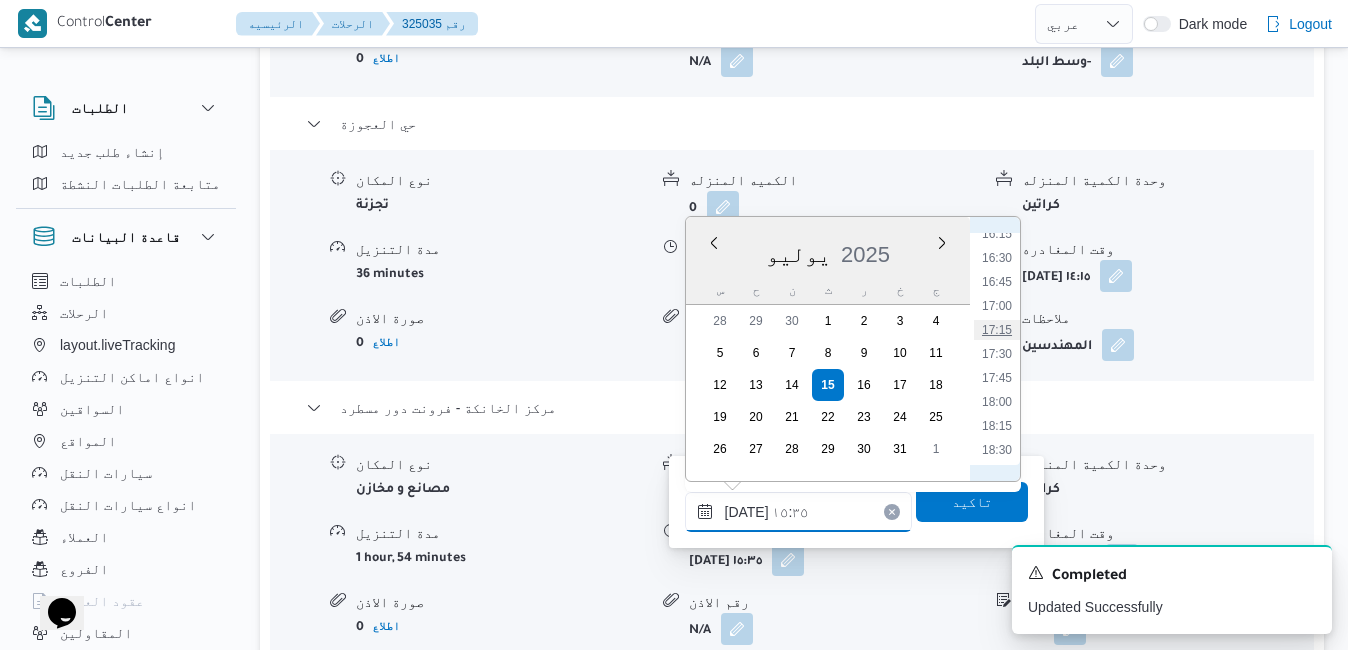 type on "[DATE] ١٧:١٥" 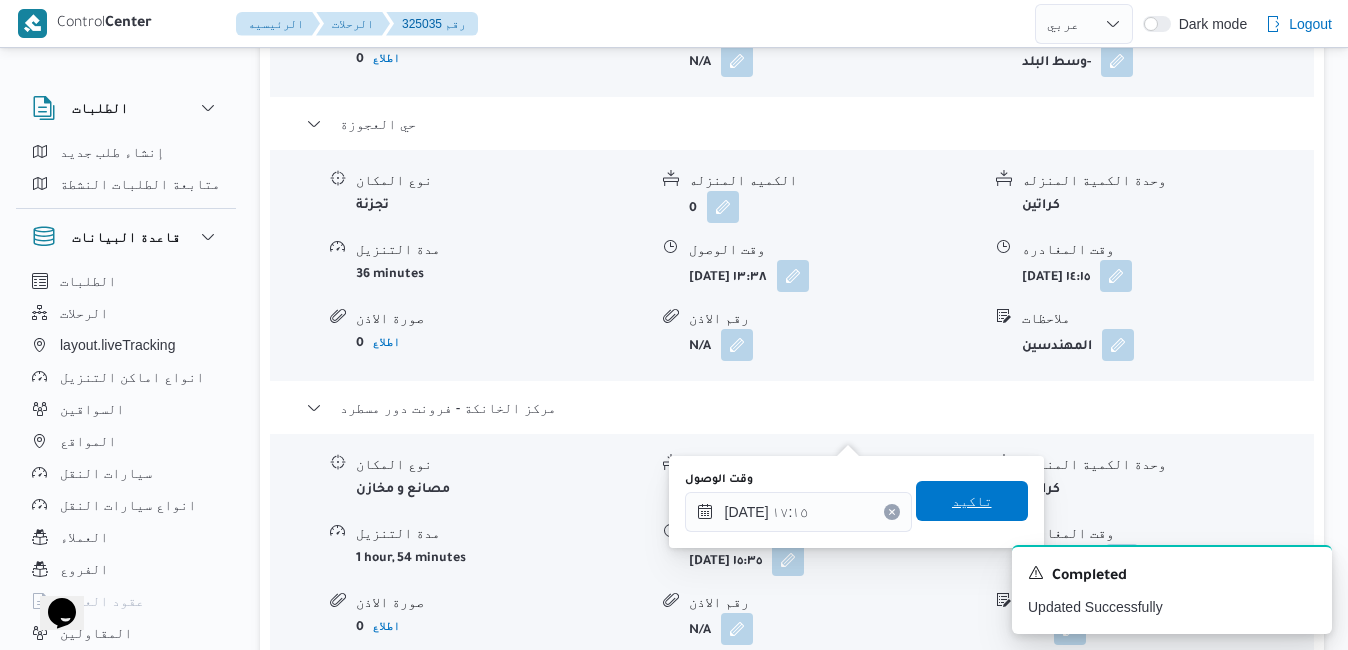 click on "تاكيد" at bounding box center [972, 501] 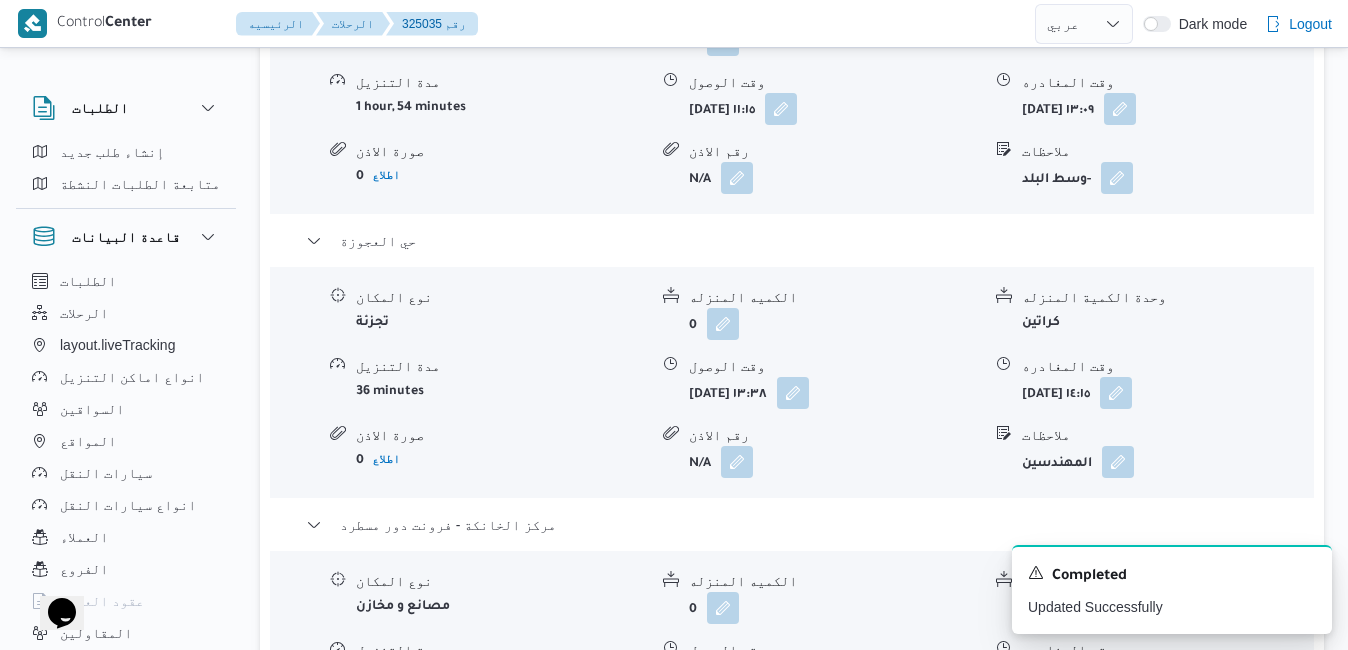 scroll, scrollTop: 2040, scrollLeft: 0, axis: vertical 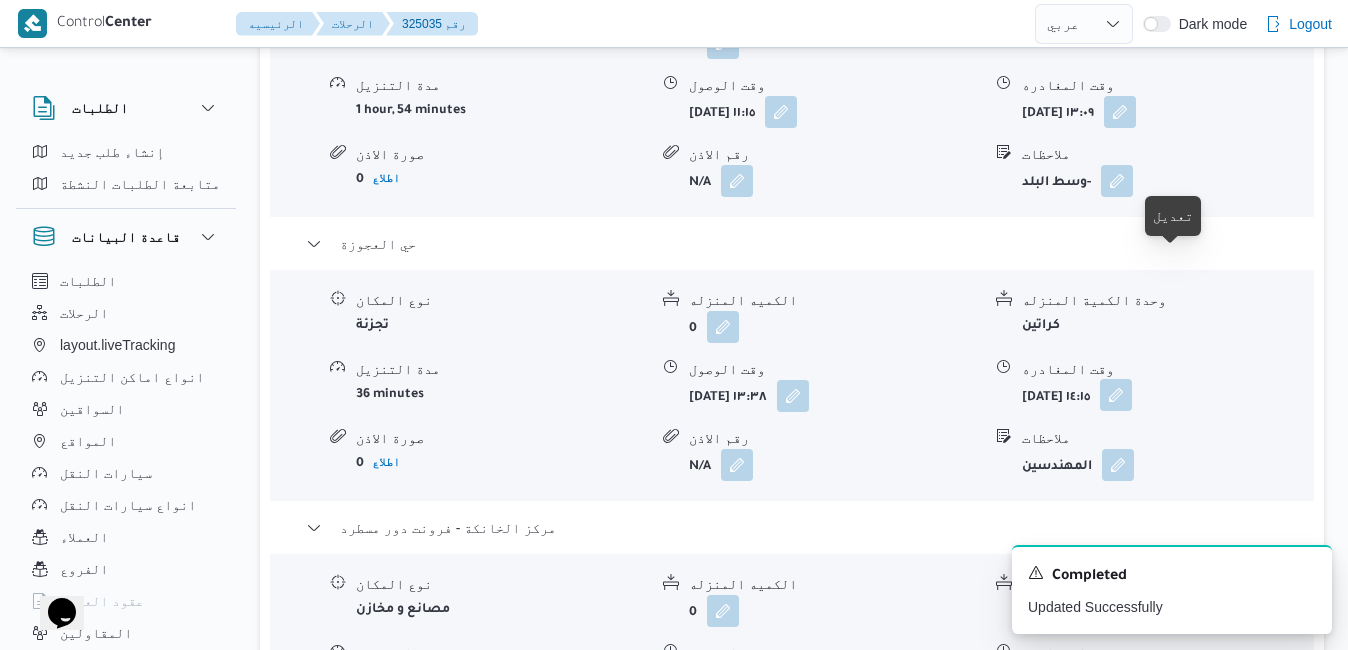 click at bounding box center [1116, 395] 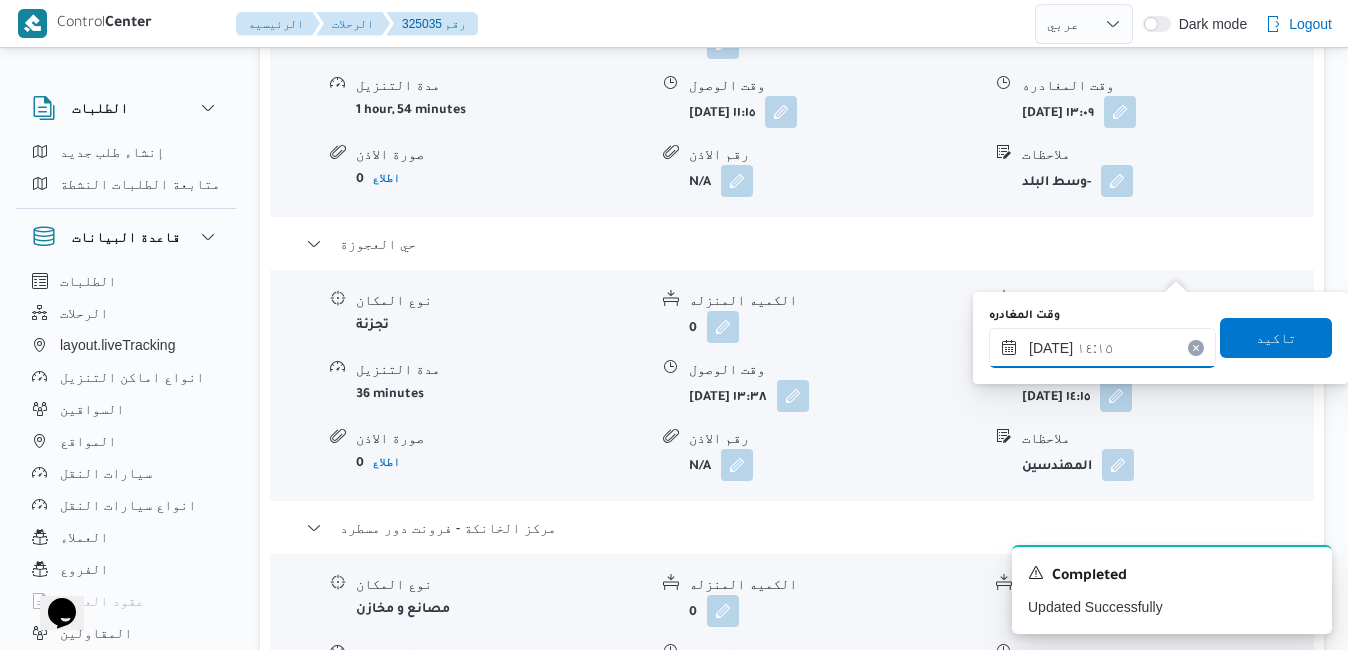 click on "١٥/٠٧/٢٠٢٥ ١٤:١٥" at bounding box center [1102, 348] 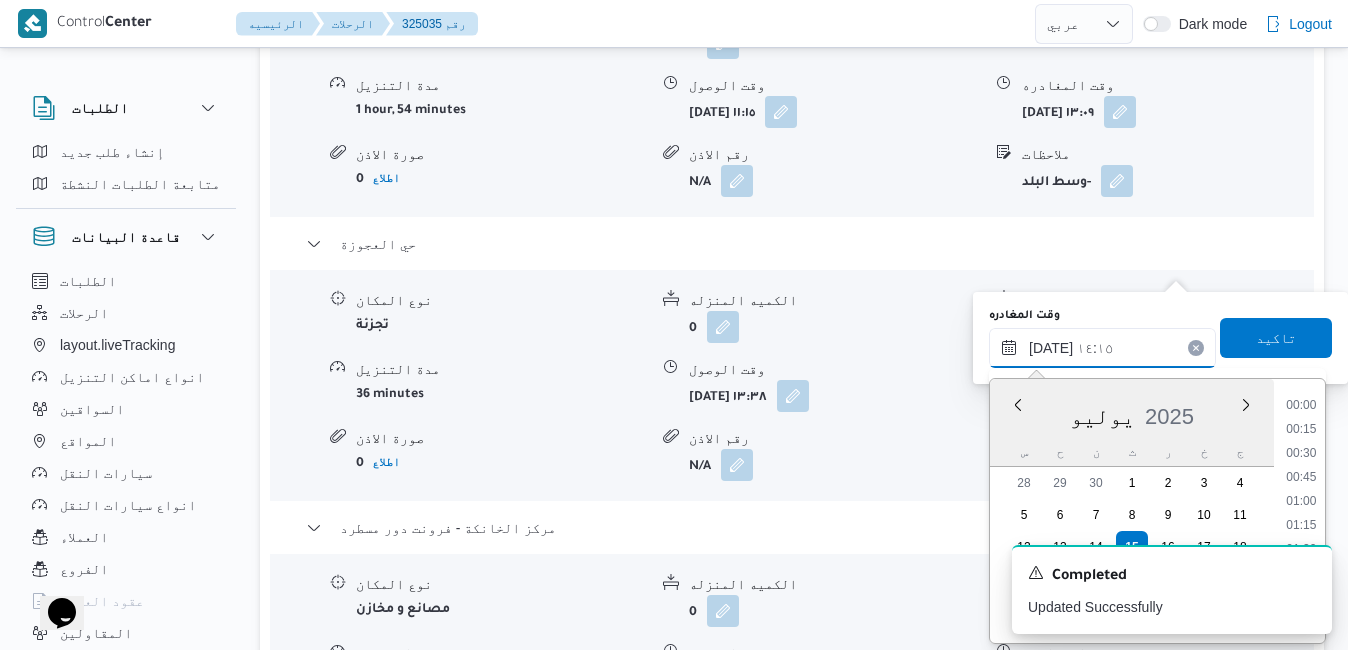 scroll, scrollTop: 1246, scrollLeft: 0, axis: vertical 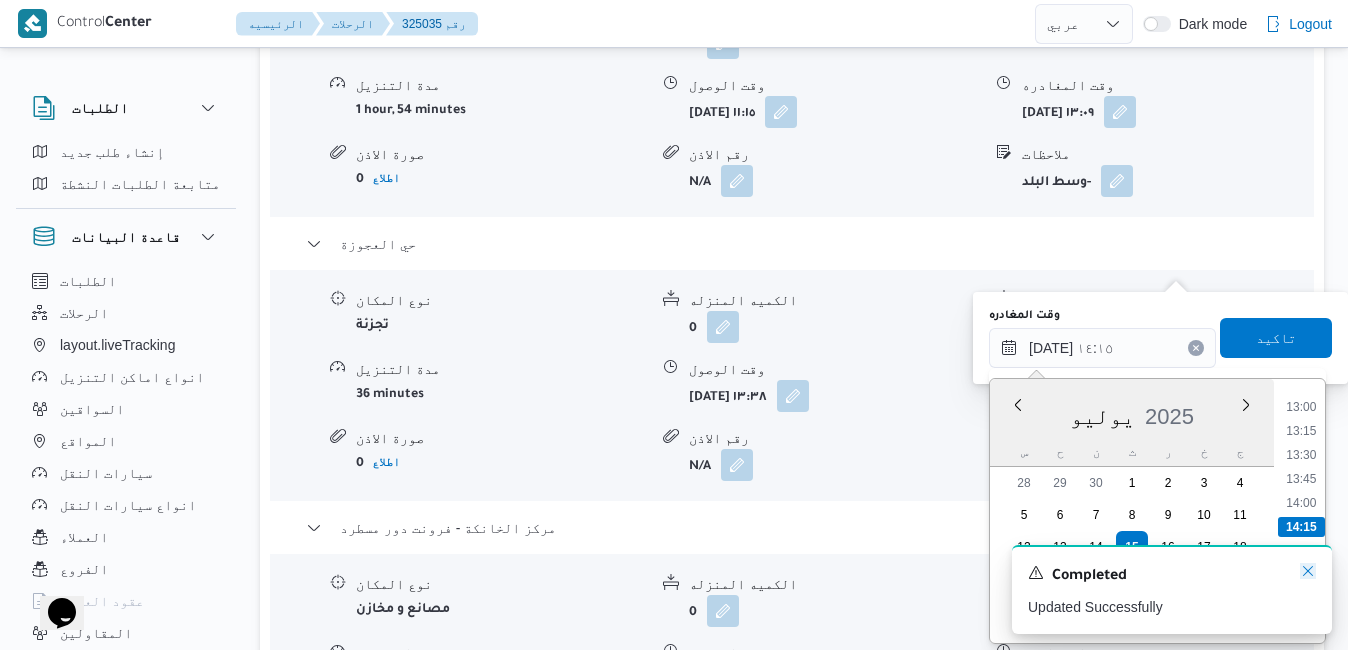 click 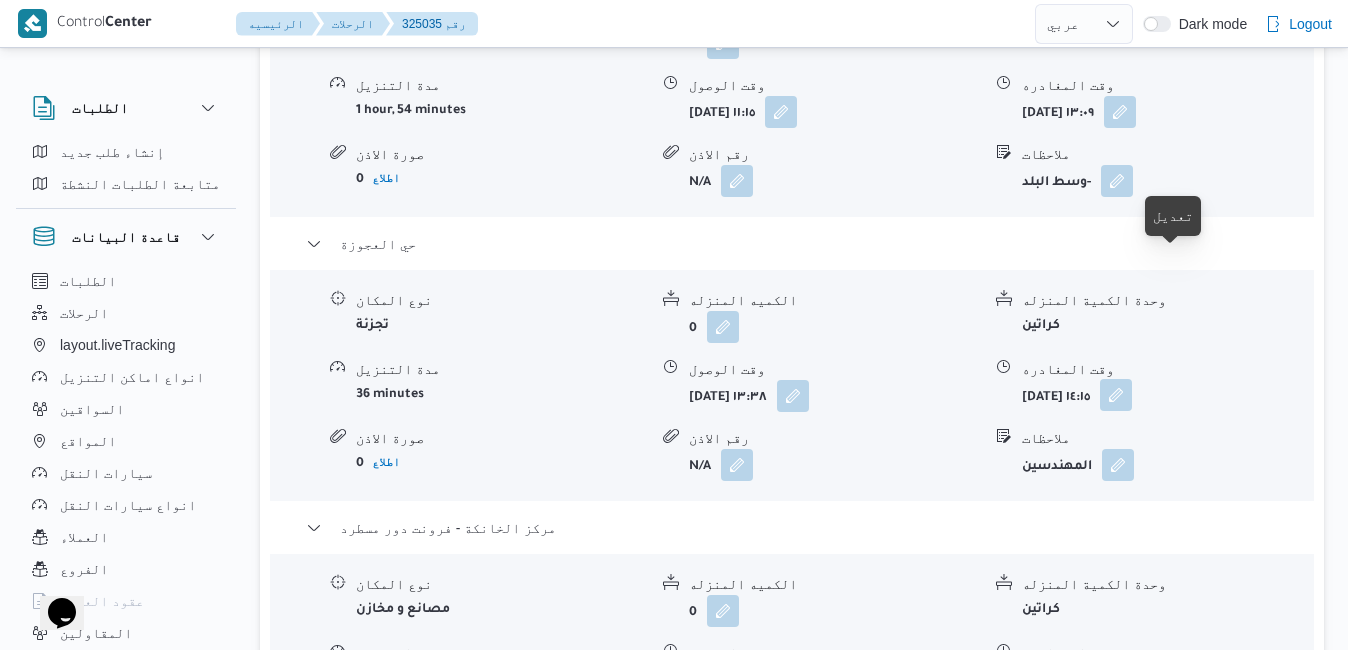 click at bounding box center (1116, 395) 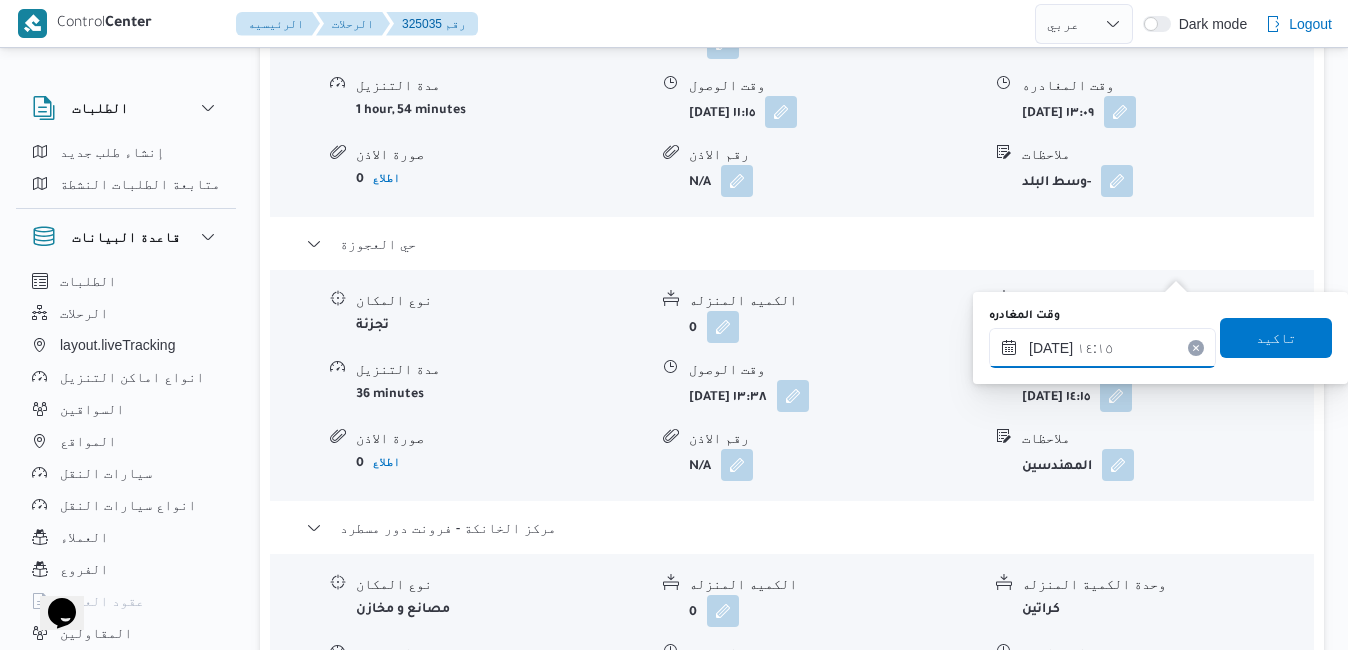 click on "١٥/٠٧/٢٠٢٥ ١٤:١٥" at bounding box center (1102, 348) 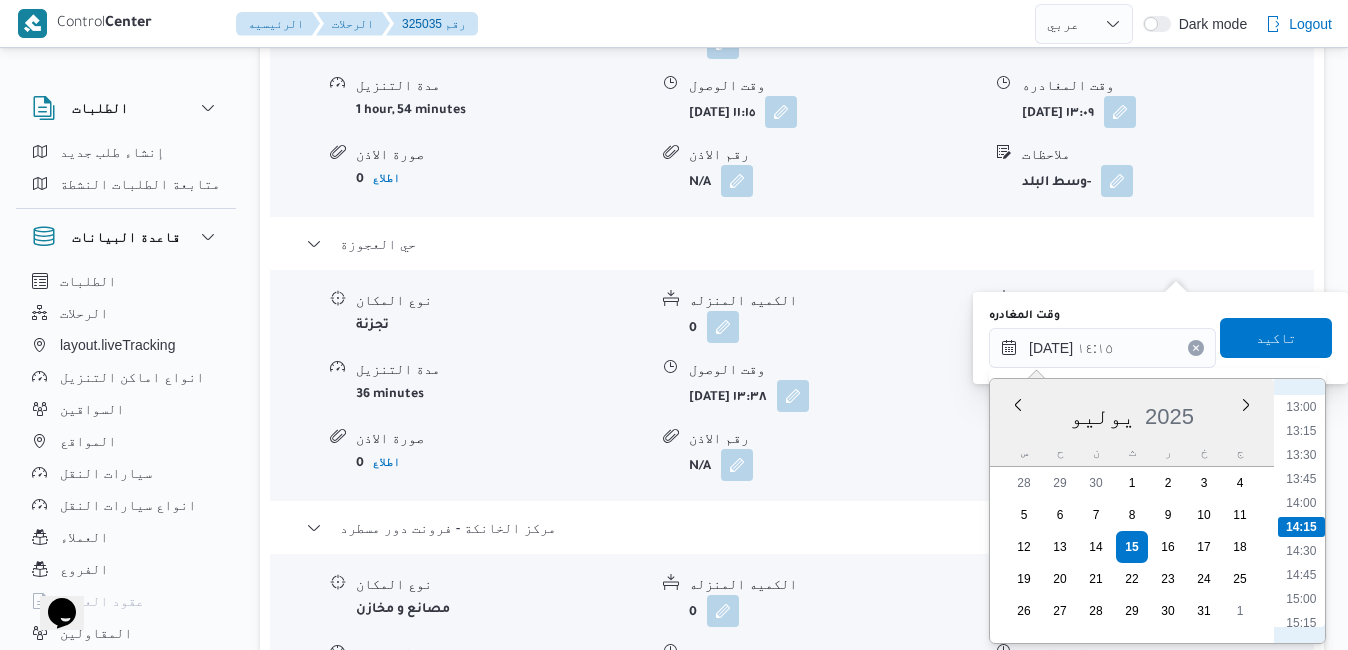 scroll, scrollTop: 1449, scrollLeft: 0, axis: vertical 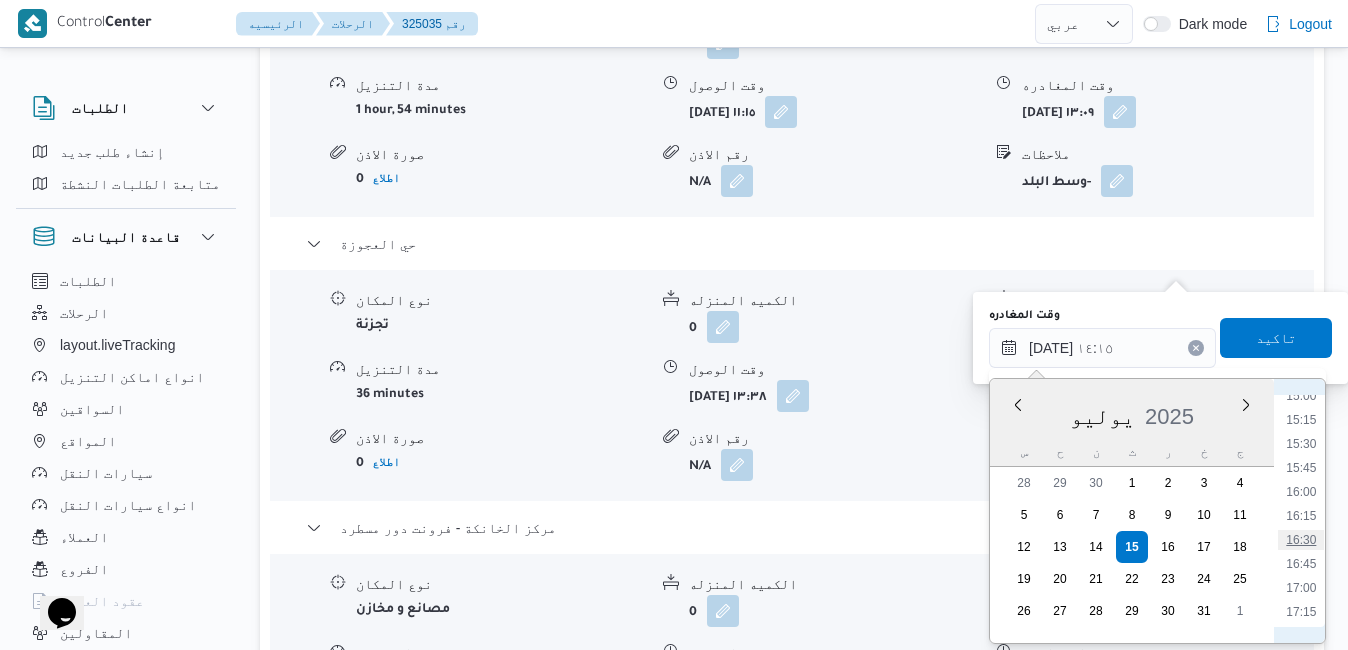 click on "16:30" at bounding box center (1301, 540) 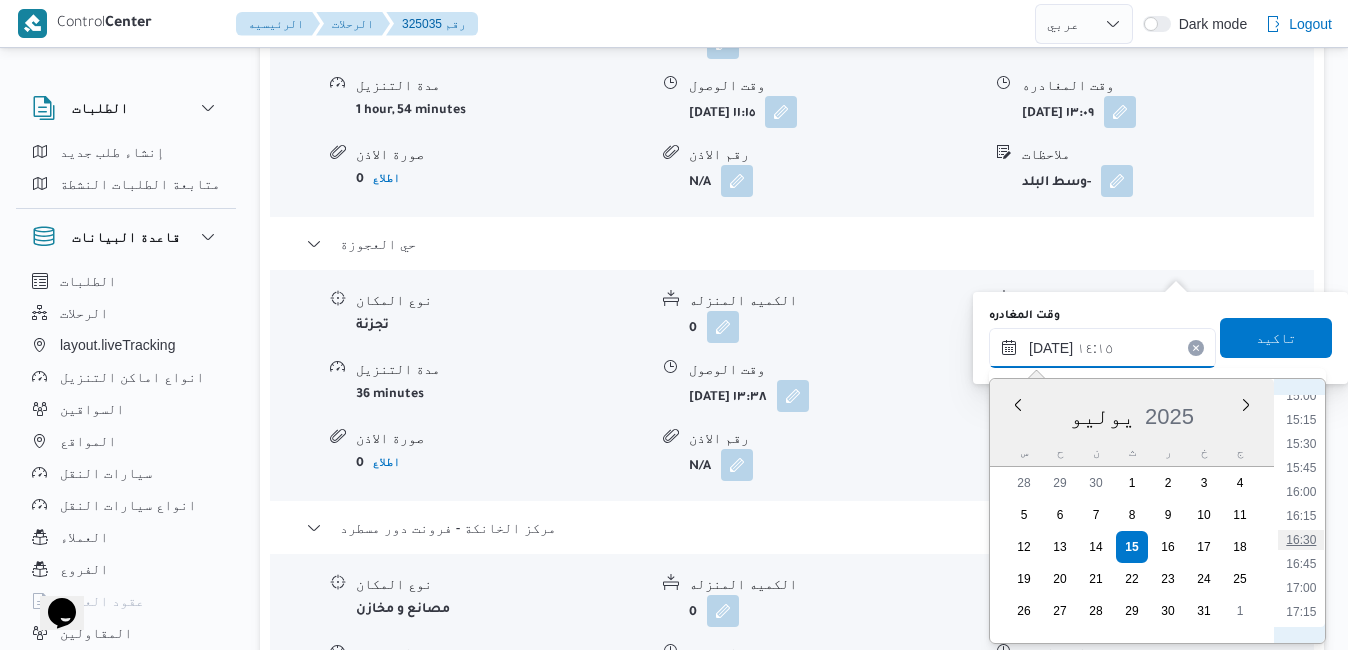 type on "١٥/٠٧/٢٠٢٥ ١٦:٣٠" 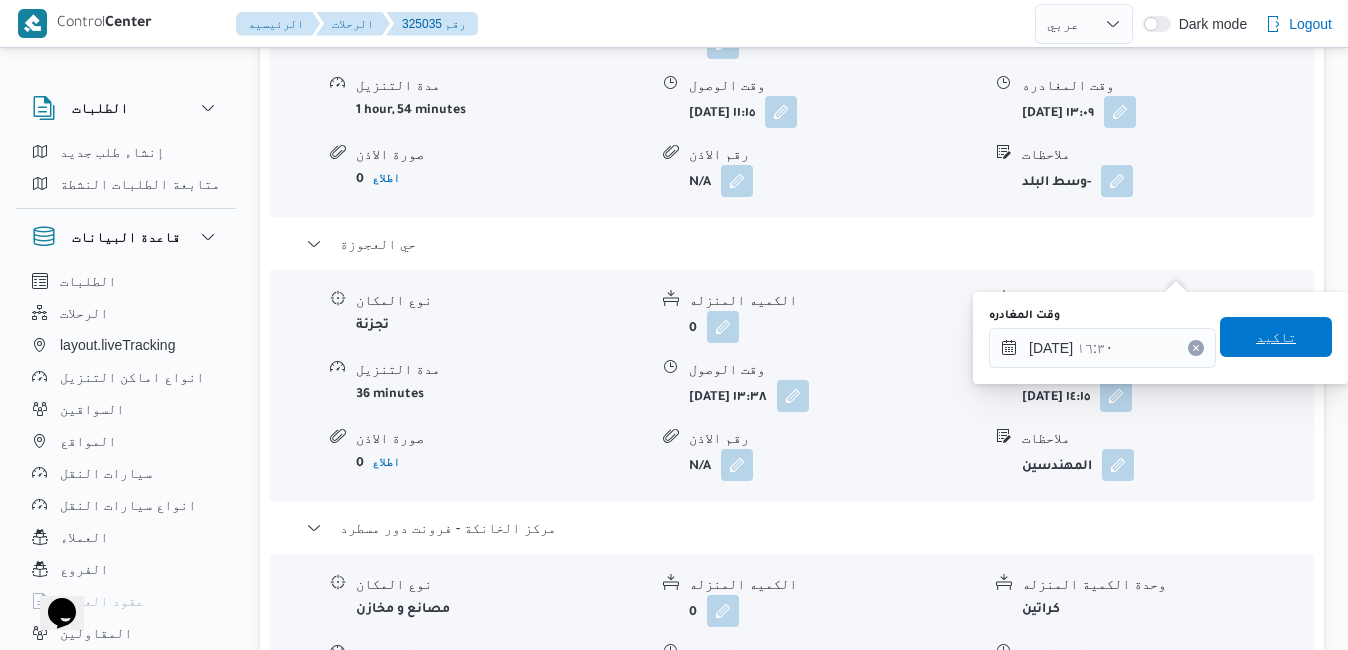 click on "تاكيد" at bounding box center (1276, 337) 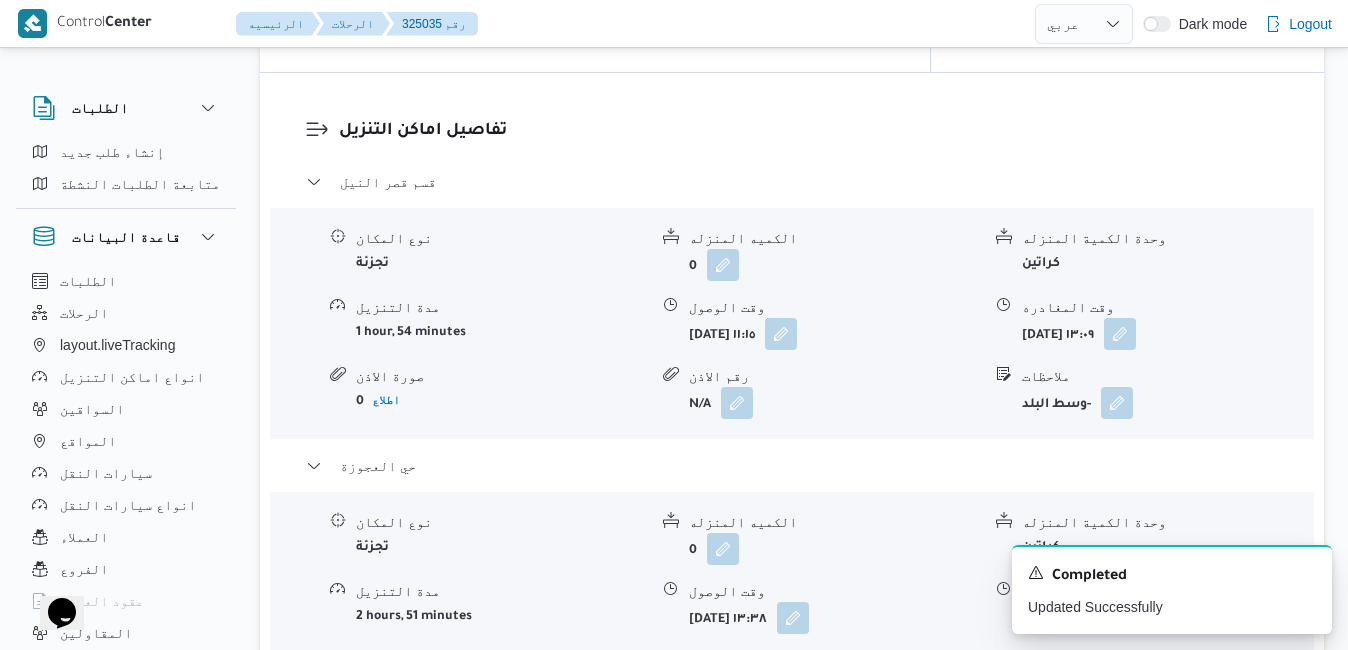 scroll, scrollTop: 1800, scrollLeft: 0, axis: vertical 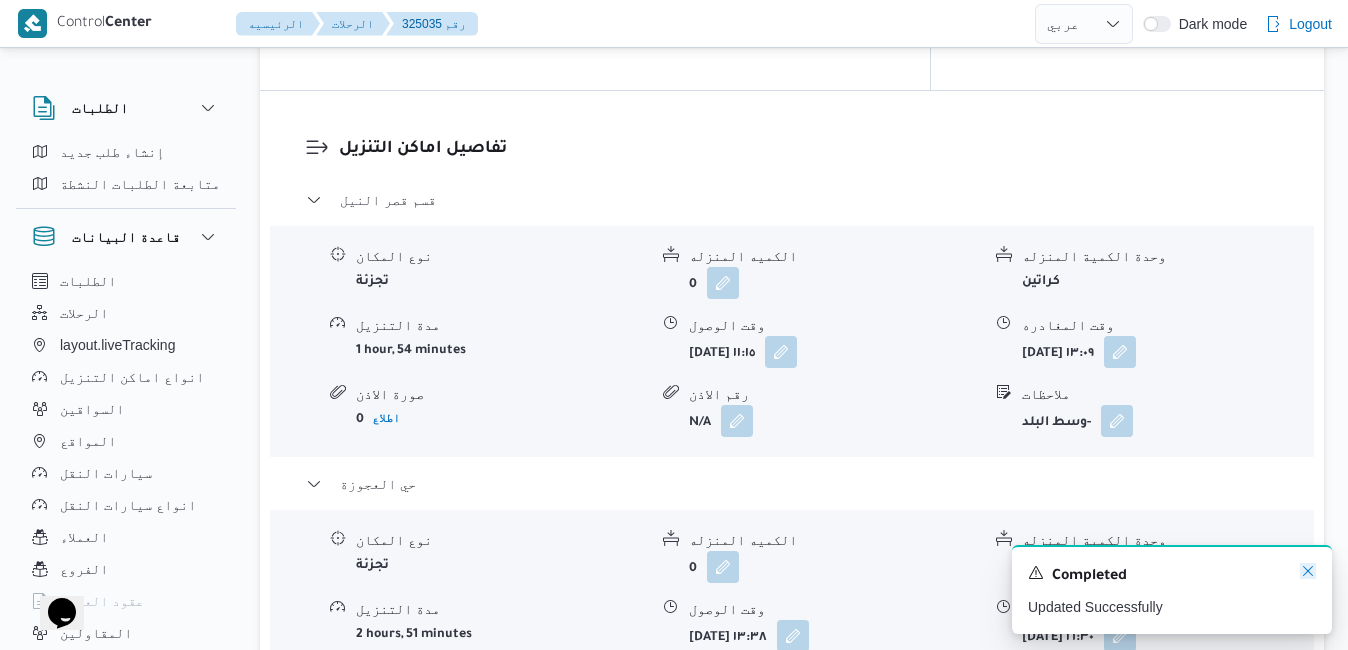 click 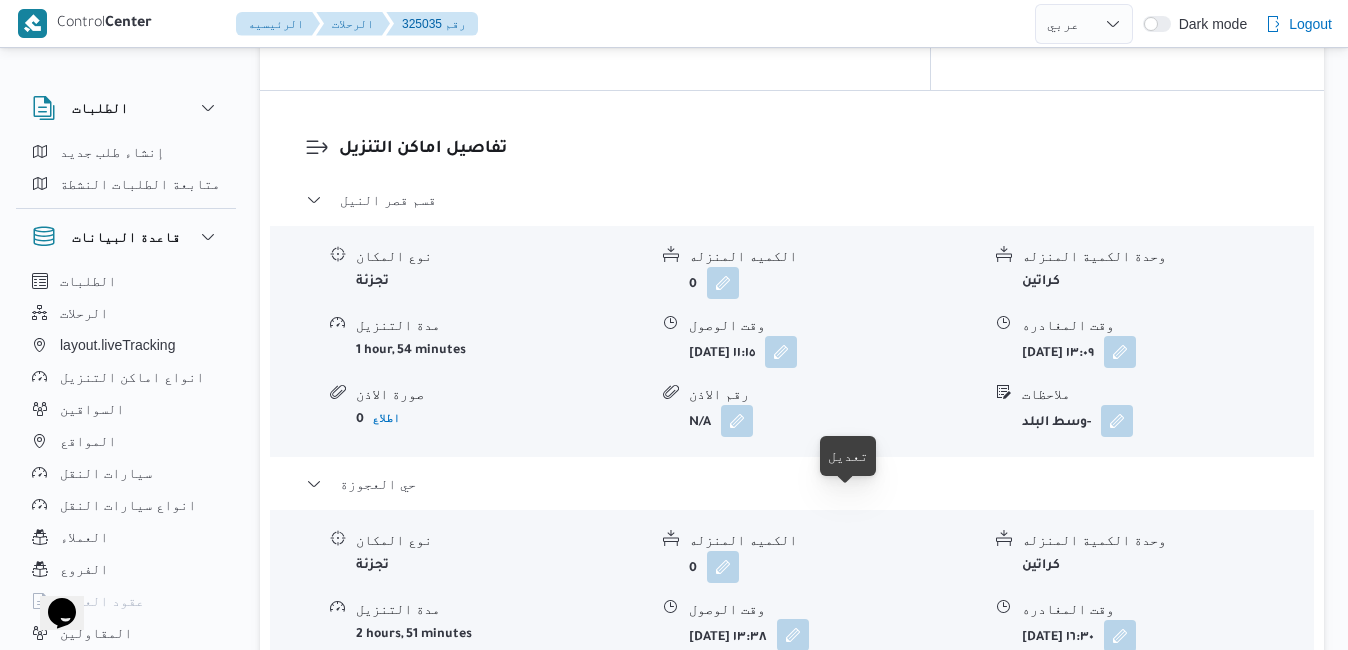 click at bounding box center (793, 635) 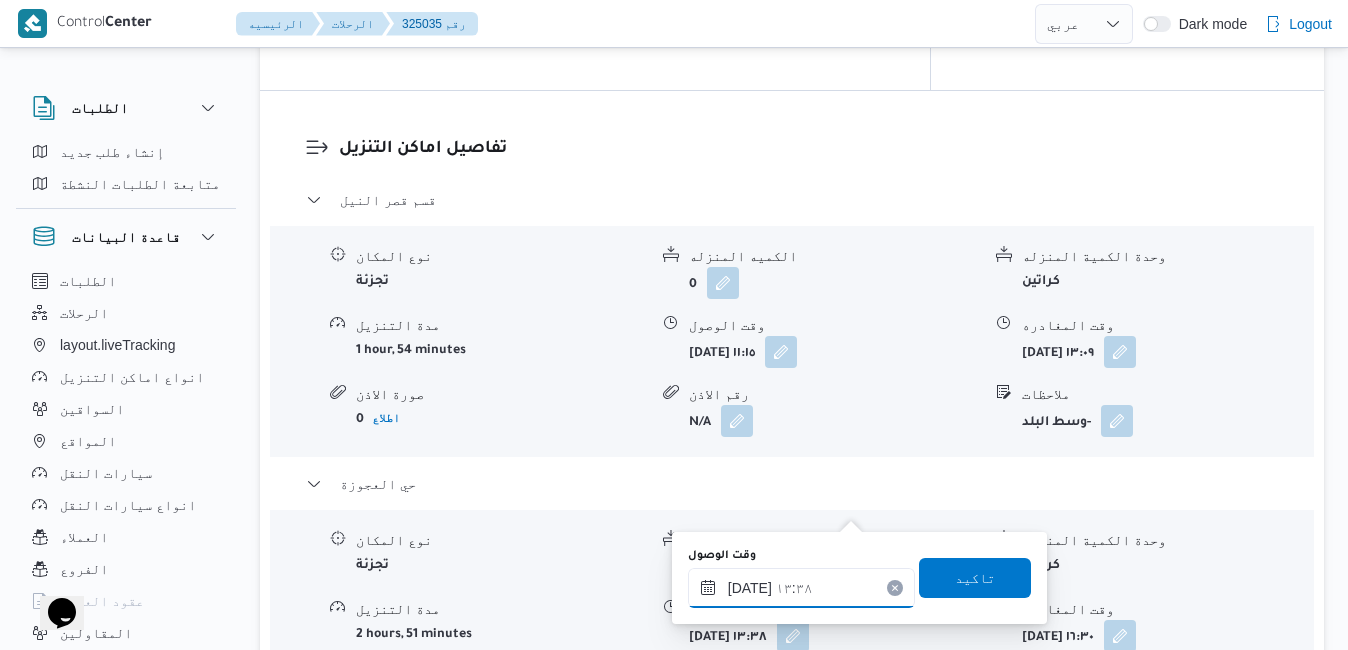 click on "١٥/٠٧/٢٠٢٥ ١٣:٣٨" at bounding box center [801, 588] 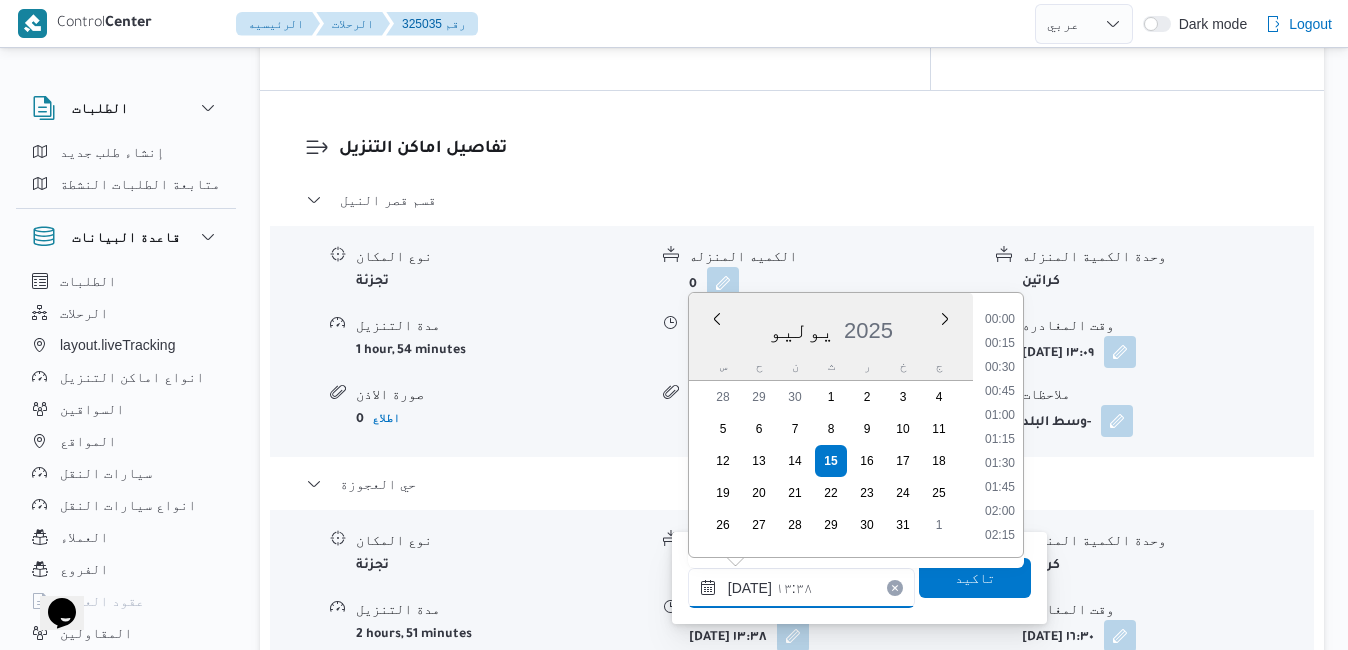 scroll, scrollTop: 1174, scrollLeft: 0, axis: vertical 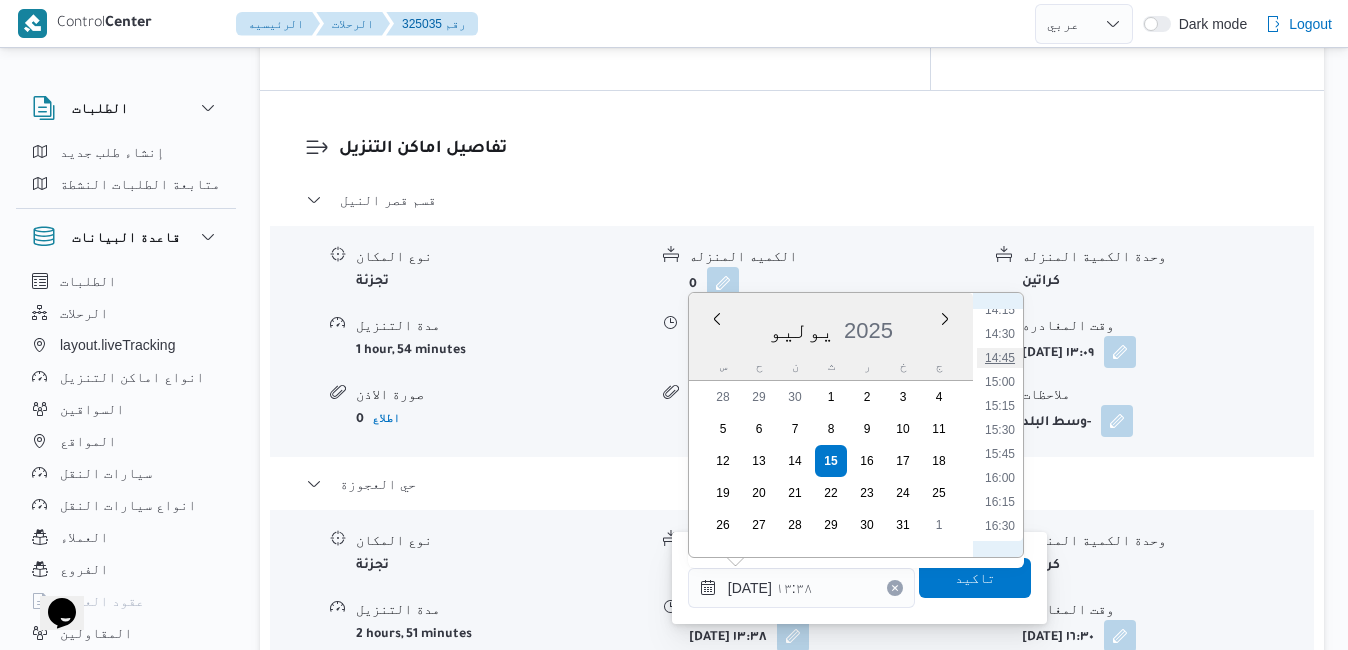 click on "14:45" at bounding box center [1000, 358] 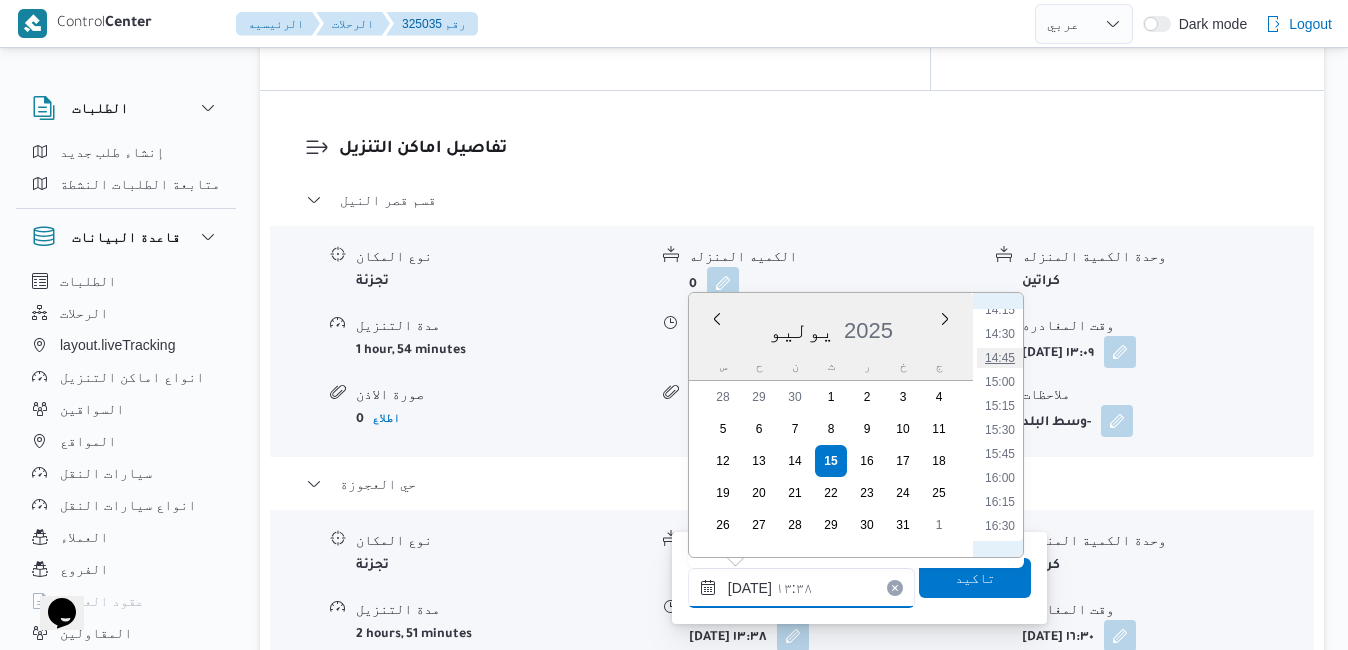 type on "١٥/٠٧/٢٠٢٥ ١٤:٤٥" 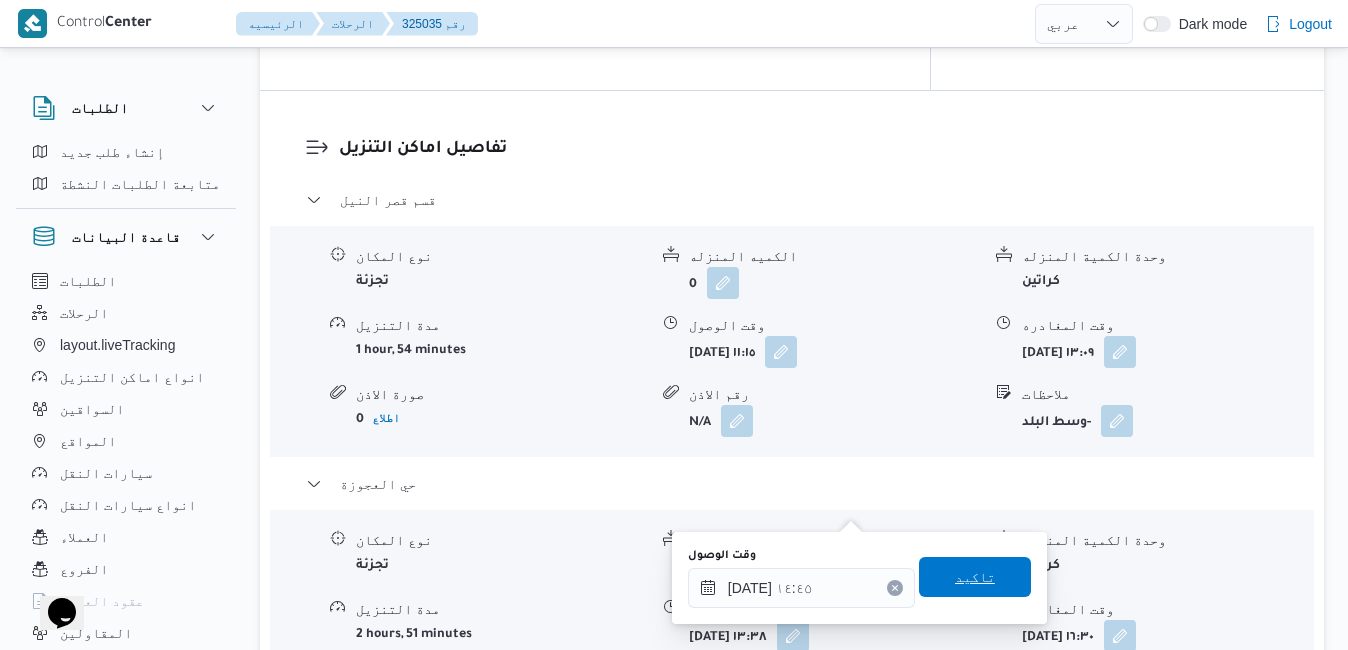 click on "تاكيد" at bounding box center [975, 577] 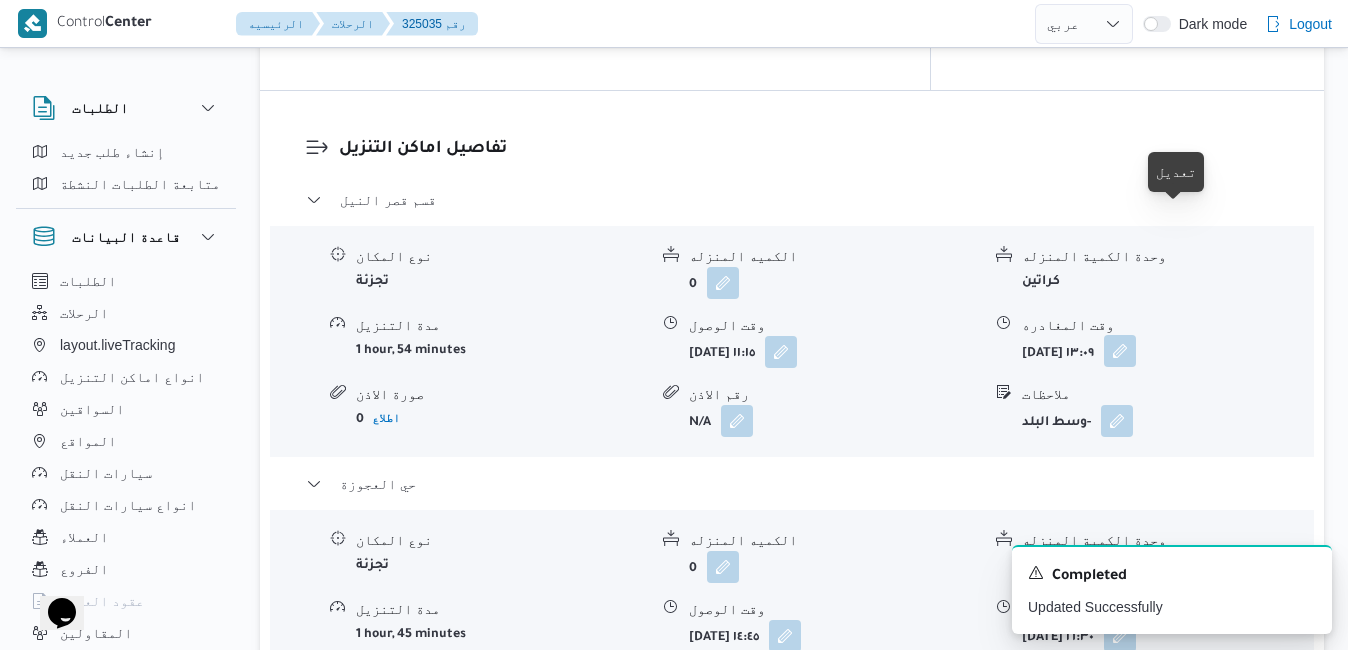 click at bounding box center [1120, 351] 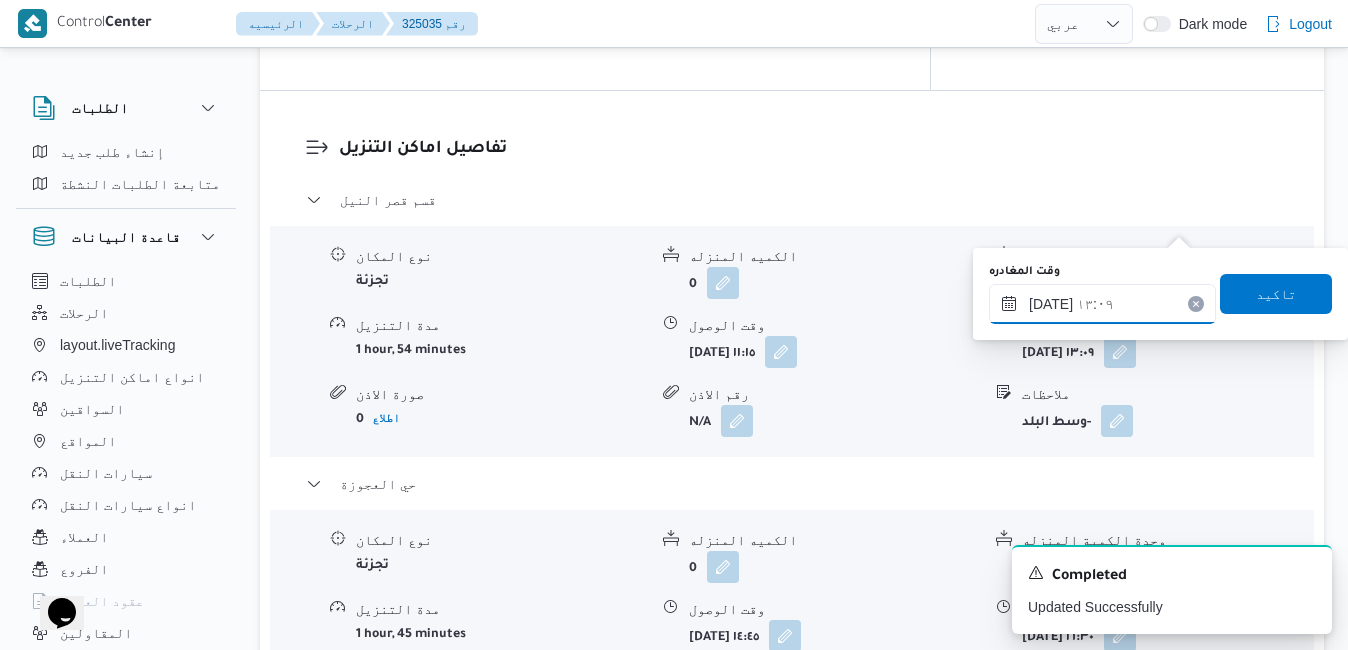 click on "١٥/٠٧/٢٠٢٥ ١٣:٠٩" at bounding box center (1102, 304) 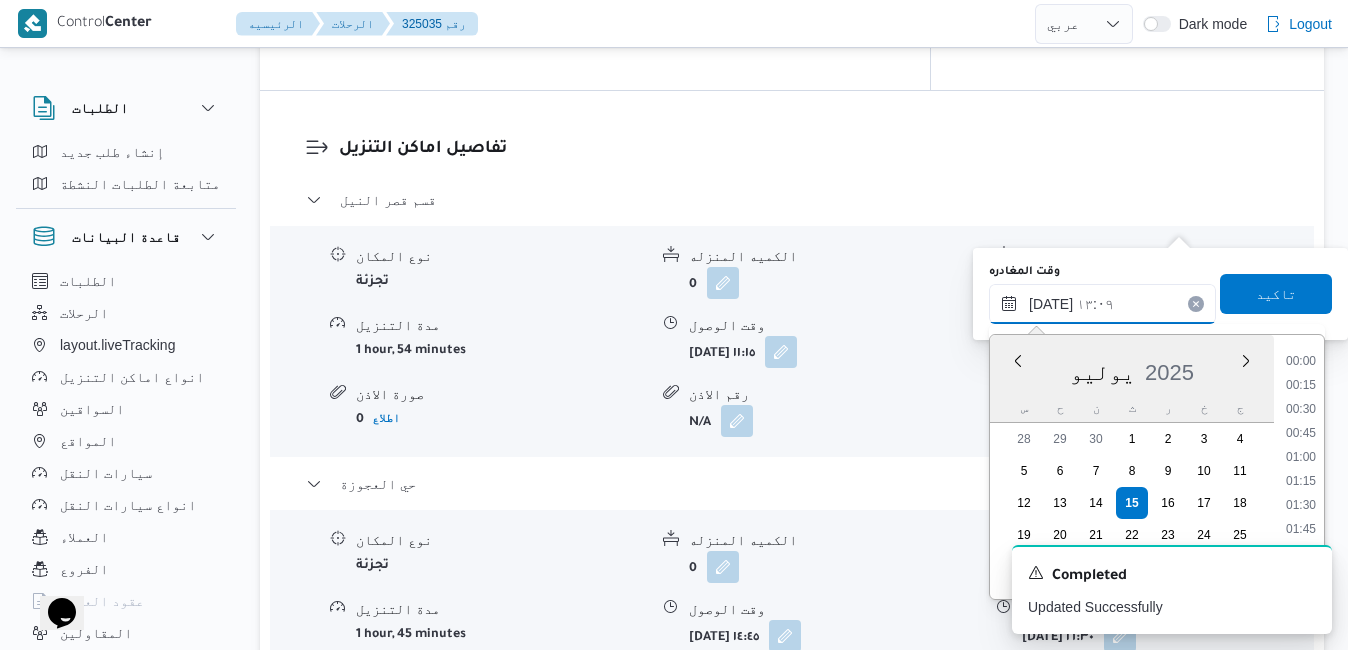 scroll, scrollTop: 1126, scrollLeft: 0, axis: vertical 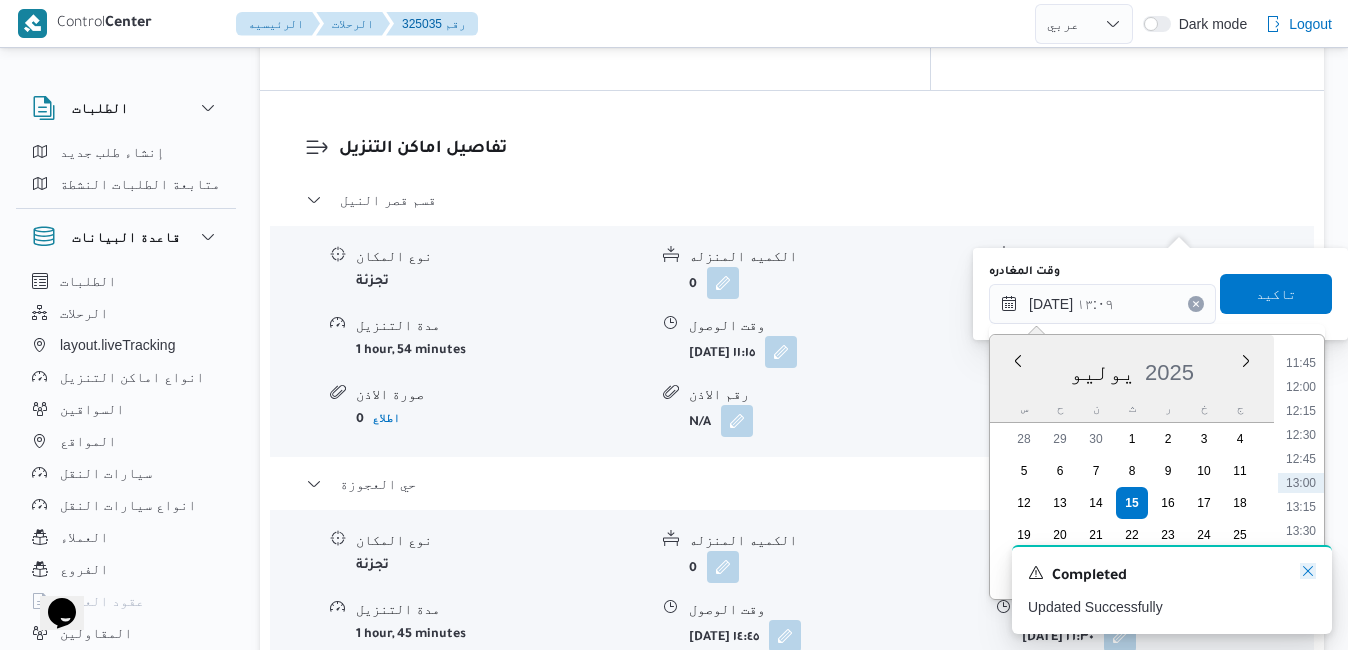 click 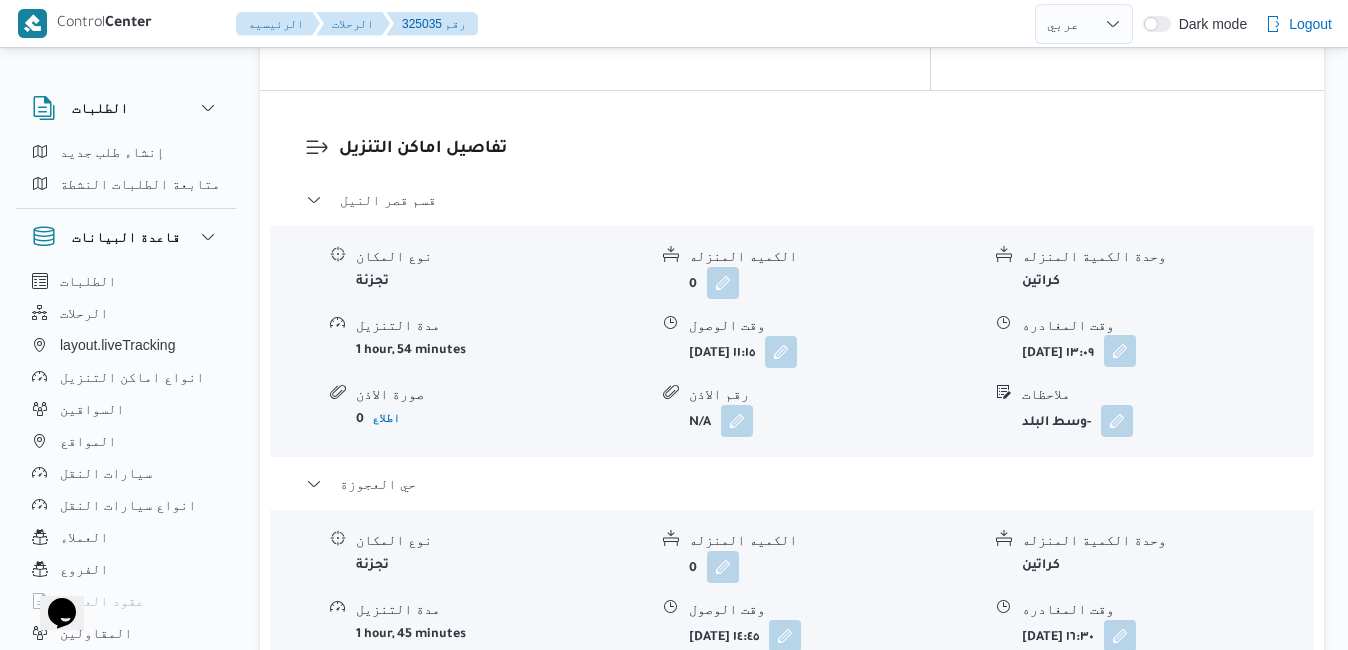 click at bounding box center (1120, 351) 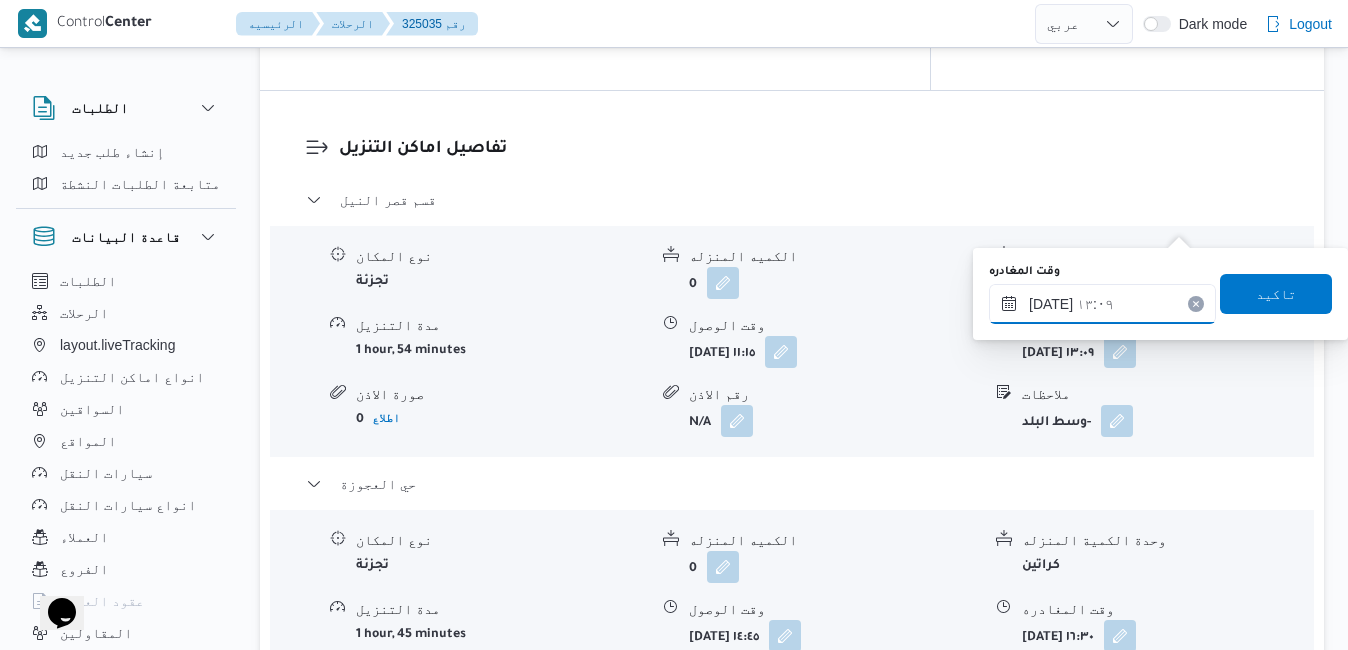 click on "١٥/٠٧/٢٠٢٥ ١٣:٠٩" at bounding box center [1102, 304] 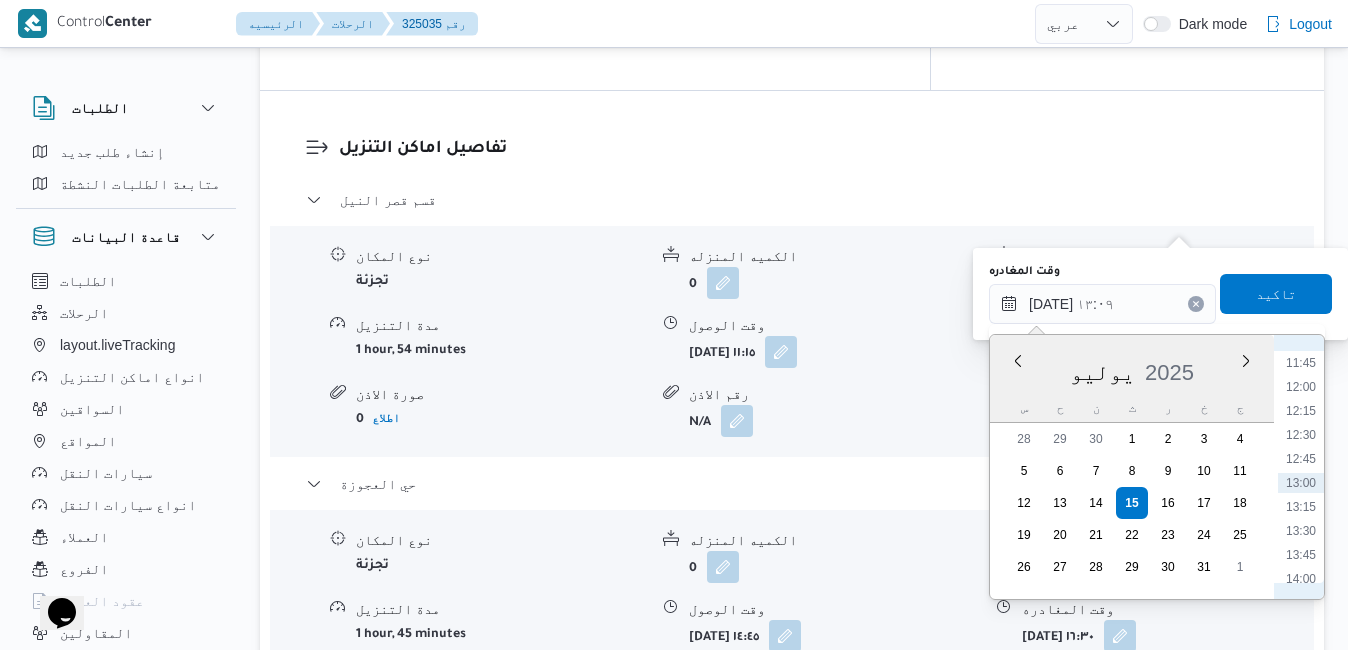 scroll, scrollTop: 1329, scrollLeft: 0, axis: vertical 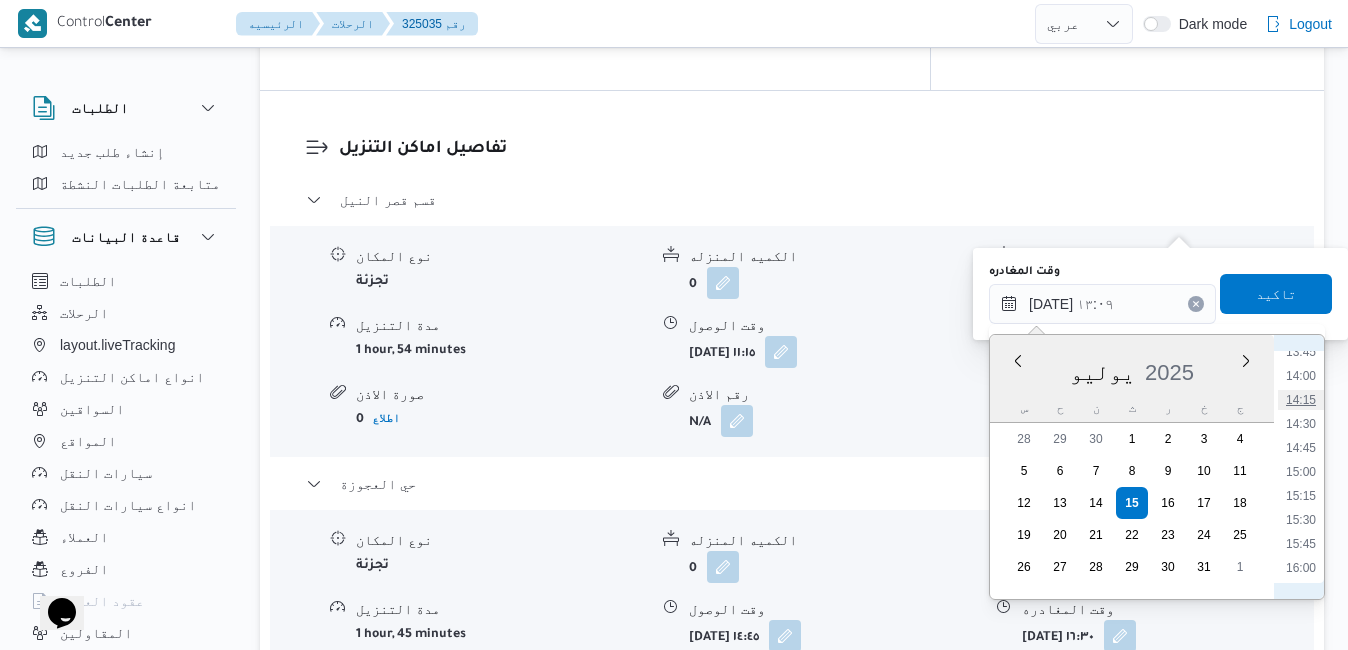 click on "14:15" at bounding box center [1301, 400] 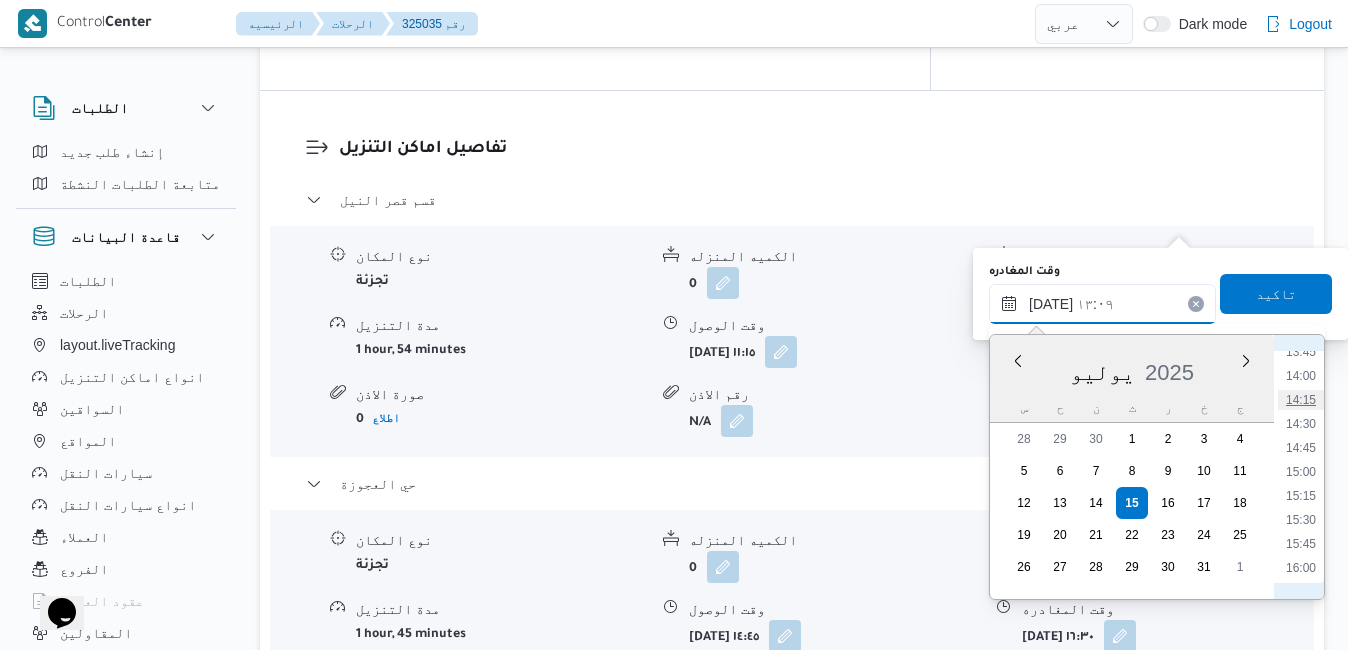type on "١٥/٠٧/٢٠٢٥ ١٤:١٥" 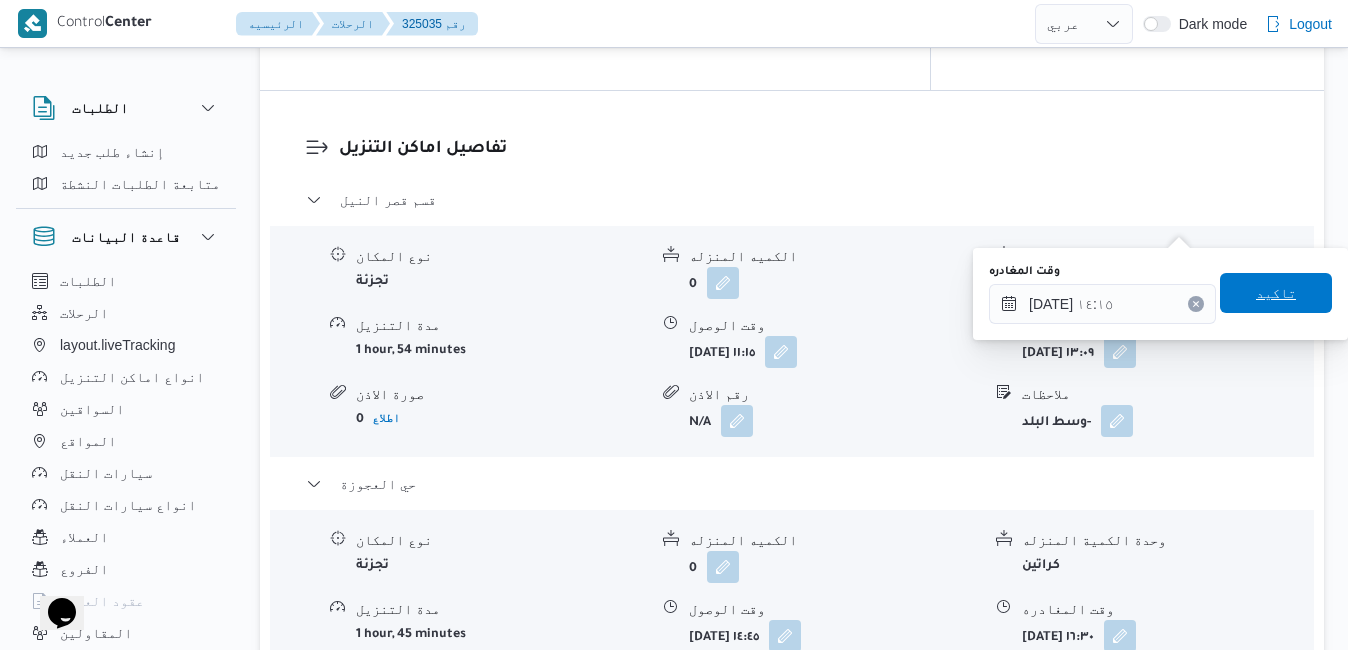 click on "تاكيد" at bounding box center (1276, 293) 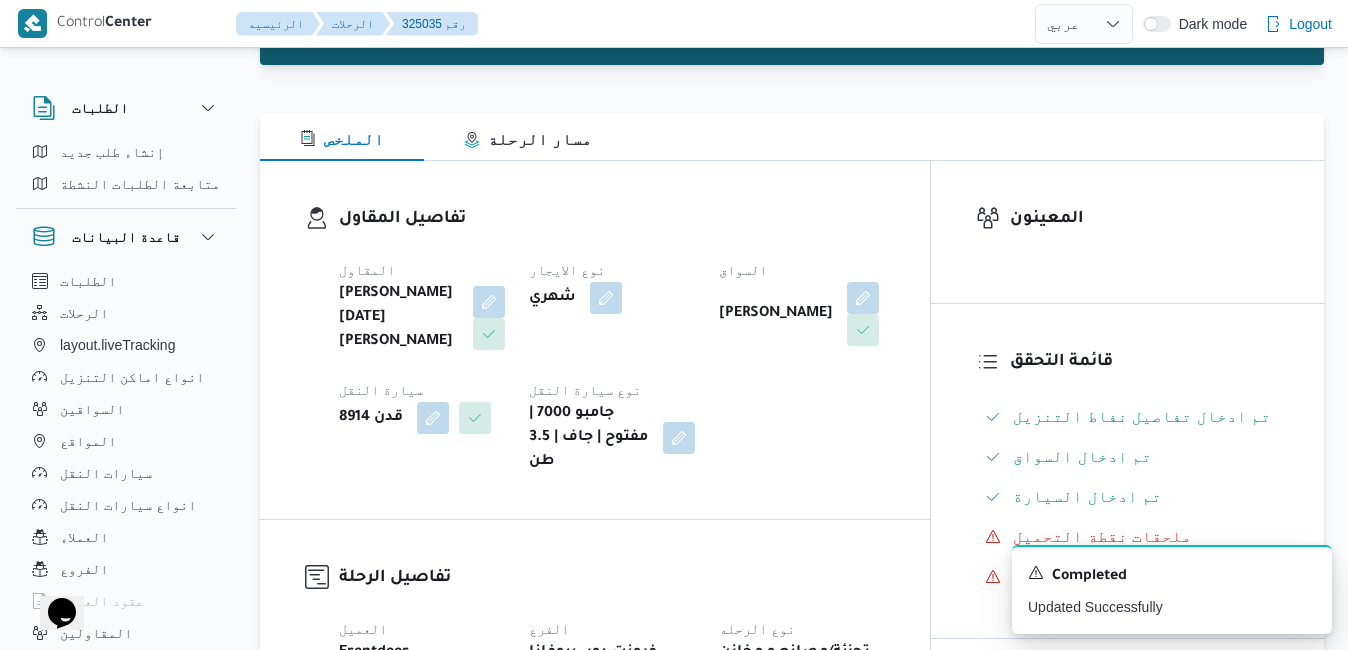 scroll, scrollTop: 0, scrollLeft: 0, axis: both 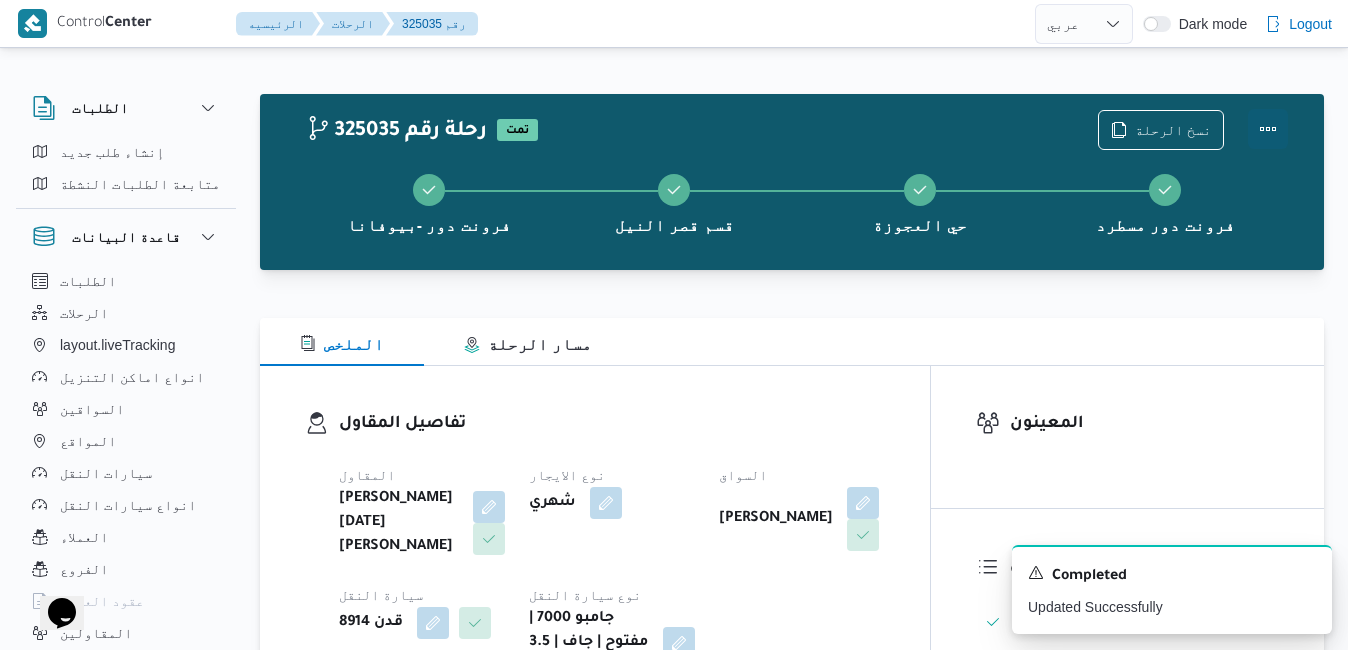 click at bounding box center [1268, 129] 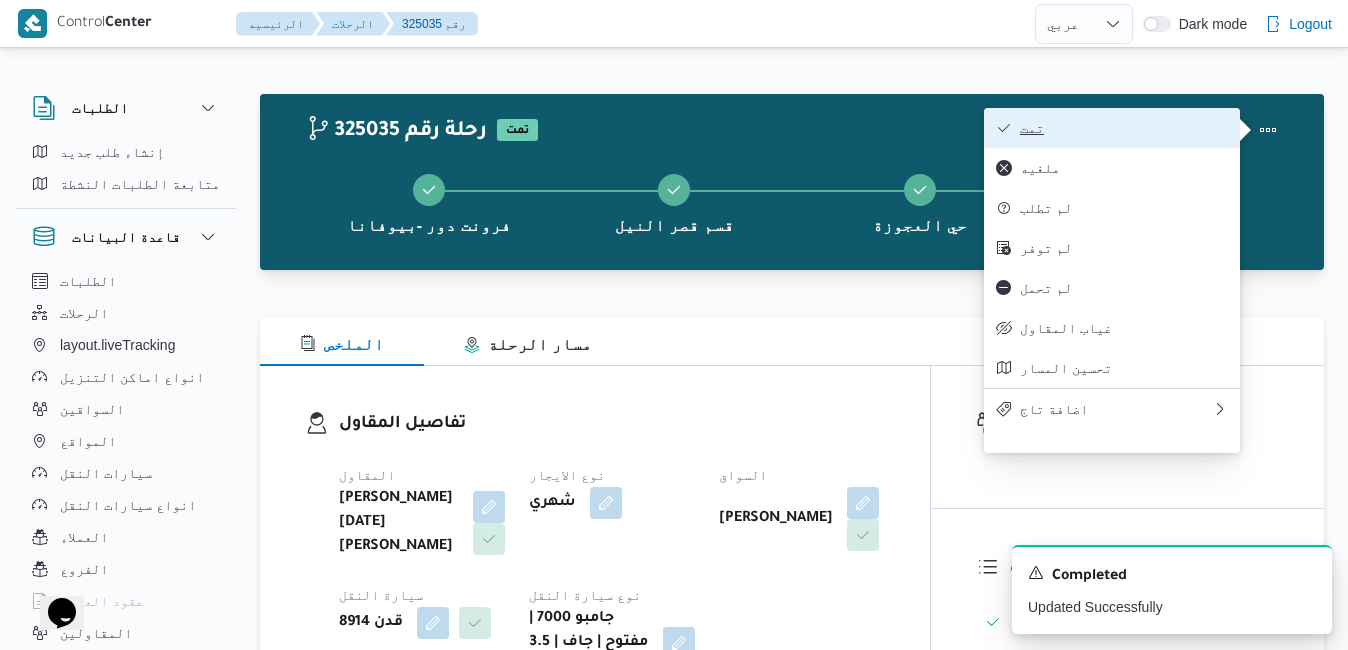 click on "تمت" at bounding box center [1124, 128] 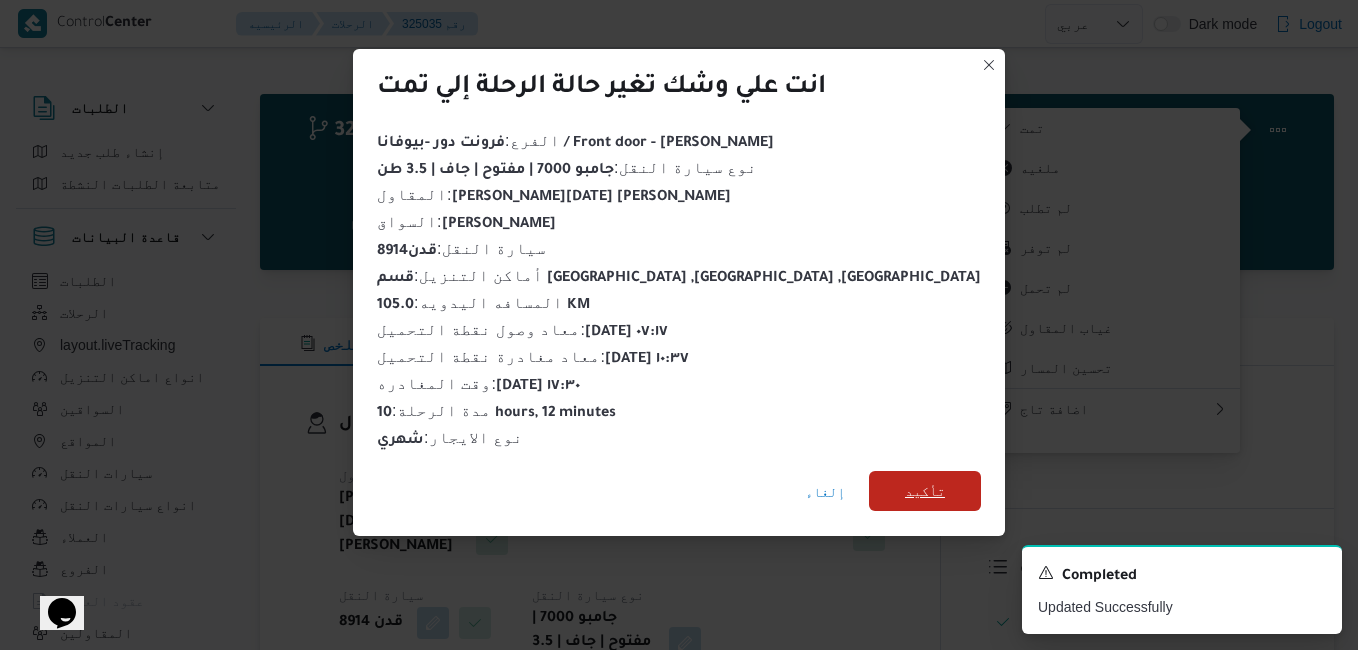click on "تأكيد" at bounding box center (925, 491) 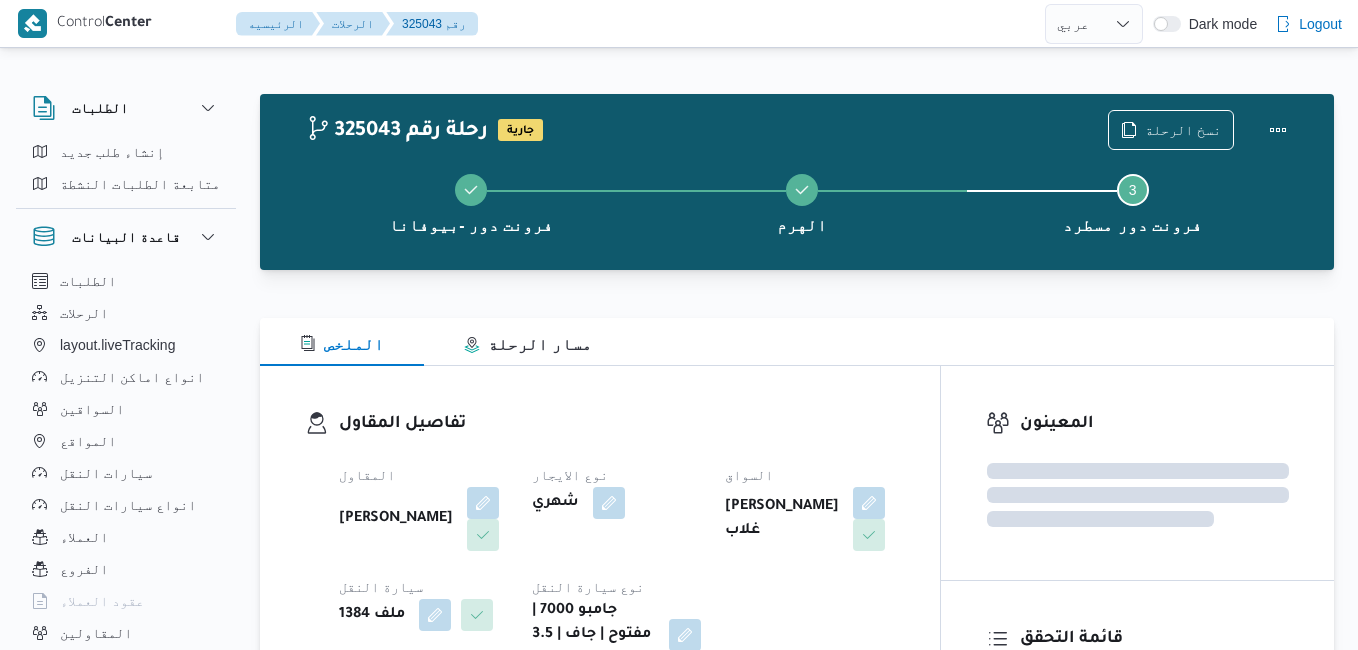 select on "ar" 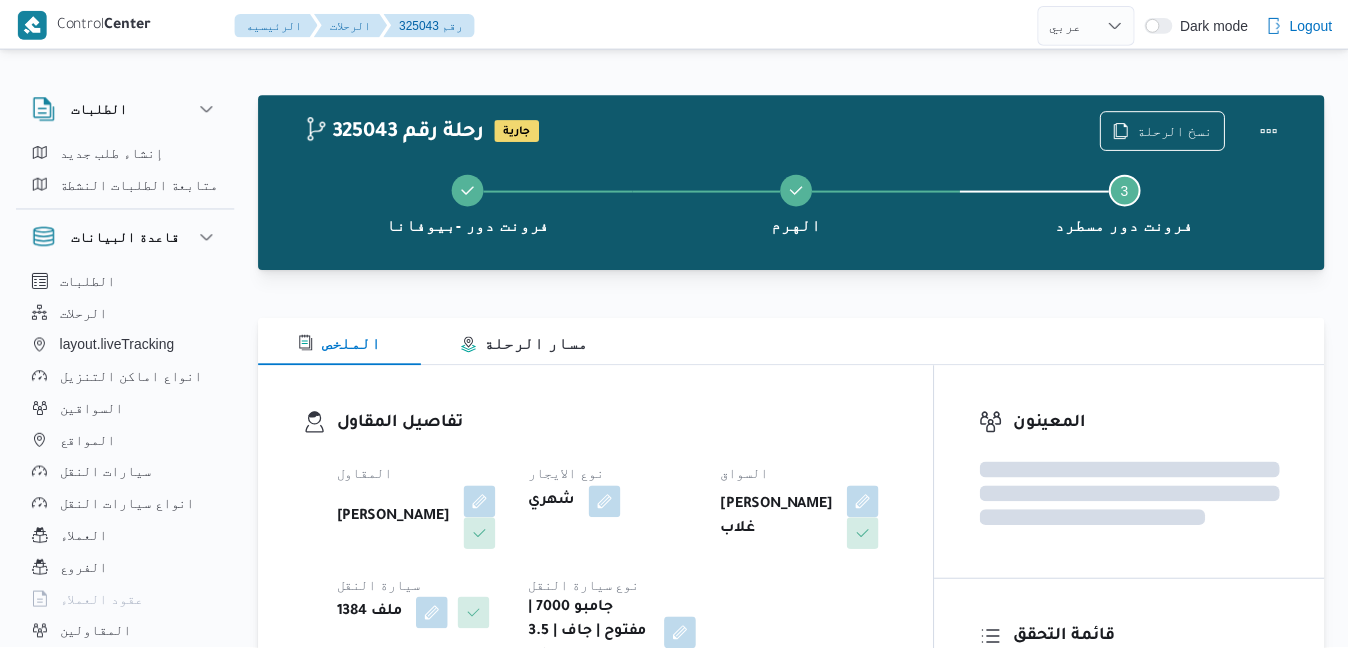 scroll, scrollTop: 0, scrollLeft: 0, axis: both 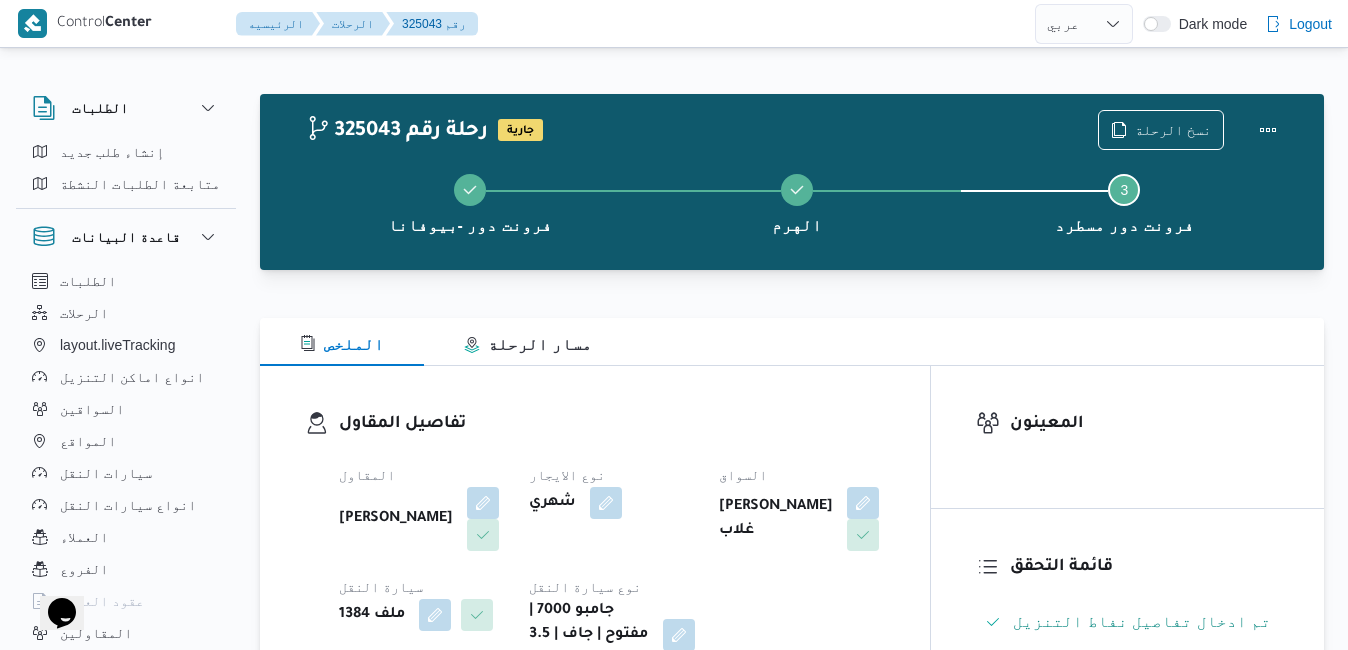 click on "تفاصيل المقاول" at bounding box center (612, 424) 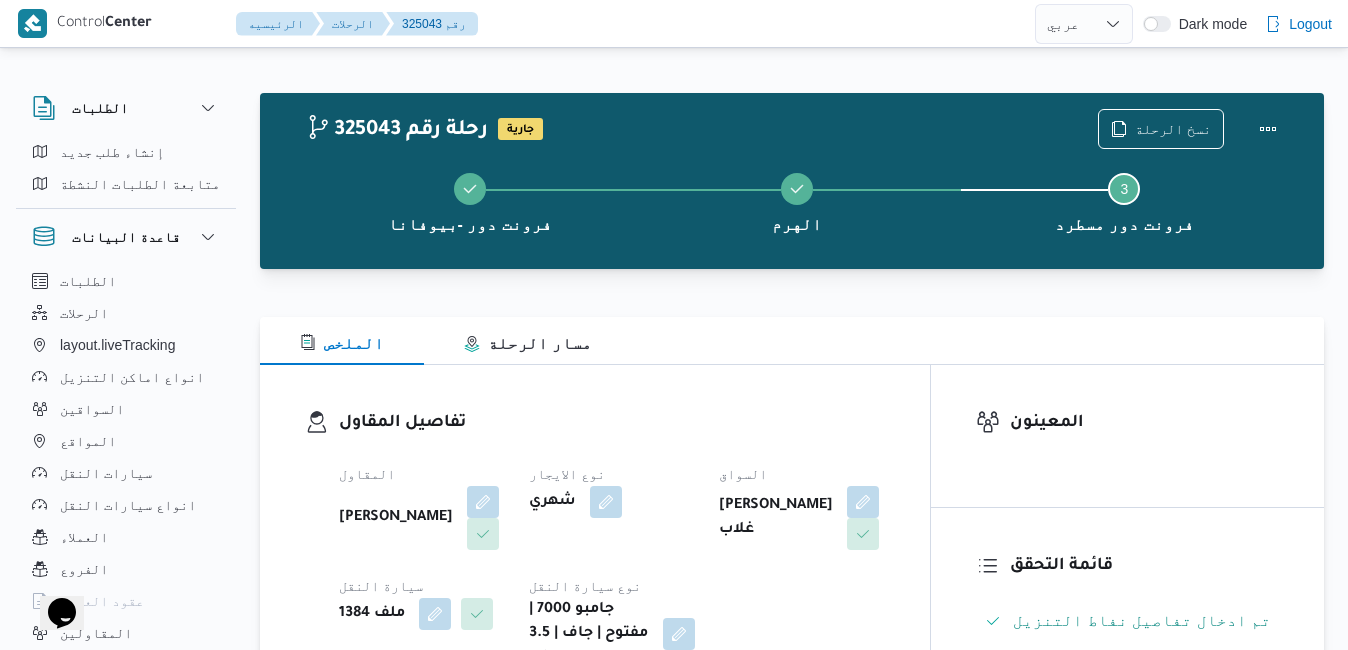 scroll, scrollTop: 0, scrollLeft: 0, axis: both 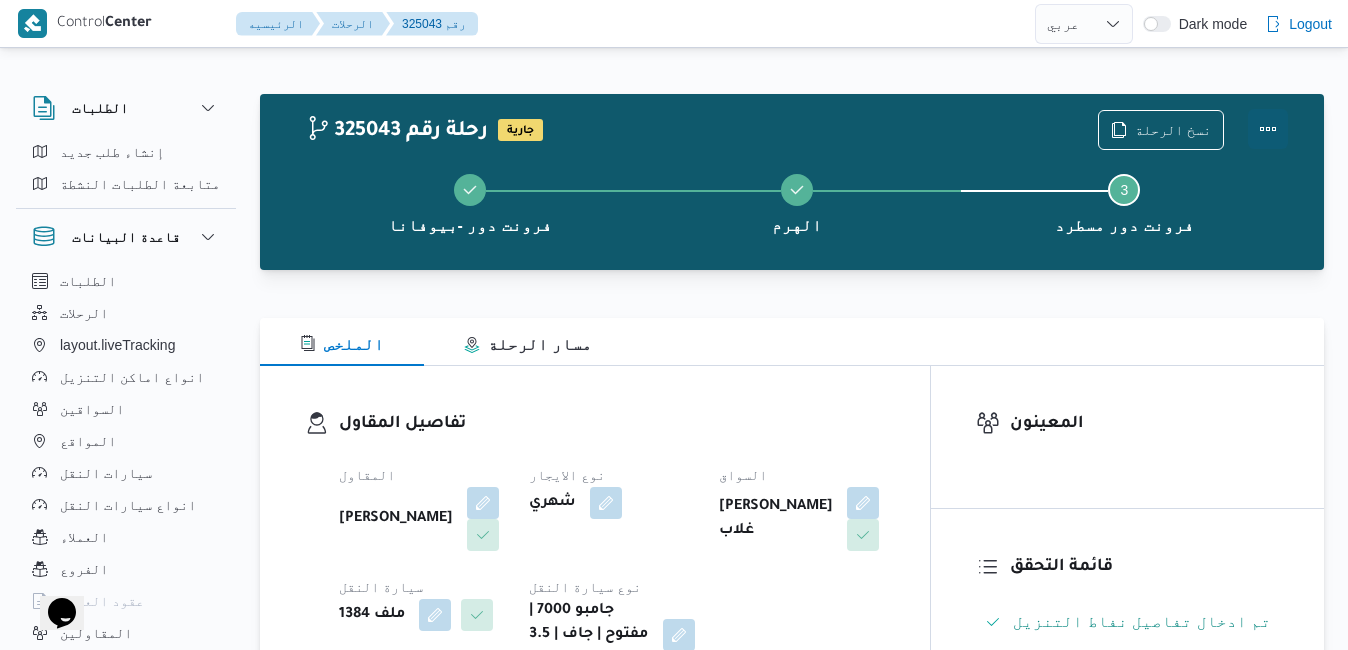 click at bounding box center [1268, 129] 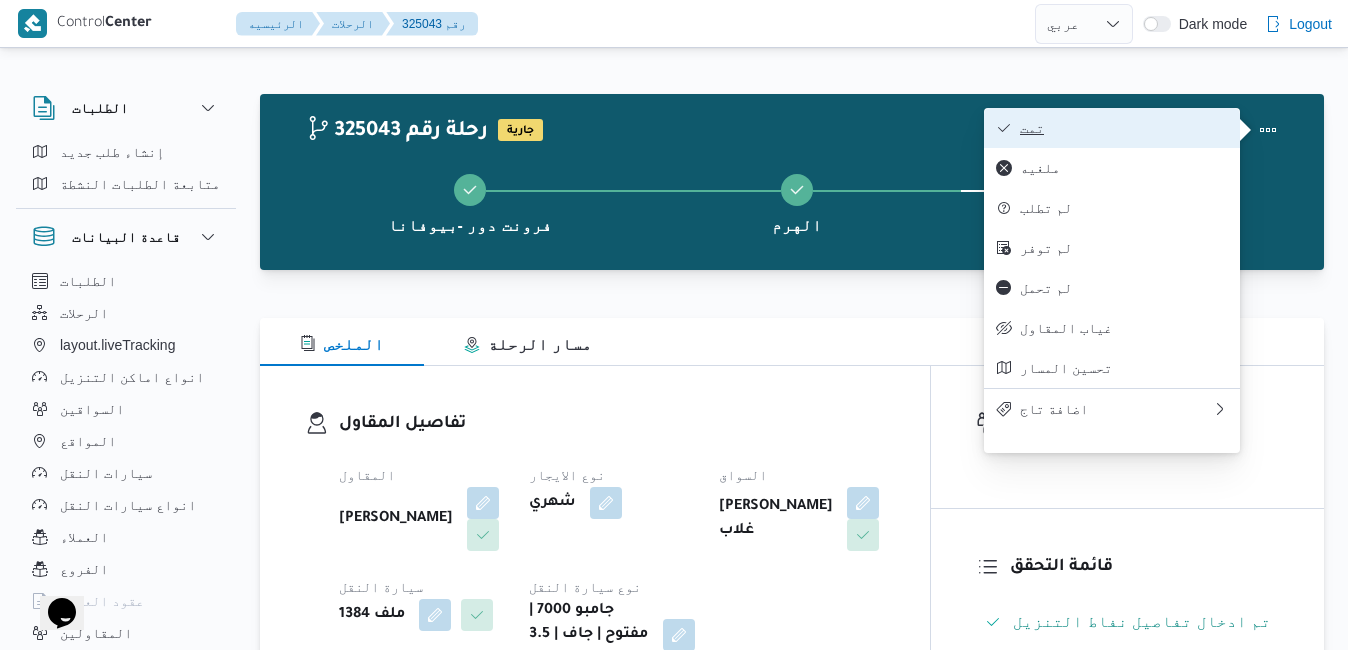 click on "تمت" at bounding box center (1124, 128) 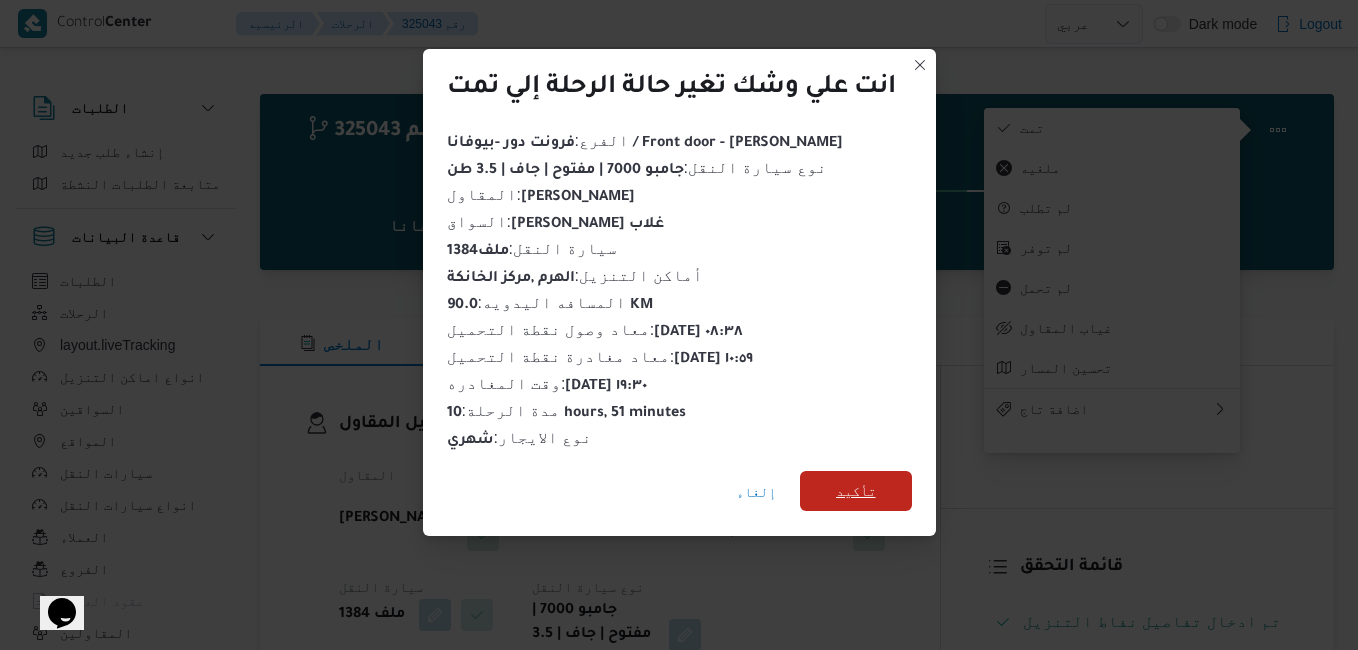click on "تأكيد" at bounding box center [856, 491] 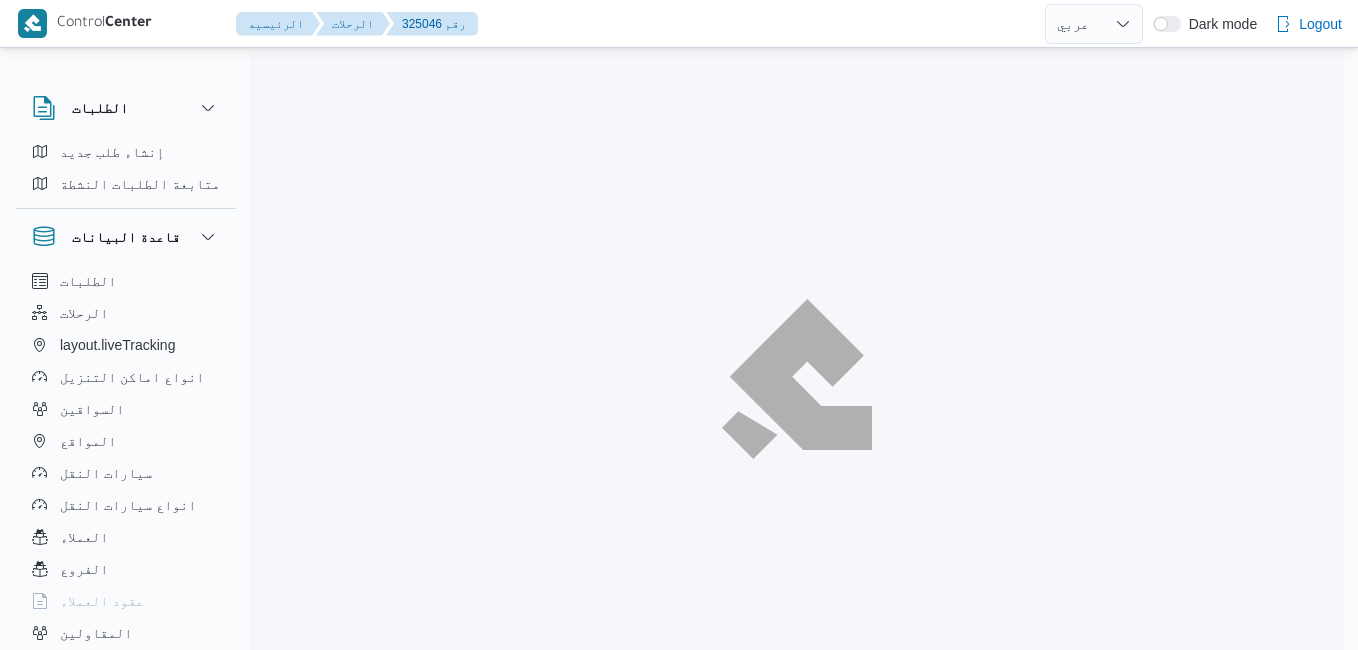 select on "ar" 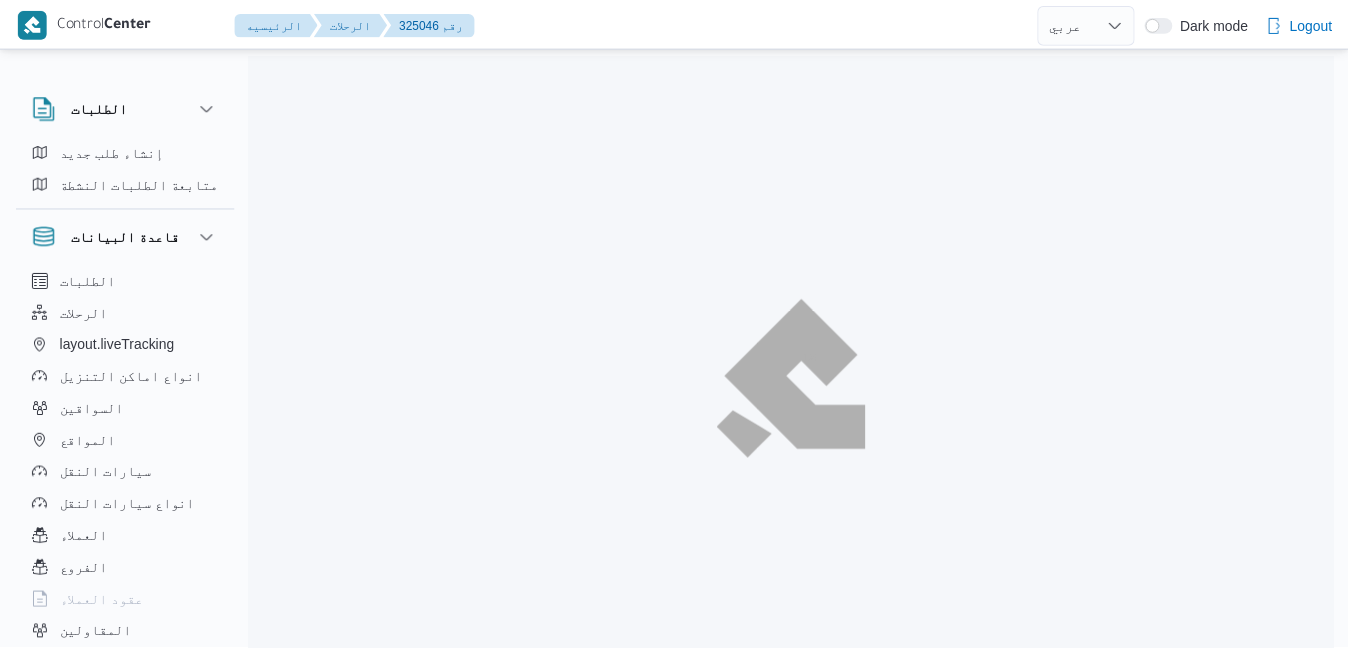scroll, scrollTop: 0, scrollLeft: 0, axis: both 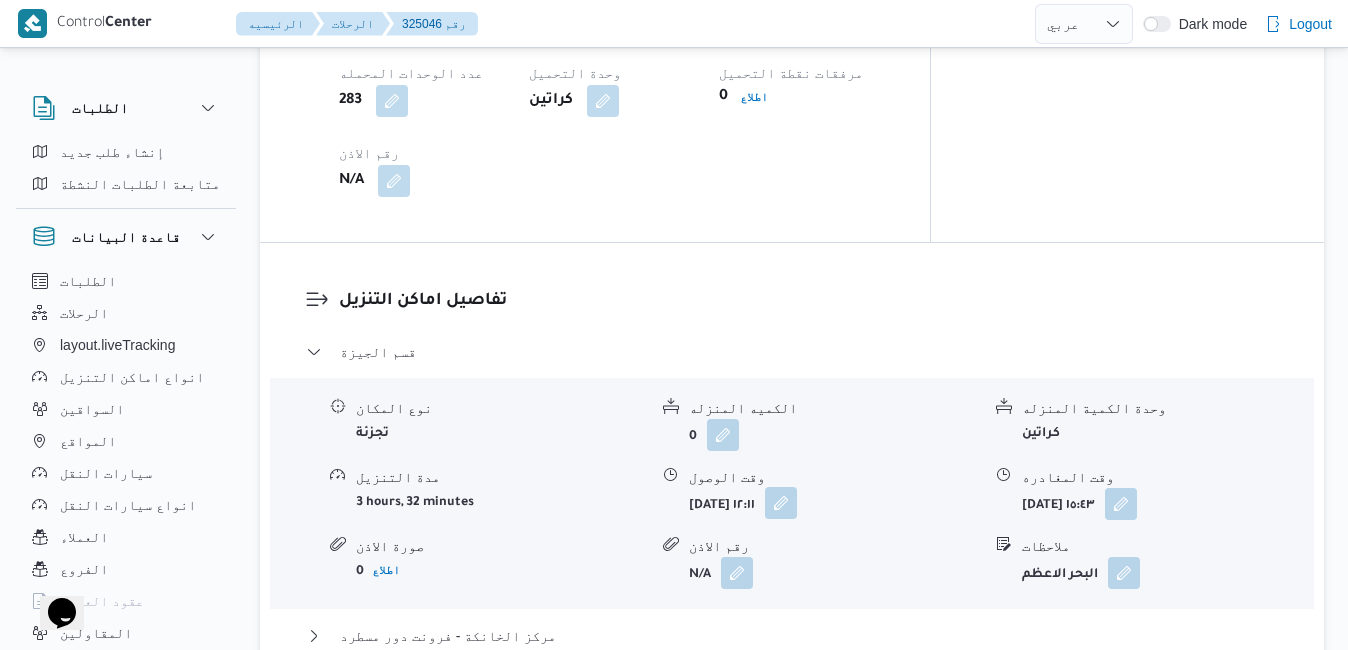 click at bounding box center (781, 503) 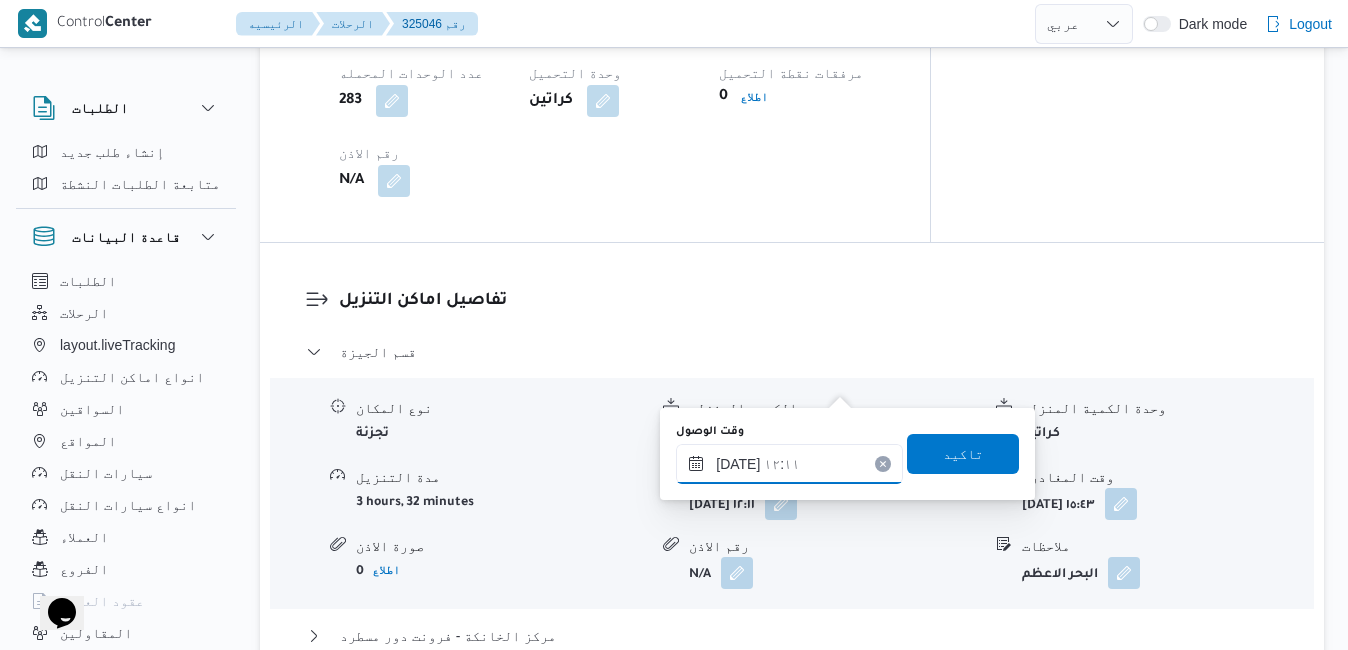 click on "١٥/٠٧/٢٠٢٥ ١٢:١١" at bounding box center (789, 464) 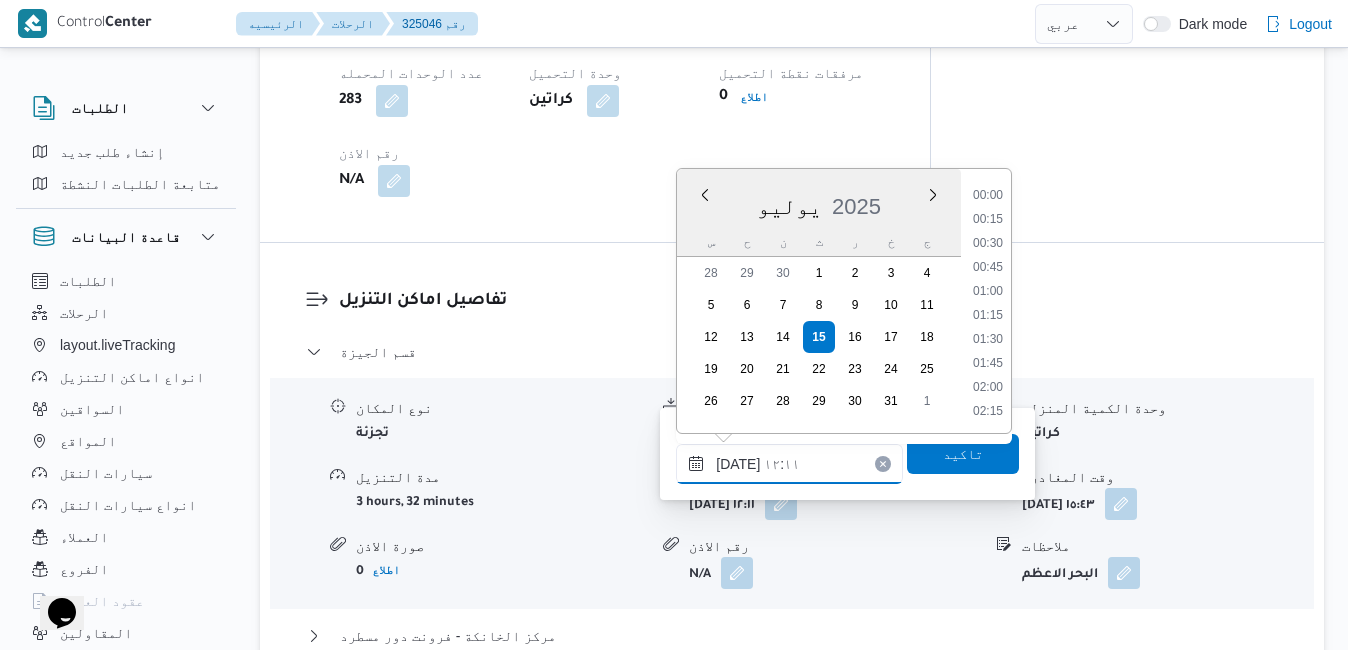 scroll, scrollTop: 1030, scrollLeft: 0, axis: vertical 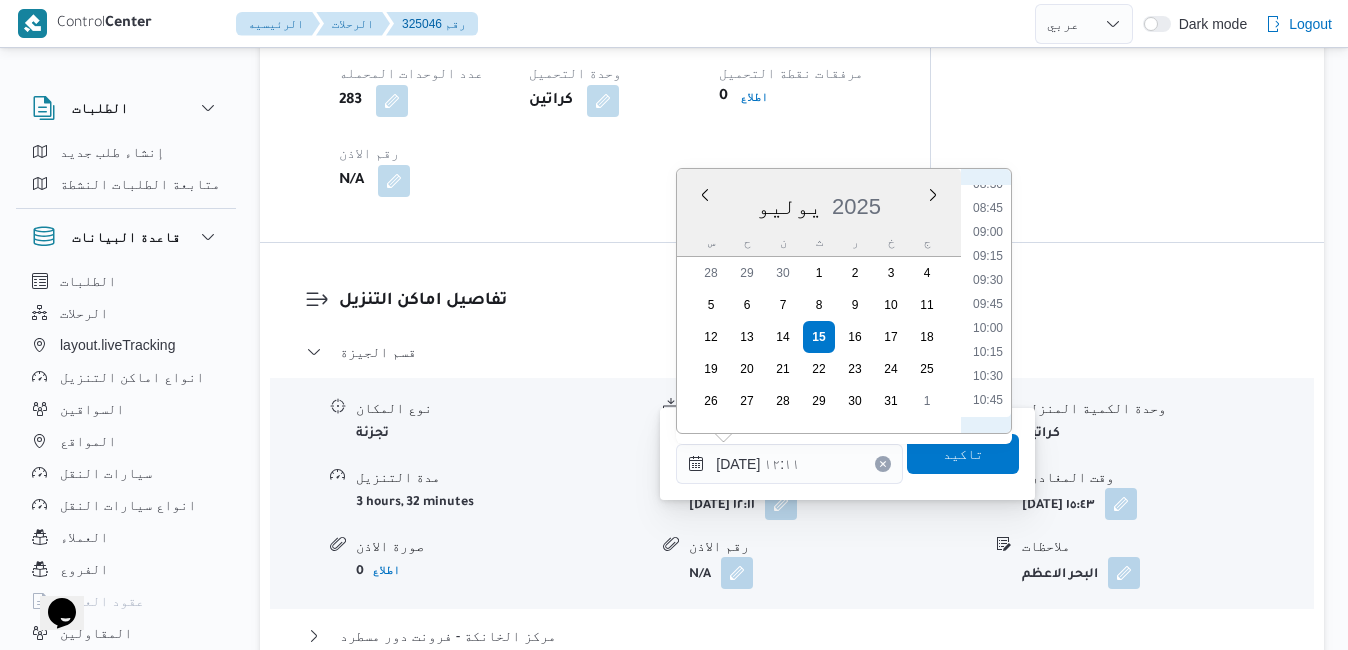 click on "10:15" at bounding box center (988, 352) 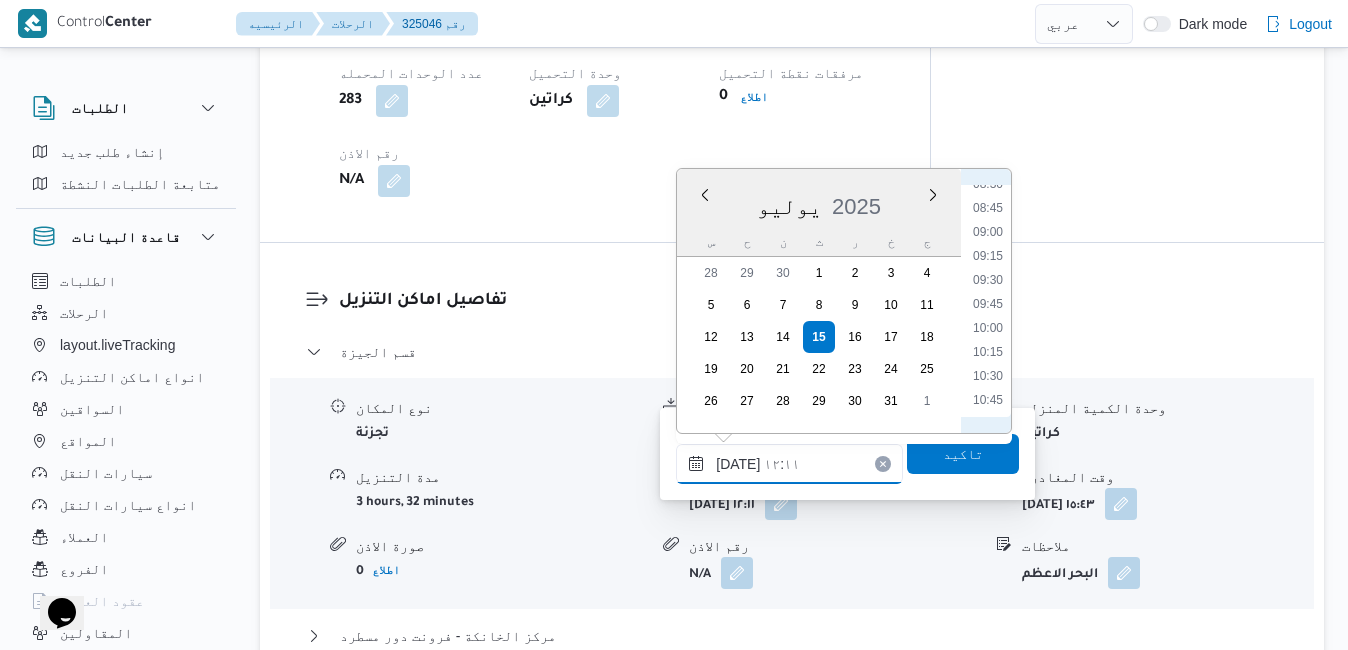 type on "١٥/٠٧/٢٠٢٥ ١٠:١٥" 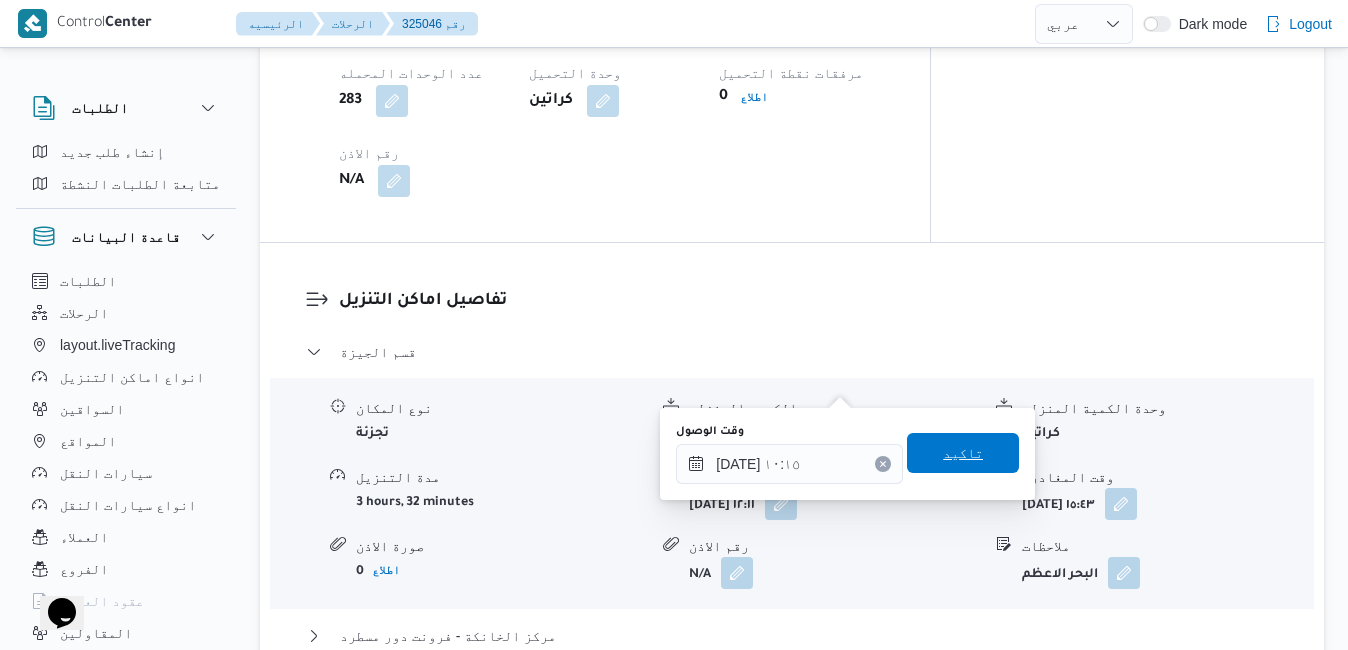 click on "تاكيد" at bounding box center (963, 453) 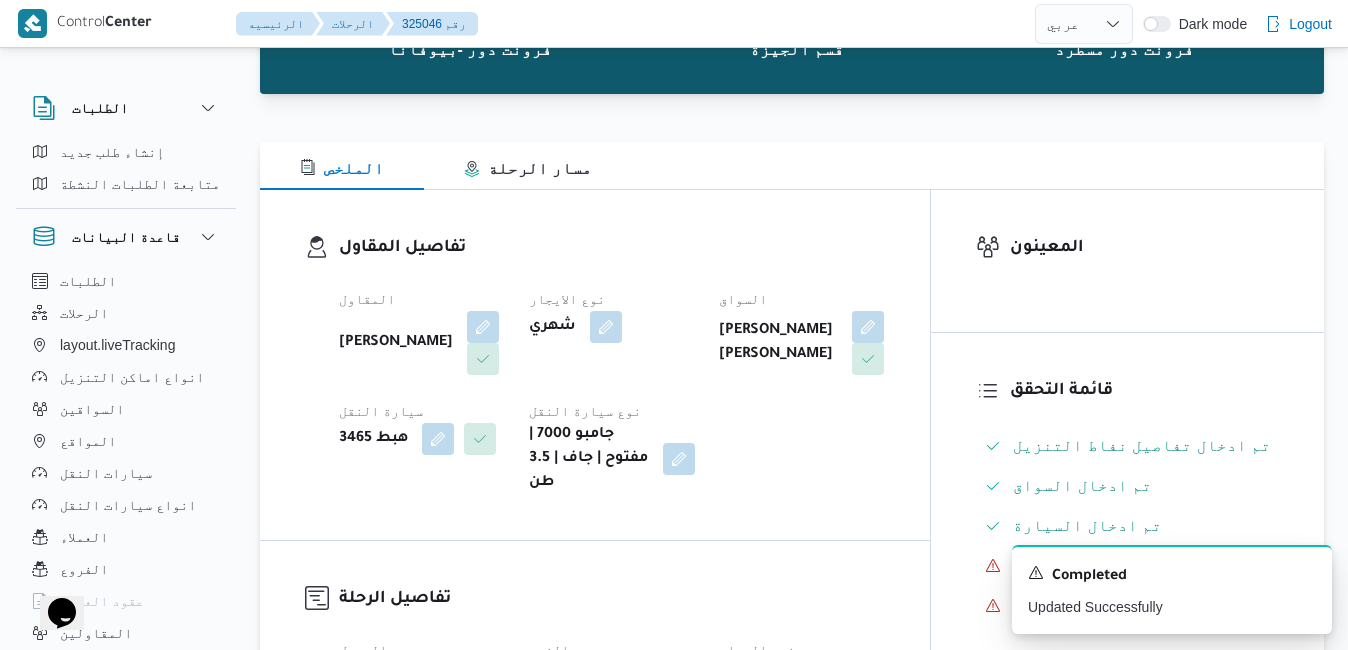 scroll, scrollTop: 0, scrollLeft: 0, axis: both 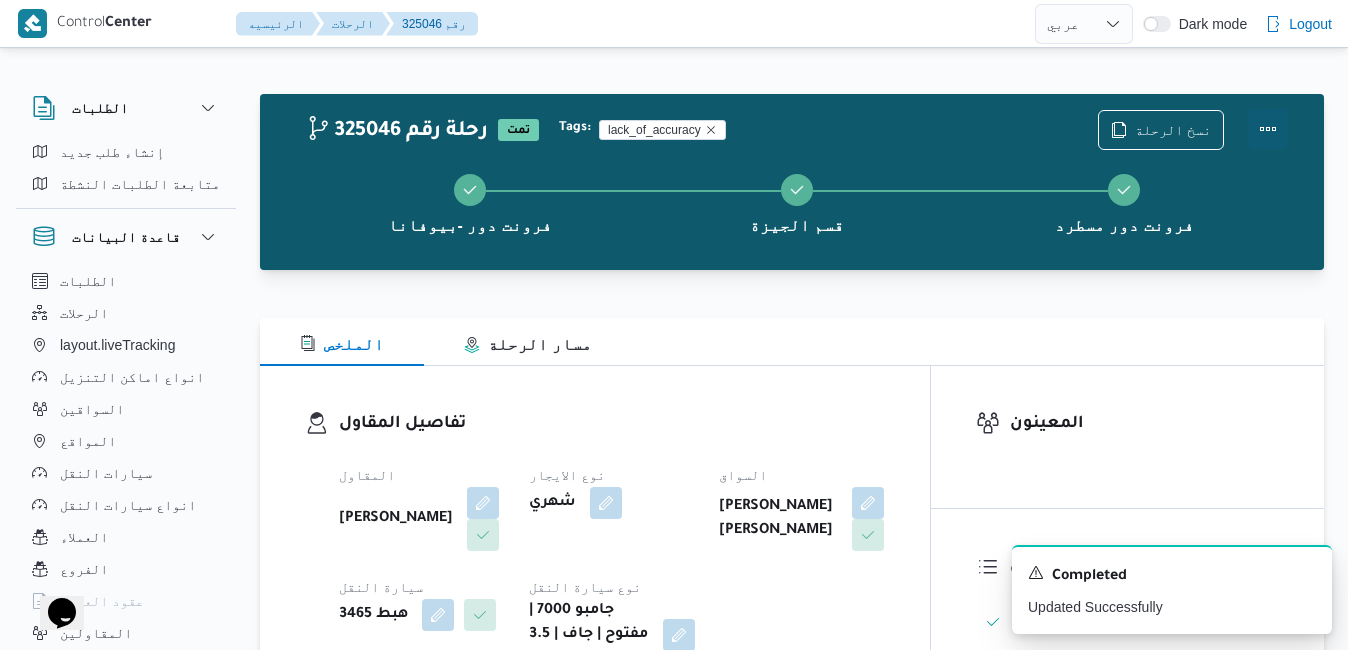 click at bounding box center (1268, 129) 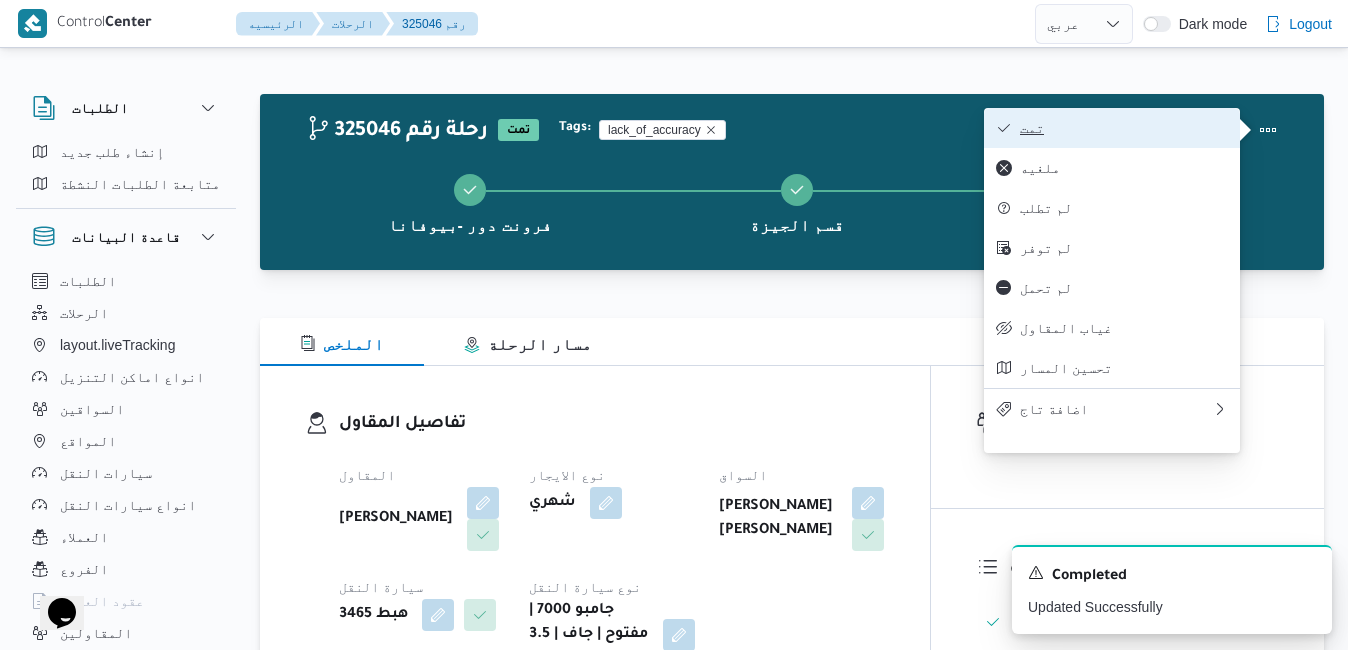 click on "تمت" at bounding box center [1124, 128] 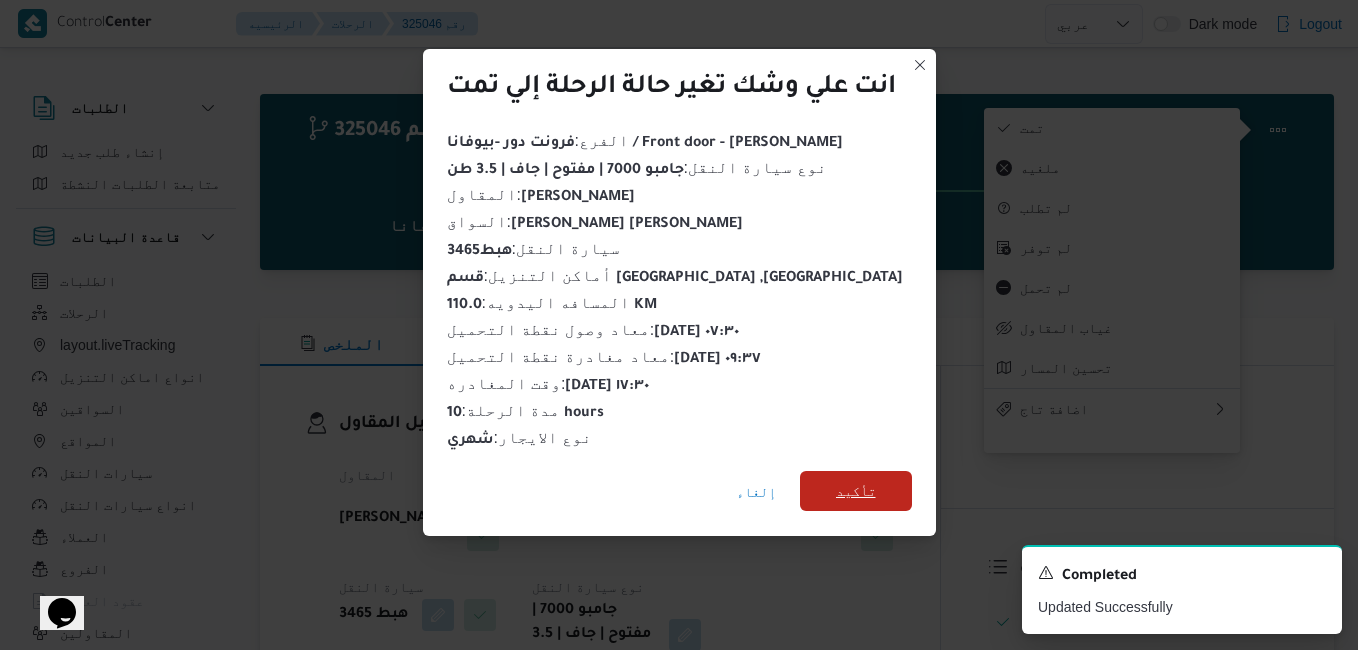 click on "تأكيد" at bounding box center (856, 491) 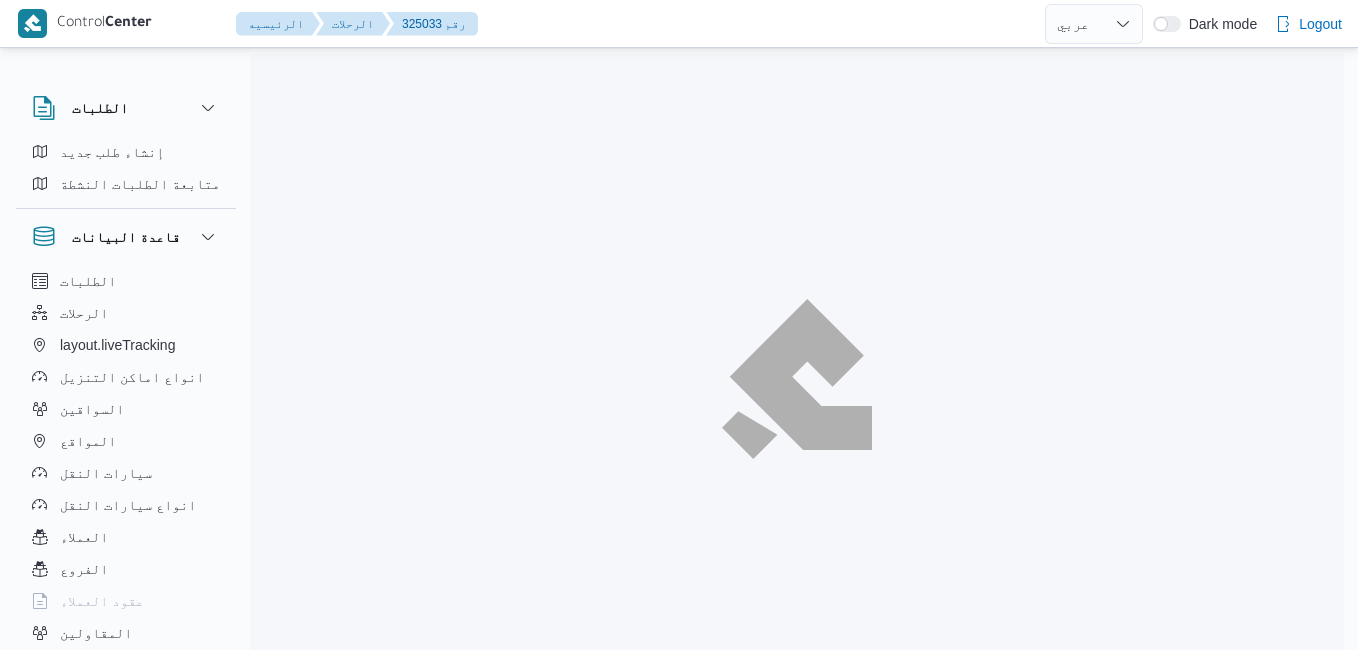select on "ar" 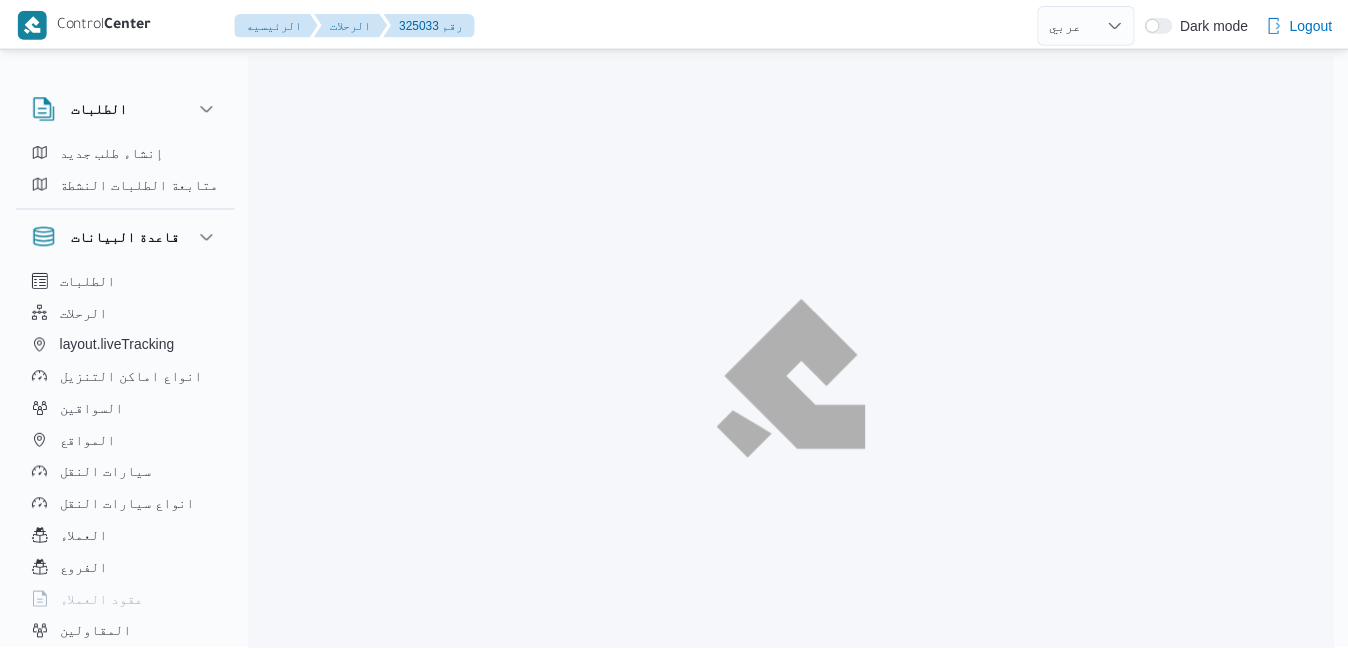 scroll, scrollTop: 0, scrollLeft: 0, axis: both 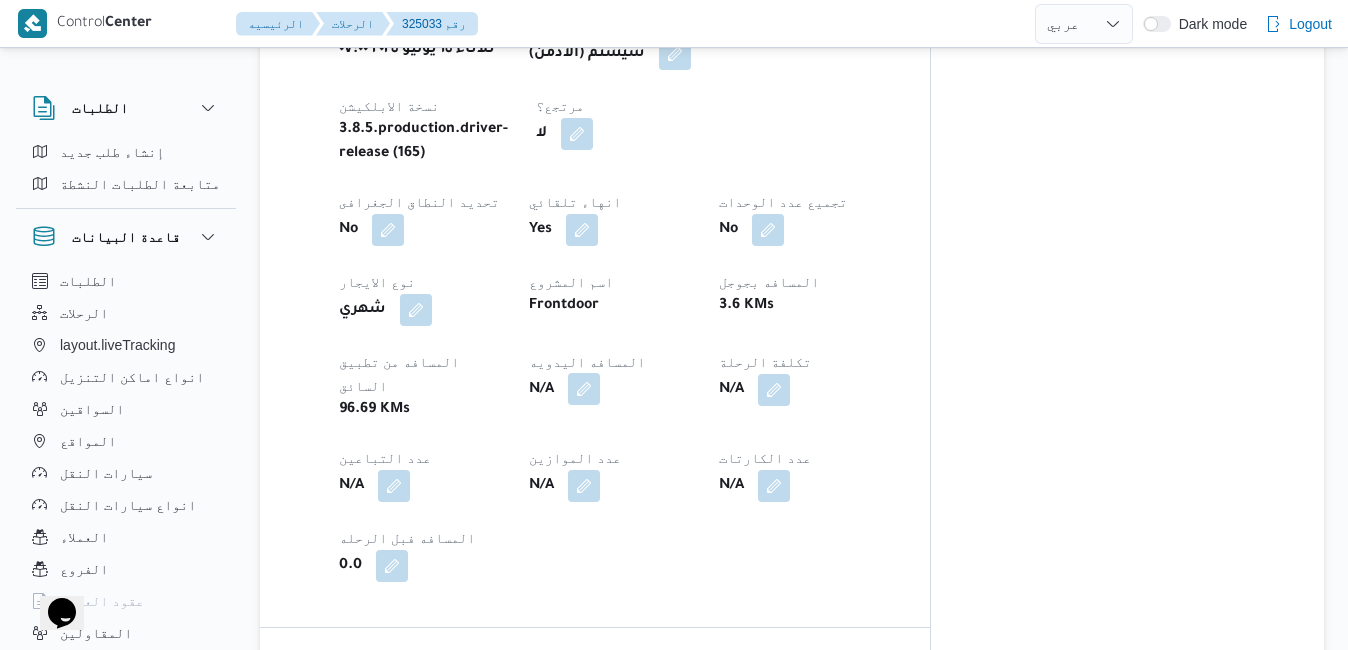 click at bounding box center (584, 389) 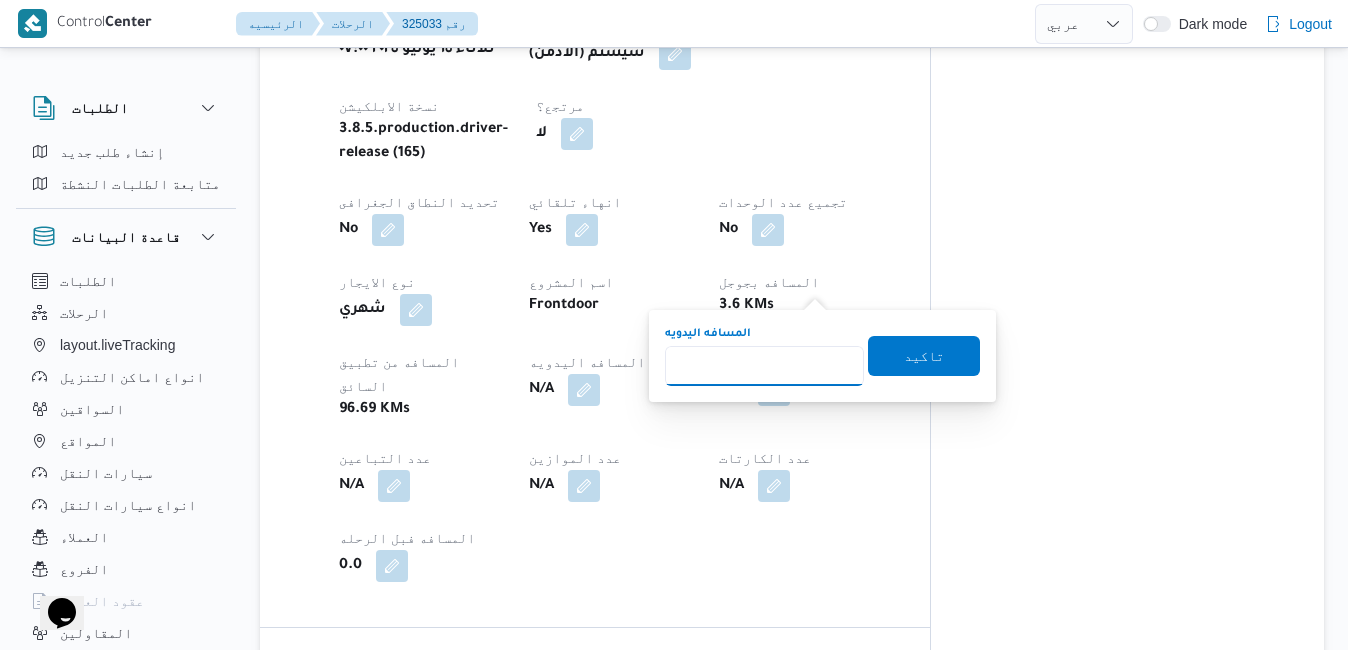 click on "المسافه اليدويه" at bounding box center [764, 366] 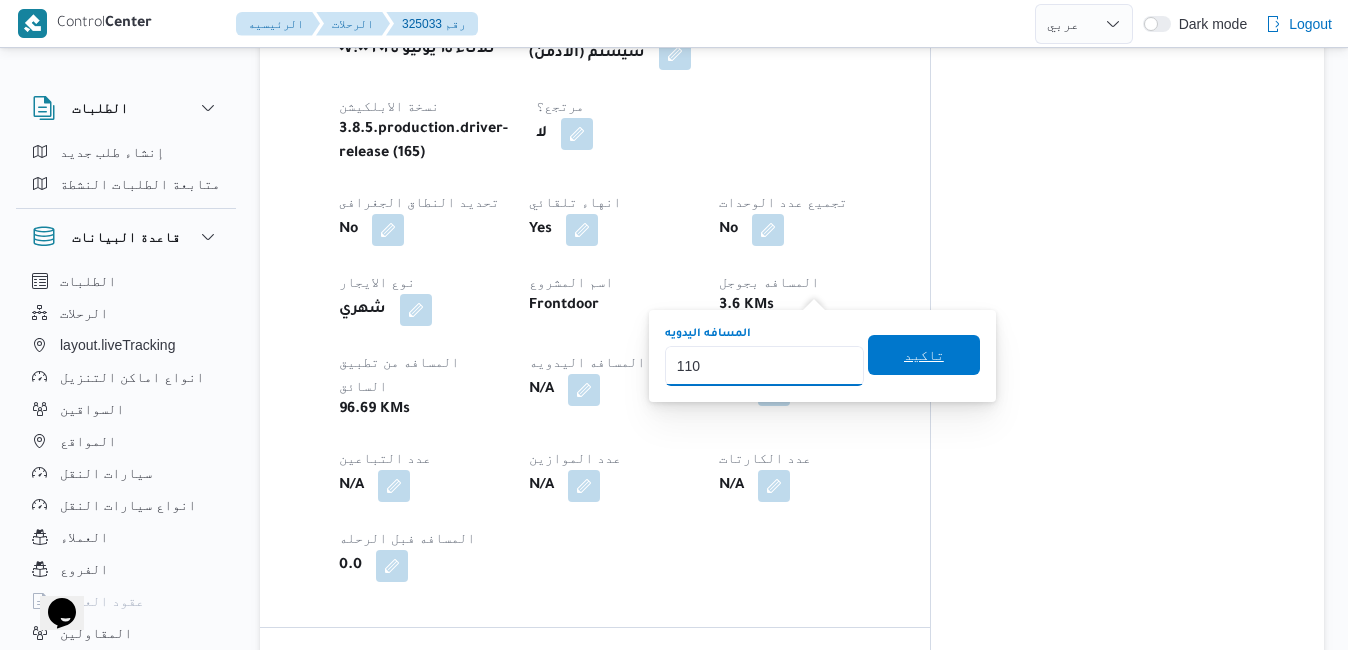 type on "110" 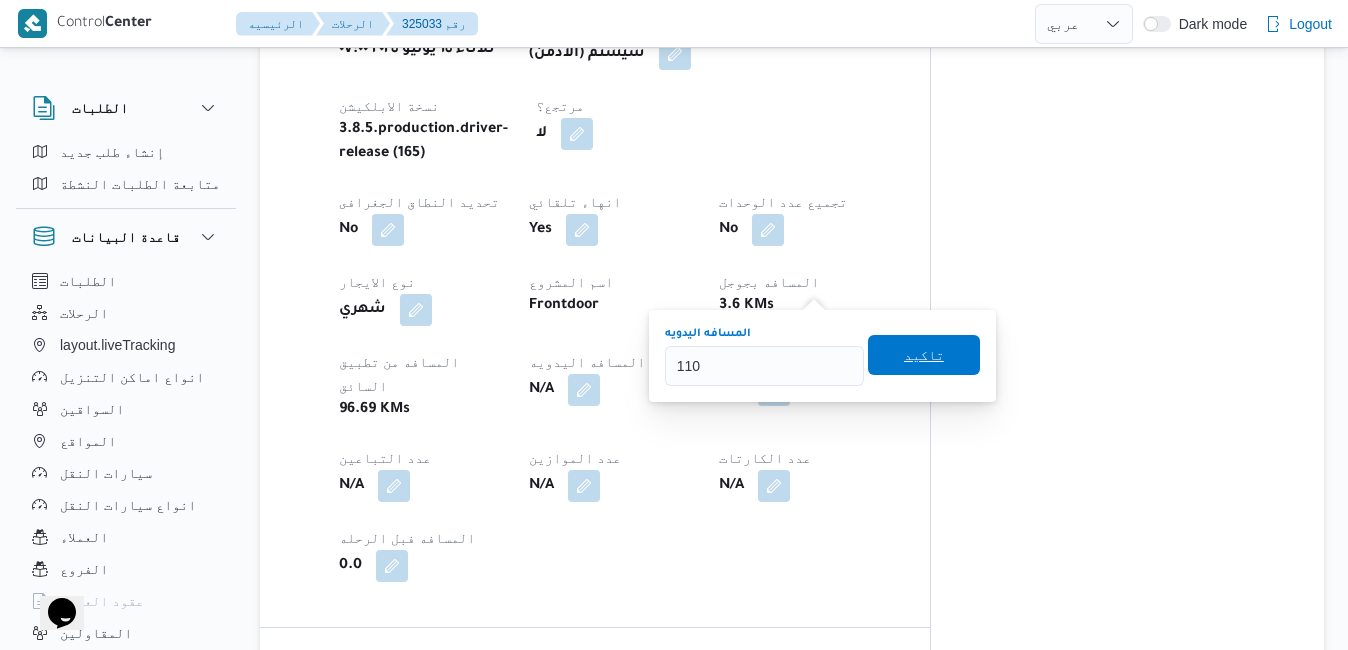 click on "تاكيد" at bounding box center [924, 355] 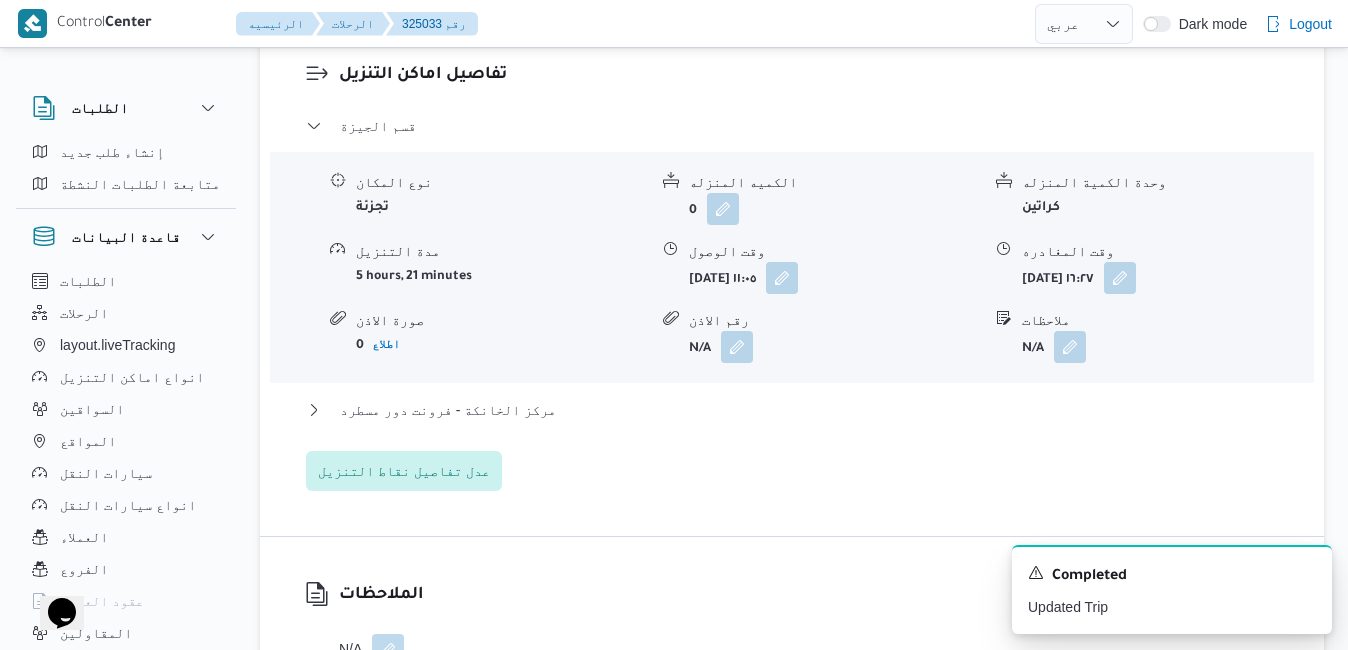 scroll, scrollTop: 1880, scrollLeft: 0, axis: vertical 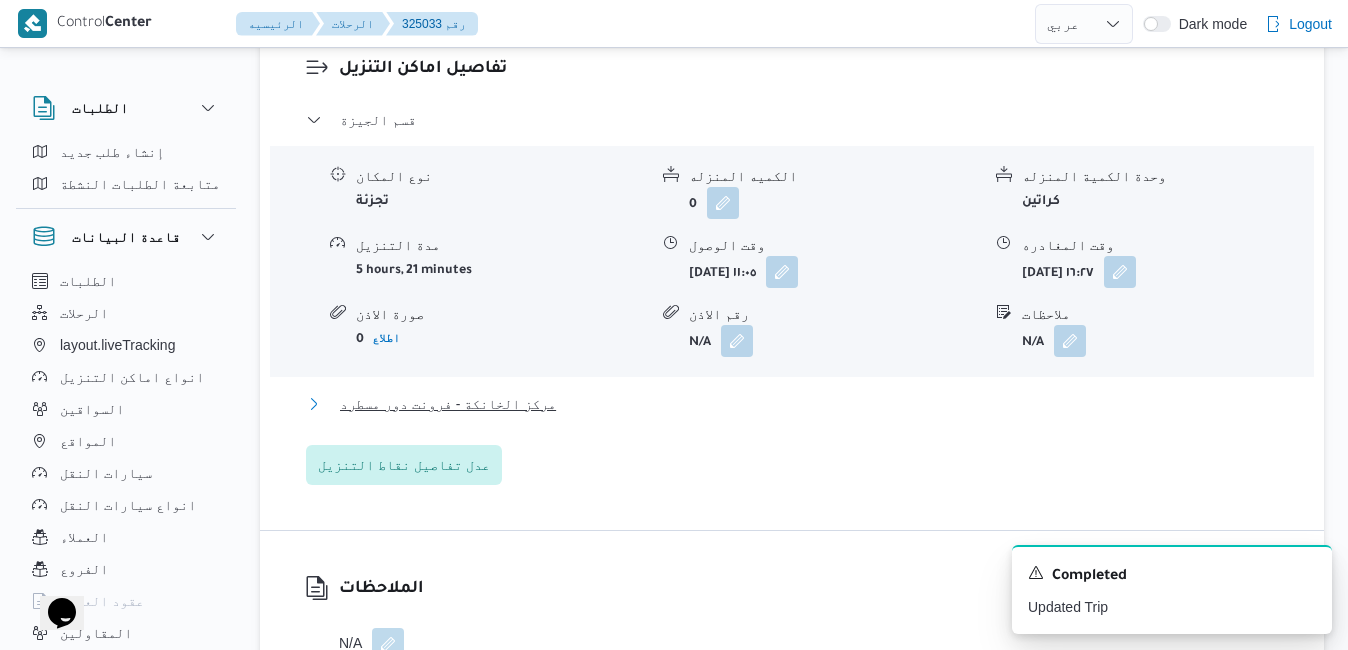 click on "مركز الخانكة -
فرونت دور مسطرد" at bounding box center [792, 404] 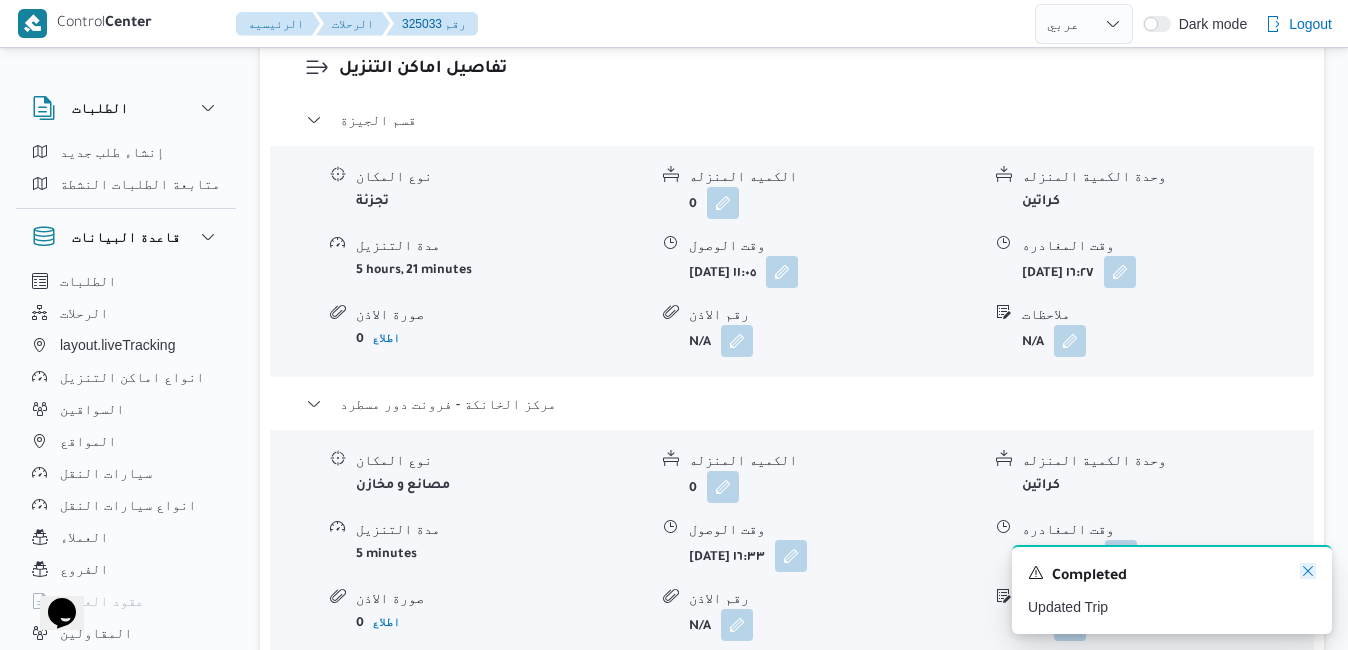 click 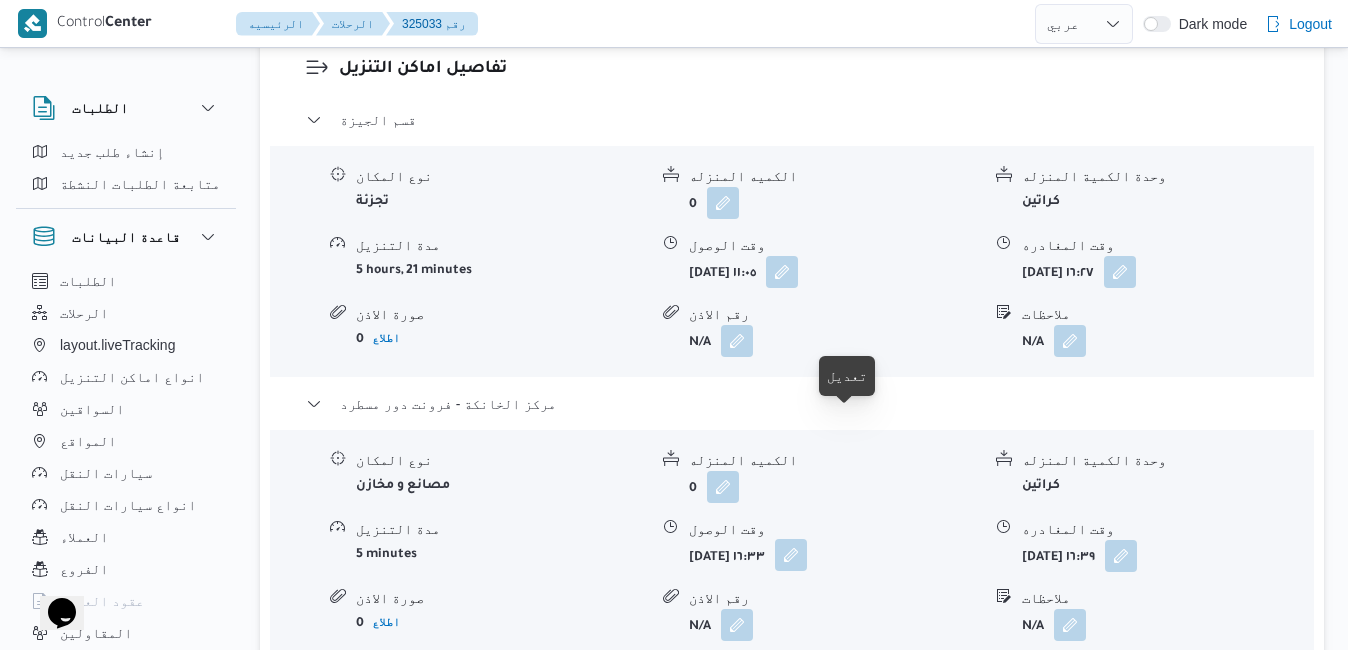 click at bounding box center (791, 555) 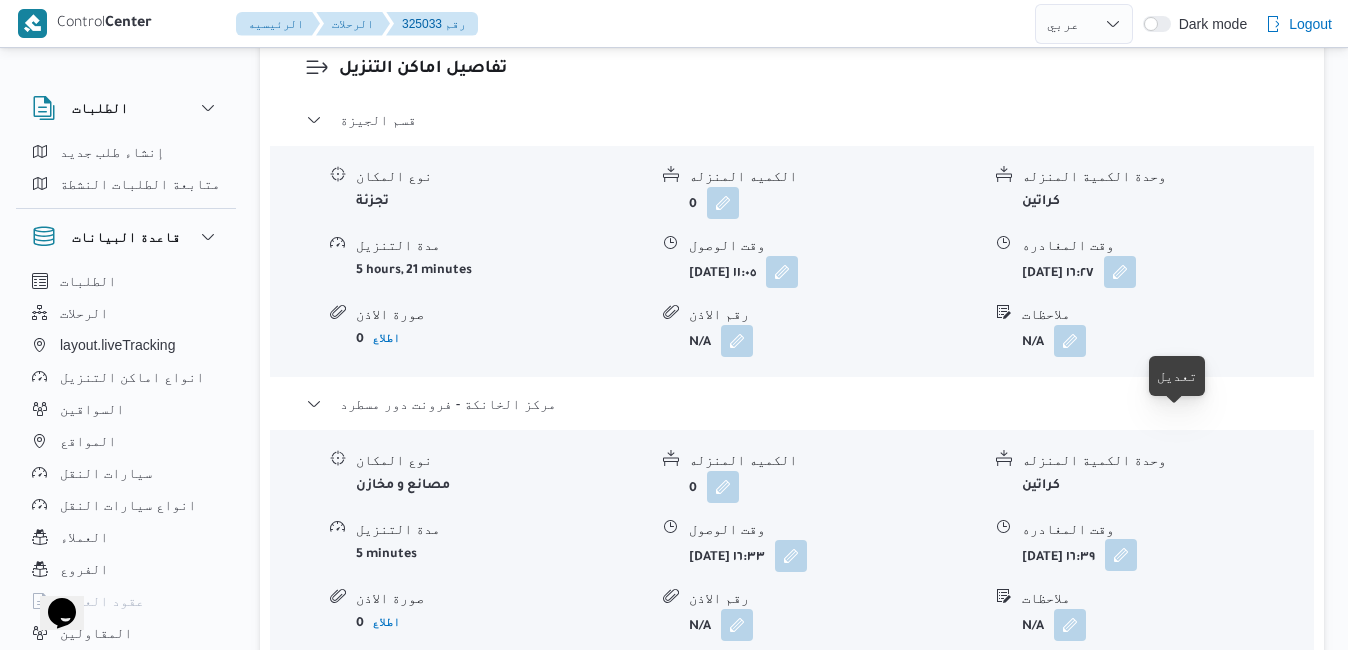 click at bounding box center (1121, 555) 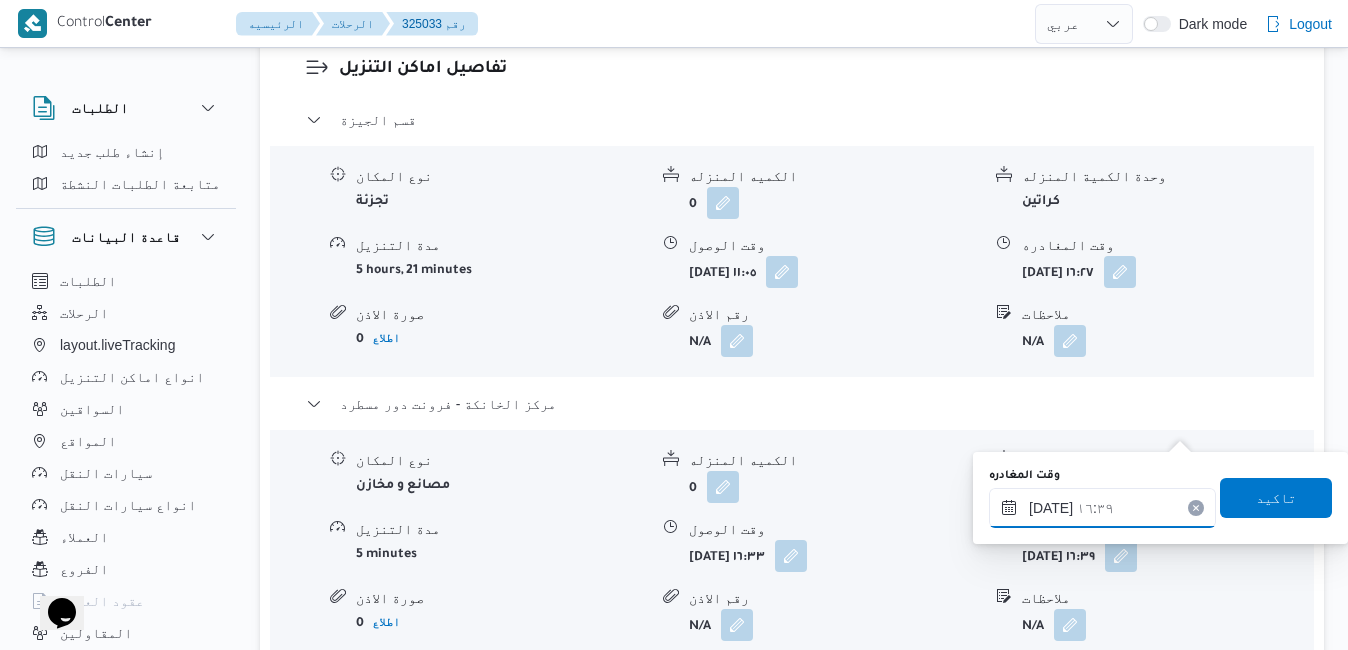 click on "١٥/٠٧/٢٠٢٥ ١٦:٣٩" at bounding box center [1102, 508] 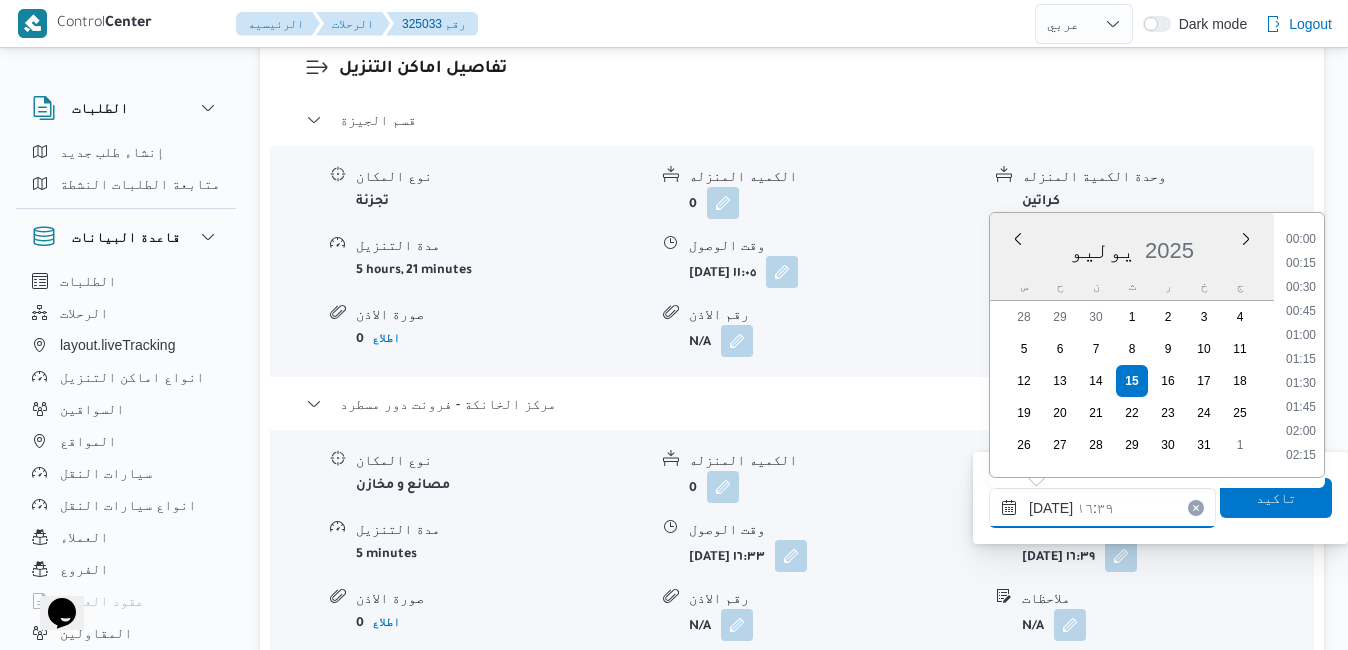 scroll, scrollTop: 1462, scrollLeft: 0, axis: vertical 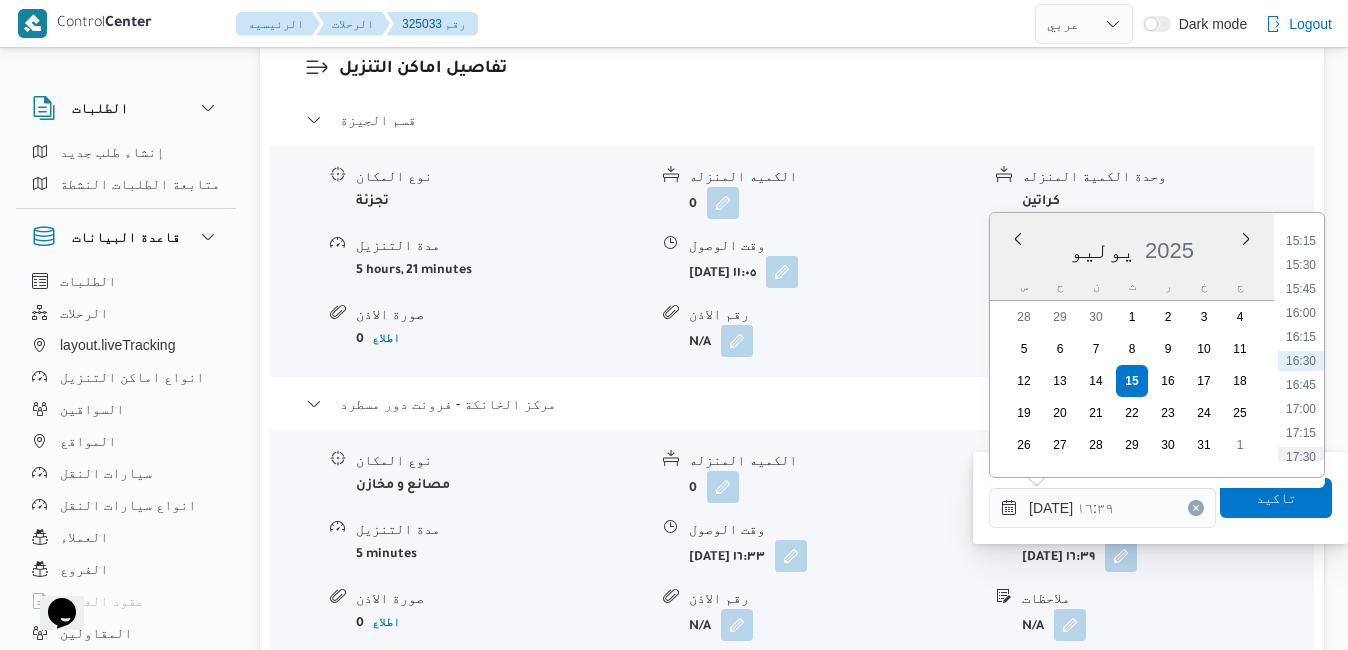 click on "17:30" at bounding box center (1301, 457) 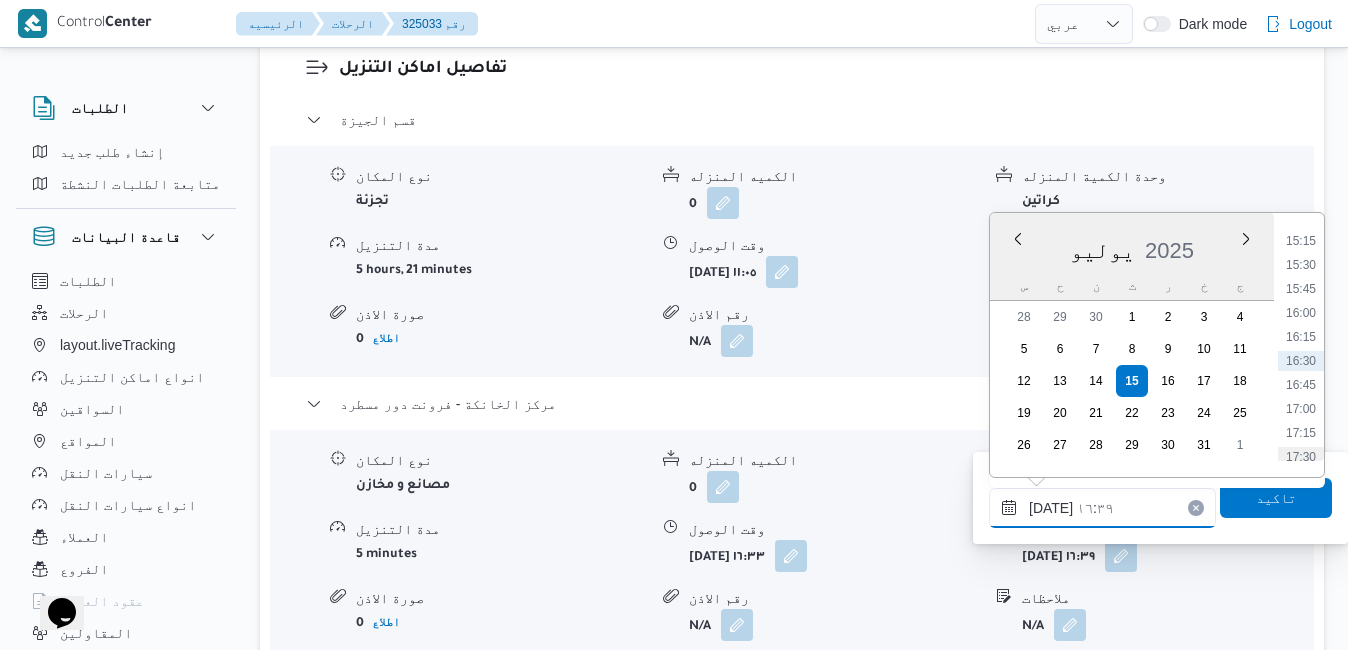 type on "١٥/٠٧/٢٠٢٥ ١٧:٣٠" 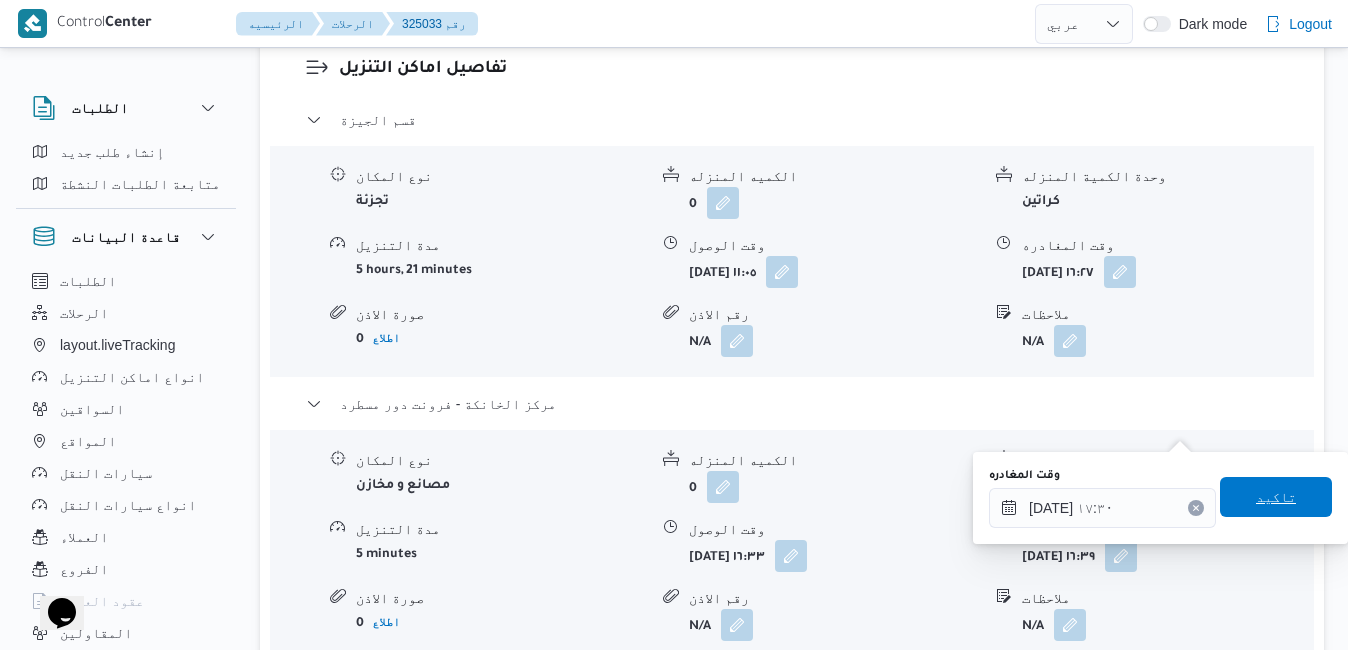 click on "تاكيد" at bounding box center (1276, 497) 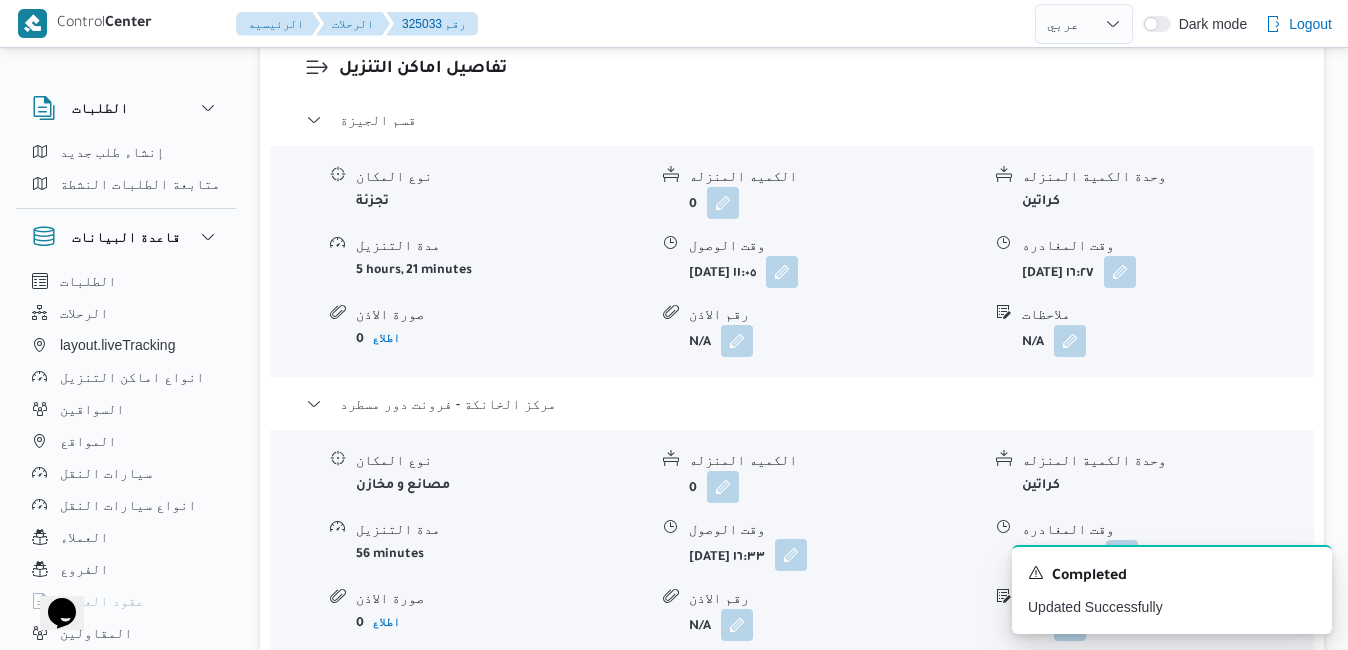 click at bounding box center [791, 555] 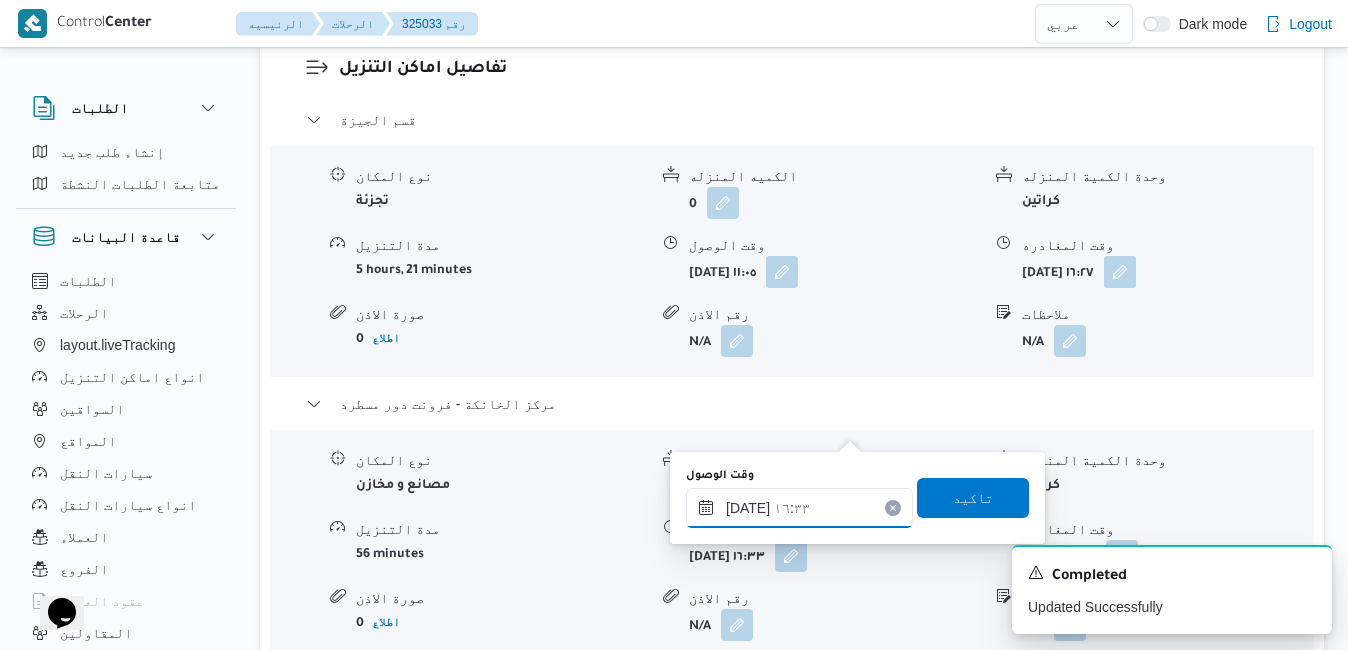 click on "١٥/٠٧/٢٠٢٥ ١٦:٣٣" at bounding box center (799, 508) 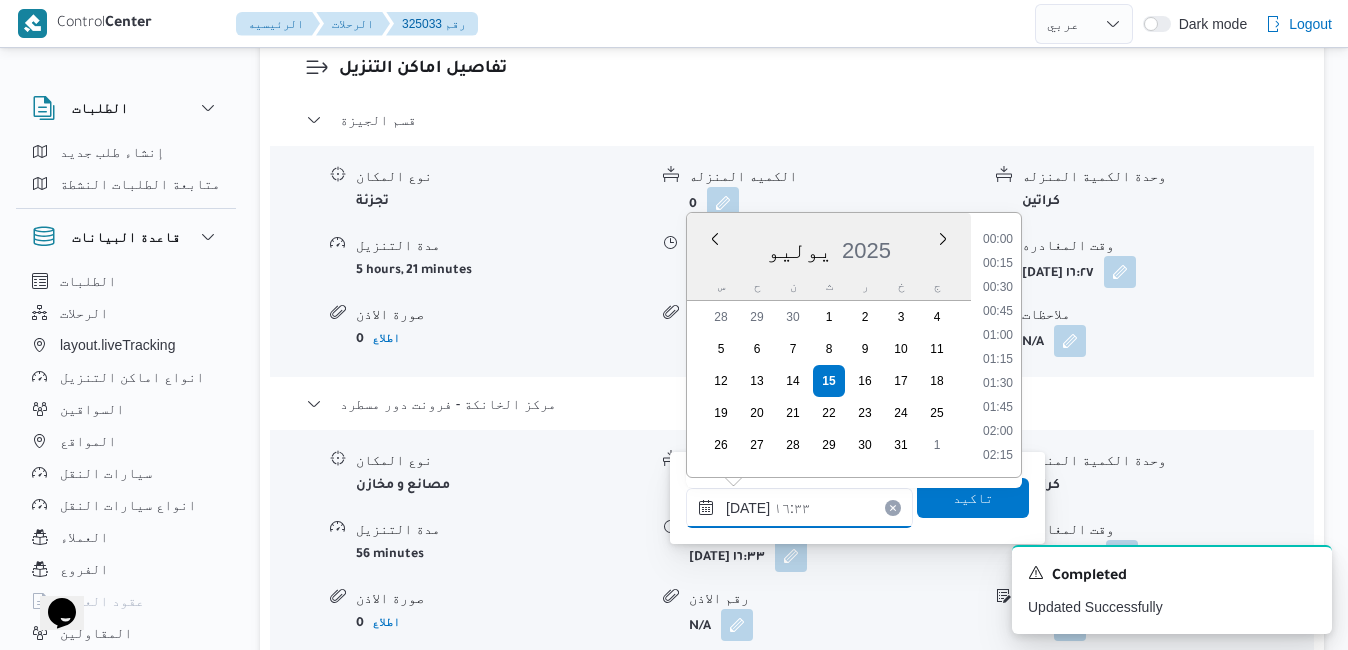 scroll, scrollTop: 1462, scrollLeft: 0, axis: vertical 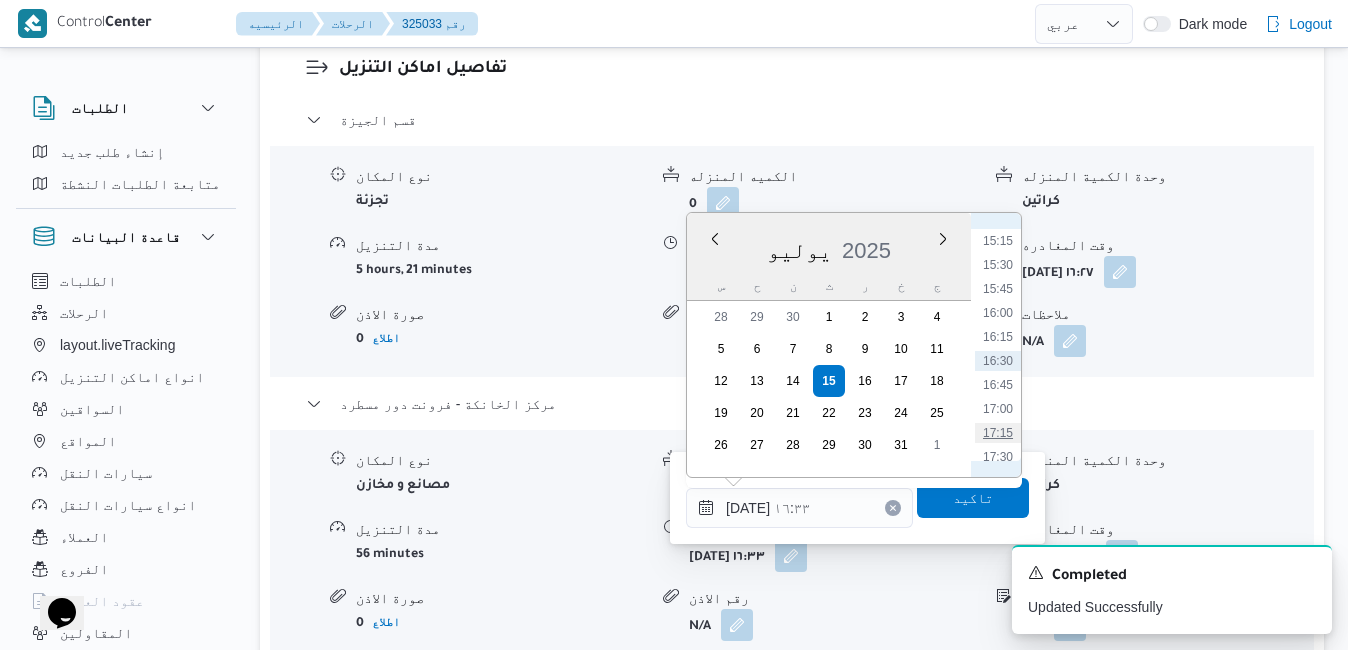 click on "17:15" at bounding box center [998, 433] 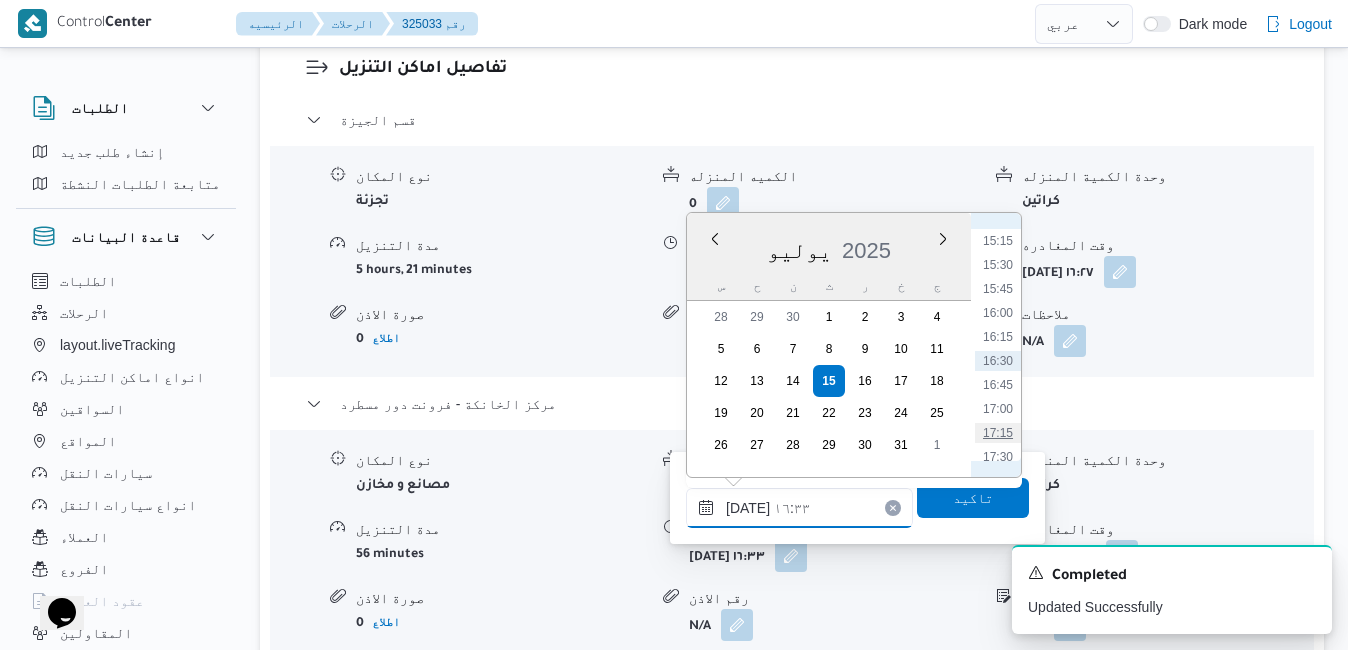 type on "[DATE] ١٧:١٥" 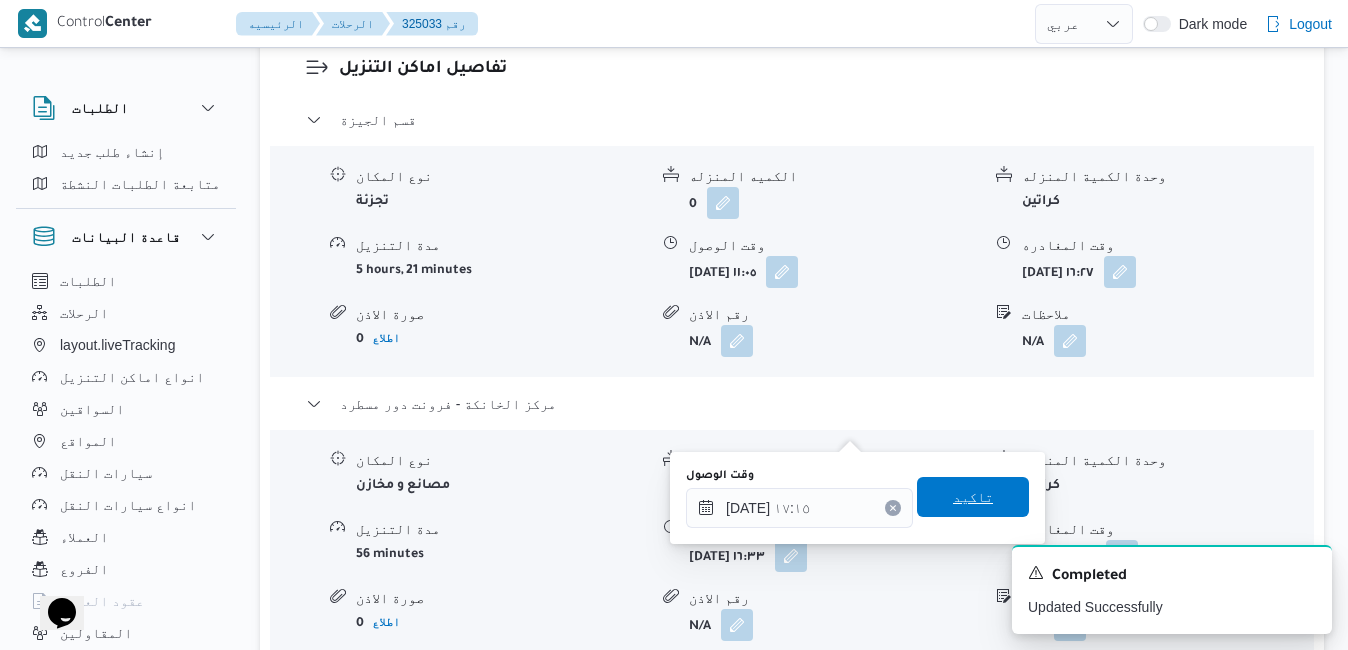 click on "تاكيد" at bounding box center [973, 497] 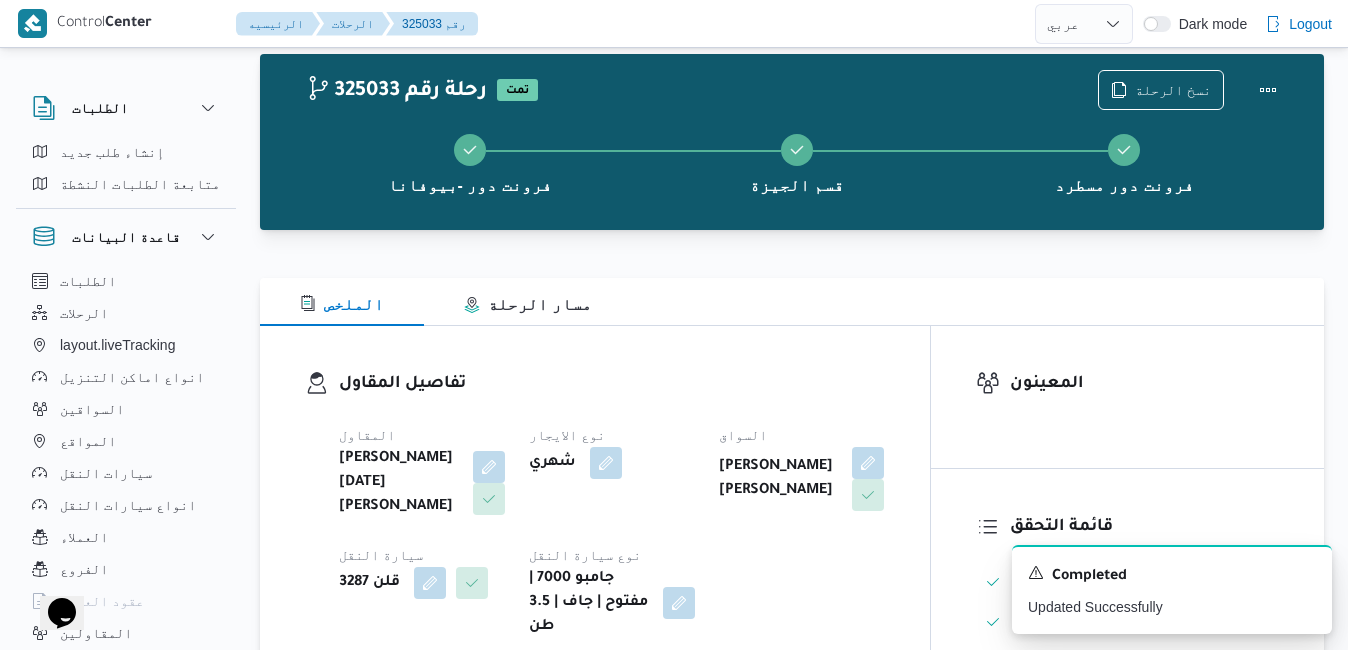 scroll, scrollTop: 0, scrollLeft: 0, axis: both 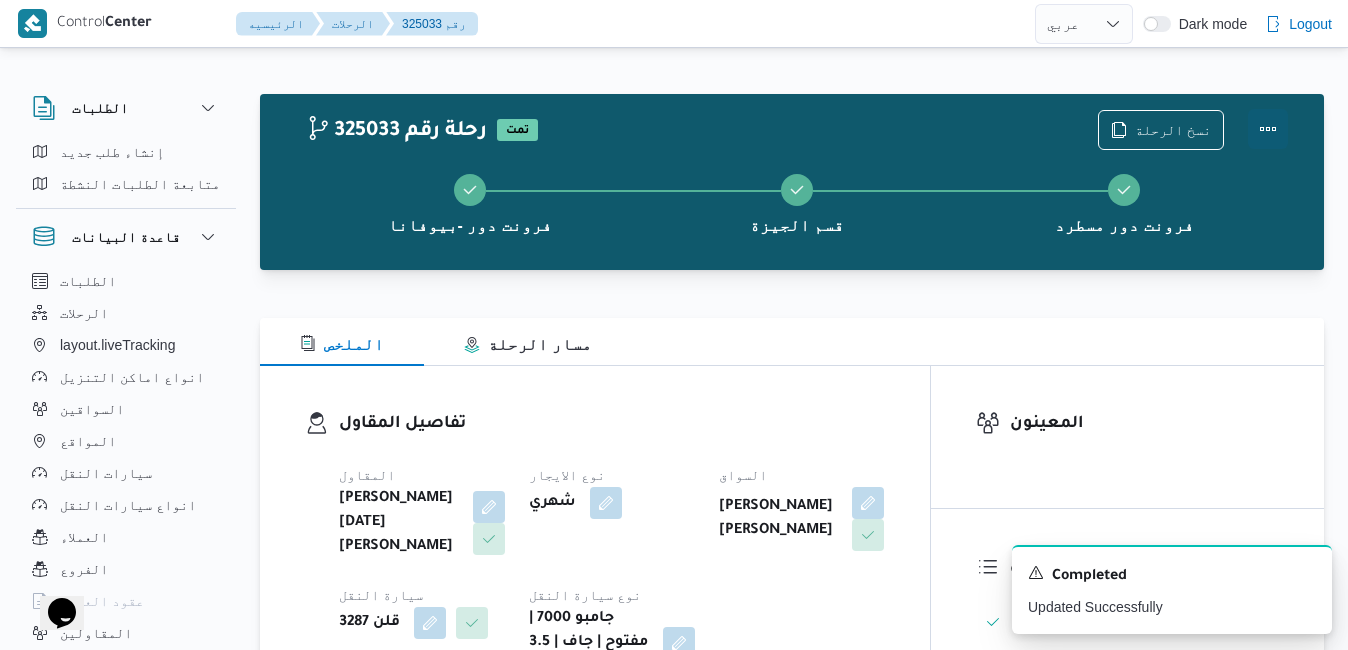 click at bounding box center [1268, 129] 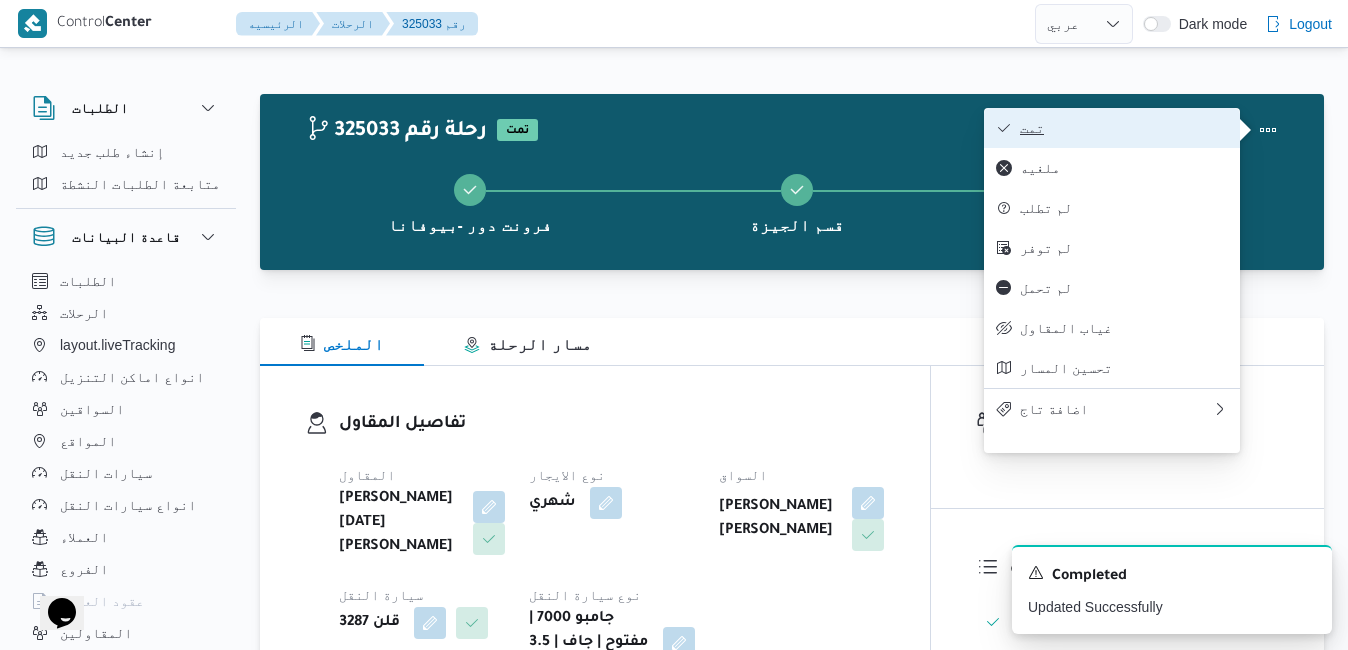 drag, startPoint x: 1112, startPoint y: 136, endPoint x: 1135, endPoint y: 118, distance: 29.206163 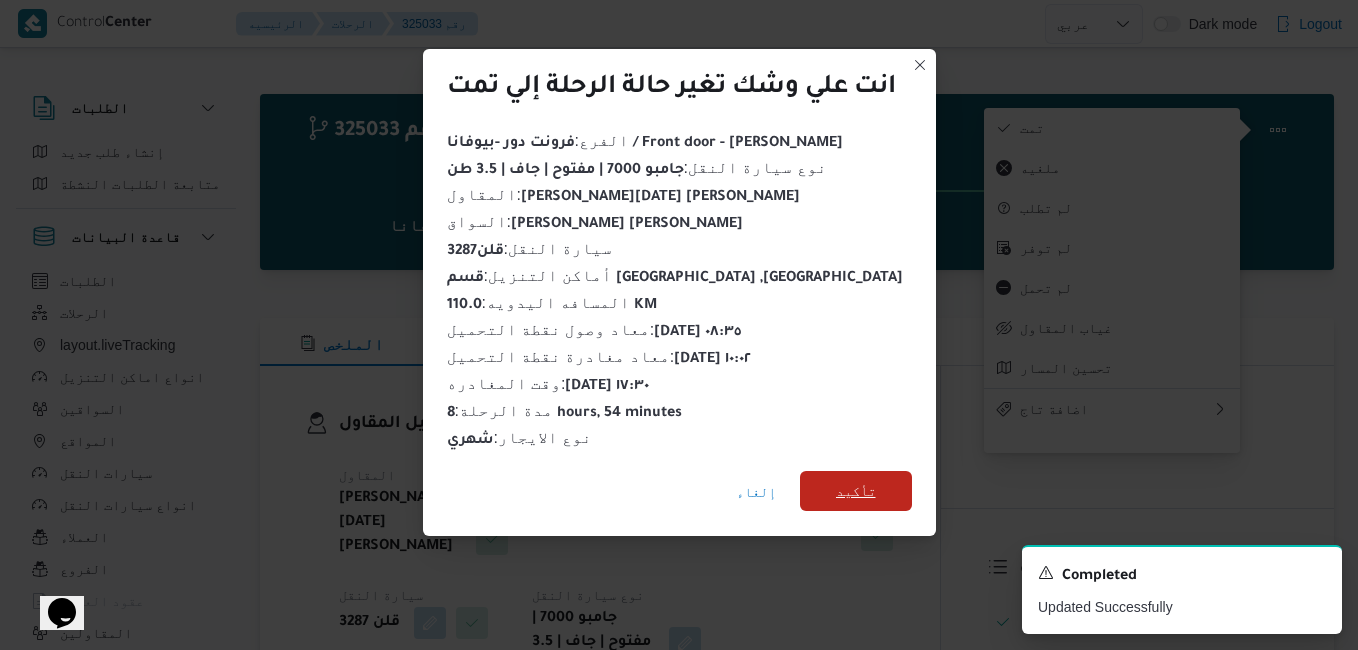 click on "تأكيد" at bounding box center [856, 491] 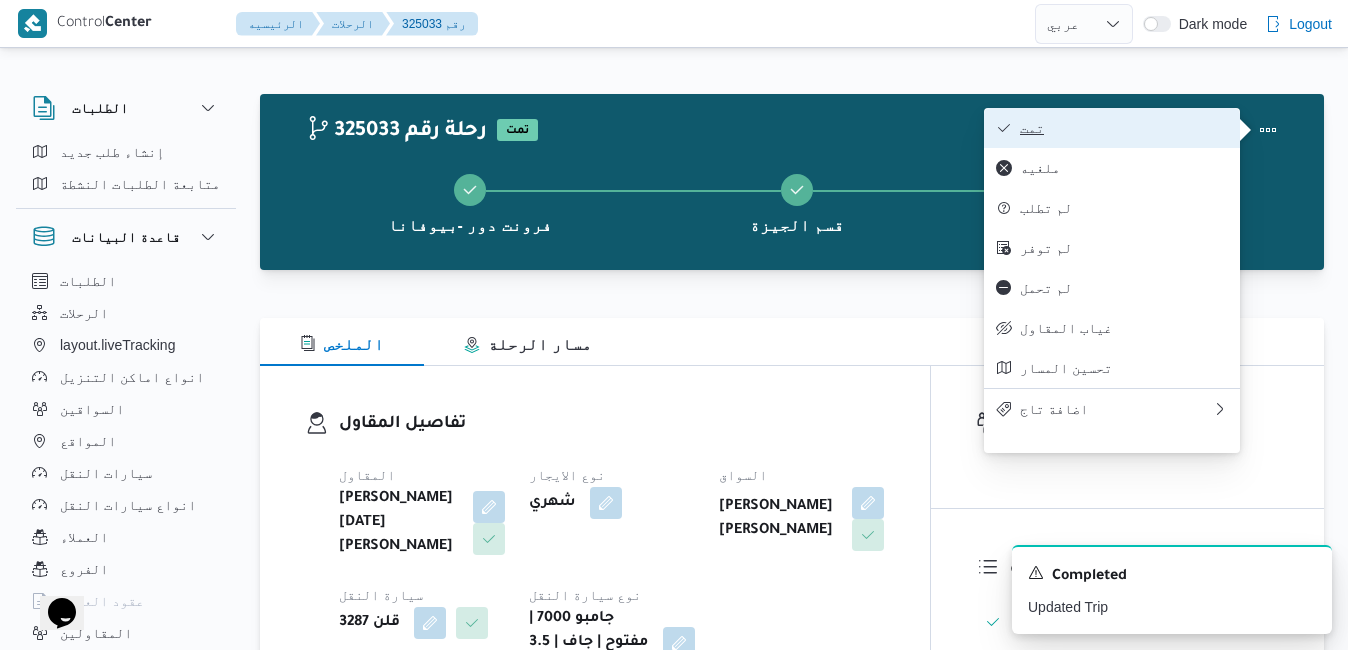 click on "تمت" at bounding box center (1112, 128) 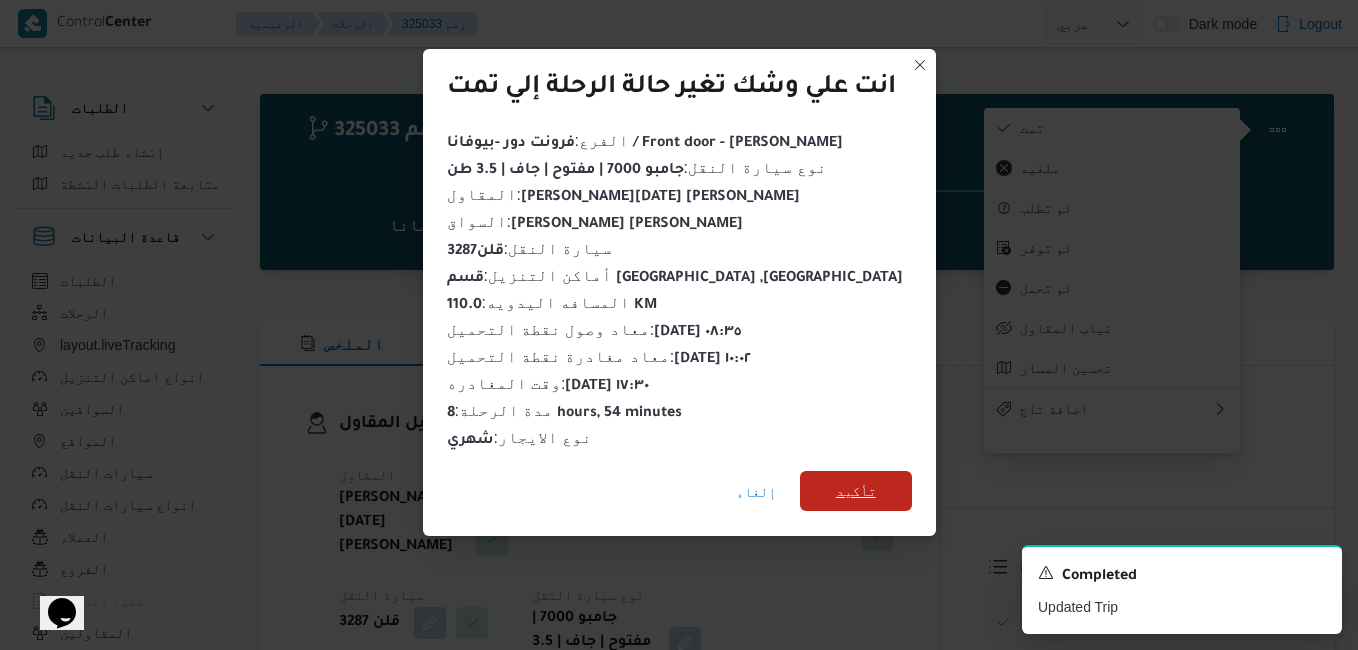 click on "تأكيد" at bounding box center [856, 491] 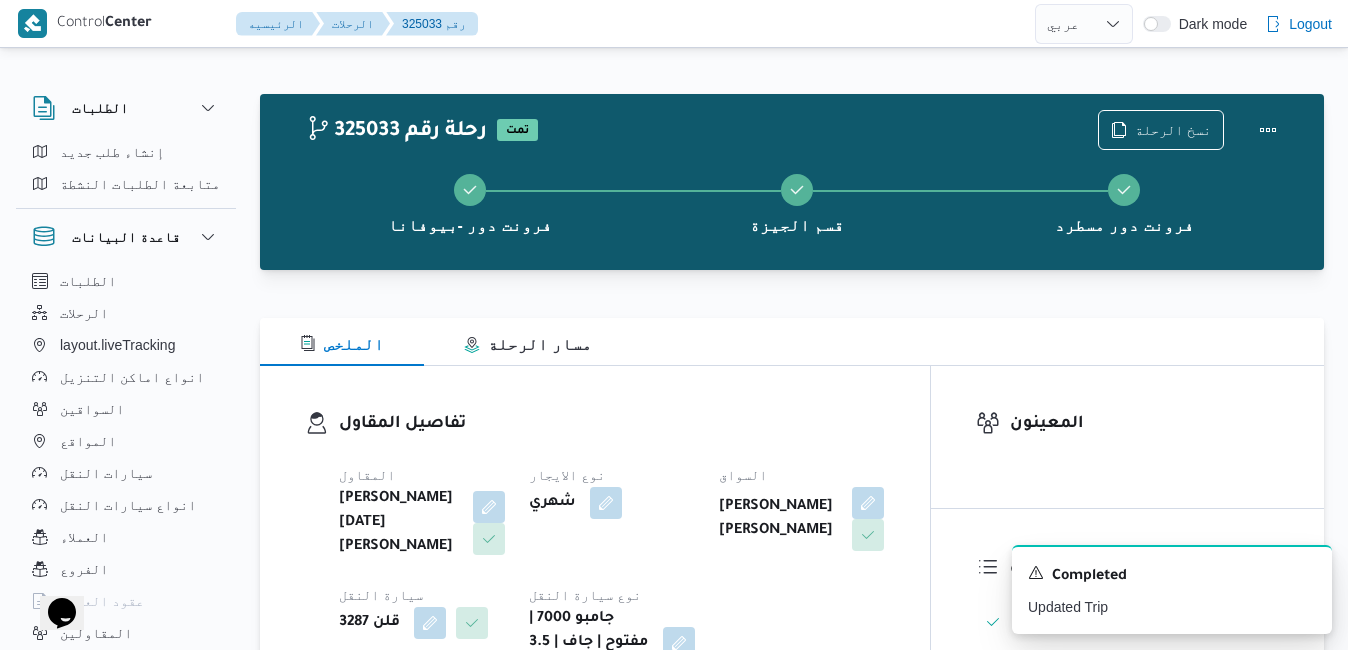 click on "تفاصيل المقاول" at bounding box center (612, 424) 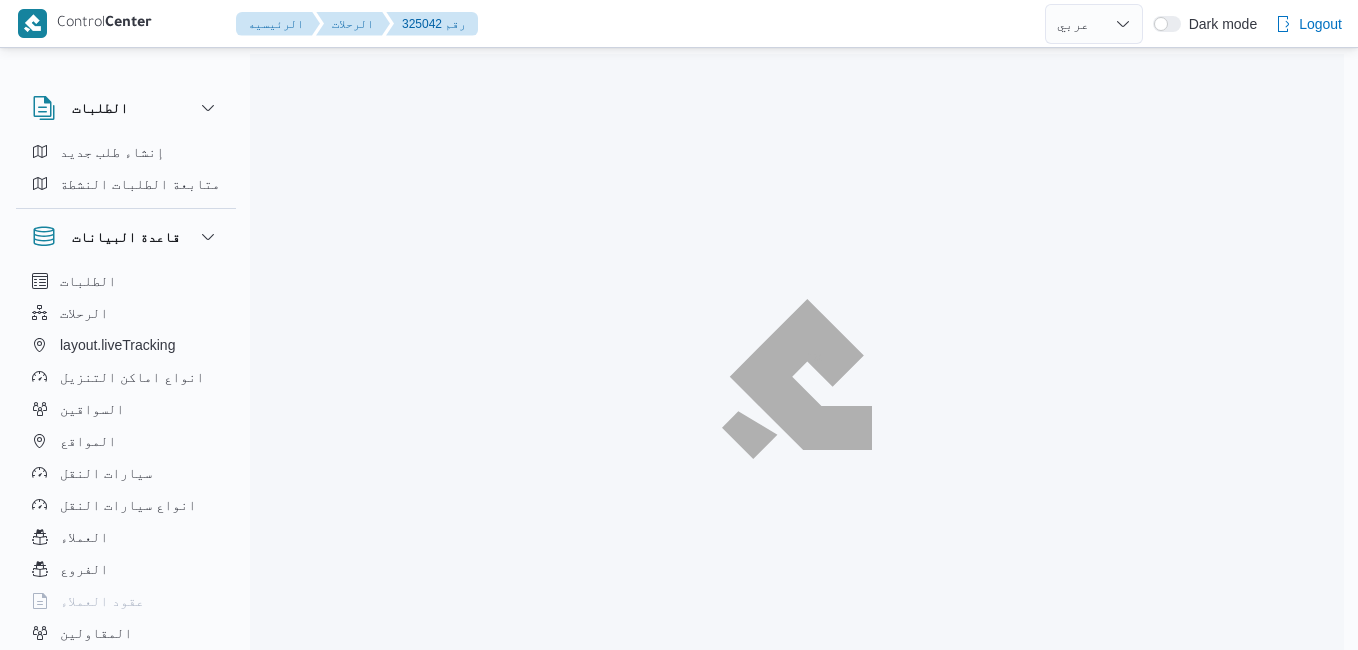 select on "ar" 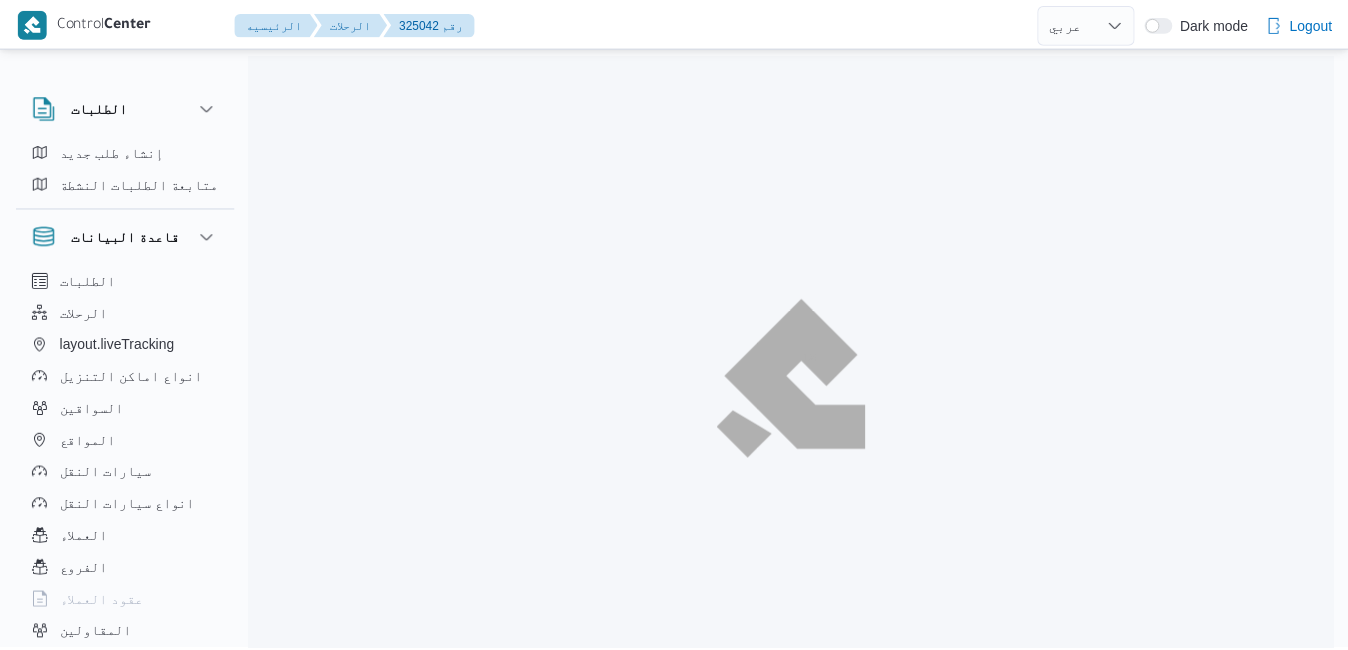 scroll, scrollTop: 0, scrollLeft: 0, axis: both 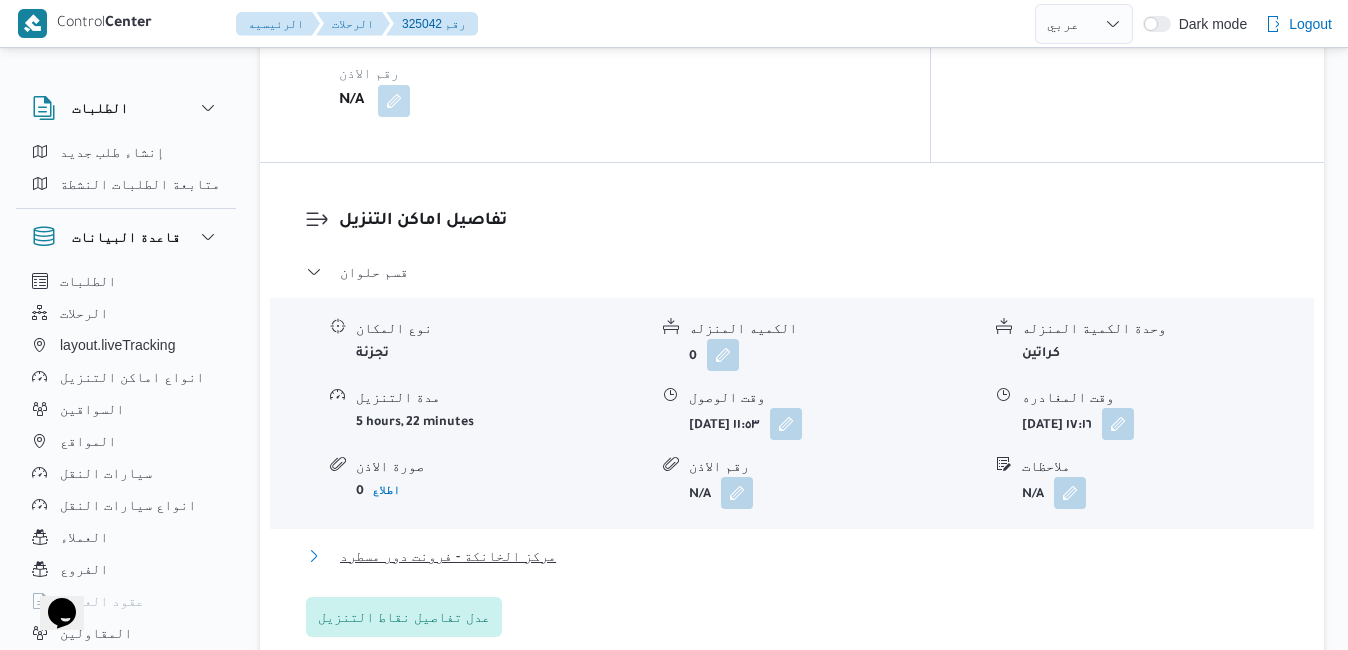 click on "مركز الخانكة -
فرونت دور مسطرد" at bounding box center [792, 556] 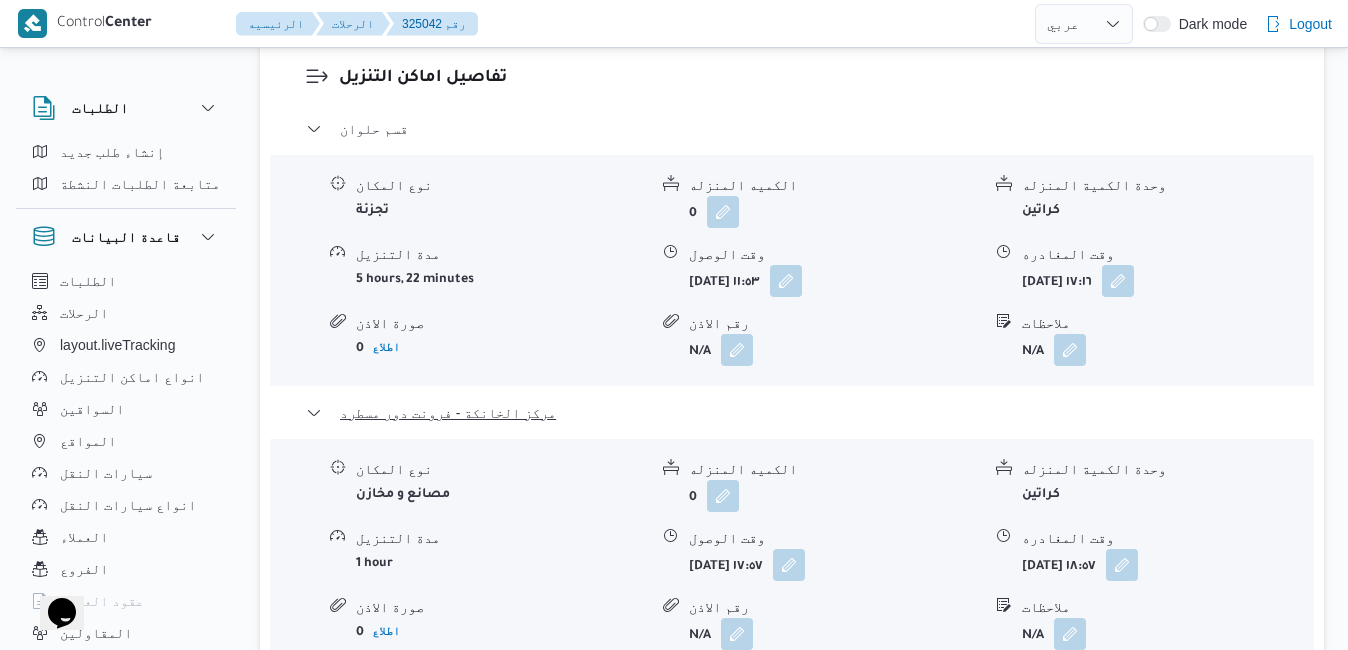 scroll, scrollTop: 1880, scrollLeft: 0, axis: vertical 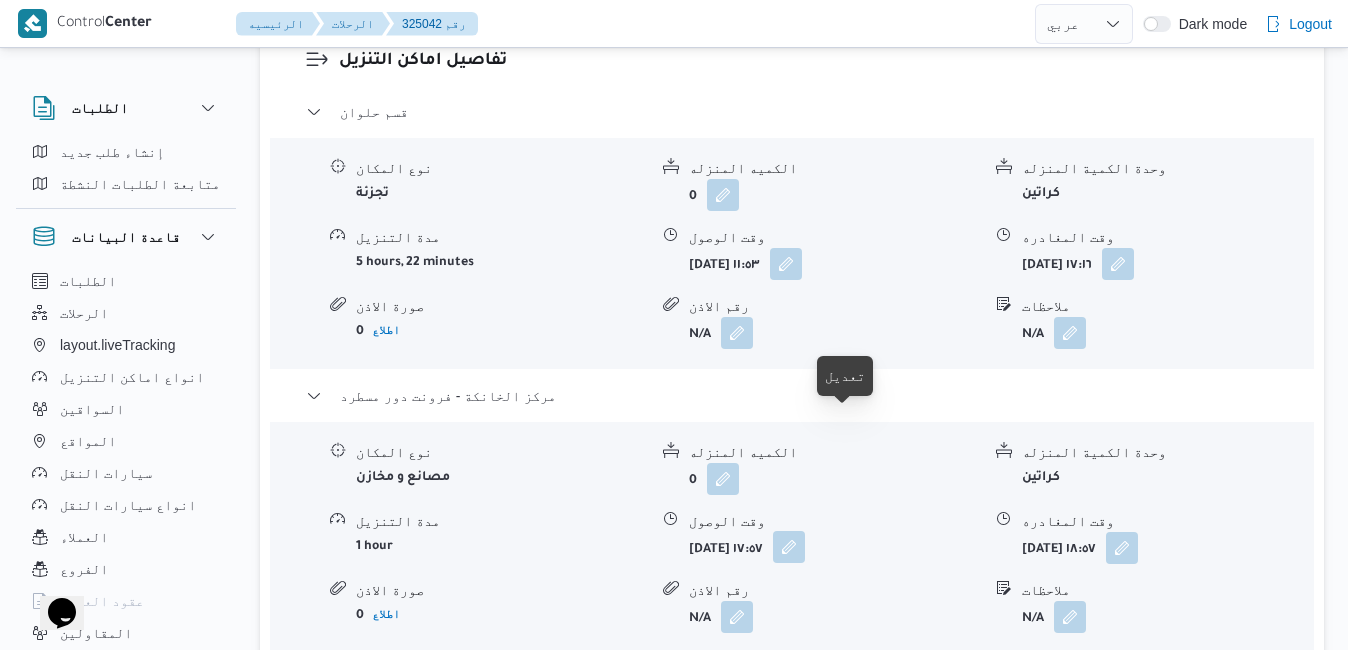 click at bounding box center [789, 547] 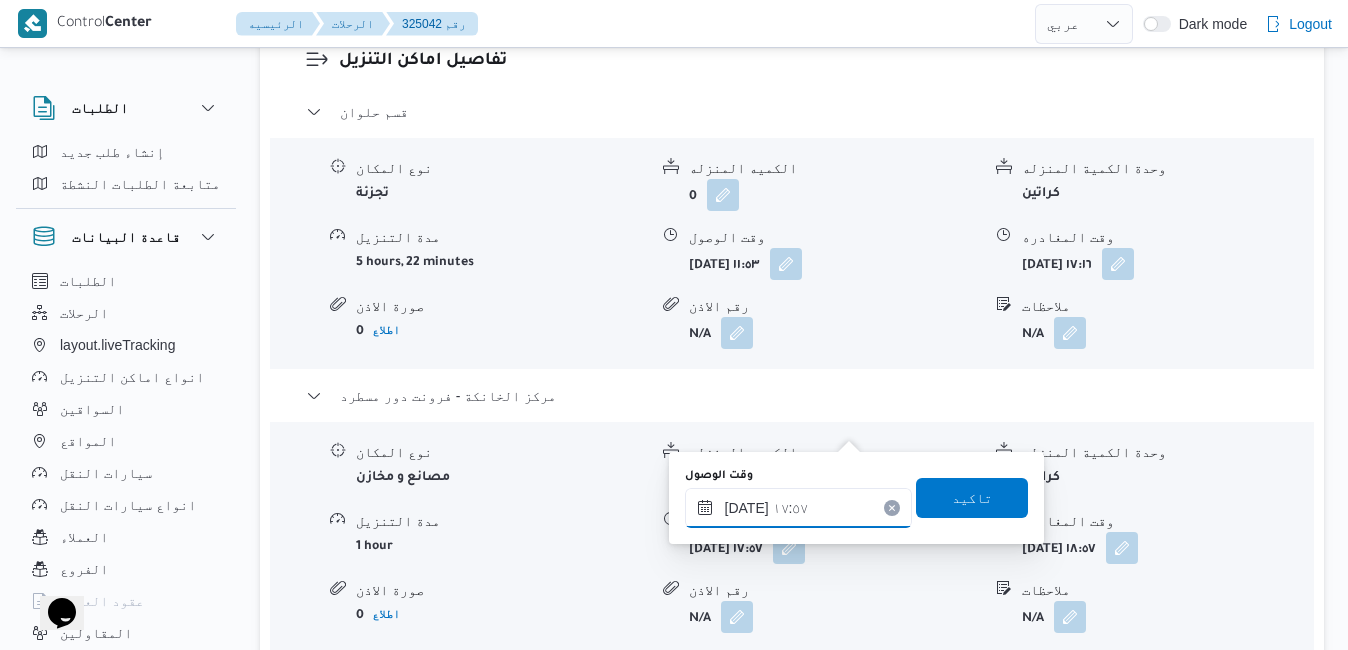 click on "١٥/٠٧/٢٠٢٥ ١٧:٥٧" at bounding box center (798, 508) 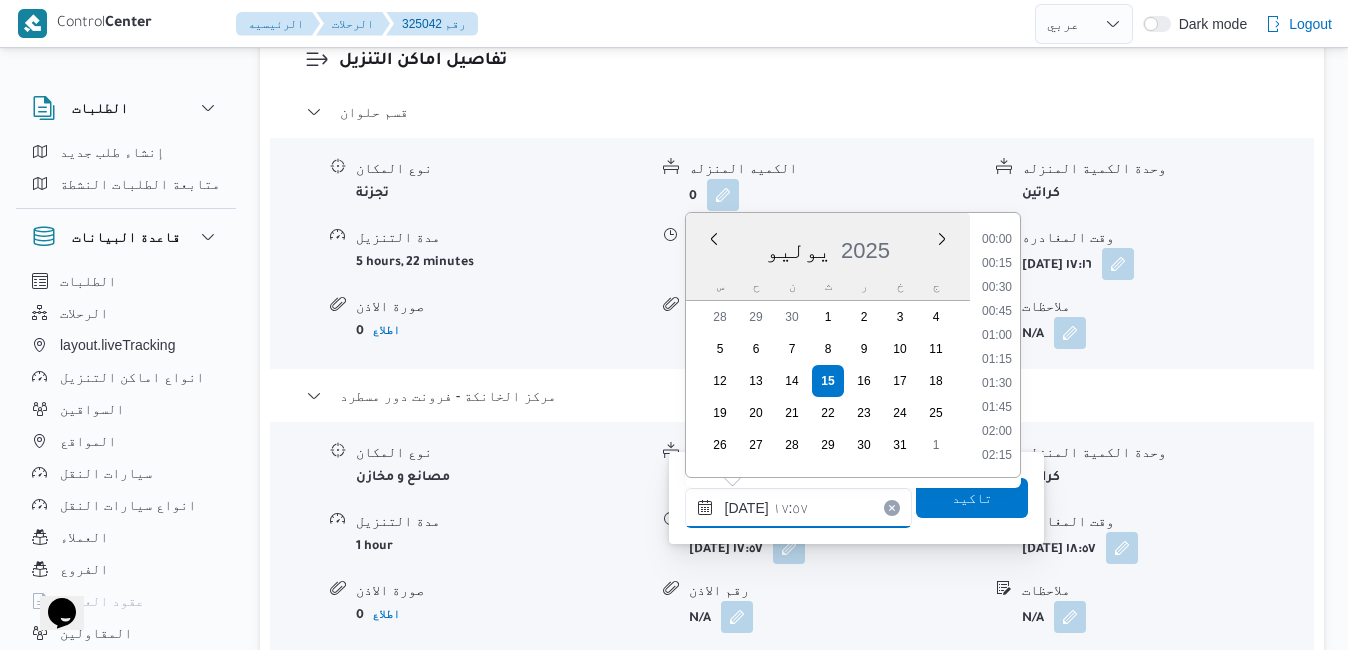 scroll, scrollTop: 1582, scrollLeft: 0, axis: vertical 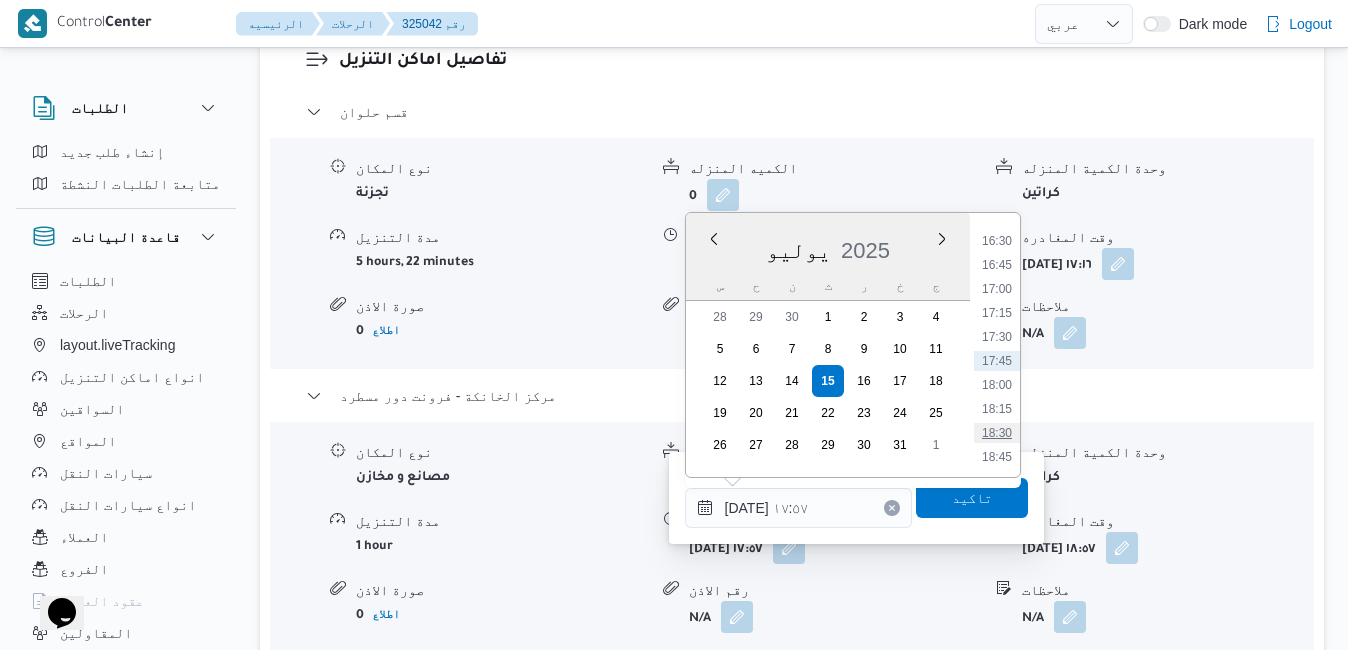 click on "18:30" at bounding box center (997, 433) 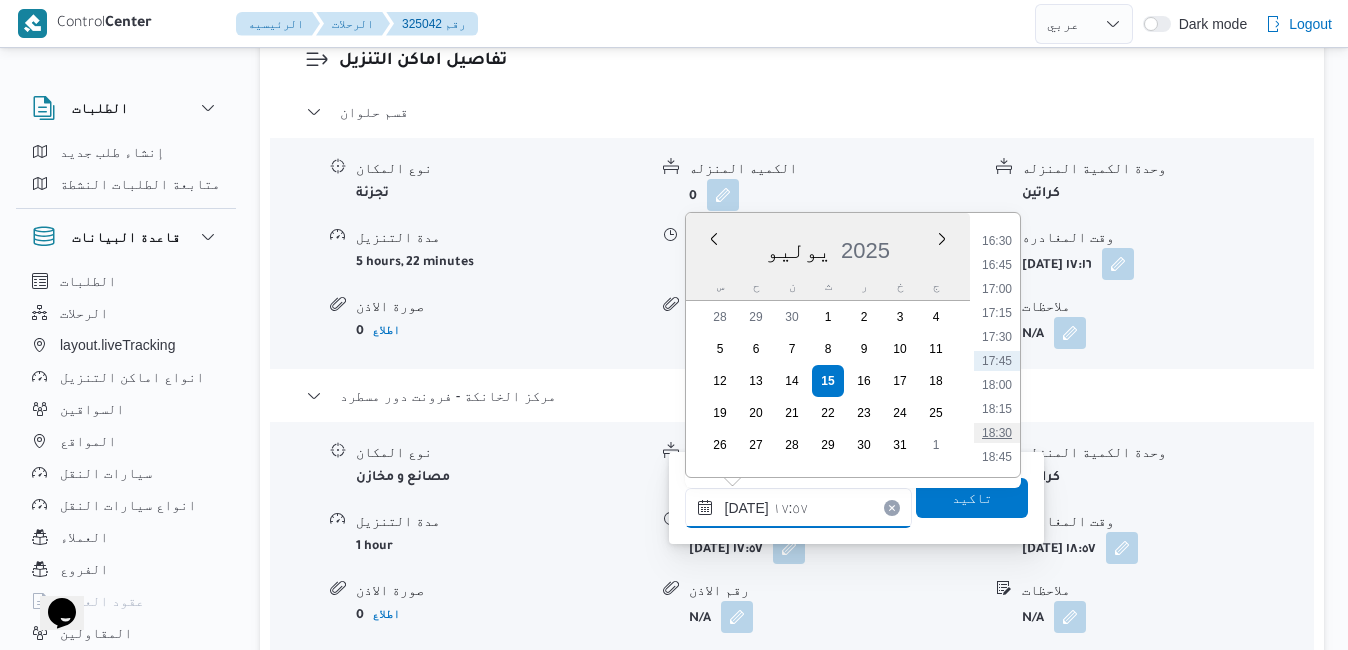 type on "١٥/٠٧/٢٠٢٥ ١٨:٣٠" 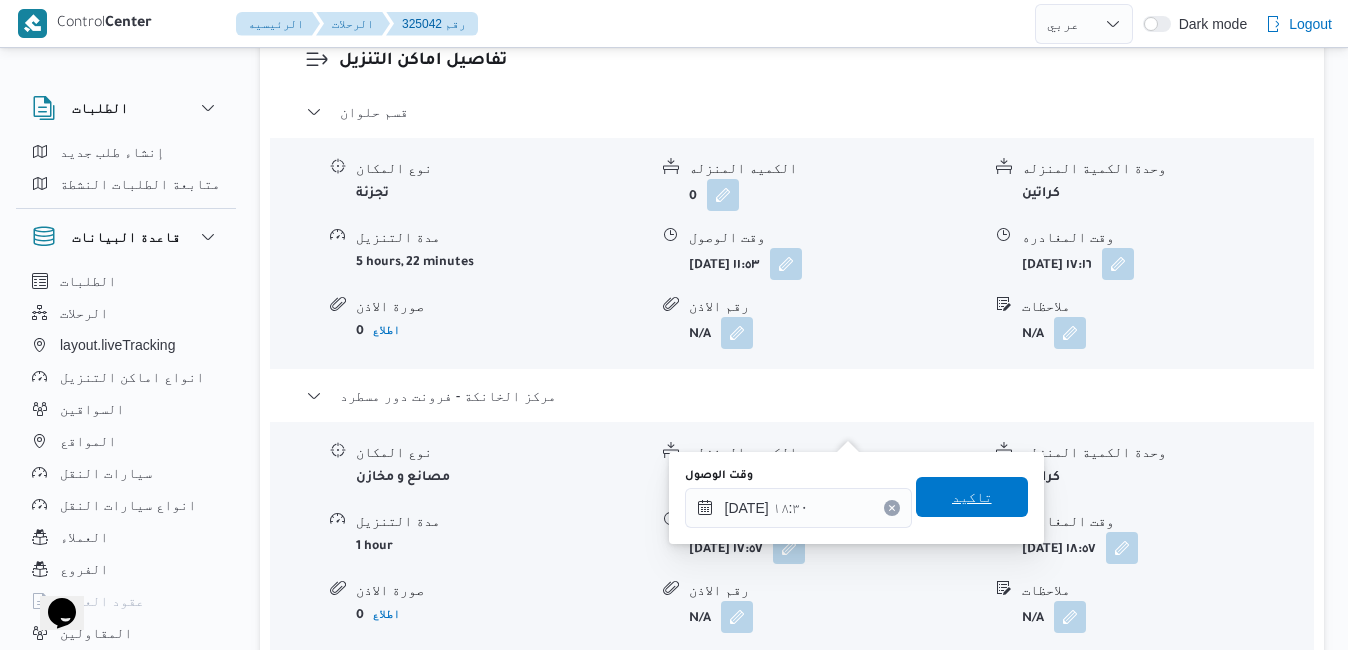 click on "تاكيد" at bounding box center (972, 497) 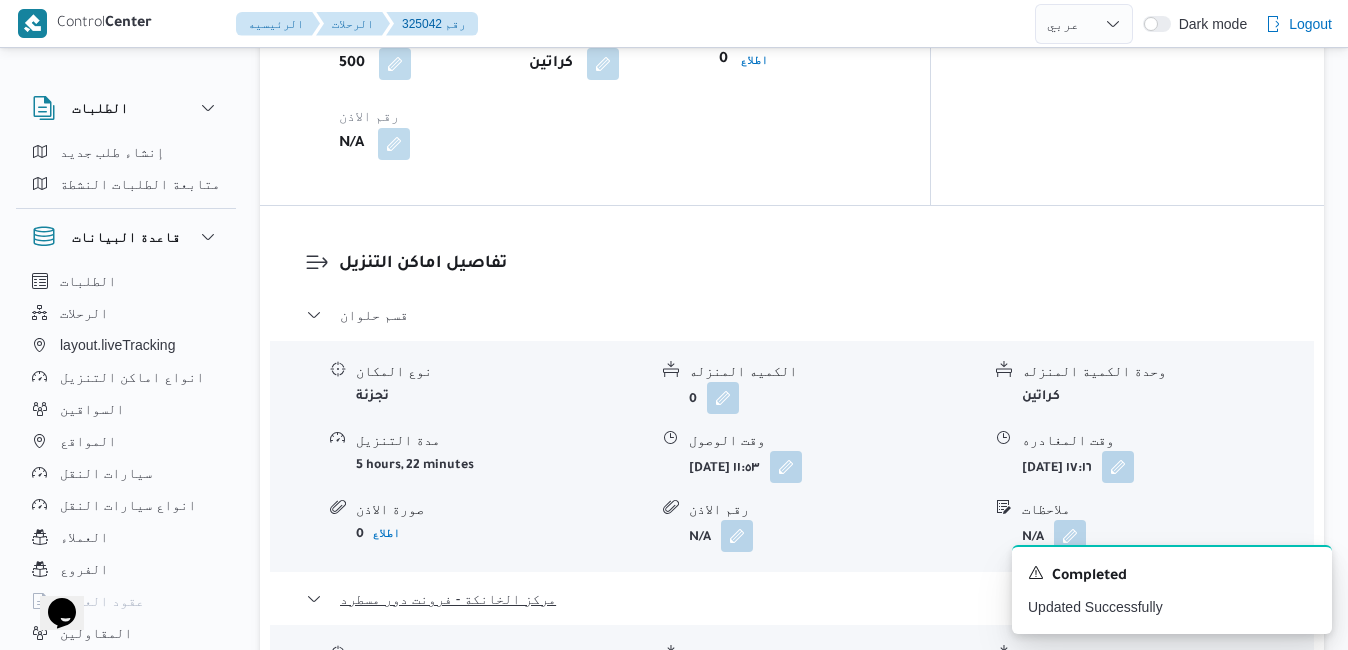 scroll, scrollTop: 1680, scrollLeft: 0, axis: vertical 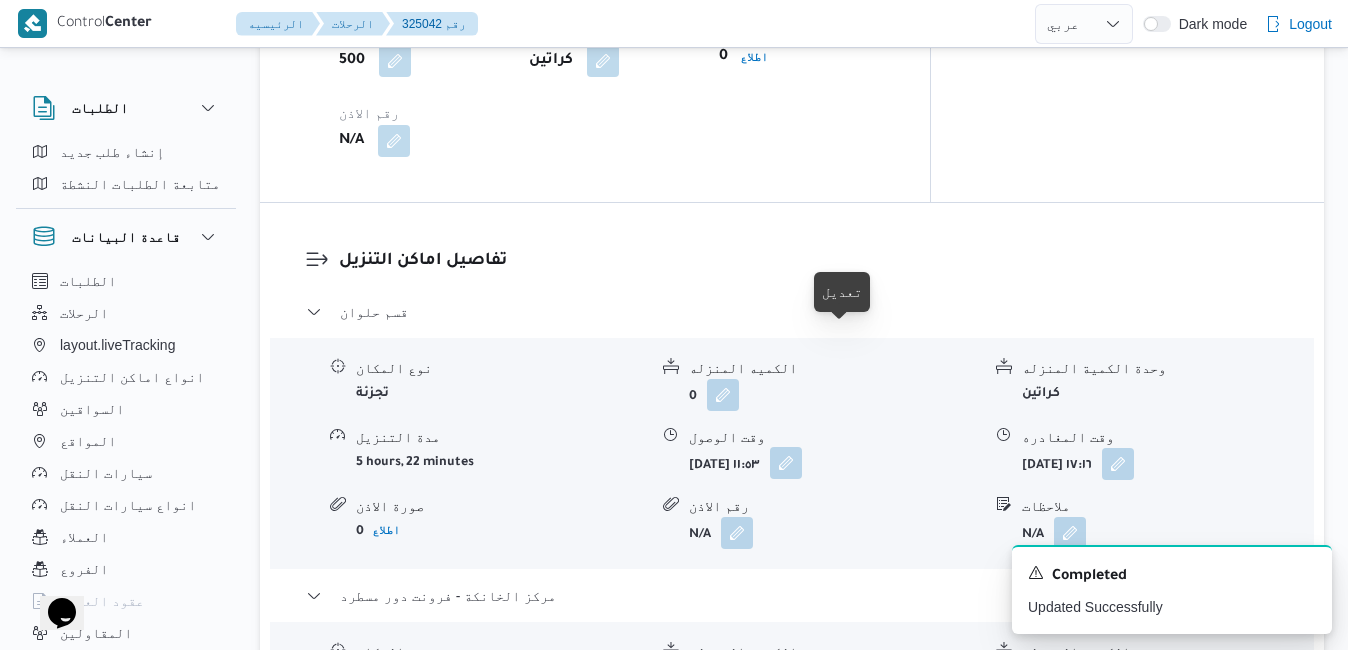 click at bounding box center (786, 463) 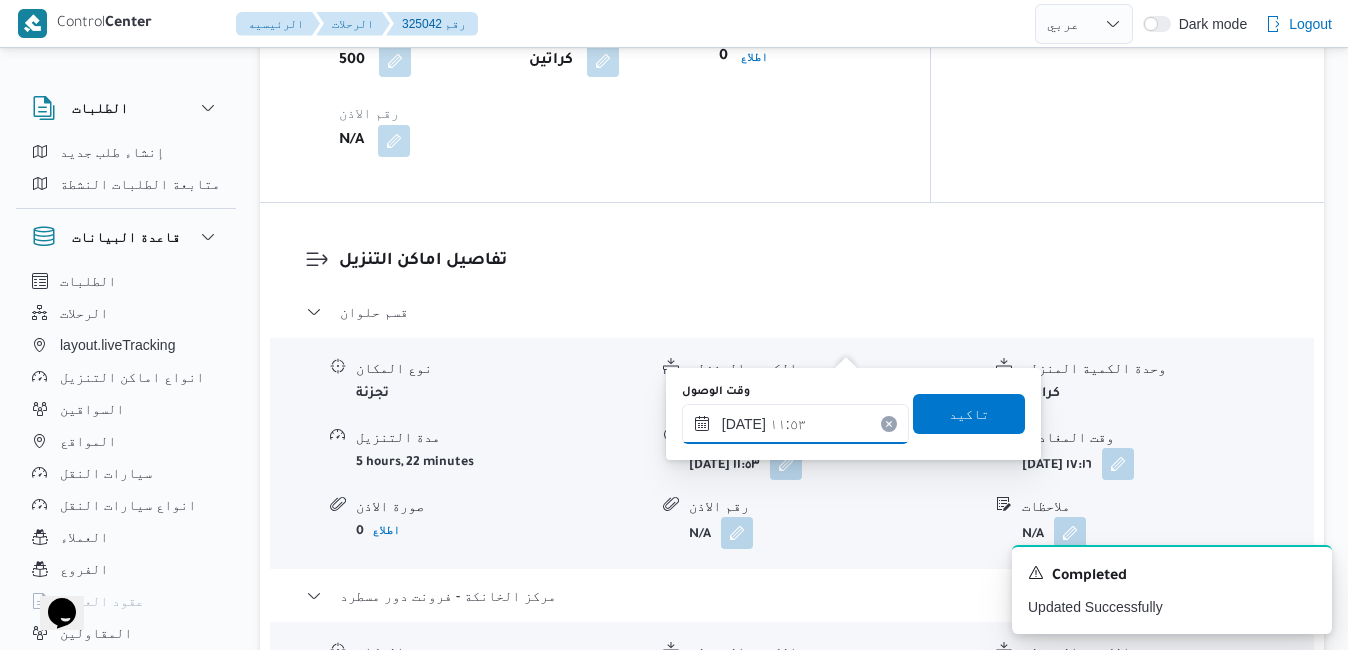 click on "١٥/٠٧/٢٠٢٥ ١١:٥٣" at bounding box center [795, 424] 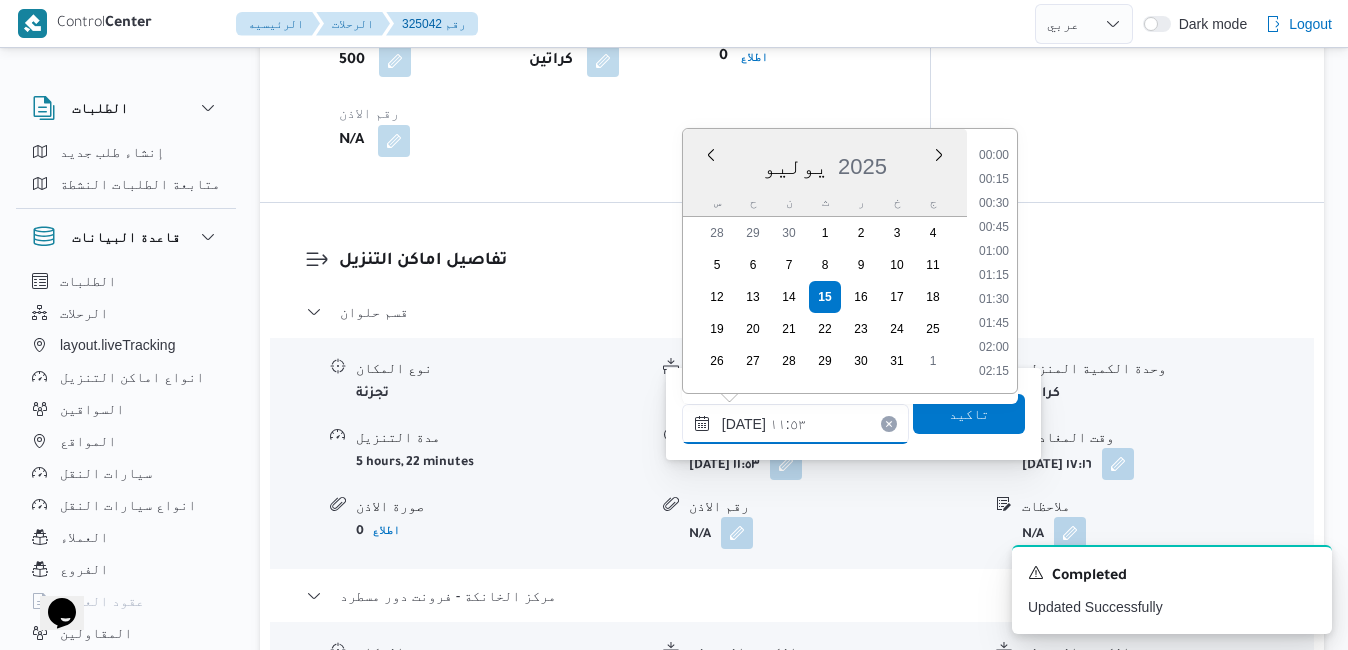 scroll, scrollTop: 1006, scrollLeft: 0, axis: vertical 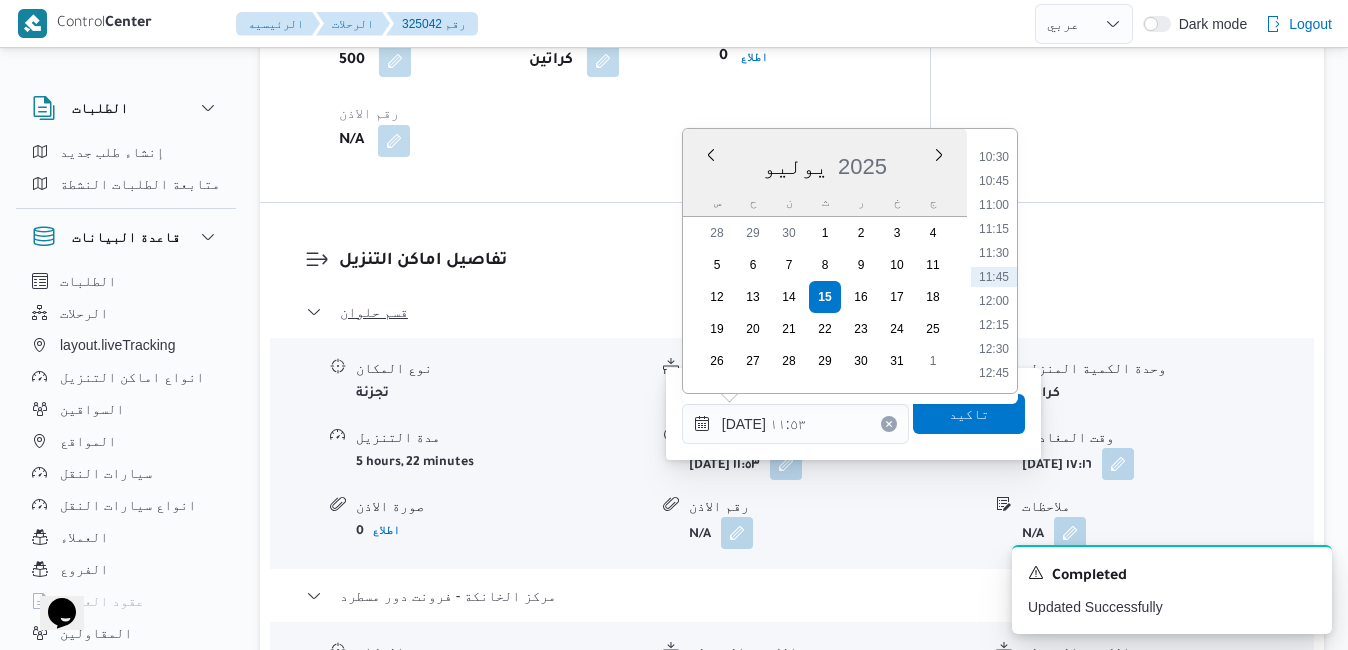 click on "10:45" at bounding box center [994, 181] 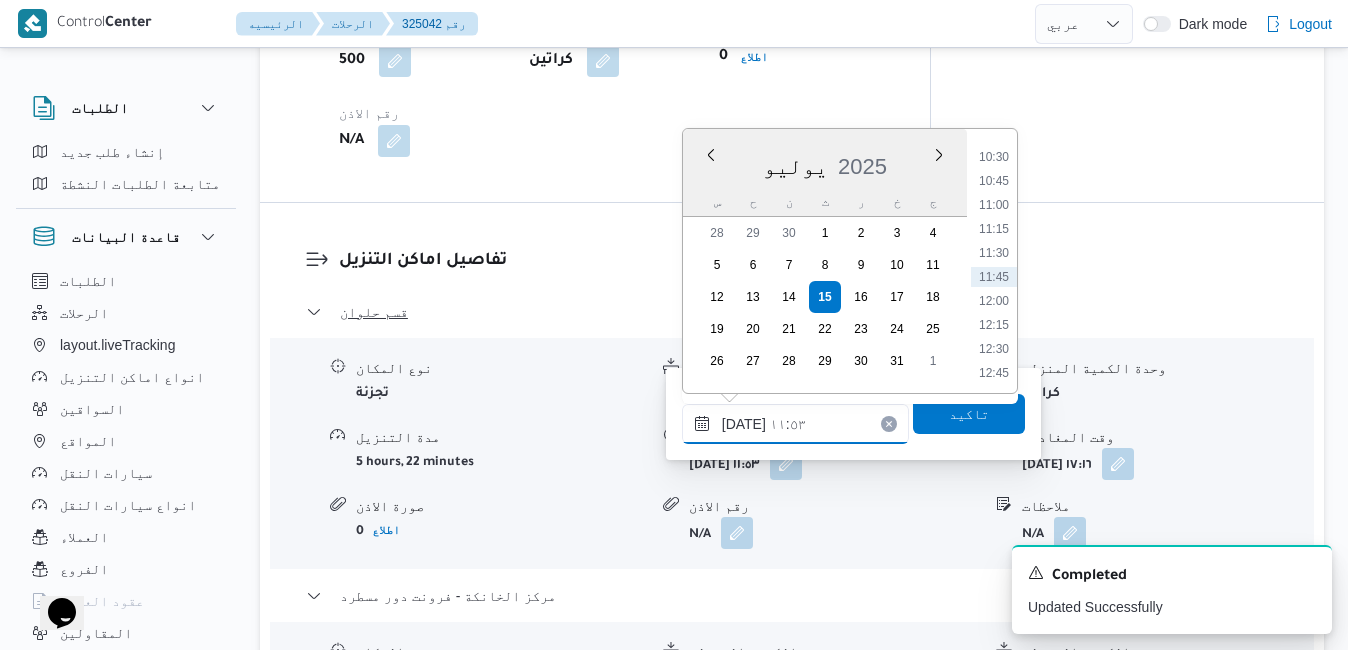 type on "١٥/٠٧/٢٠٢٥ ١٠:٤٥" 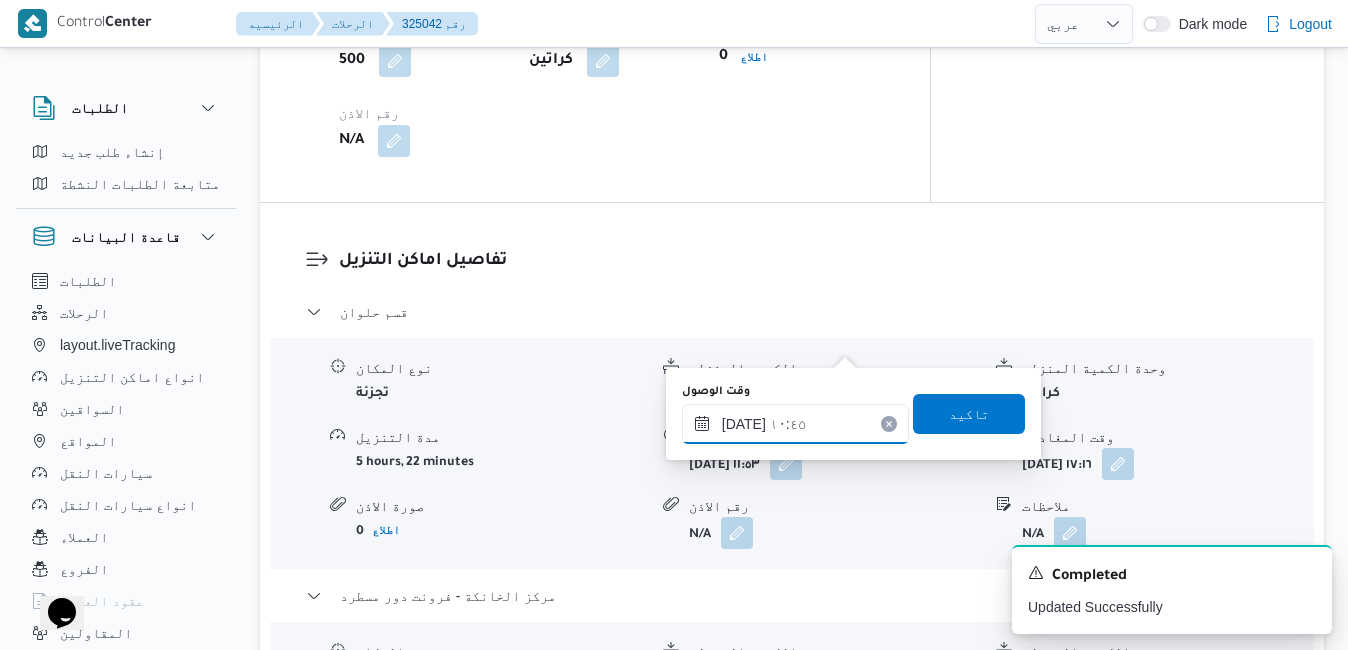 click on "١٥/٠٧/٢٠٢٥ ١٠:٤٥" at bounding box center [795, 424] 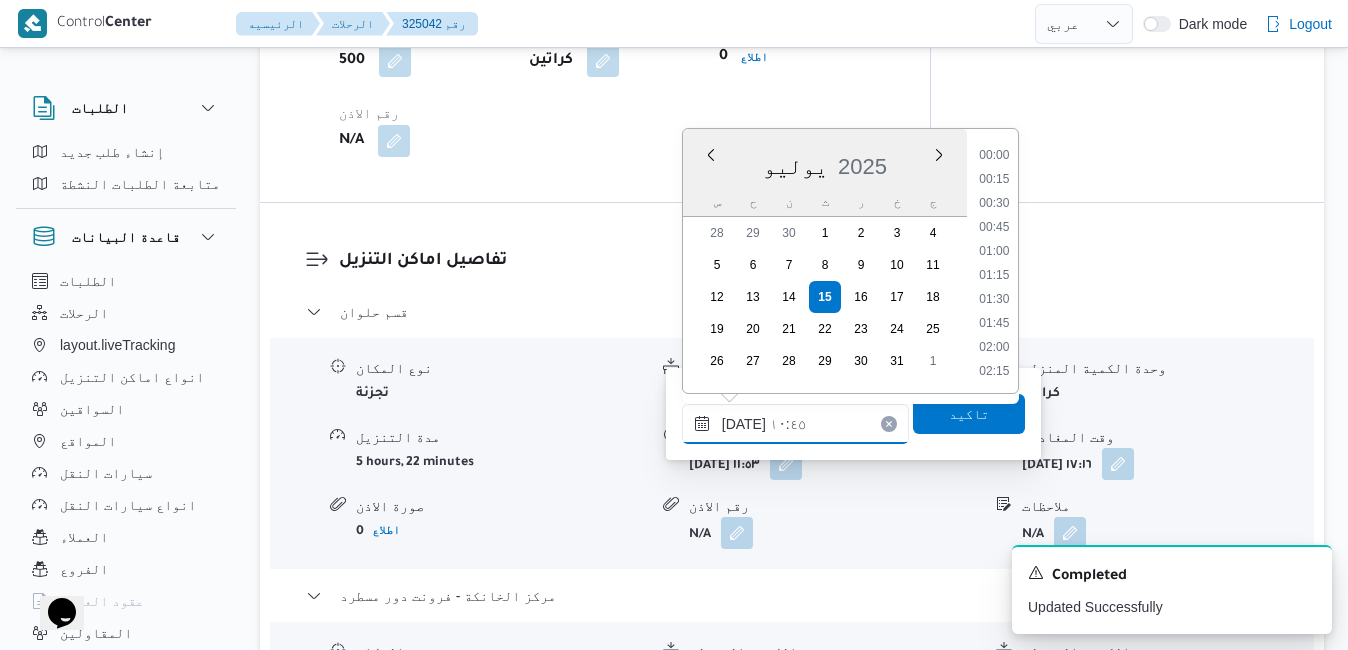 scroll, scrollTop: 910, scrollLeft: 0, axis: vertical 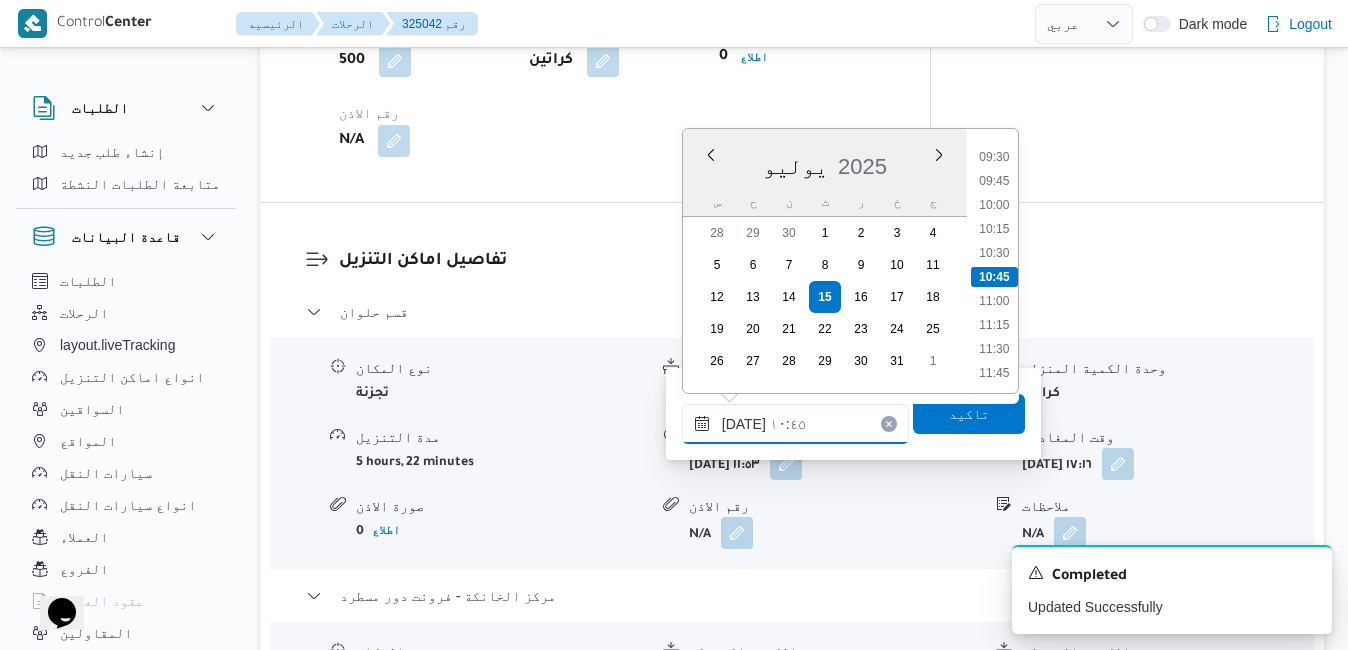 click on "١٥/٠٧/٢٠٢٥ ١٠:٤٥" at bounding box center (795, 424) 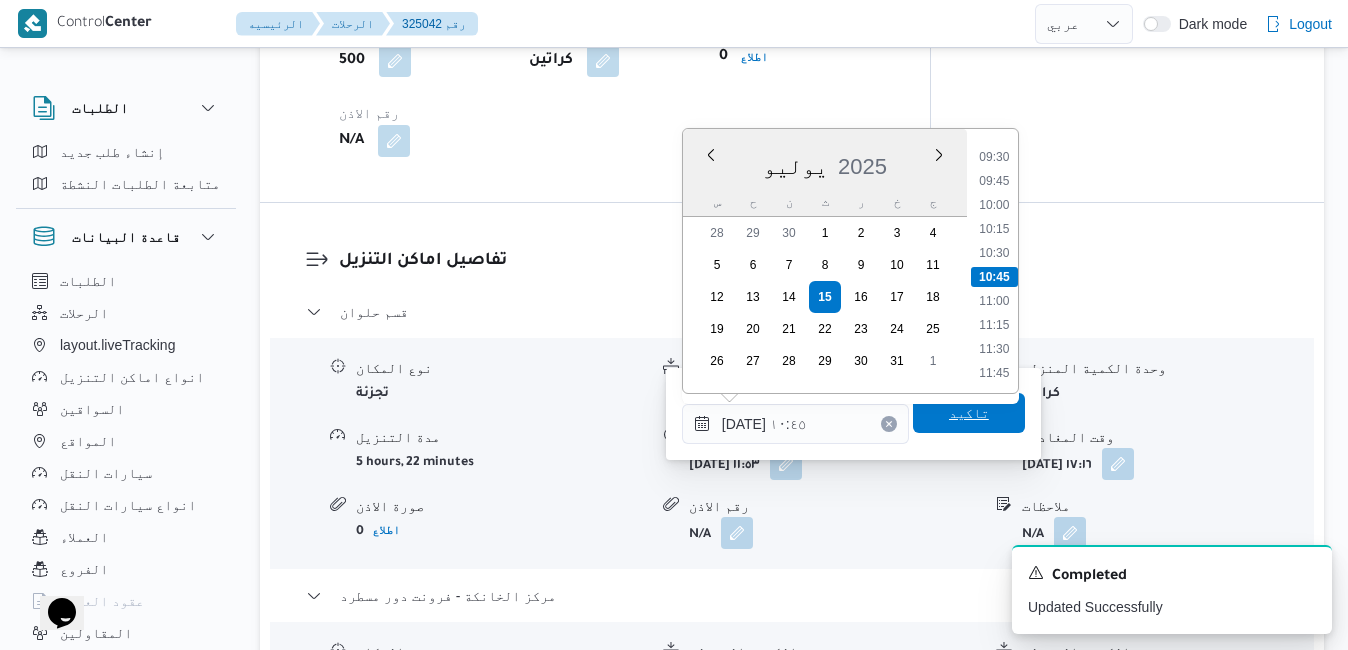 click on "تاكيد" at bounding box center [969, 413] 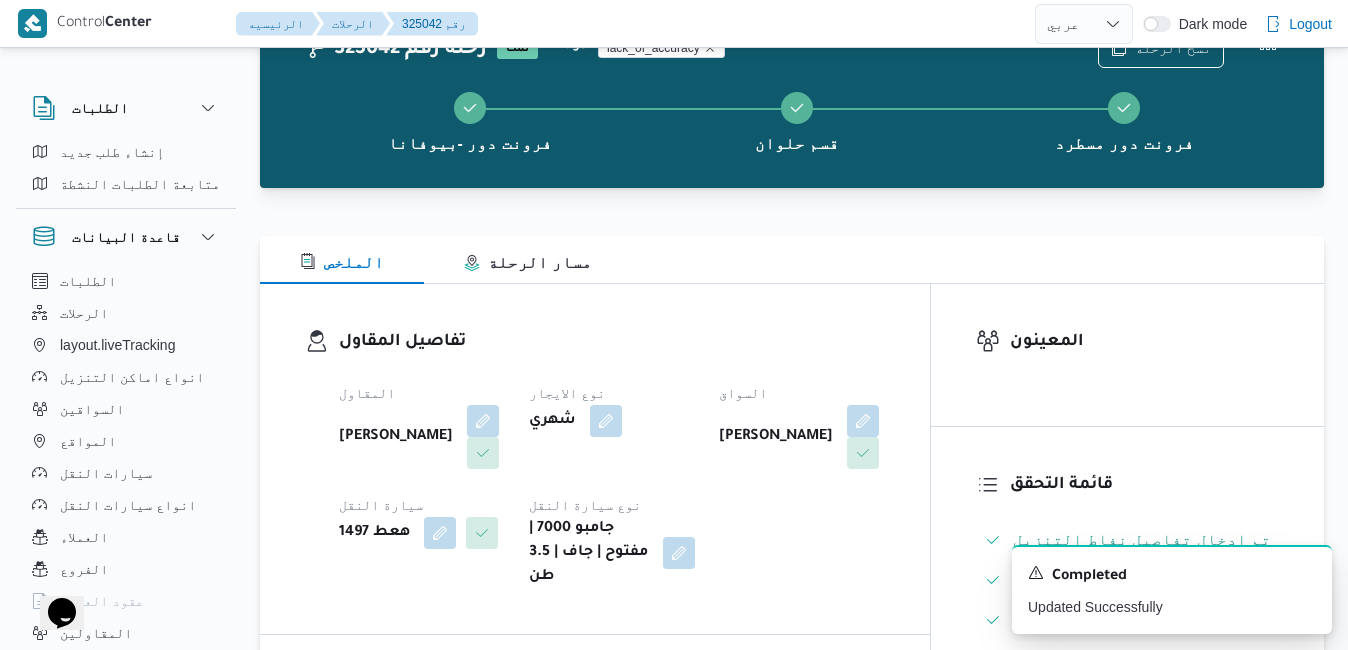 scroll, scrollTop: 80, scrollLeft: 0, axis: vertical 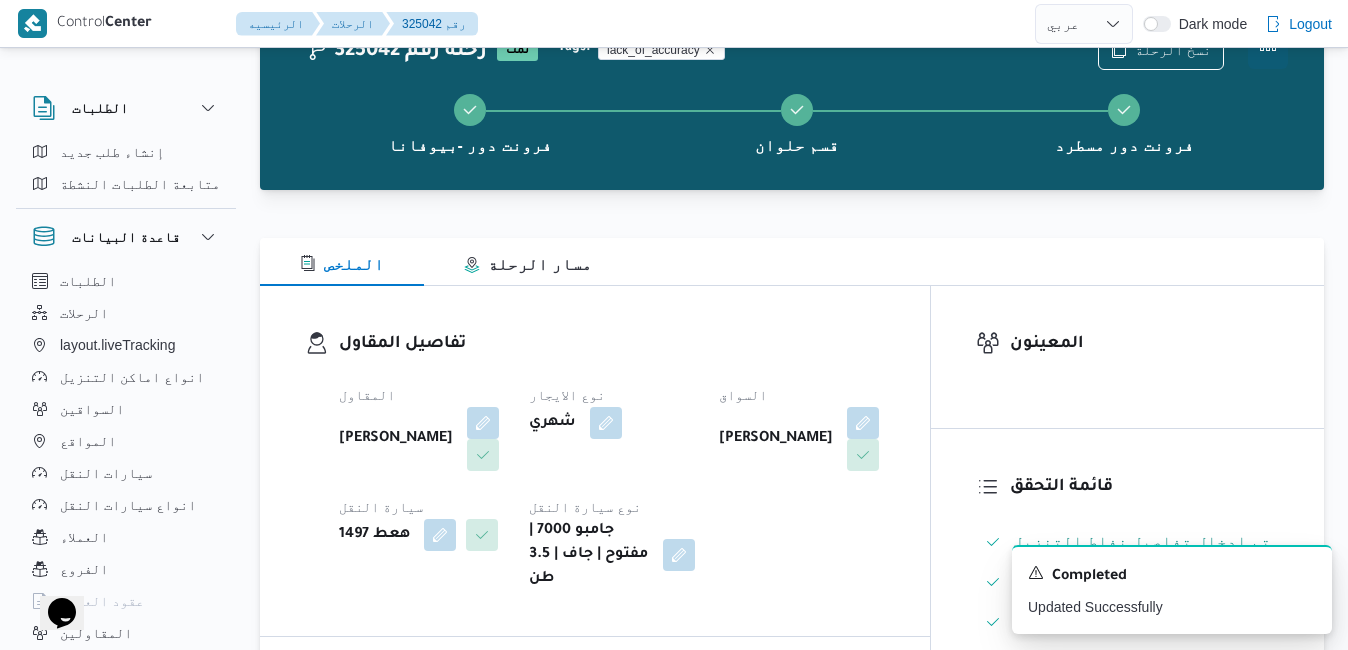 click at bounding box center (1268, 49) 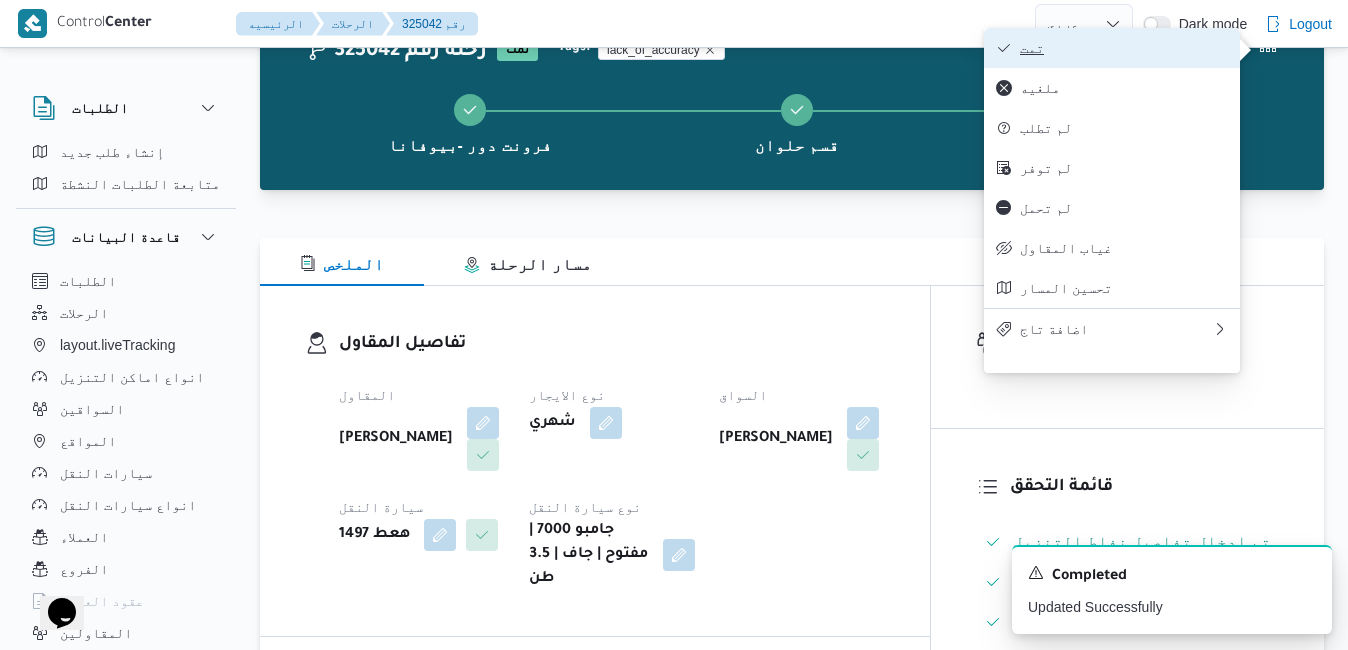 click on "تمت" at bounding box center [1124, 48] 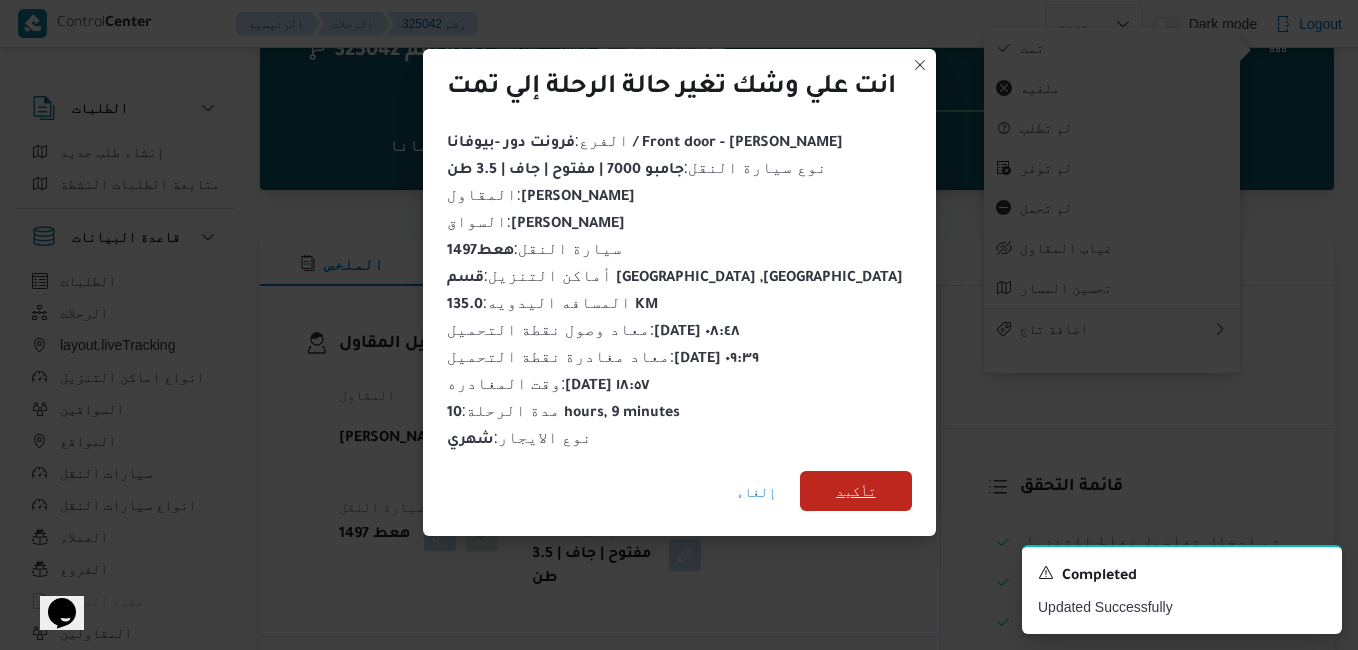 click on "تأكيد" at bounding box center [856, 491] 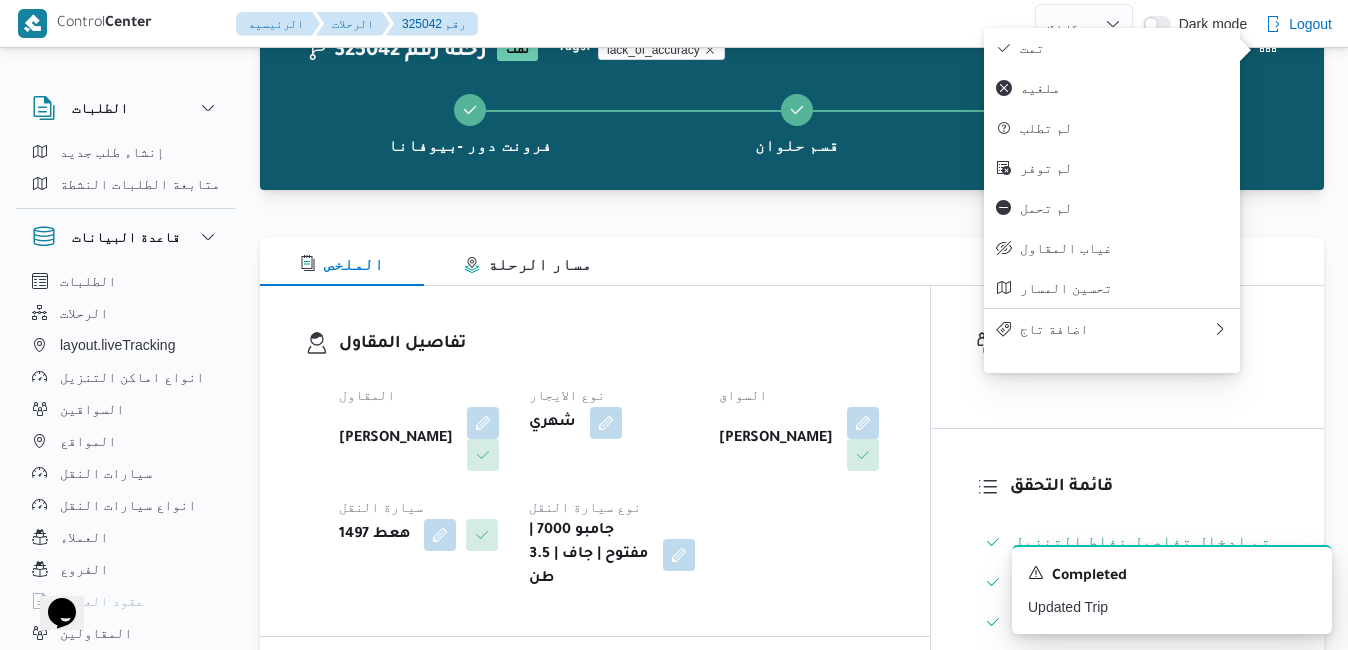 click on "السواق ابو بكر بلال" at bounding box center (802, 427) 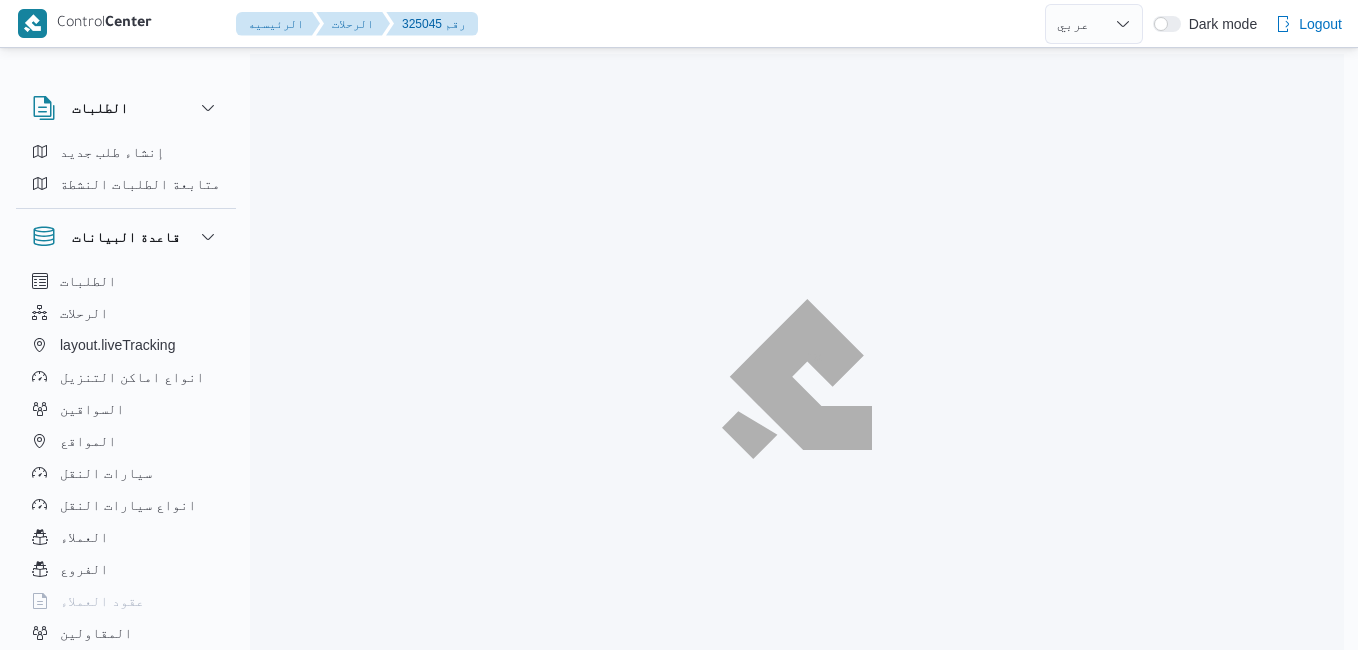 select on "ar" 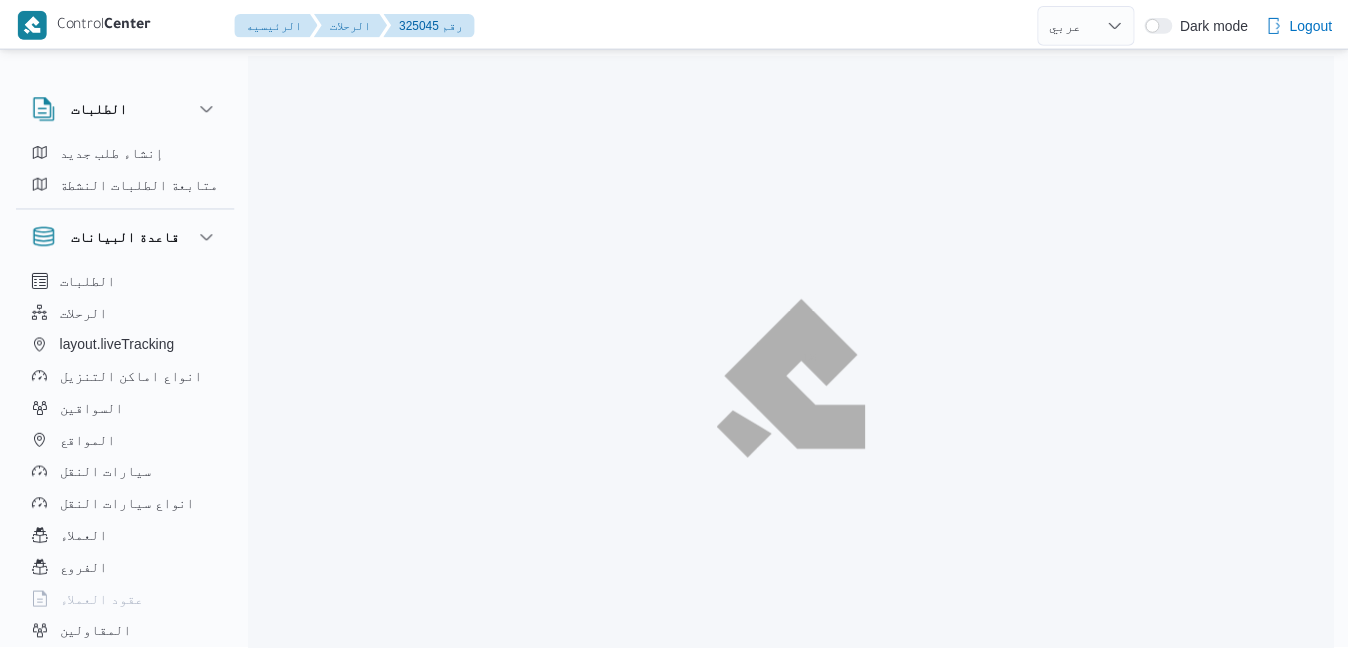 scroll, scrollTop: 0, scrollLeft: 0, axis: both 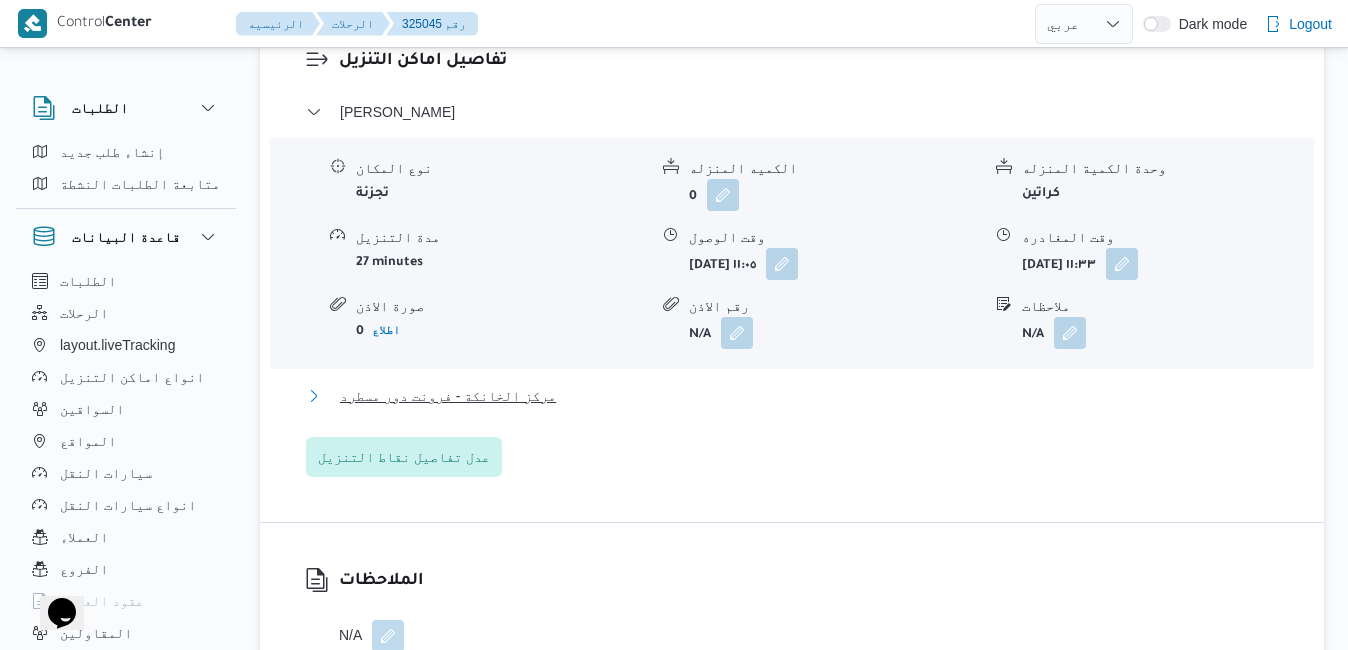 click on "مركز الخانكة -
فرونت دور مسطرد" at bounding box center (792, 396) 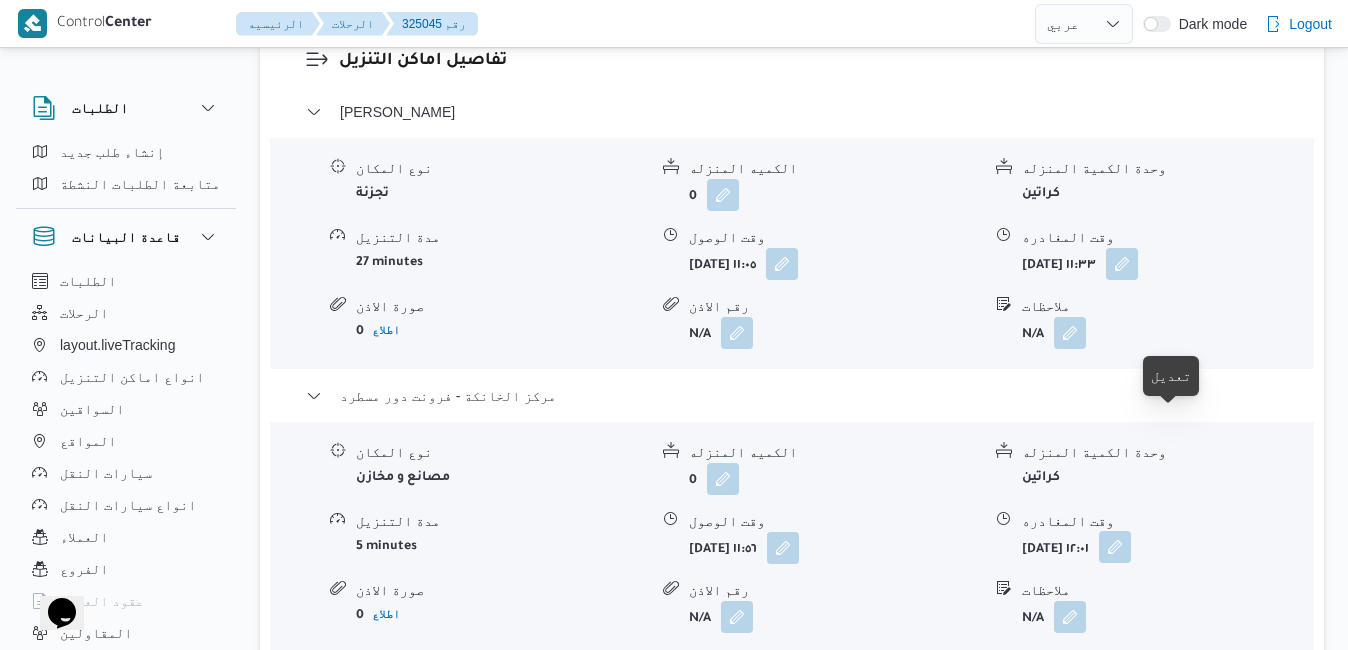 click at bounding box center (1115, 547) 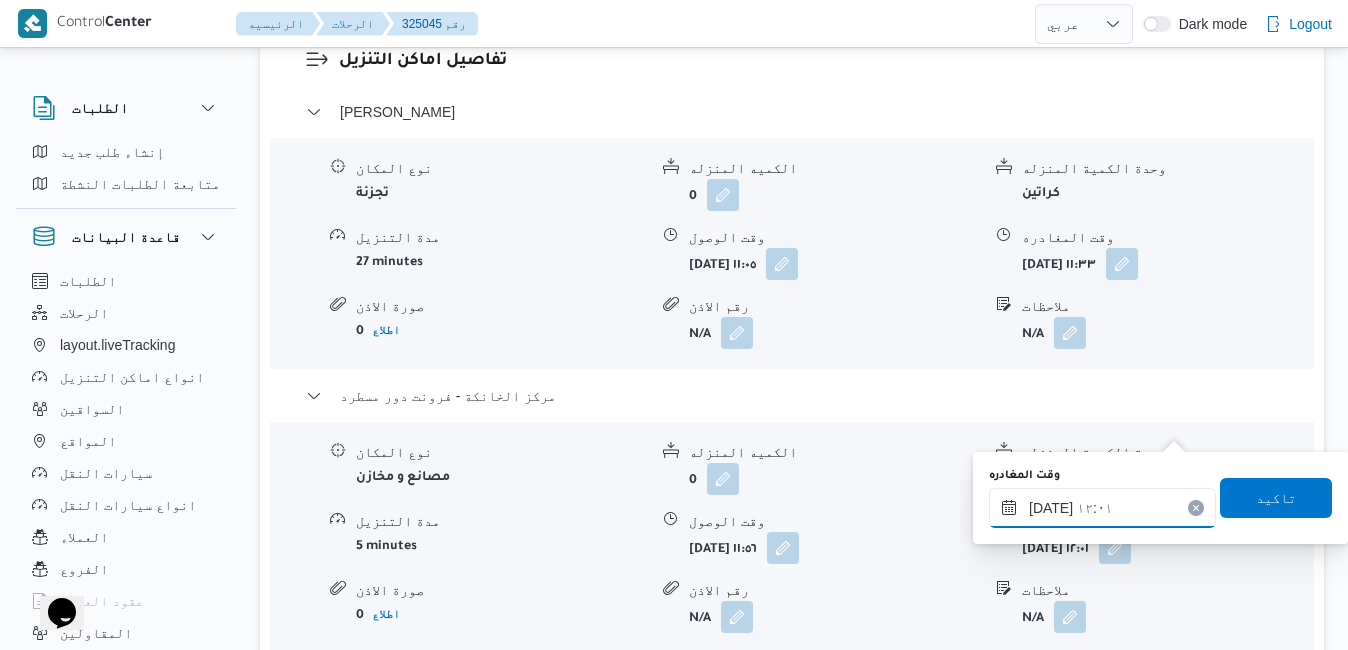 click on "١٥/٠٧/٢٠٢٥ ١٢:٠١" at bounding box center (1102, 508) 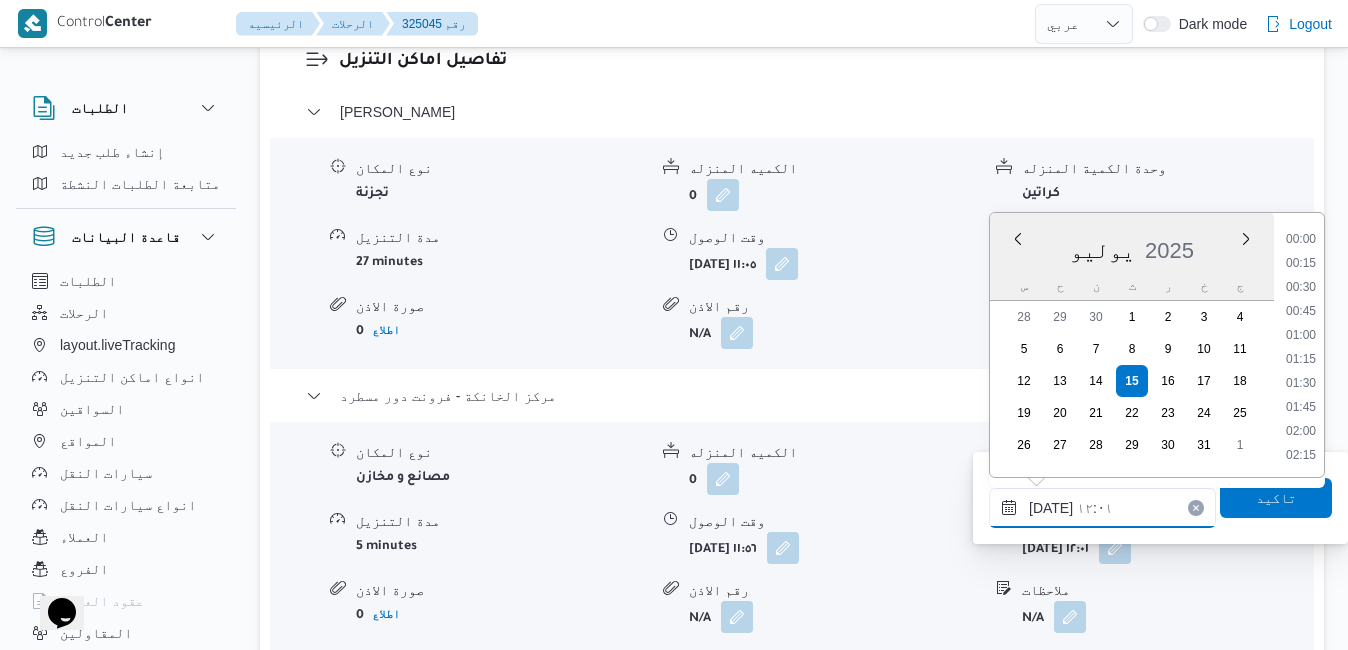 scroll, scrollTop: 1030, scrollLeft: 0, axis: vertical 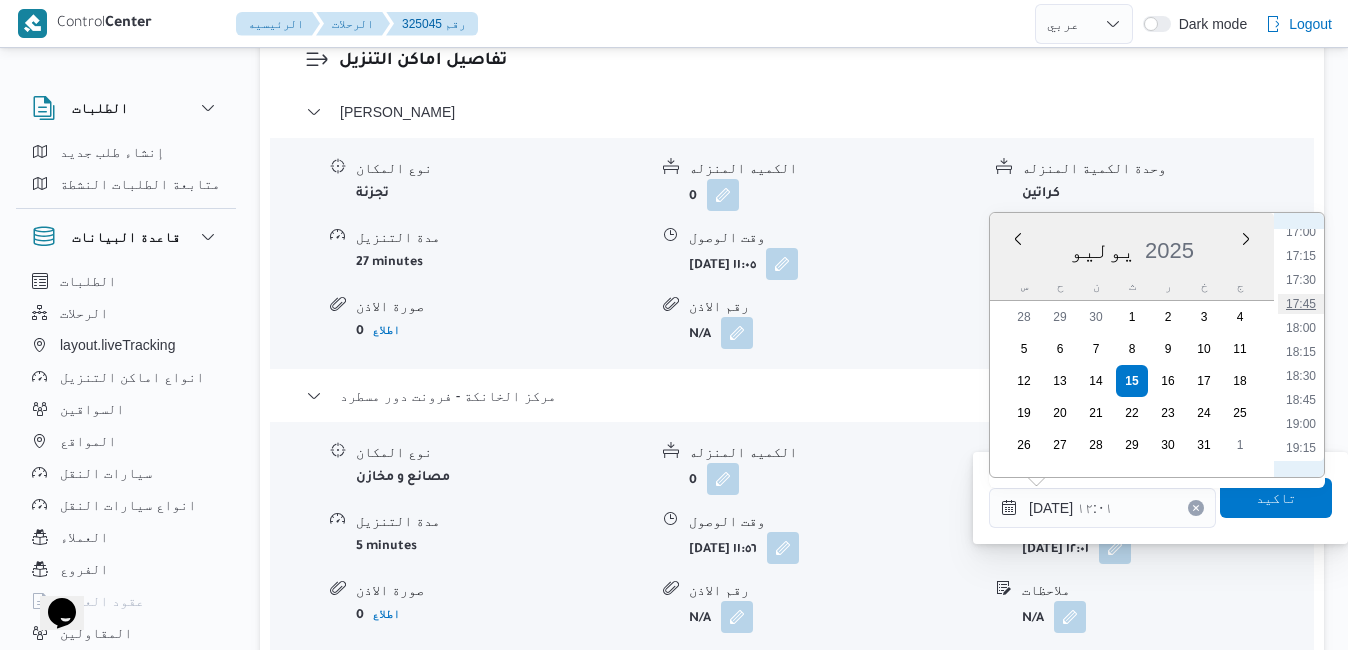 click on "17:45" at bounding box center (1301, 304) 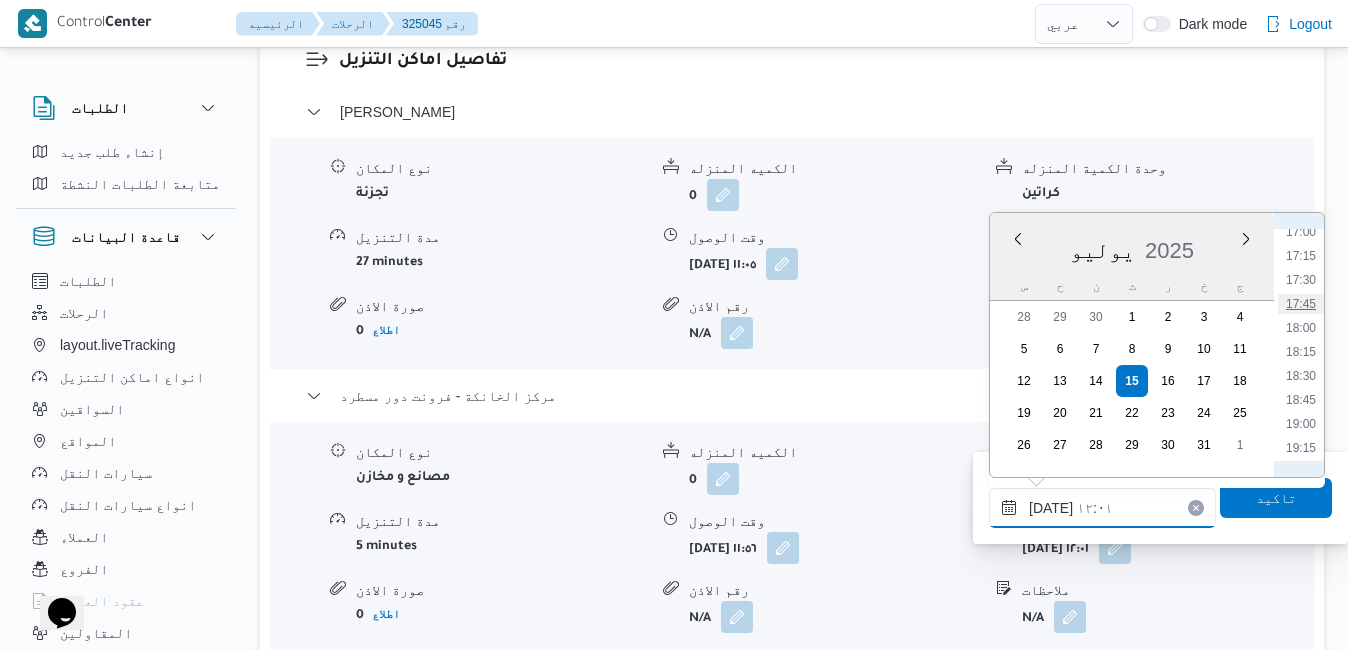 type on "١٥/٠٧/٢٠٢٥ ١٧:٤٥" 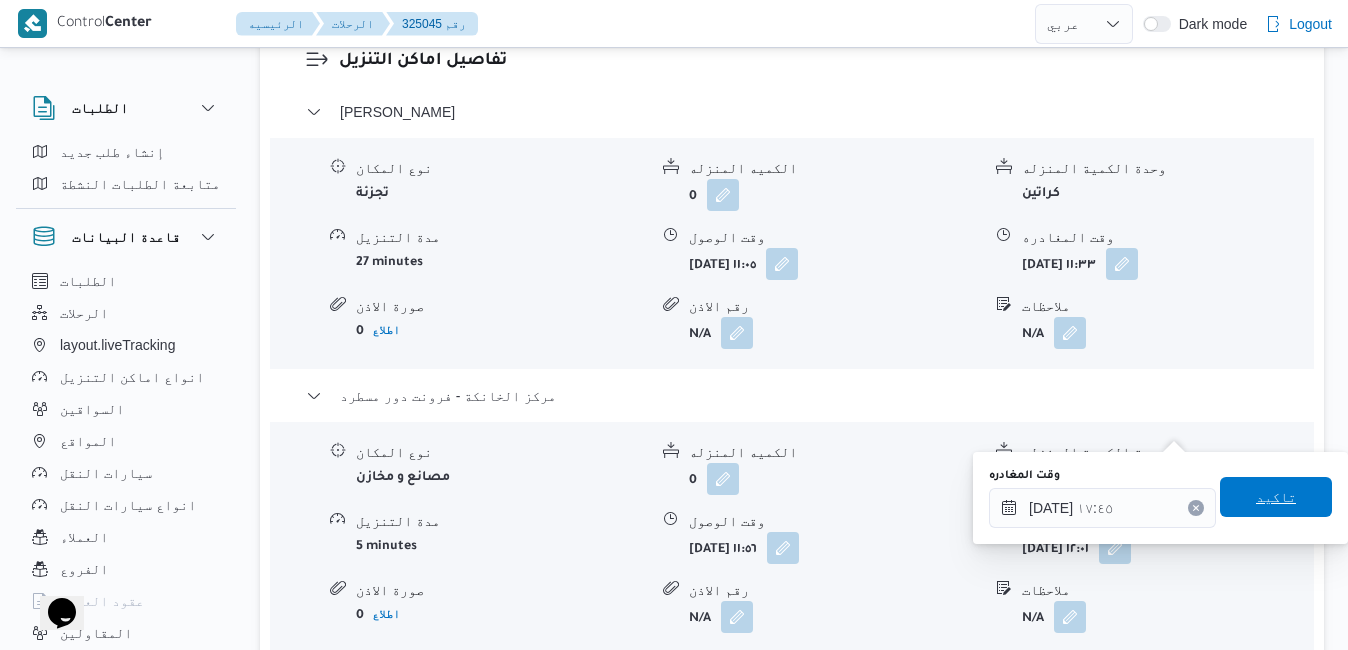 click on "تاكيد" at bounding box center [1276, 497] 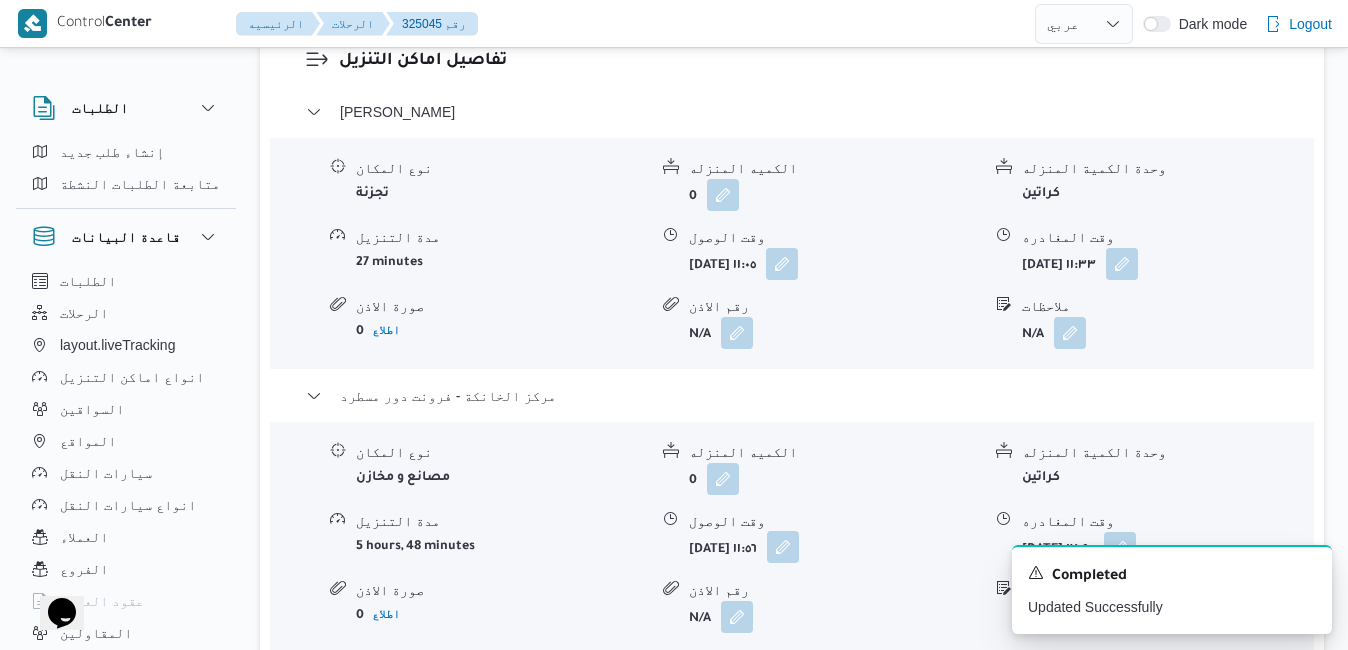 click at bounding box center (783, 547) 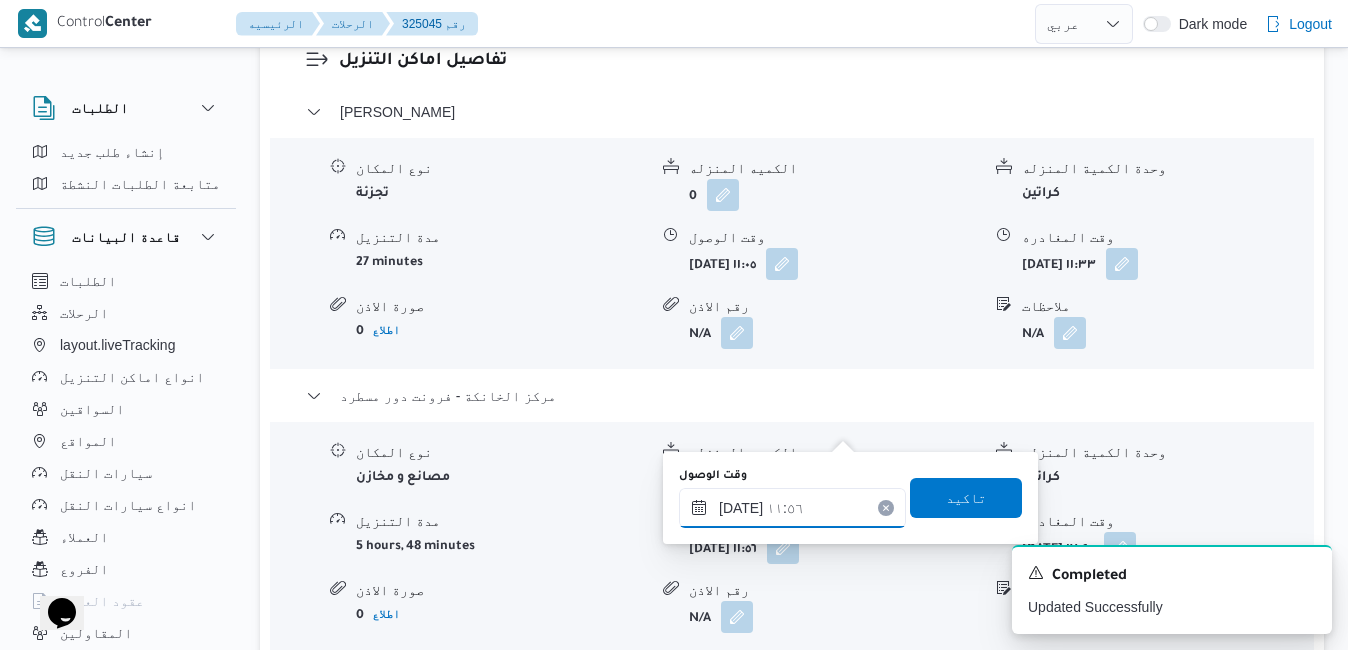 click on "١٥/٠٧/٢٠٢٥ ١١:٥٦" at bounding box center (792, 508) 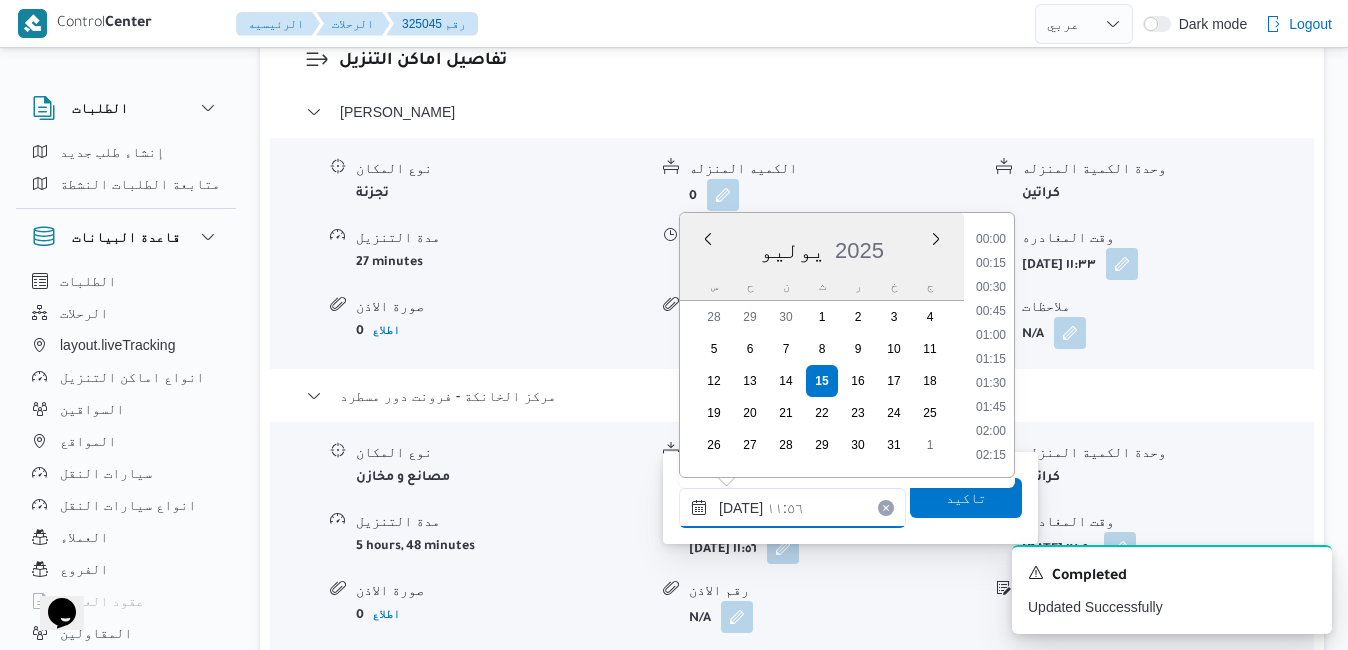 scroll, scrollTop: 1006, scrollLeft: 0, axis: vertical 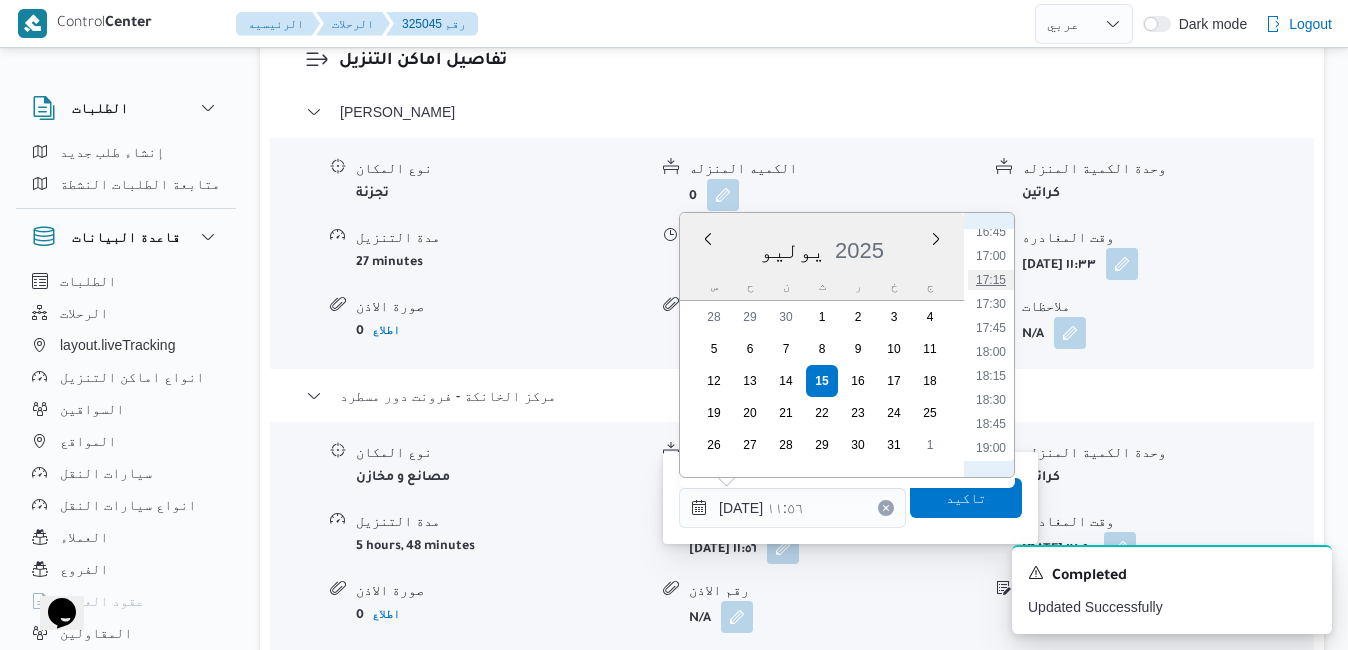 click on "17:15" at bounding box center [991, 280] 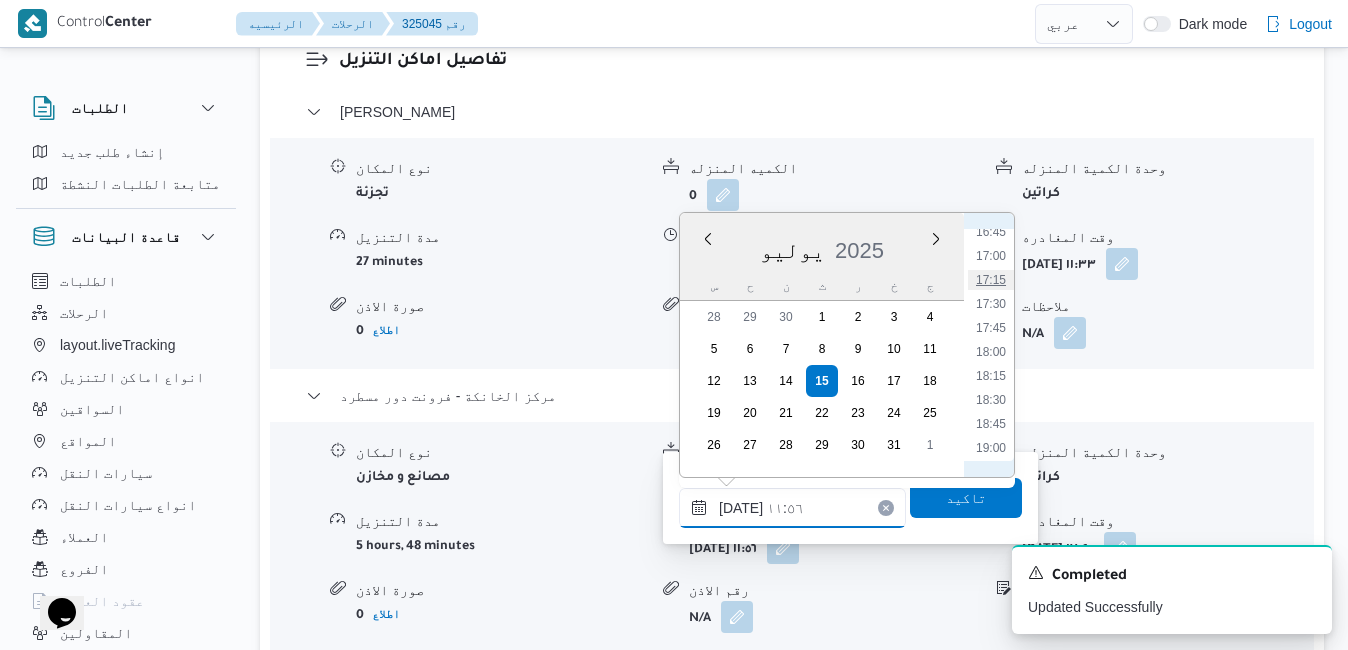 type on "١٥/٠٧/٢٠٢٥ ١٧:١٥" 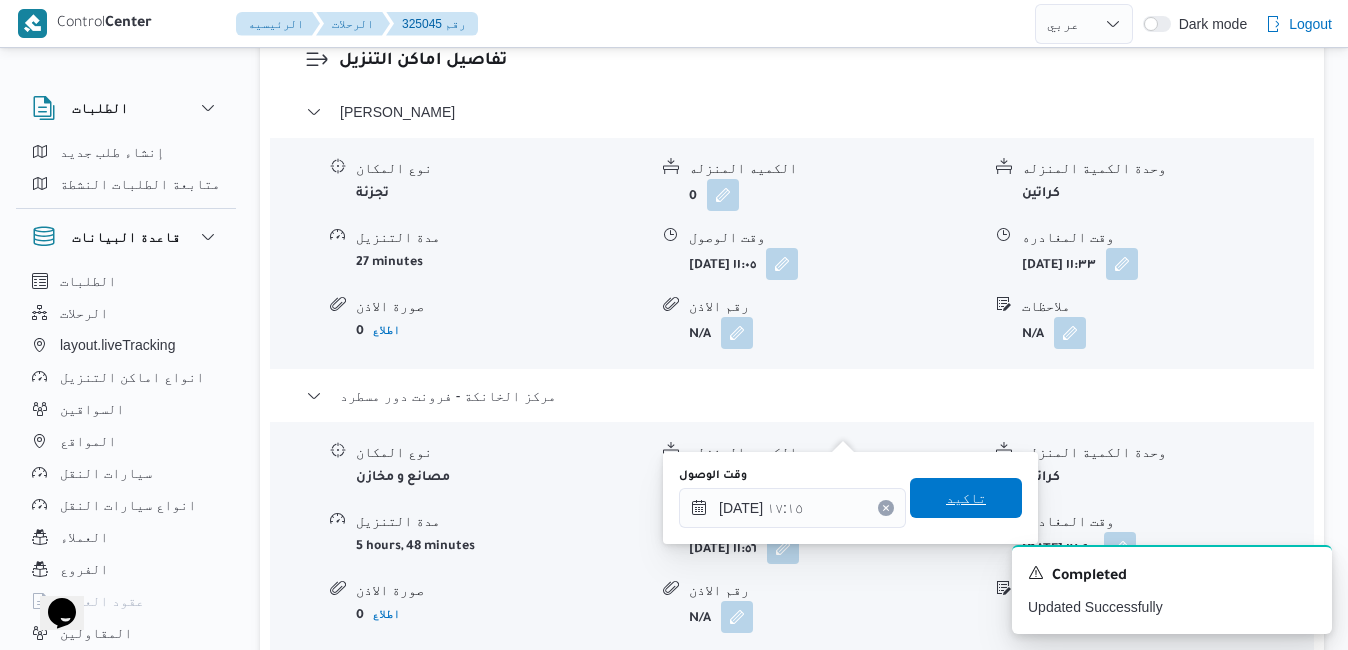 click on "تاكيد" at bounding box center [966, 498] 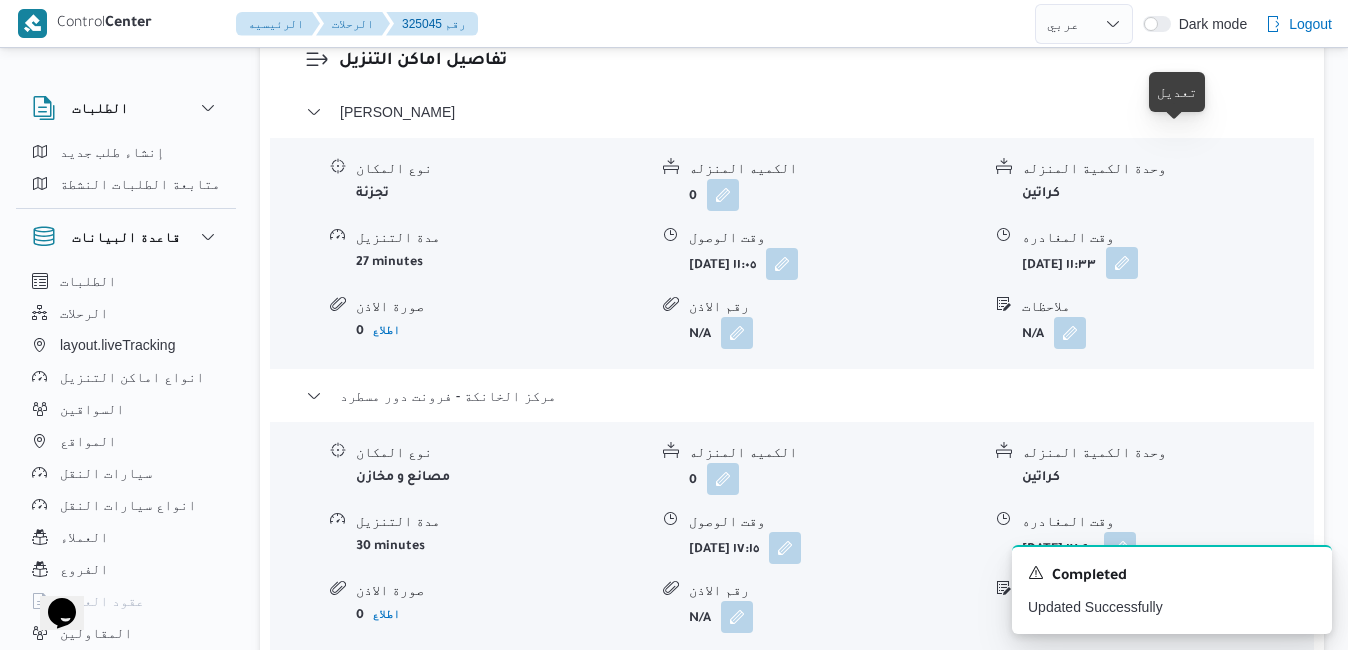 click at bounding box center [1122, 263] 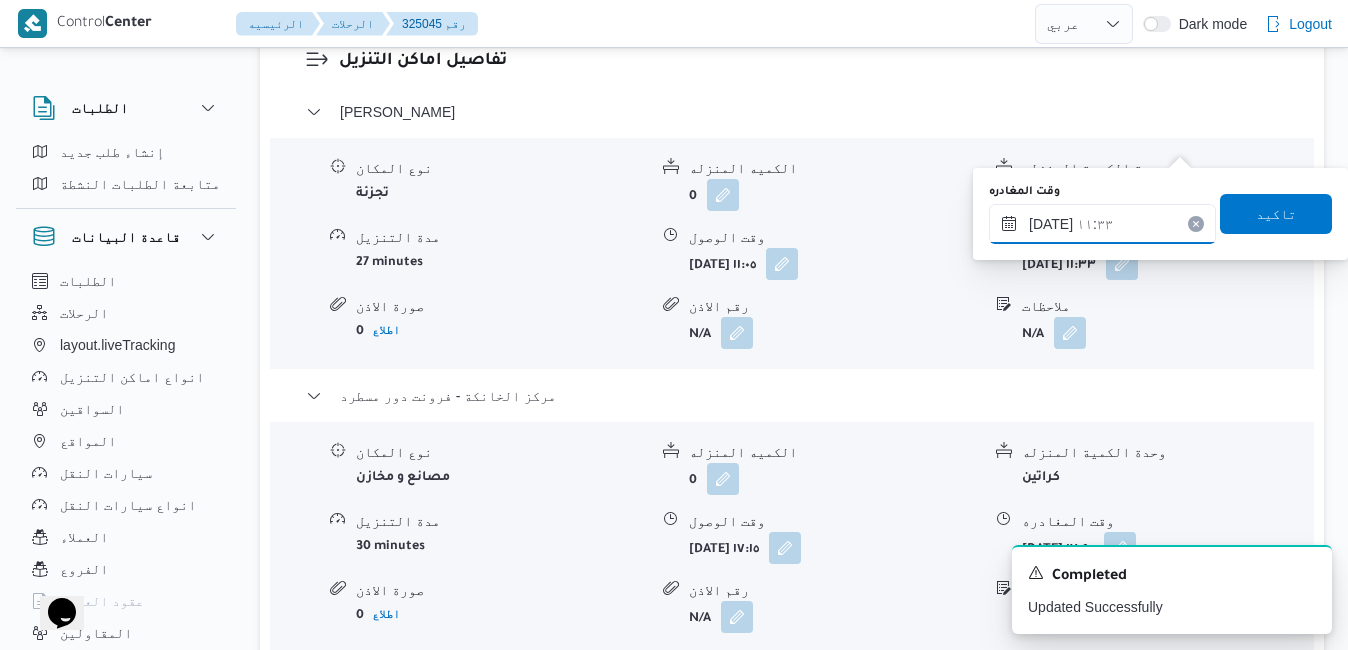 click on "١٥/٠٧/٢٠٢٥ ١١:٣٣" at bounding box center (1102, 224) 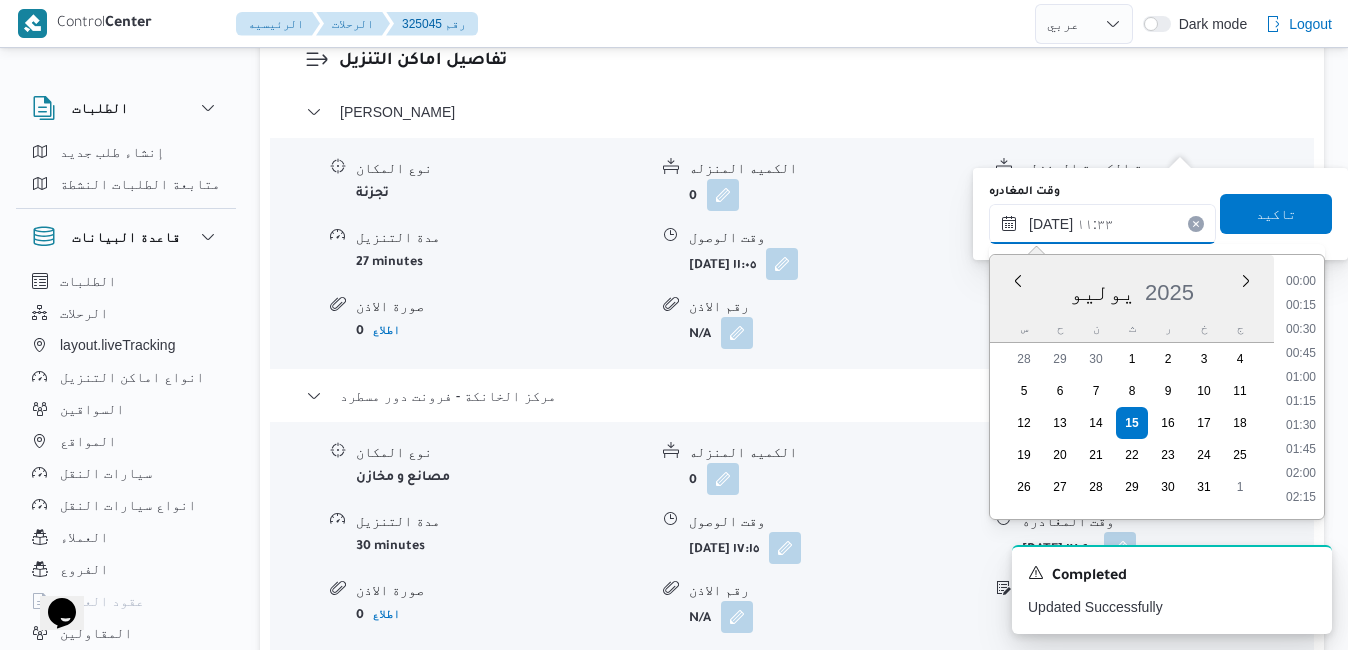 scroll, scrollTop: 982, scrollLeft: 0, axis: vertical 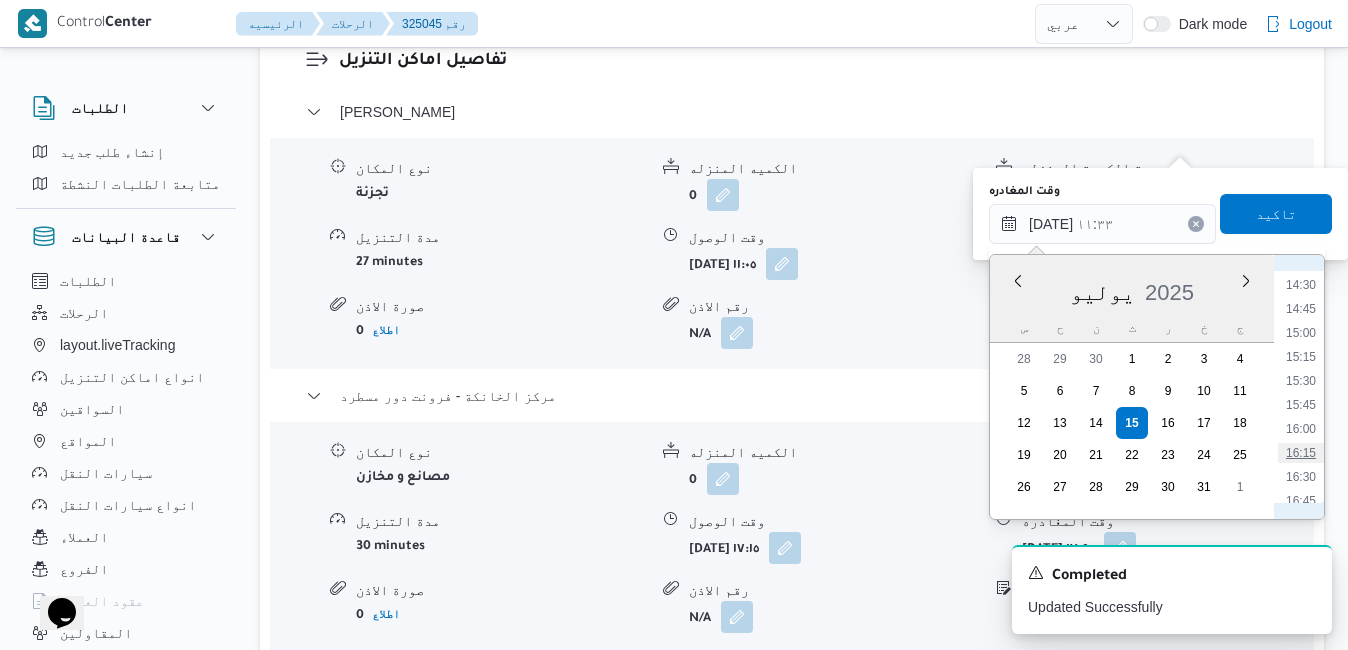 click on "16:15" at bounding box center (1301, 453) 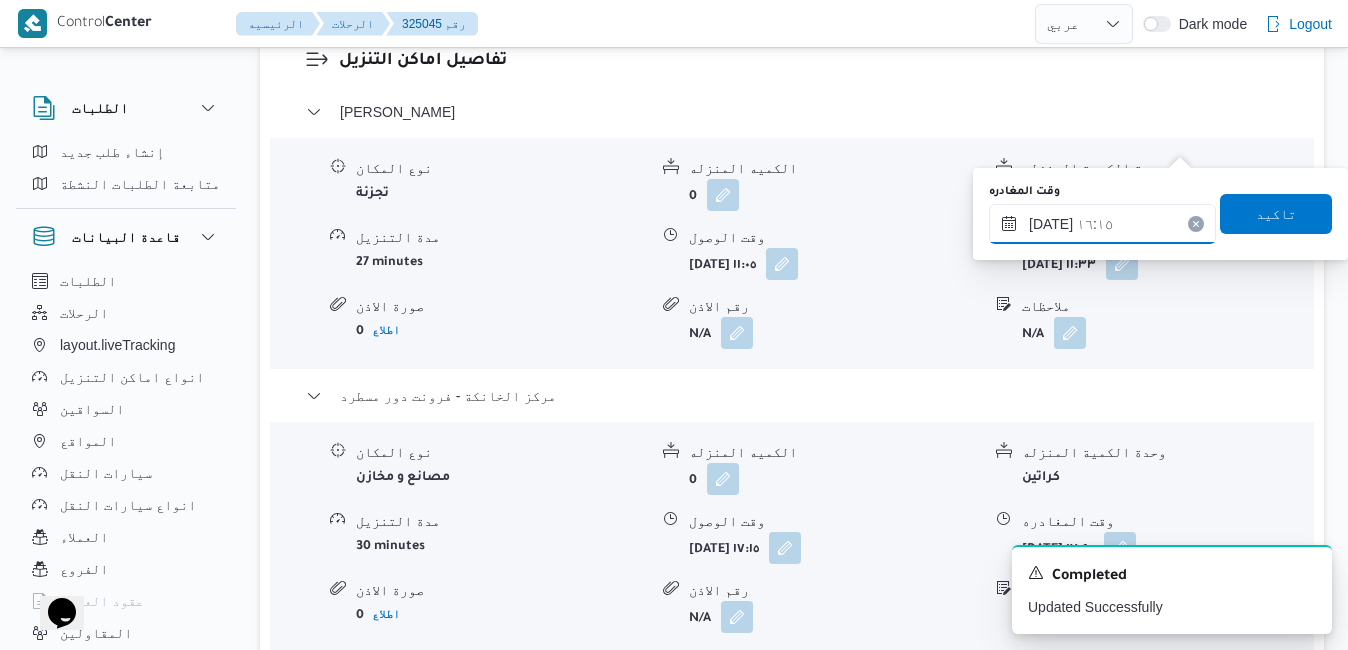click on "١٥/٠٧/٢٠٢٥ ١٦:١٥" at bounding box center (1102, 224) 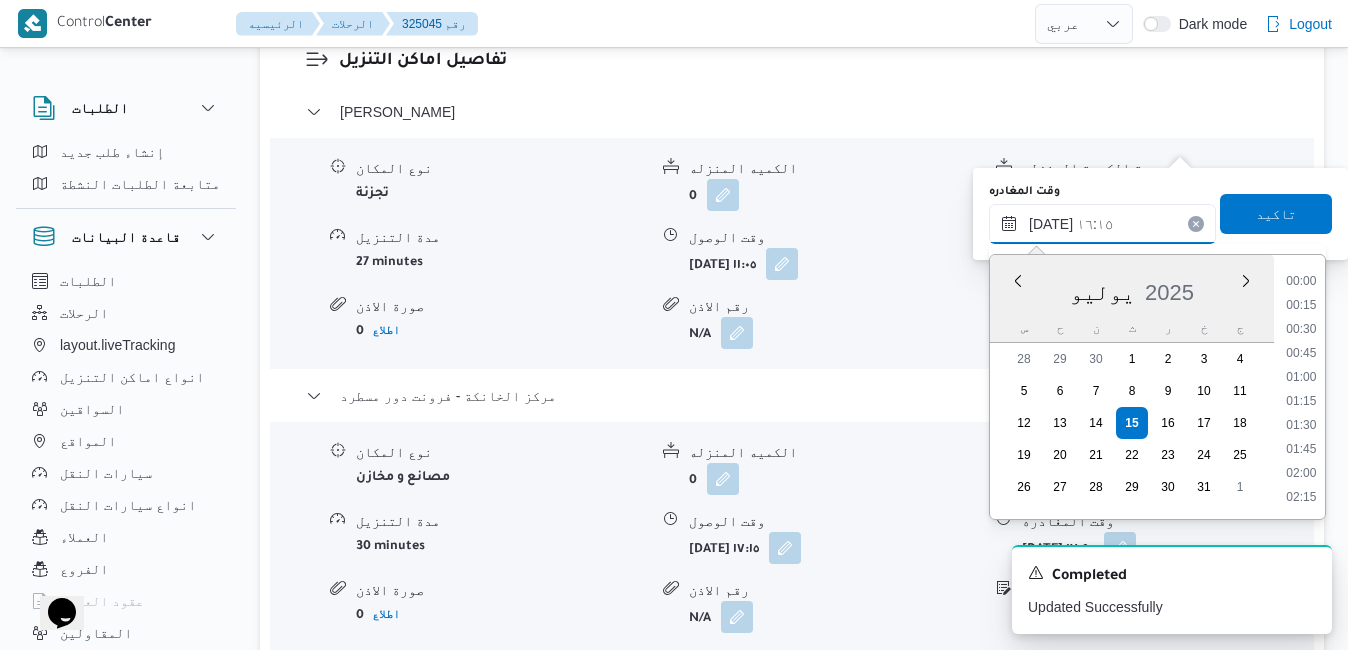 scroll, scrollTop: 1438, scrollLeft: 0, axis: vertical 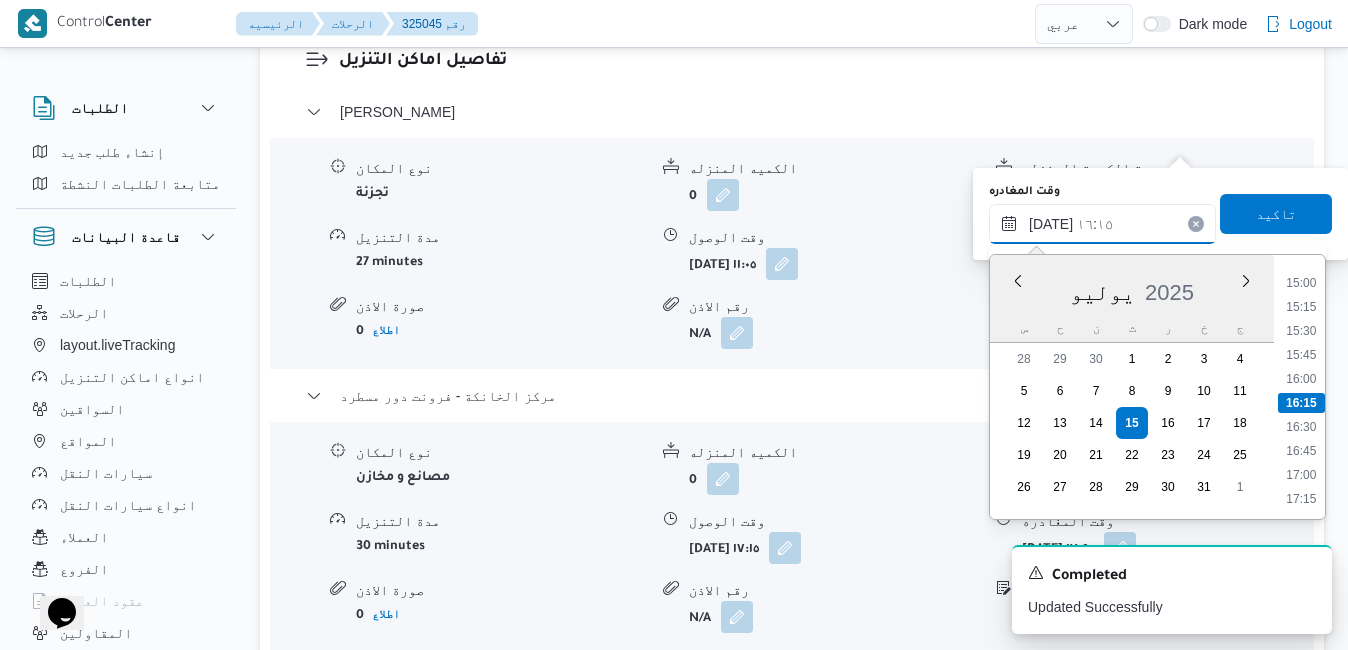 click on "١٥/٠٧/٢٠٢٥ ١٦:١٥" at bounding box center [1102, 224] 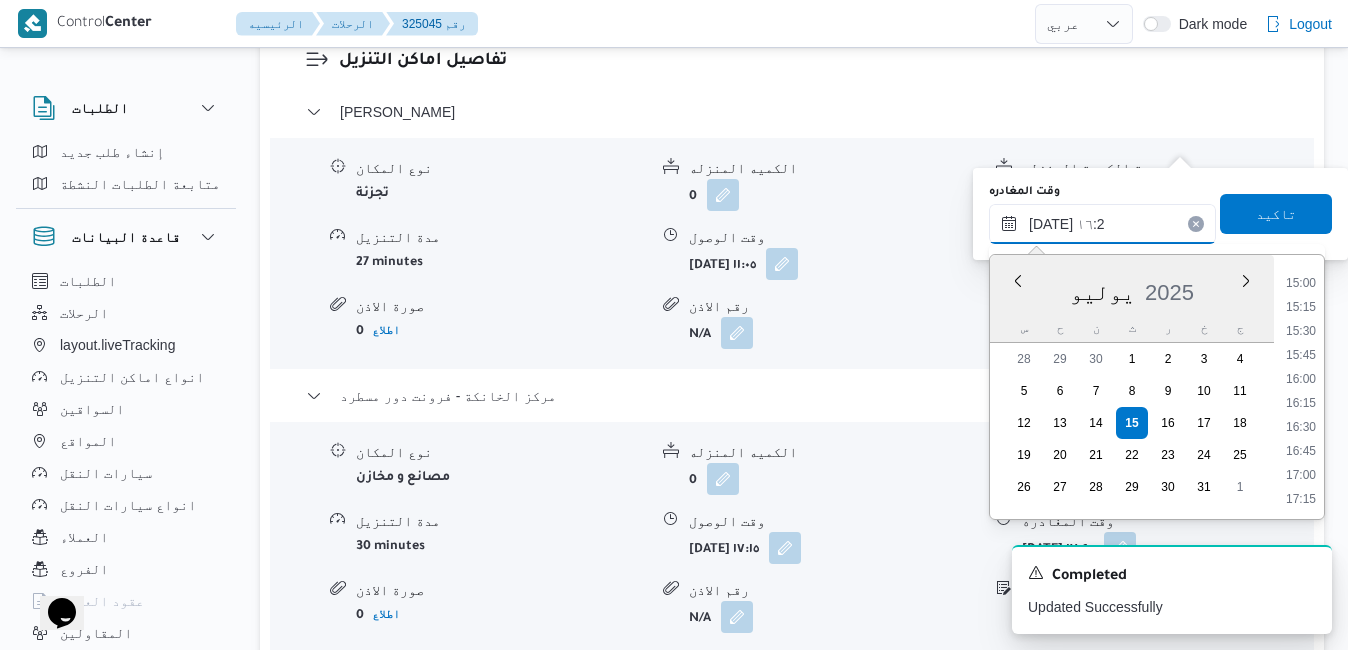 type on "١٥/٠٧/٢٠٢٥ ١٦:25" 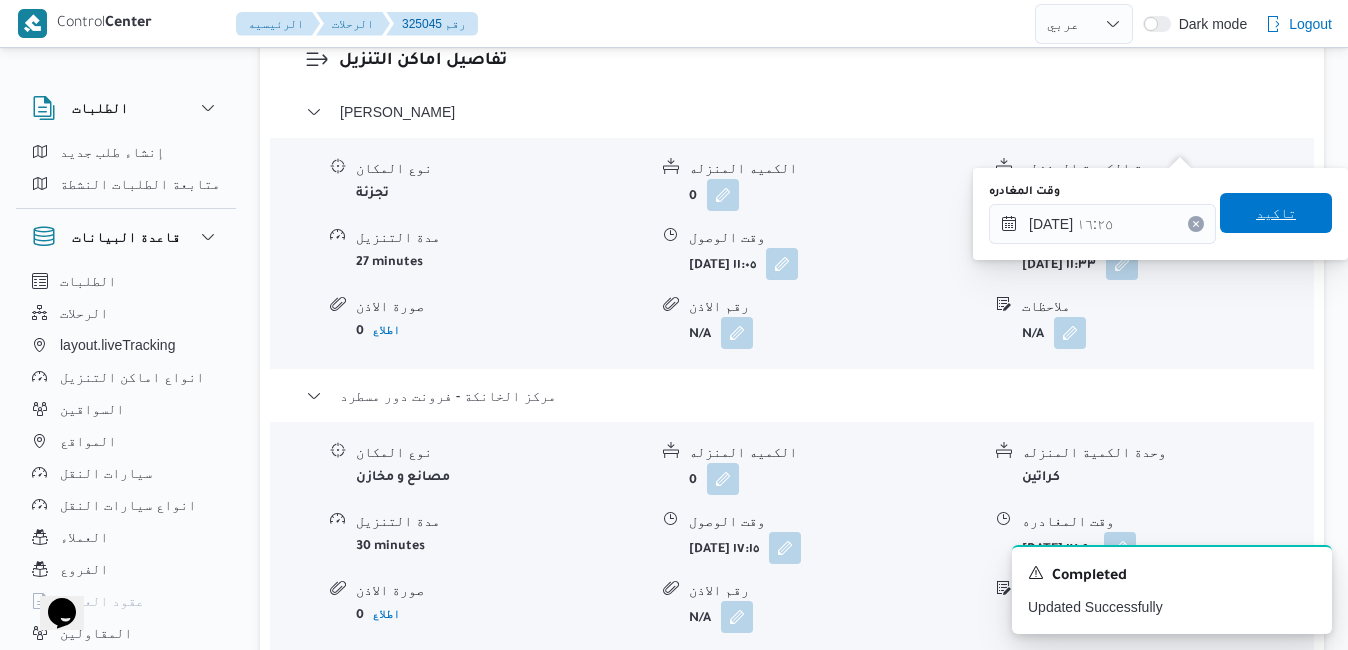 click on "تاكيد" at bounding box center (1276, 213) 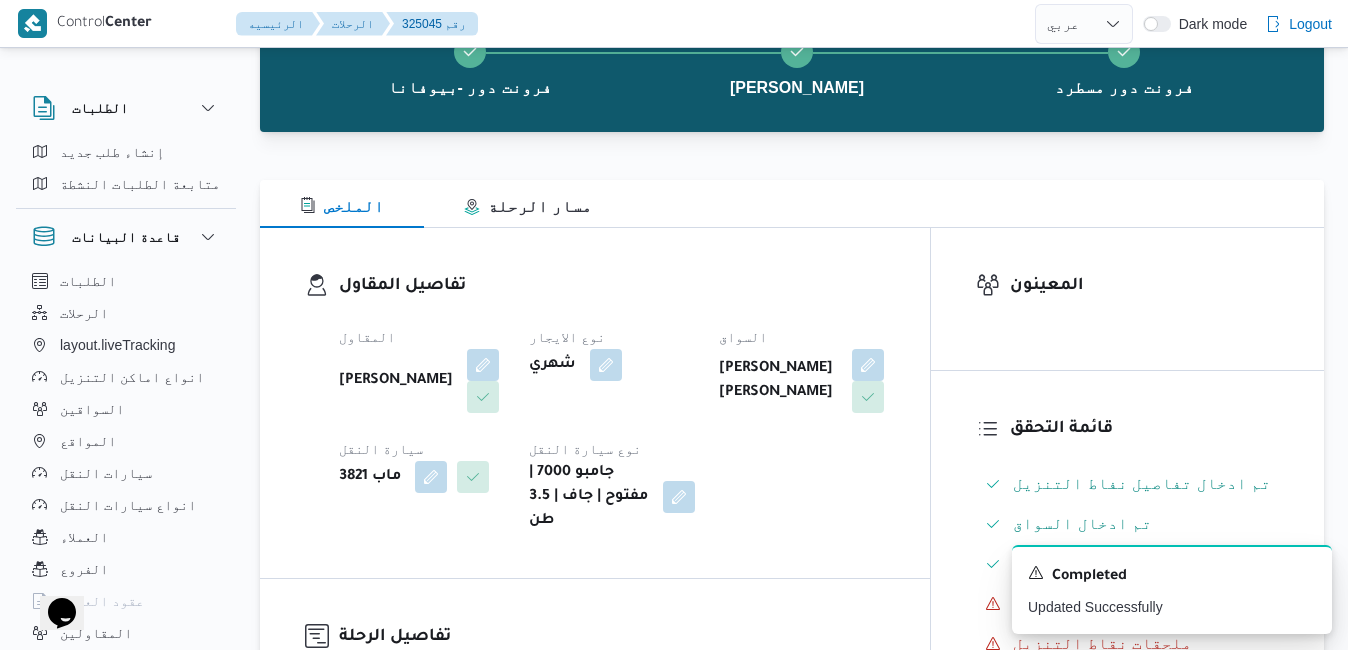 scroll, scrollTop: 0, scrollLeft: 0, axis: both 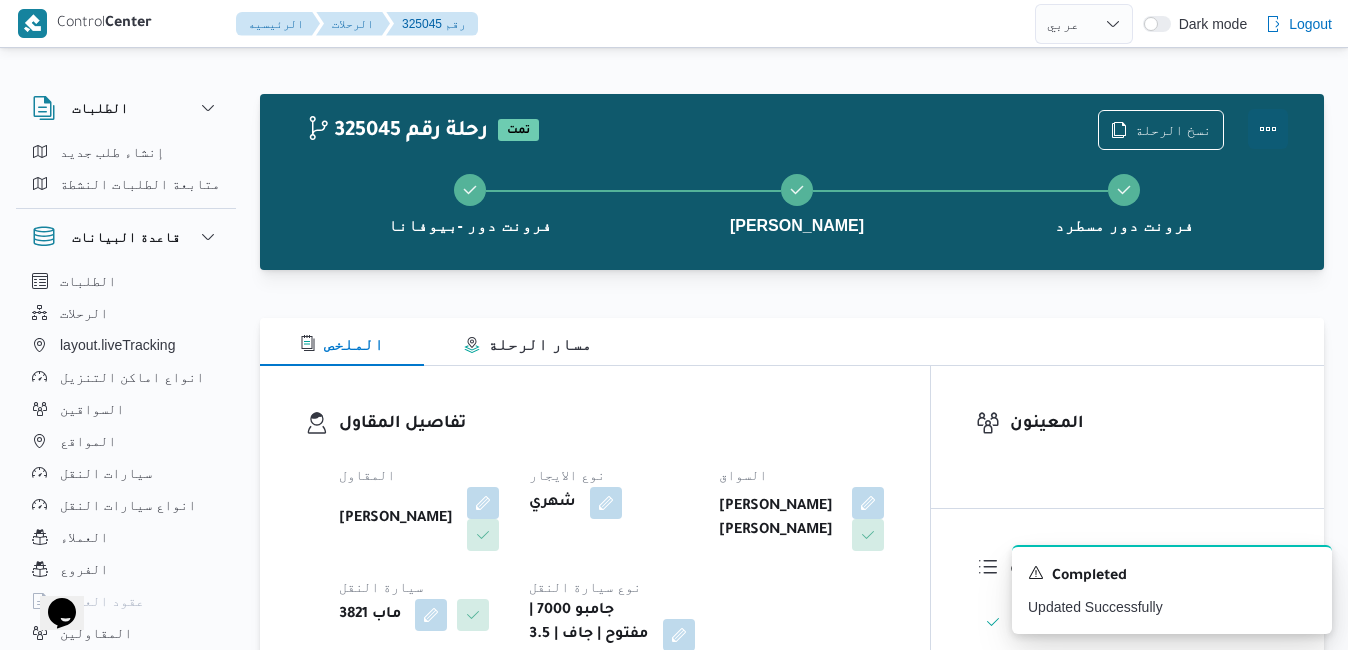 click at bounding box center [1268, 129] 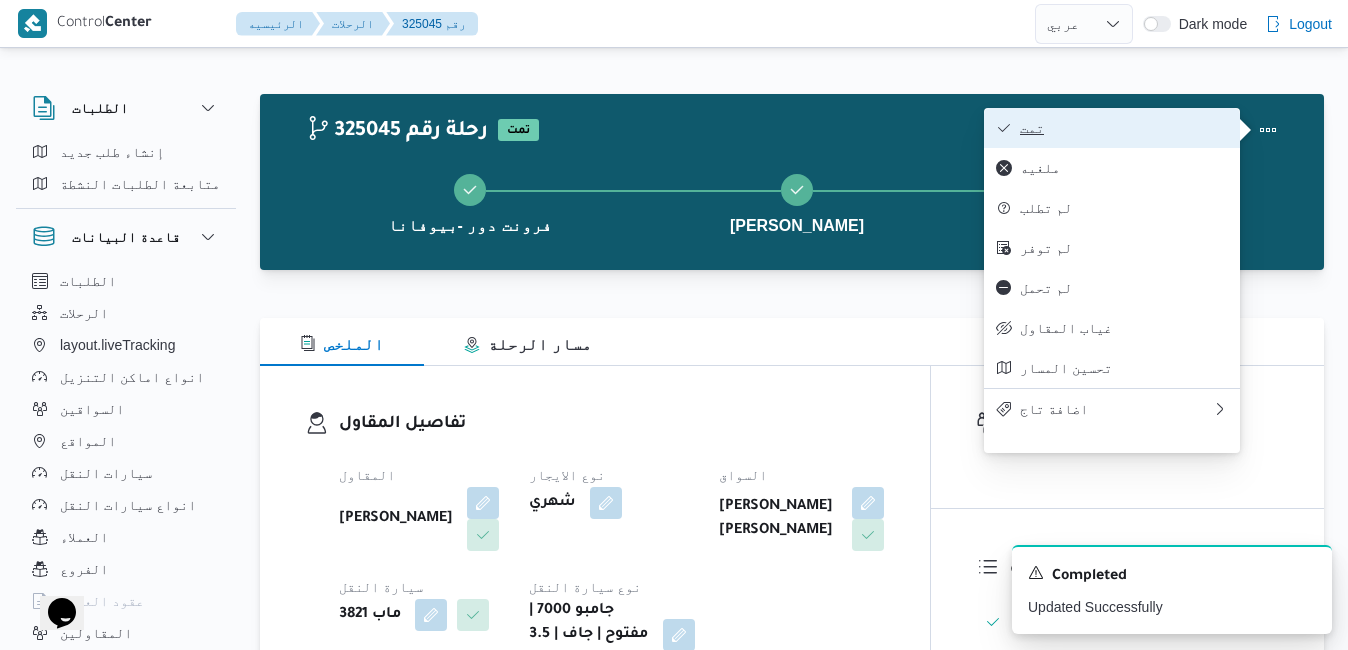 click on "تمت" at bounding box center (1124, 128) 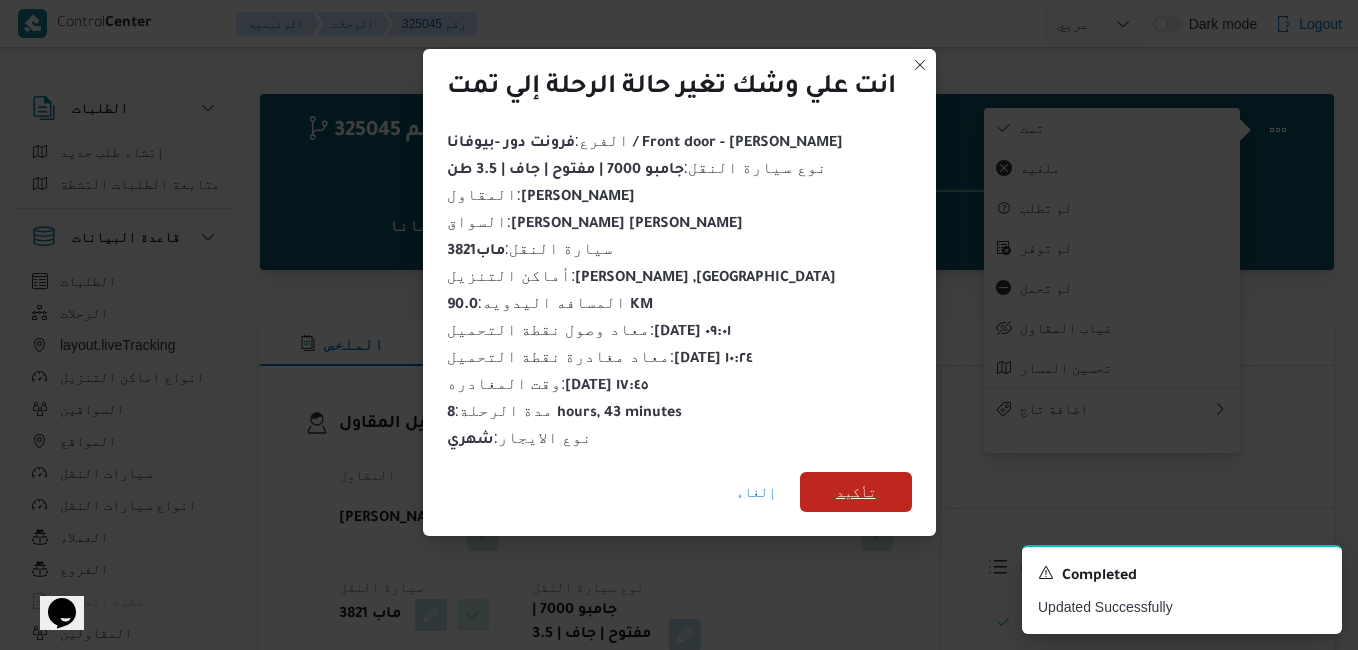 click on "تأكيد" at bounding box center [856, 492] 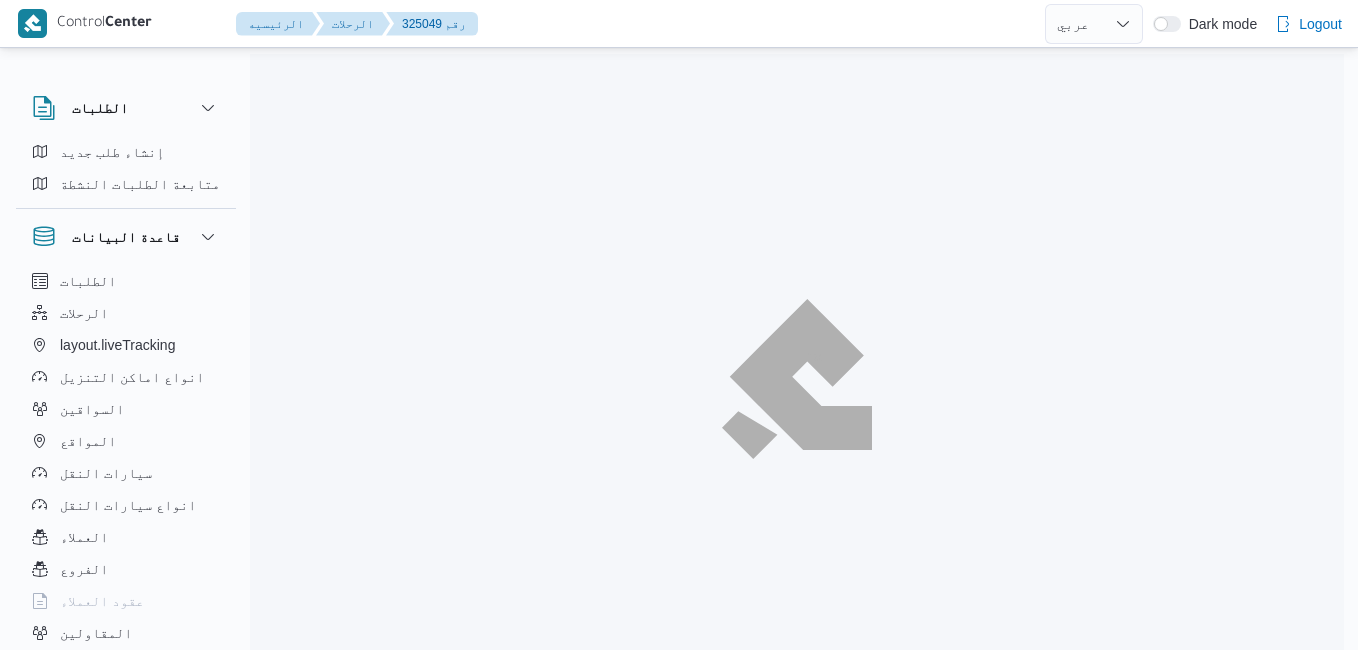 select on "ar" 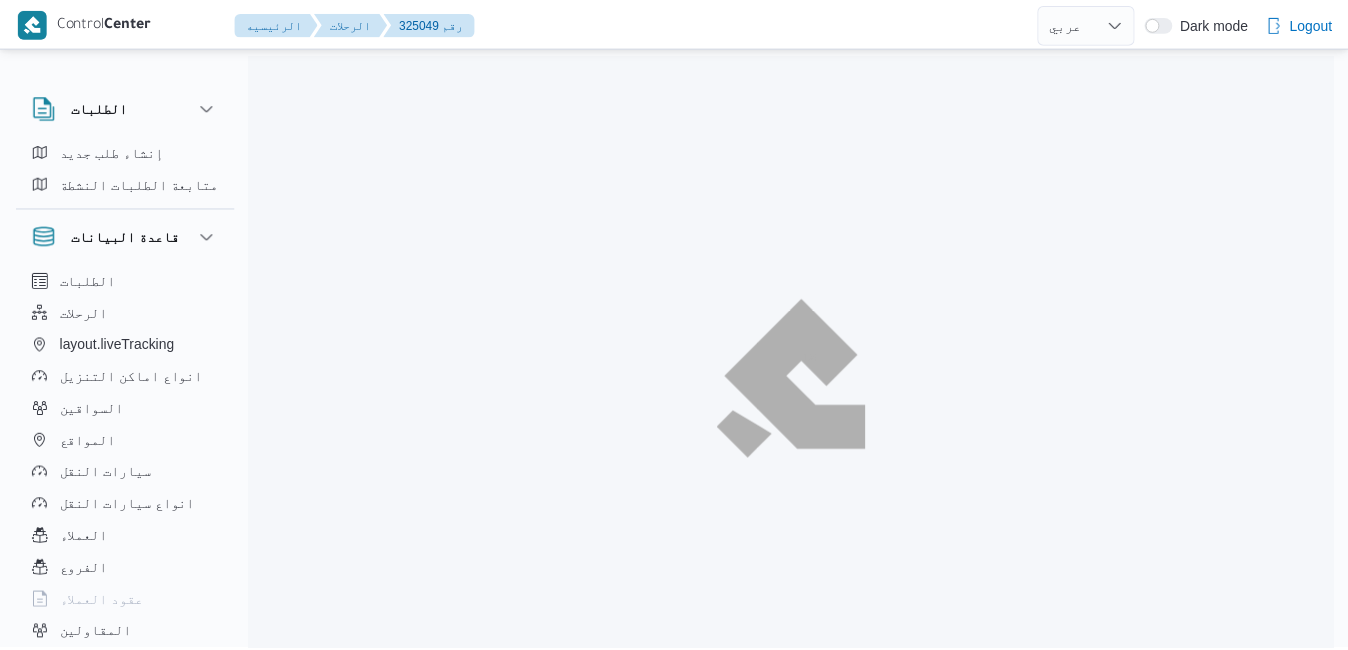 scroll, scrollTop: 0, scrollLeft: 0, axis: both 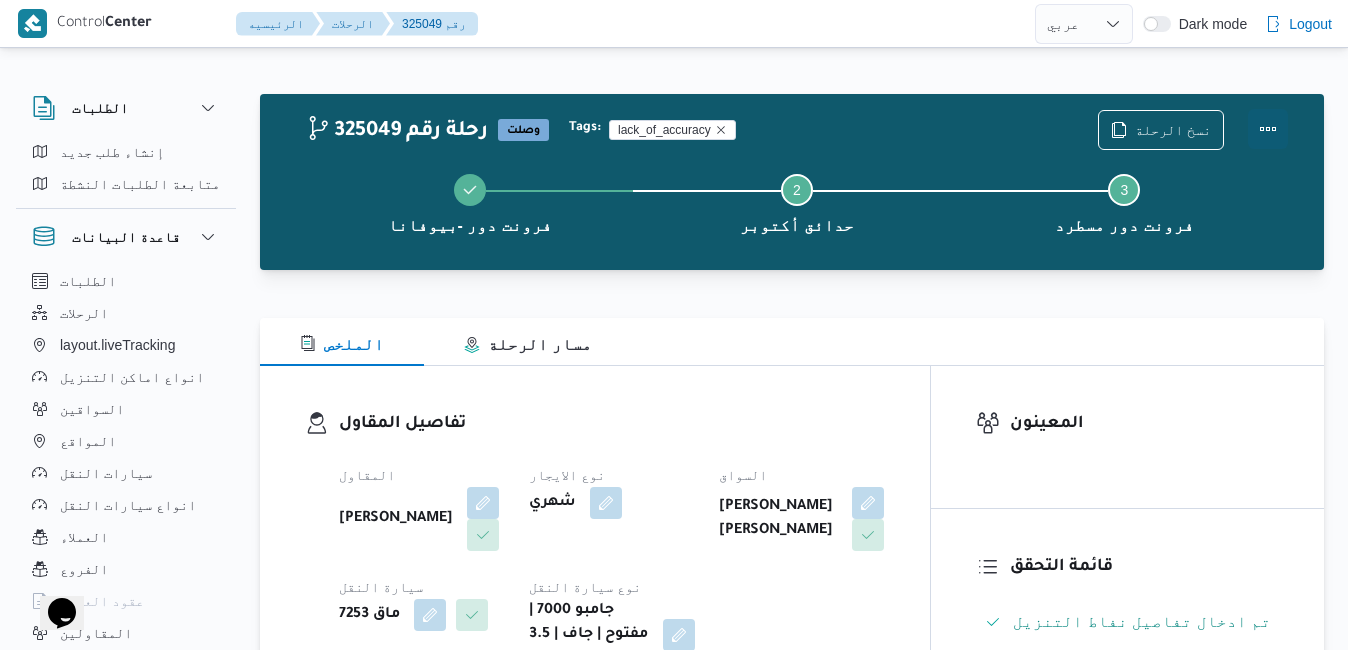 click at bounding box center [1268, 129] 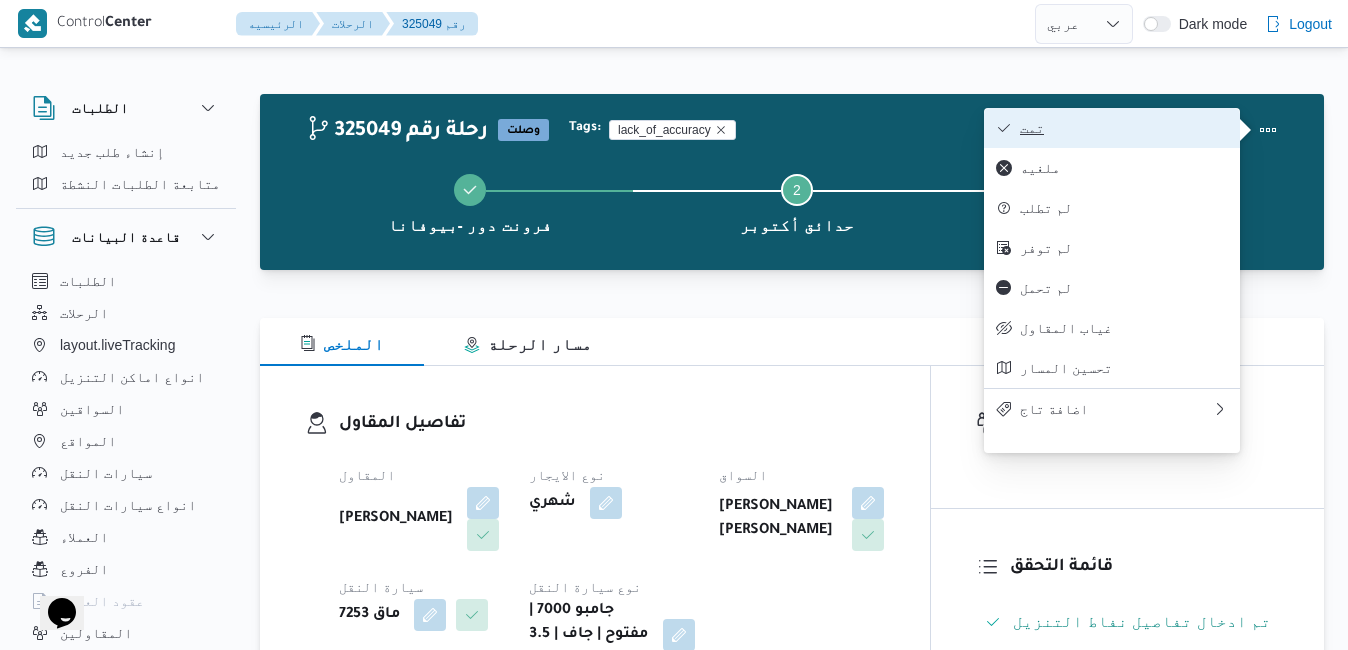click on "تمت" at bounding box center (1124, 128) 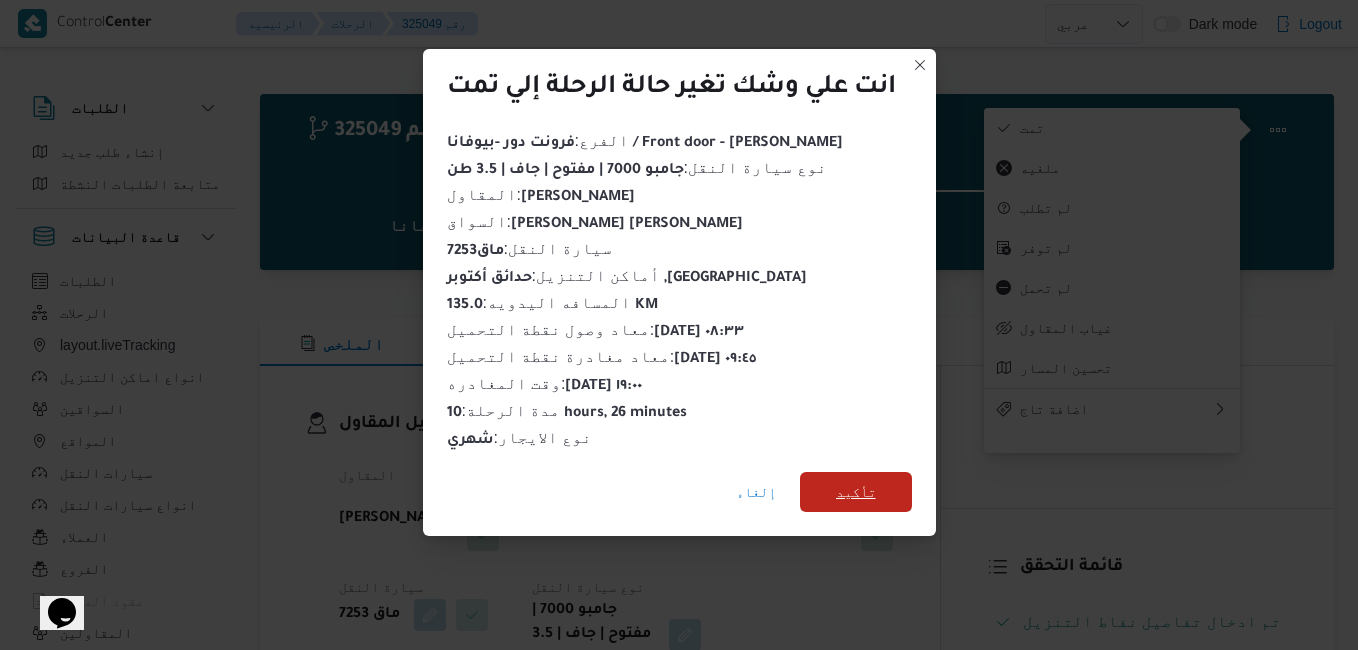click on "تأكيد" at bounding box center [856, 492] 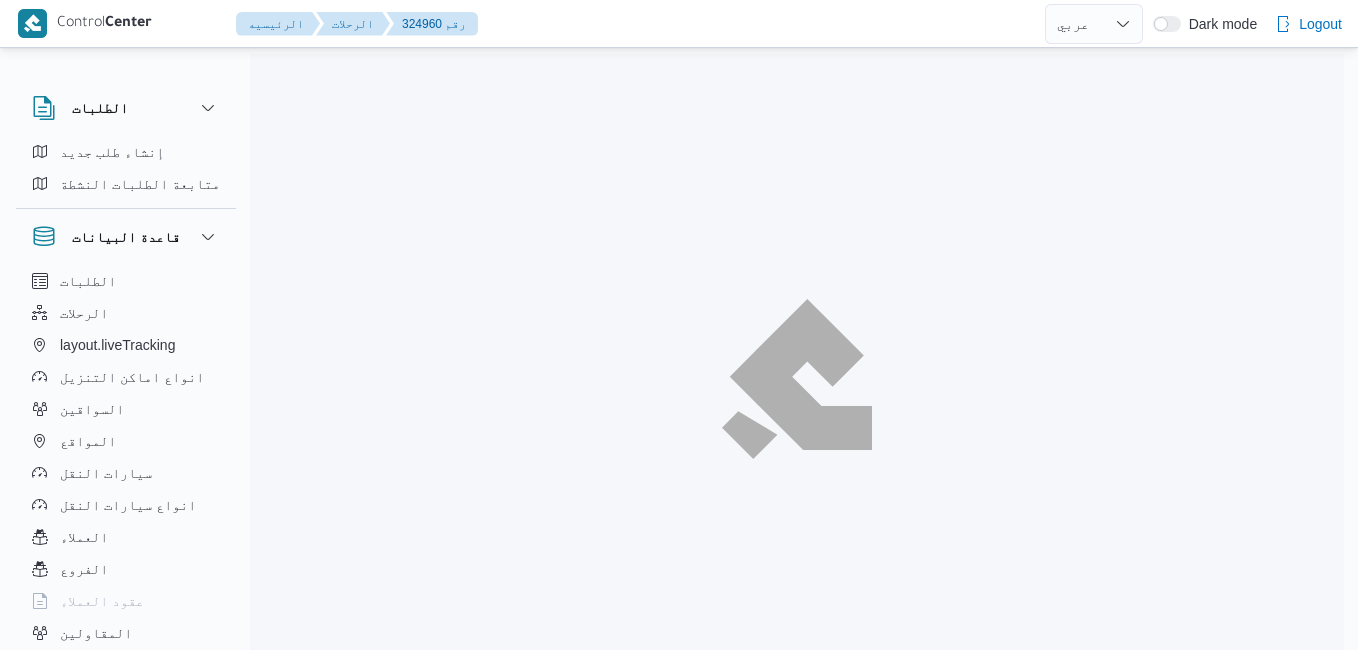 select on "ar" 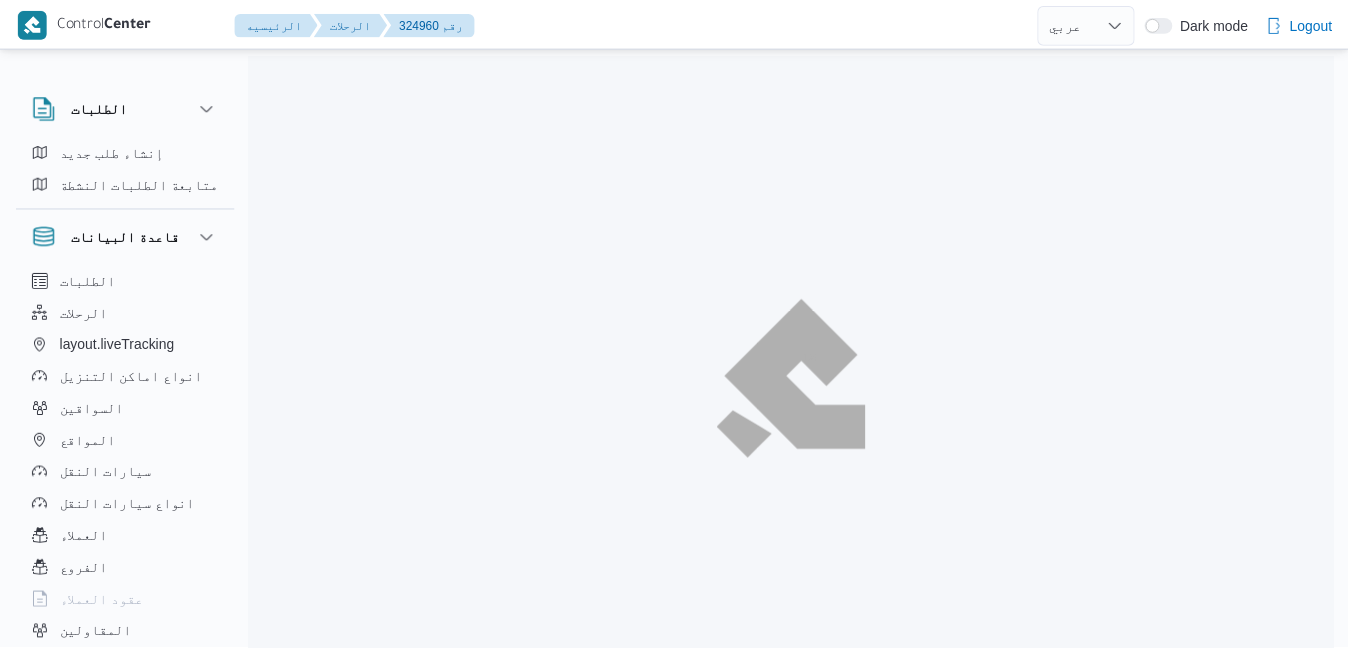 scroll, scrollTop: 0, scrollLeft: 0, axis: both 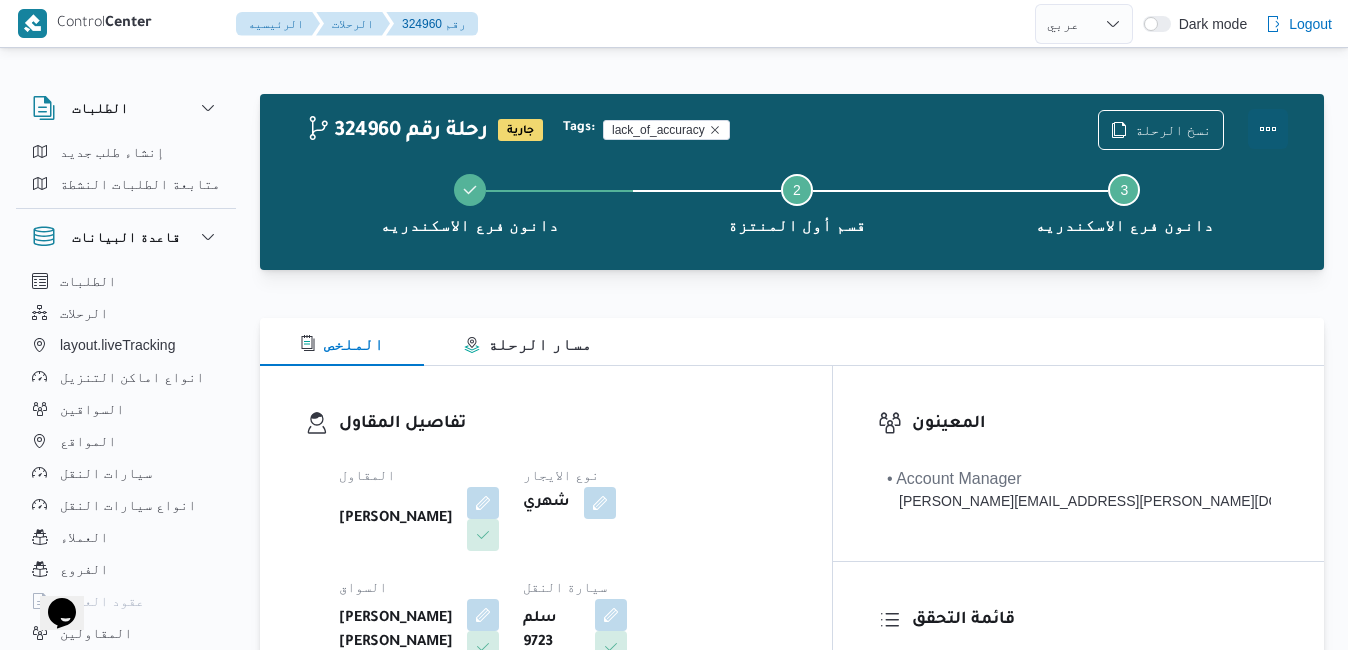 click at bounding box center (1268, 129) 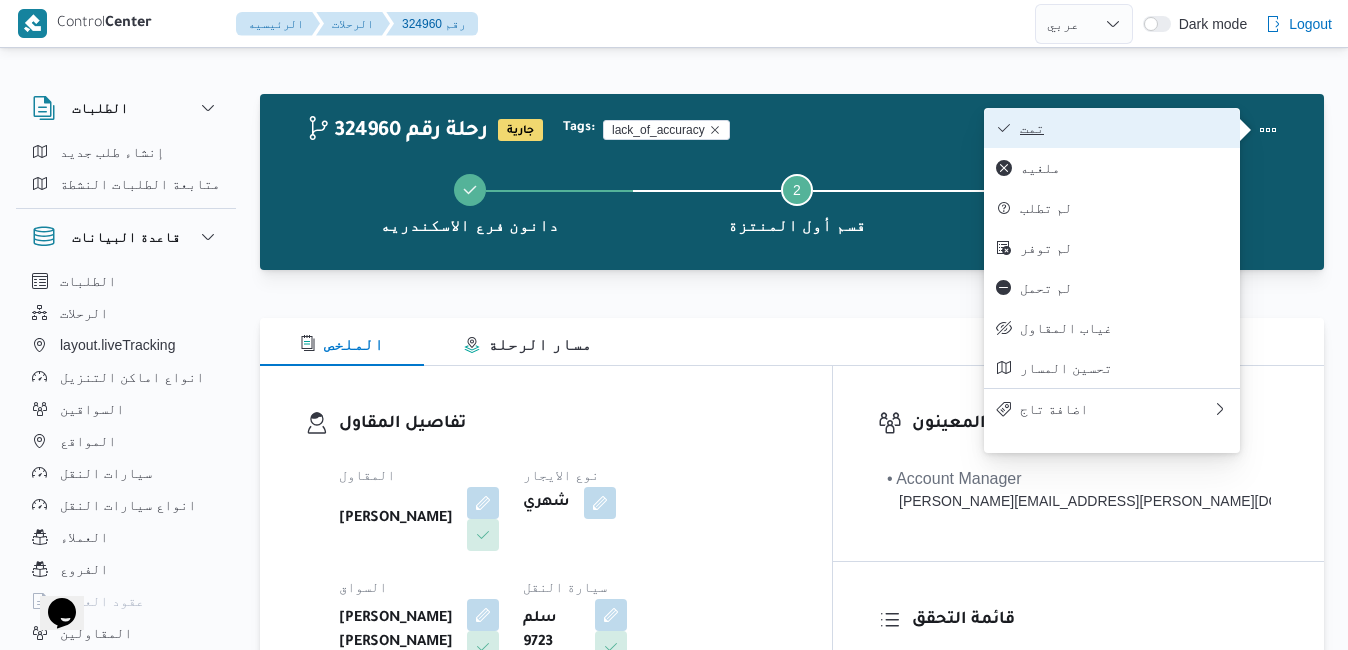 click on "تمت" at bounding box center [1112, 128] 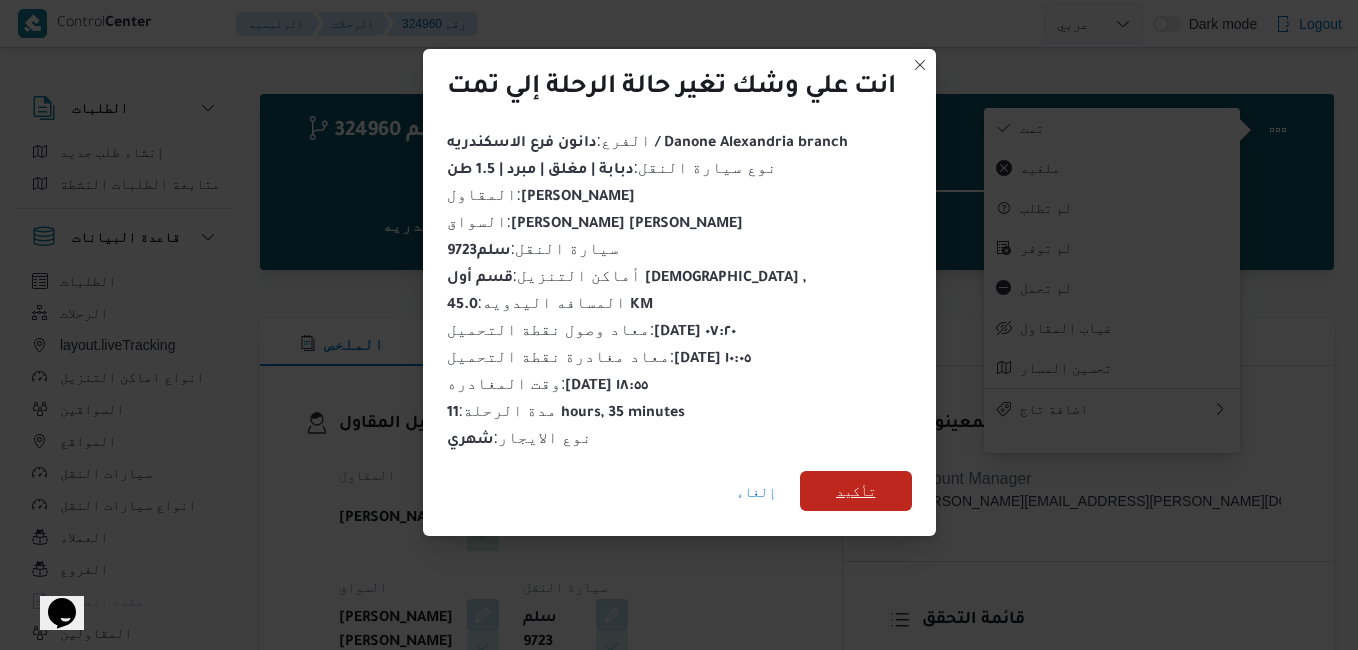click on "تأكيد" at bounding box center (856, 491) 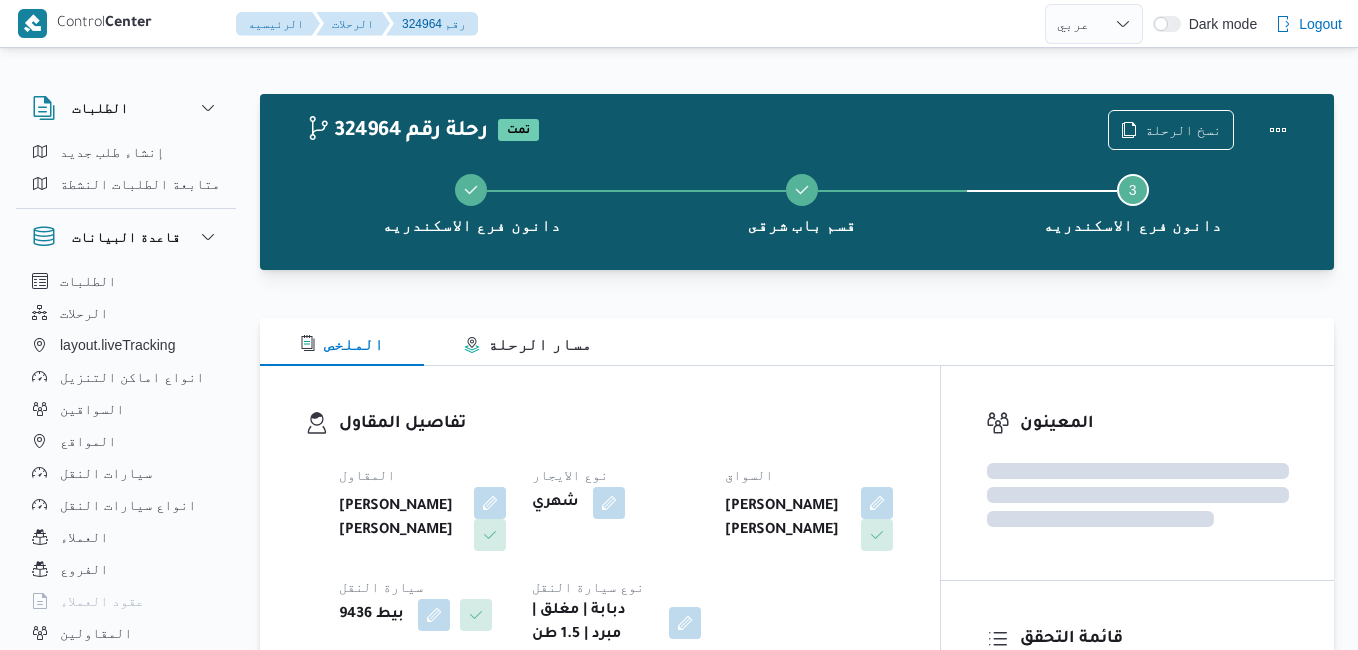 select on "ar" 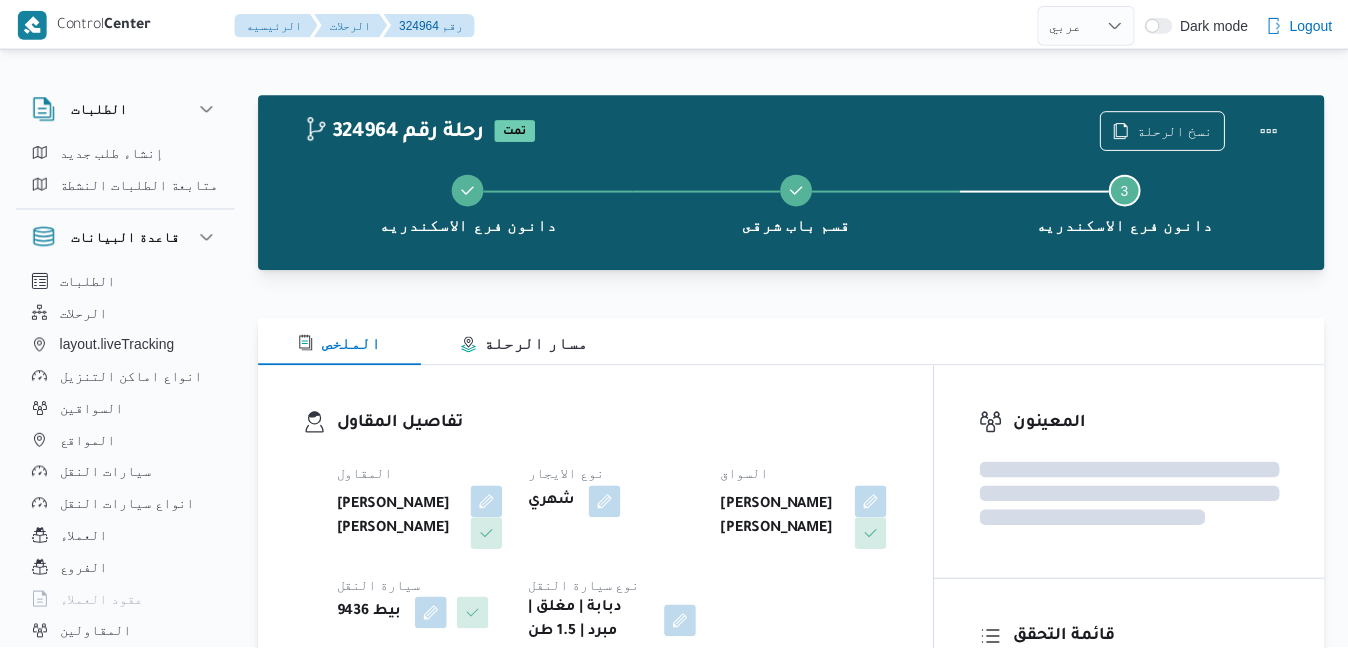 scroll, scrollTop: 0, scrollLeft: 0, axis: both 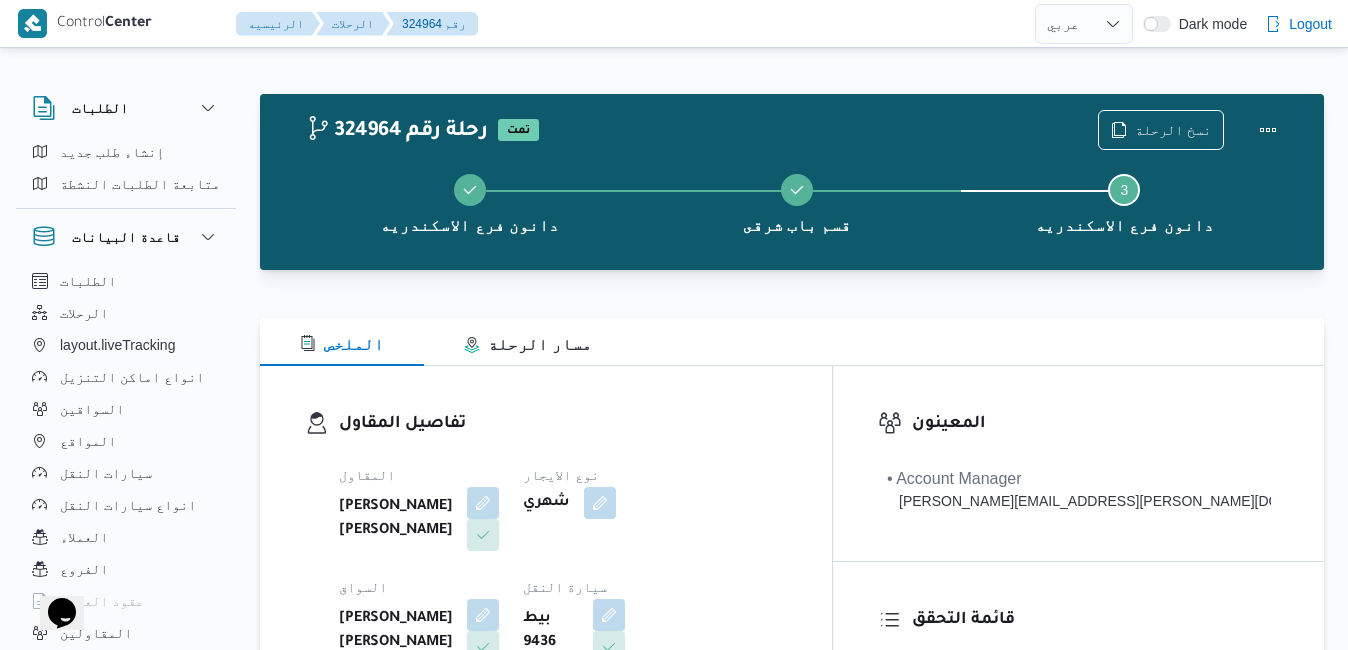 click on "تفاصيل المقاول" at bounding box center (563, 424) 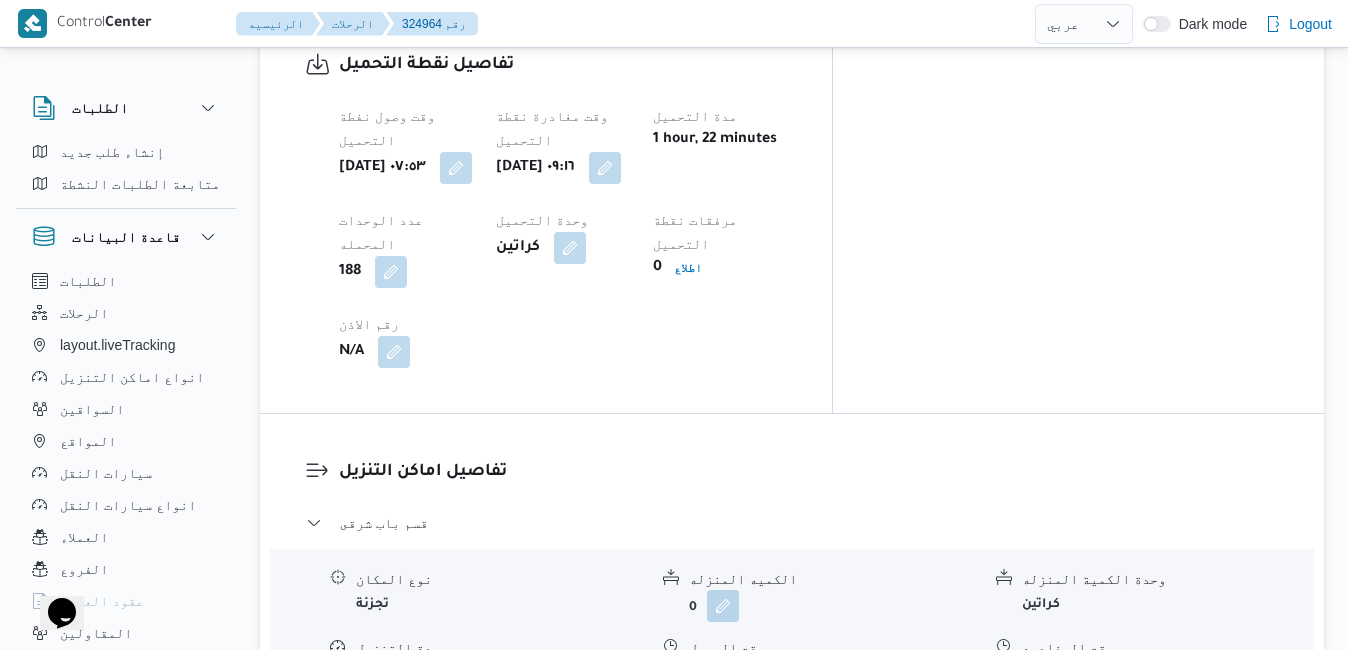 scroll, scrollTop: 1760, scrollLeft: 0, axis: vertical 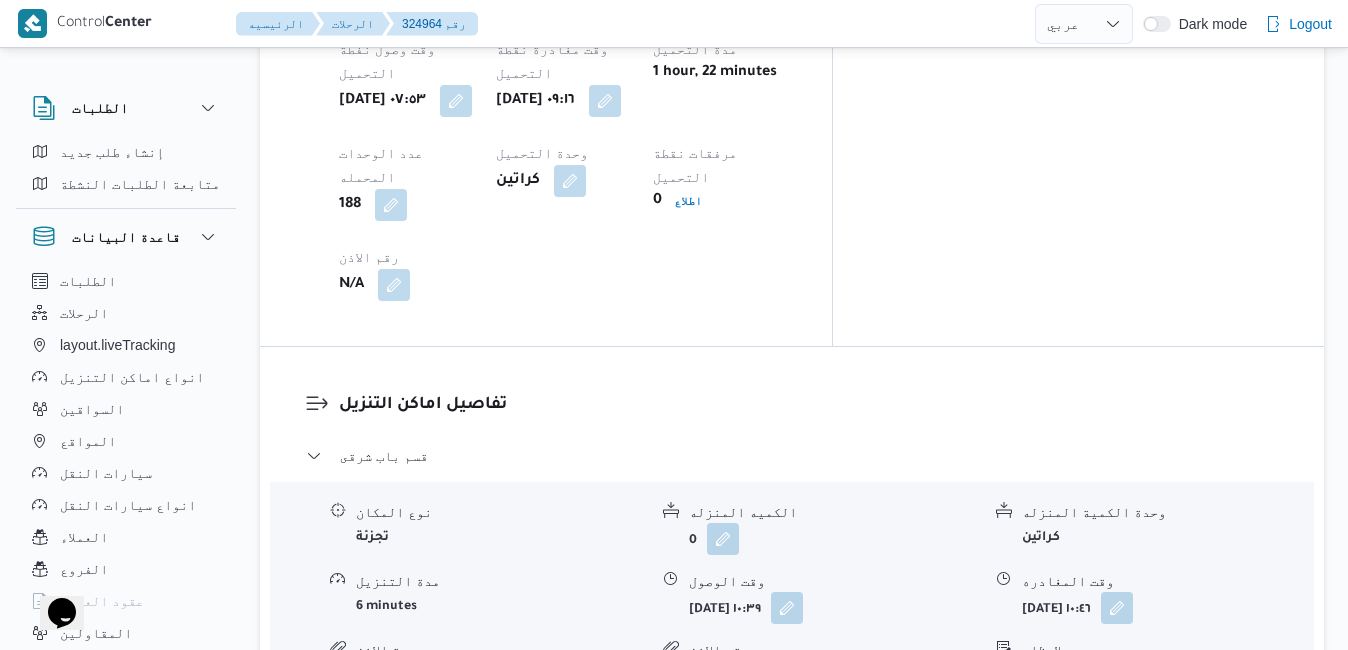 click on "قسم مينا البصل -
دانون فرع الاسكندريه" at bounding box center (792, 740) 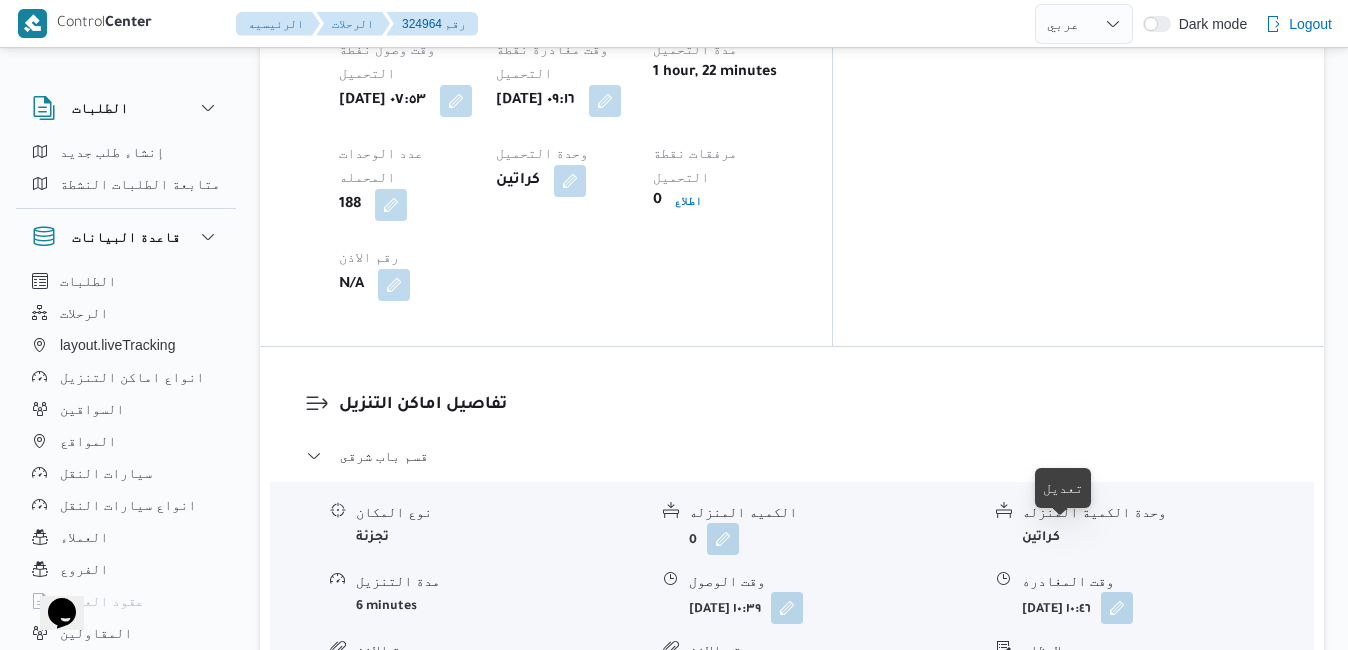 click at bounding box center (1070, 891) 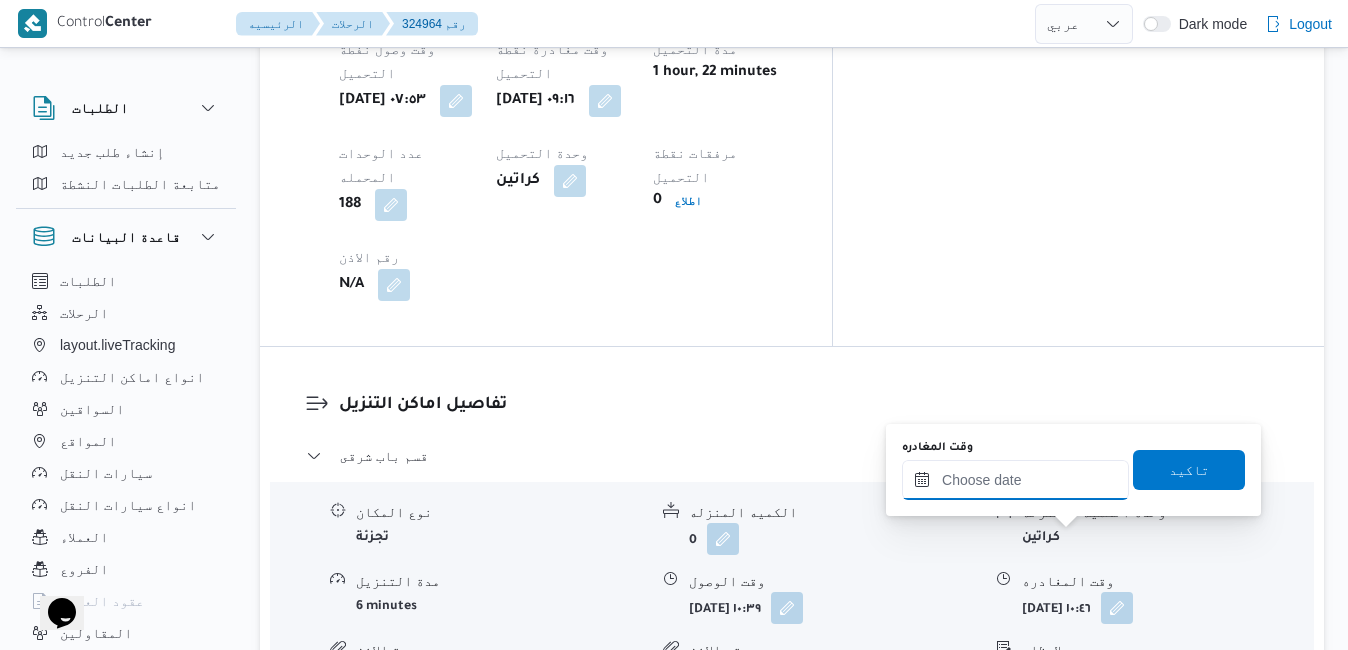 click on "وقت المغادره" at bounding box center [1015, 480] 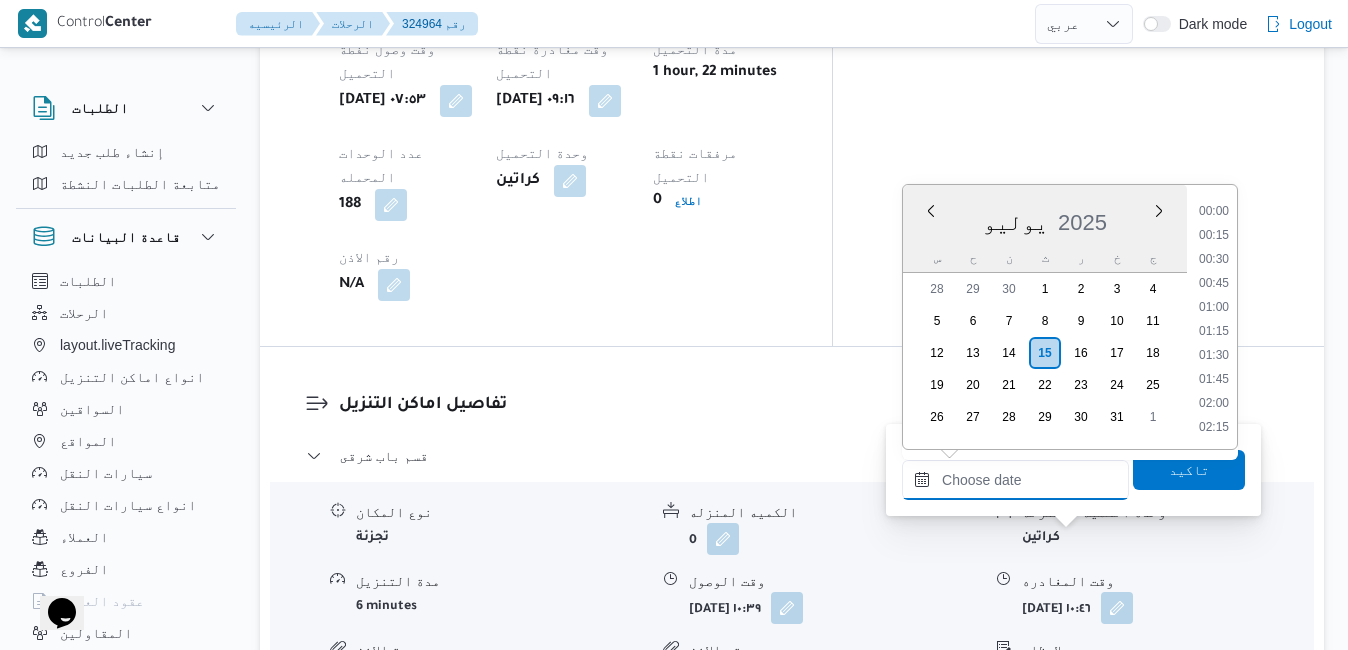 scroll, scrollTop: 1822, scrollLeft: 0, axis: vertical 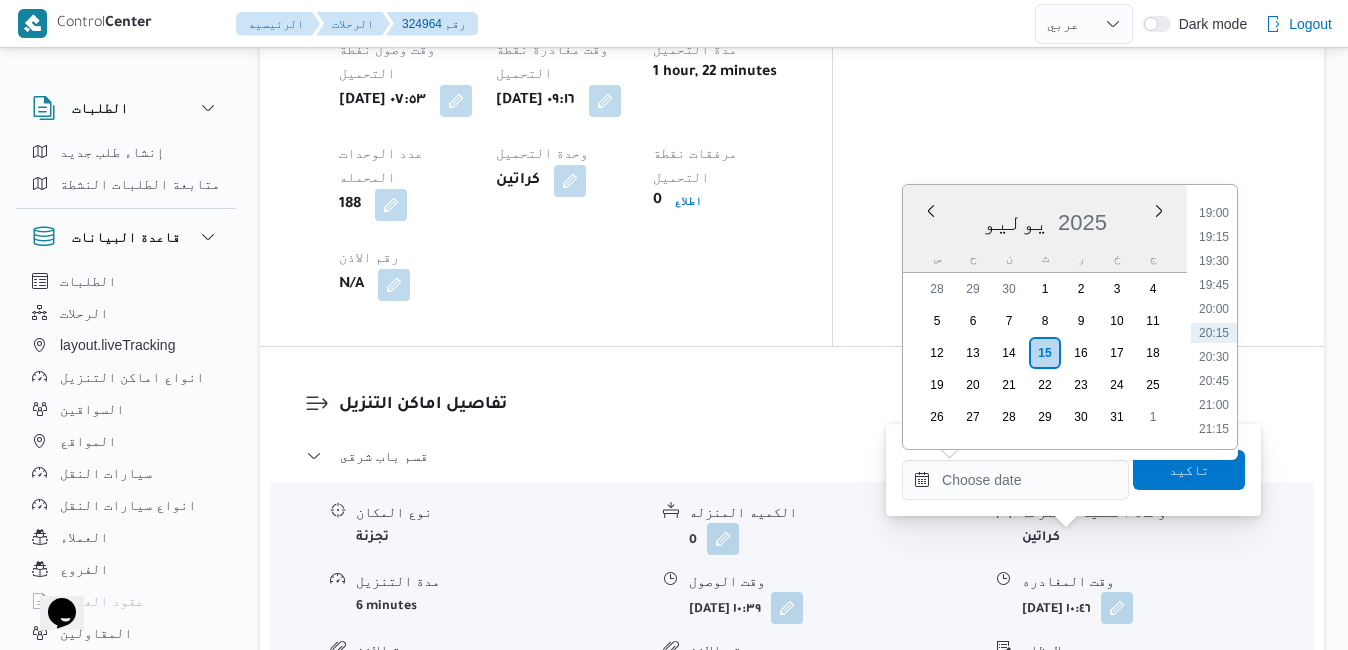 click on "يوليو 2025" at bounding box center [1045, 218] 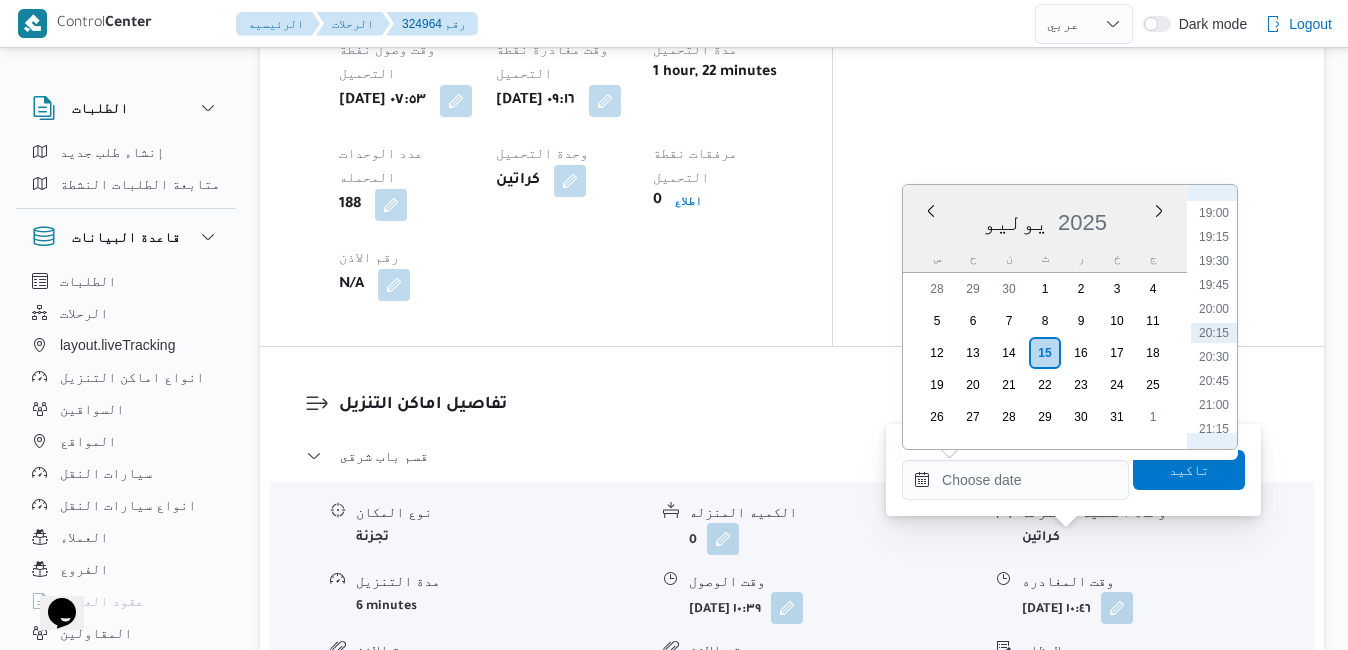 scroll, scrollTop: 1619, scrollLeft: 0, axis: vertical 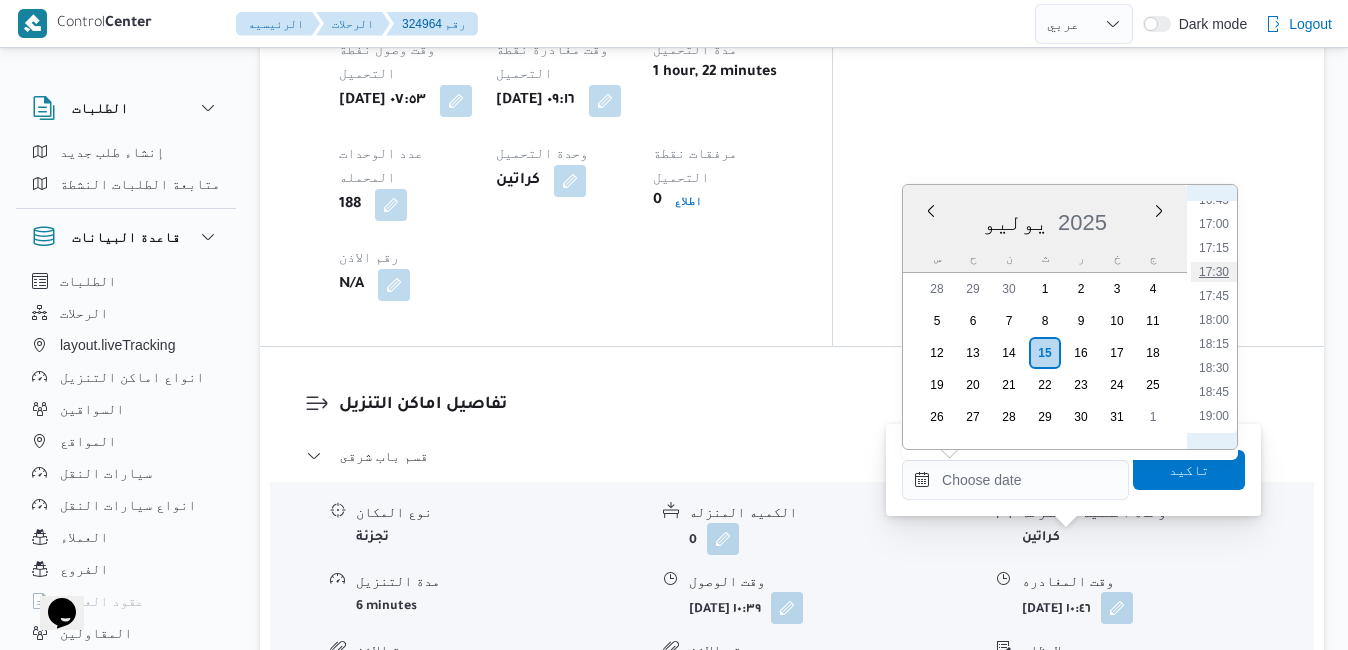 click on "17:30" at bounding box center [1214, 272] 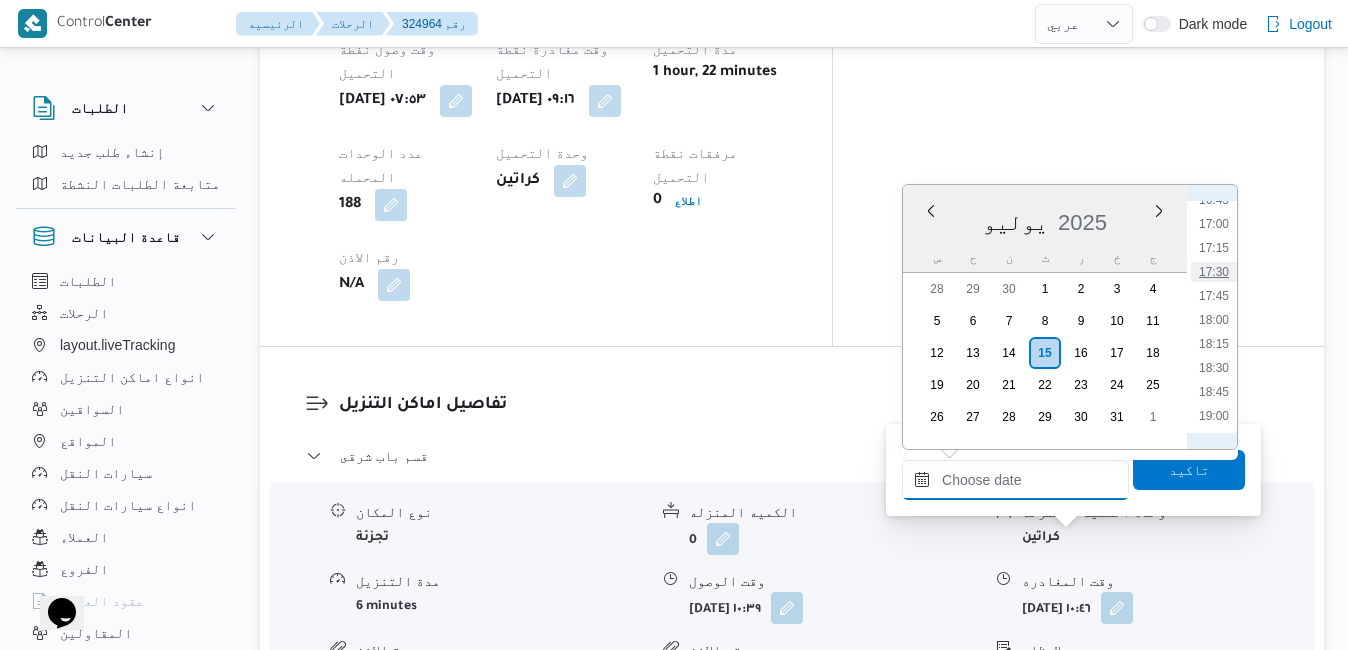 type on "١٥/٠٧/٢٠٢٥ ١٧:٣٠" 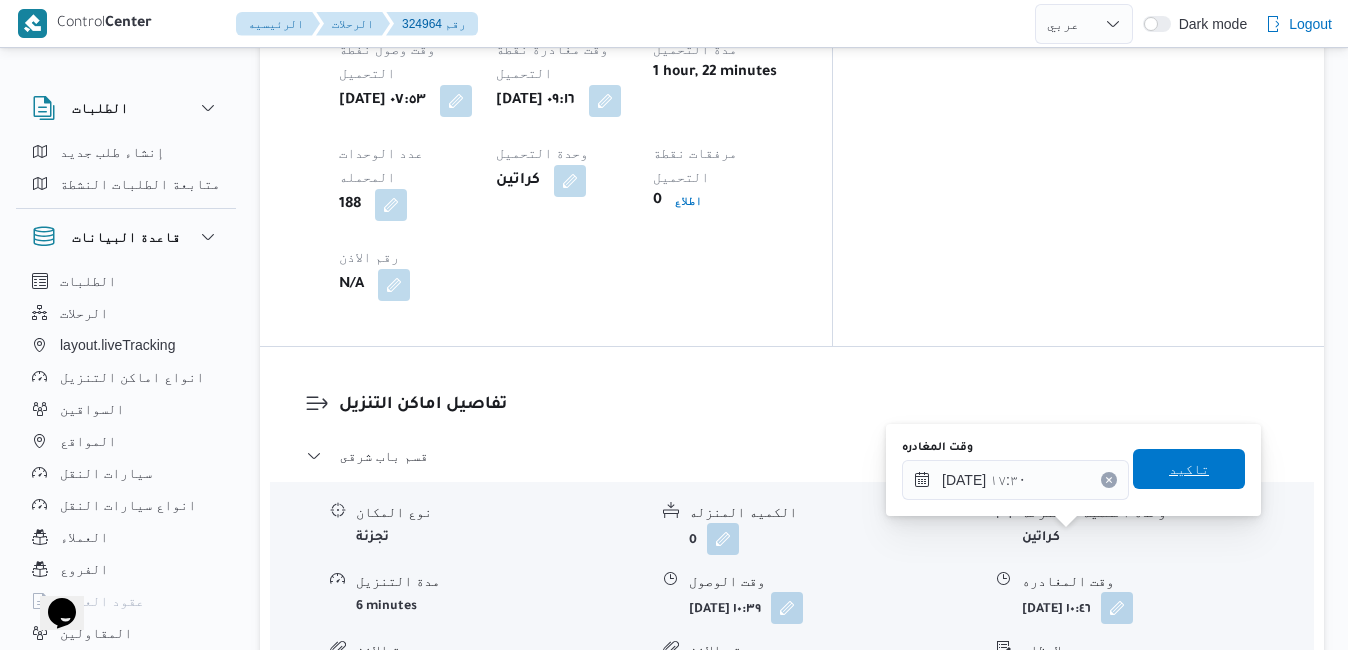 click on "تاكيد" at bounding box center (1189, 469) 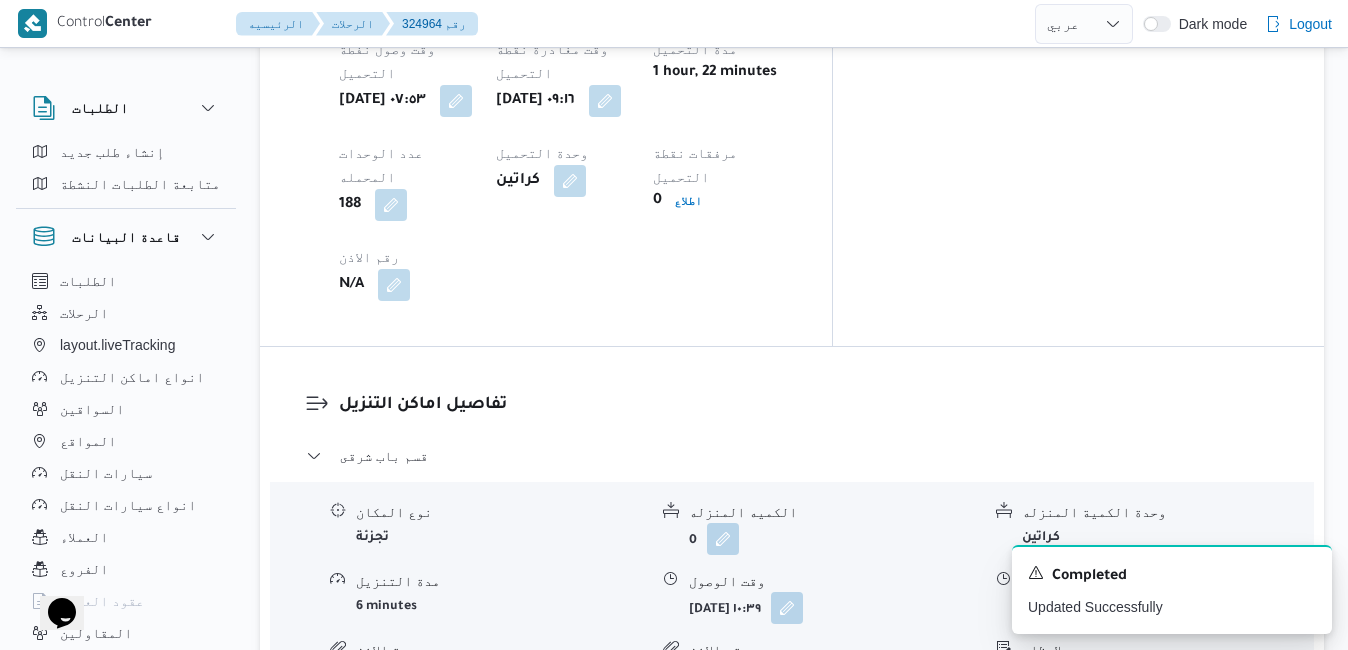 click at bounding box center (737, 891) 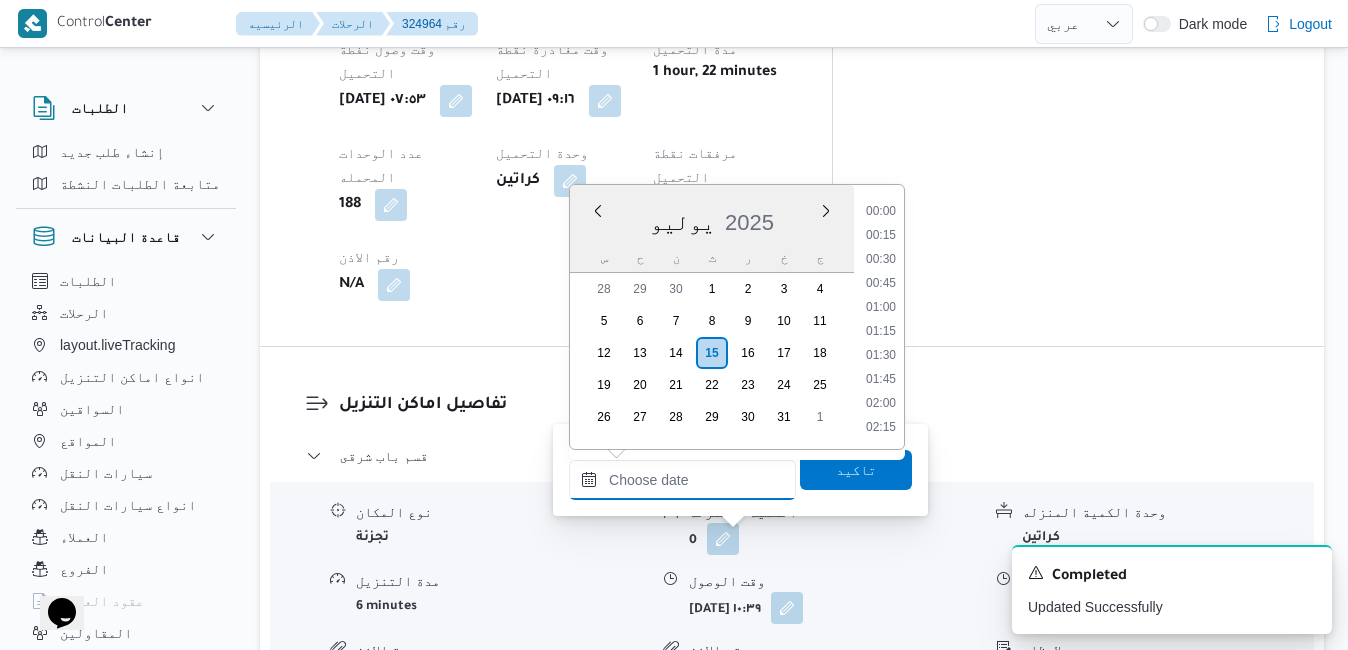click on "وقت الوصول" at bounding box center (682, 480) 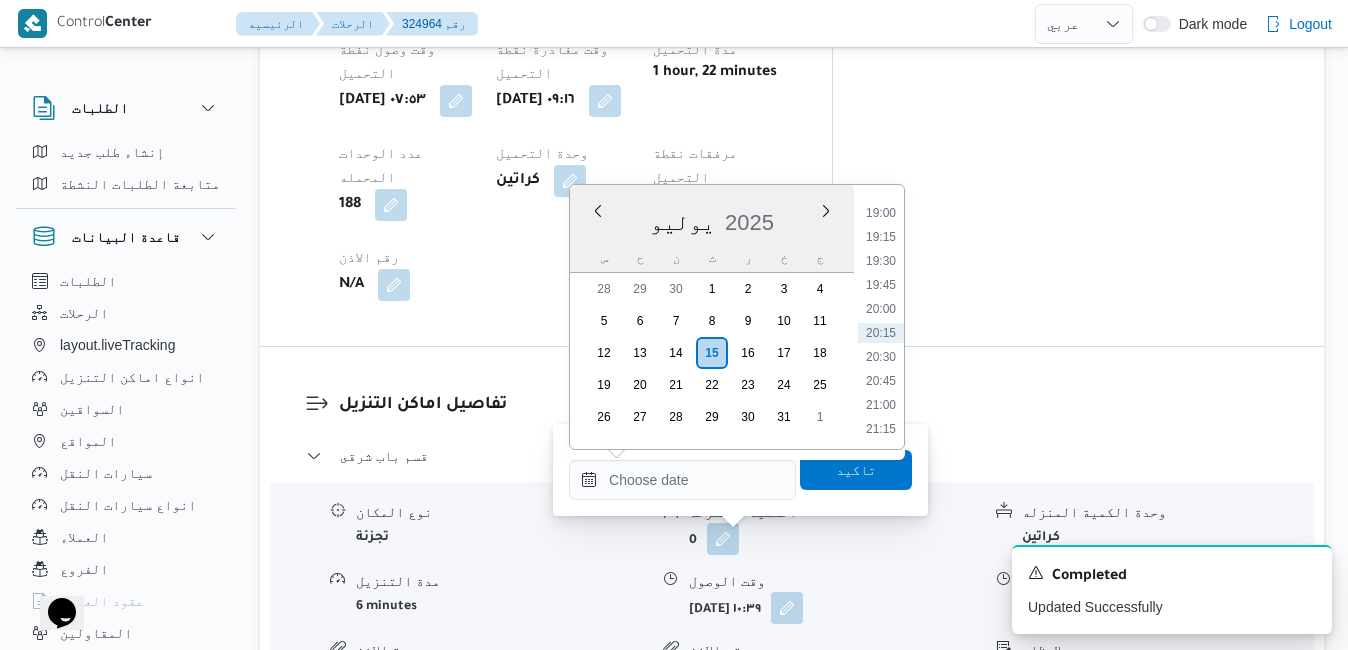 click on "س" at bounding box center [604, 258] 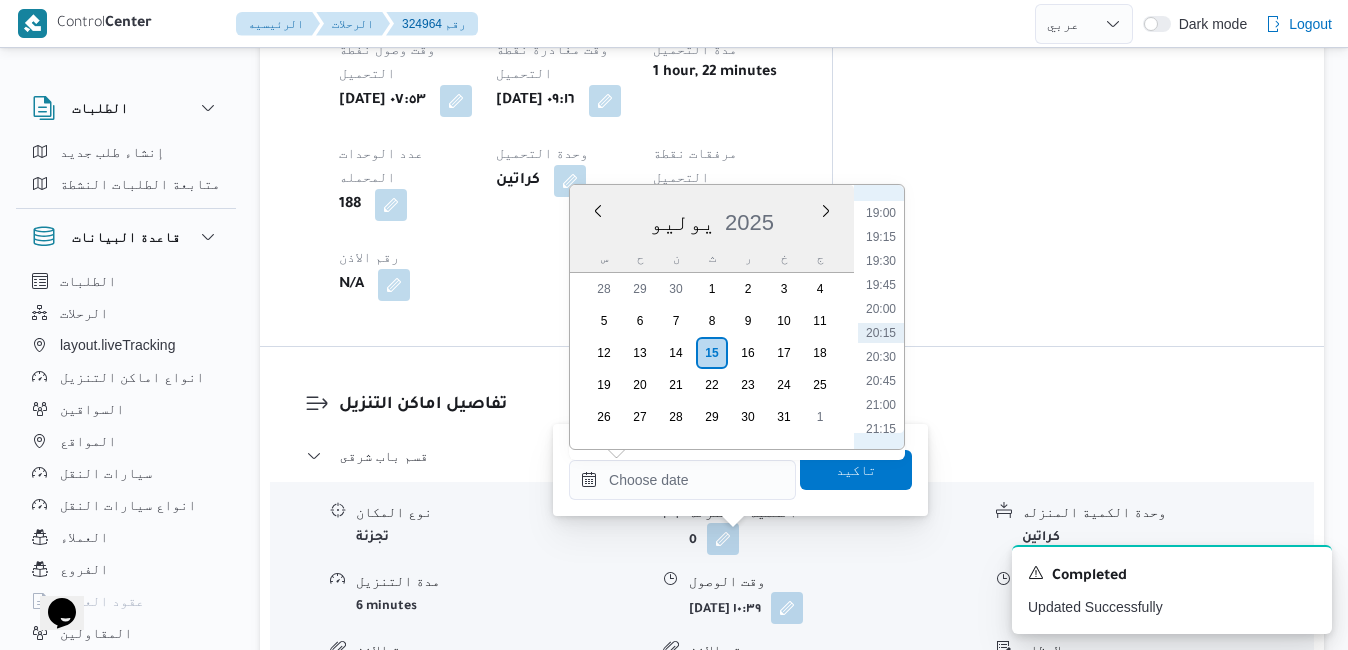 scroll, scrollTop: 1619, scrollLeft: 0, axis: vertical 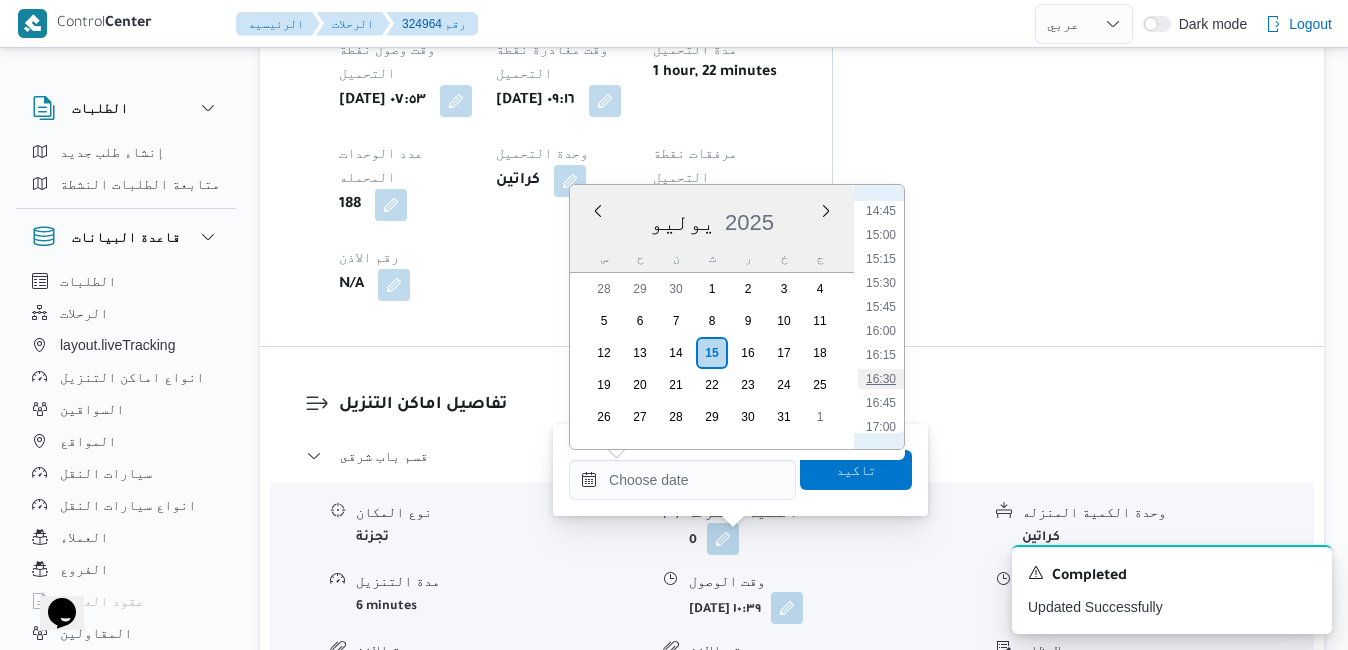 click on "16:30" at bounding box center (881, 379) 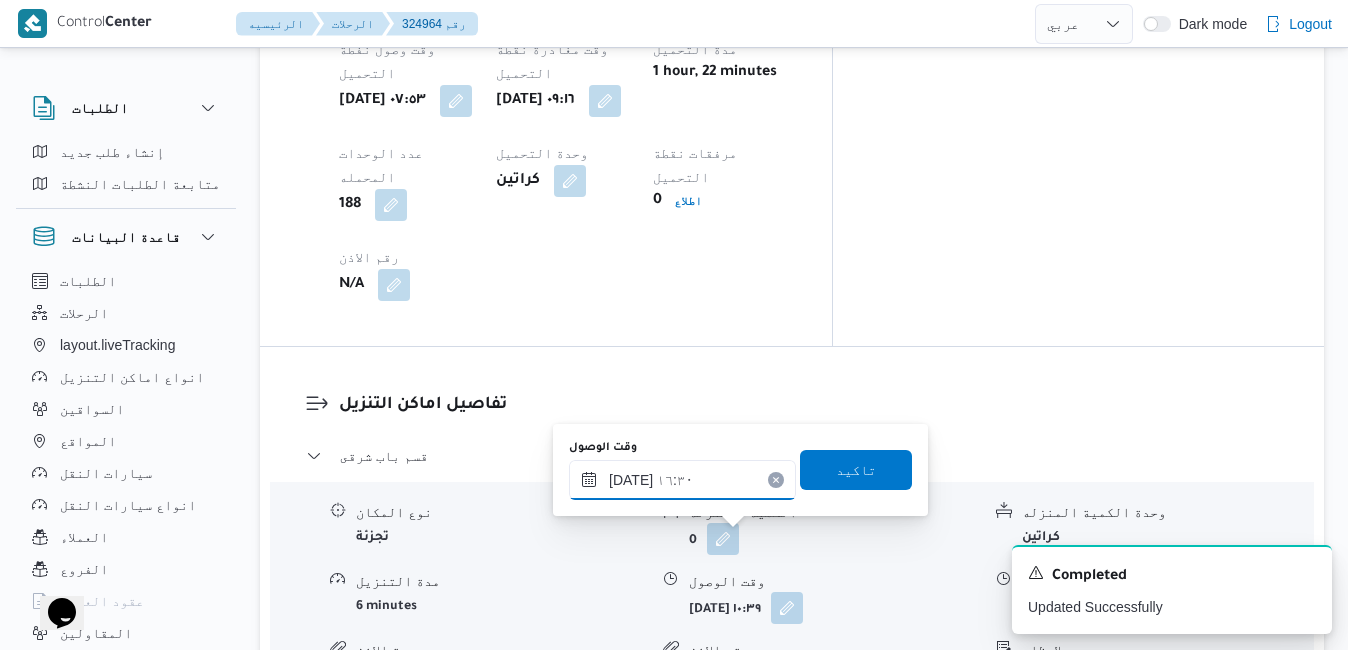 click on "١٥/٠٧/٢٠٢٥ ١٦:٣٠" at bounding box center (682, 480) 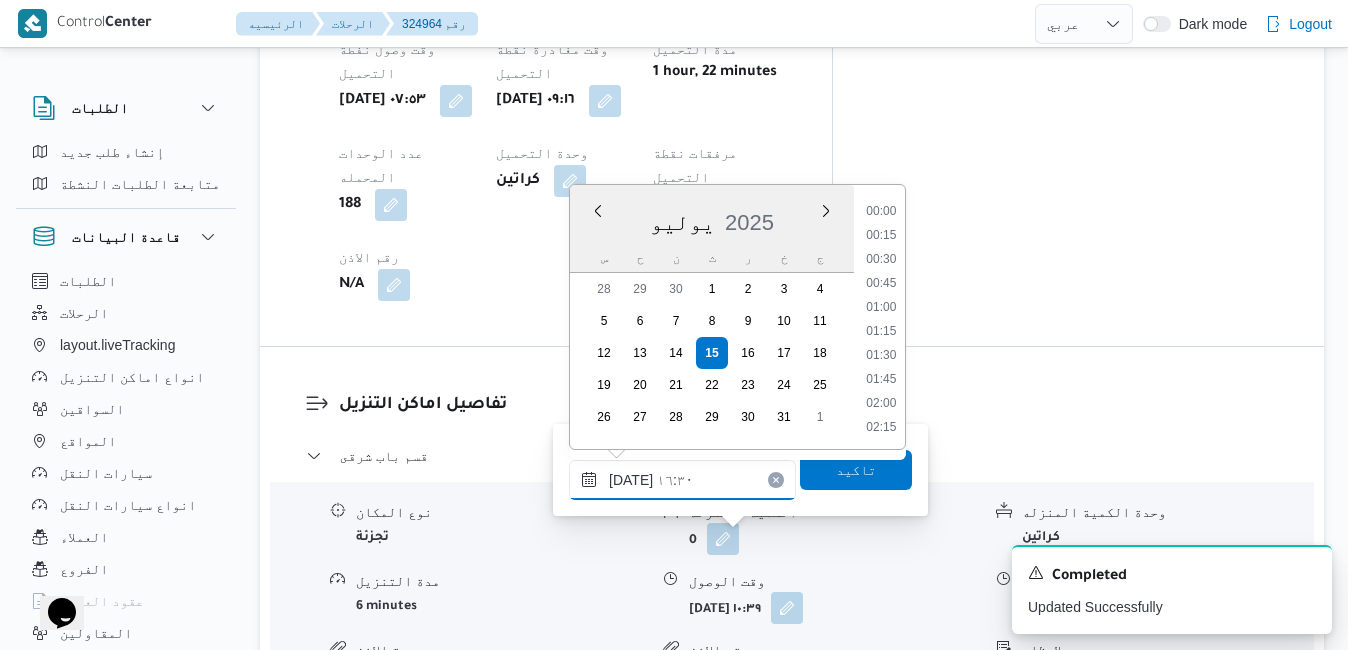 scroll, scrollTop: 1462, scrollLeft: 0, axis: vertical 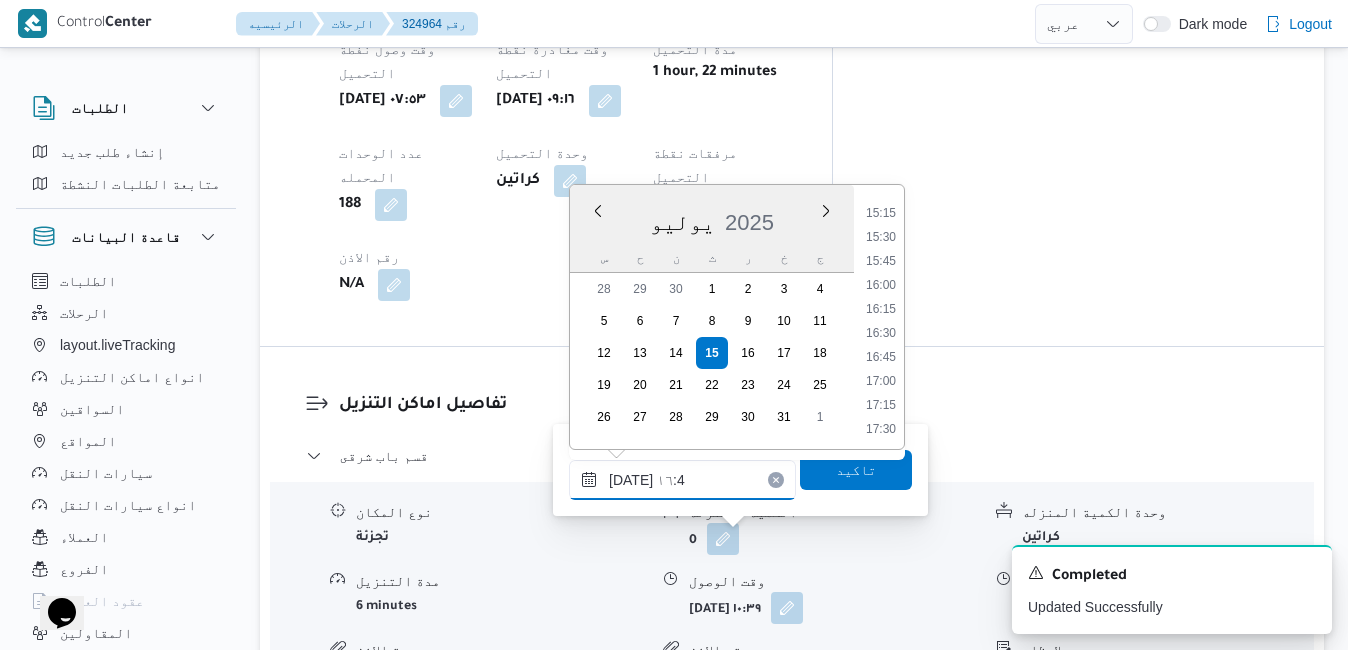 type on "١٥/٠٧/٢٠٢٥ ١٦:40" 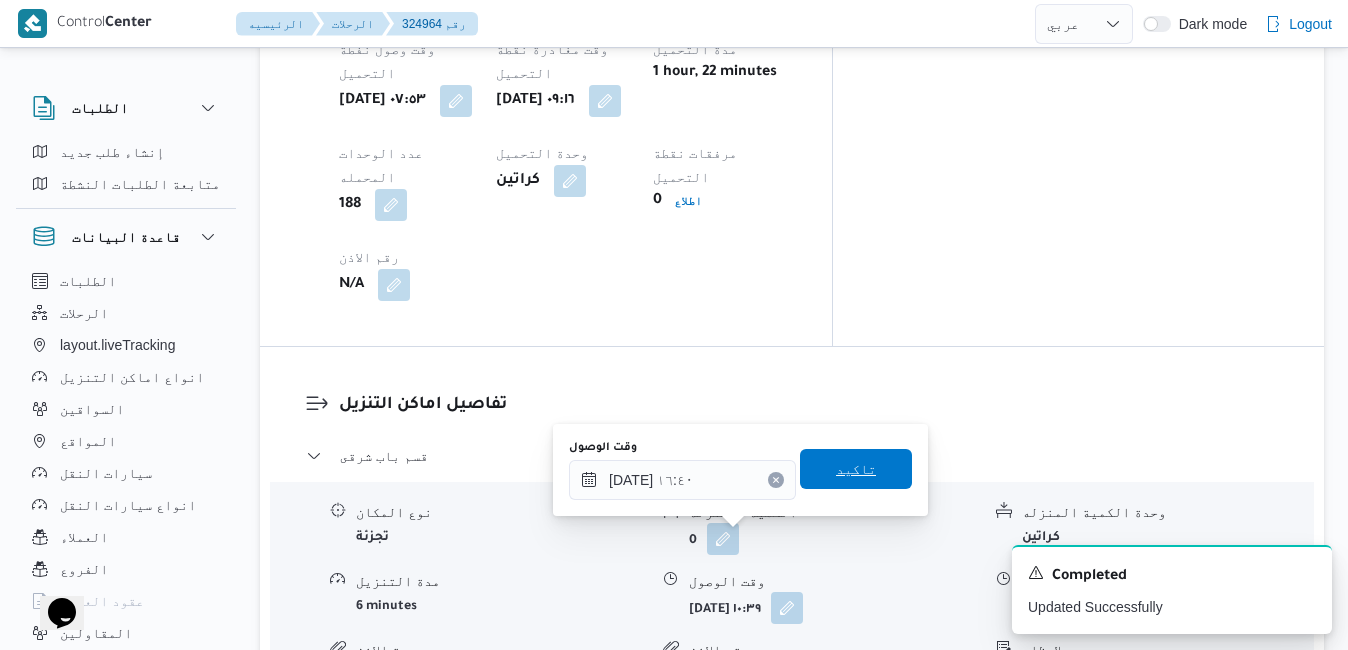 click on "تاكيد" at bounding box center [856, 469] 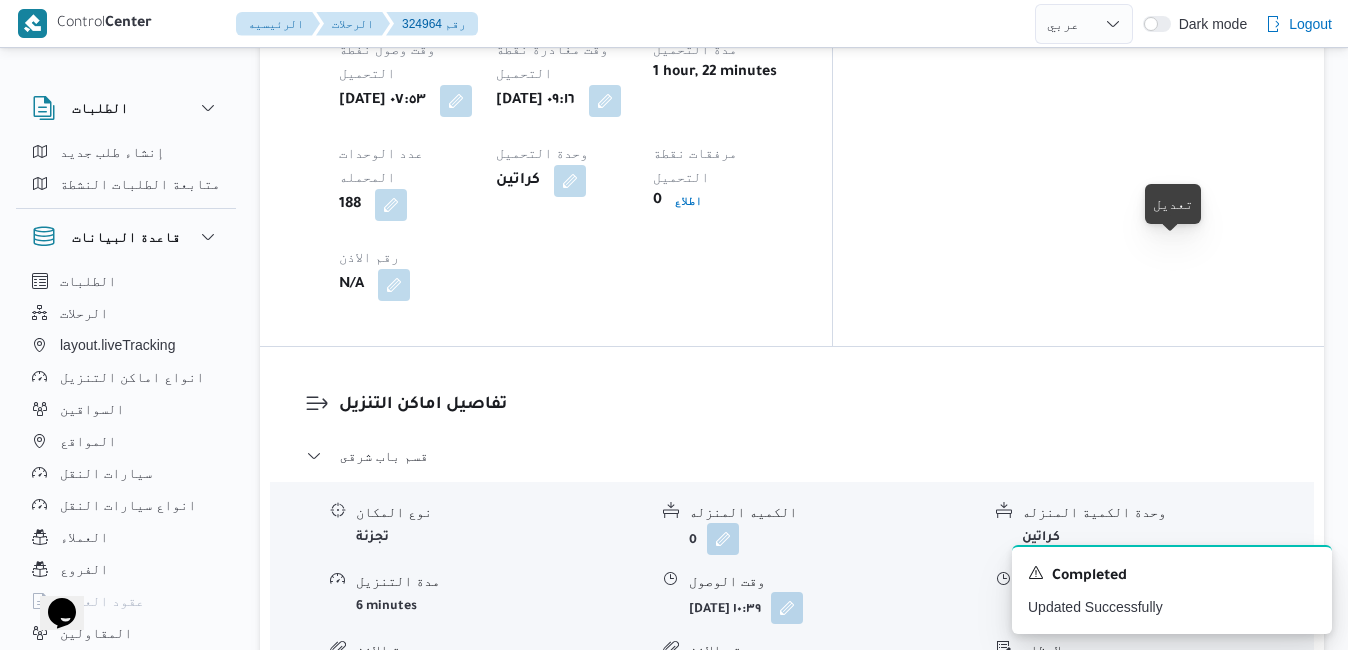 click at bounding box center (1117, 607) 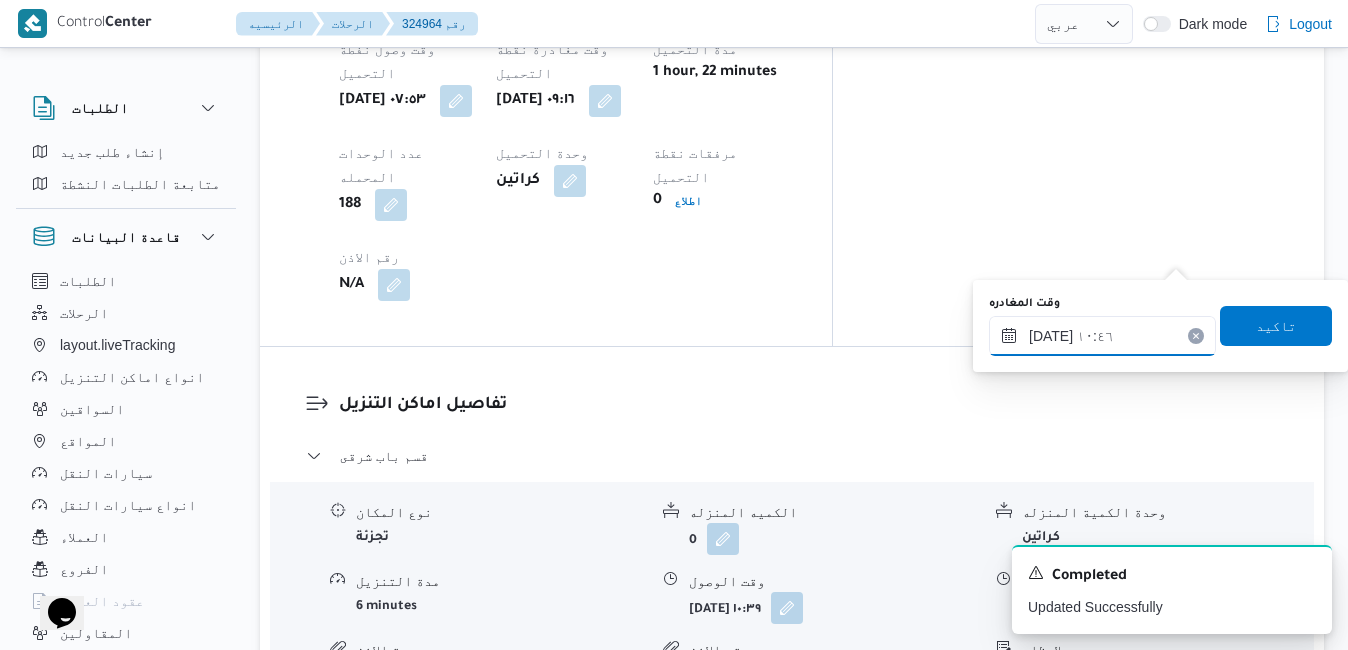 click on "١٥/٠٧/٢٠٢٥ ١٠:٤٦" at bounding box center [1102, 336] 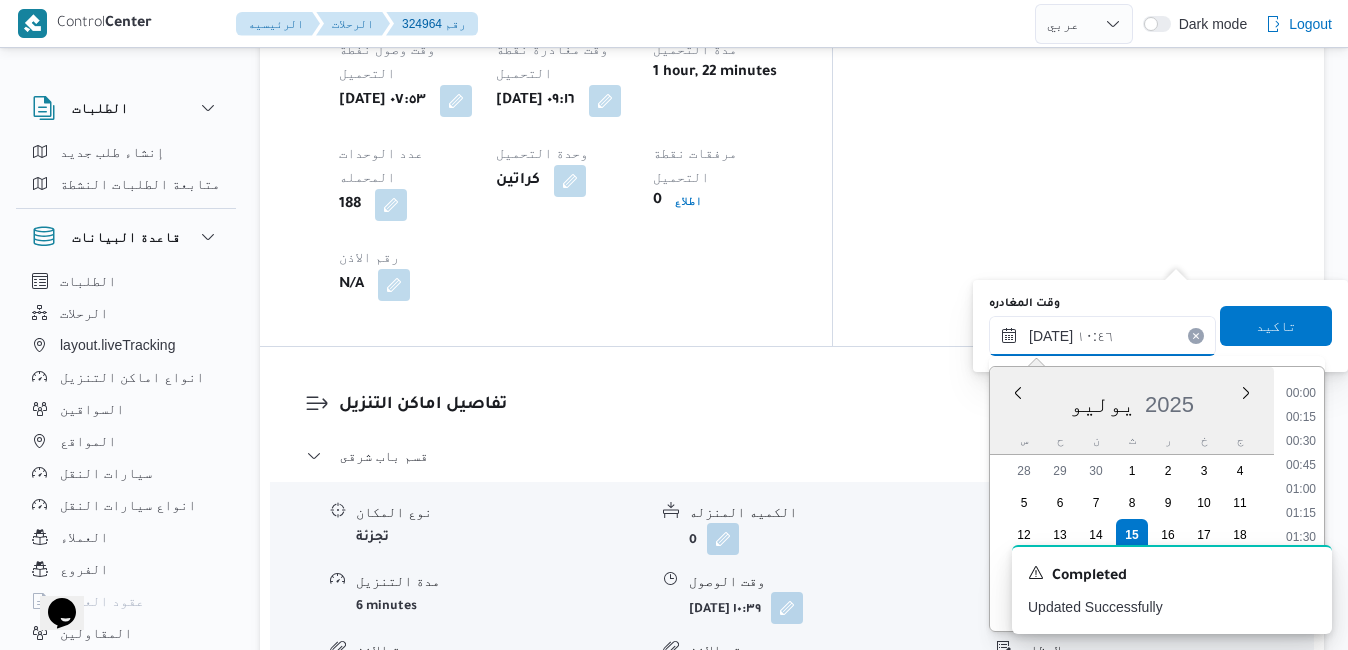 scroll, scrollTop: 910, scrollLeft: 0, axis: vertical 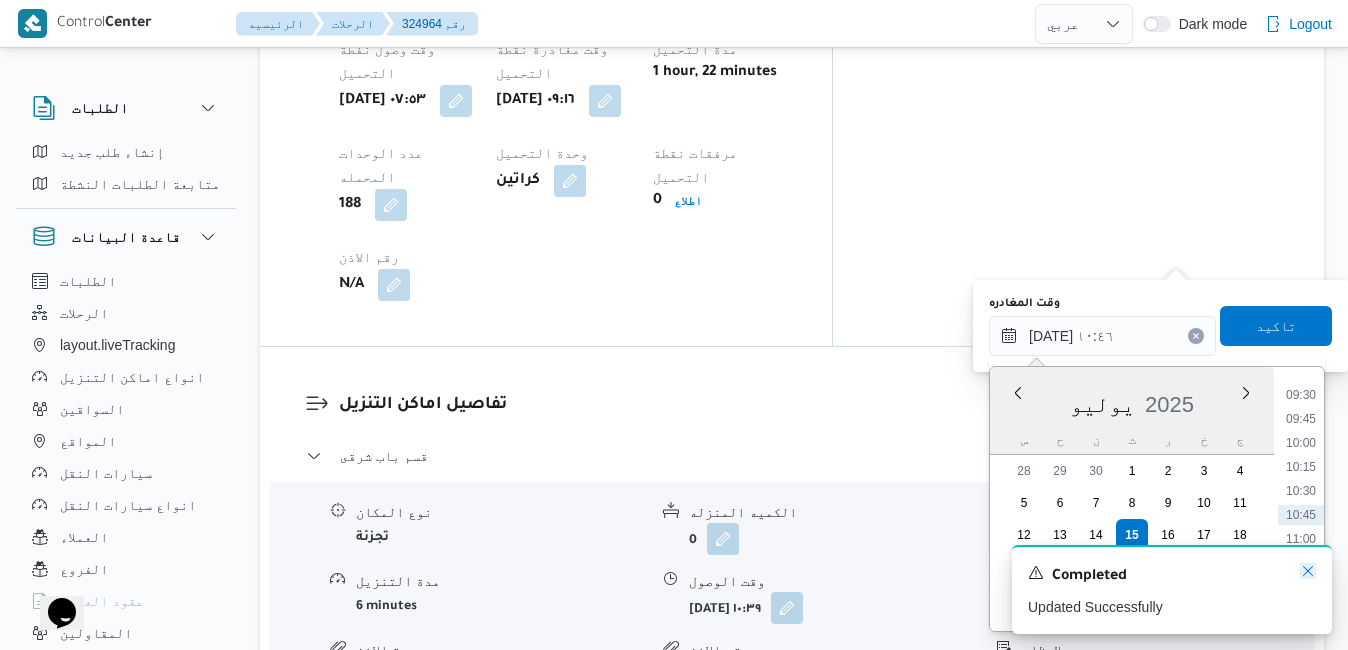 click 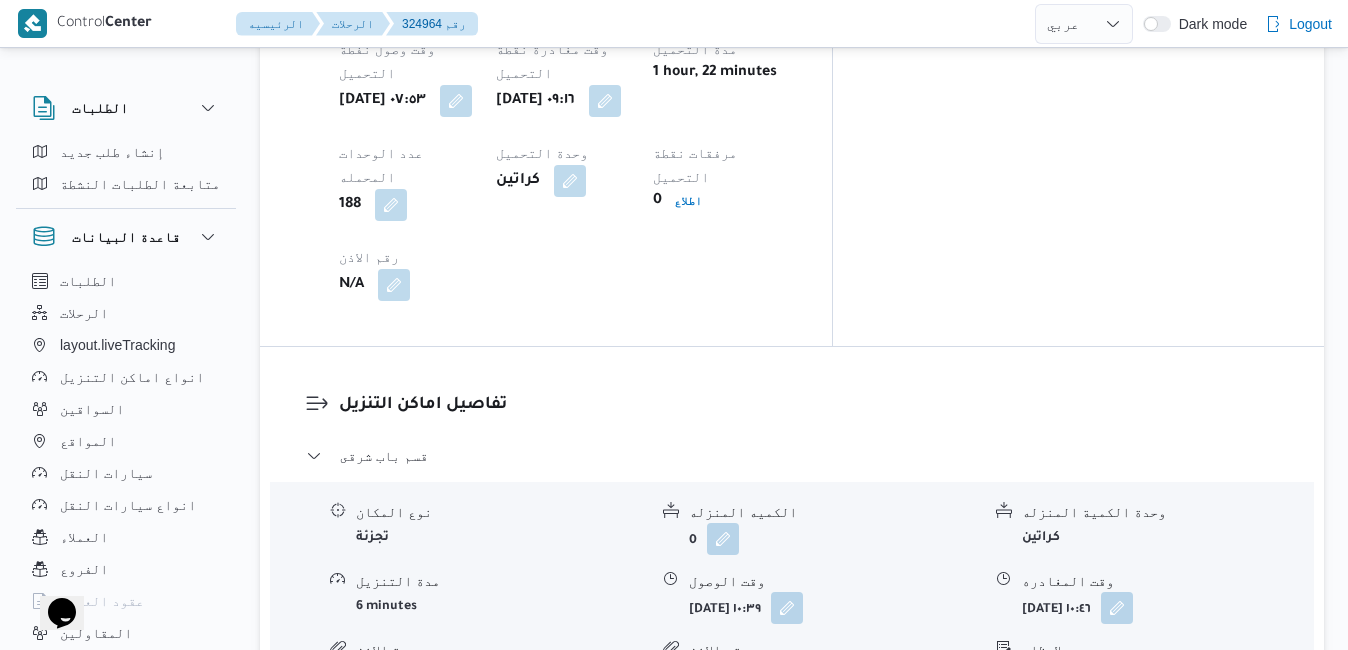 click on "نوع المكان تجزئة الكميه المنزله 0 وحدة الكمية المنزله كراتين مدة التنزيل 6 minutes وقت الوصول ثلاثاء ١٥ يوليو ٢٠٢٥ ١٠:٣٩ وقت المغادره ثلاثاء ١٥ يوليو ٢٠٢٥ ١٠:٤٦ صورة الاذن 0 اطلاع رقم الاذن N/A ملاحظات N/A" at bounding box center [792, 597] 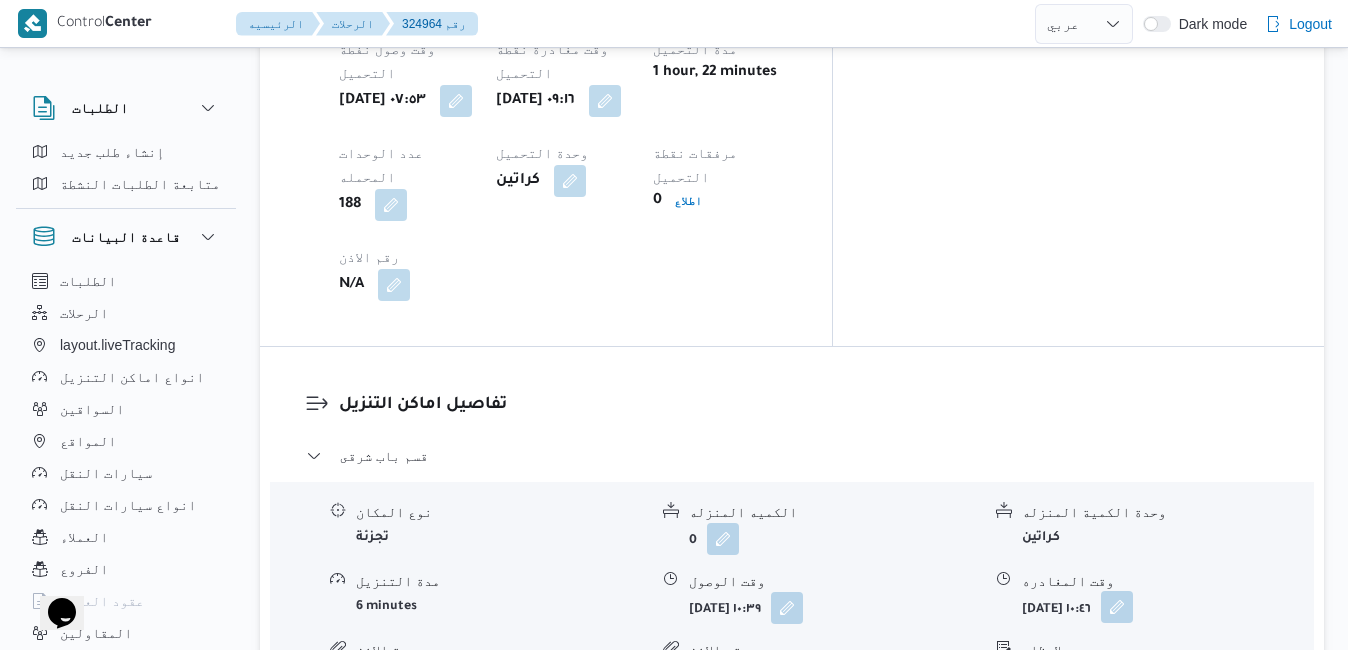 click at bounding box center (1117, 607) 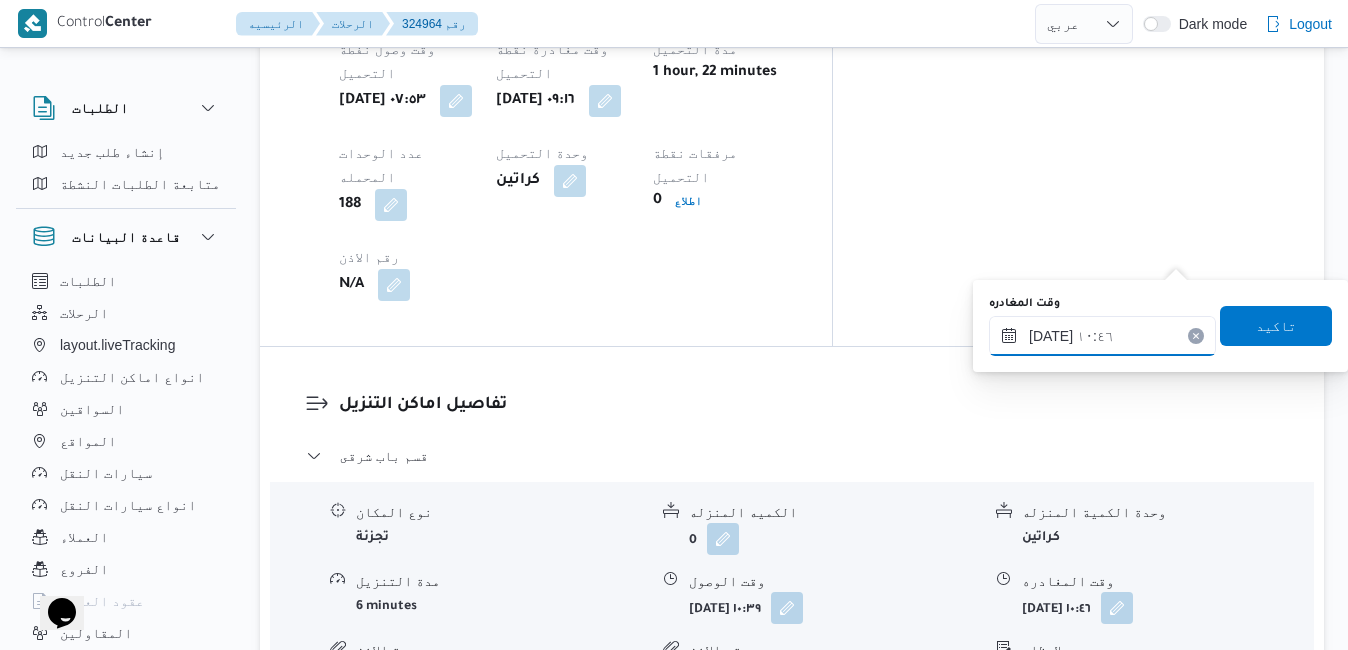 click on "١٥/٠٧/٢٠٢٥ ١٠:٤٦" at bounding box center [1102, 336] 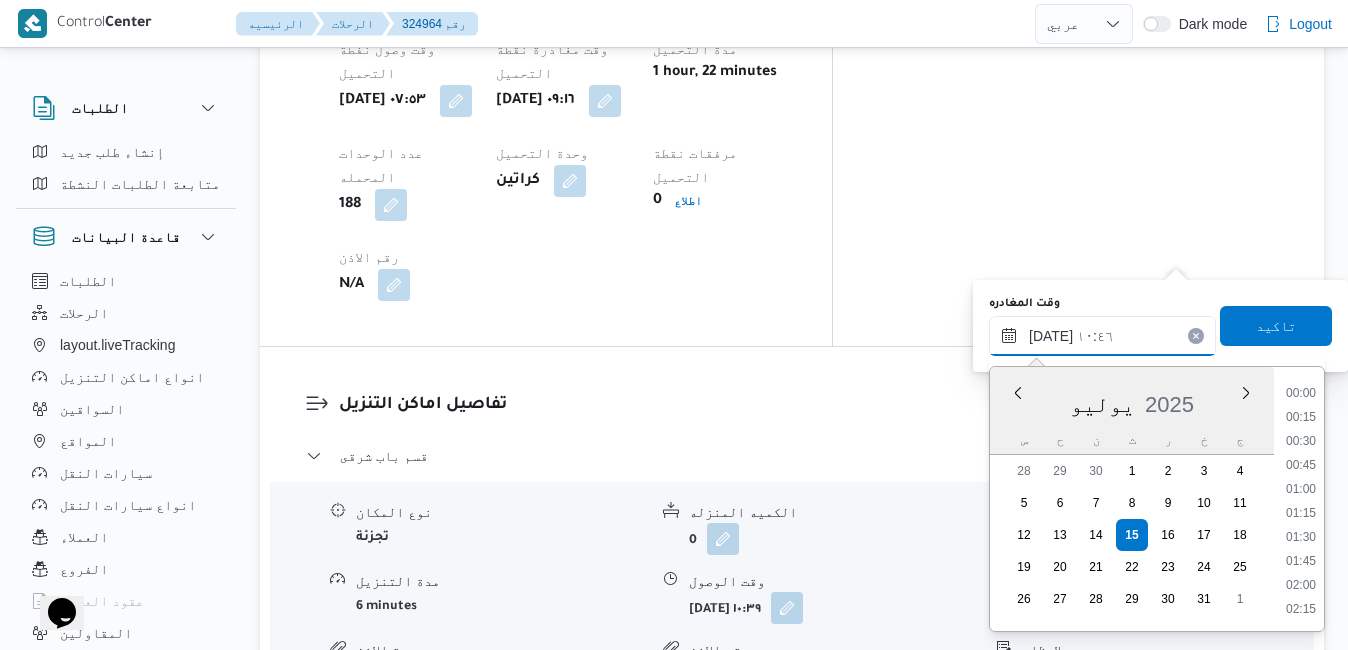 scroll, scrollTop: 910, scrollLeft: 0, axis: vertical 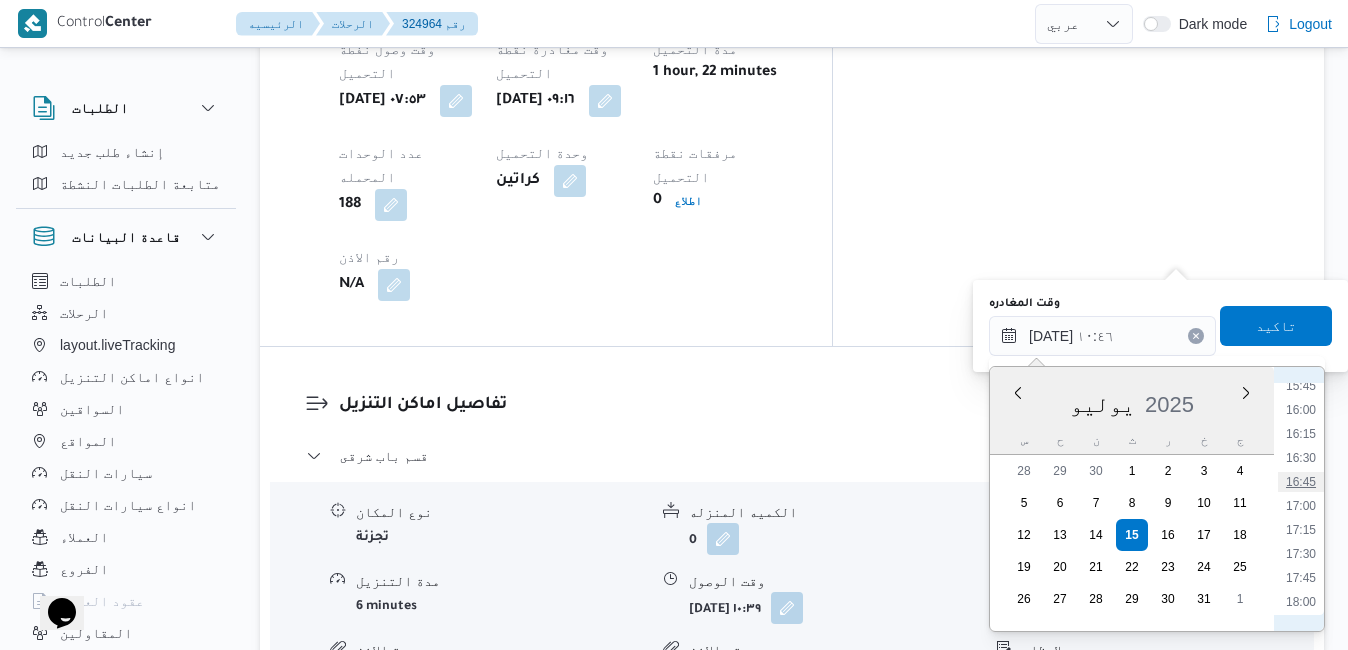 click on "16:45" at bounding box center (1301, 482) 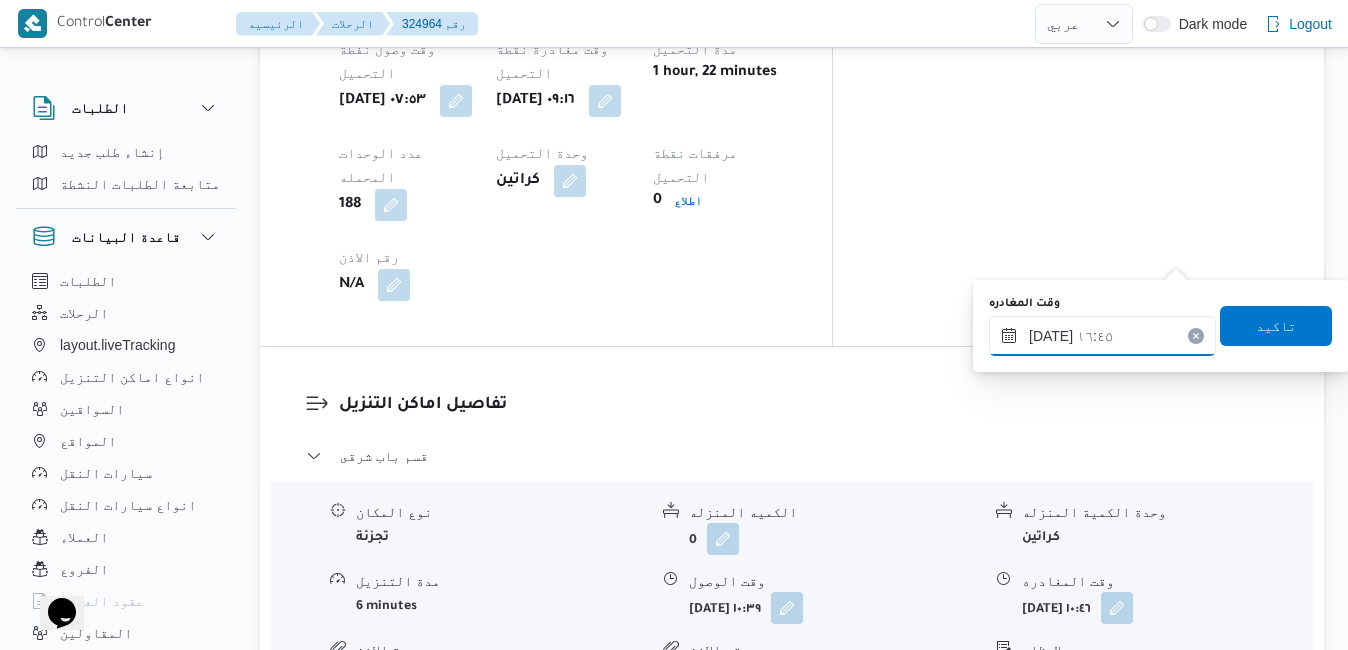 click on "١٥/٠٧/٢٠٢٥ ١٦:٤٥" at bounding box center (1102, 336) 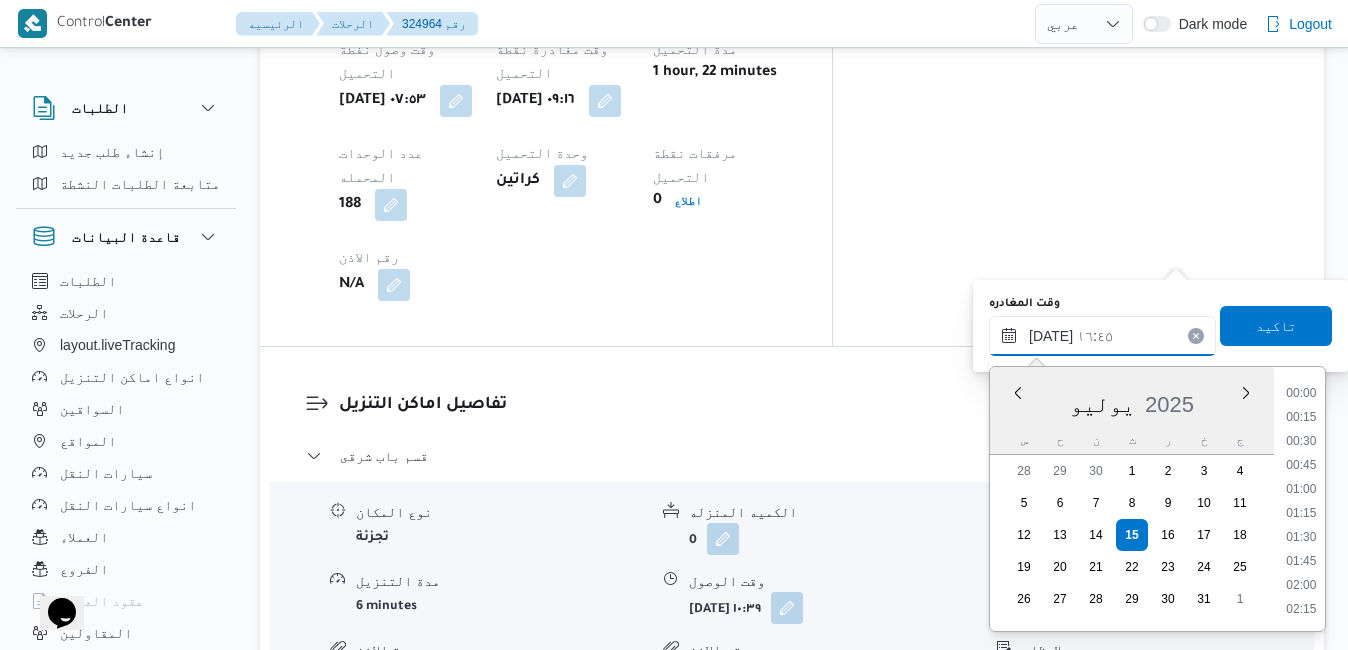 click on "١٥/٠٧/٢٠٢٥ ١٦:٤٥" at bounding box center (1102, 336) 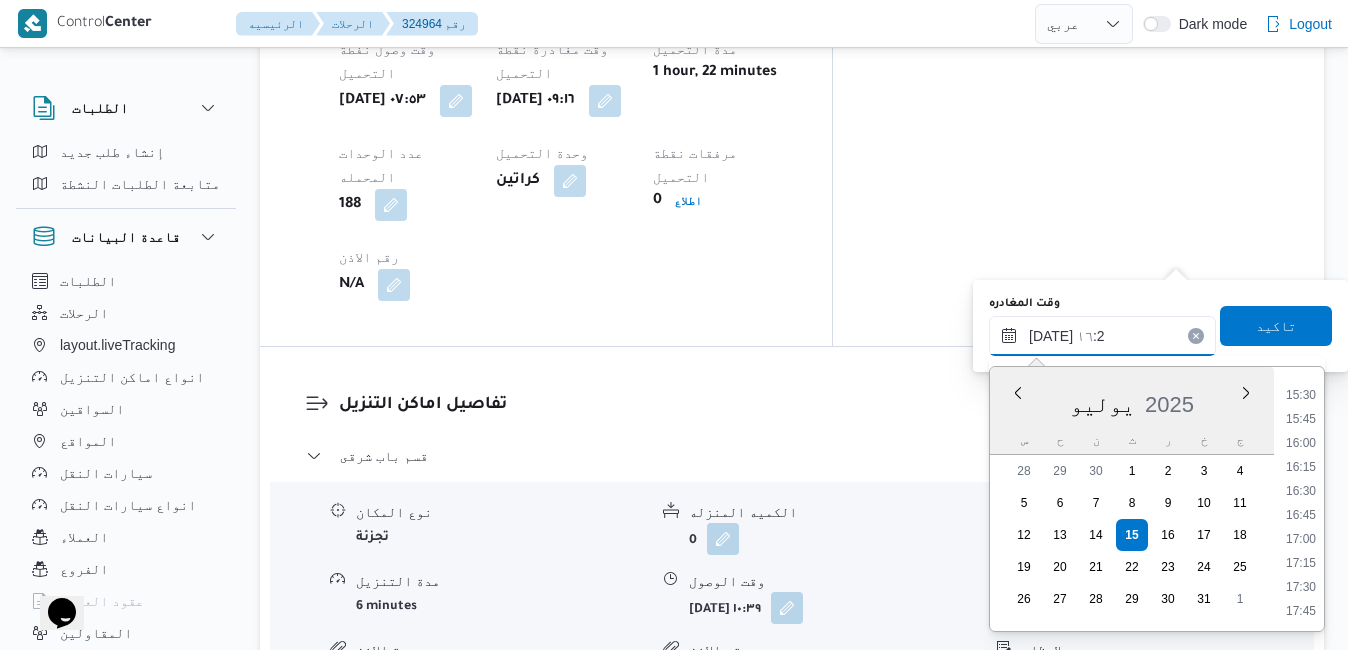 type on "١٥/٠٧/٢٠٢٥ ١٦:25" 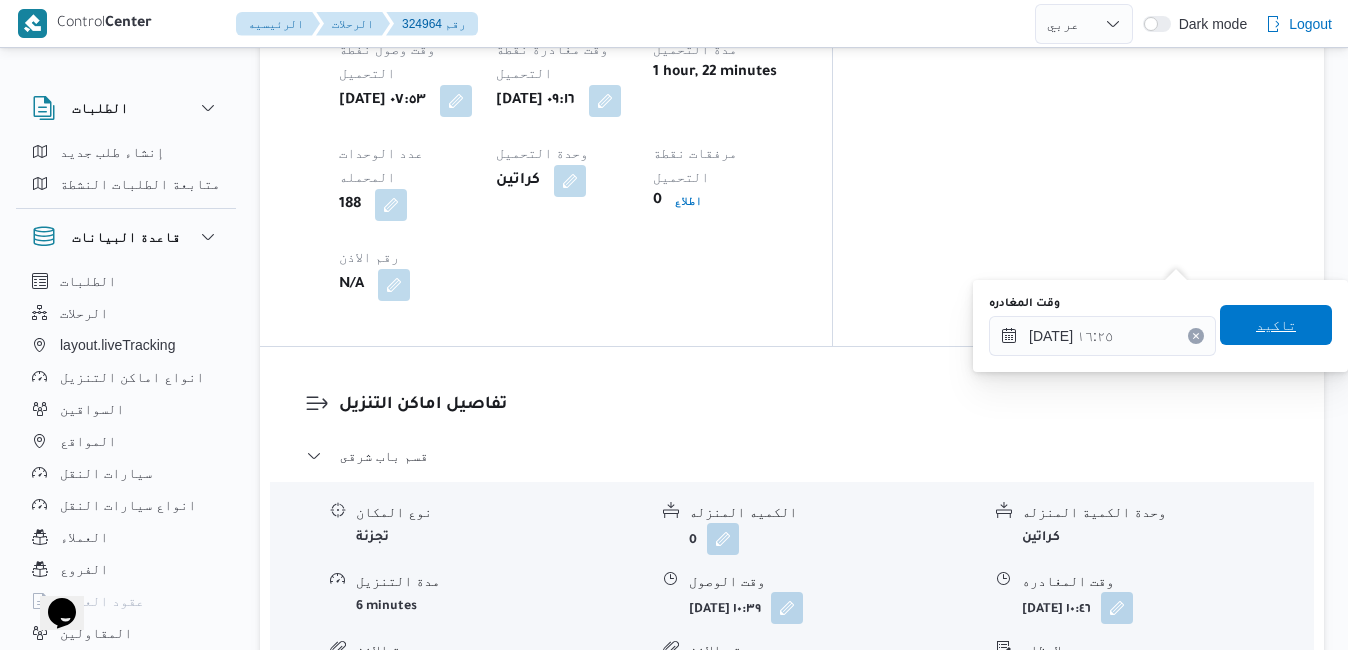 click on "تاكيد" at bounding box center (1276, 325) 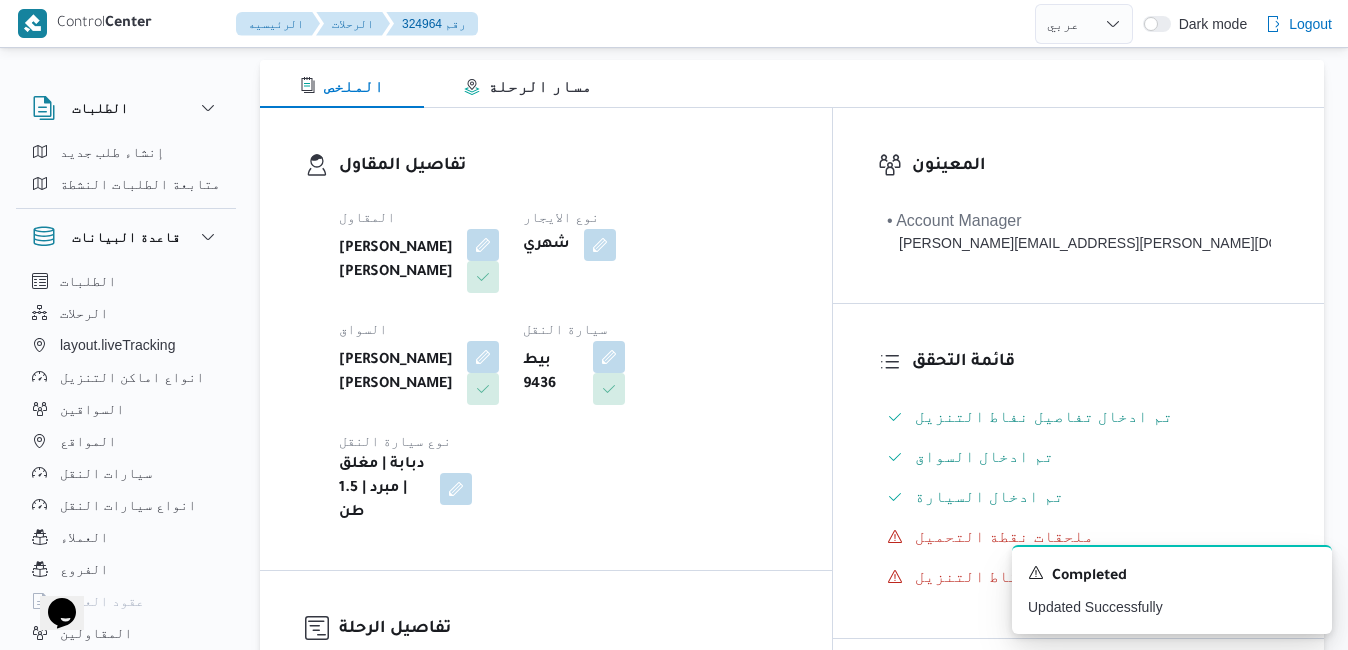 scroll, scrollTop: 0, scrollLeft: 0, axis: both 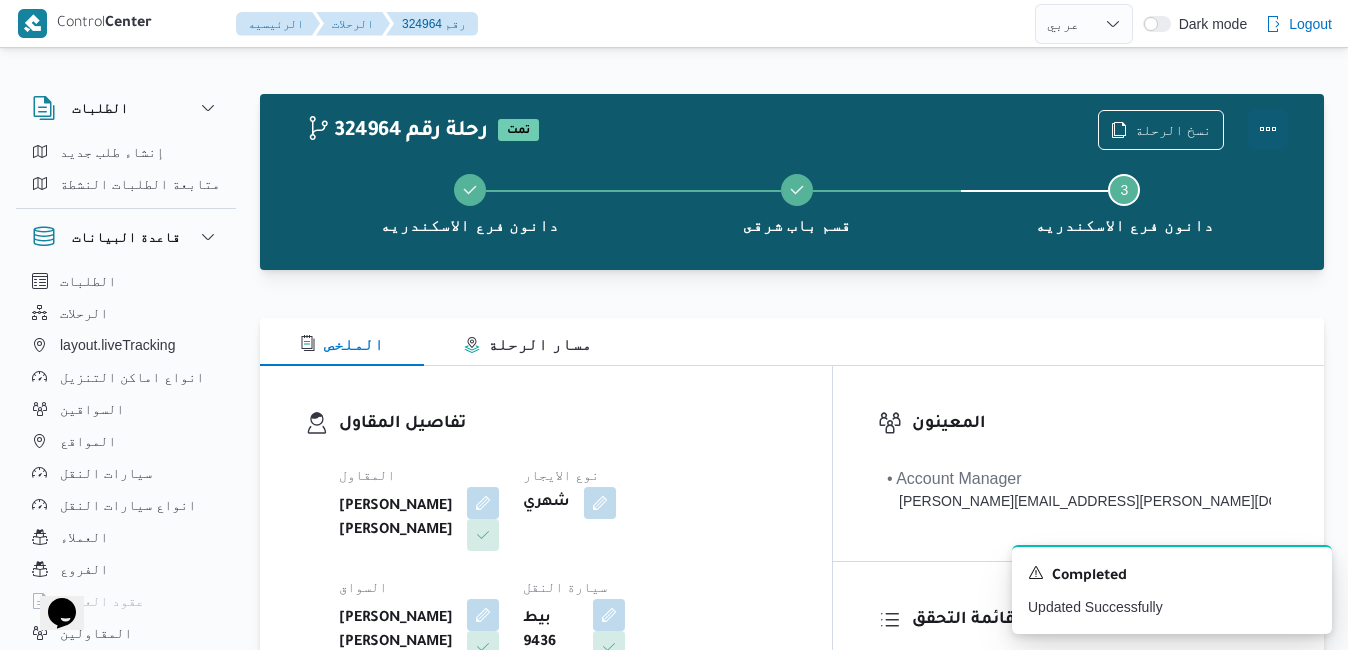 click at bounding box center [1268, 129] 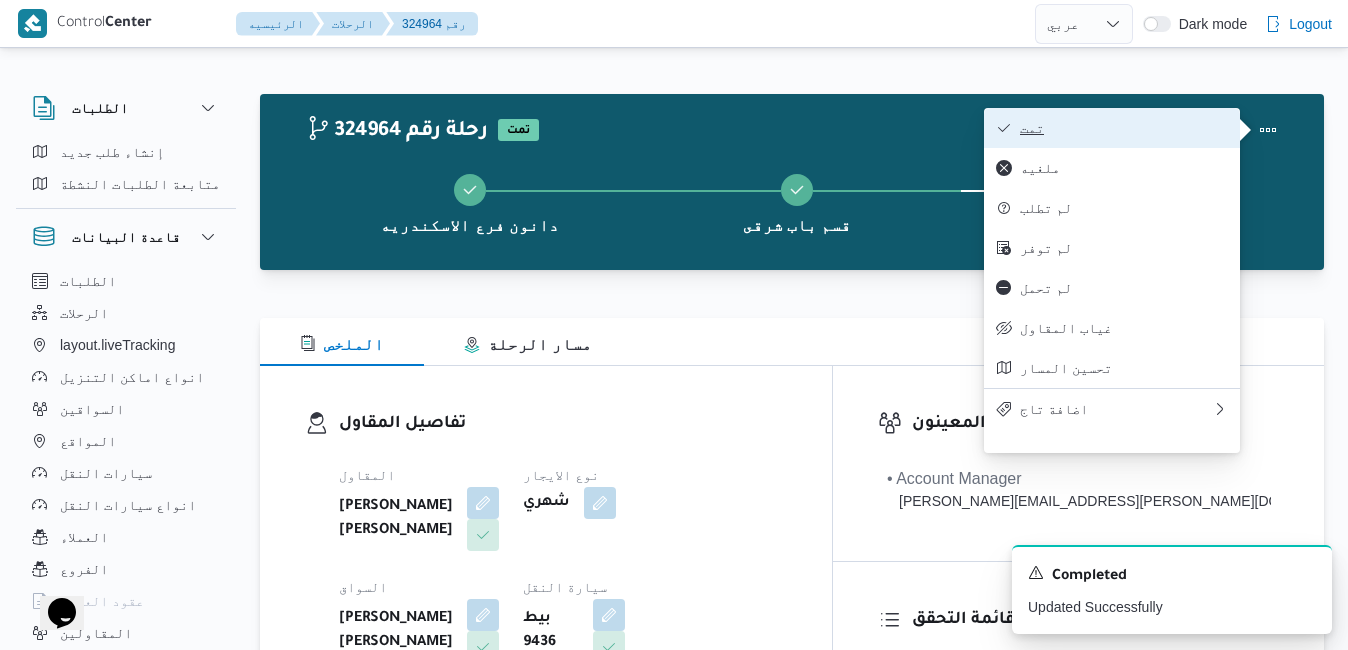 click on "تمت" at bounding box center [1124, 128] 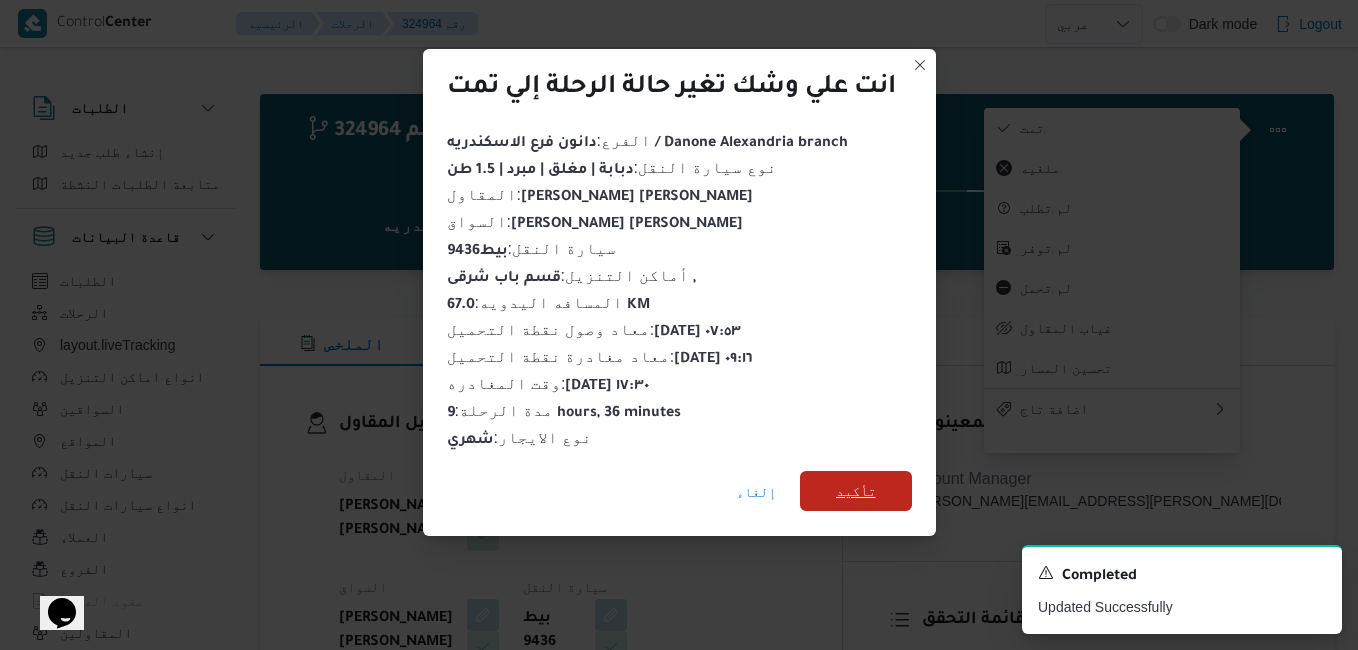 click on "تأكيد" at bounding box center (856, 491) 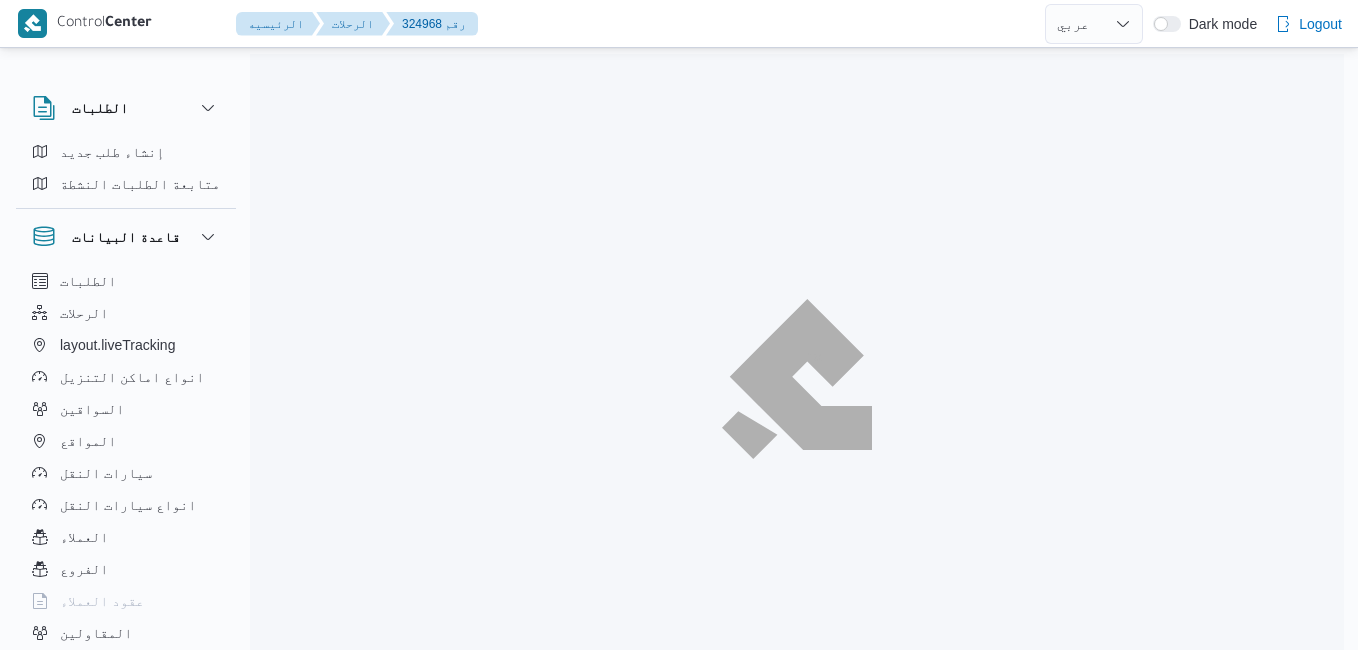select on "ar" 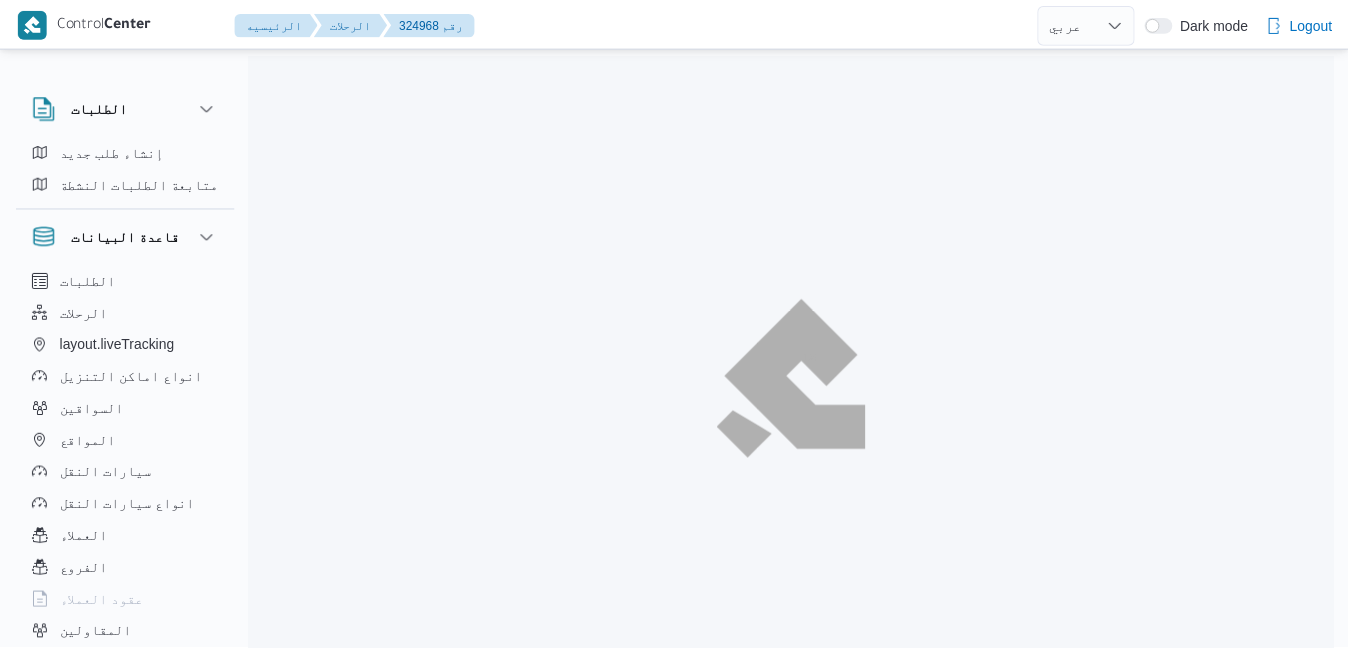 scroll, scrollTop: 0, scrollLeft: 0, axis: both 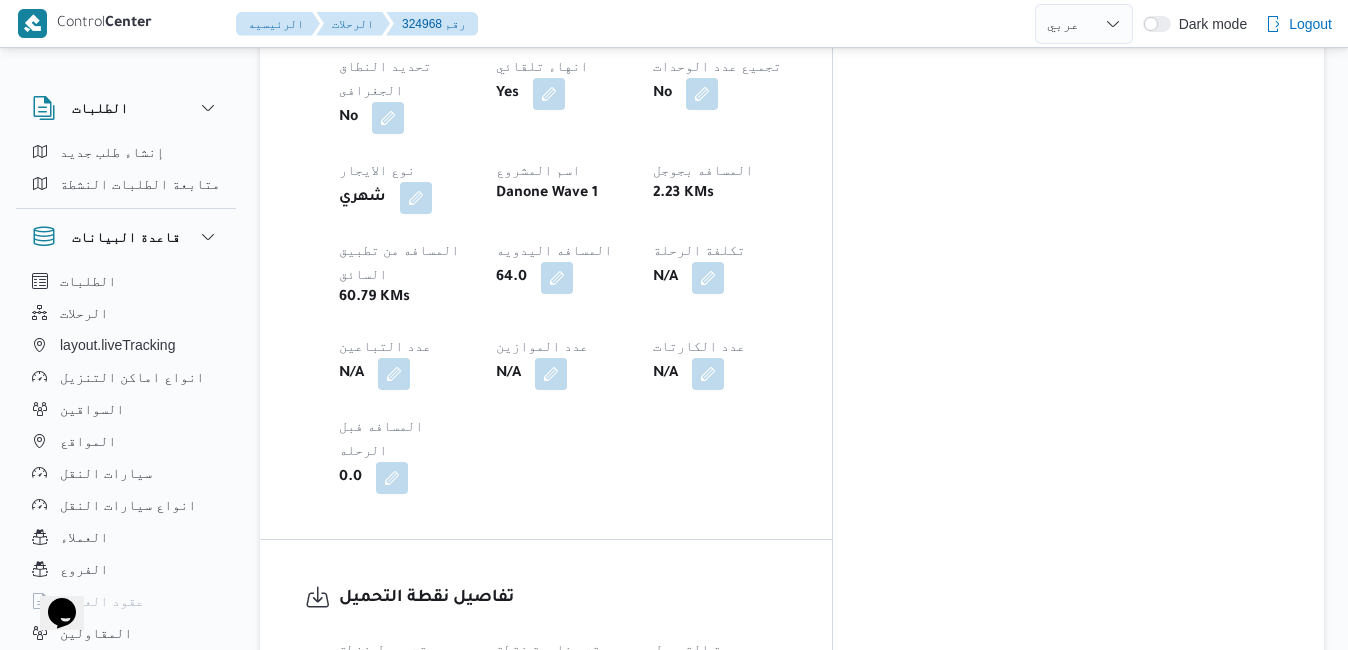 click at bounding box center (606, 700) 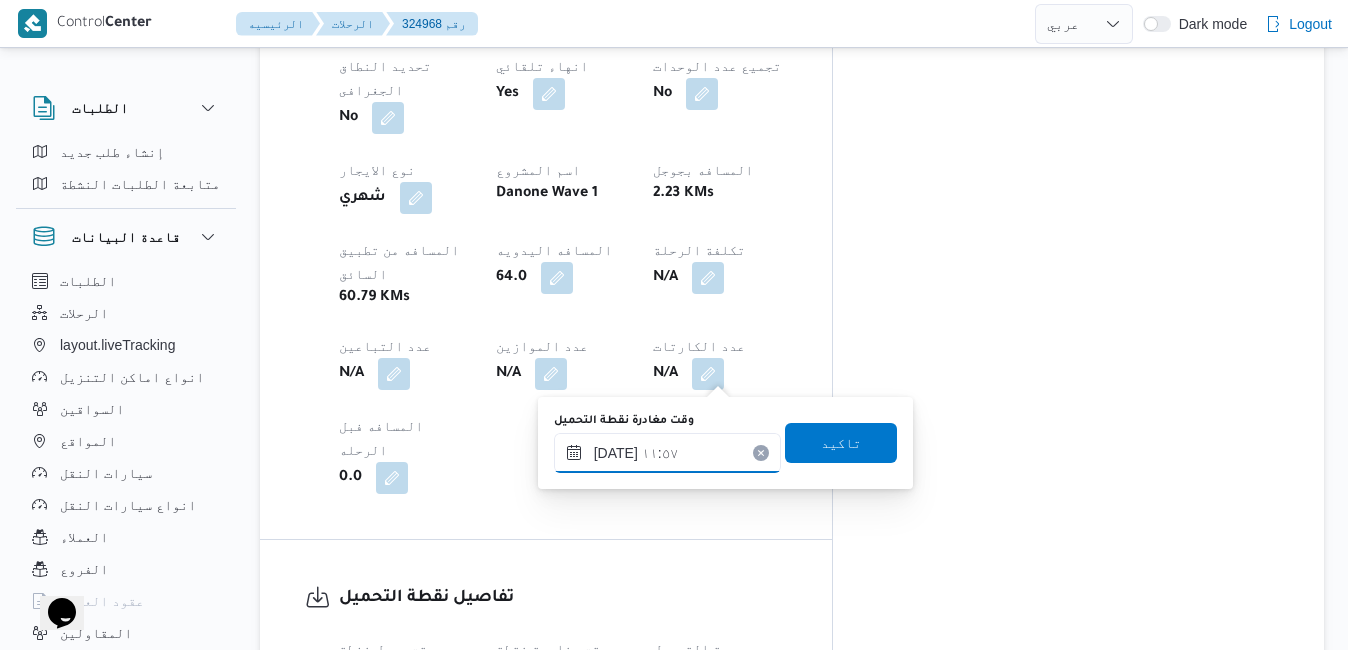 click on "[DATE] ١١:٥٧" at bounding box center [667, 453] 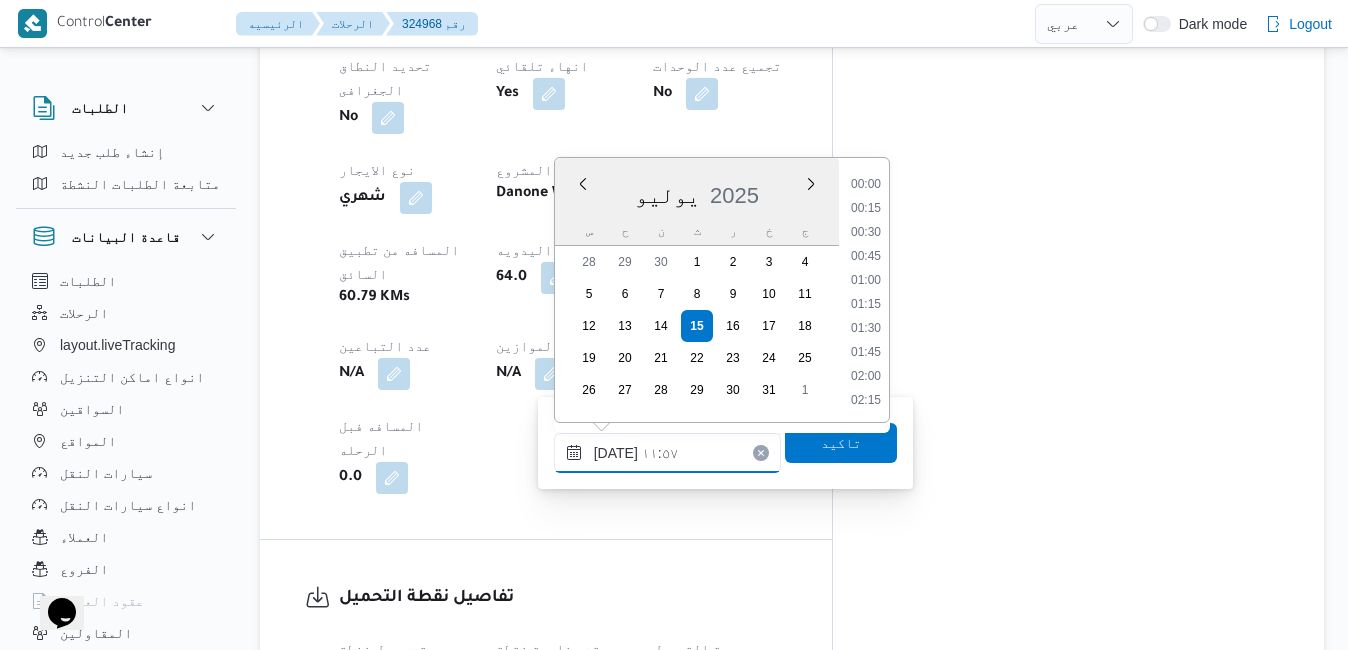 scroll, scrollTop: 1006, scrollLeft: 0, axis: vertical 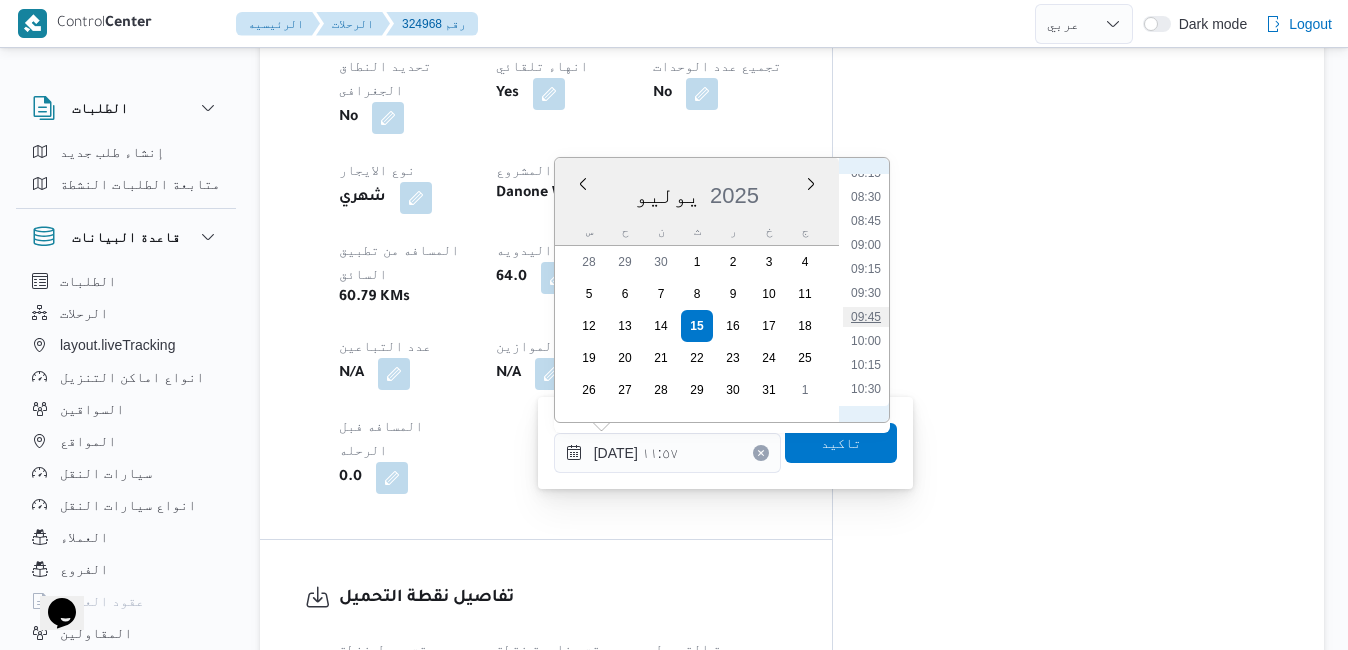 click on "09:45" at bounding box center (866, 317) 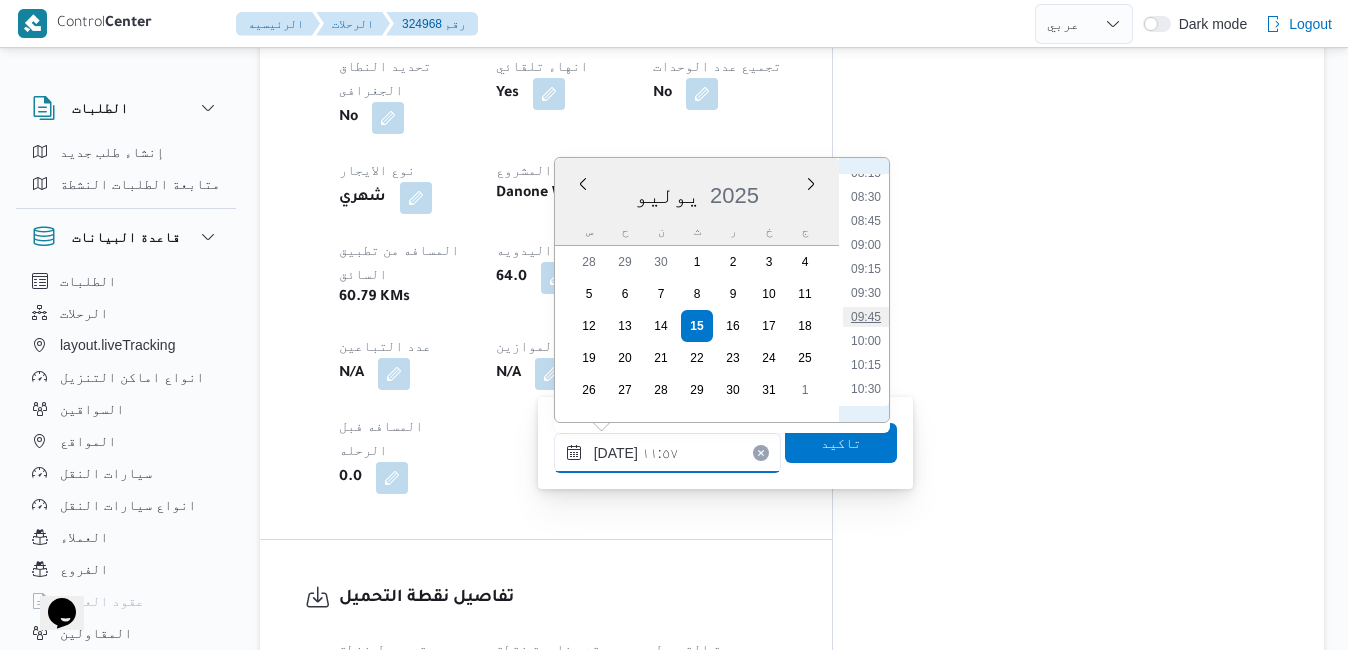 type on "[DATE] ٠٩:٤٥" 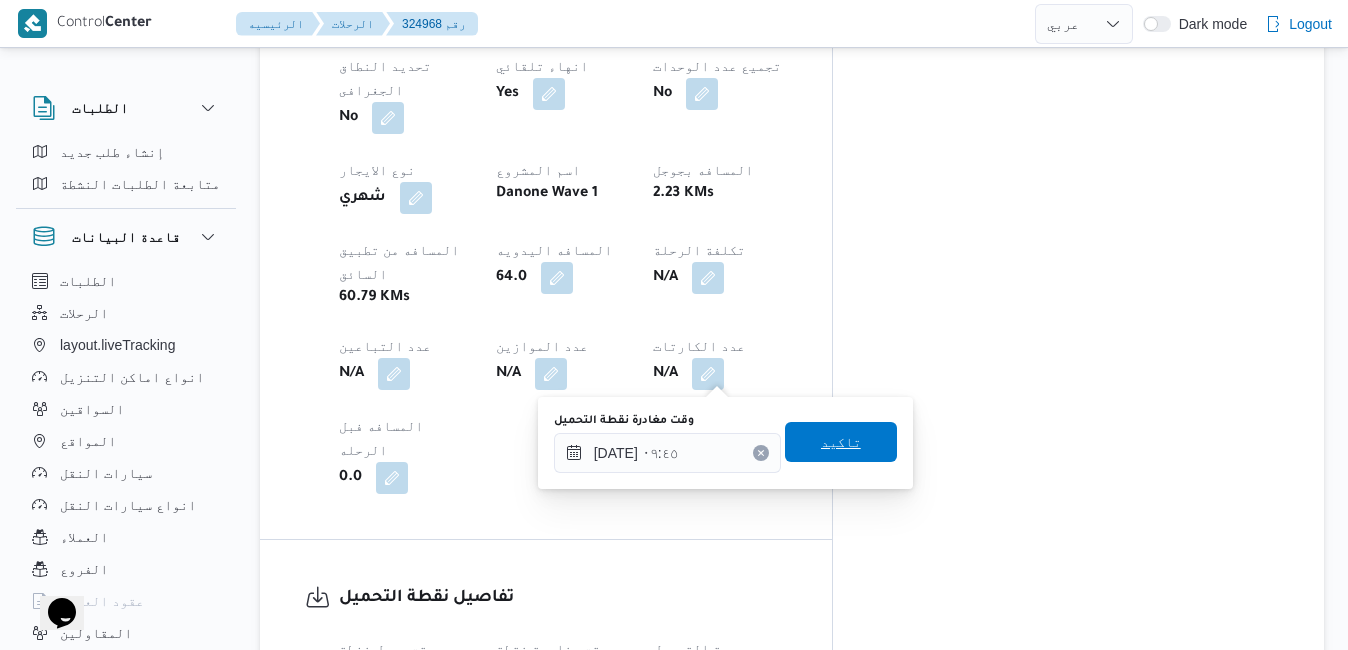 click on "تاكيد" at bounding box center (841, 442) 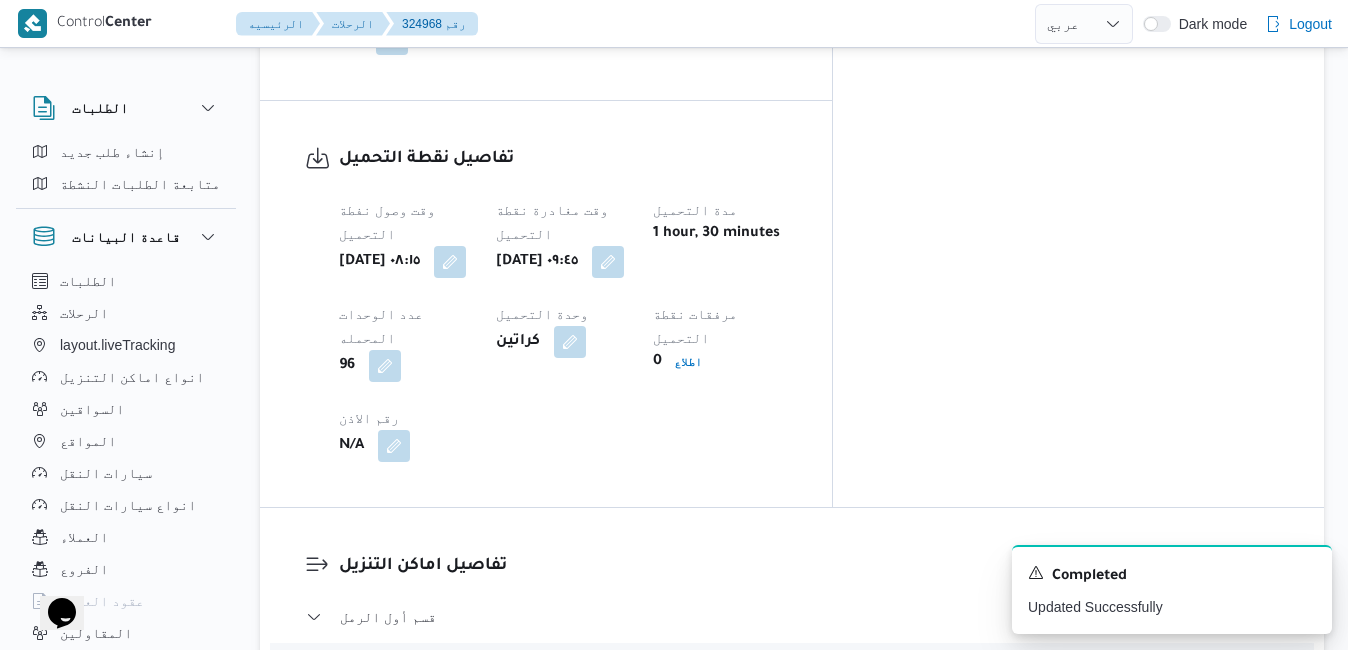 scroll, scrollTop: 1600, scrollLeft: 0, axis: vertical 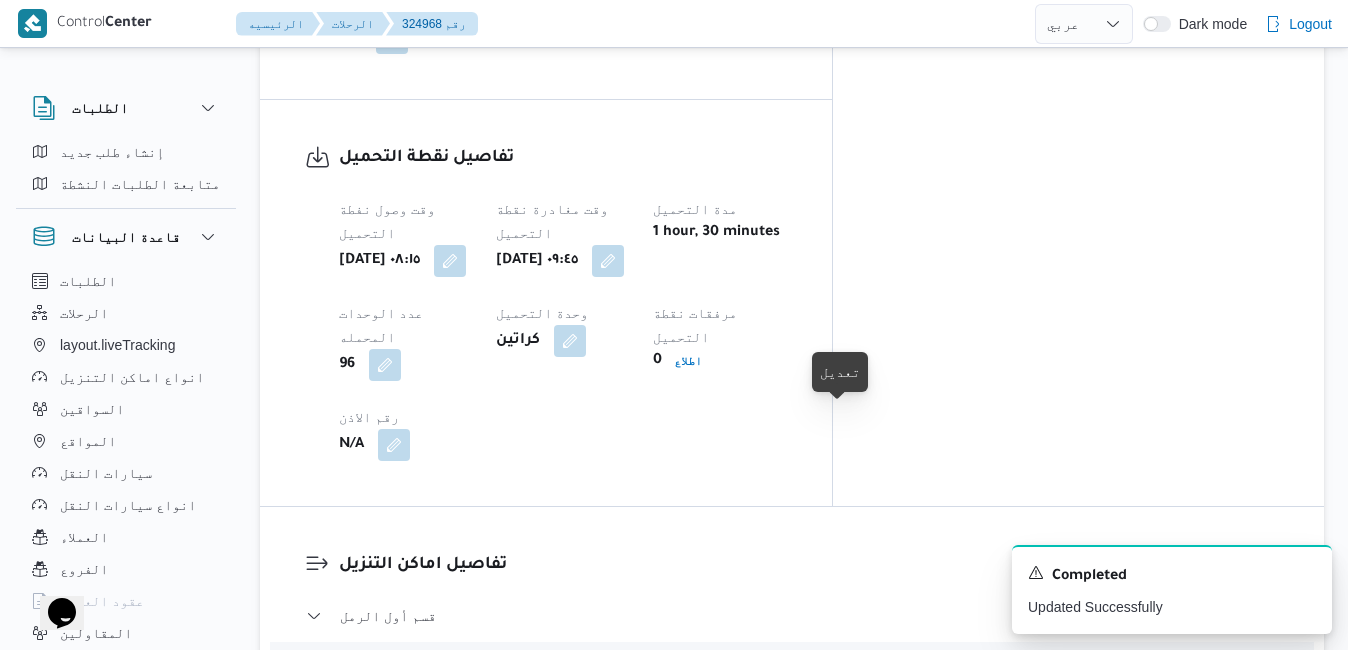 click at bounding box center [784, 767] 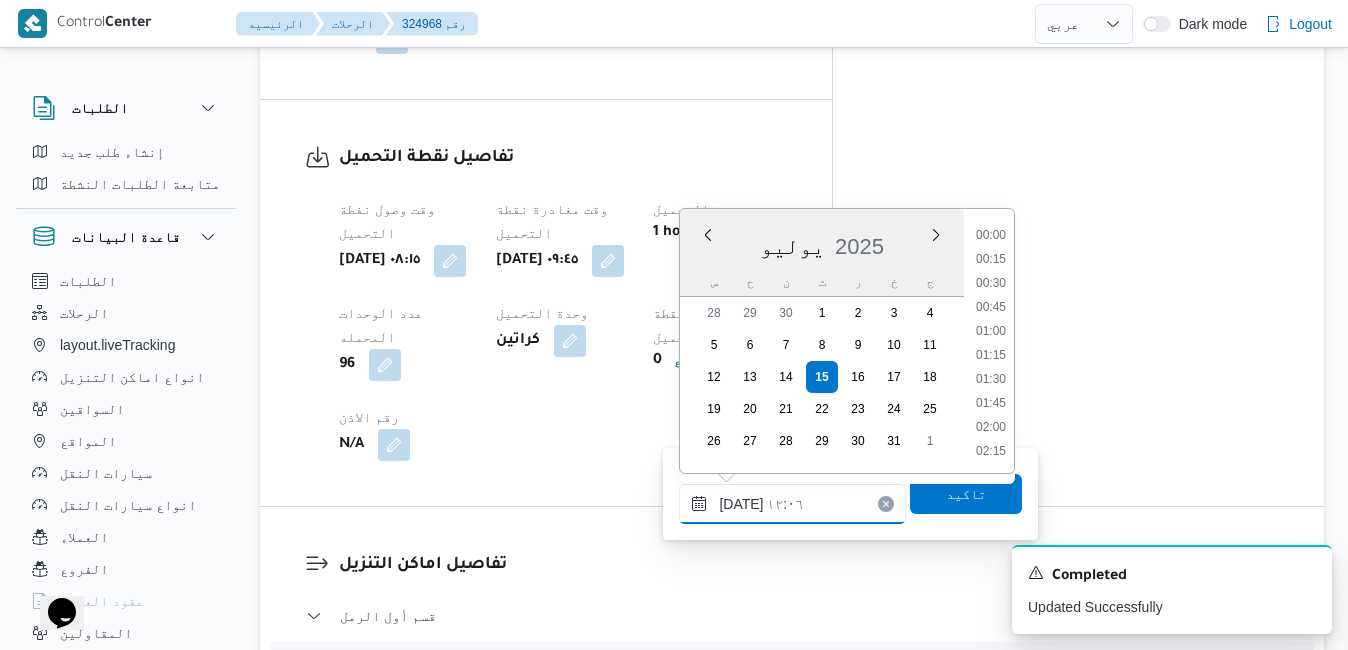 click on "١٥/٠٧/٢٠٢٥ ١٢:٠٦" at bounding box center (792, 504) 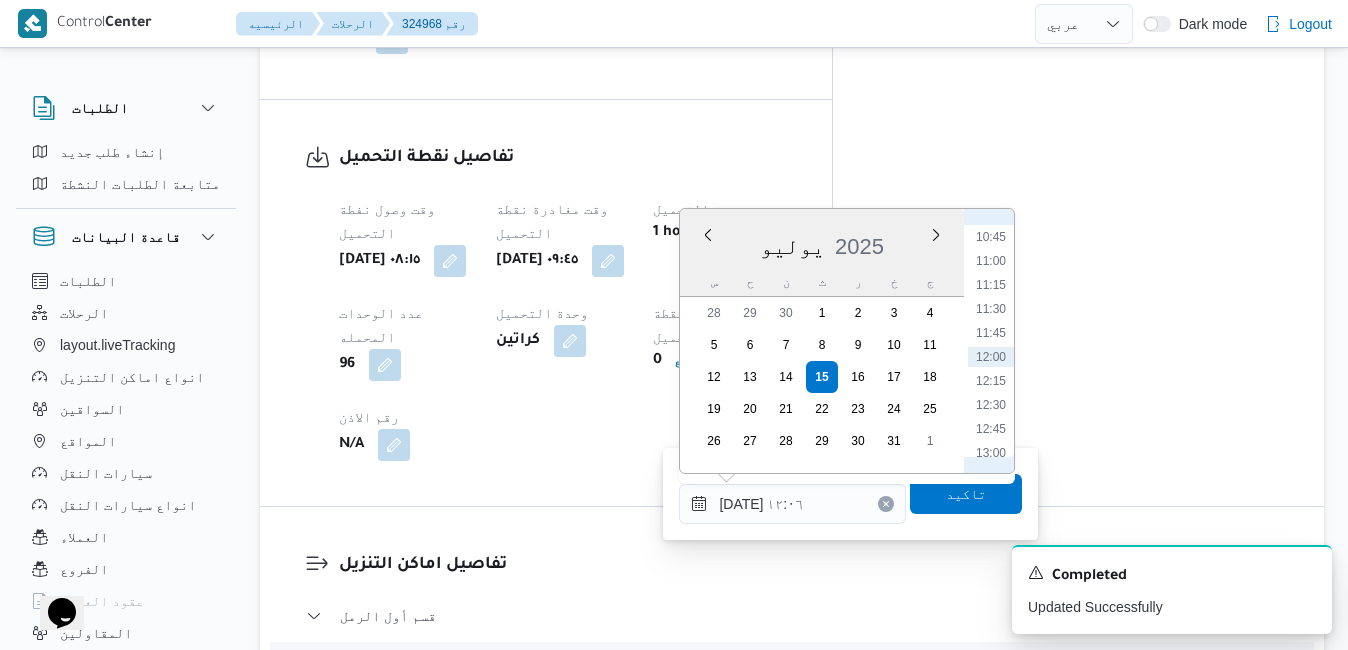 scroll, scrollTop: 827, scrollLeft: 0, axis: vertical 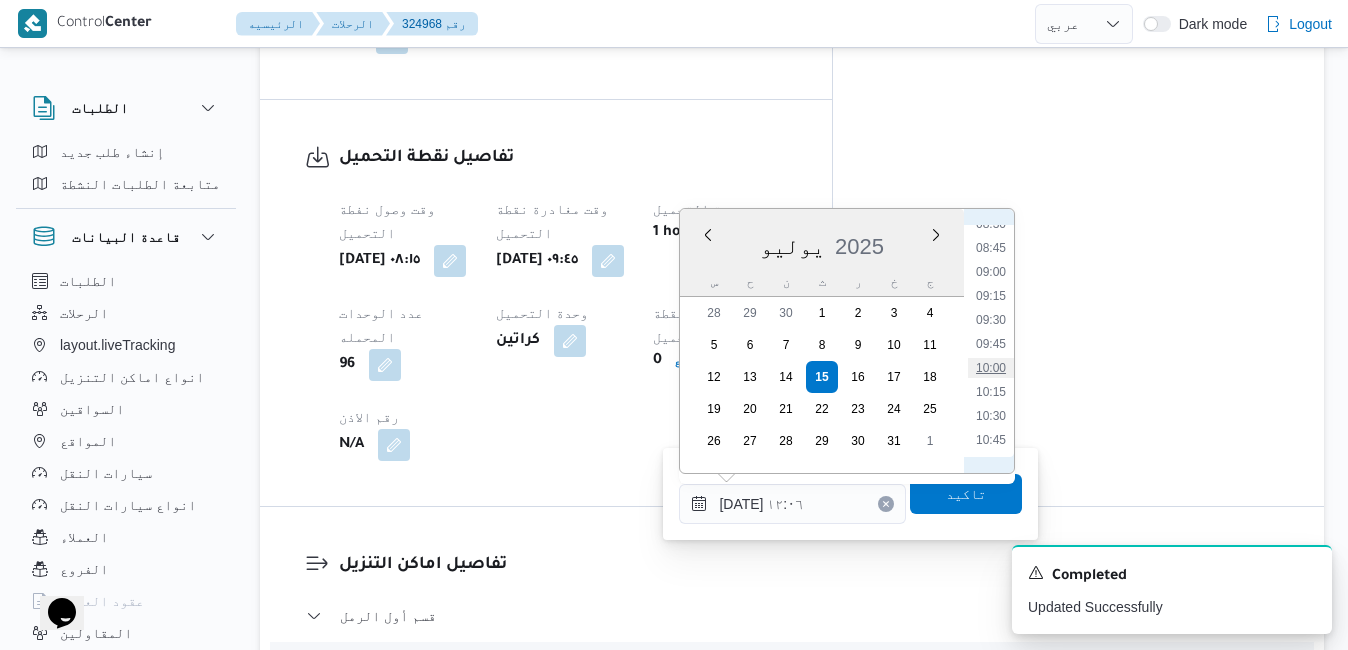 click on "10:00" at bounding box center [991, 368] 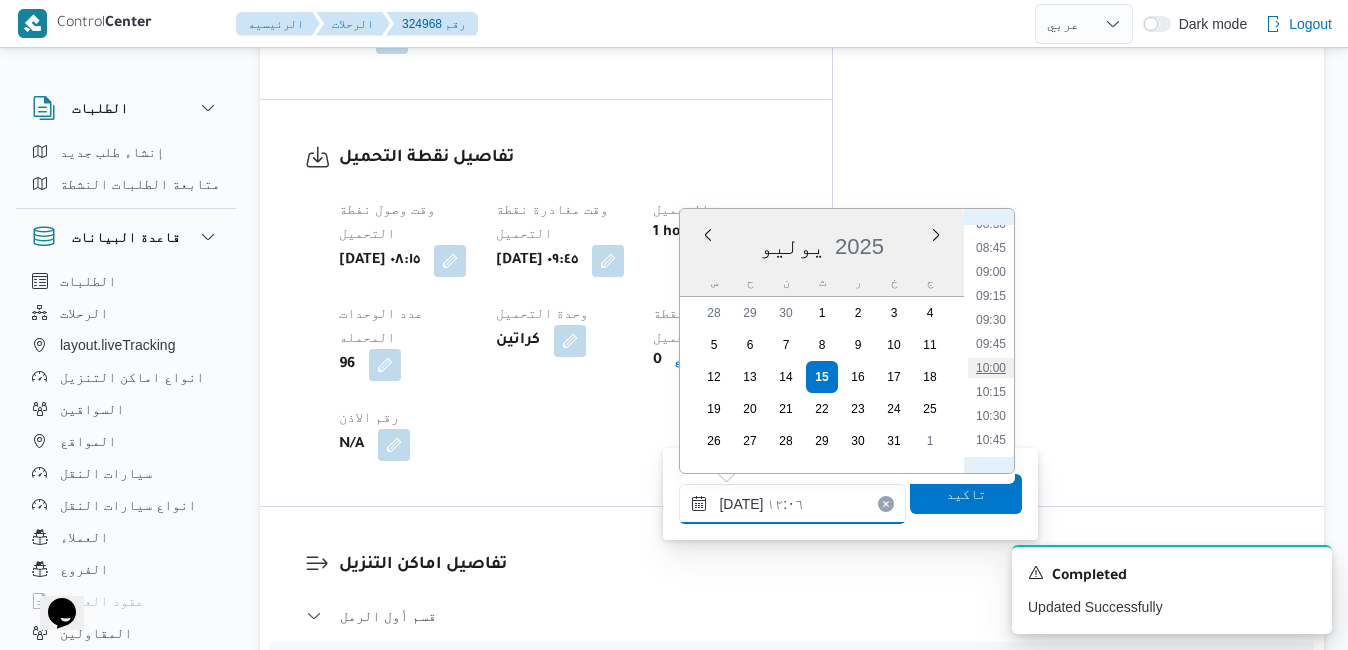 type on "١٥/٠٧/٢٠٢٥ ١٠:٠٠" 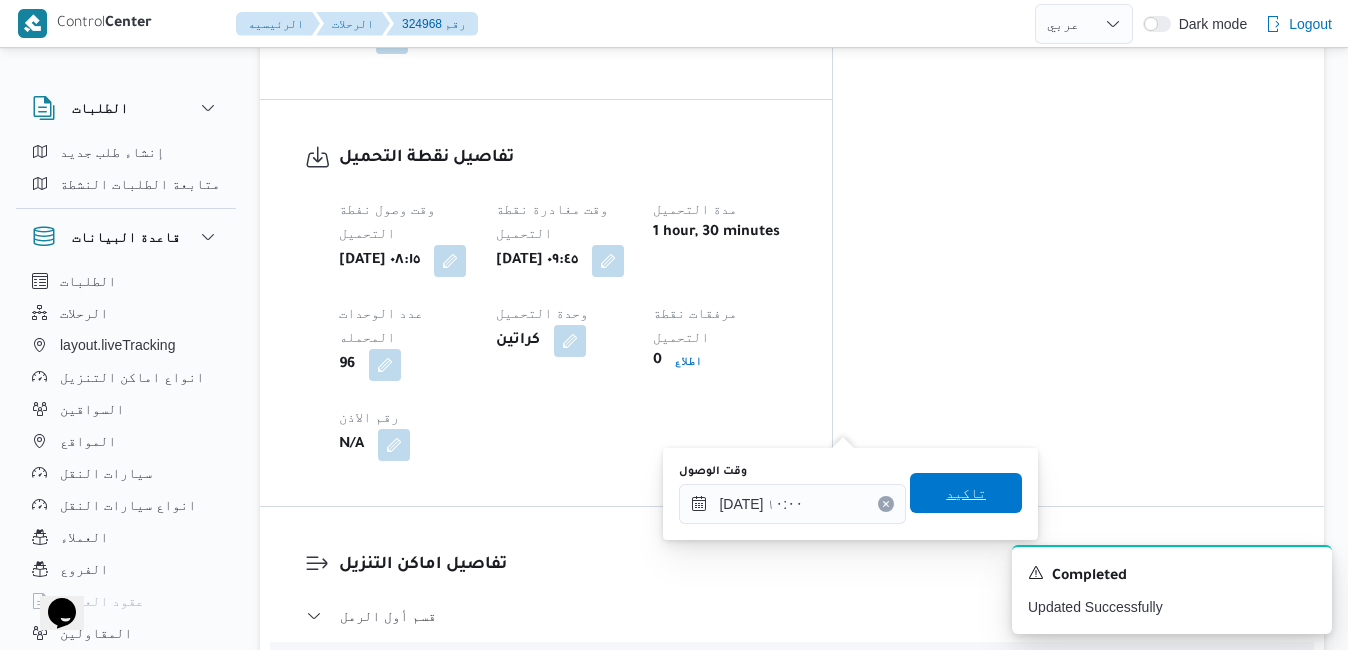 click on "تاكيد" at bounding box center [966, 493] 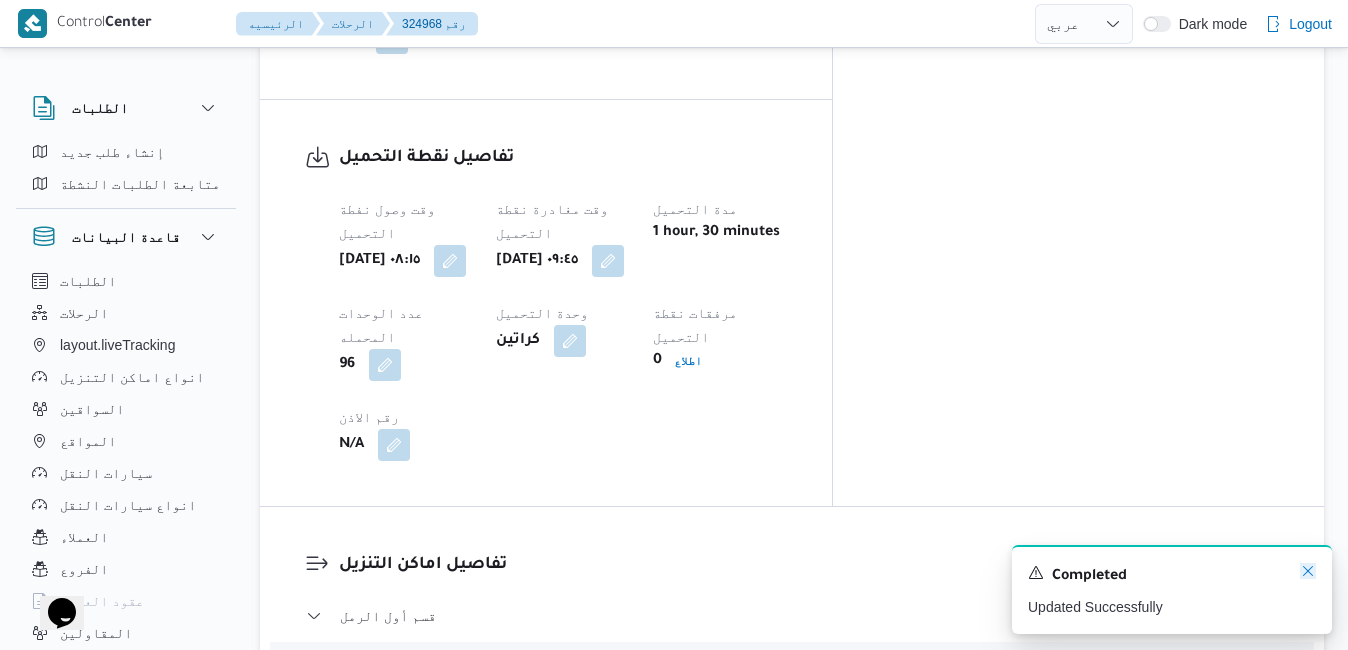 click 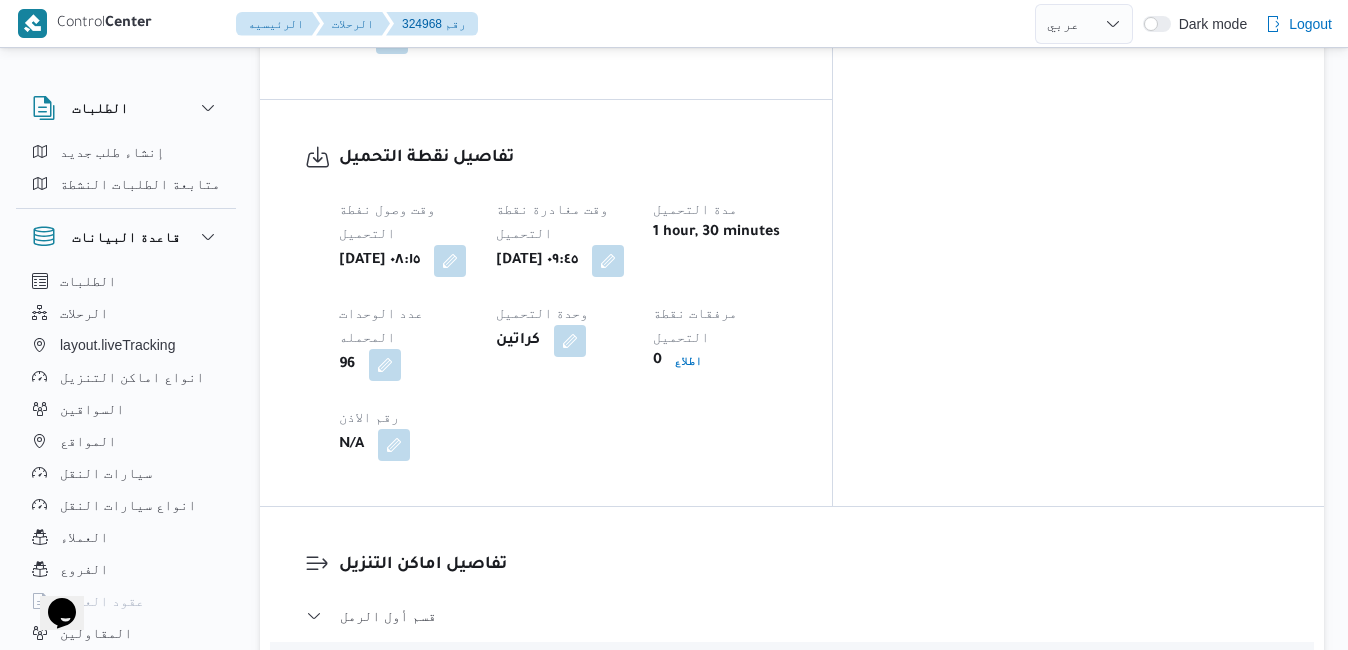 click on "قسم مينا البصل -
دانون فرع الاسكندريه" at bounding box center (792, 900) 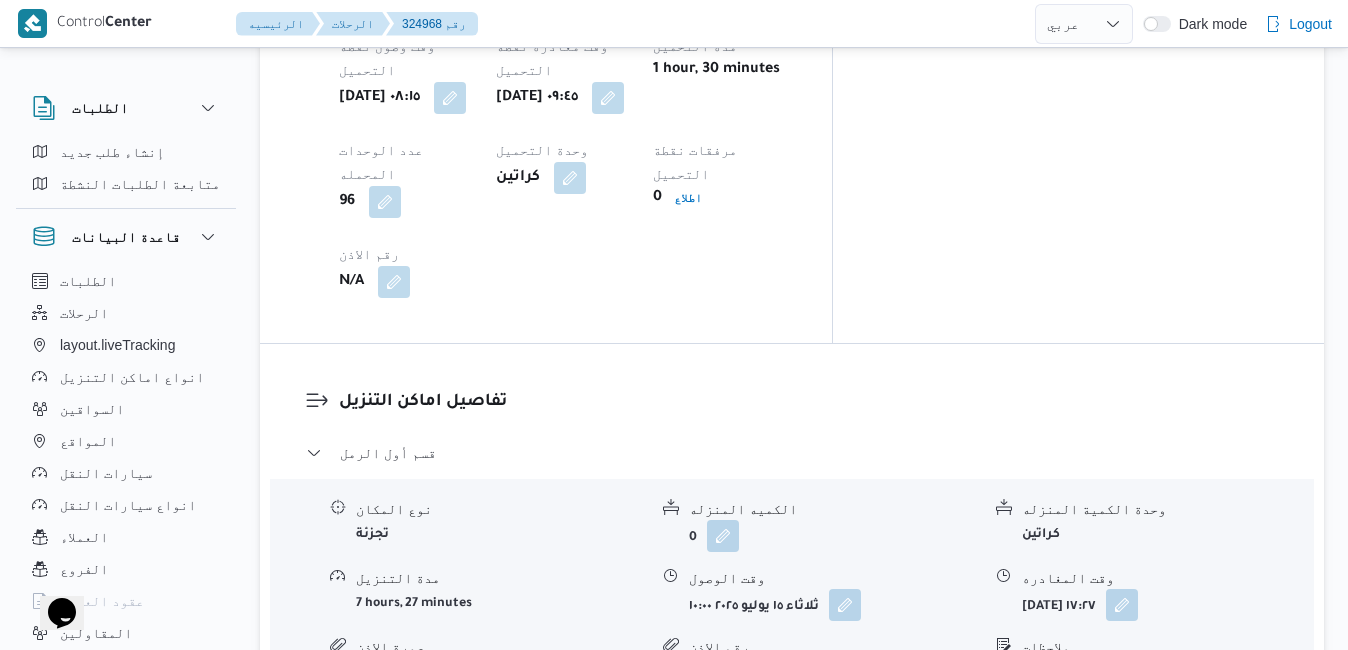 scroll, scrollTop: 1760, scrollLeft: 0, axis: vertical 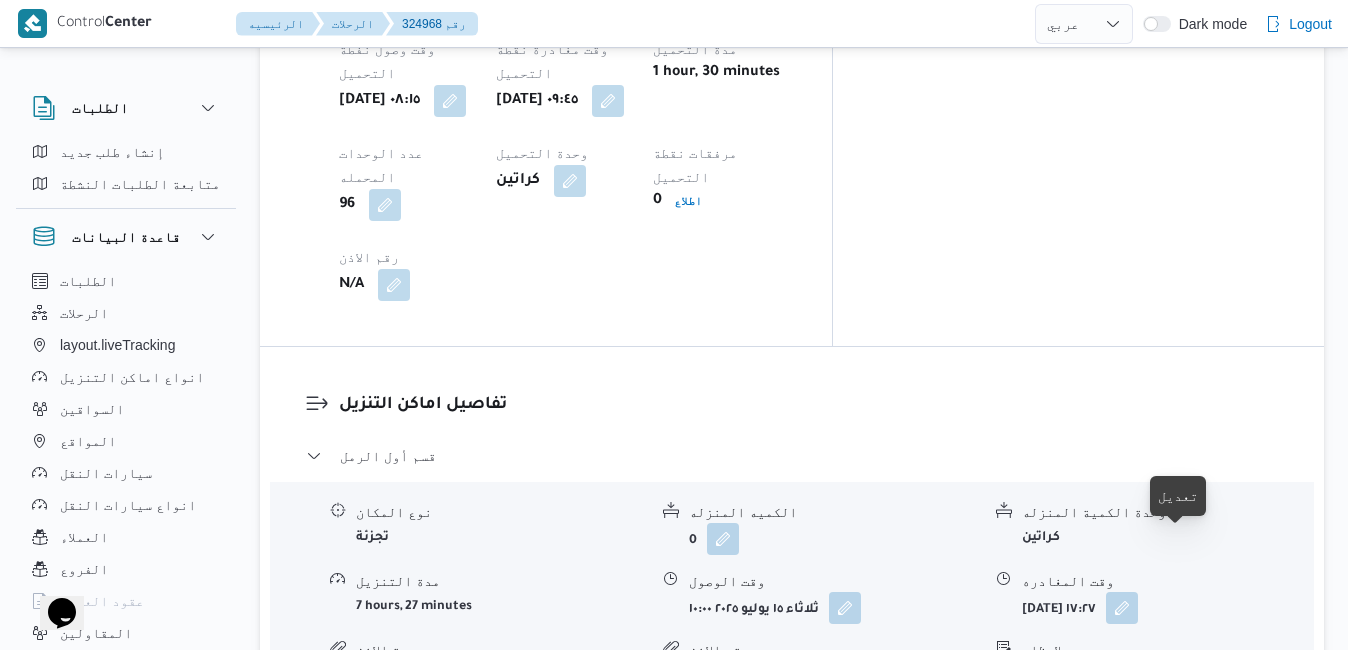 click at bounding box center [1121, 891] 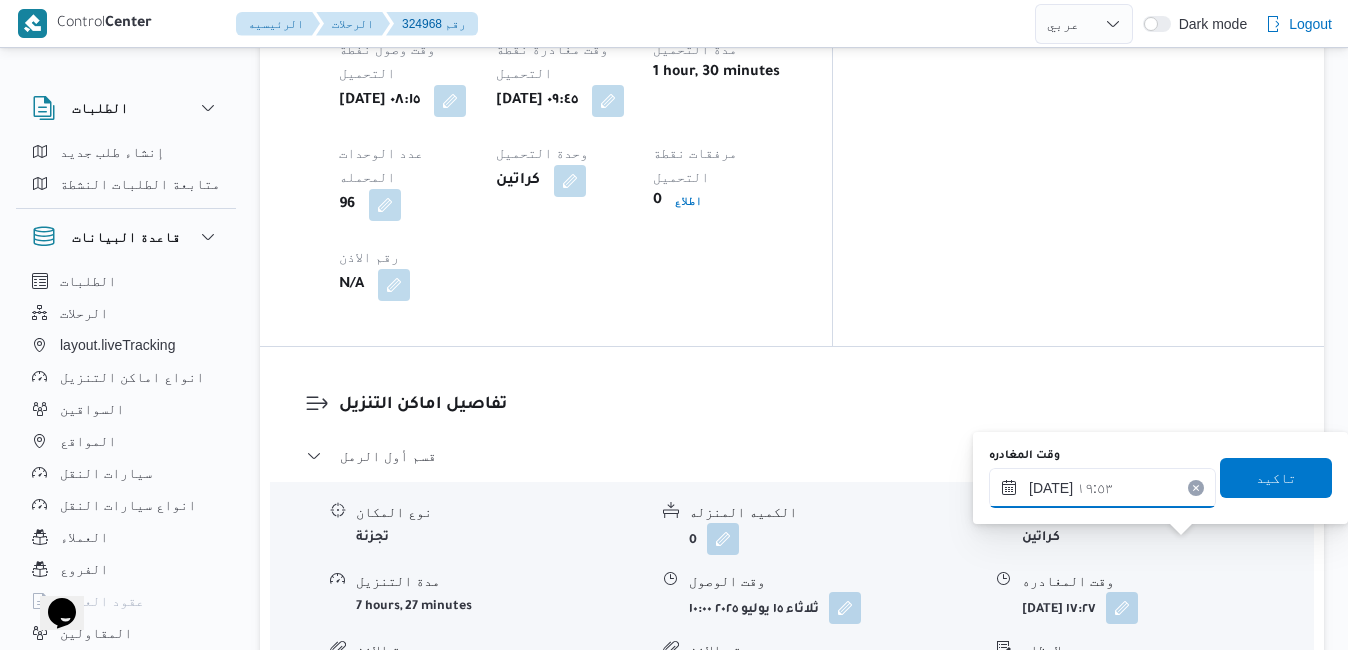 click on "١٥/٠٧/٢٠٢٥ ١٩:٥٣" at bounding box center [1102, 488] 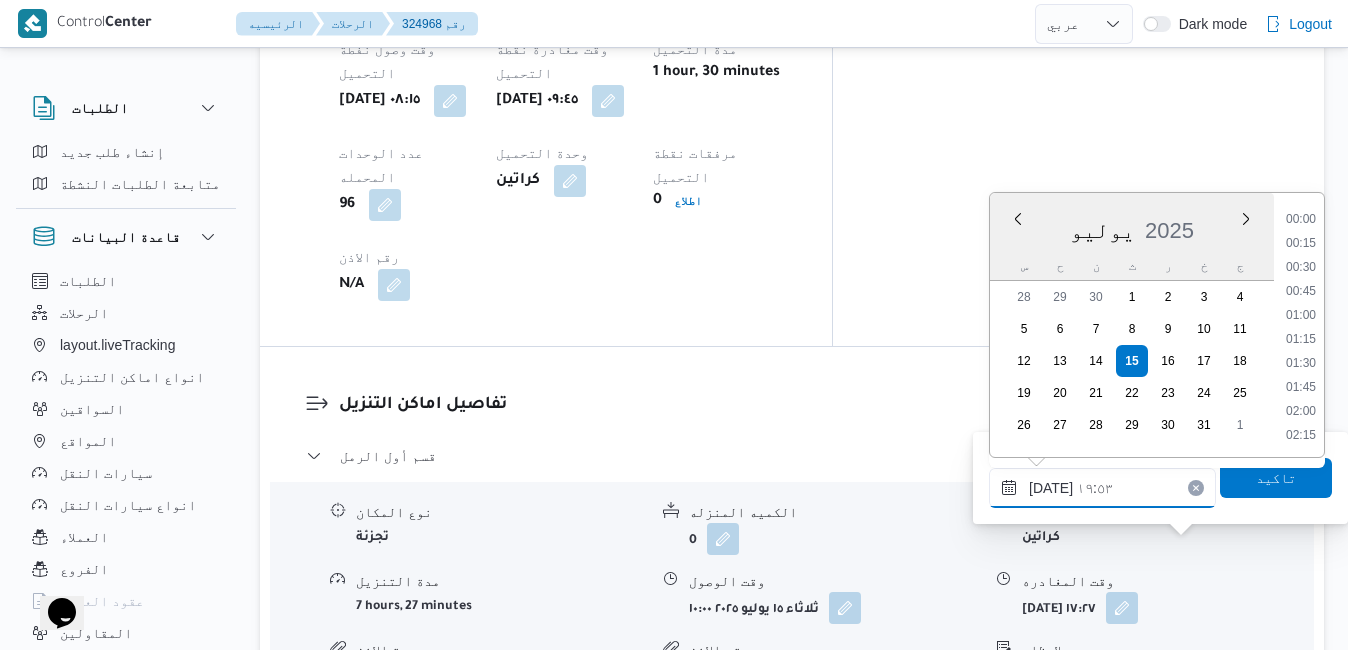 scroll, scrollTop: 1774, scrollLeft: 0, axis: vertical 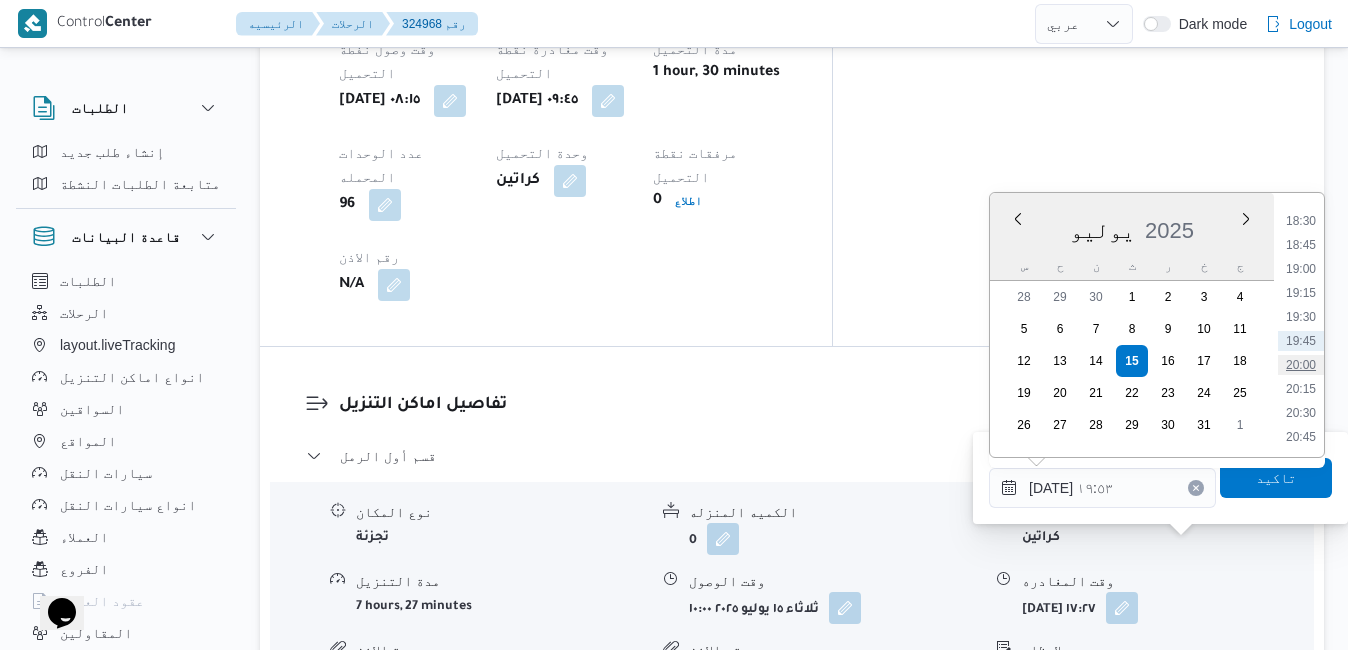 click on "20:00" at bounding box center [1301, 365] 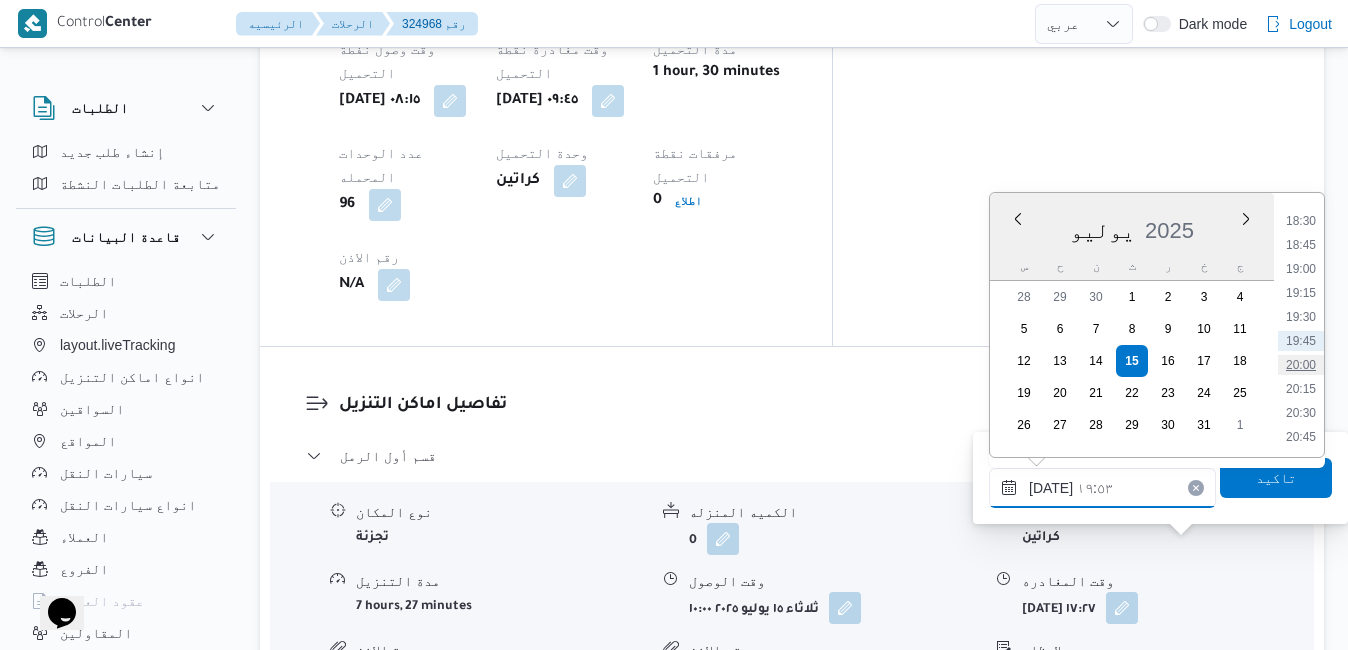 type on "١٥/٠٧/٢٠٢٥ ٢٠:٠٠" 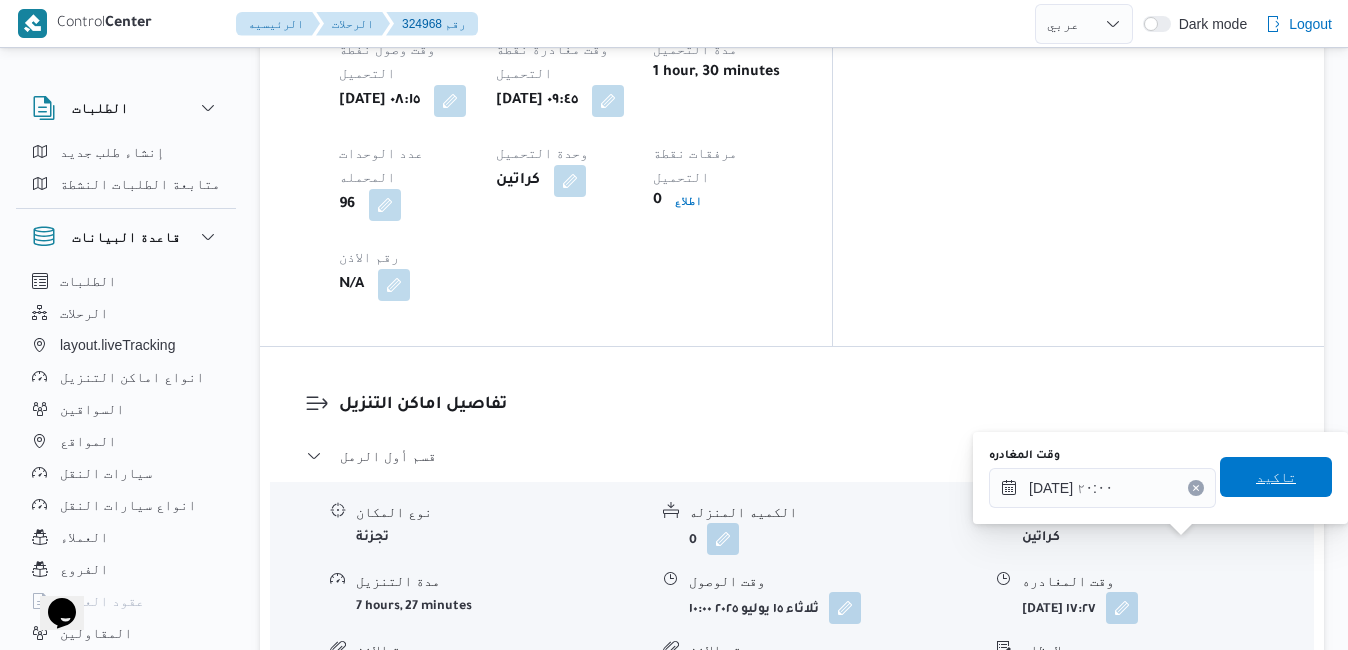 click on "تاكيد" at bounding box center (1276, 477) 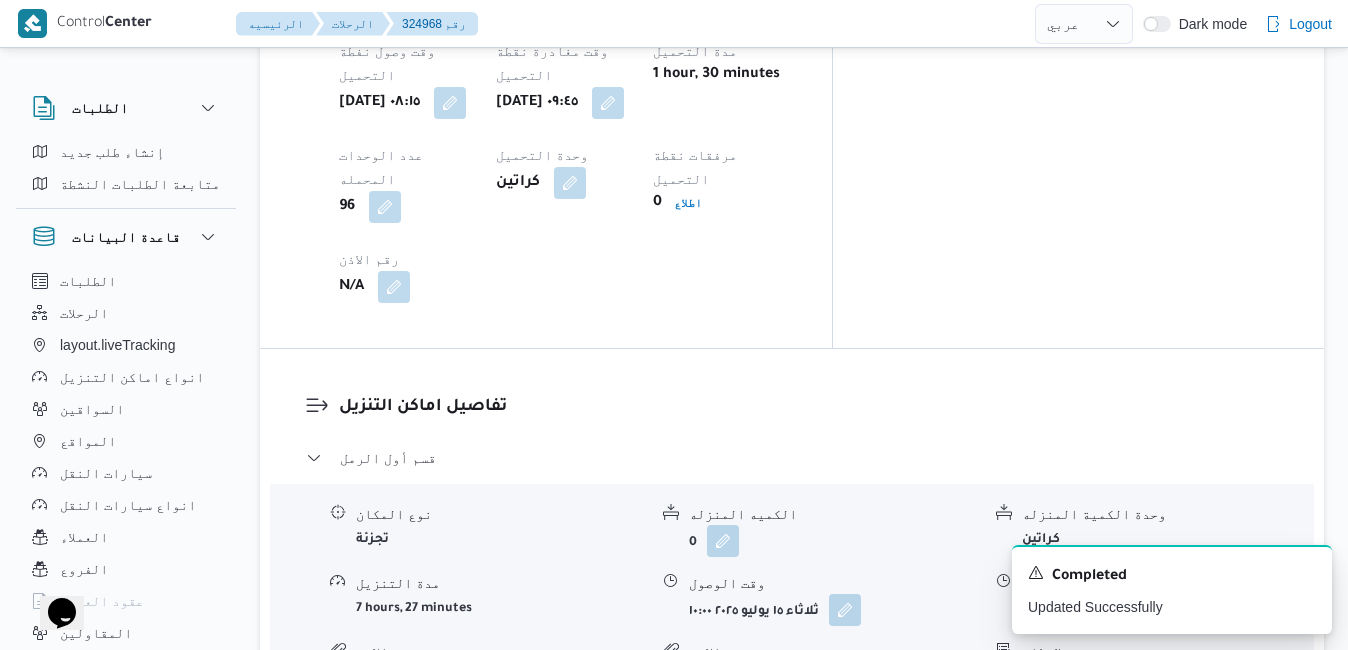 scroll, scrollTop: 1760, scrollLeft: 0, axis: vertical 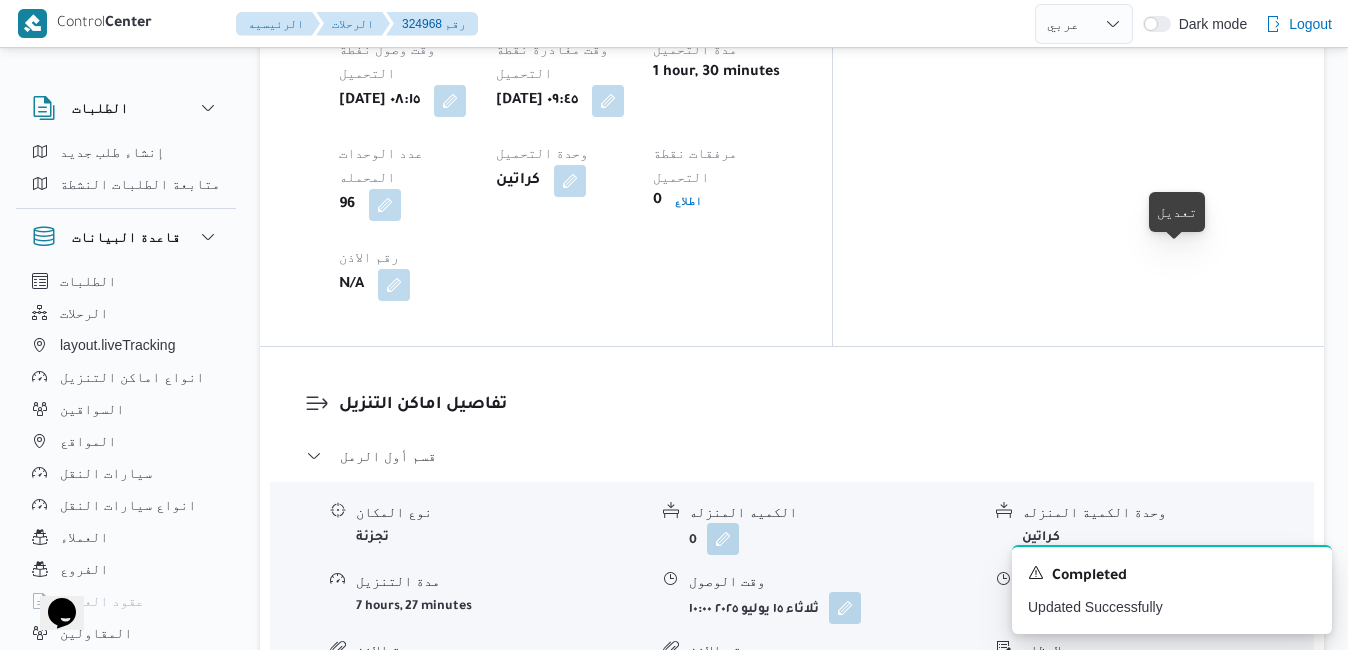 click at bounding box center (1122, 607) 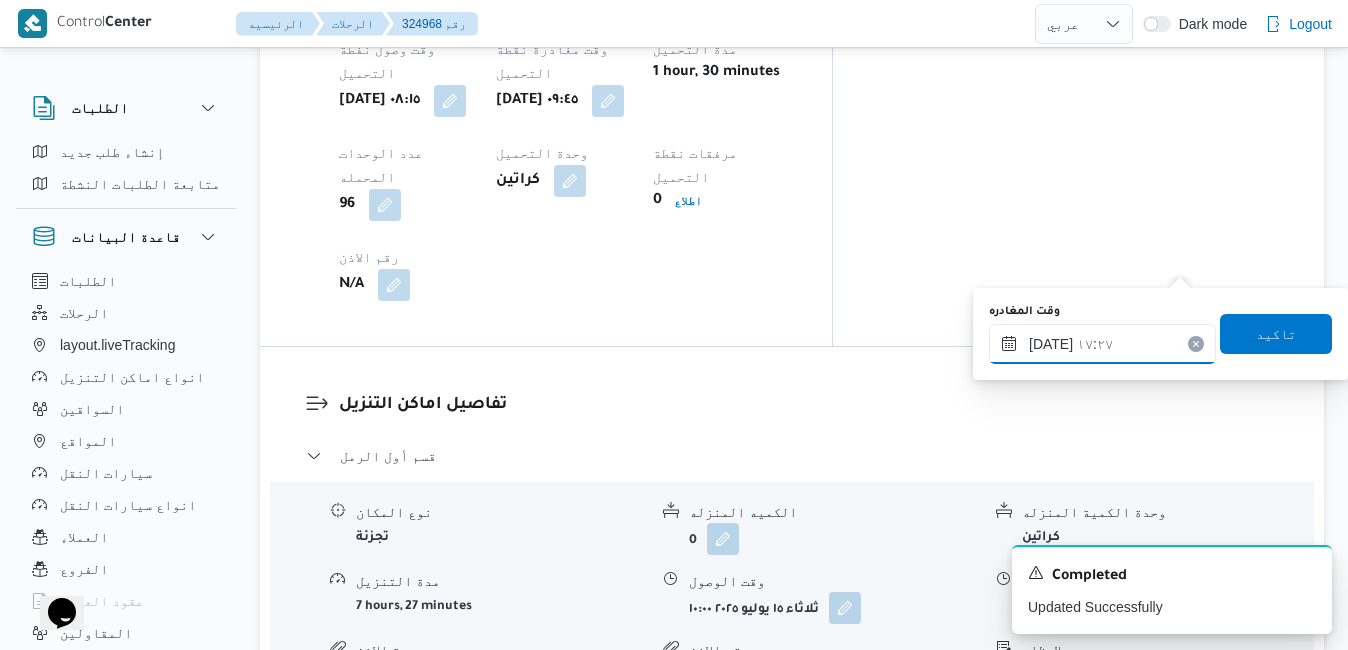 click on "١٥/٠٧/٢٠٢٥ ١٧:٢٧" at bounding box center [1102, 344] 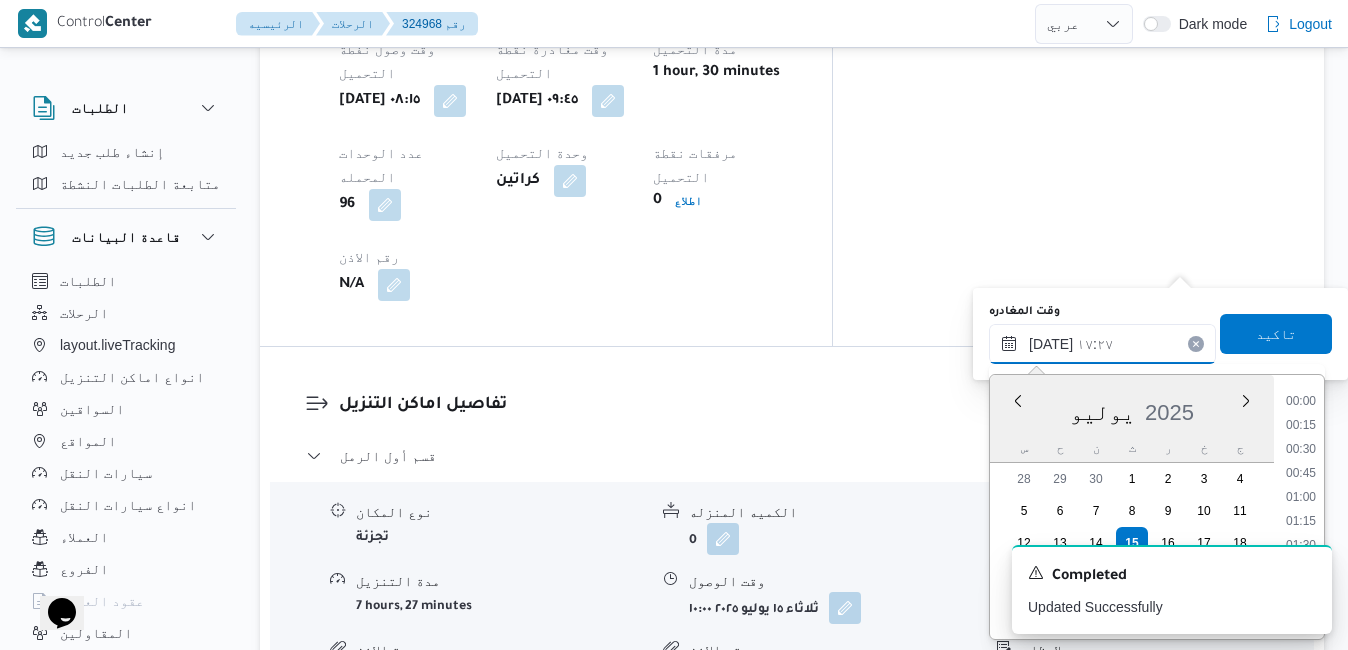 scroll, scrollTop: 1534, scrollLeft: 0, axis: vertical 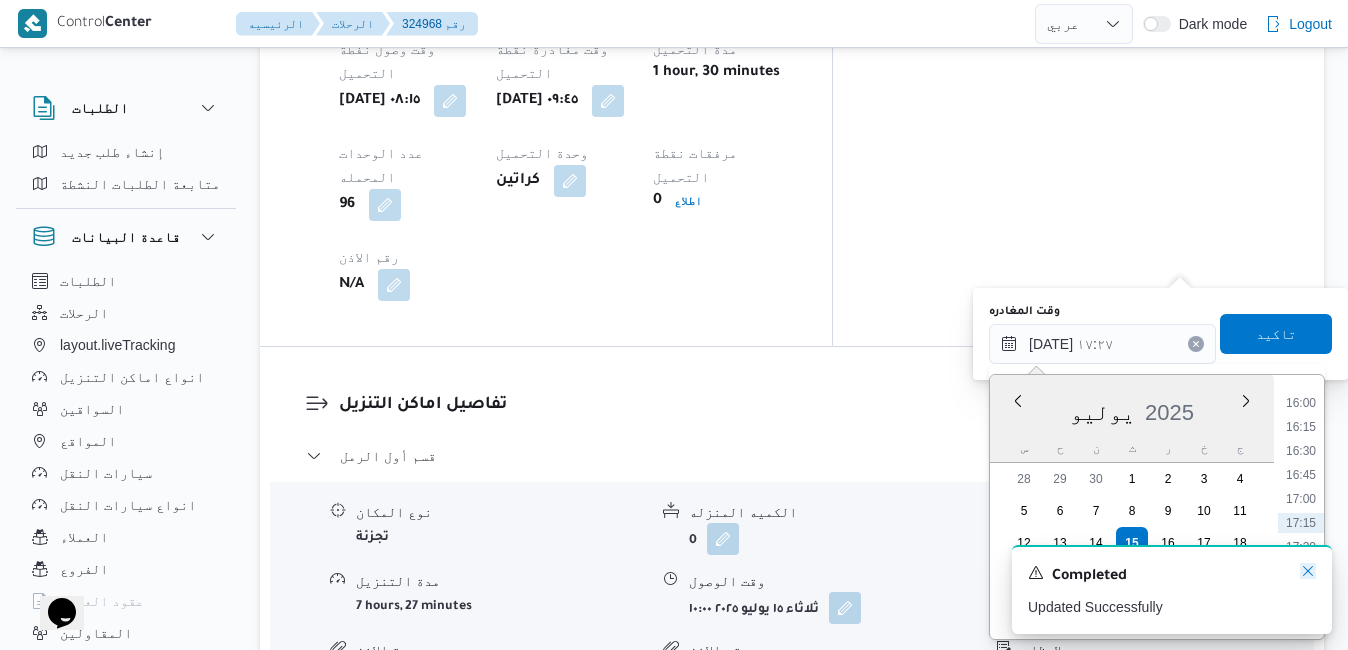 click 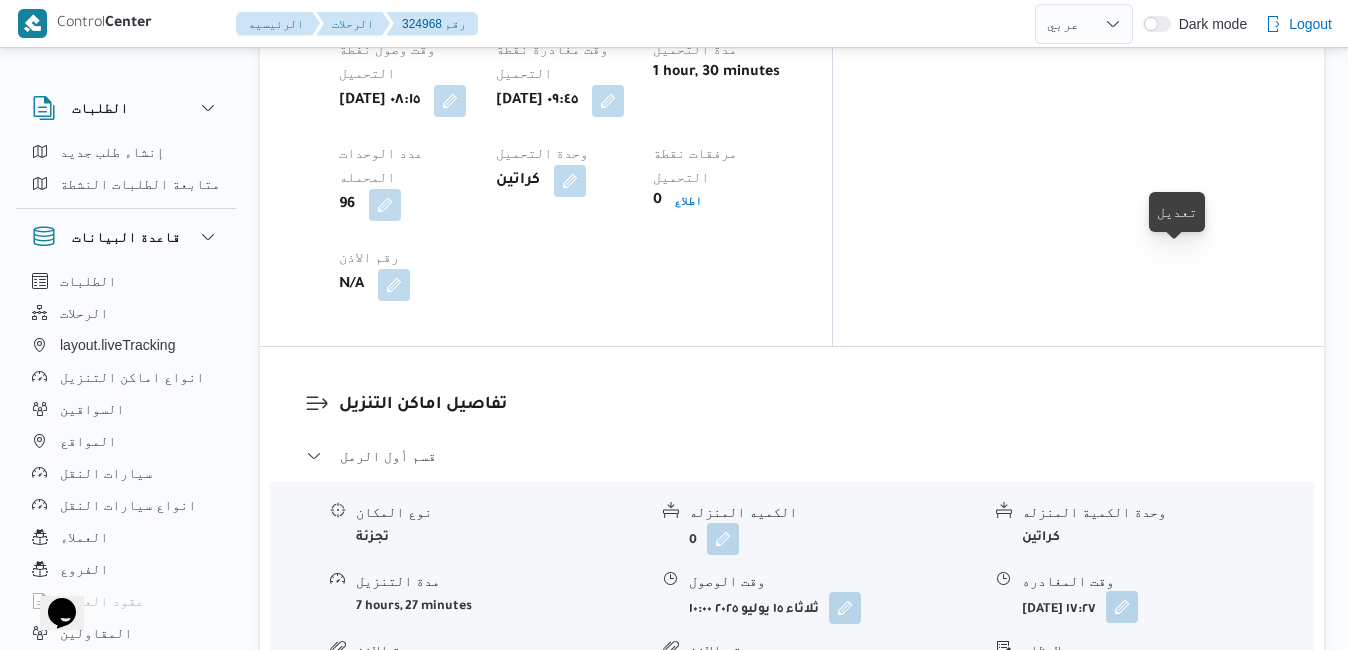 click at bounding box center [1122, 607] 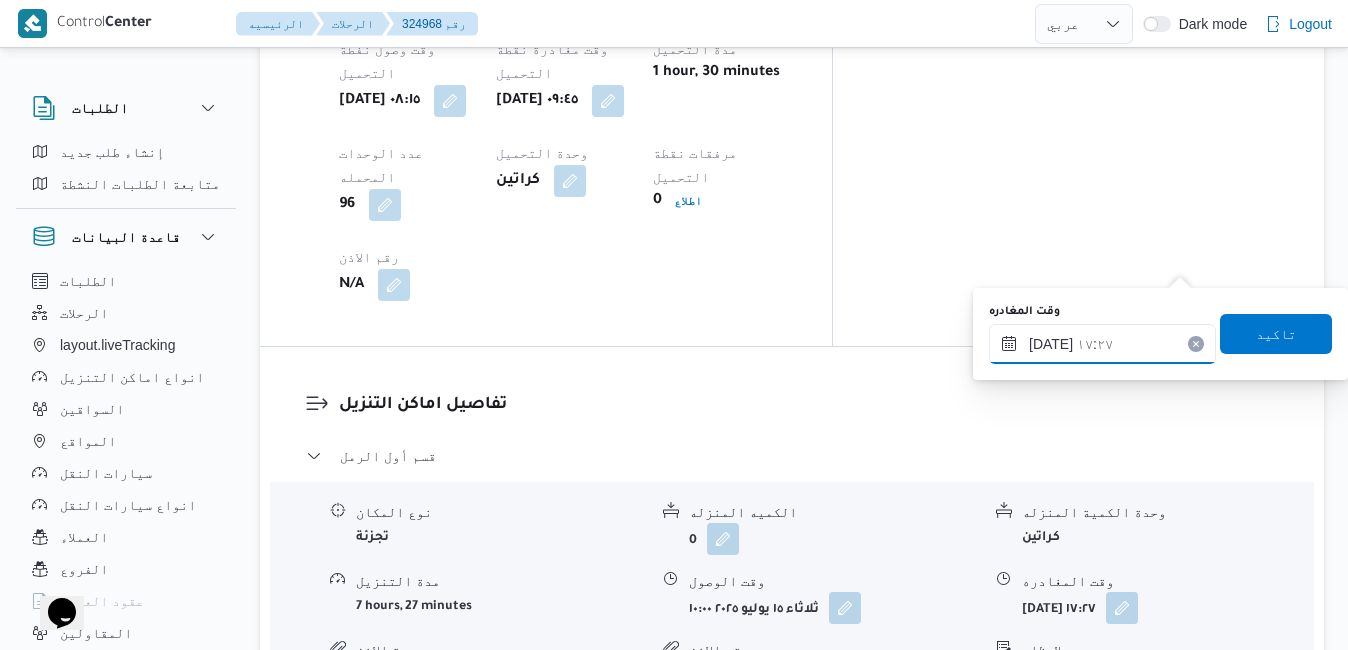 click on "١٥/٠٧/٢٠٢٥ ١٧:٢٧" at bounding box center [1102, 344] 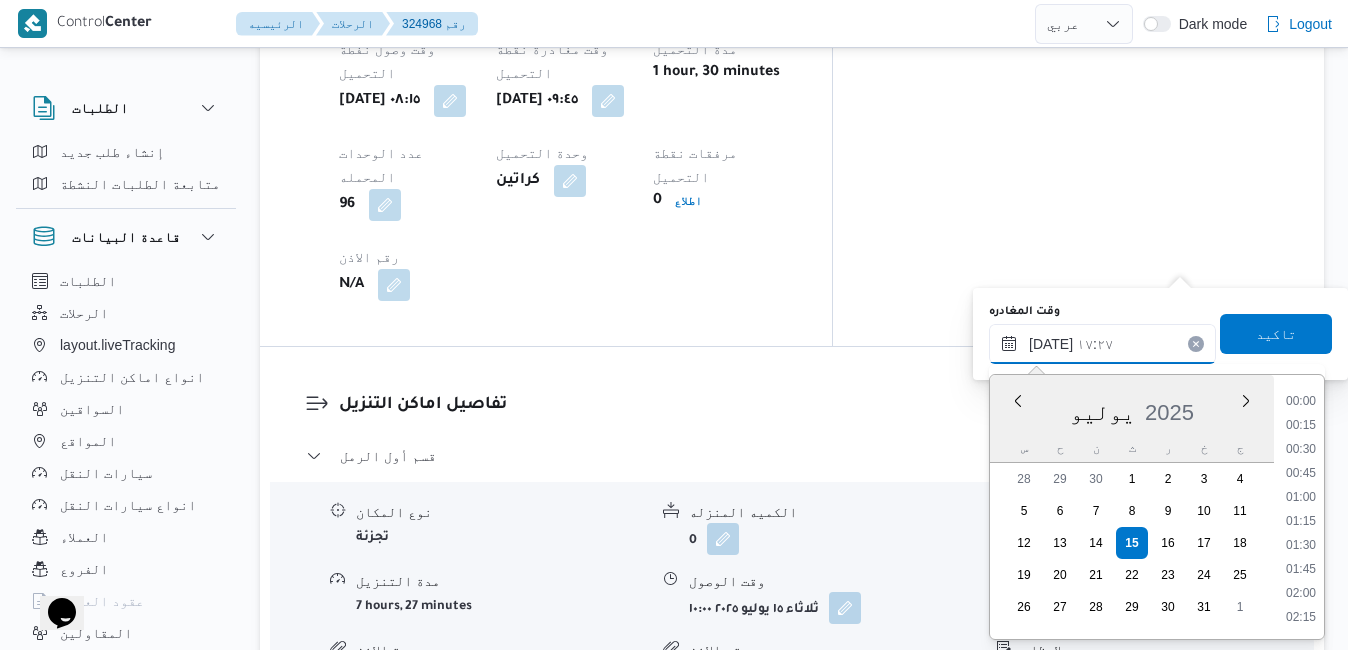 scroll, scrollTop: 1534, scrollLeft: 0, axis: vertical 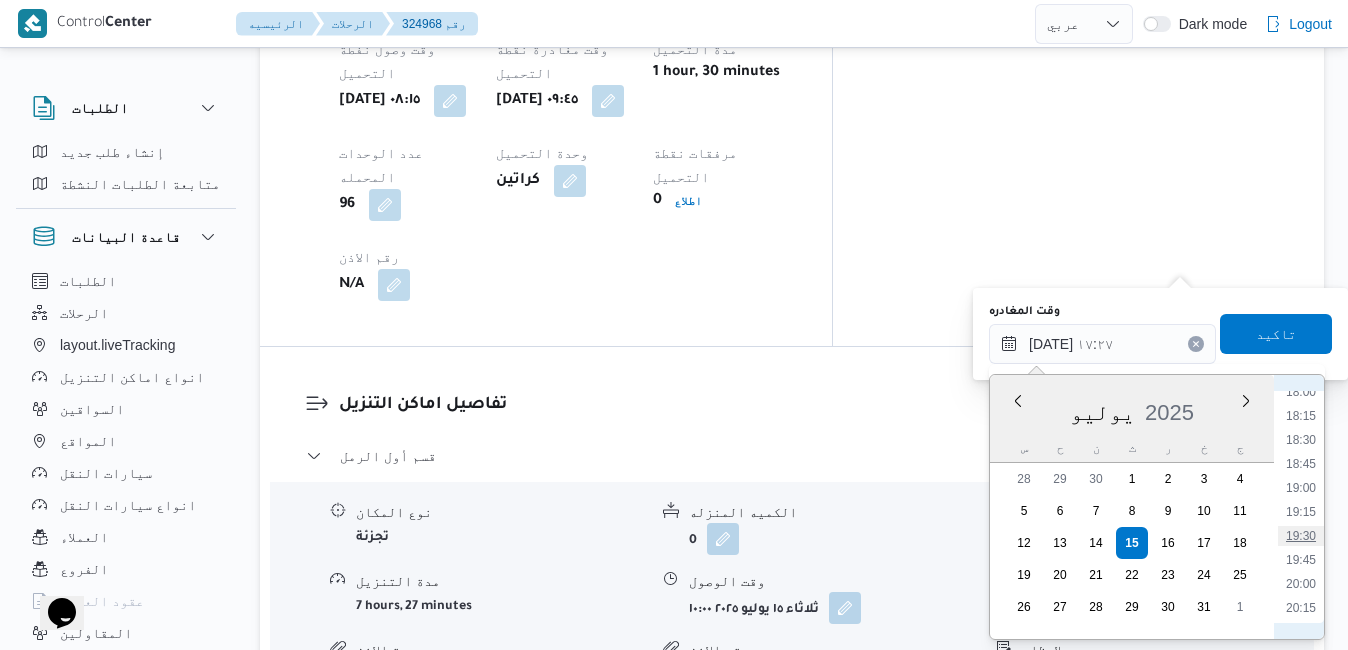 click on "19:30" at bounding box center (1301, 536) 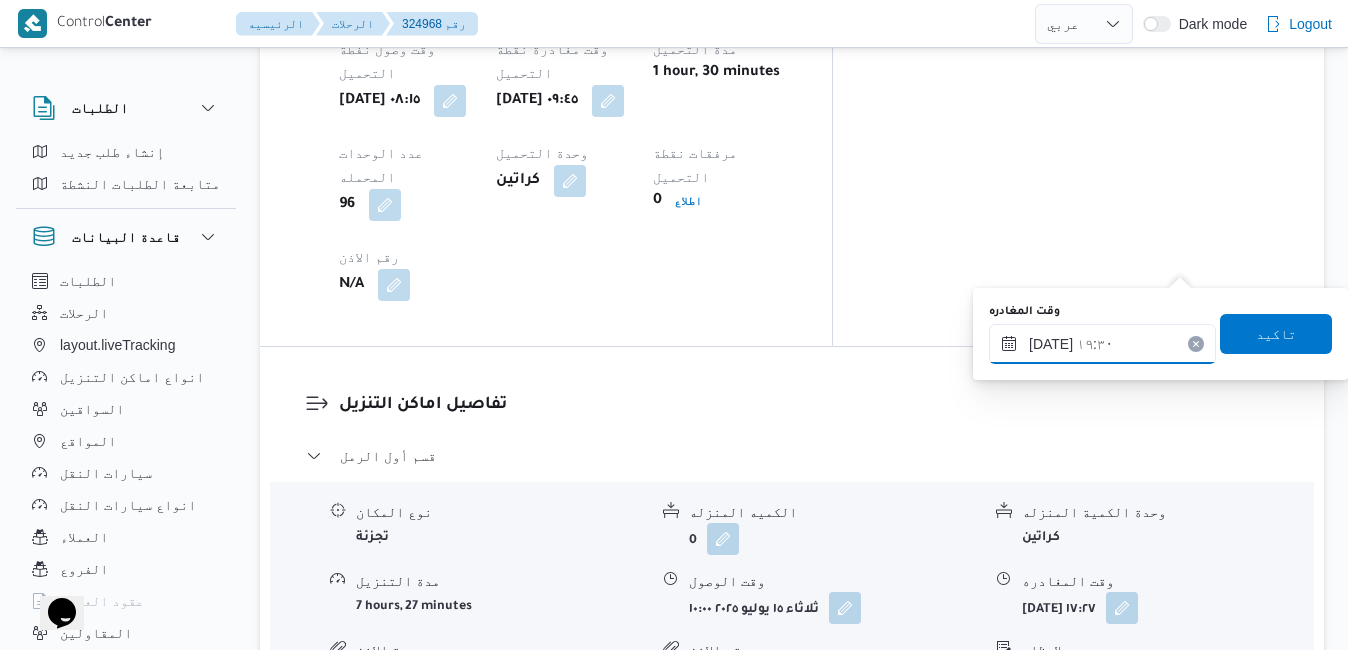 click on "١٥/٠٧/٢٠٢٥ ١٩:٣٠" at bounding box center (1102, 344) 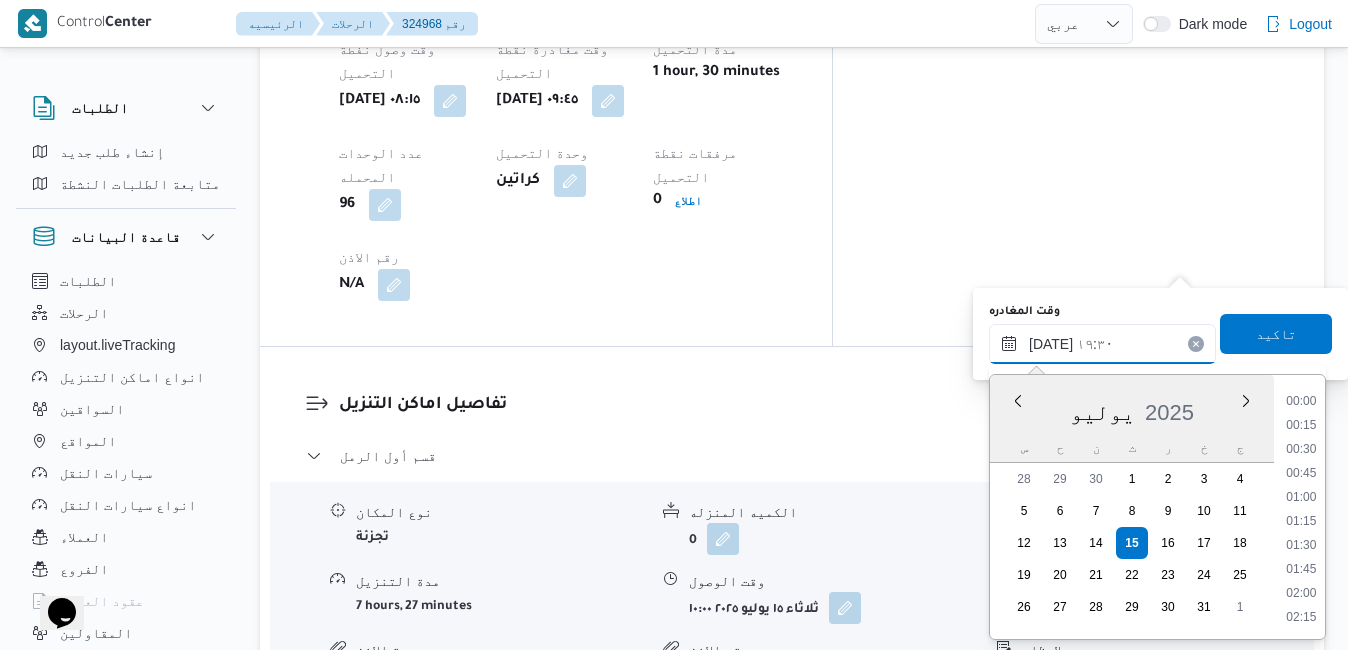 scroll, scrollTop: 1750, scrollLeft: 0, axis: vertical 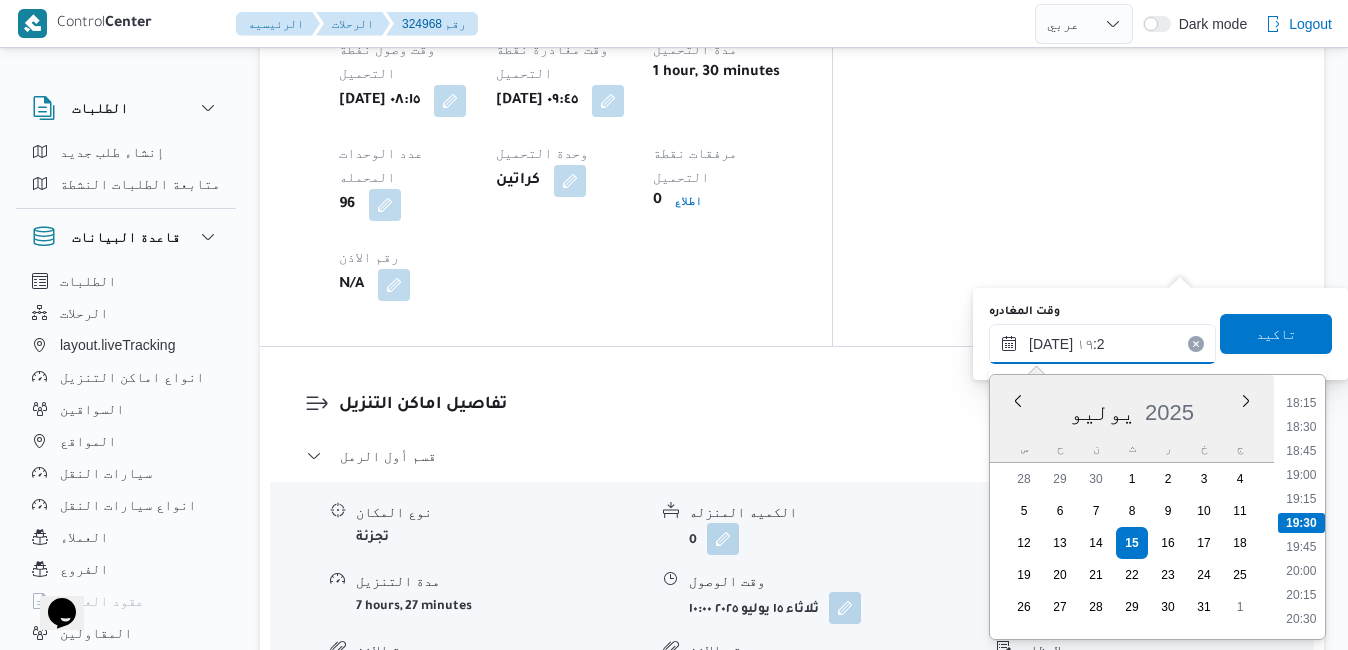 type on "١٥/٠٧/٢٠٢٥ ١٩:25" 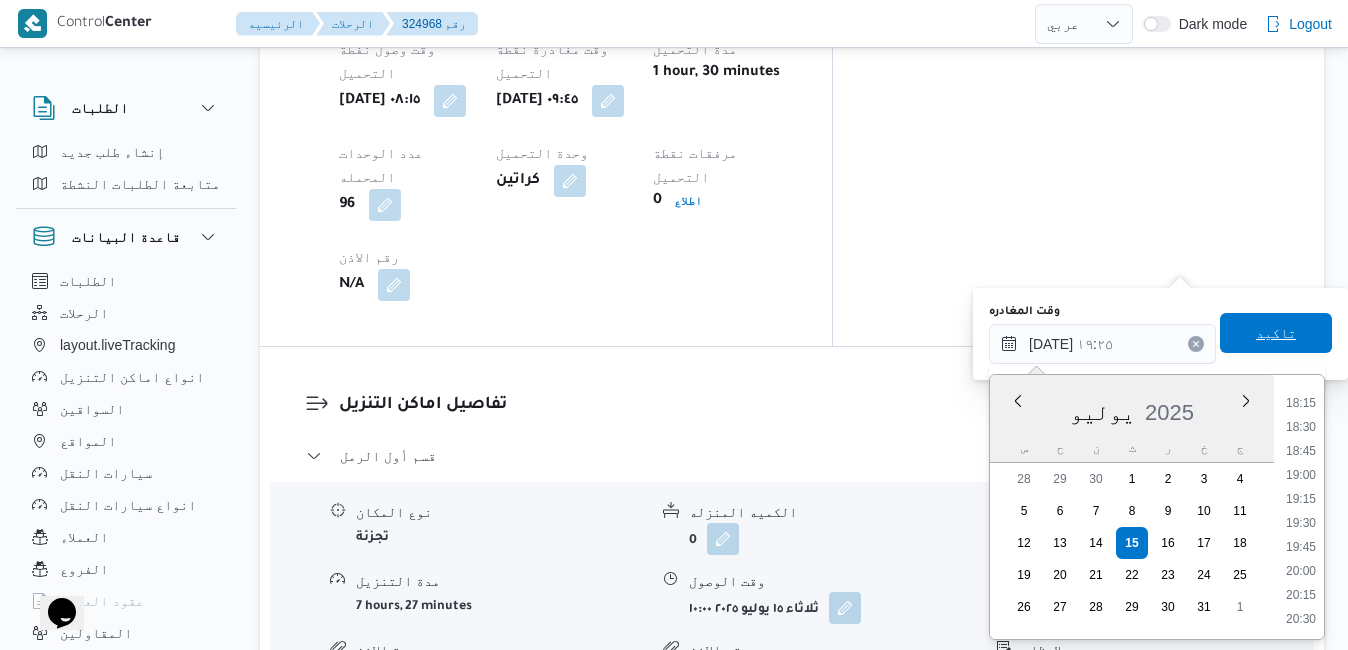 click on "تاكيد" at bounding box center (1276, 333) 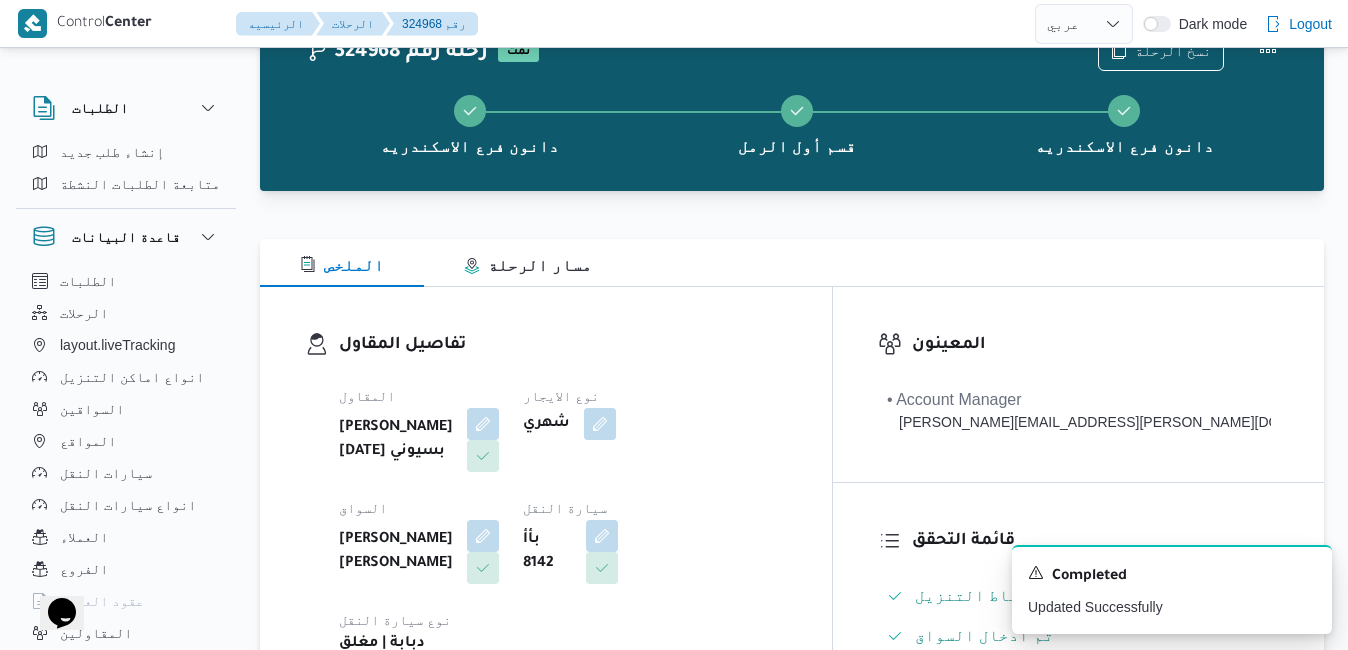 scroll, scrollTop: 0, scrollLeft: 0, axis: both 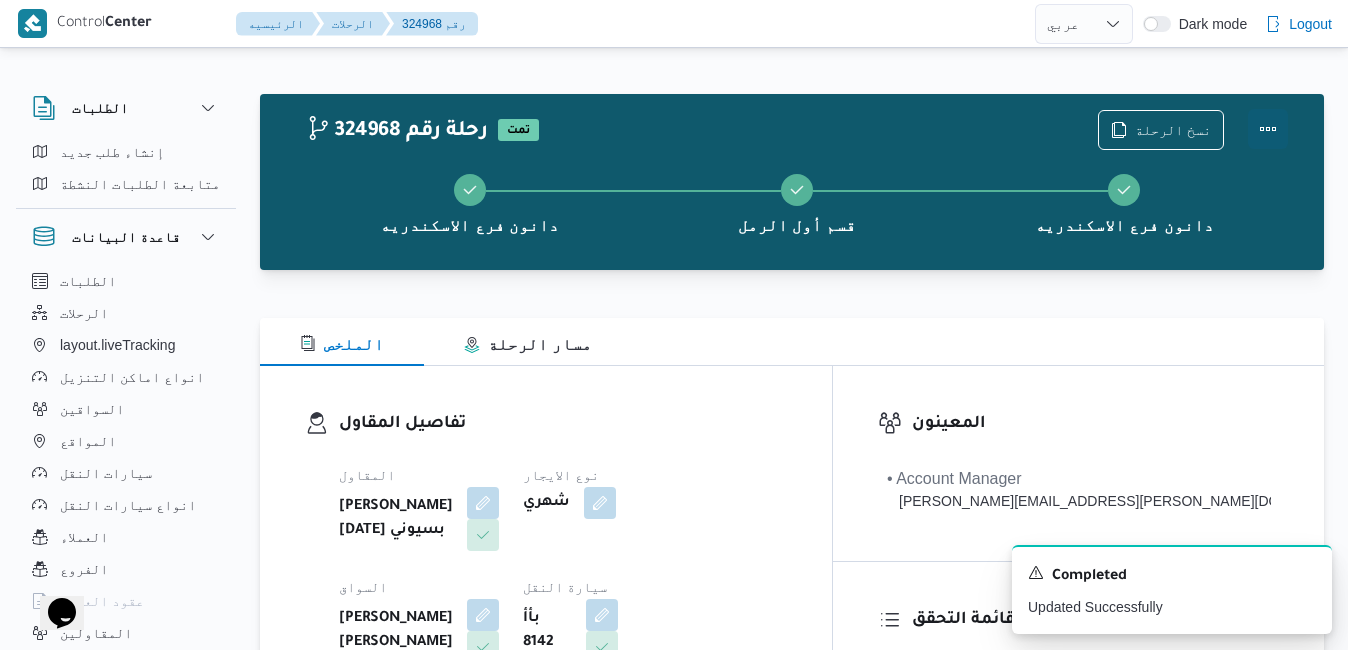 click at bounding box center [1268, 129] 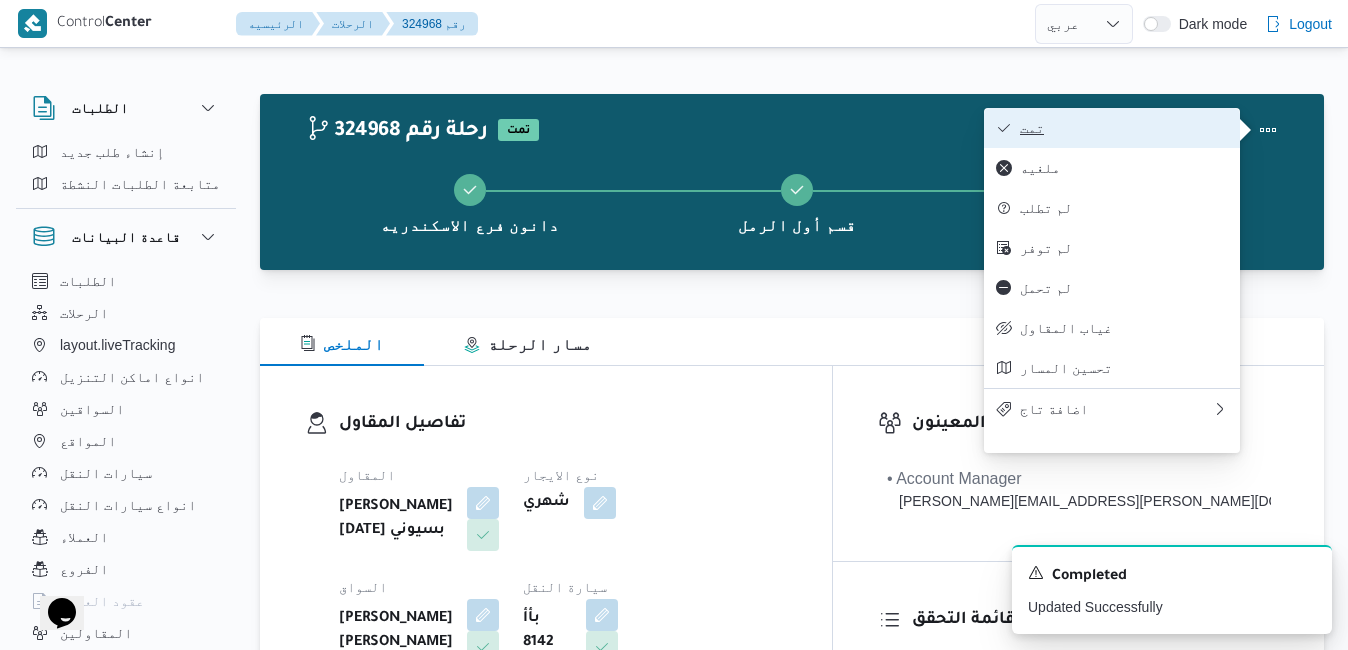 click on "تمت" at bounding box center [1124, 128] 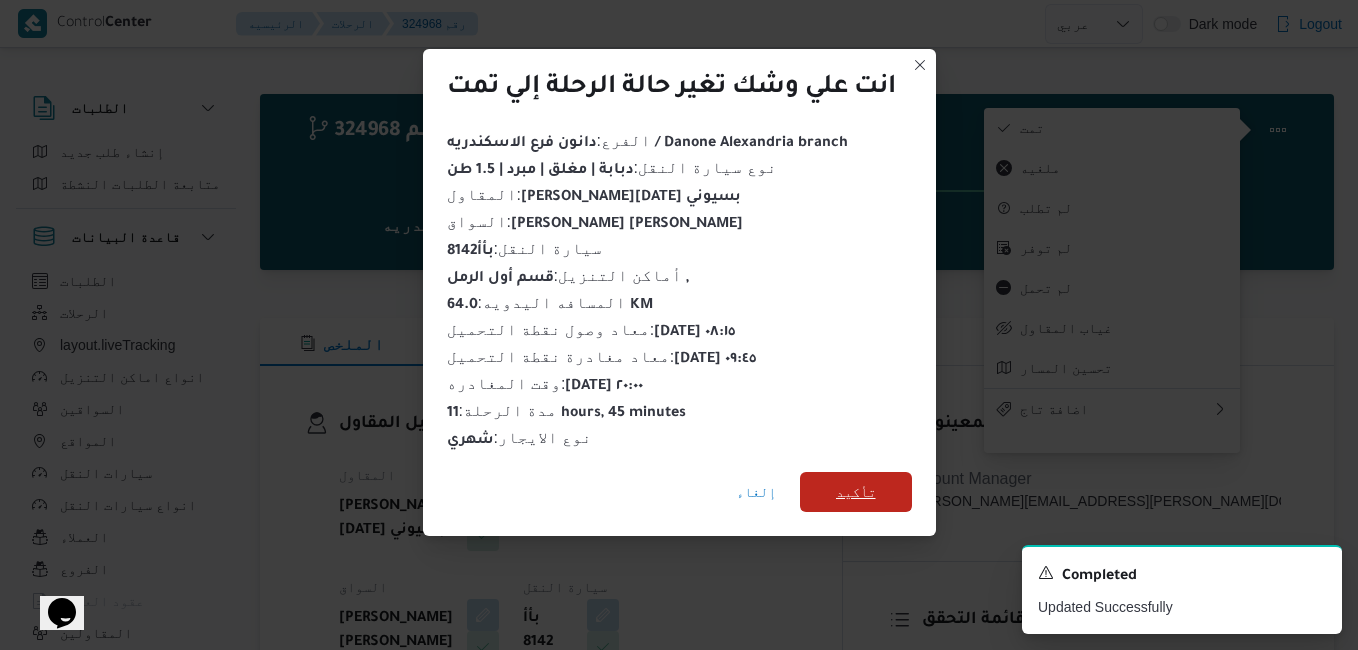 click on "تأكيد" at bounding box center [856, 492] 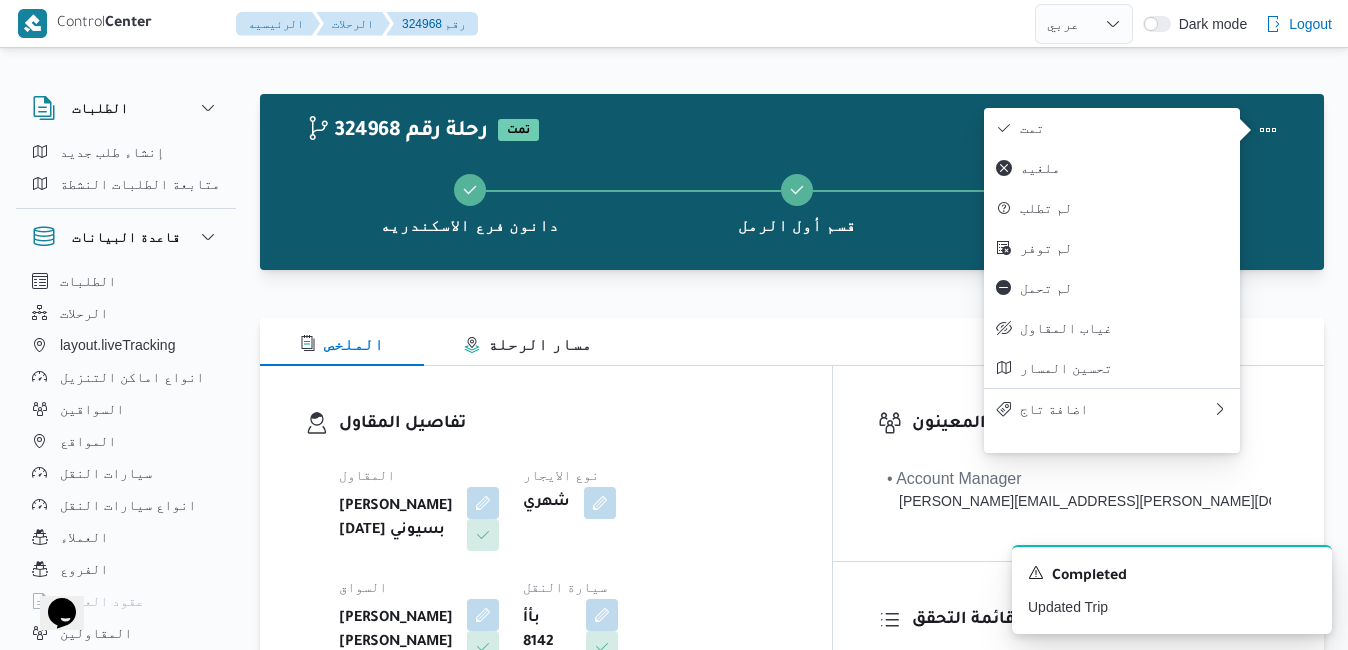 click on "المقاول محمد جمعة دسوقي بسيوني نوع الايجار شهري السواق شهاب محمد عبدالنبى عبدالسلام محمد سيارة النقل بأأ 8142 نوع سيارة النقل دبابة | مغلق | مبرد | 1.5 طن" at bounding box center [563, 623] 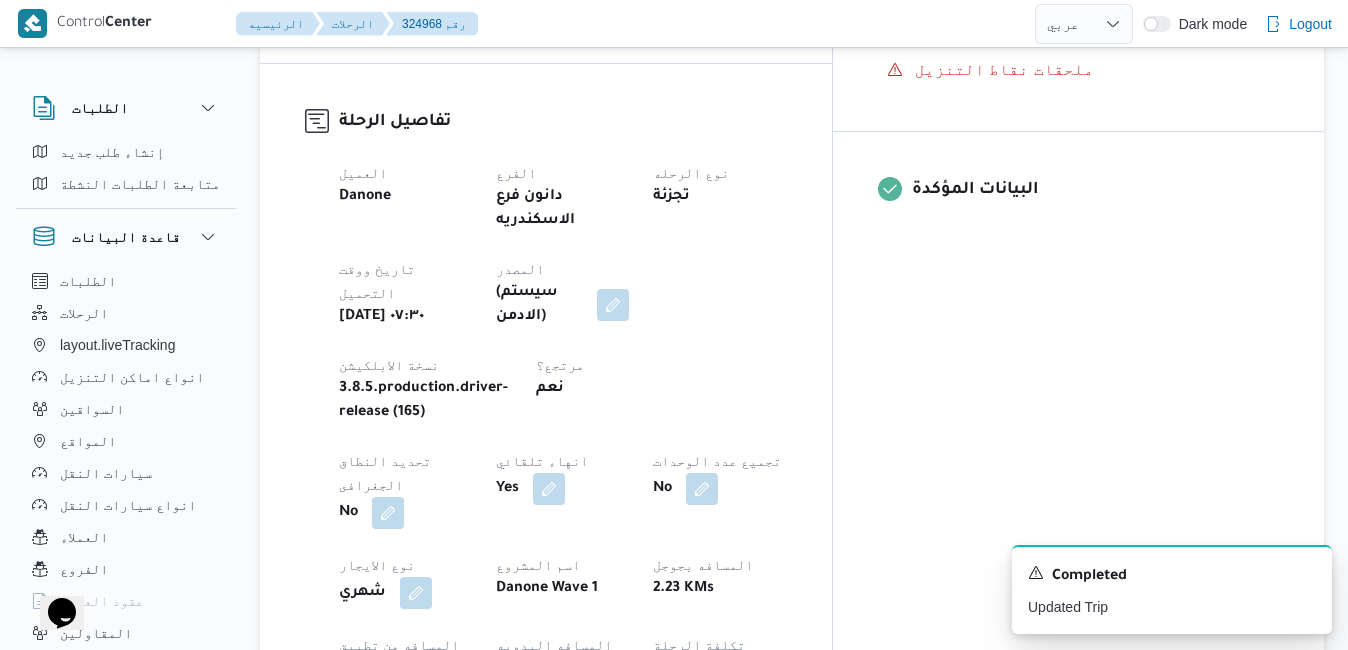 scroll, scrollTop: 800, scrollLeft: 0, axis: vertical 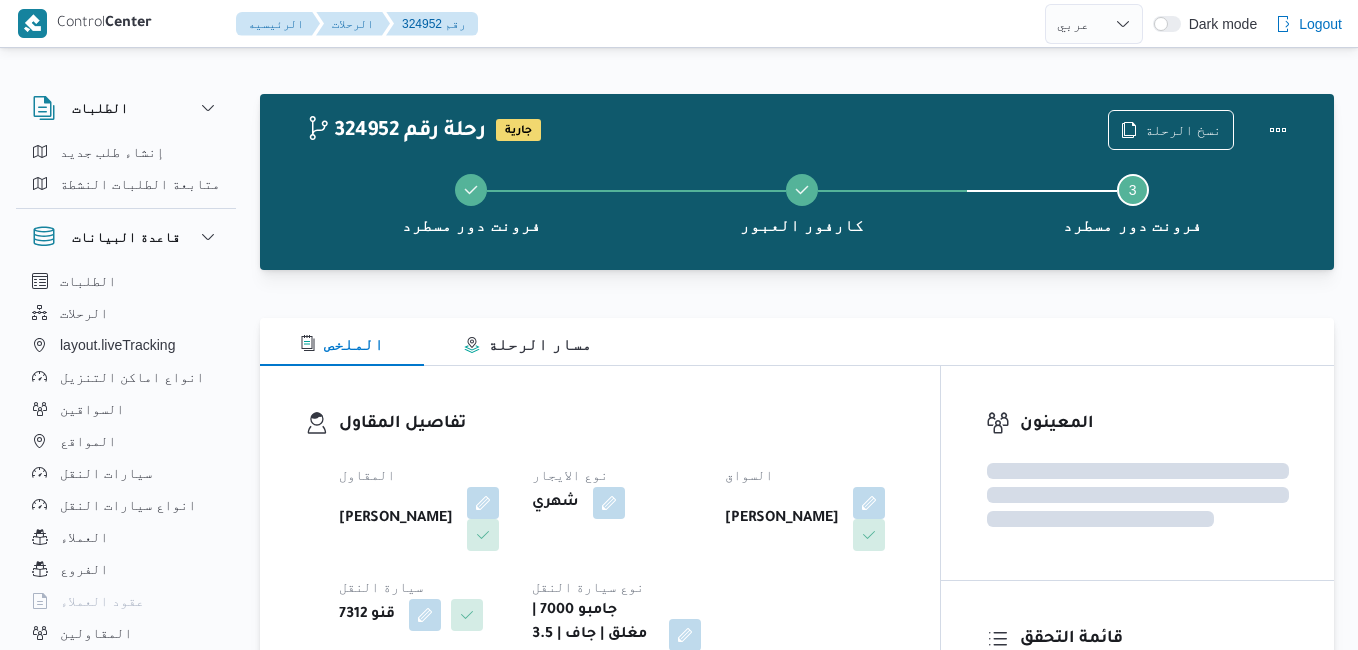 select on "ar" 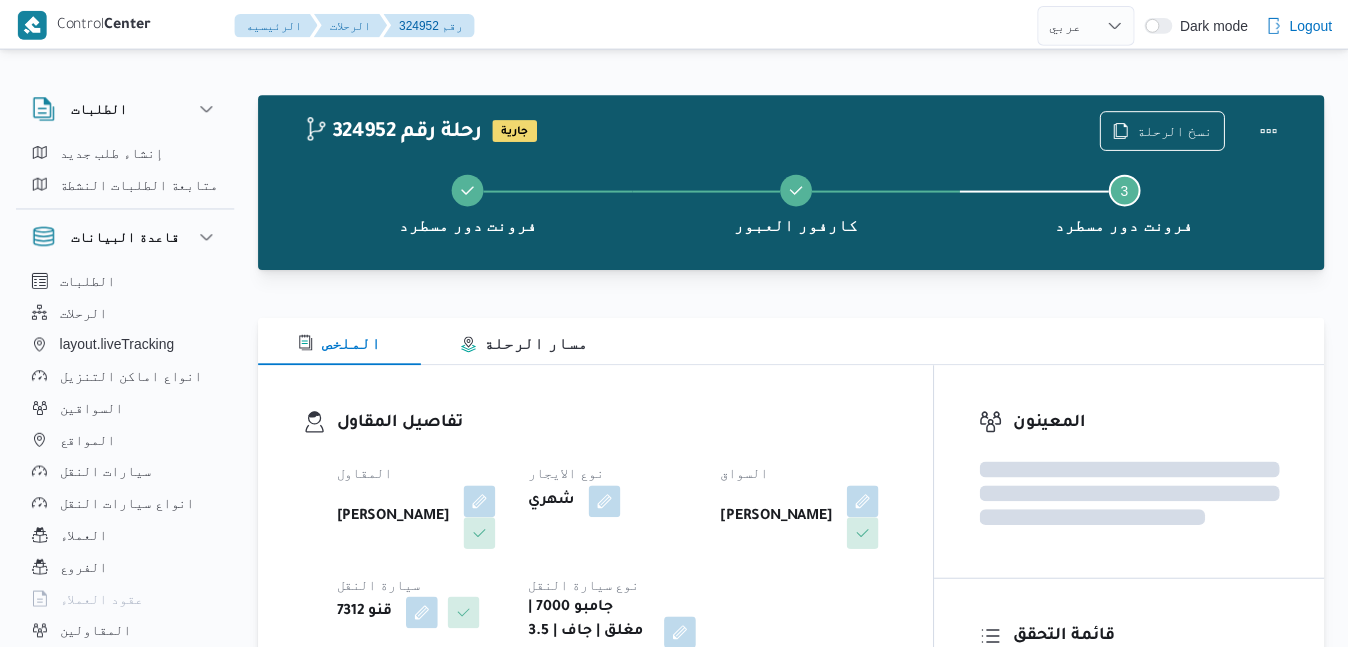 scroll, scrollTop: 0, scrollLeft: 0, axis: both 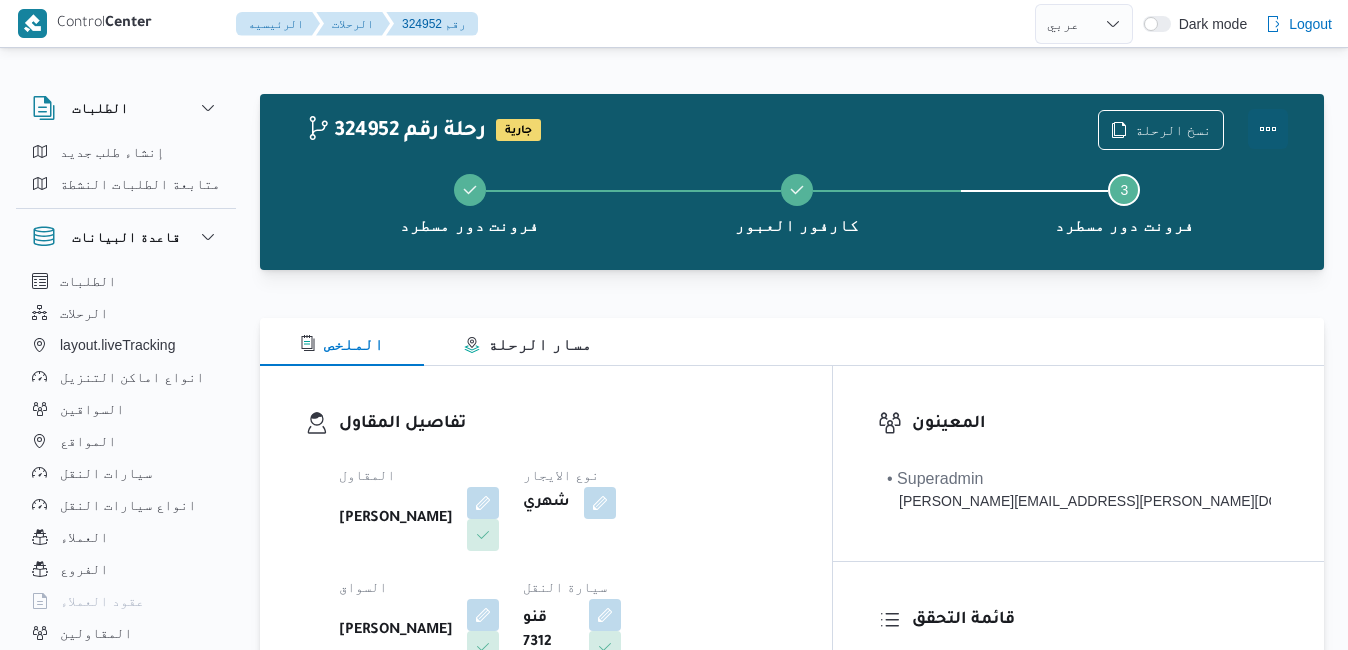 click at bounding box center (1268, 129) 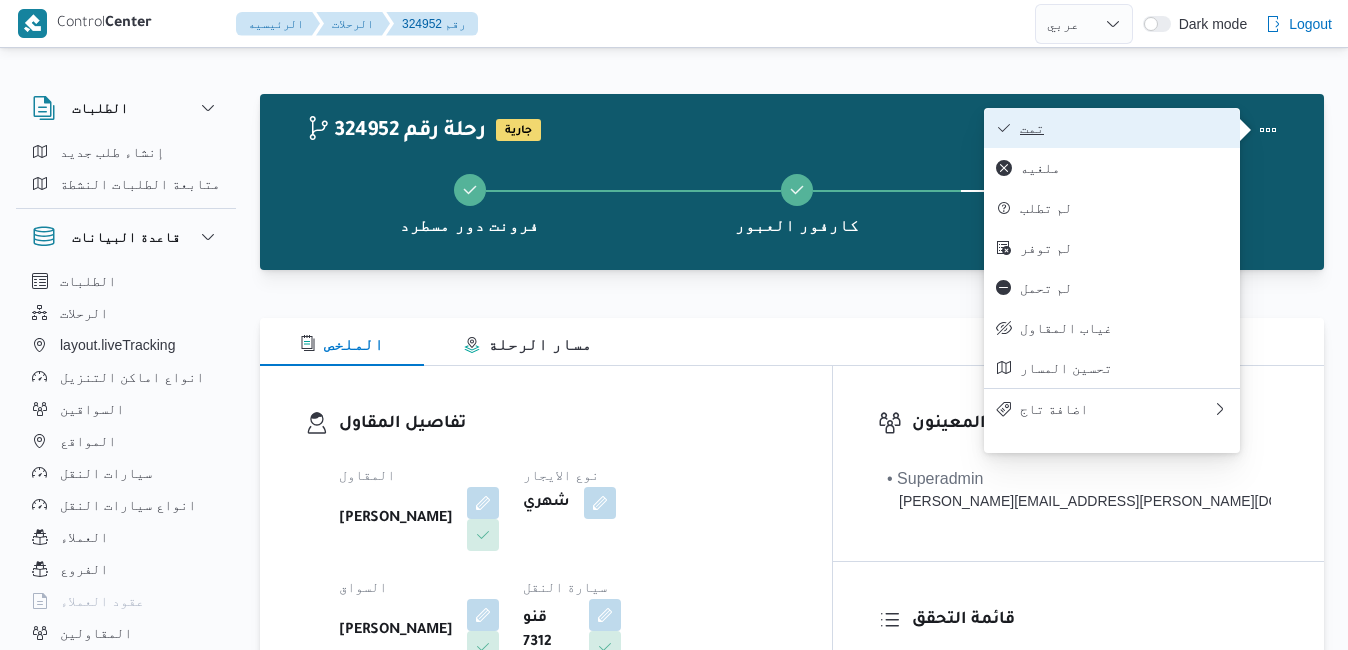 click on "تمت" at bounding box center (1124, 128) 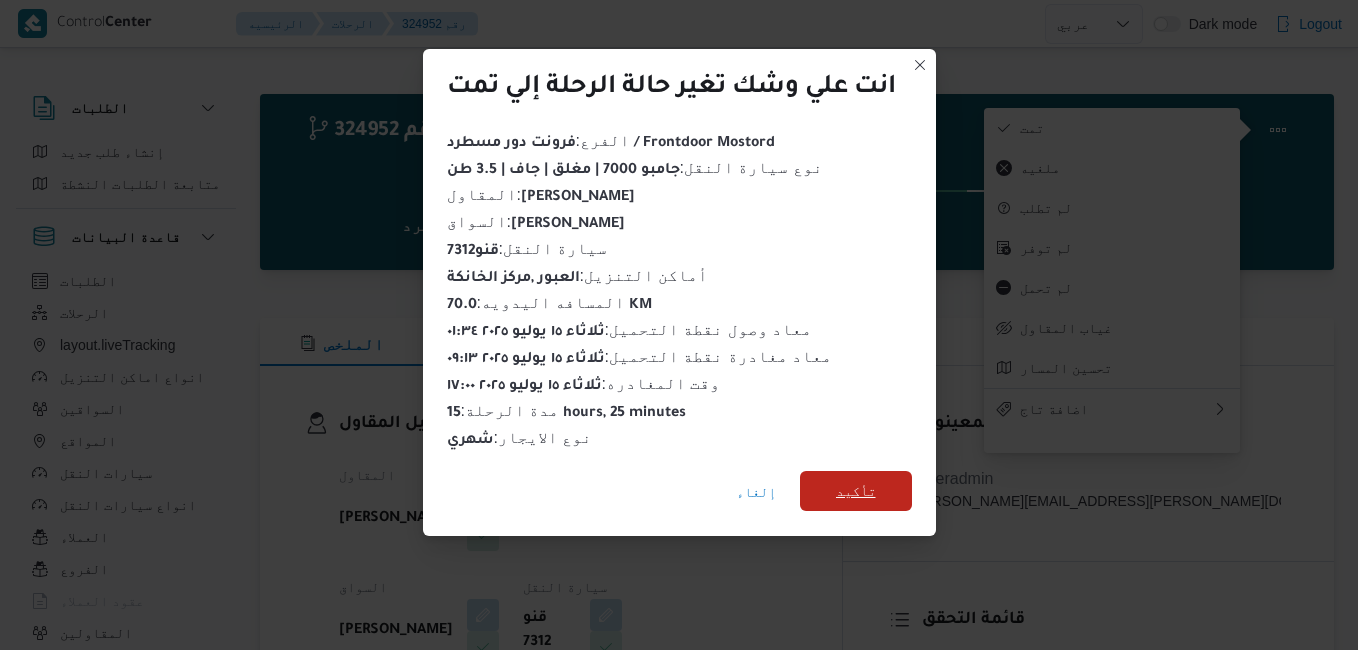 click on "تأكيد" at bounding box center (856, 491) 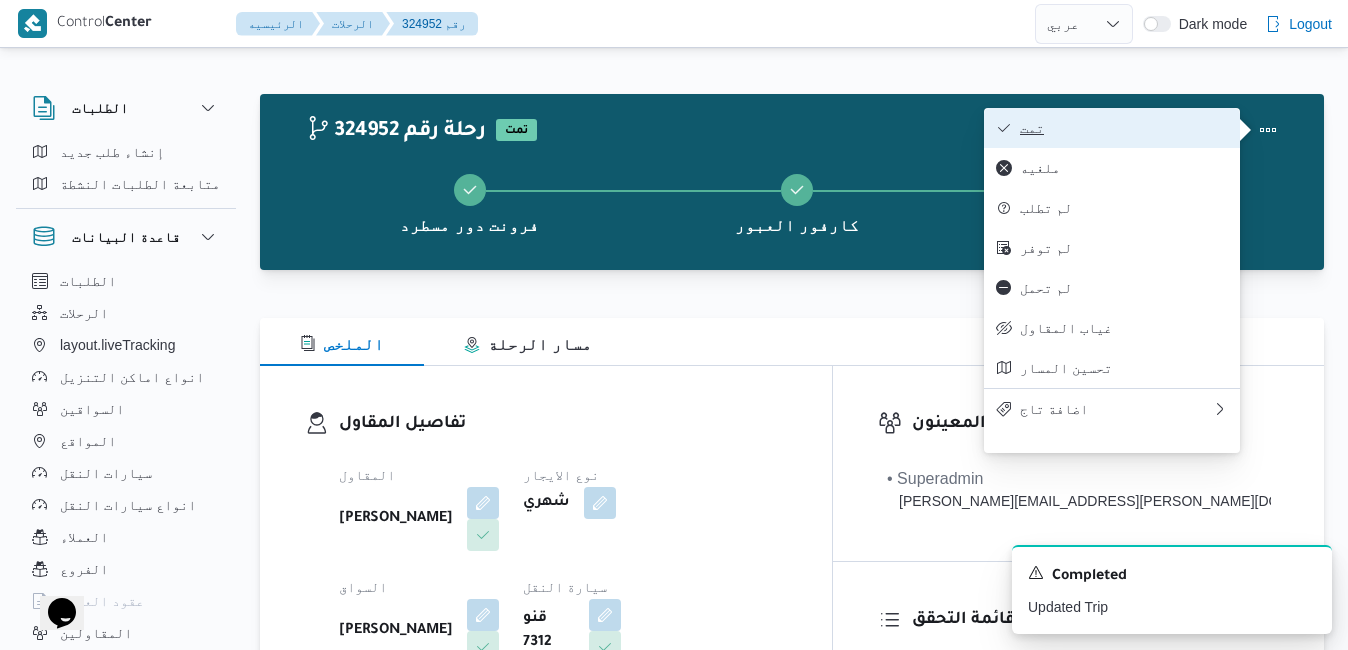 scroll, scrollTop: 0, scrollLeft: 0, axis: both 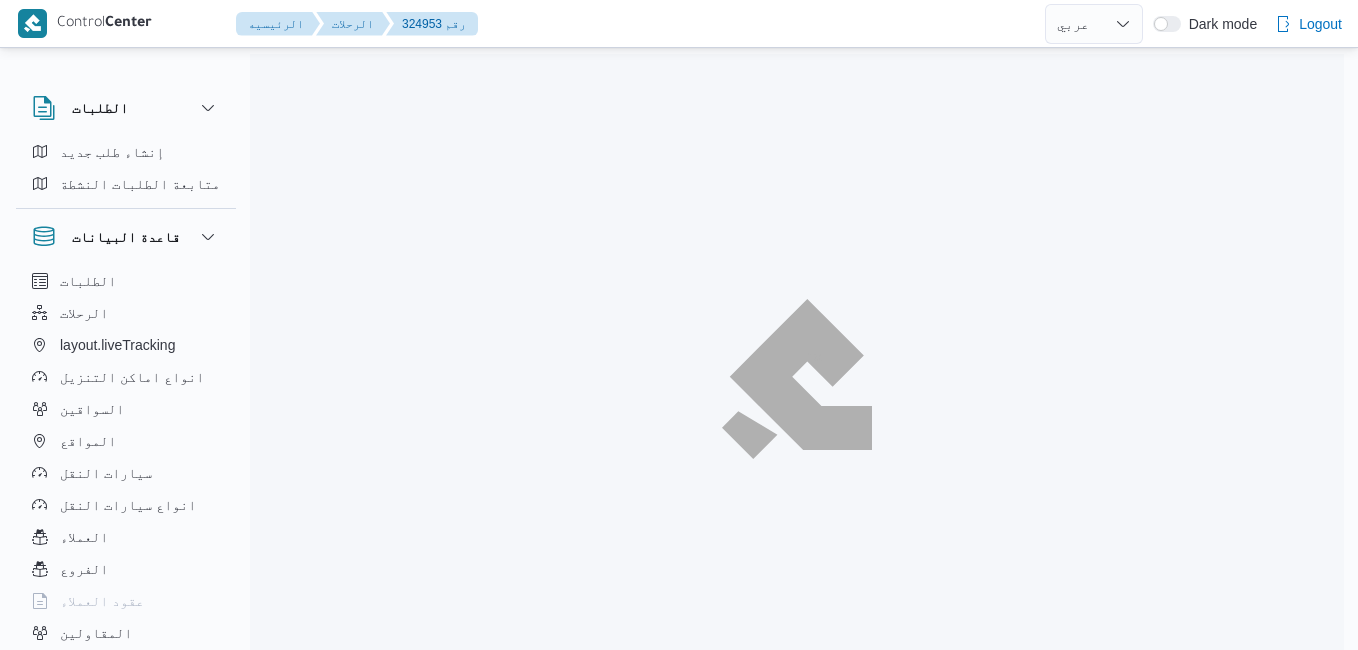 select on "ar" 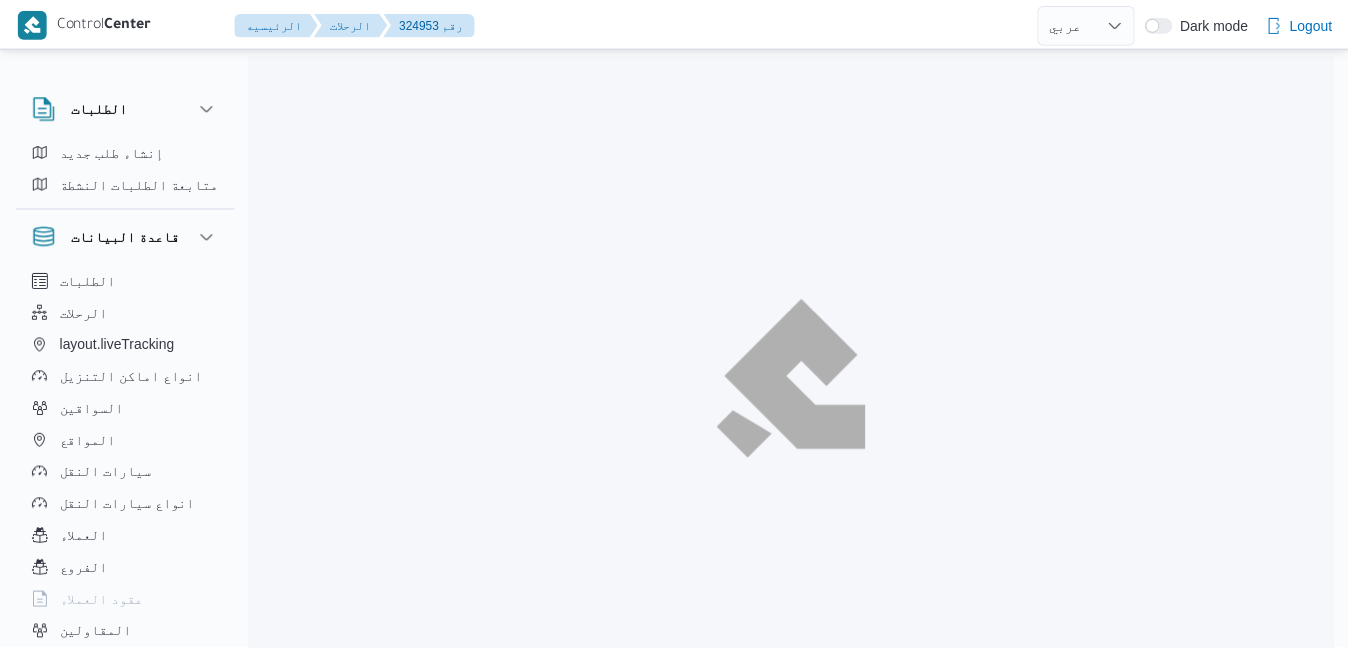 scroll, scrollTop: 0, scrollLeft: 0, axis: both 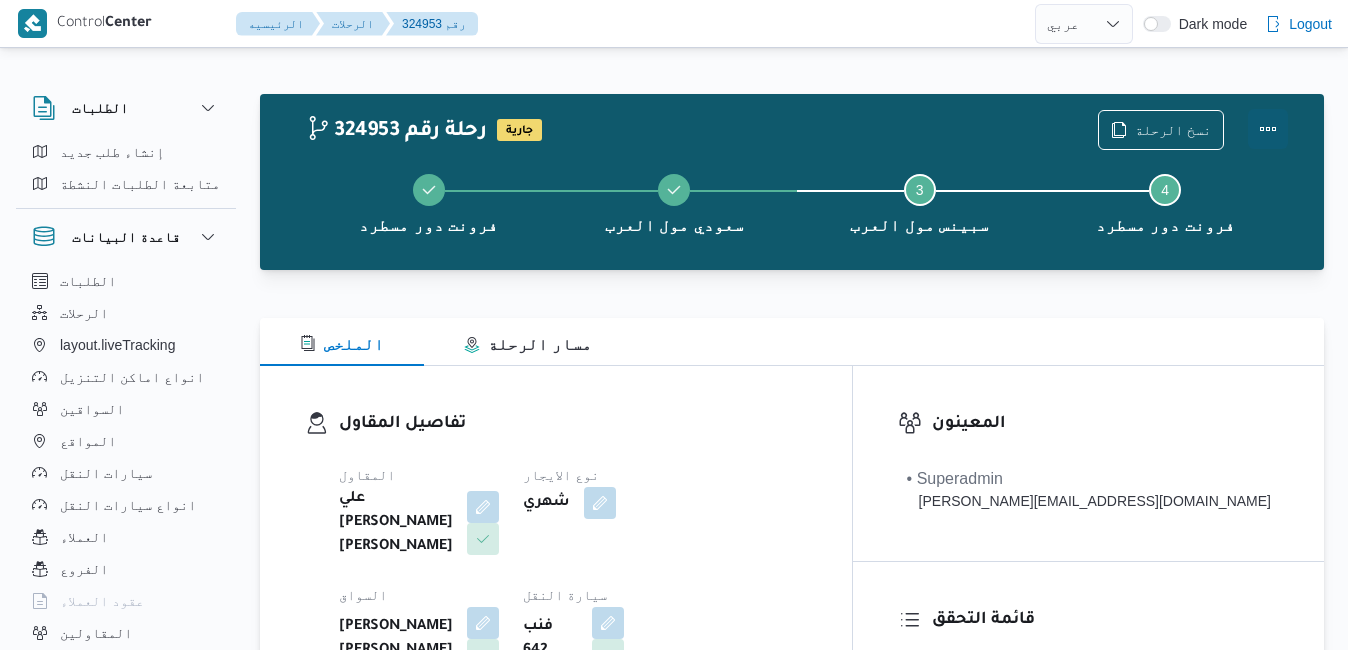 click at bounding box center (1268, 129) 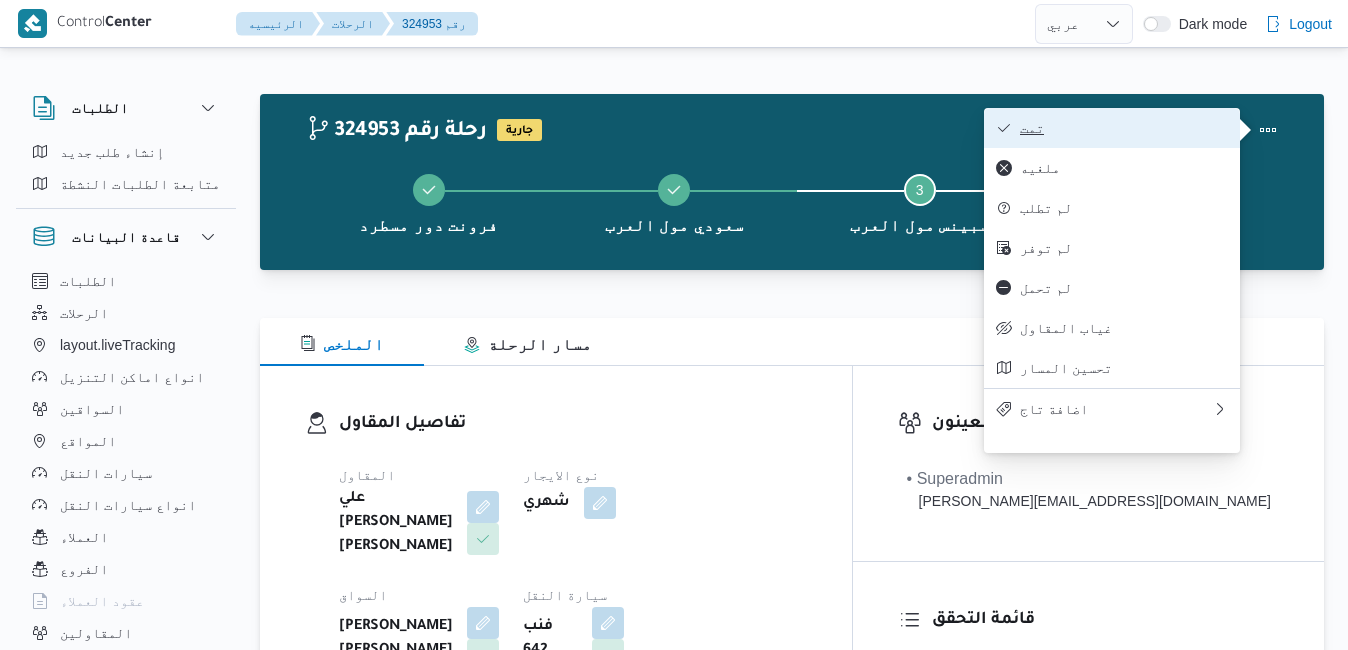 click on "تمت" at bounding box center [1124, 128] 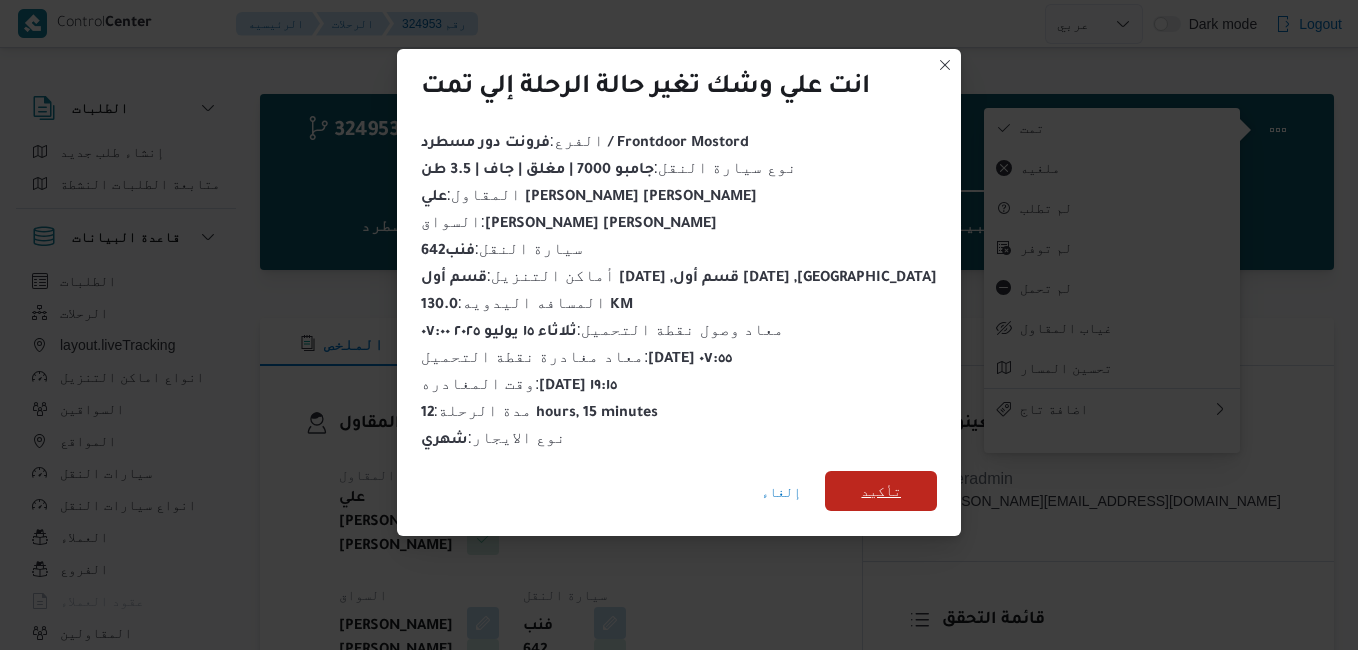 click on "تأكيد" at bounding box center [881, 491] 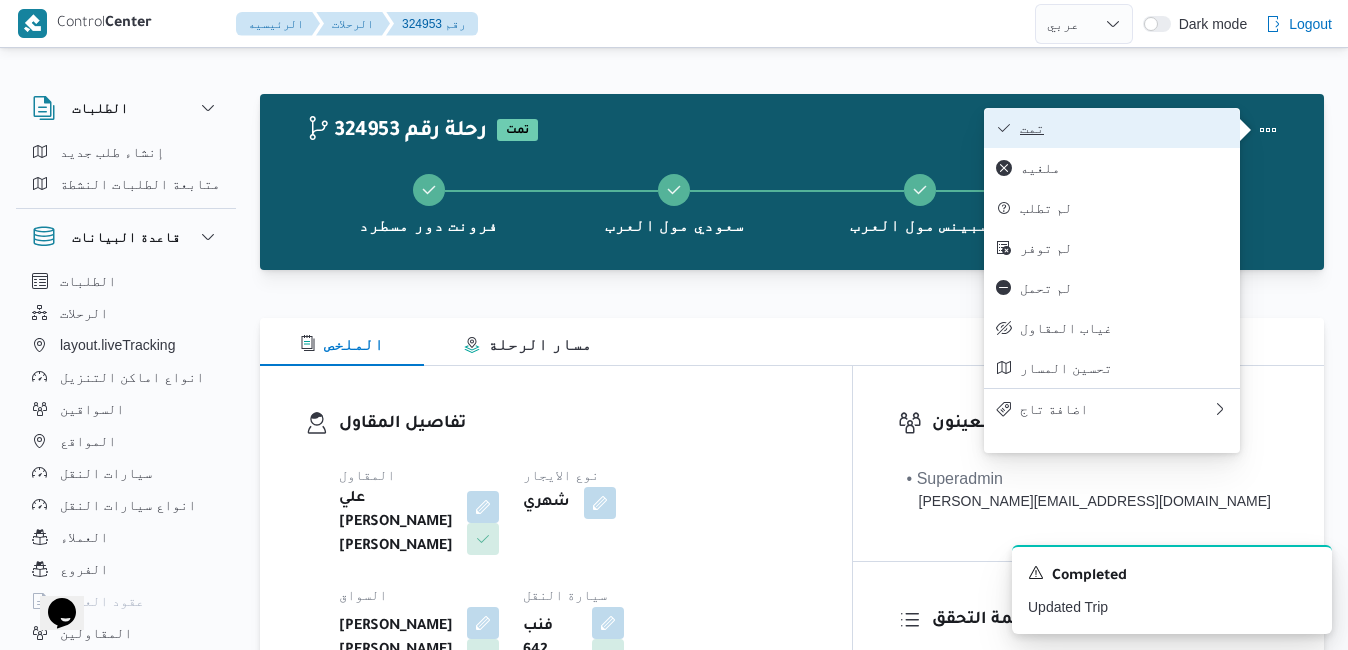 scroll, scrollTop: 0, scrollLeft: 0, axis: both 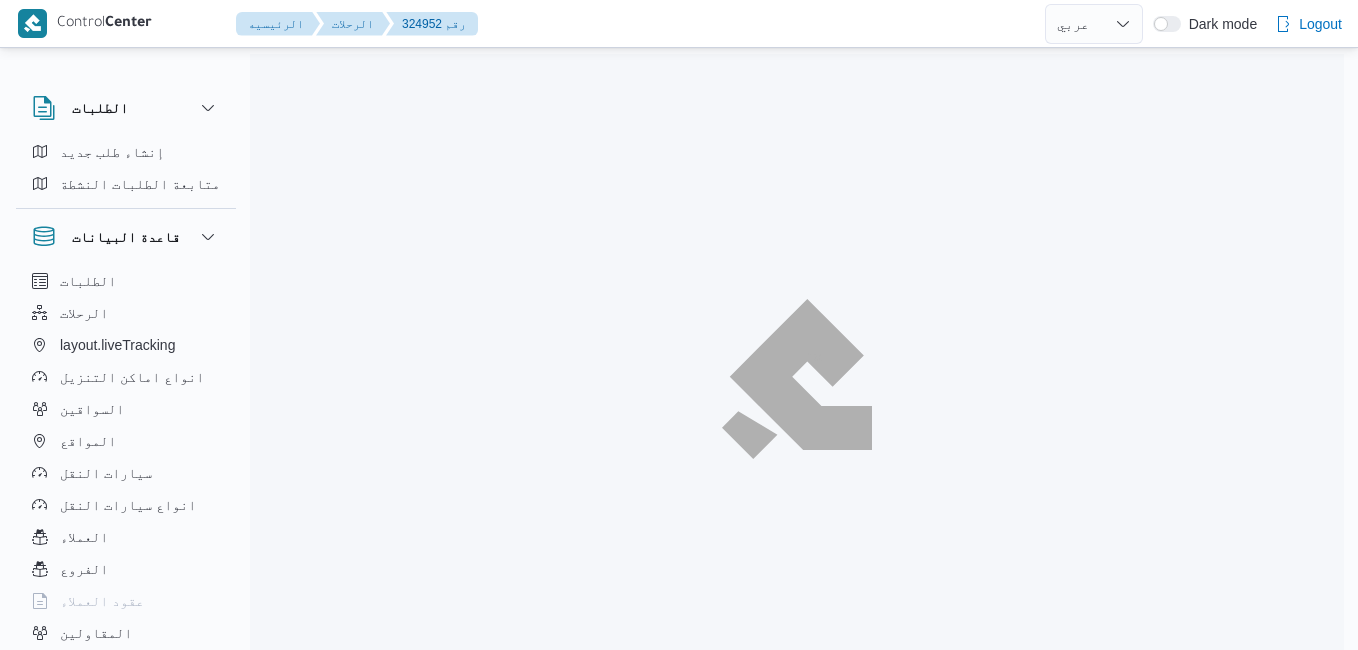 select on "ar" 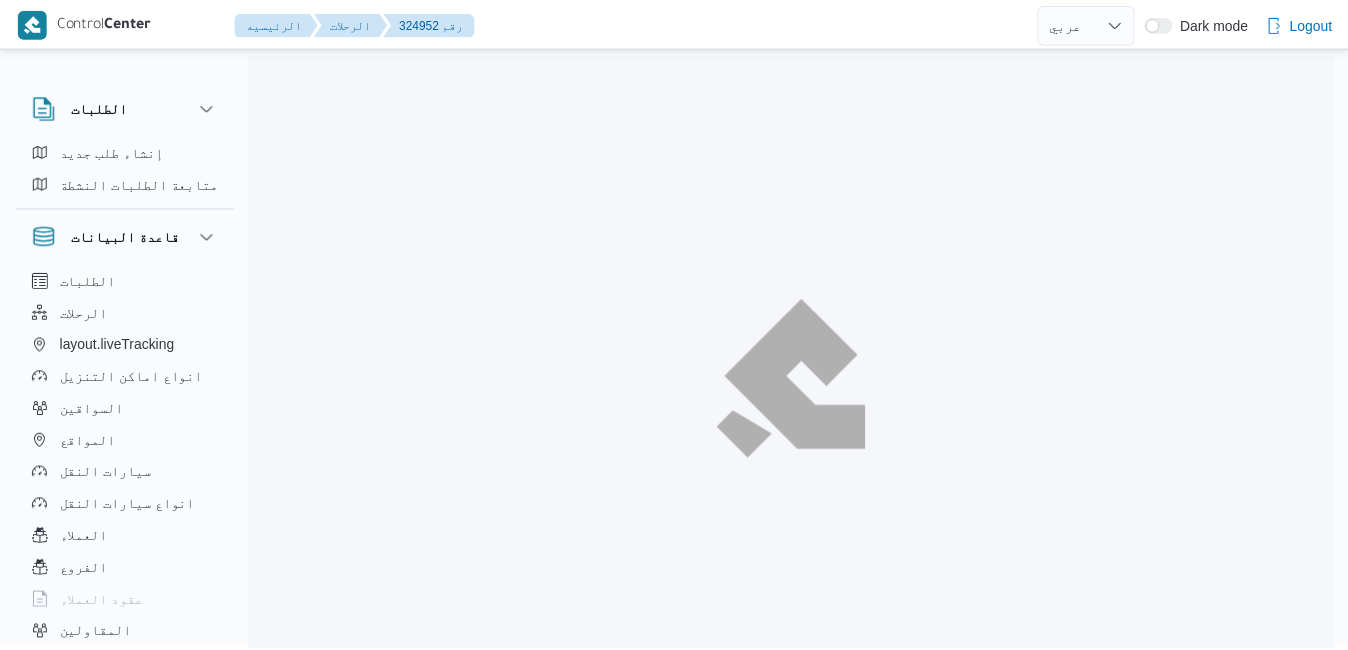 scroll, scrollTop: 0, scrollLeft: 0, axis: both 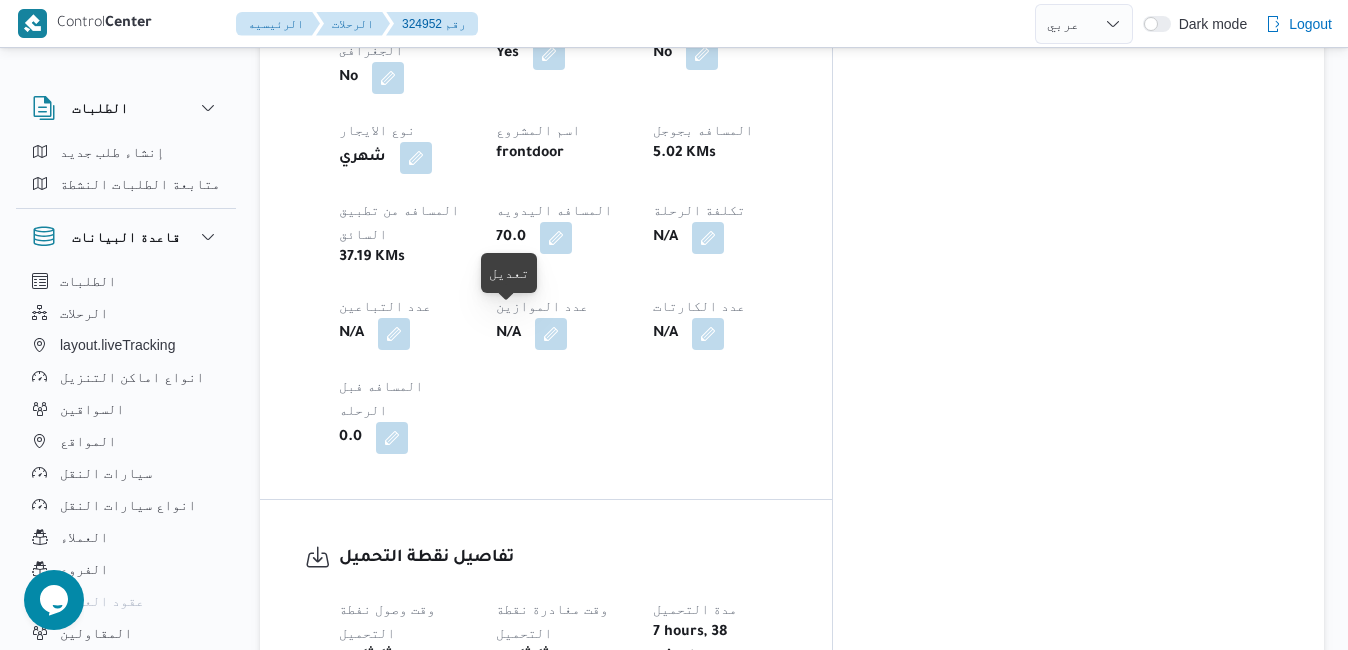 click at bounding box center (456, 680) 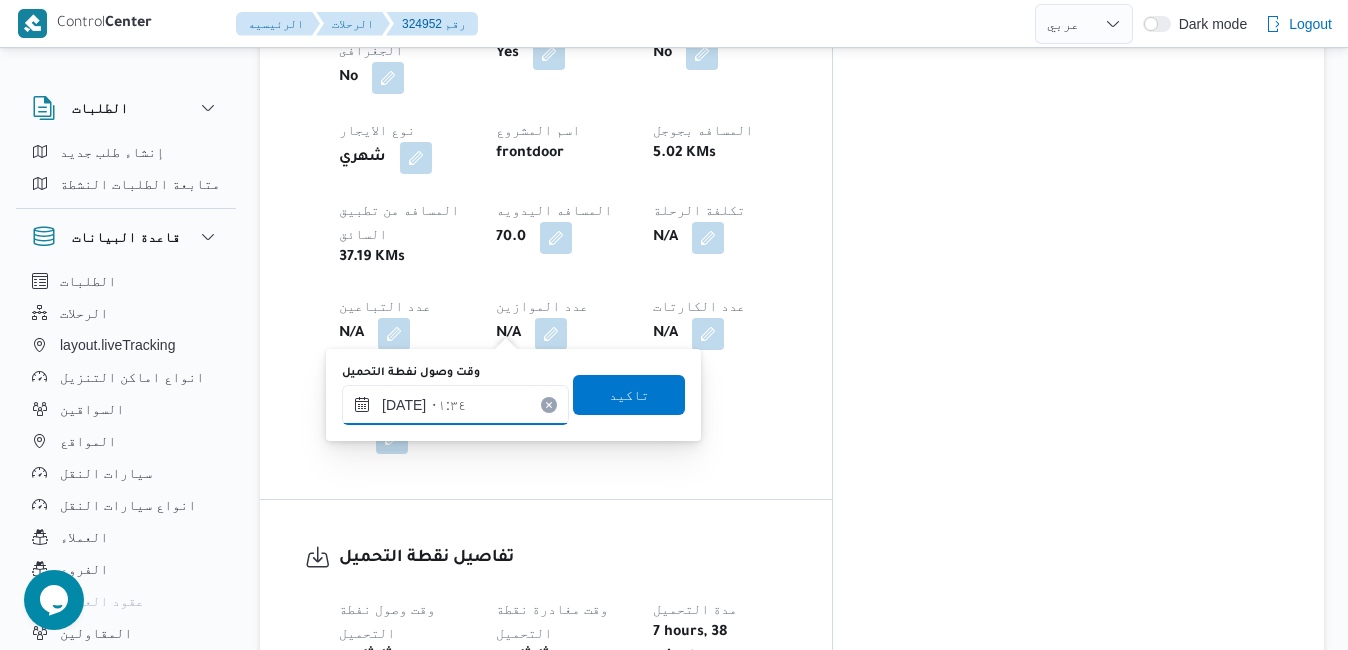 click on "[DATE] ٠١:٣٤" at bounding box center [455, 405] 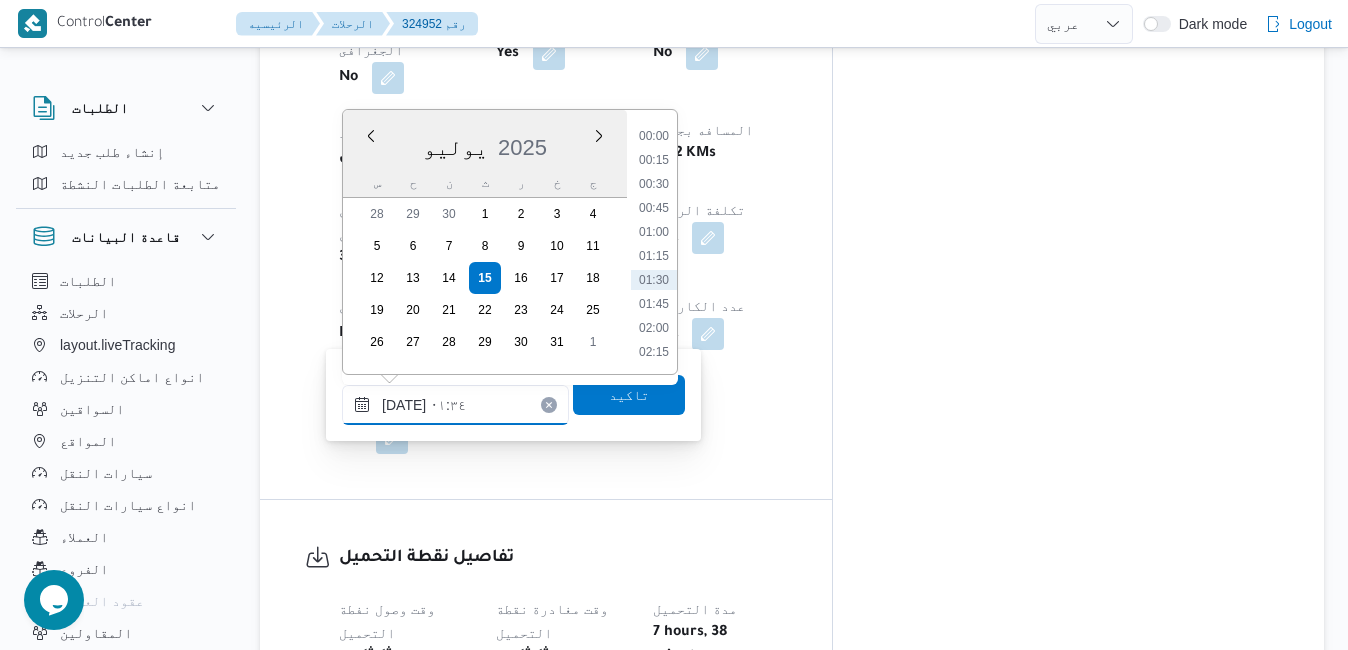 scroll, scrollTop: 22, scrollLeft: 0, axis: vertical 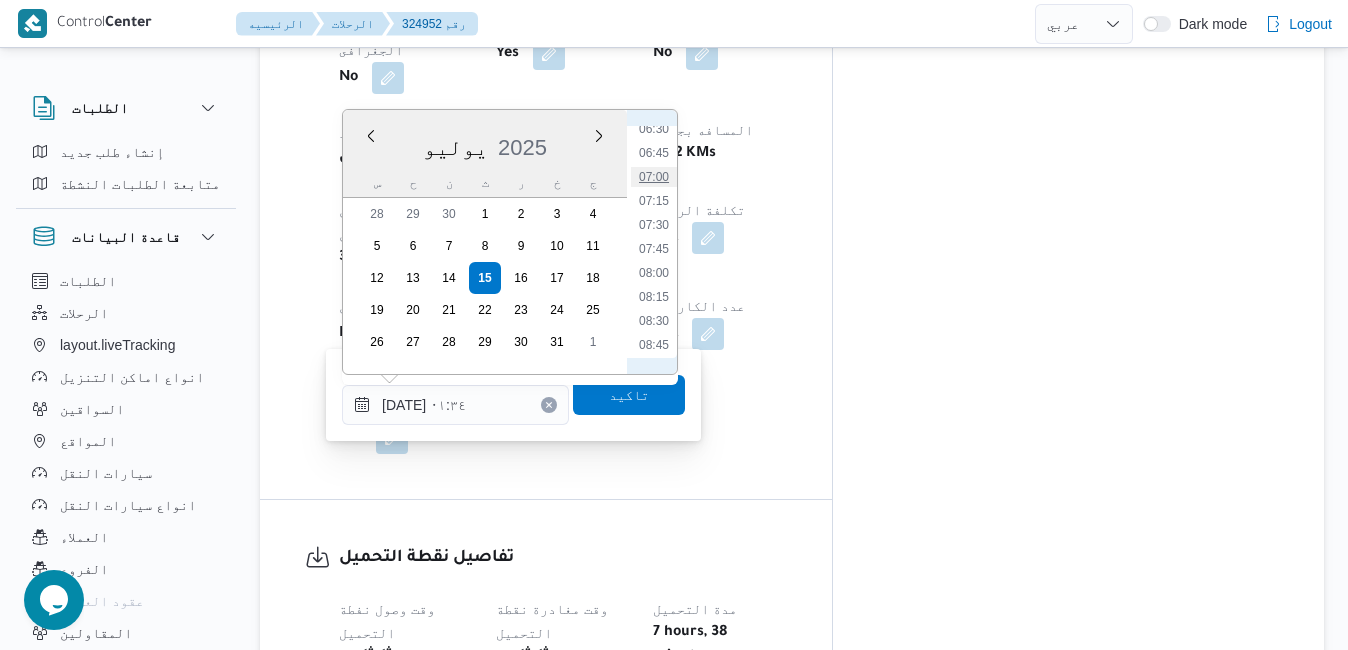 click on "07:00" at bounding box center [654, 177] 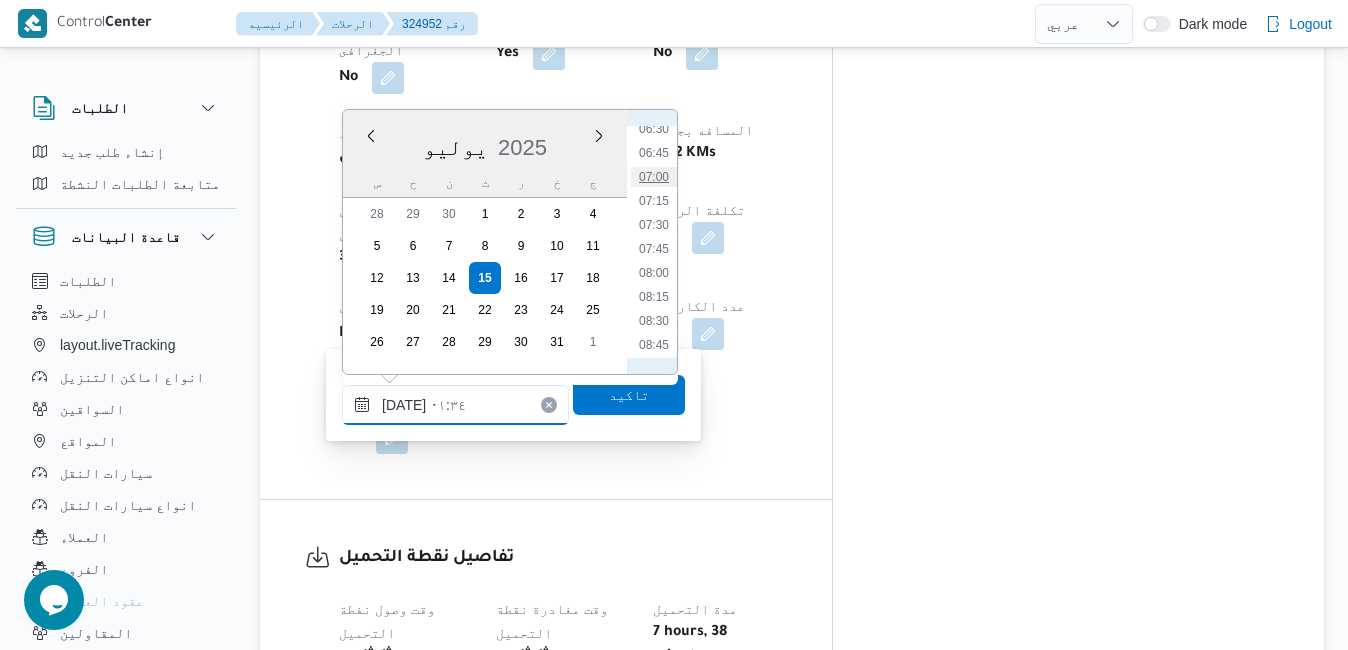 type on "[DATE] ٠٧:٠٠" 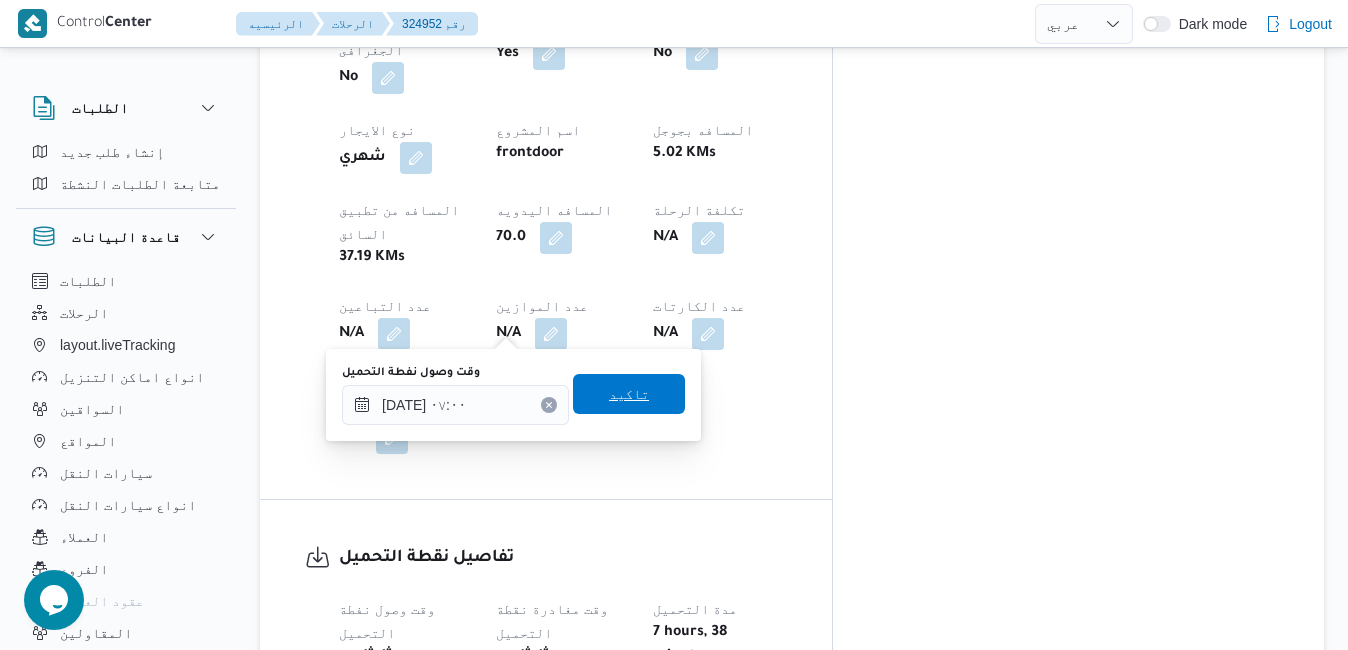 click on "تاكيد" at bounding box center [629, 394] 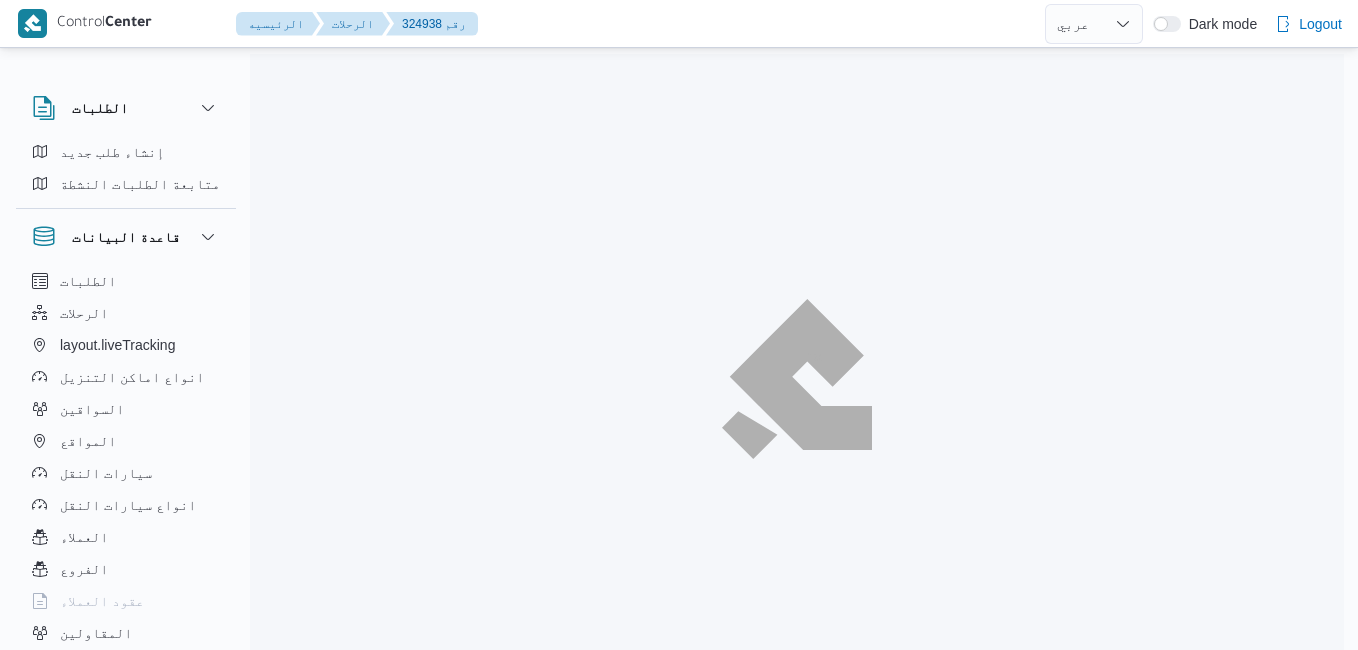 select on "ar" 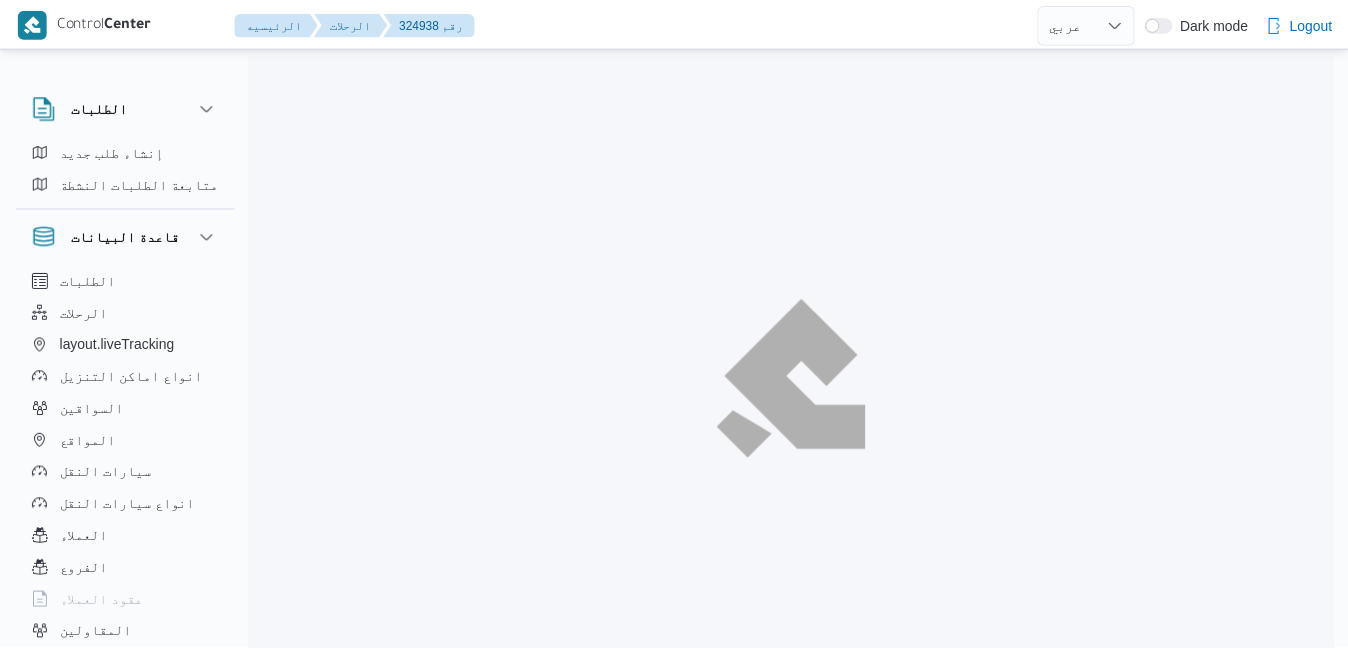 scroll, scrollTop: 0, scrollLeft: 0, axis: both 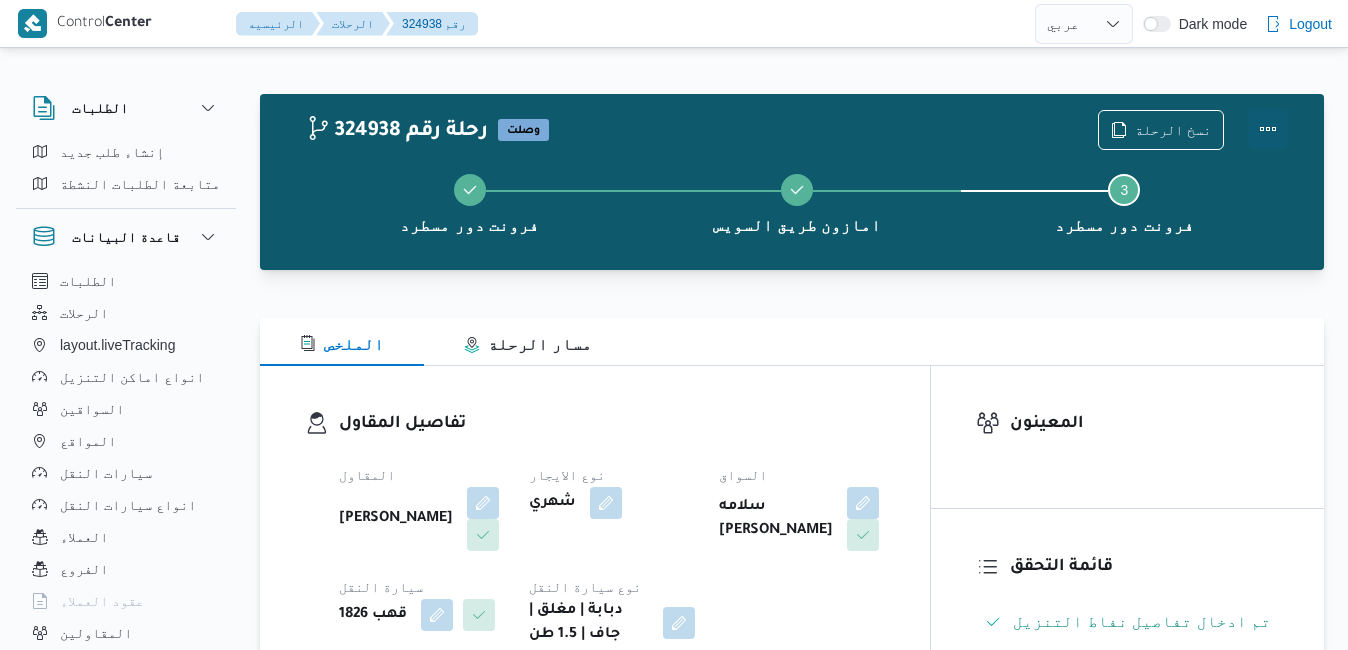click at bounding box center (1268, 129) 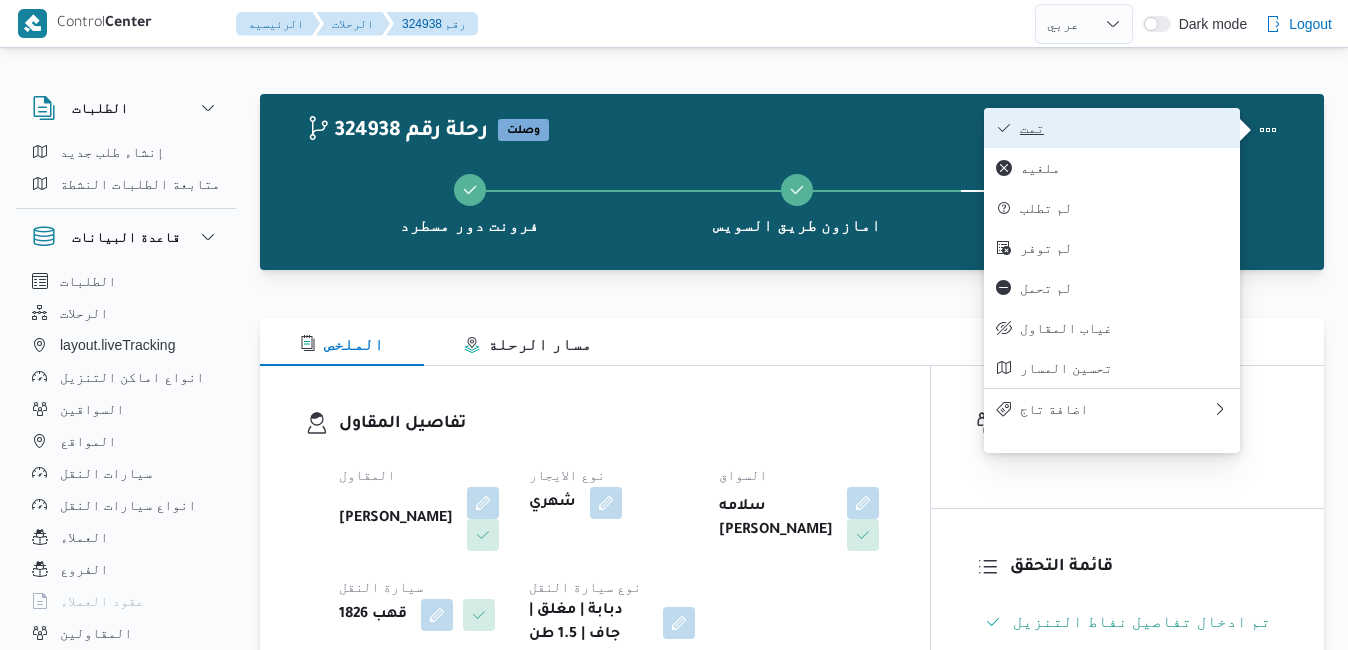 click on "تمت" at bounding box center (1124, 128) 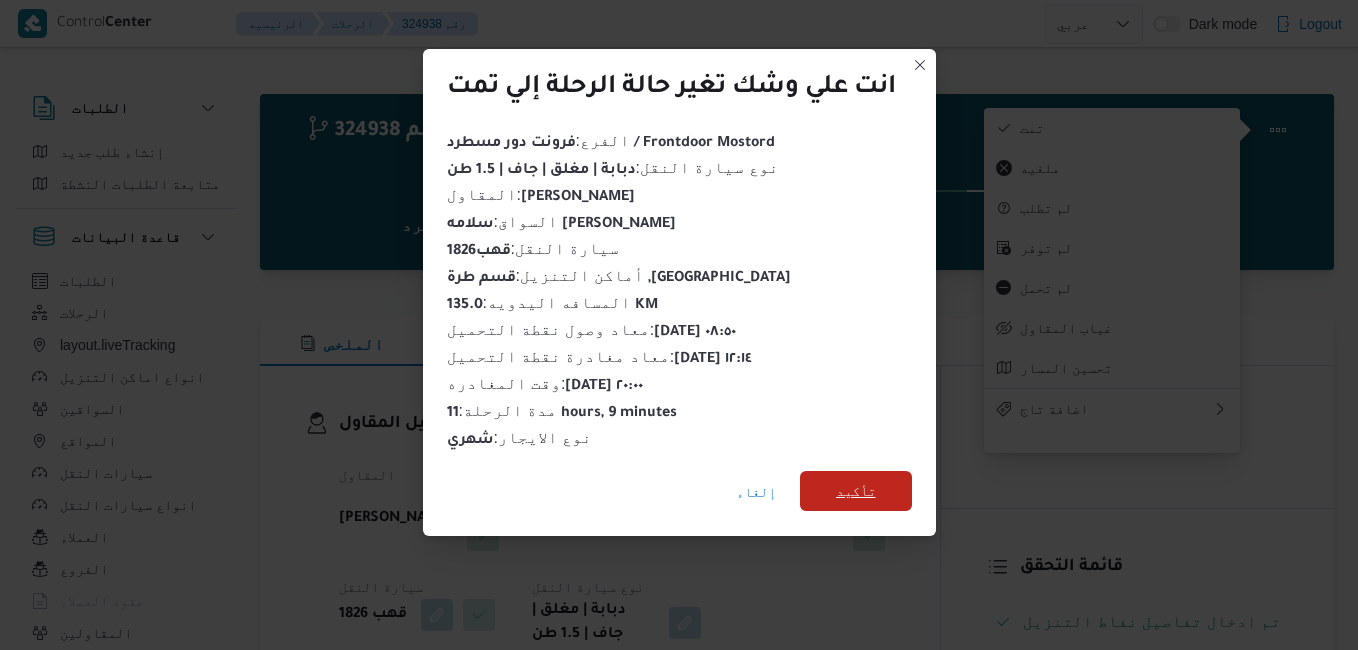 click on "تأكيد" at bounding box center (856, 491) 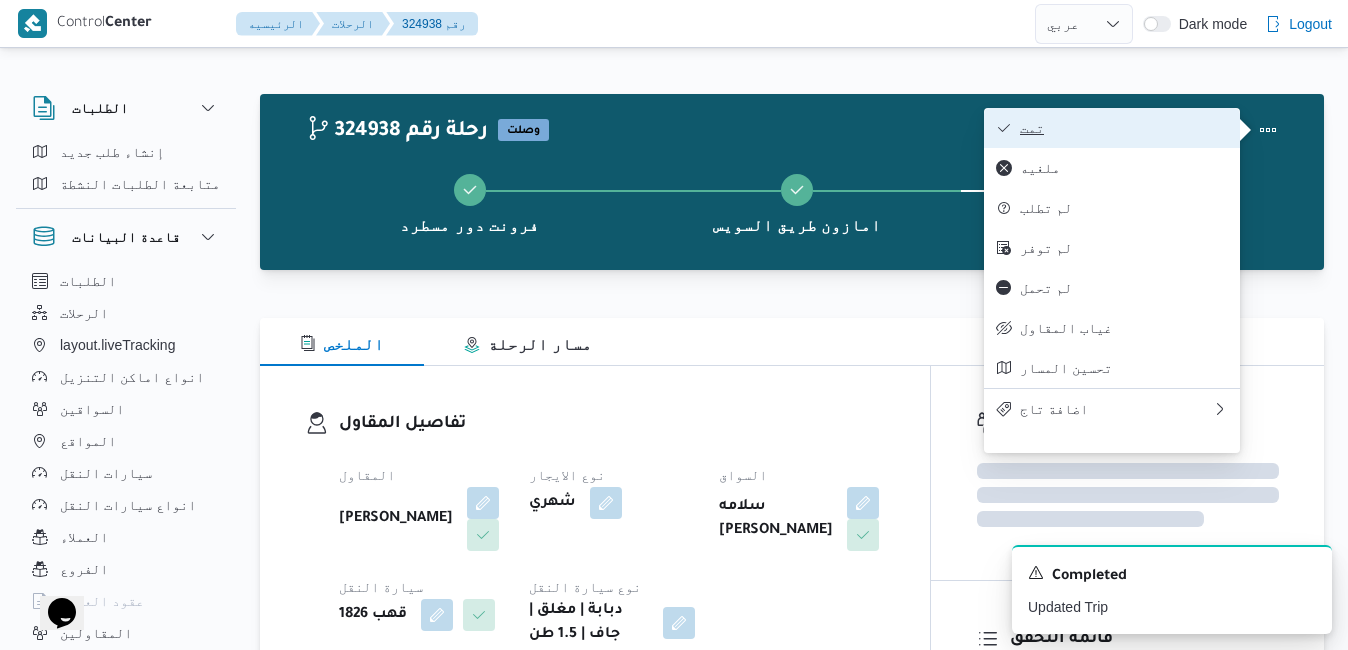 scroll, scrollTop: 0, scrollLeft: 0, axis: both 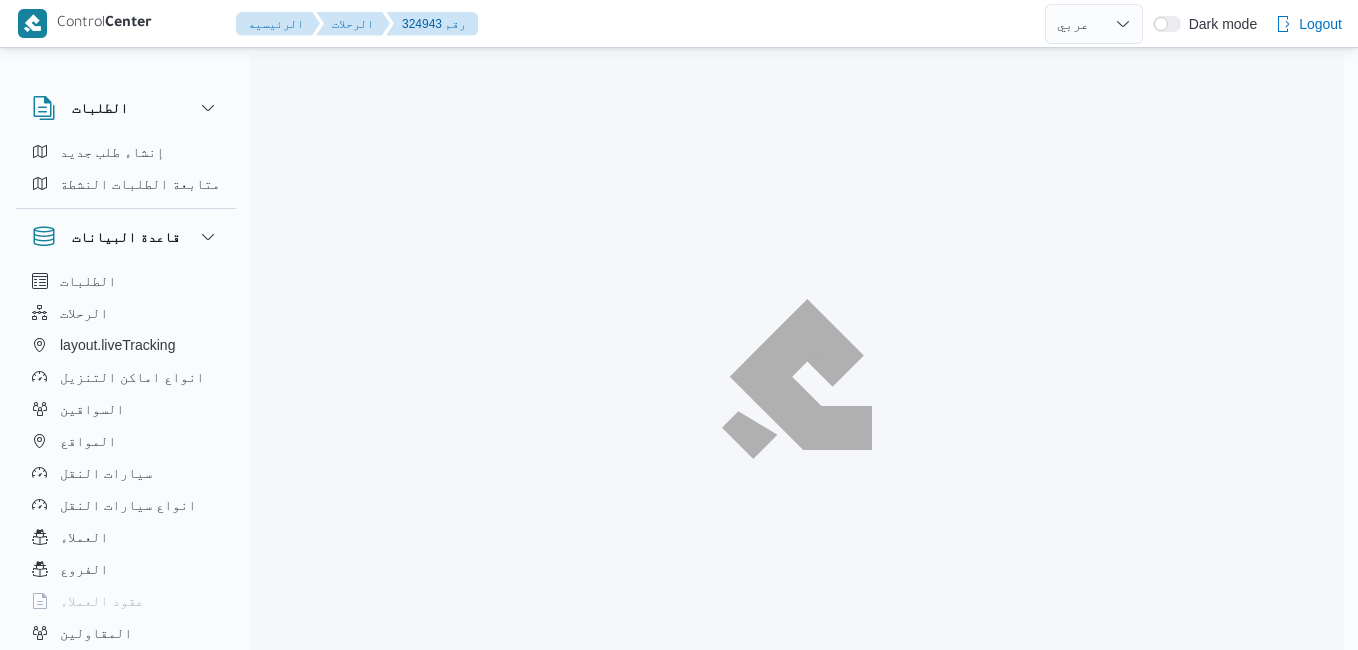 select on "ar" 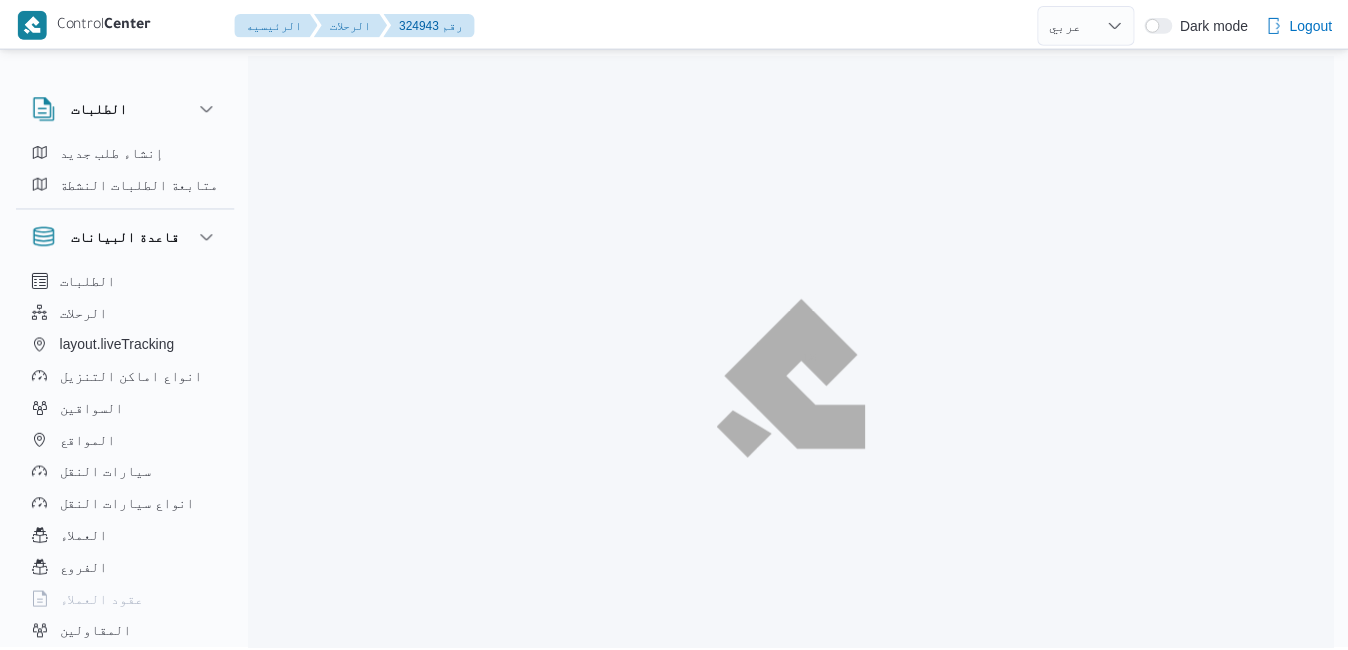 scroll, scrollTop: 0, scrollLeft: 0, axis: both 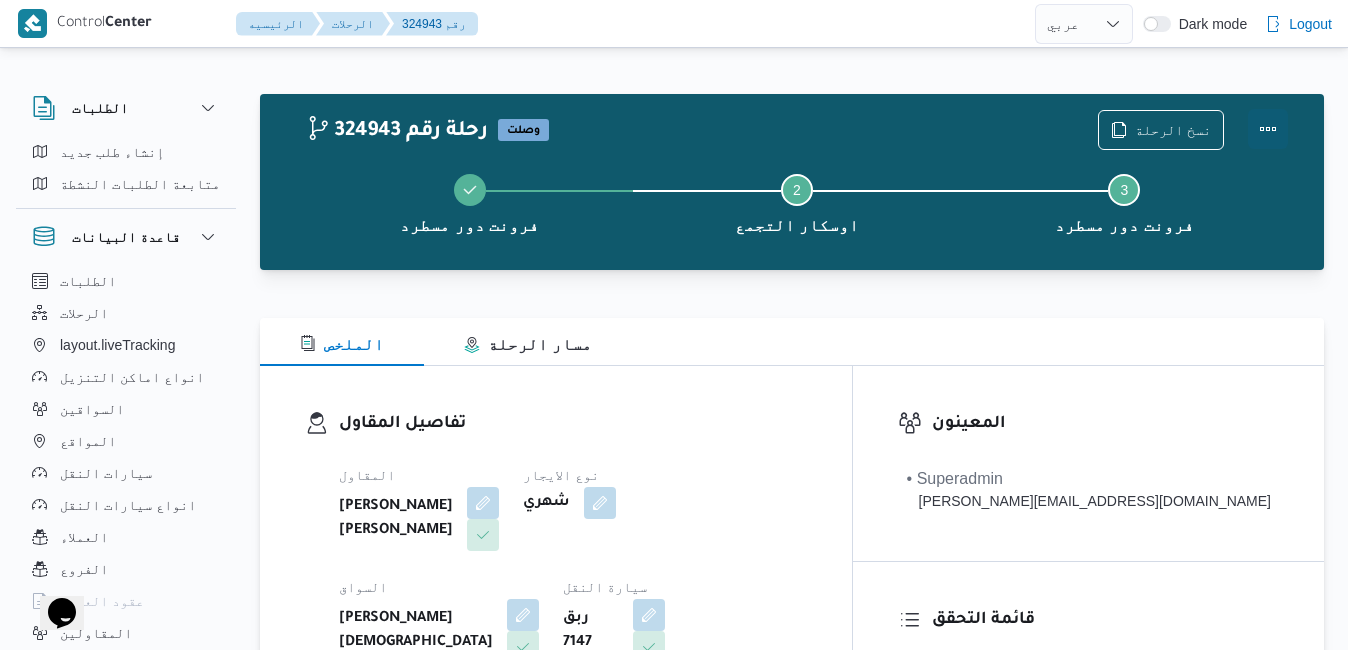 click at bounding box center [1268, 129] 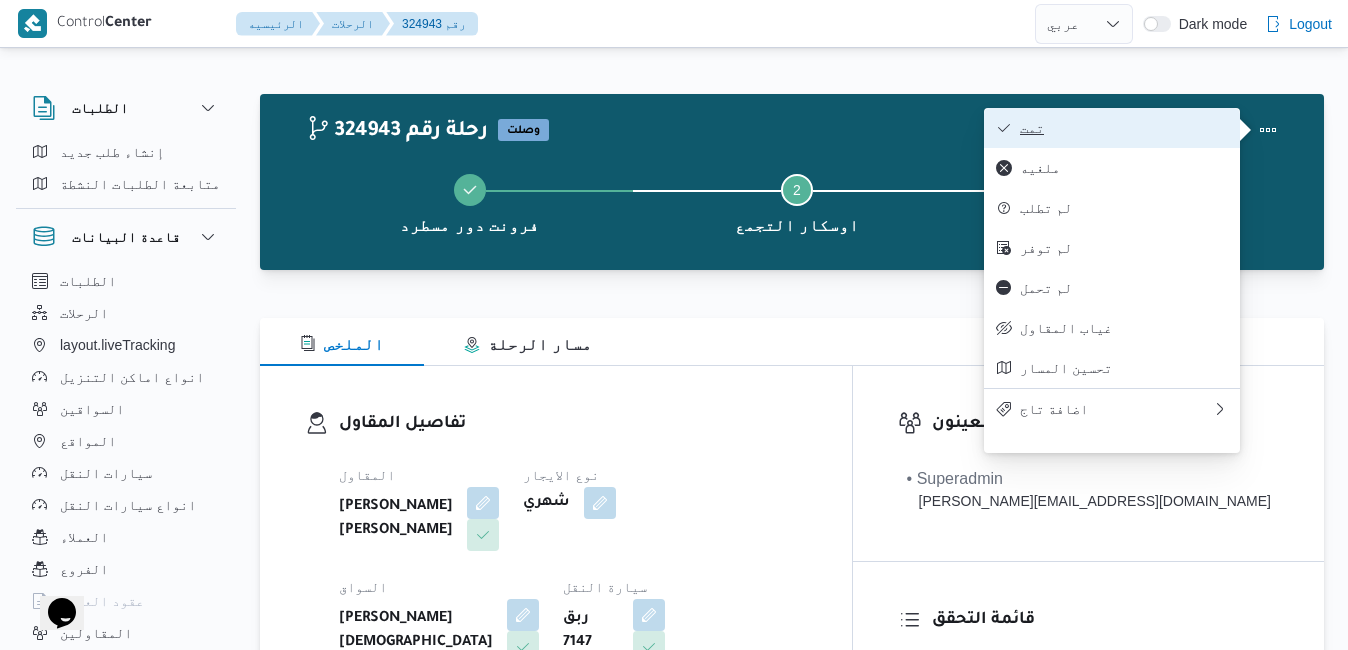 click on "تمت" at bounding box center [1124, 128] 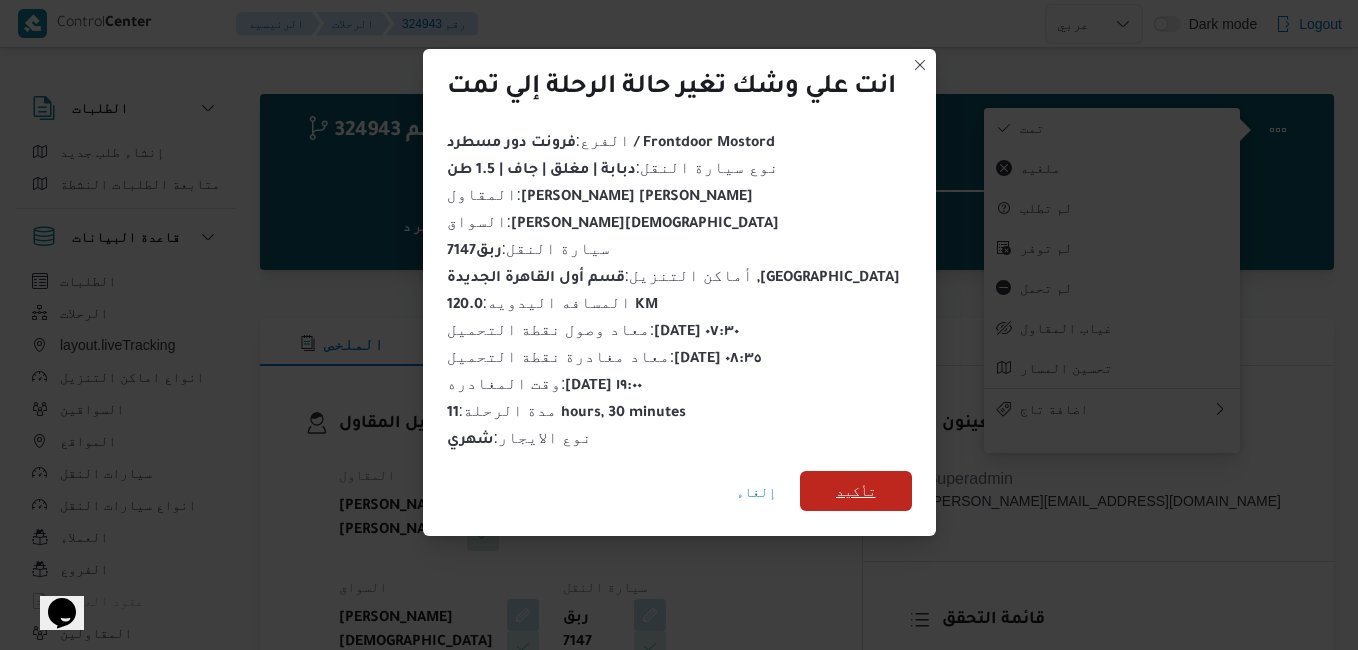 click on "تأكيد" at bounding box center (856, 491) 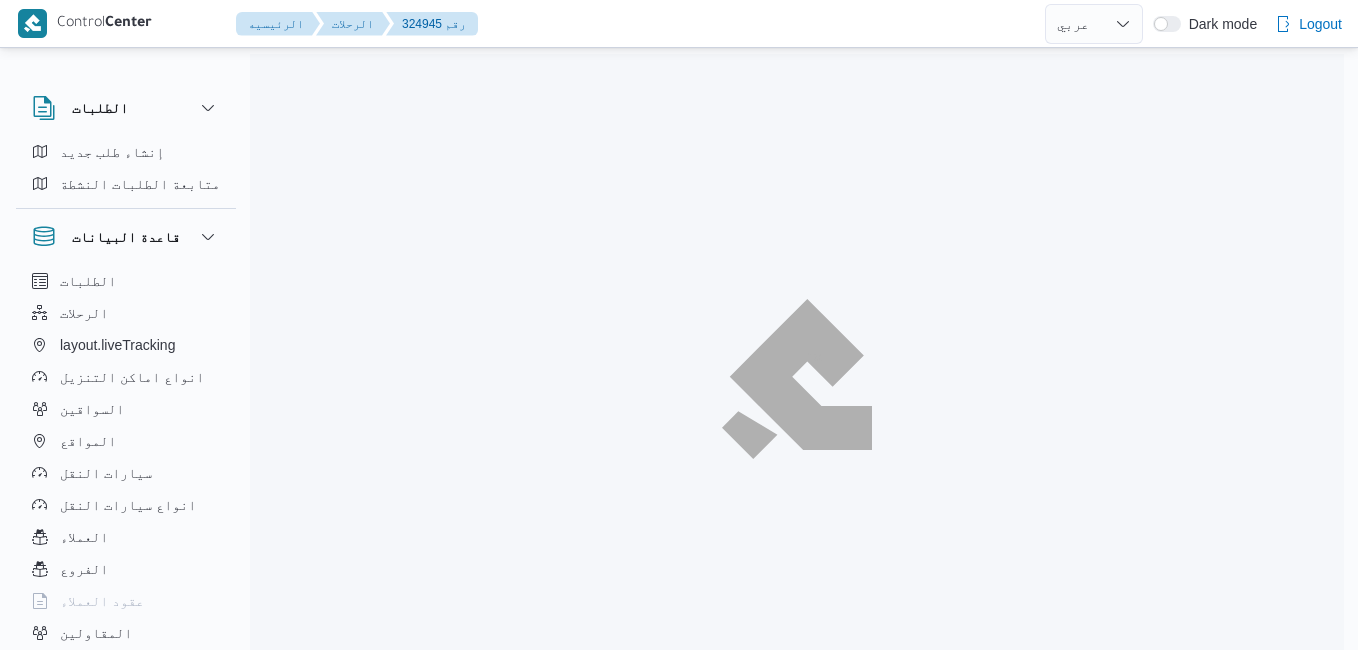 select on "ar" 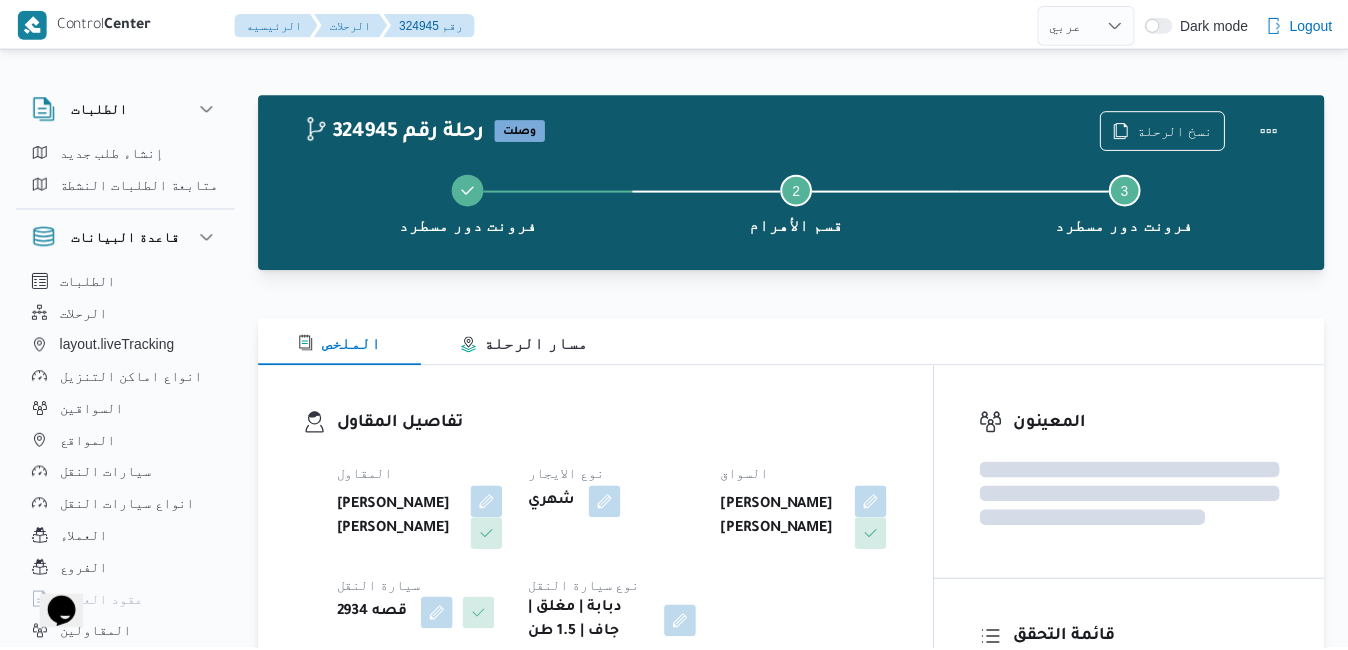 scroll, scrollTop: 0, scrollLeft: 0, axis: both 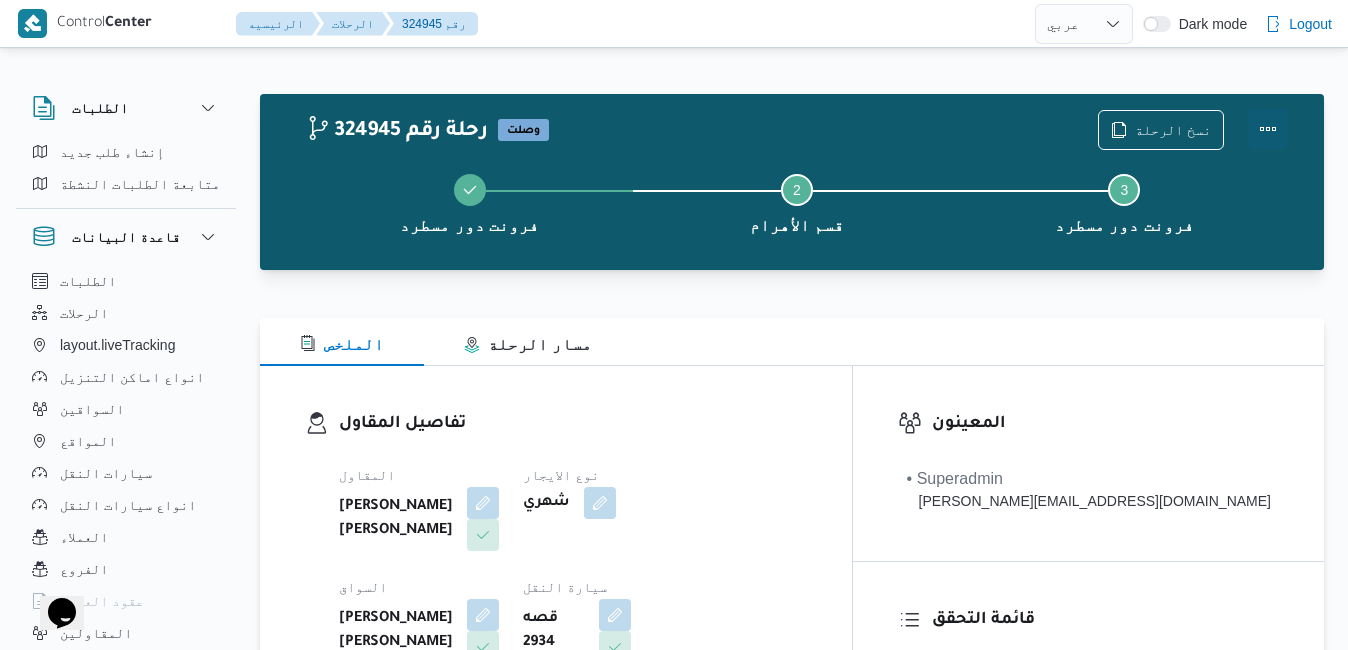 click at bounding box center (1268, 129) 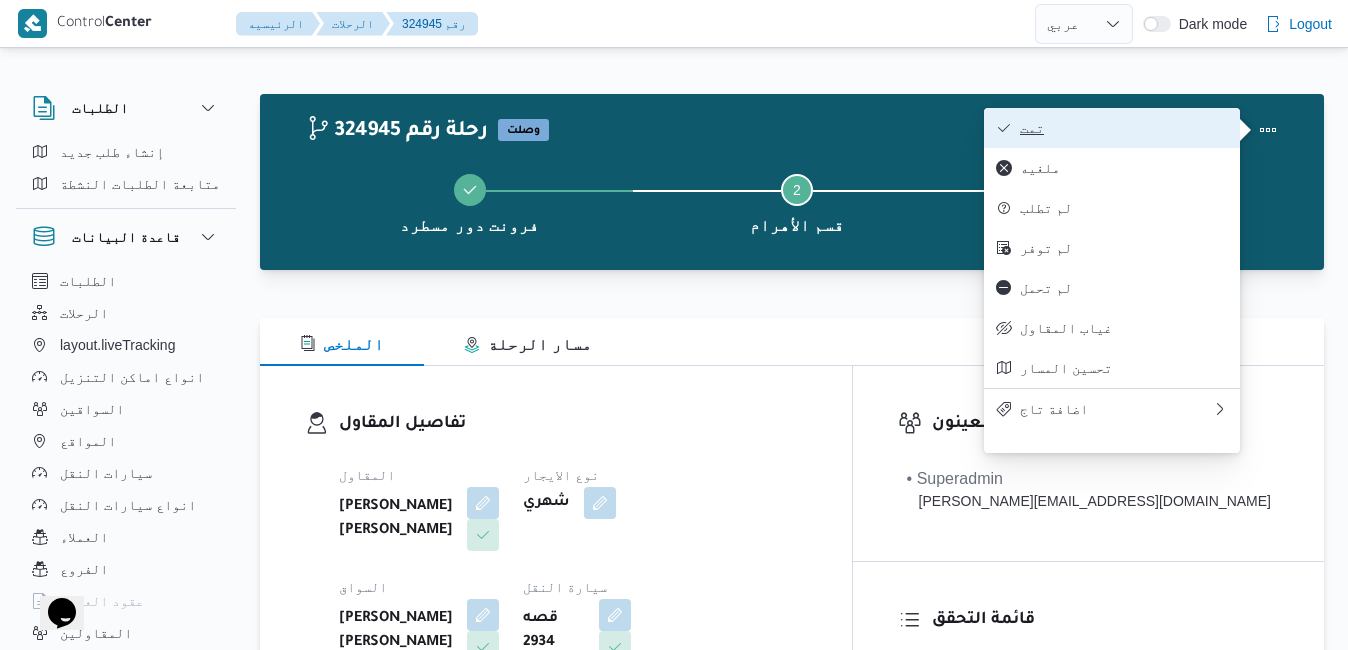 click on "تمت" at bounding box center (1124, 128) 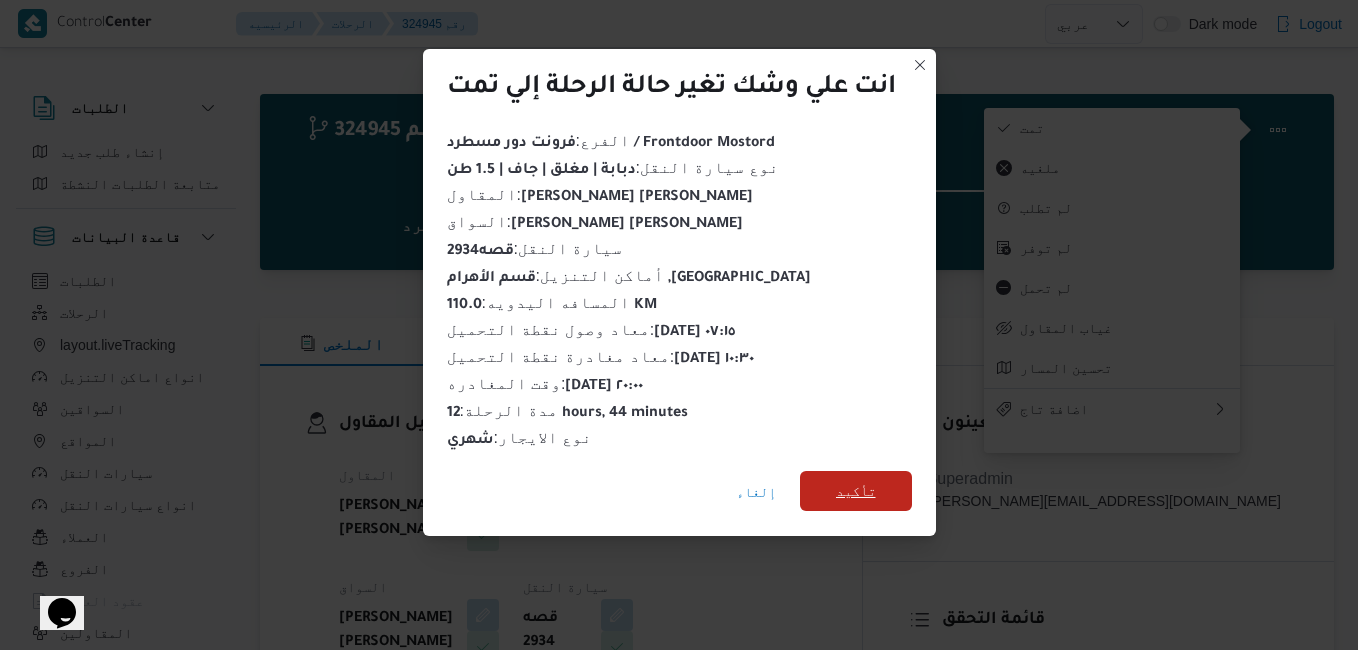 click on "تأكيد" at bounding box center [856, 491] 